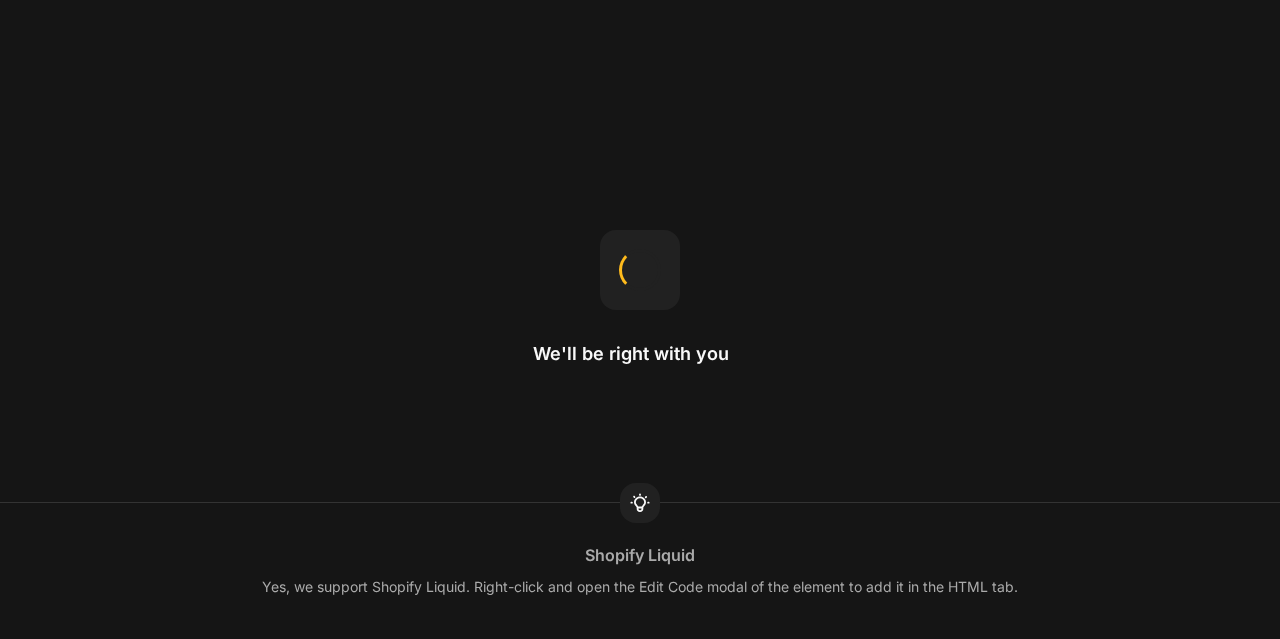 scroll, scrollTop: 0, scrollLeft: 0, axis: both 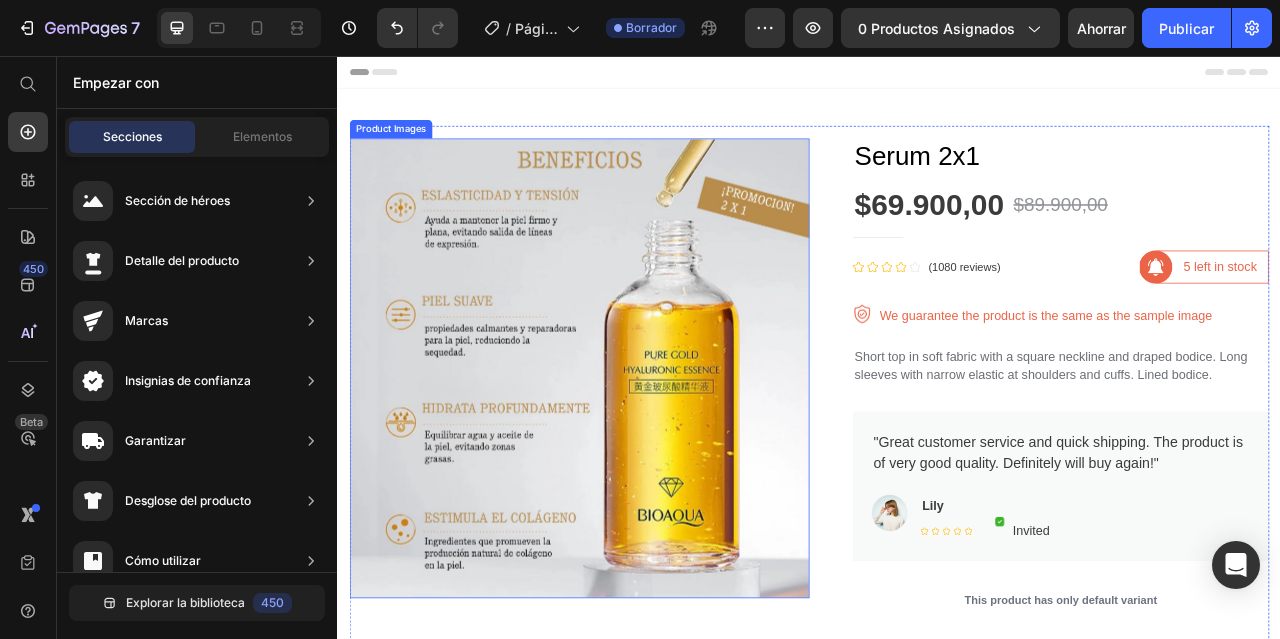 click at bounding box center [644, 453] 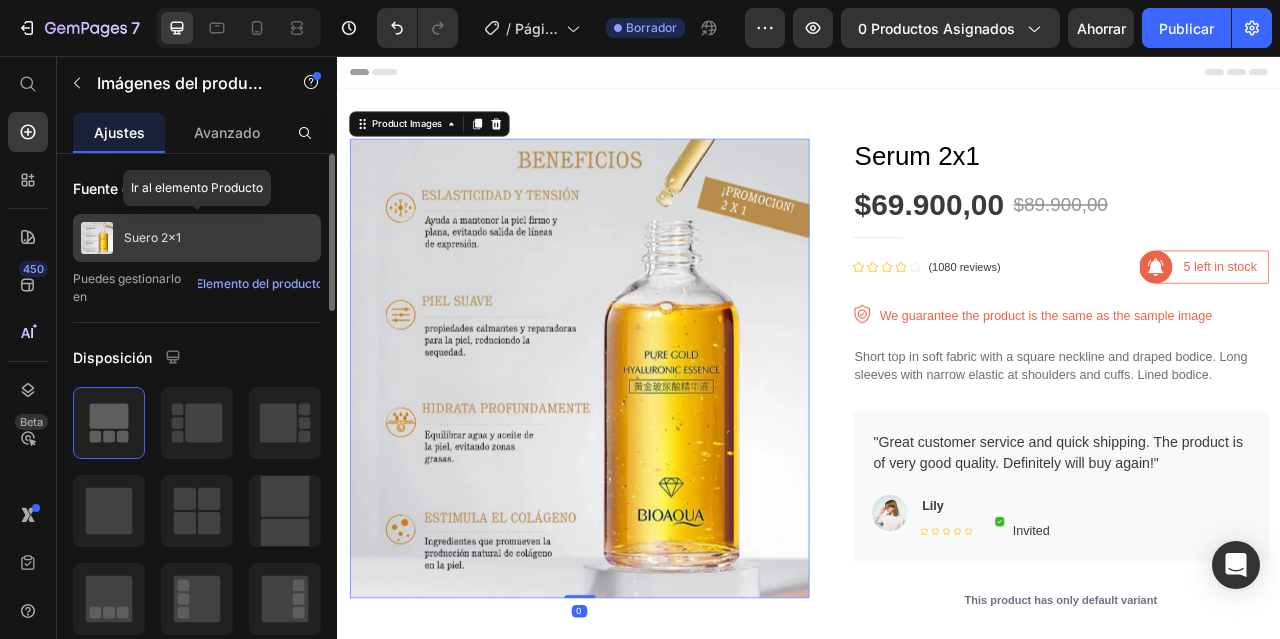 click on "Suero 2x1" at bounding box center [197, 238] 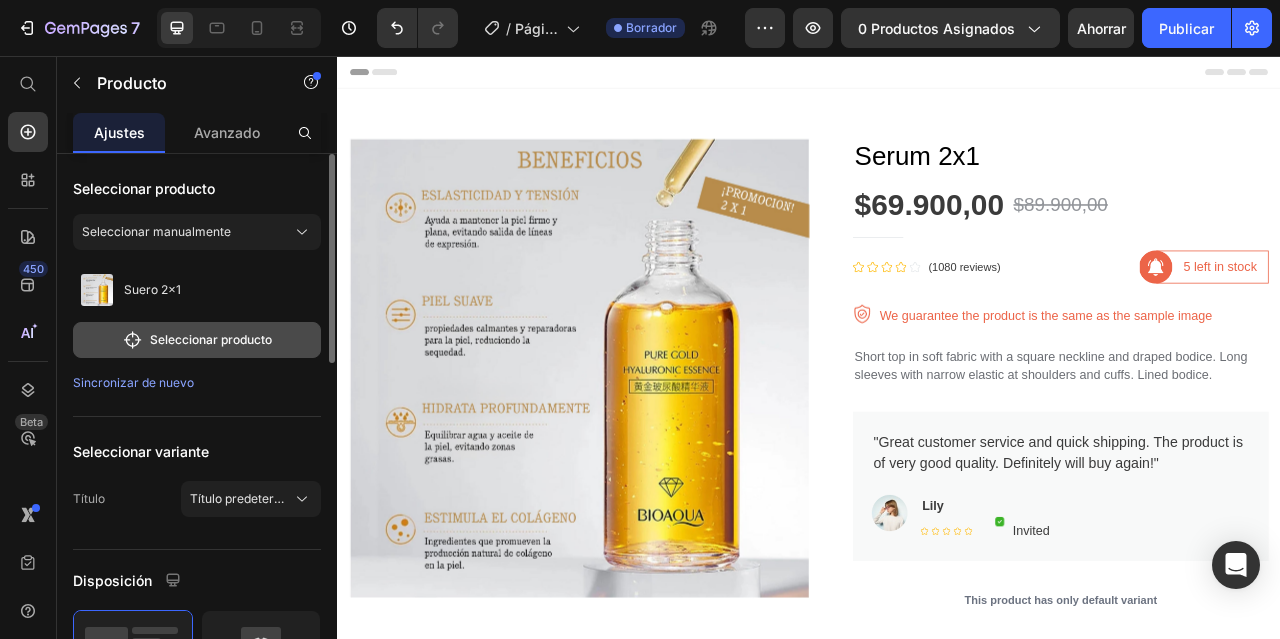 click on "Seleccionar producto" at bounding box center [211, 339] 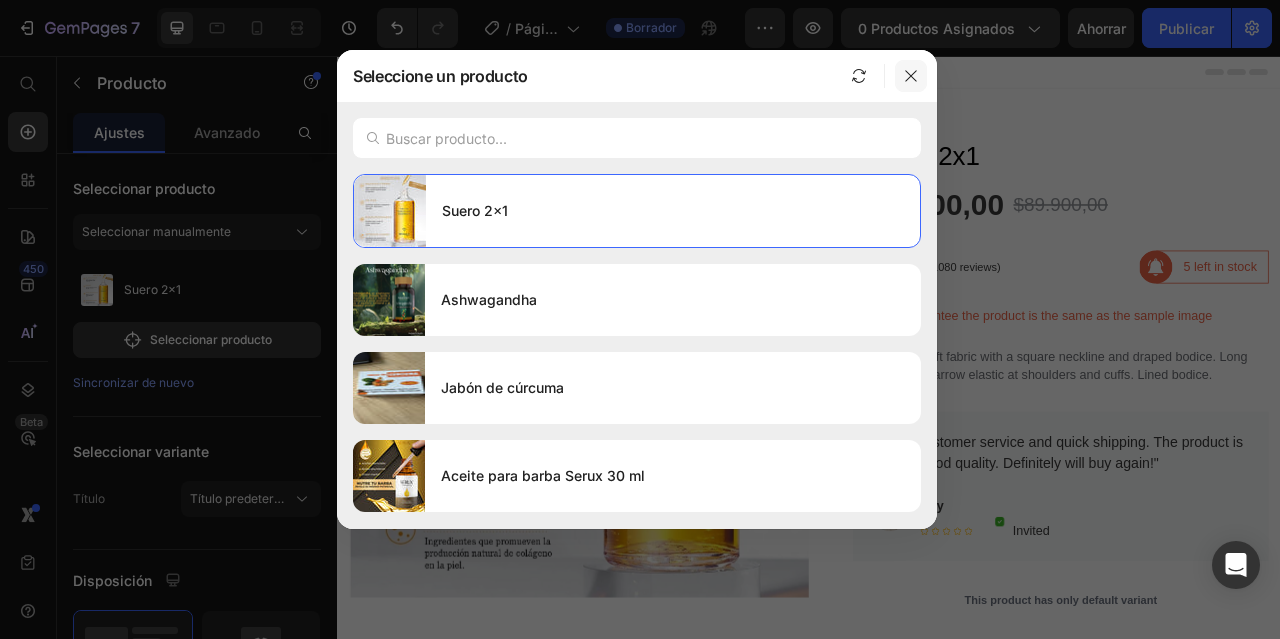 click 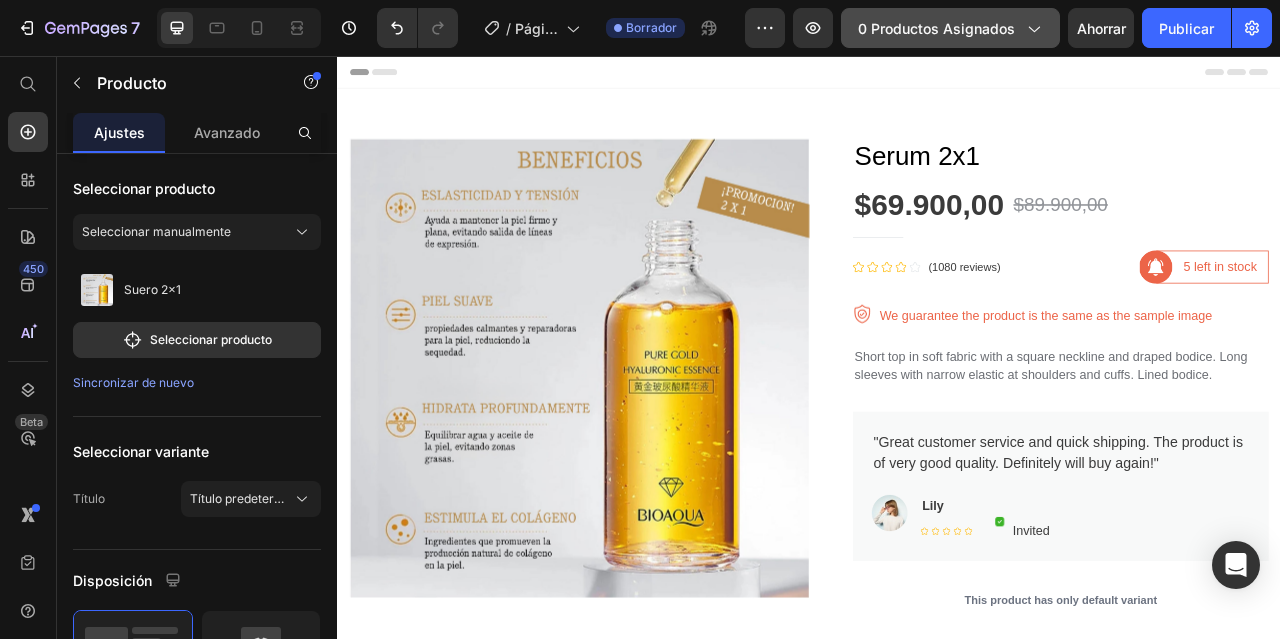 click on "0 productos asignados" at bounding box center [936, 28] 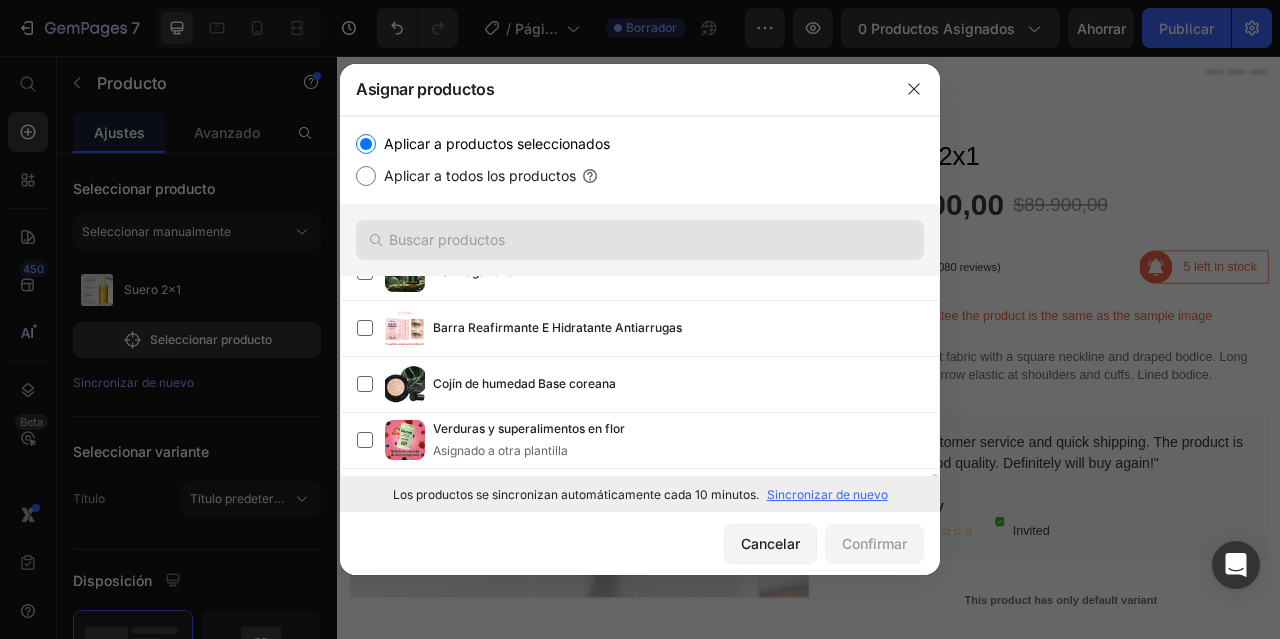 scroll, scrollTop: 300, scrollLeft: 0, axis: vertical 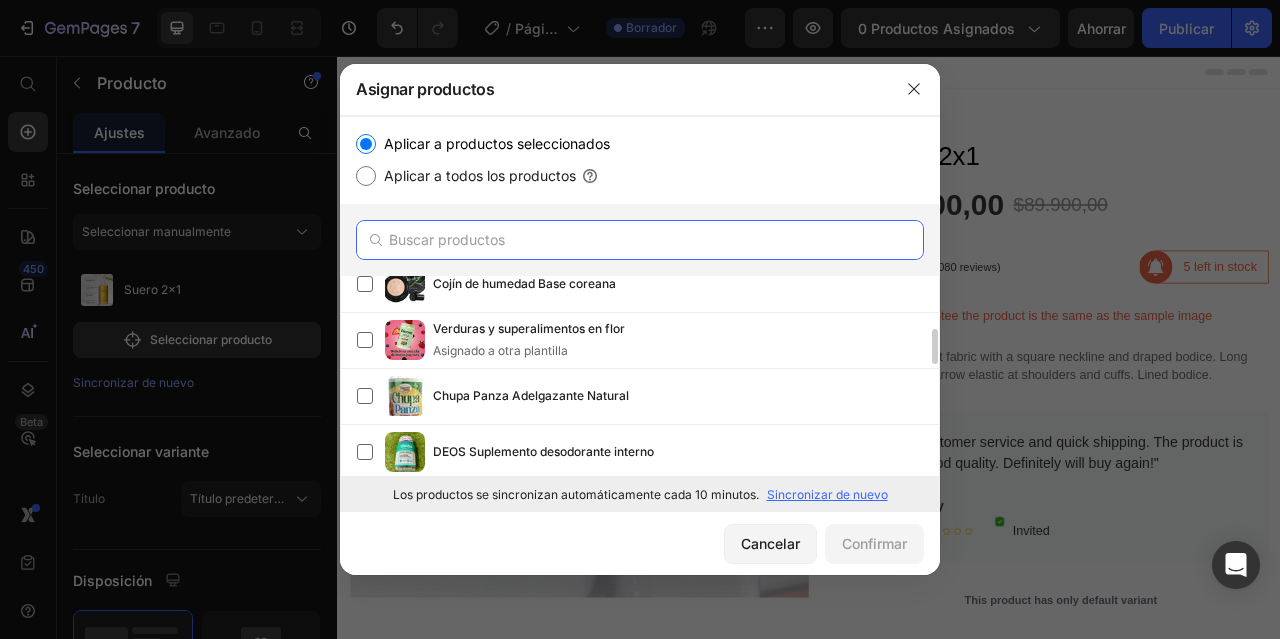 click at bounding box center [640, 240] 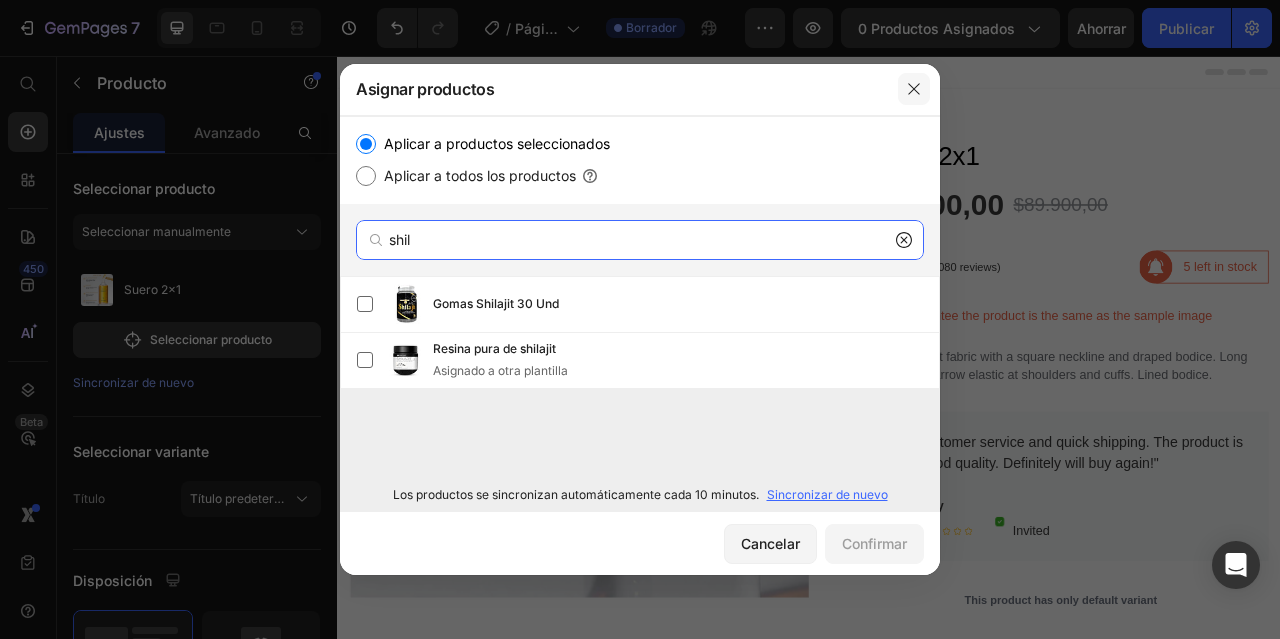 type on "shil" 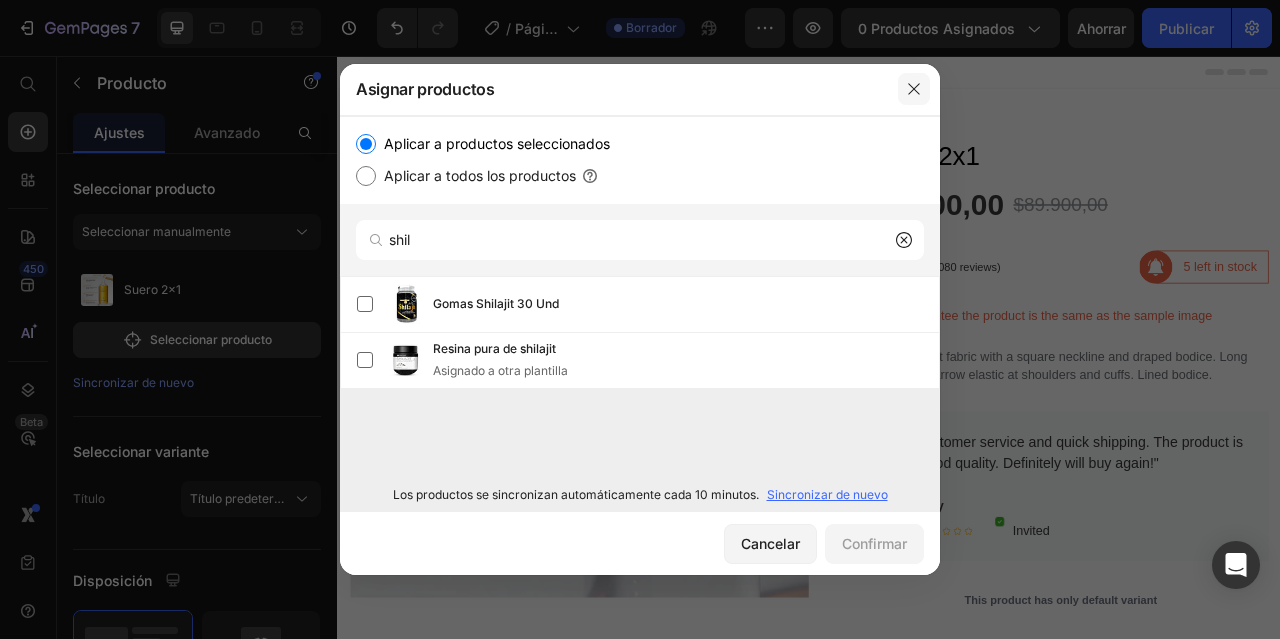 click 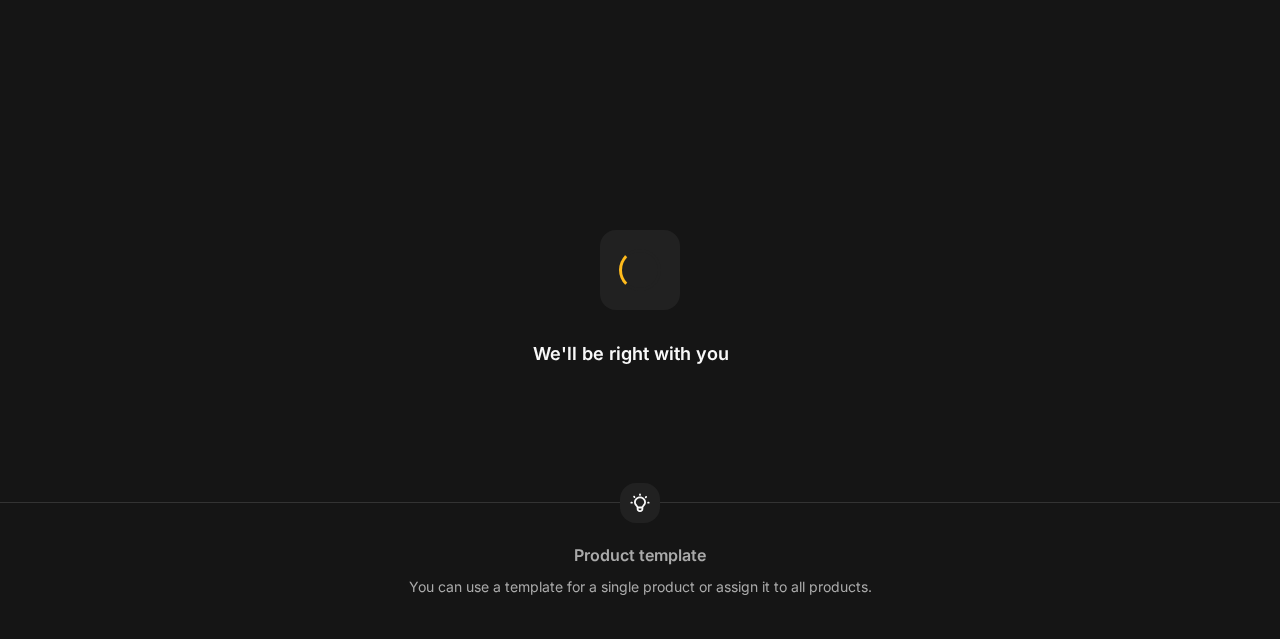 scroll, scrollTop: 0, scrollLeft: 0, axis: both 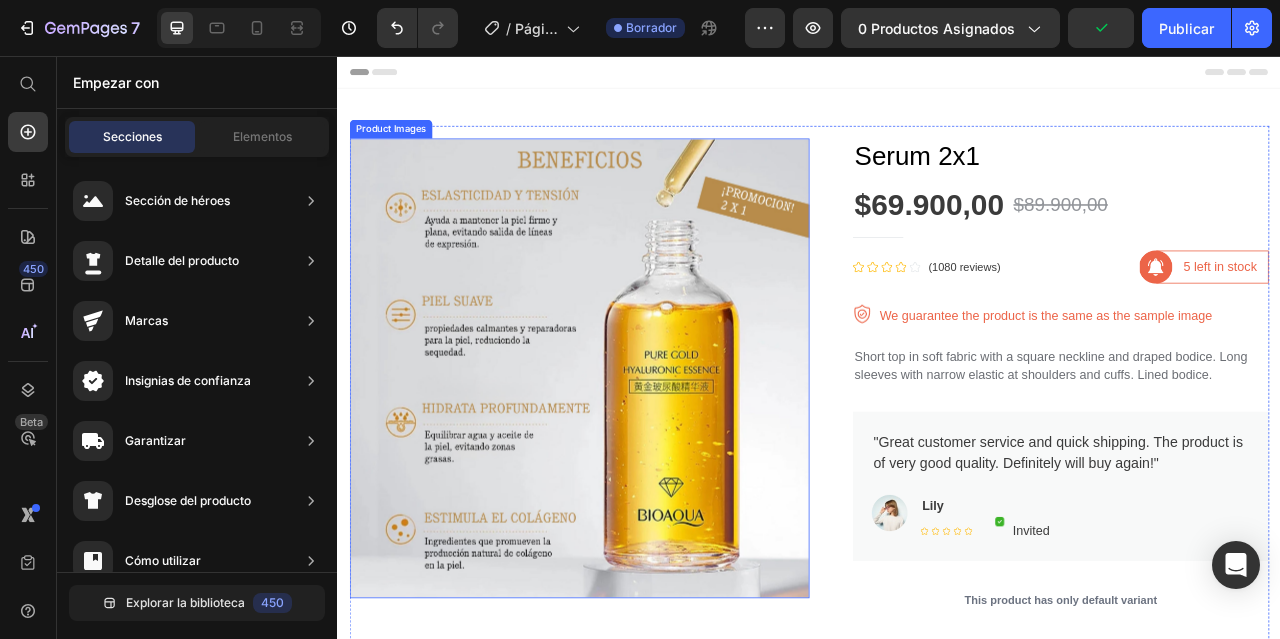 drag, startPoint x: 637, startPoint y: 257, endPoint x: 375, endPoint y: 240, distance: 262.55093 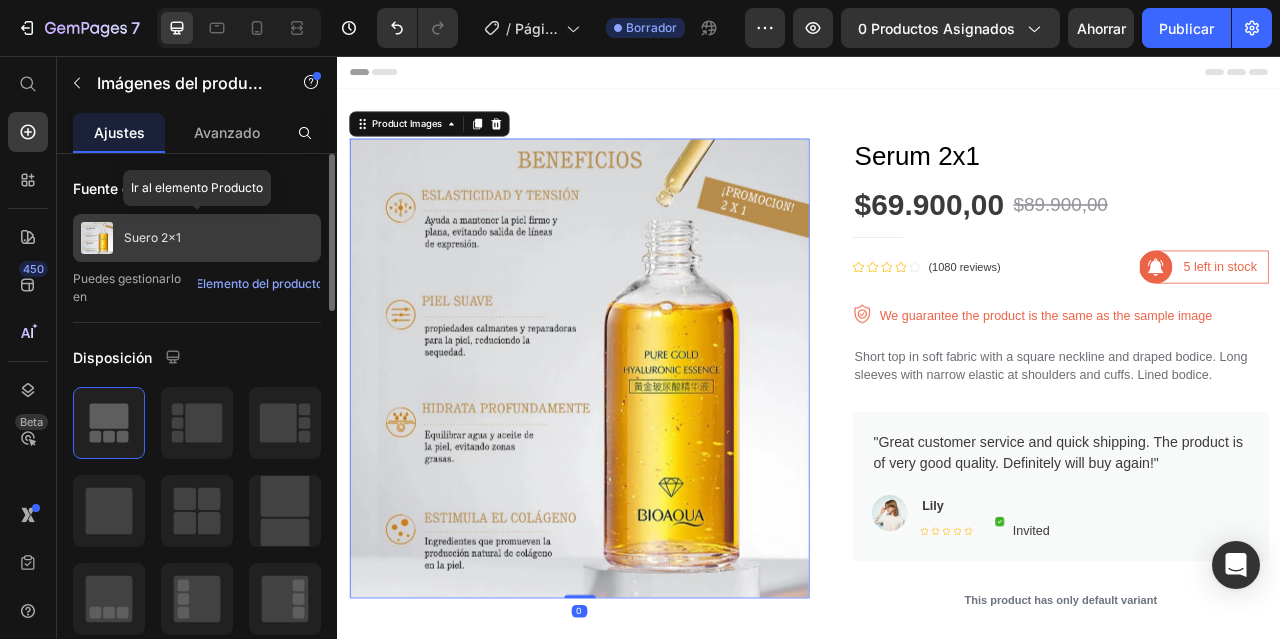 click on "Suero 2x1" at bounding box center [197, 238] 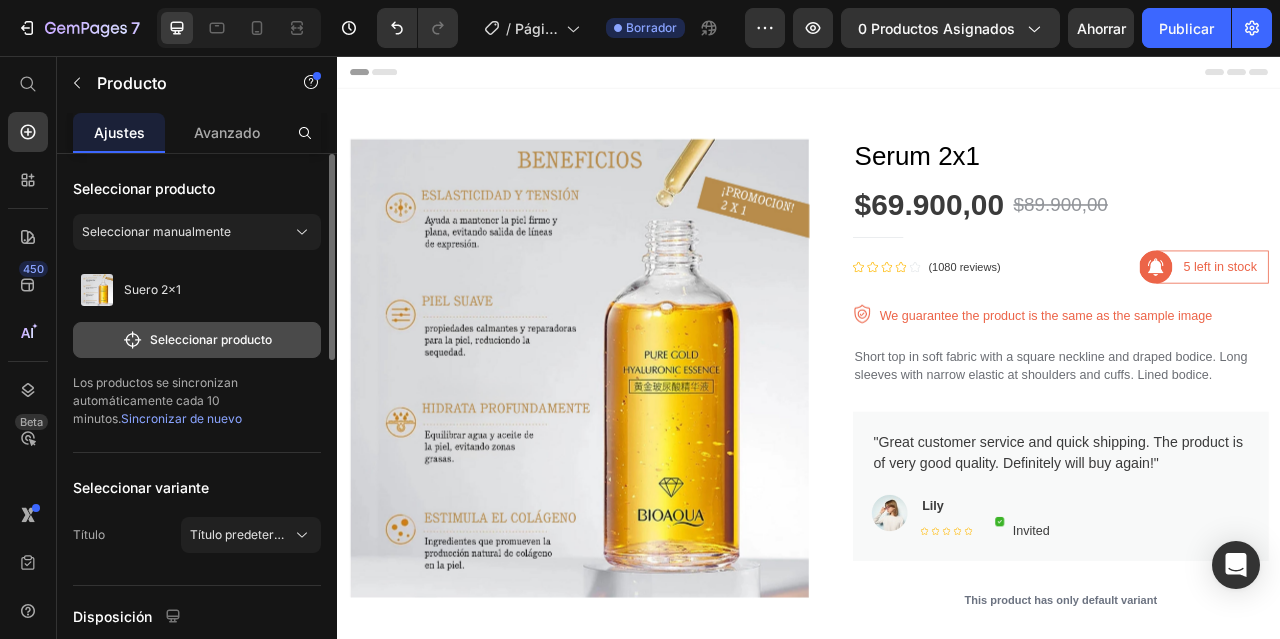 click on "Seleccionar producto" at bounding box center [211, 339] 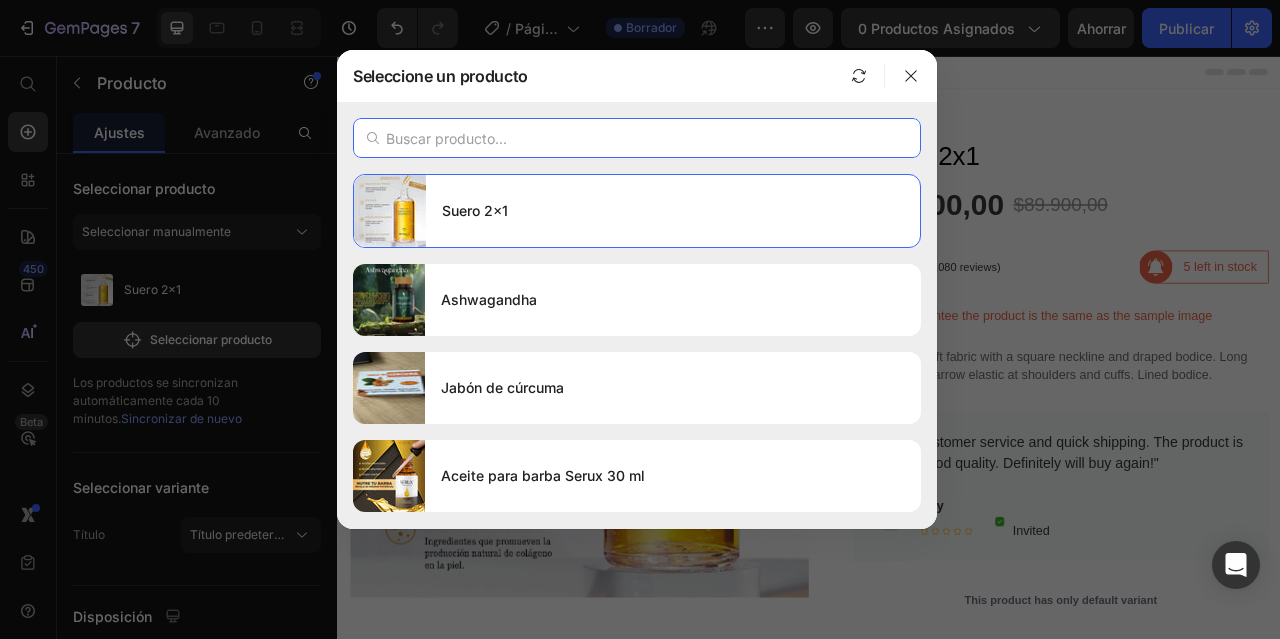 click at bounding box center [637, 138] 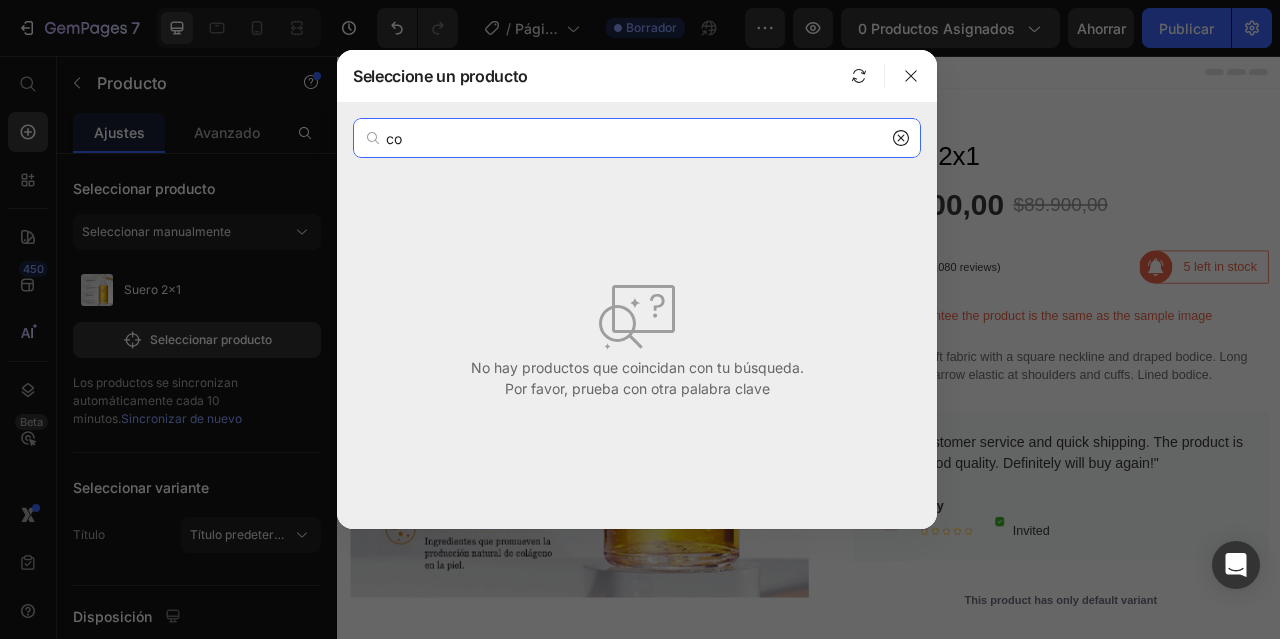 type on "c" 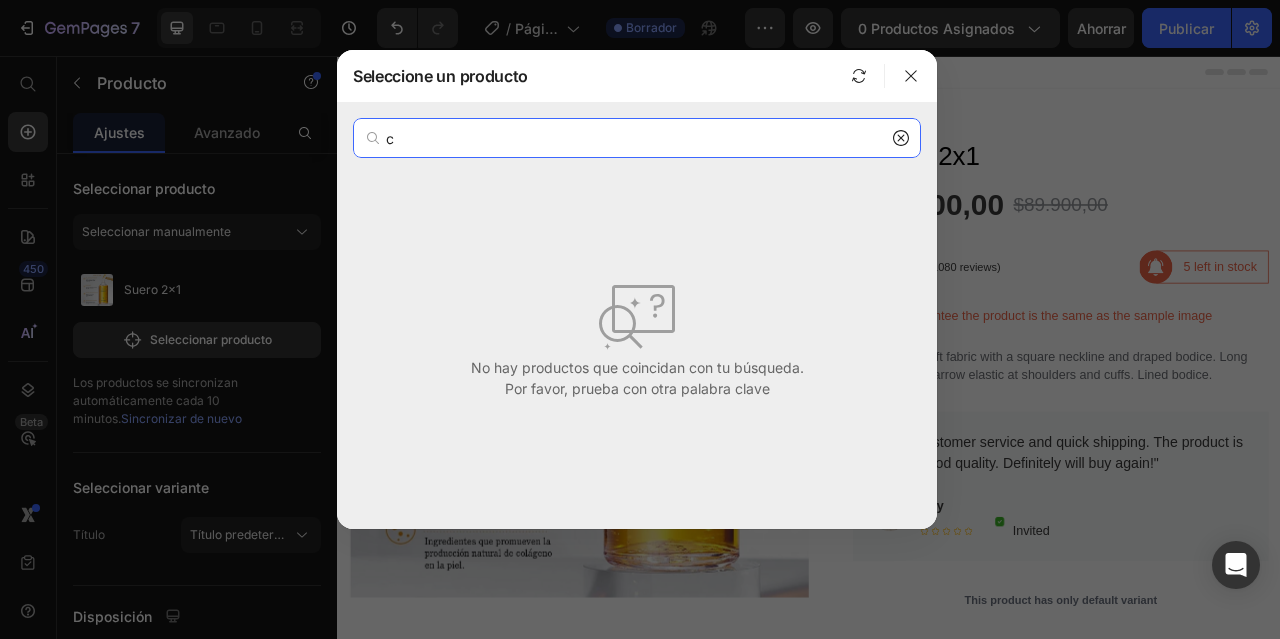 type 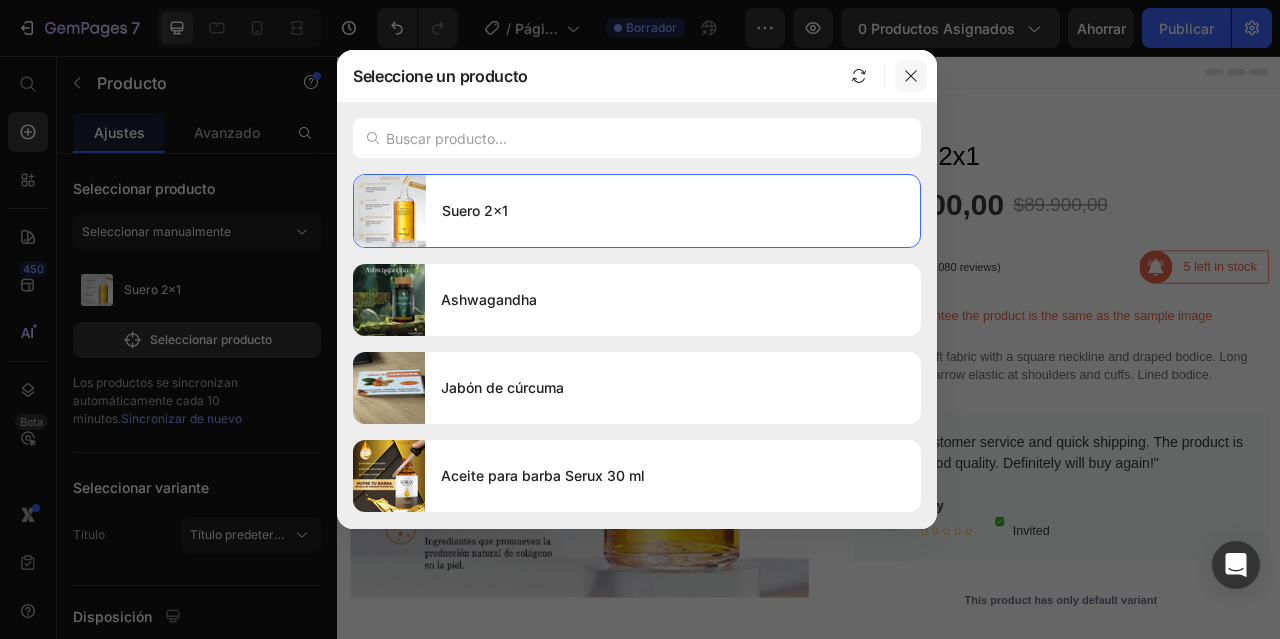 click at bounding box center (911, 76) 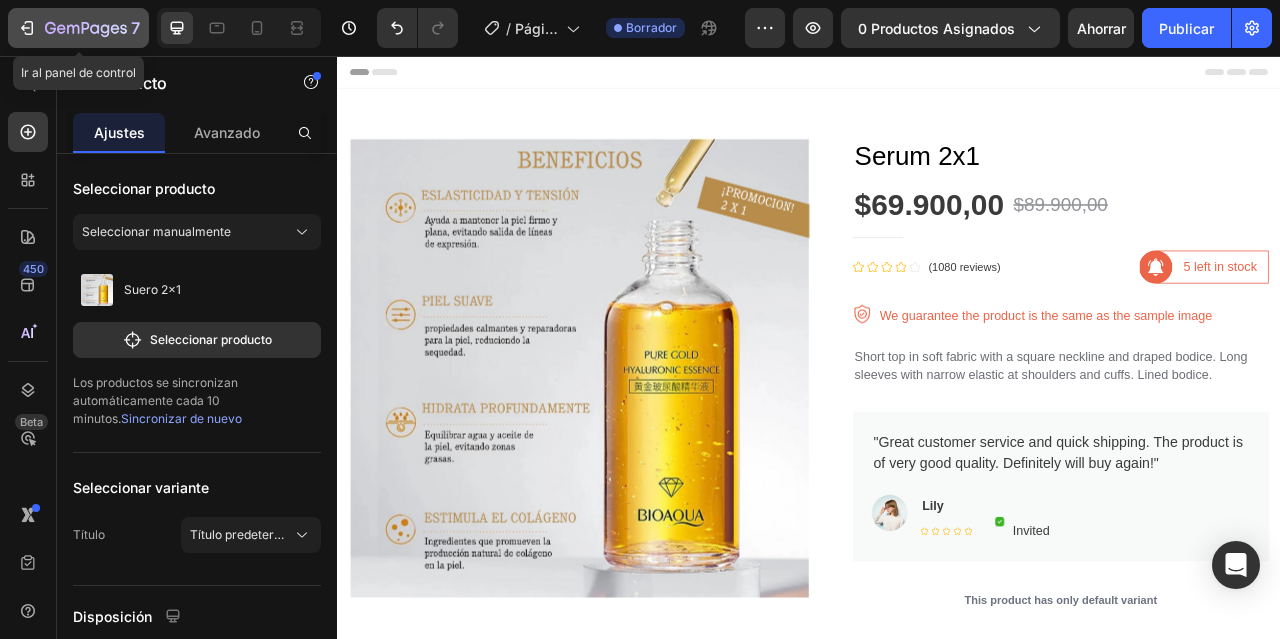 click 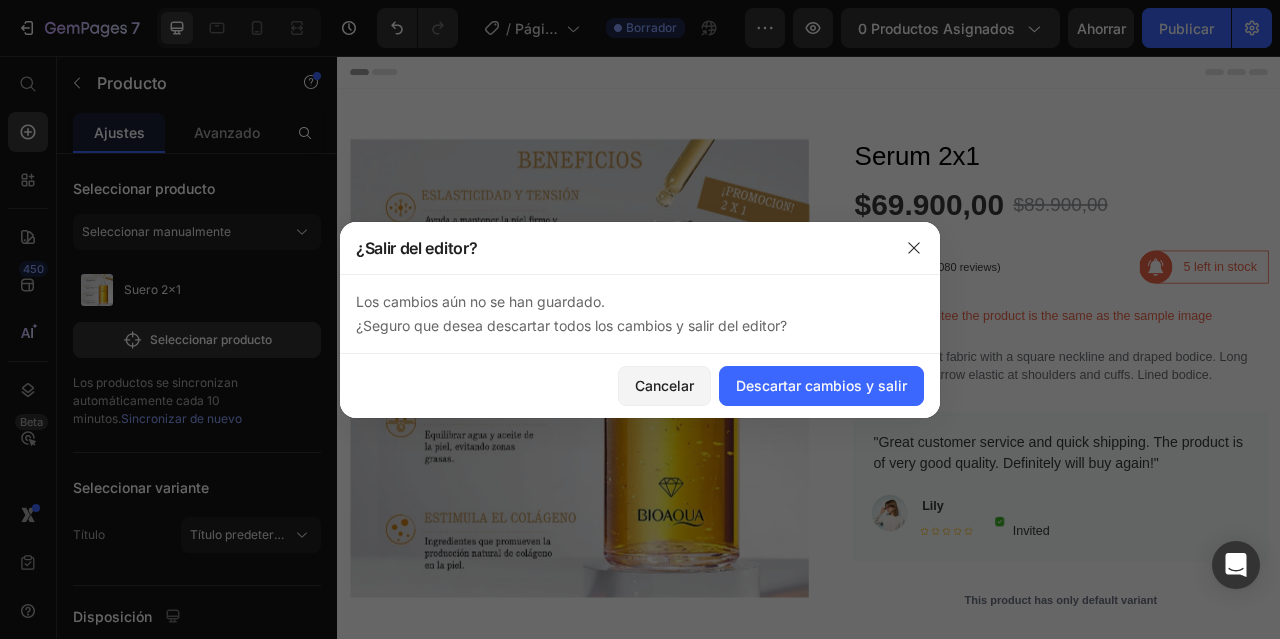 drag, startPoint x: 838, startPoint y: 379, endPoint x: 823, endPoint y: 337, distance: 44.598206 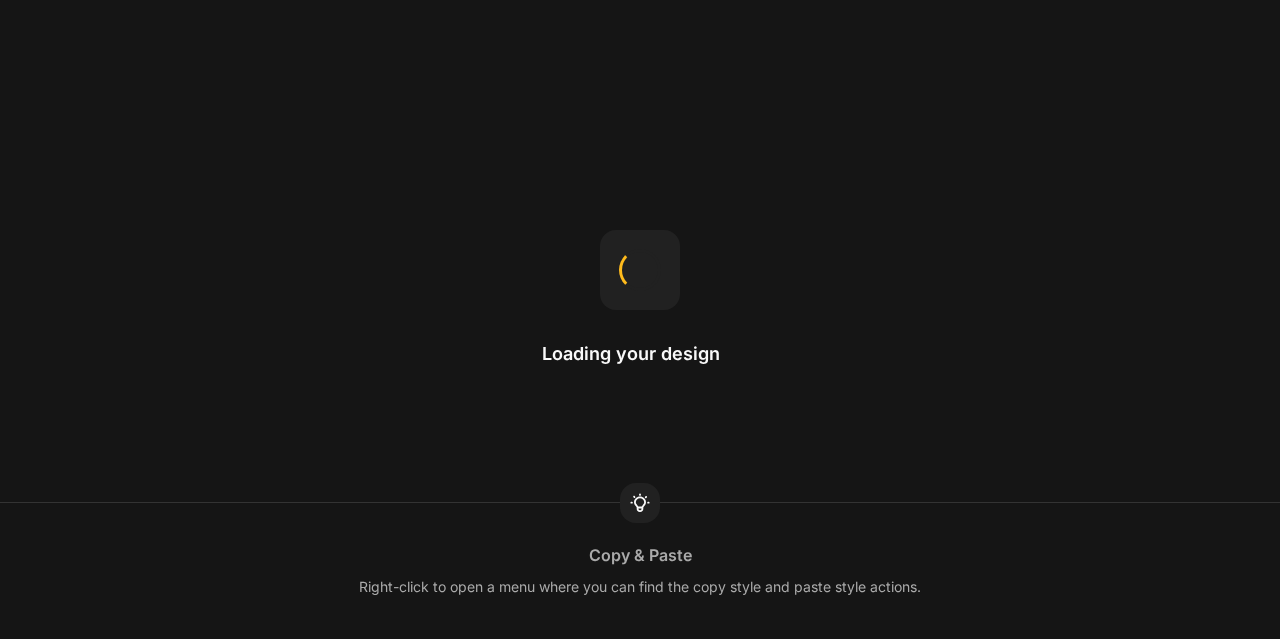 scroll, scrollTop: 0, scrollLeft: 0, axis: both 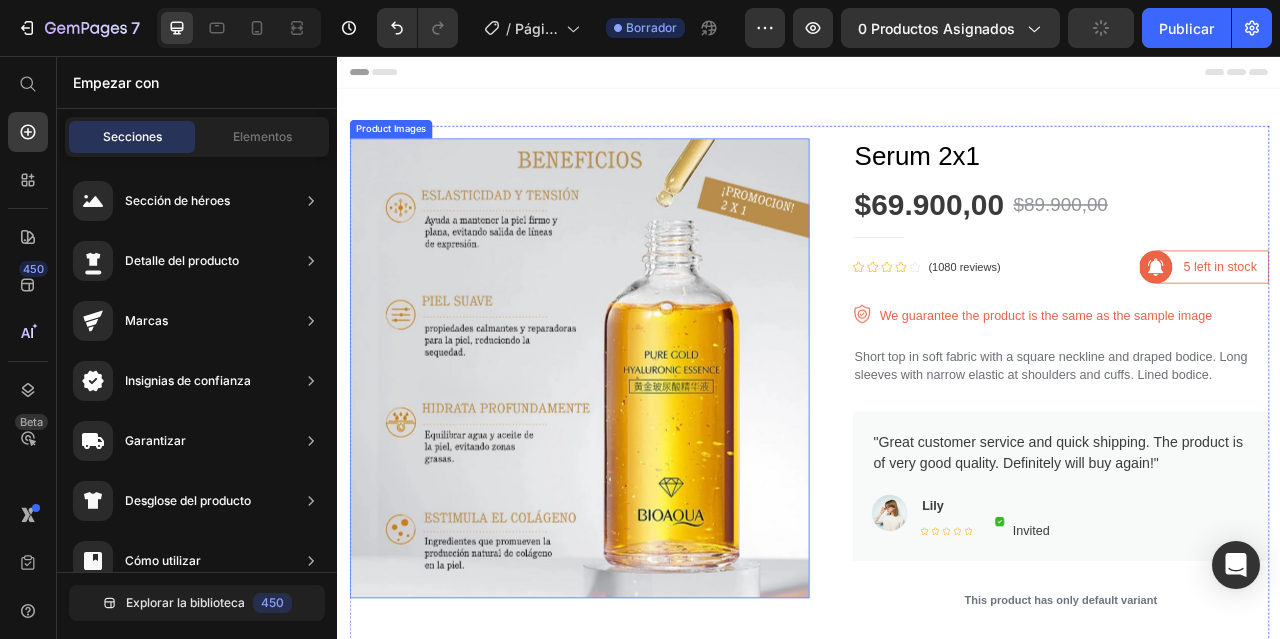 click at bounding box center [644, 453] 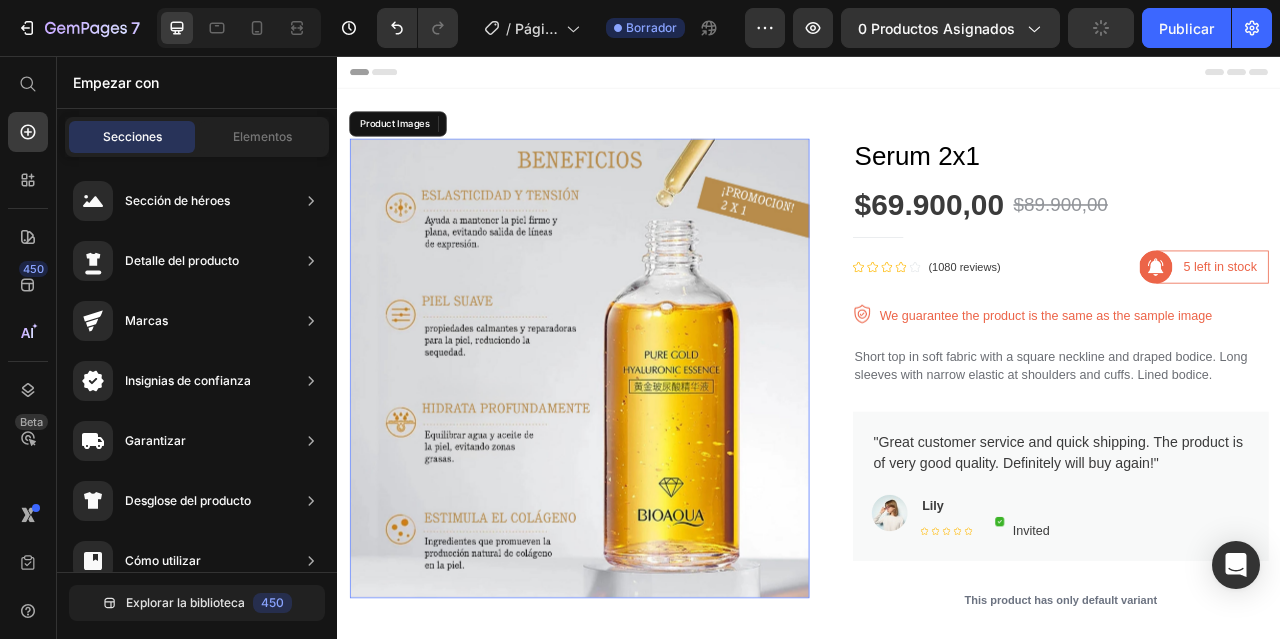 scroll, scrollTop: 0, scrollLeft: 0, axis: both 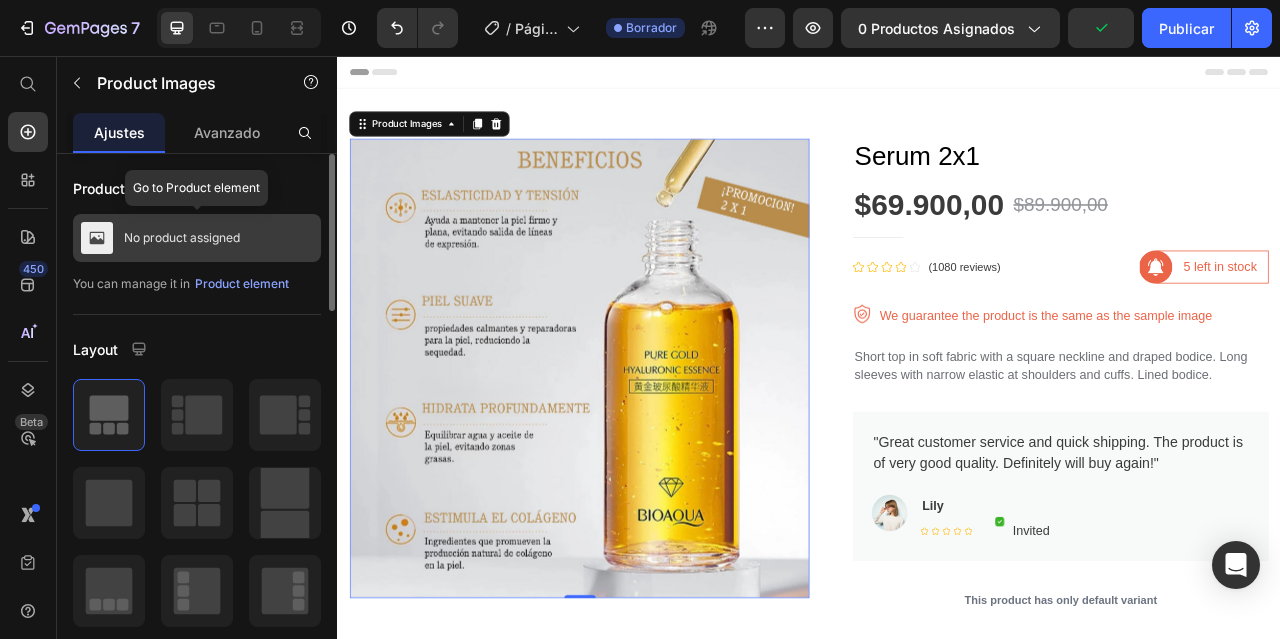 click on "No product assigned" at bounding box center [197, 238] 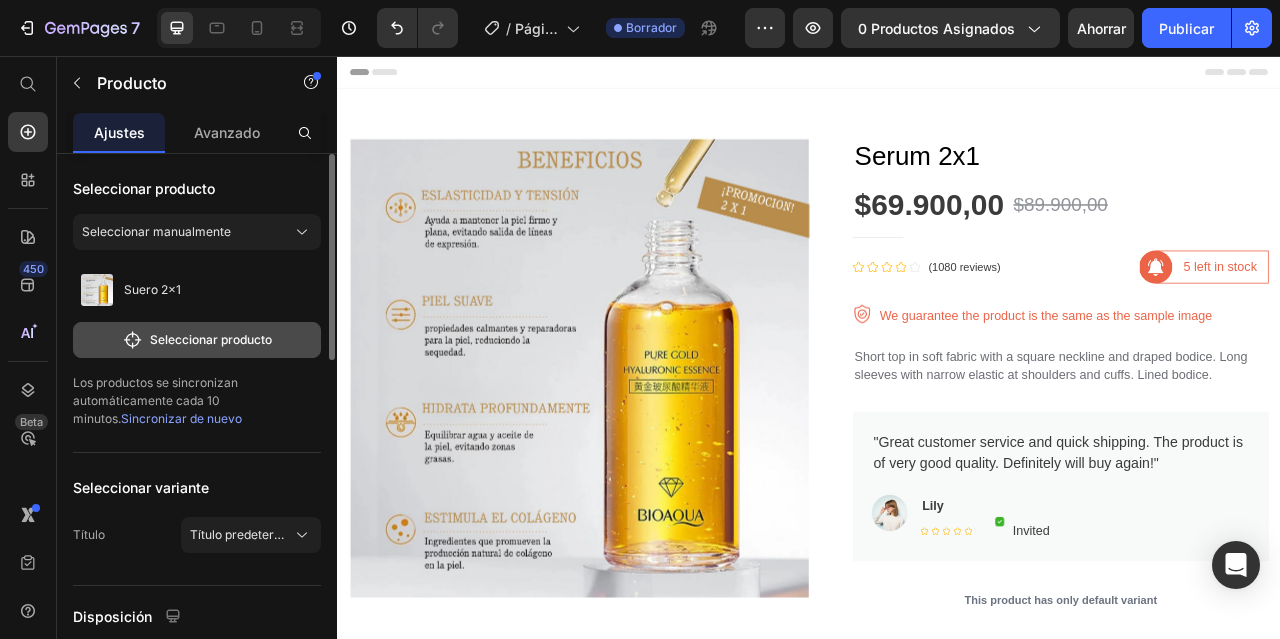 click on "Seleccionar producto" at bounding box center (211, 339) 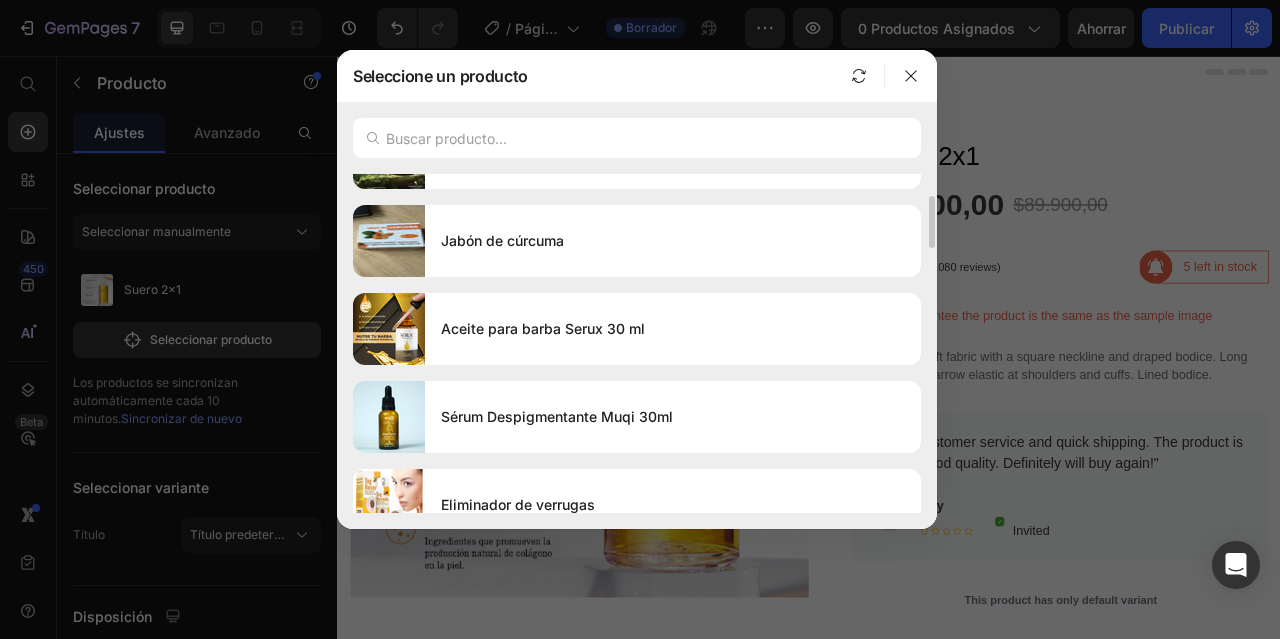 scroll, scrollTop: 0, scrollLeft: 0, axis: both 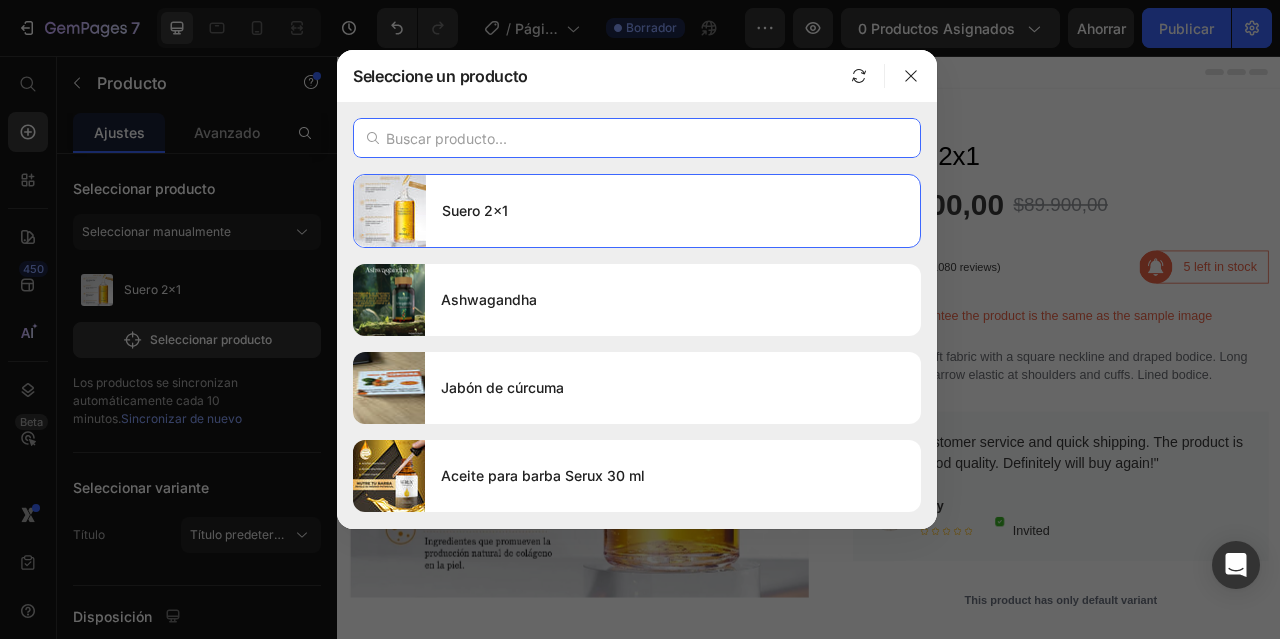click at bounding box center [637, 138] 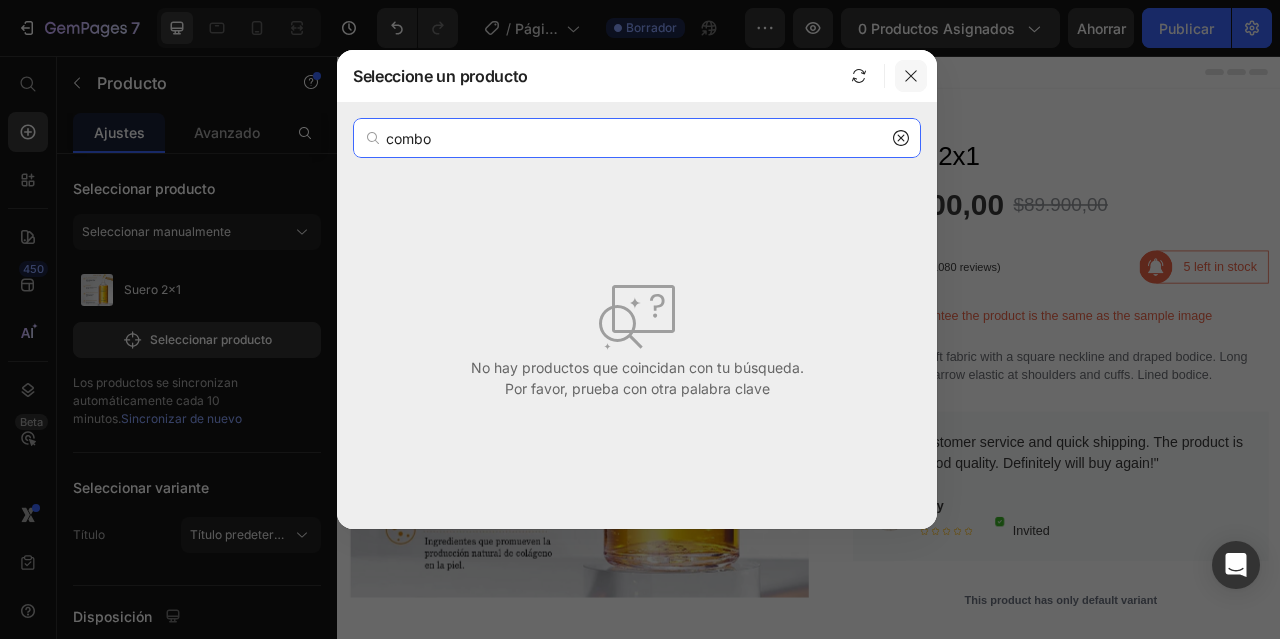 type on "combo" 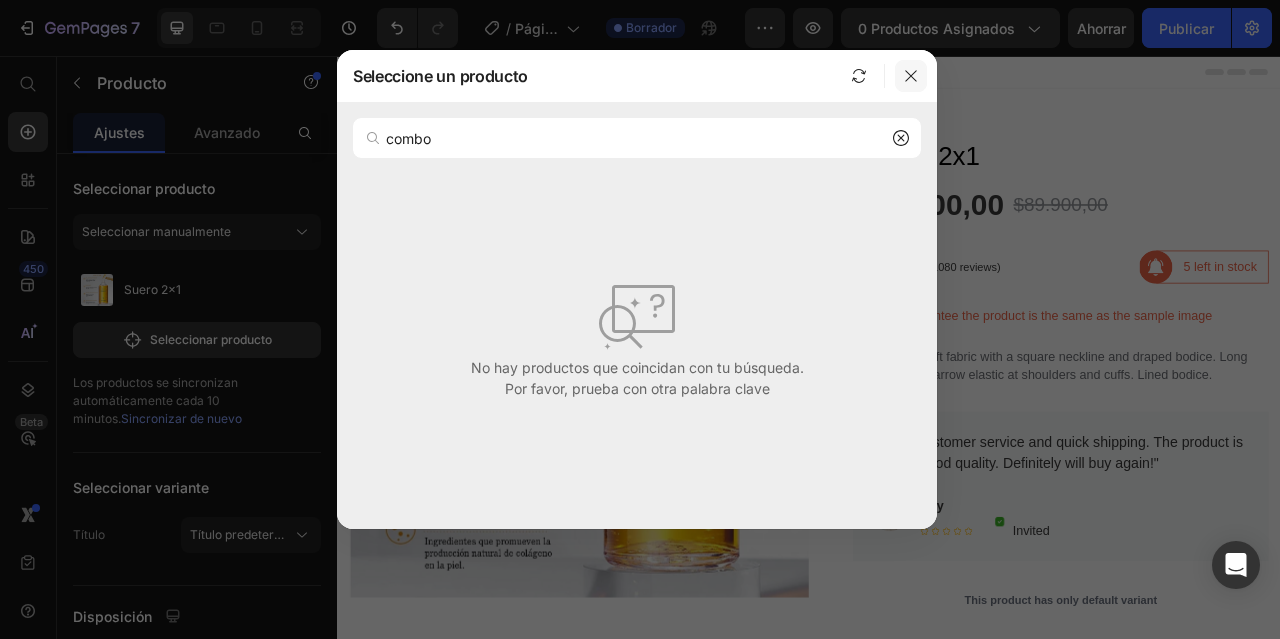 click at bounding box center [911, 76] 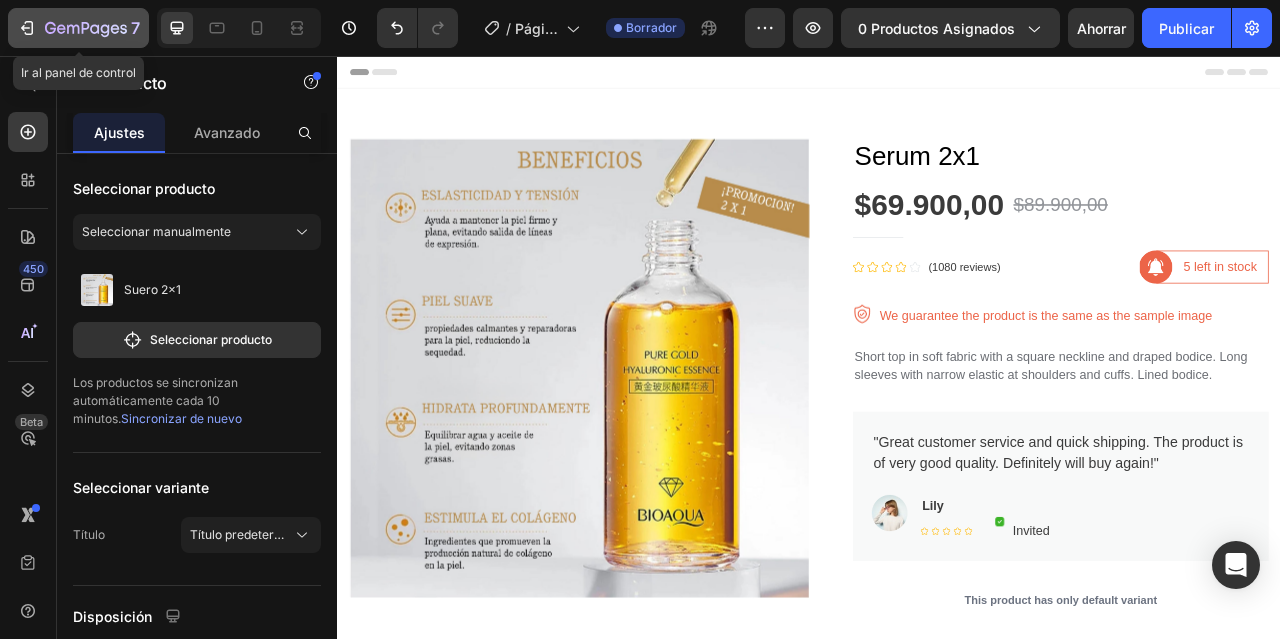 click 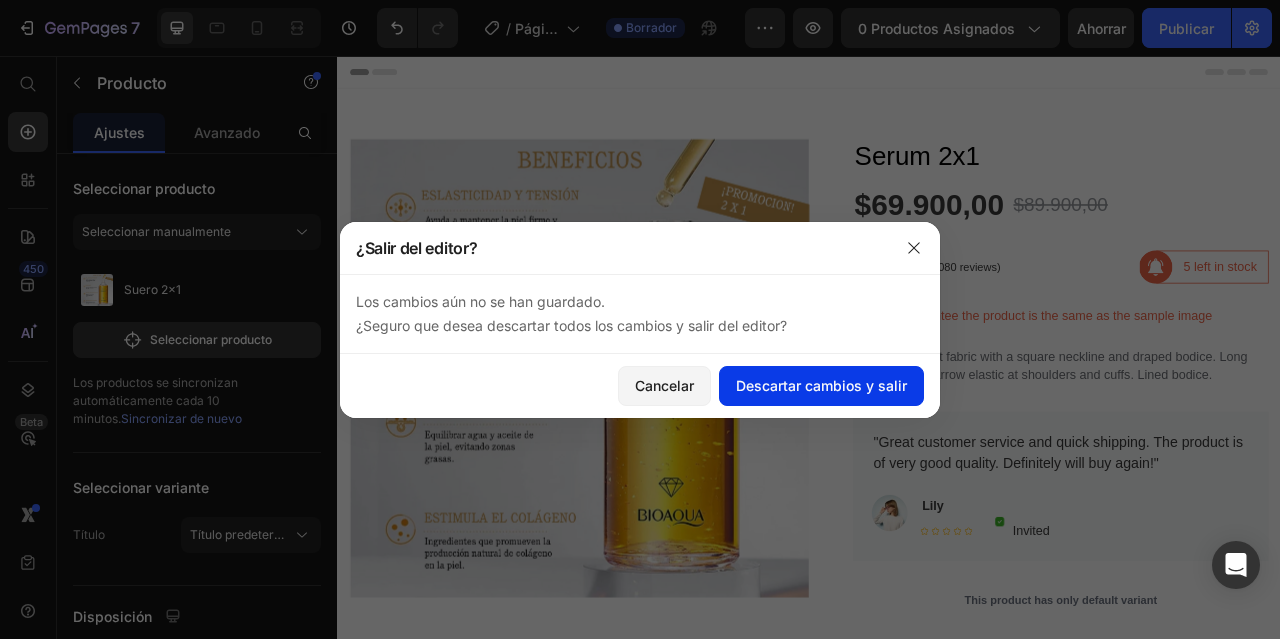 click on "Descartar cambios y salir" at bounding box center (821, 385) 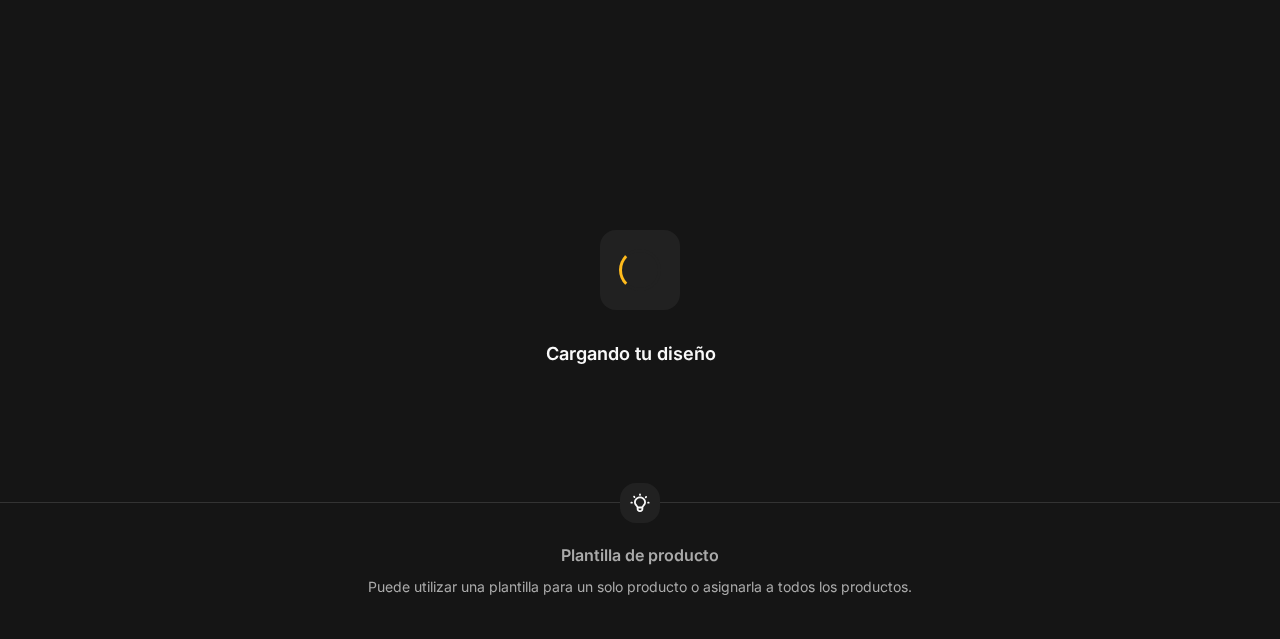 scroll, scrollTop: 0, scrollLeft: 0, axis: both 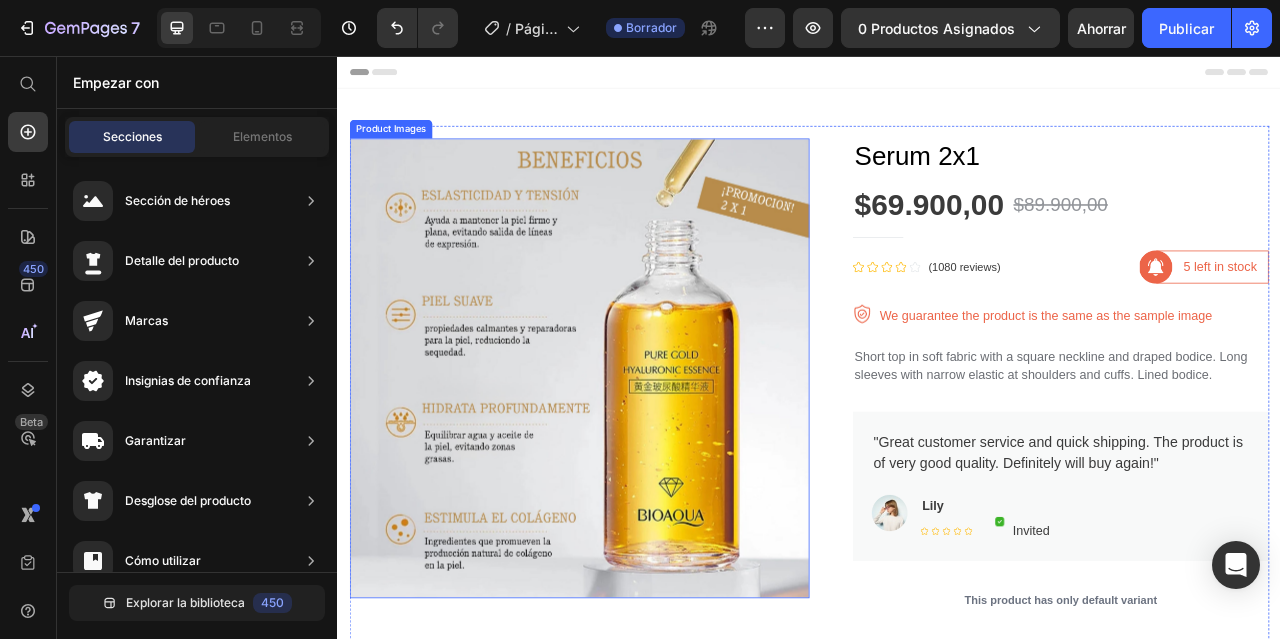 click at bounding box center [644, 453] 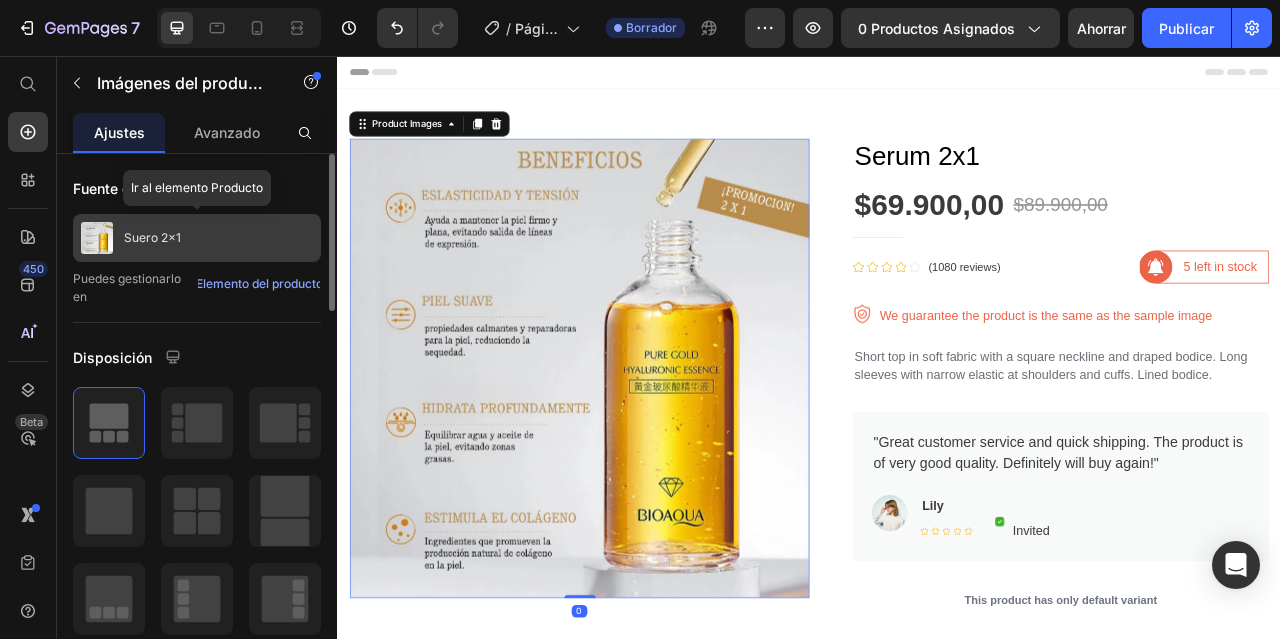 click on "Suero 2x1" at bounding box center (197, 238) 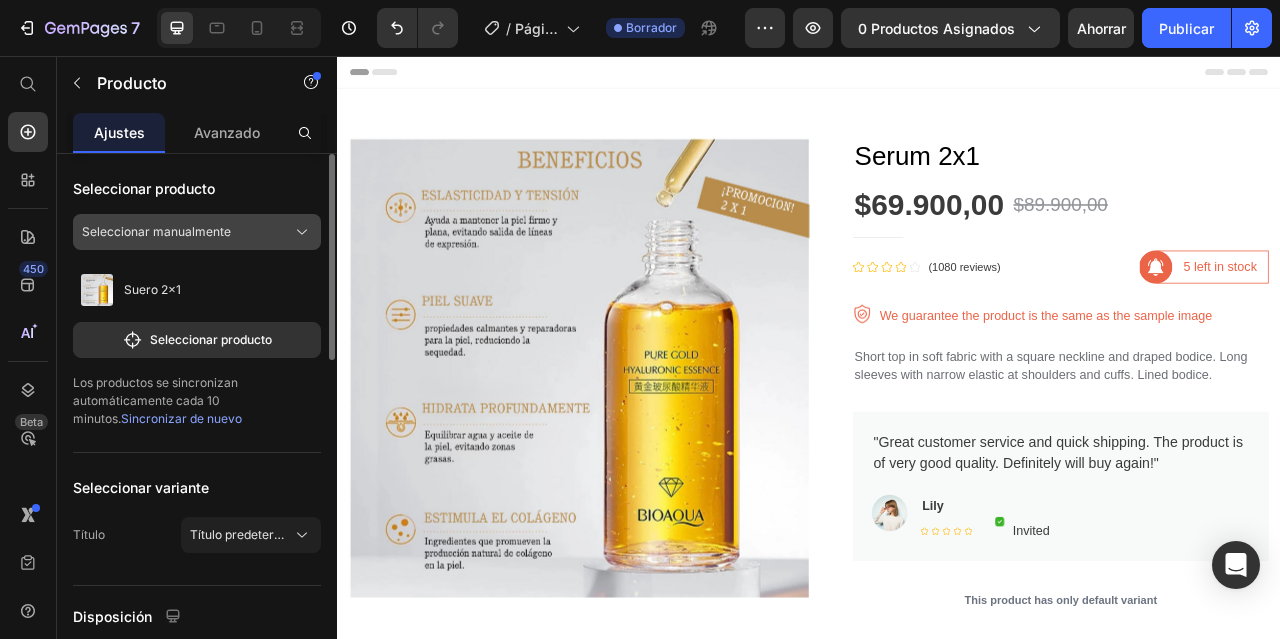 click on "Seleccionar manualmente" at bounding box center (156, 231) 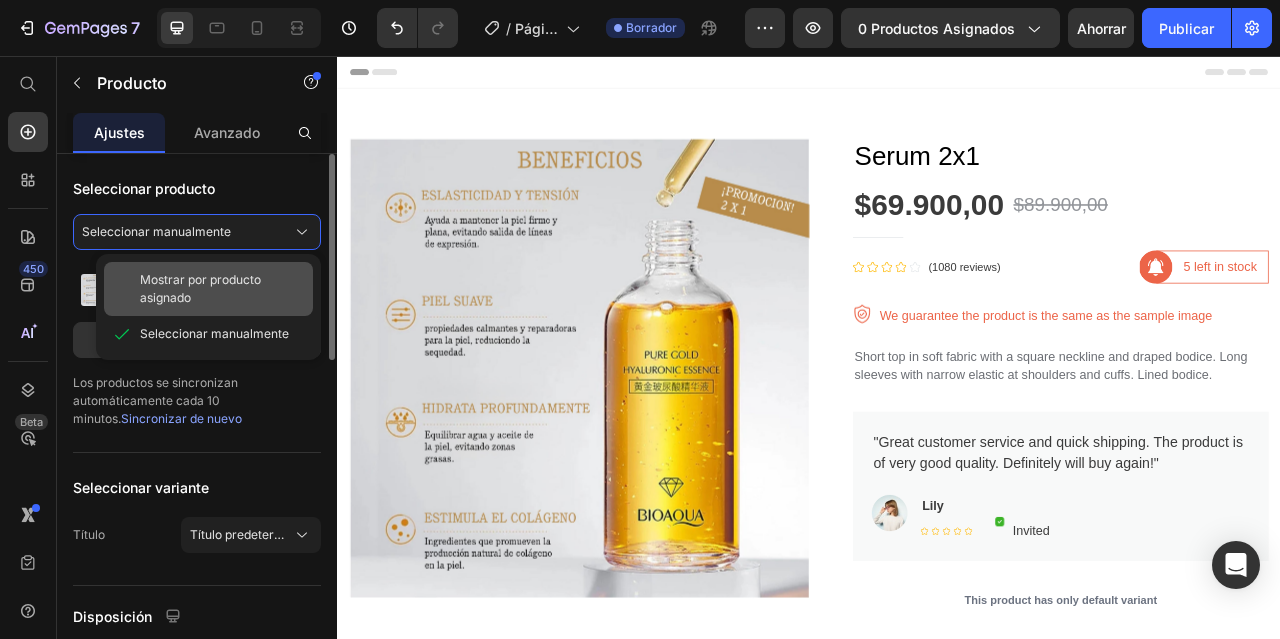 click on "Mostrar por producto asignado" at bounding box center [200, 288] 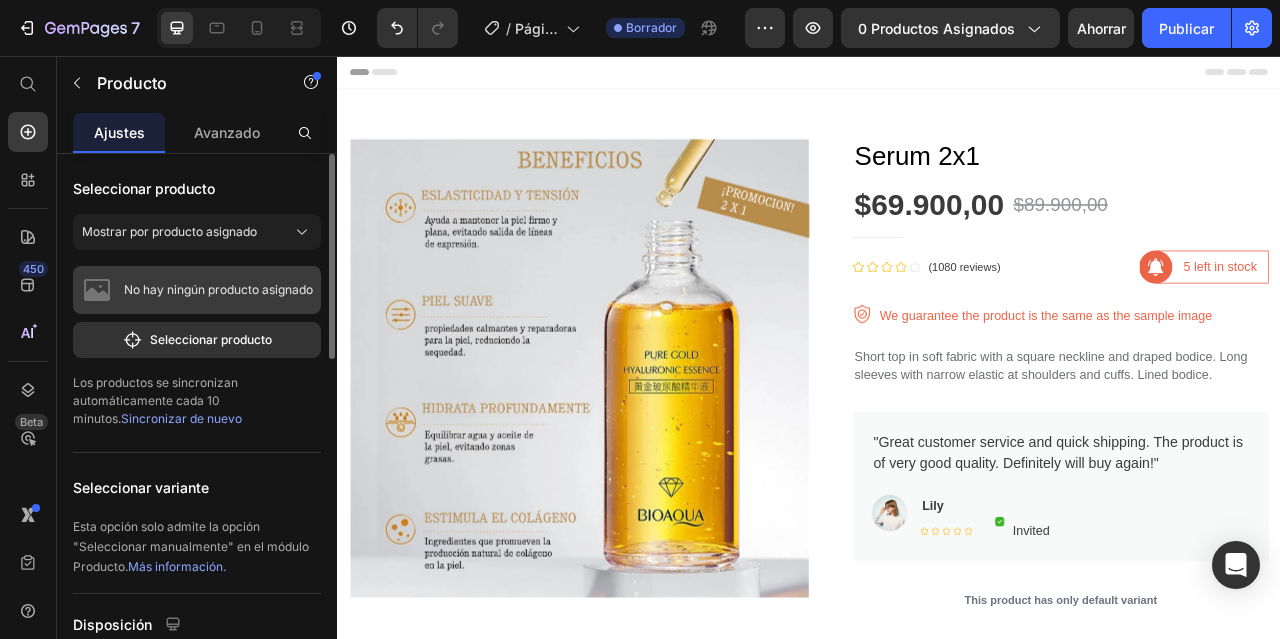 click on "No hay ningún producto asignado" at bounding box center [218, 290] 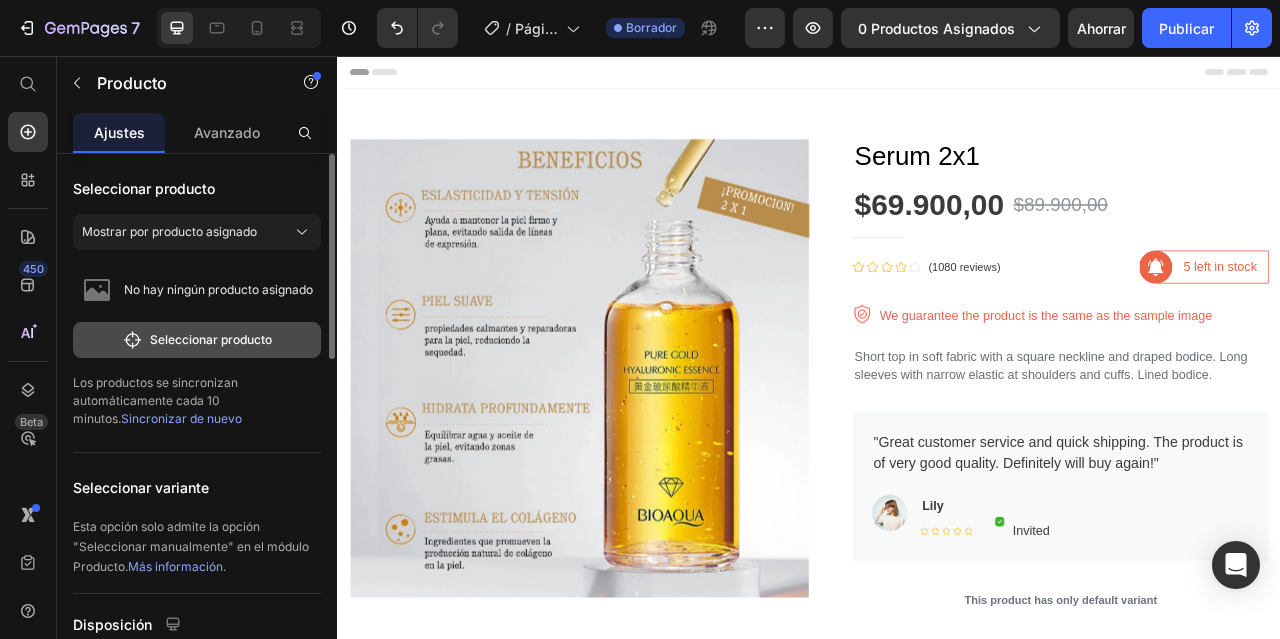click on "Seleccionar producto" at bounding box center (197, 340) 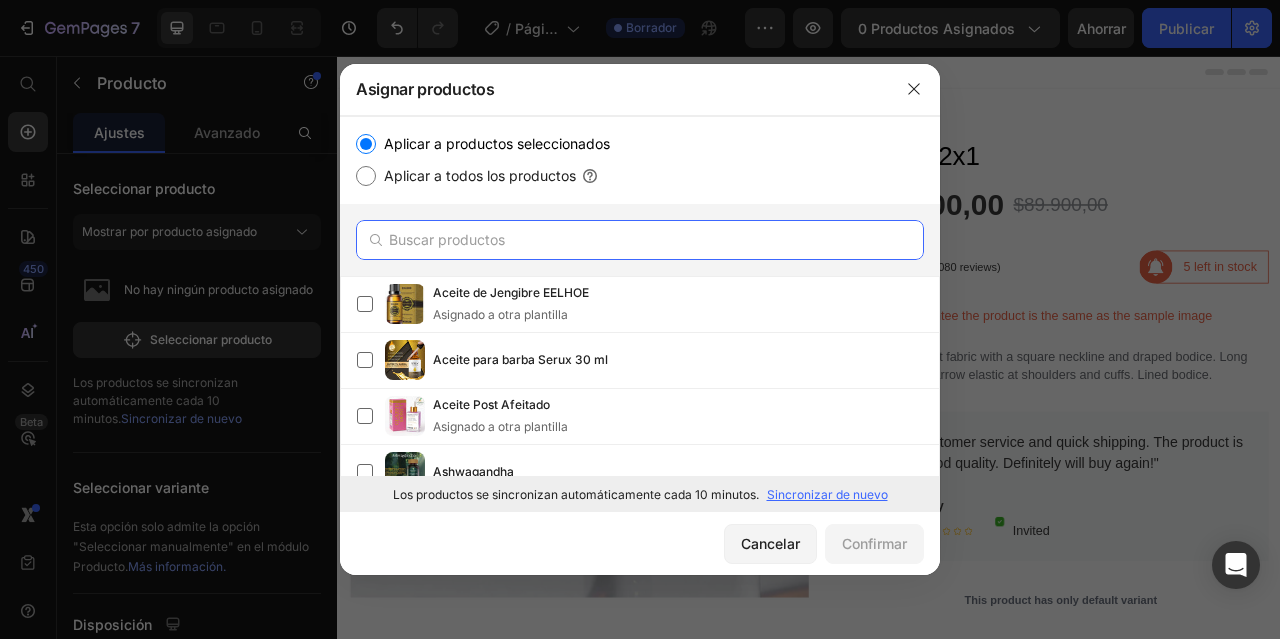 click at bounding box center [640, 240] 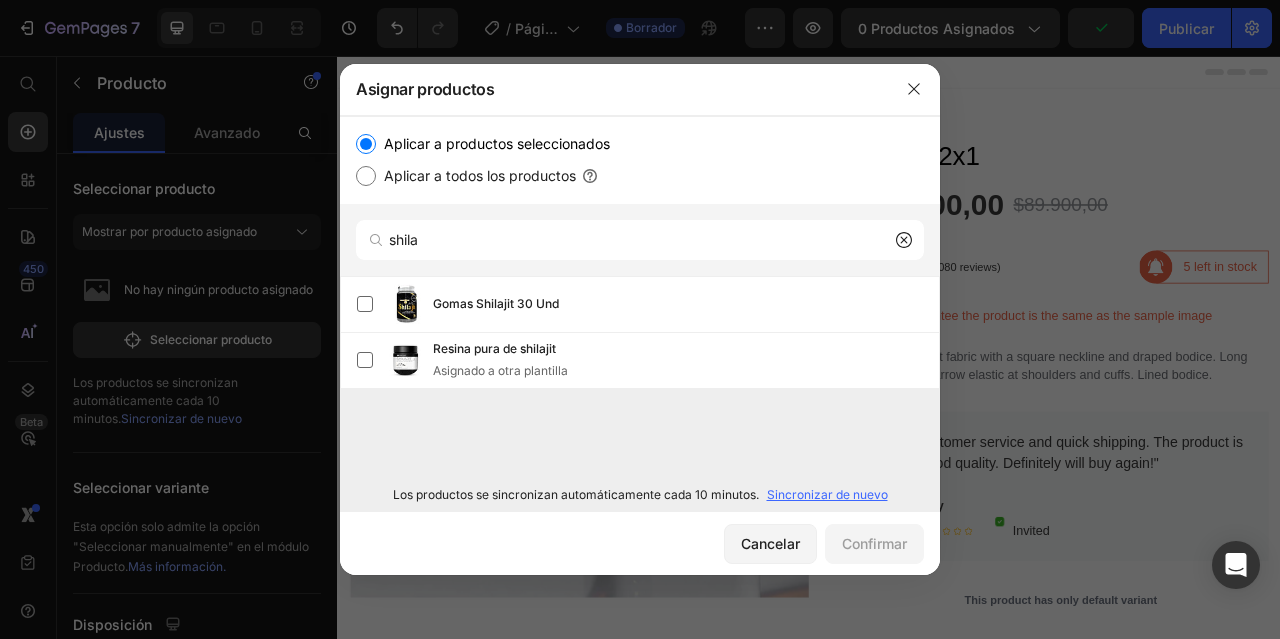 click on "Sincronizar de nuevo" at bounding box center [827, 494] 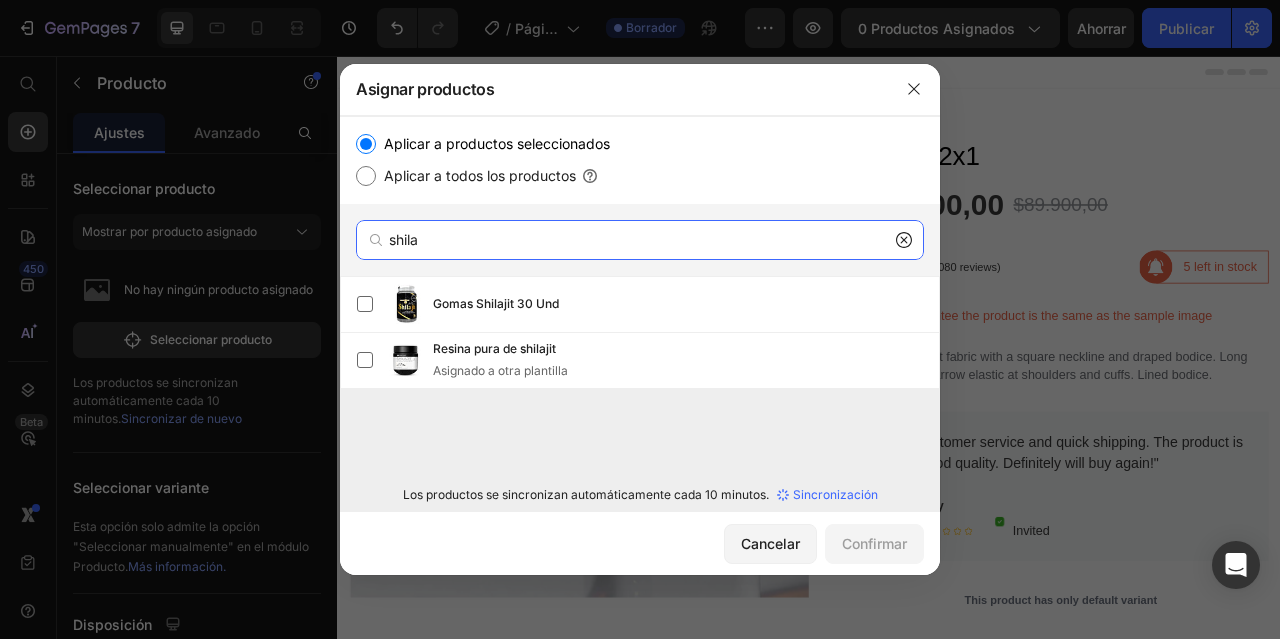 click on "shila" at bounding box center (640, 240) 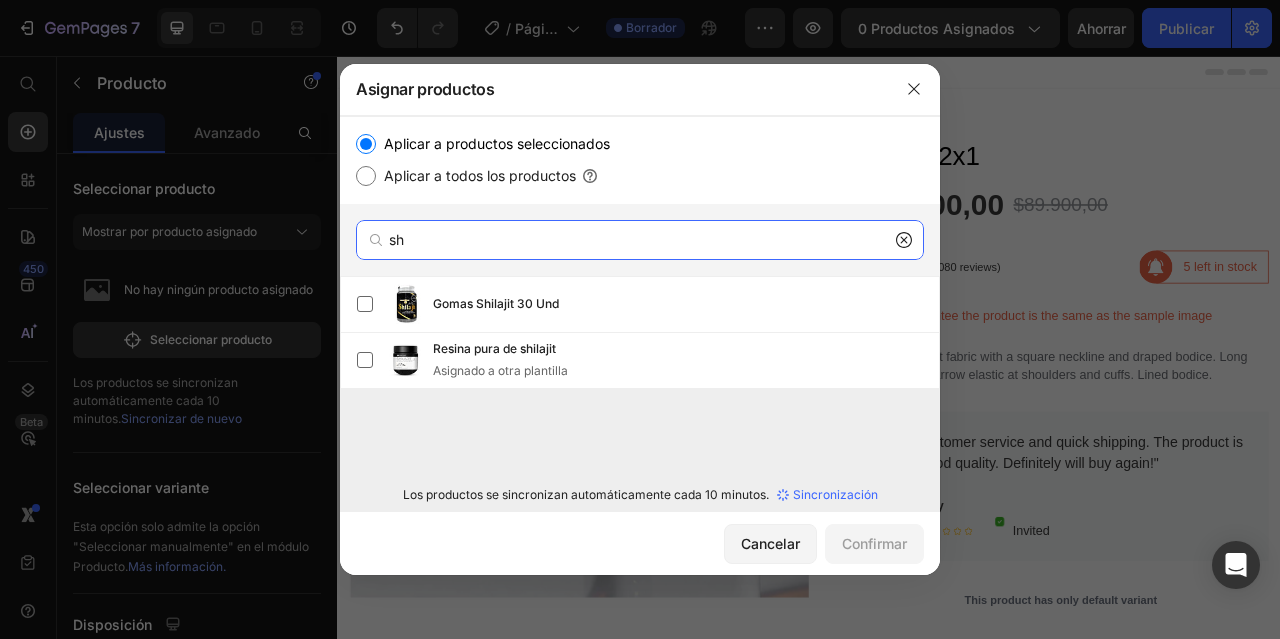 type on "s" 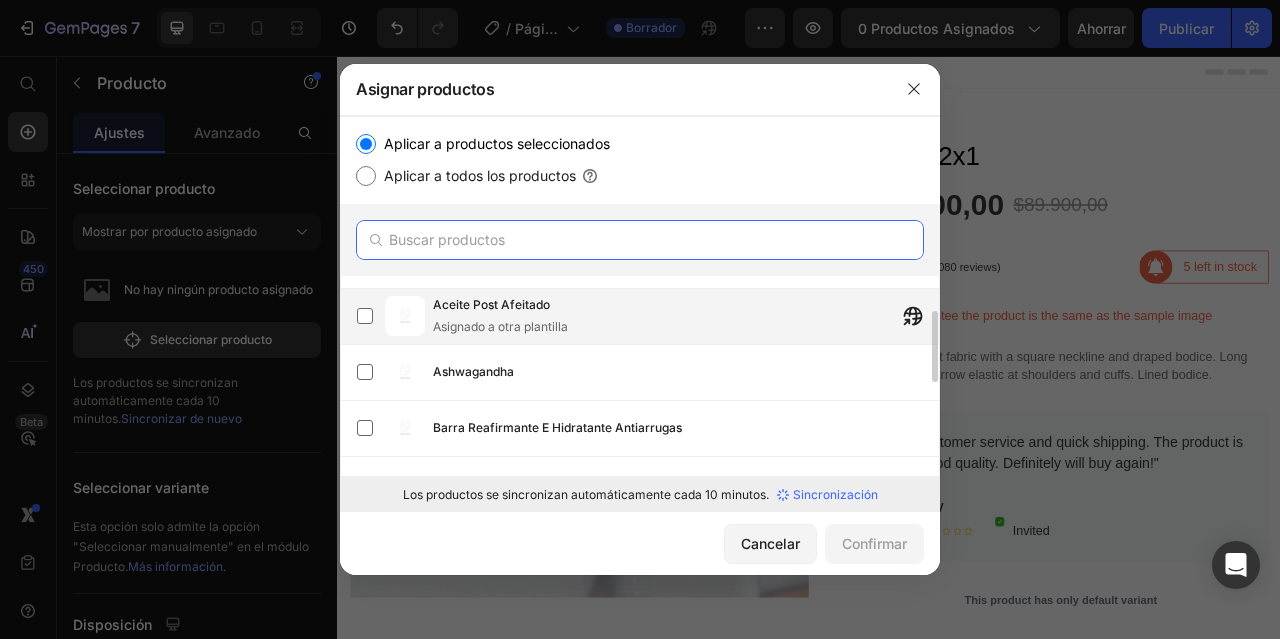 scroll, scrollTop: 0, scrollLeft: 0, axis: both 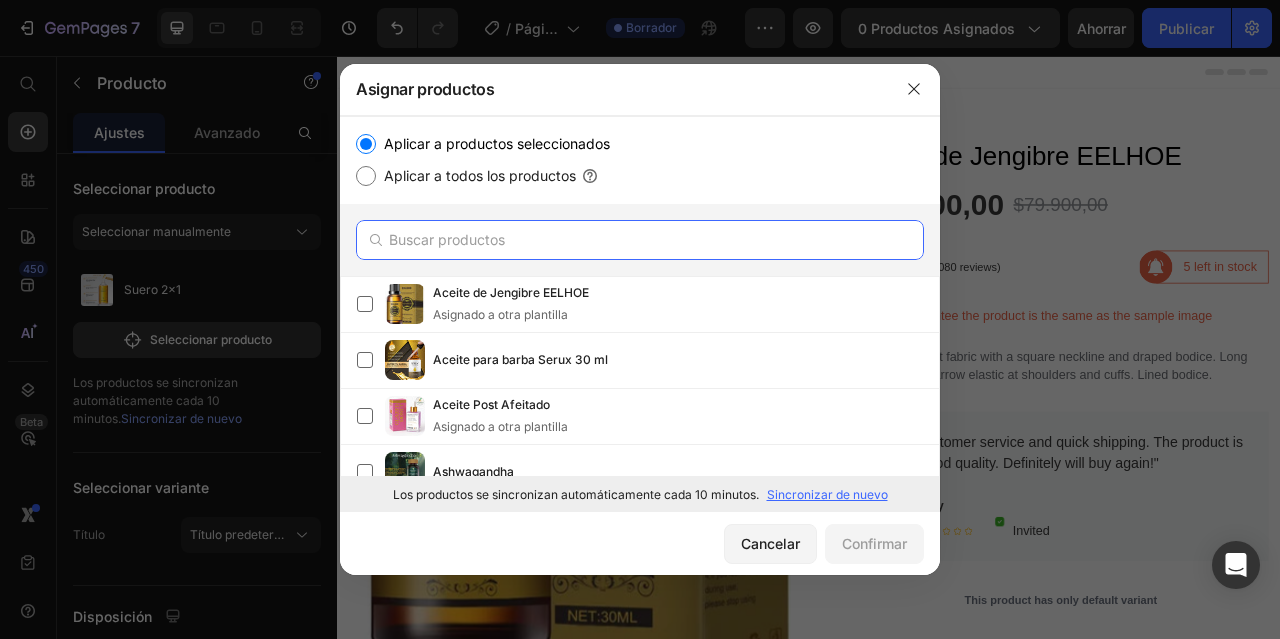 click at bounding box center (640, 240) 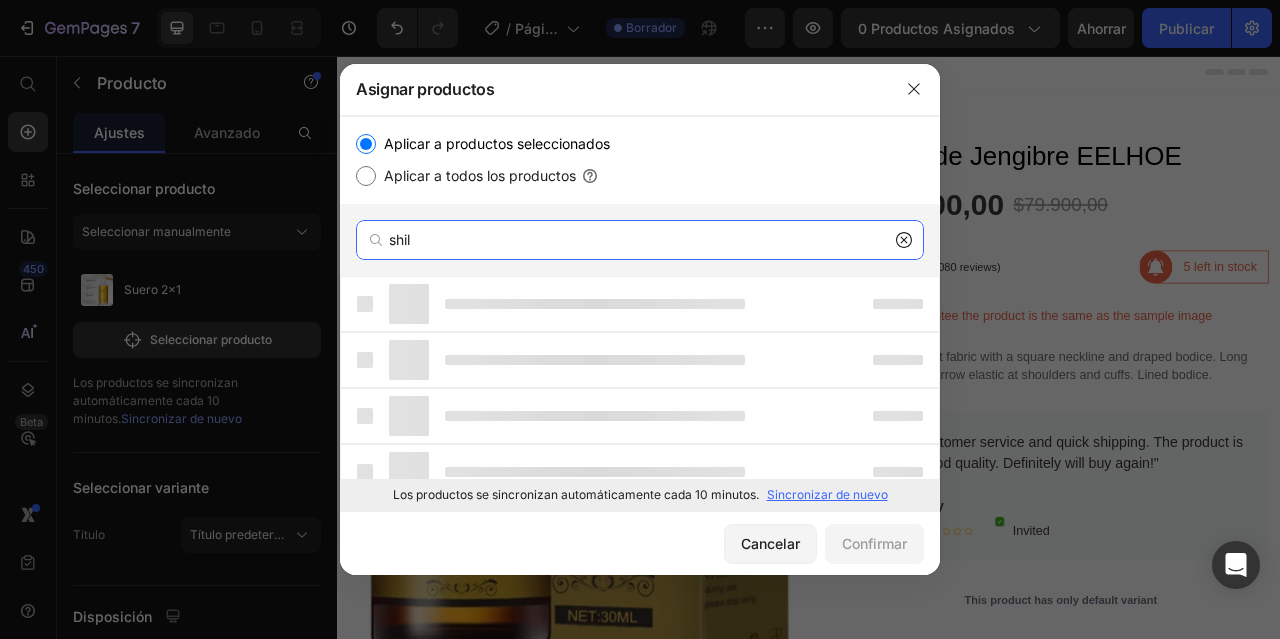 type on "shila" 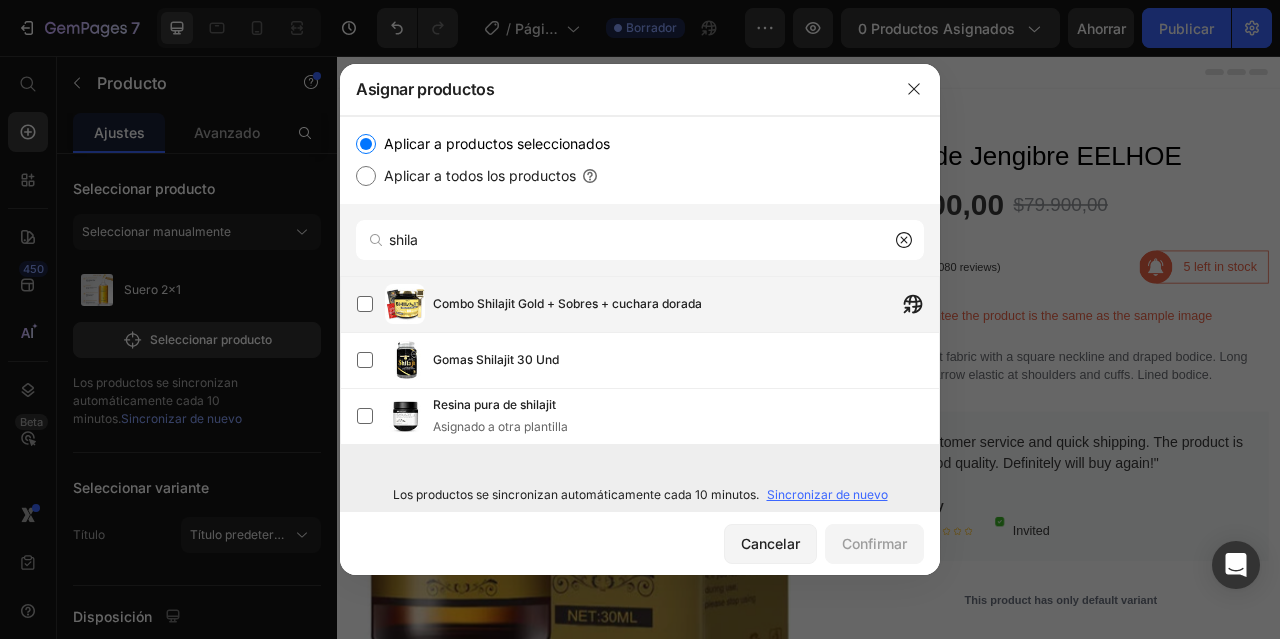 click on "Combo Shilajit Gold + Sobres + cuchara dorada" at bounding box center [567, 304] 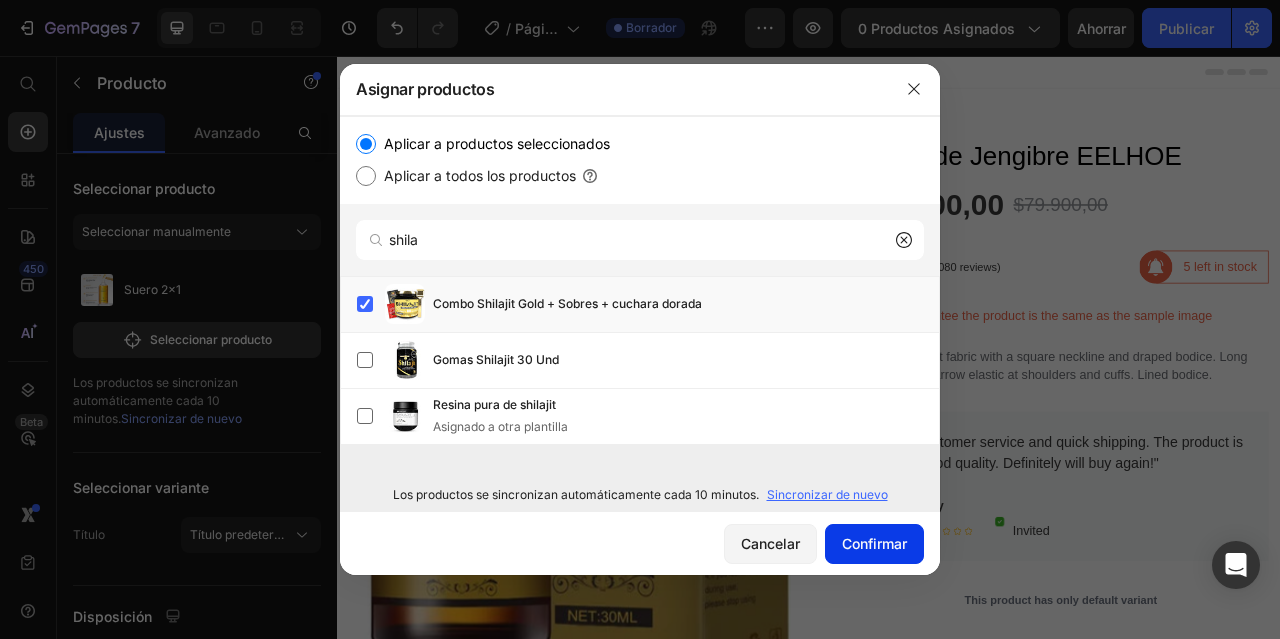 click on "Confirmar" at bounding box center [874, 543] 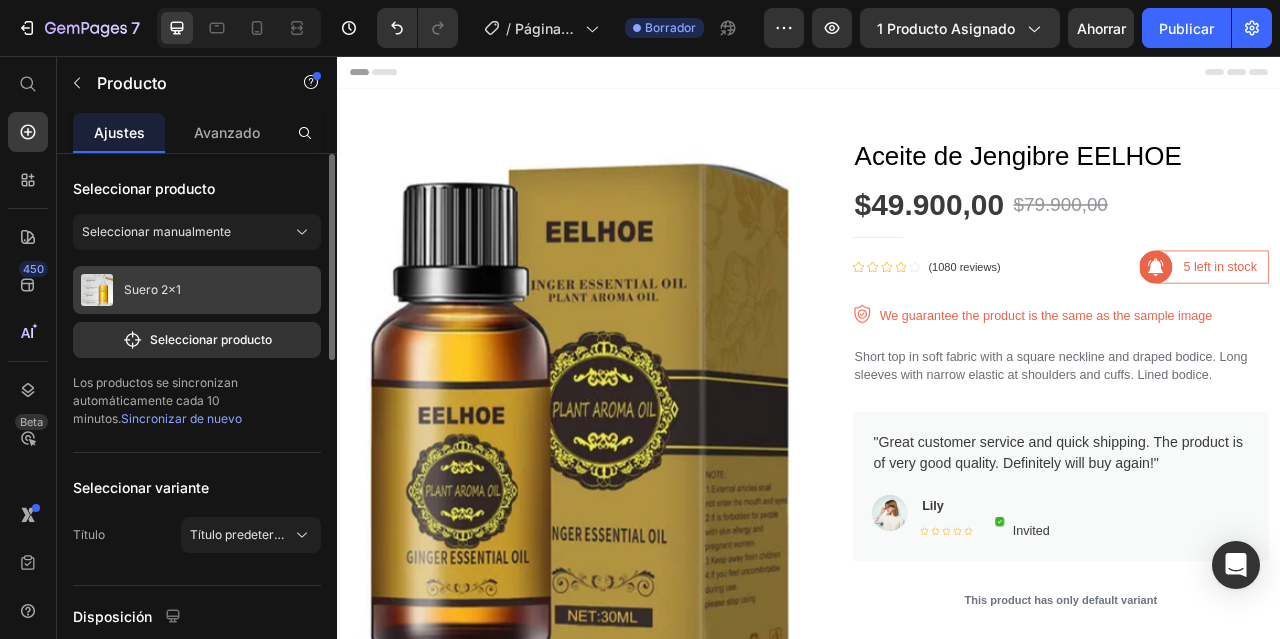 click on "Suero 2x1" at bounding box center (197, 290) 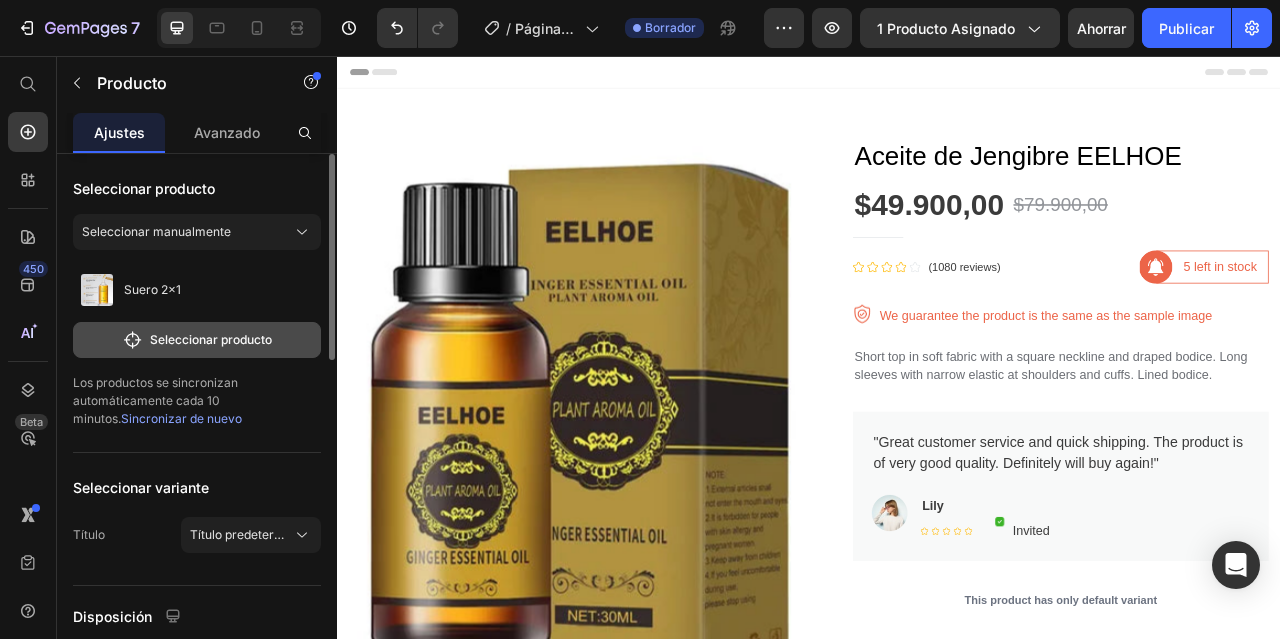 click on "Seleccionar producto" at bounding box center [211, 339] 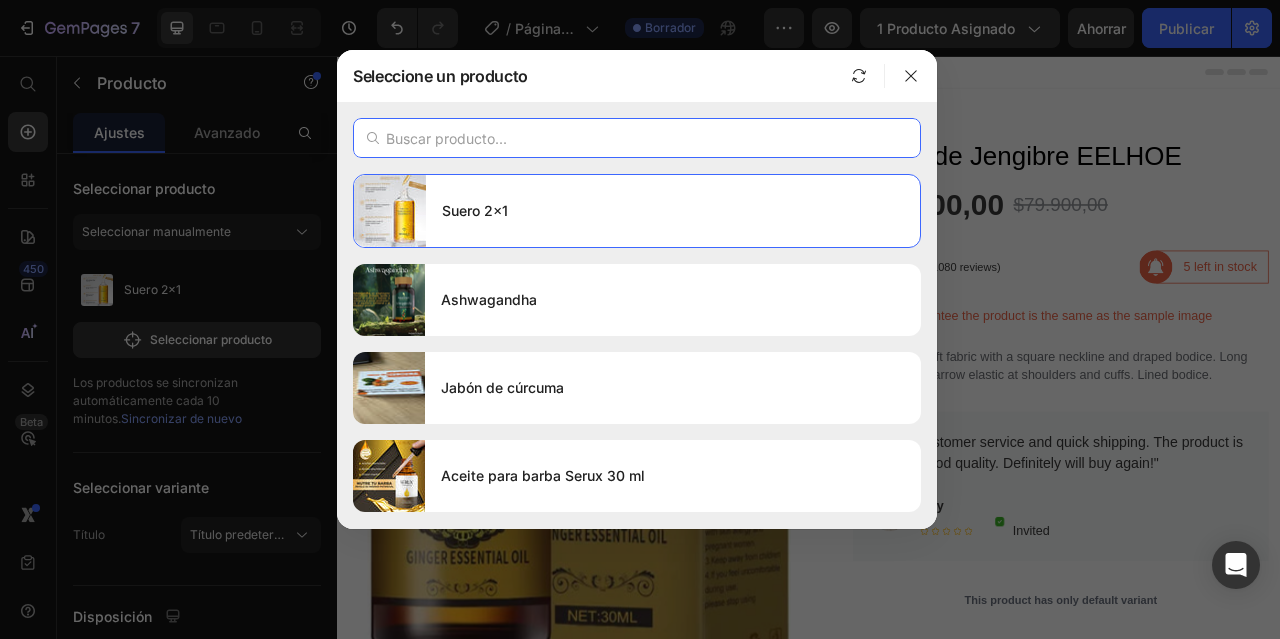 click at bounding box center [637, 138] 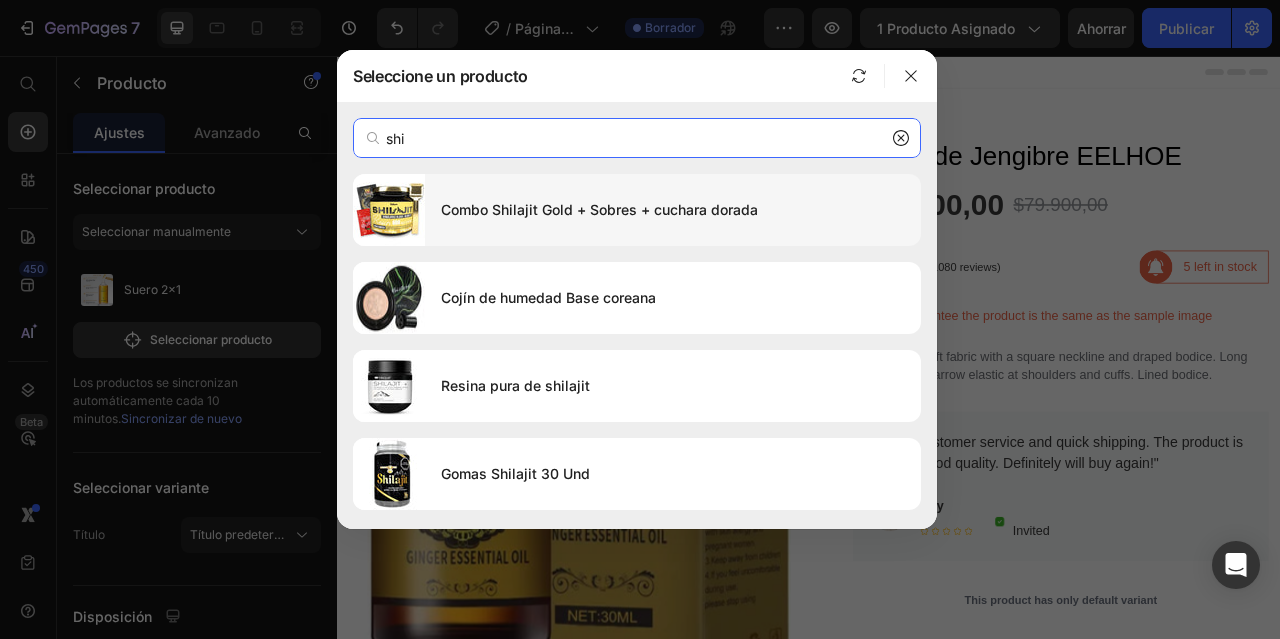 type on "shi" 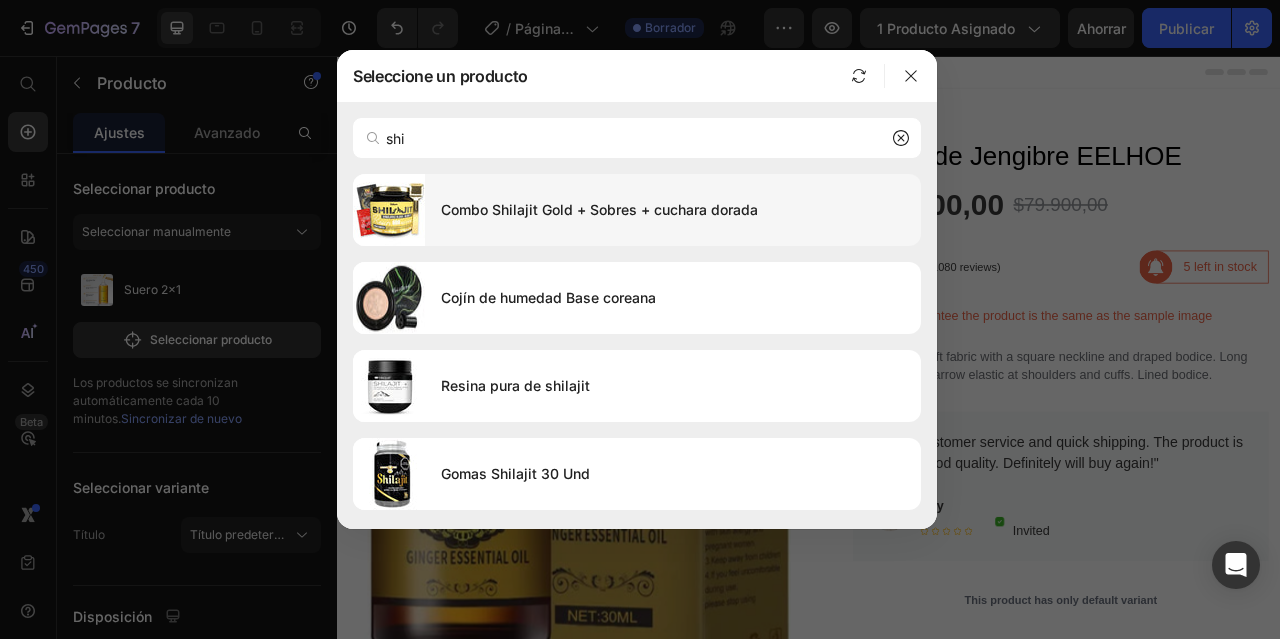 click on "Combo Shilajit Gold + Sobres + cuchara dorada" at bounding box center [599, 209] 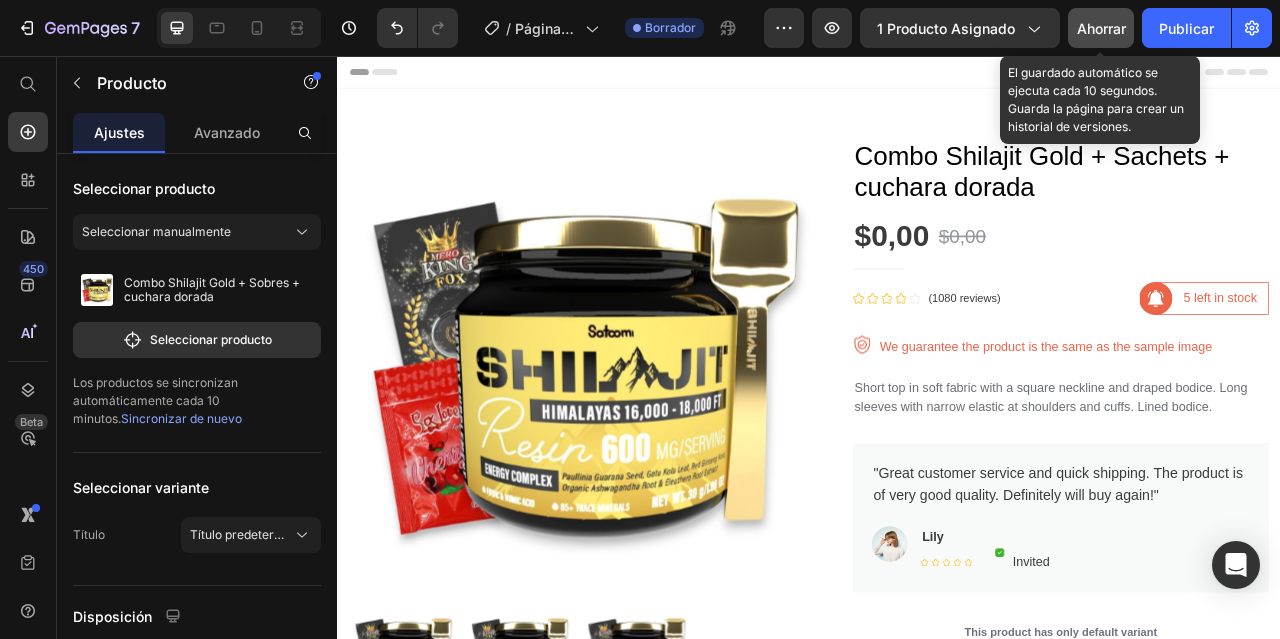 click on "Ahorrar" at bounding box center [1101, 28] 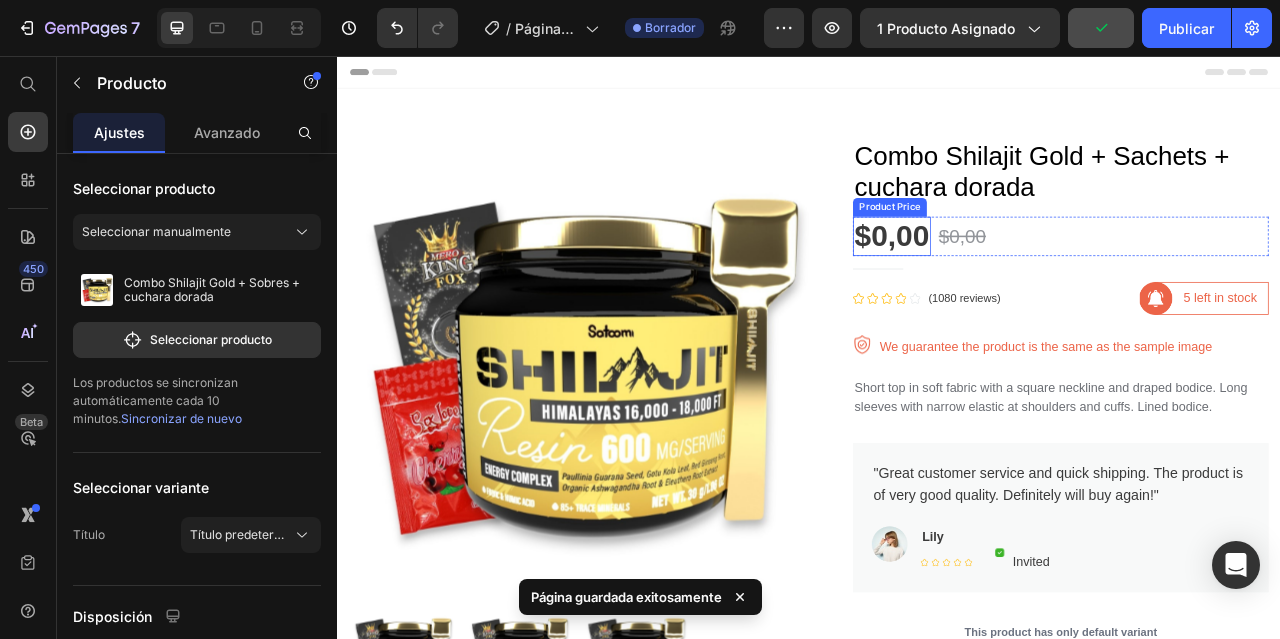 click on "$0,00" at bounding box center (1042, 285) 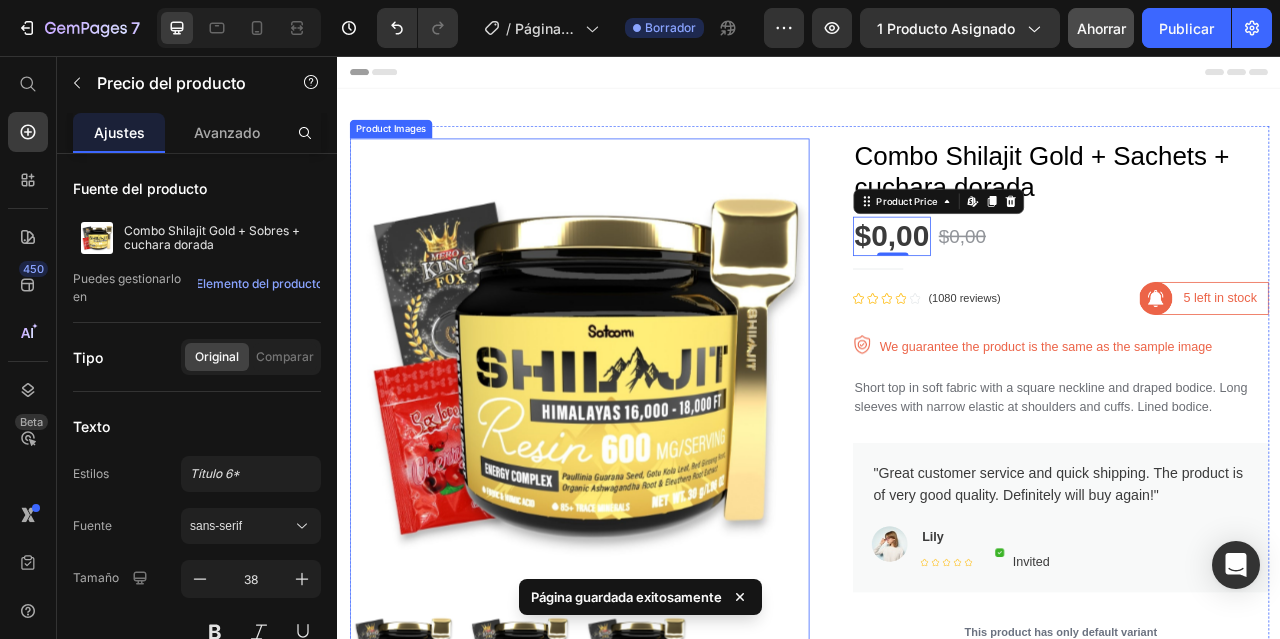 click at bounding box center (644, 453) 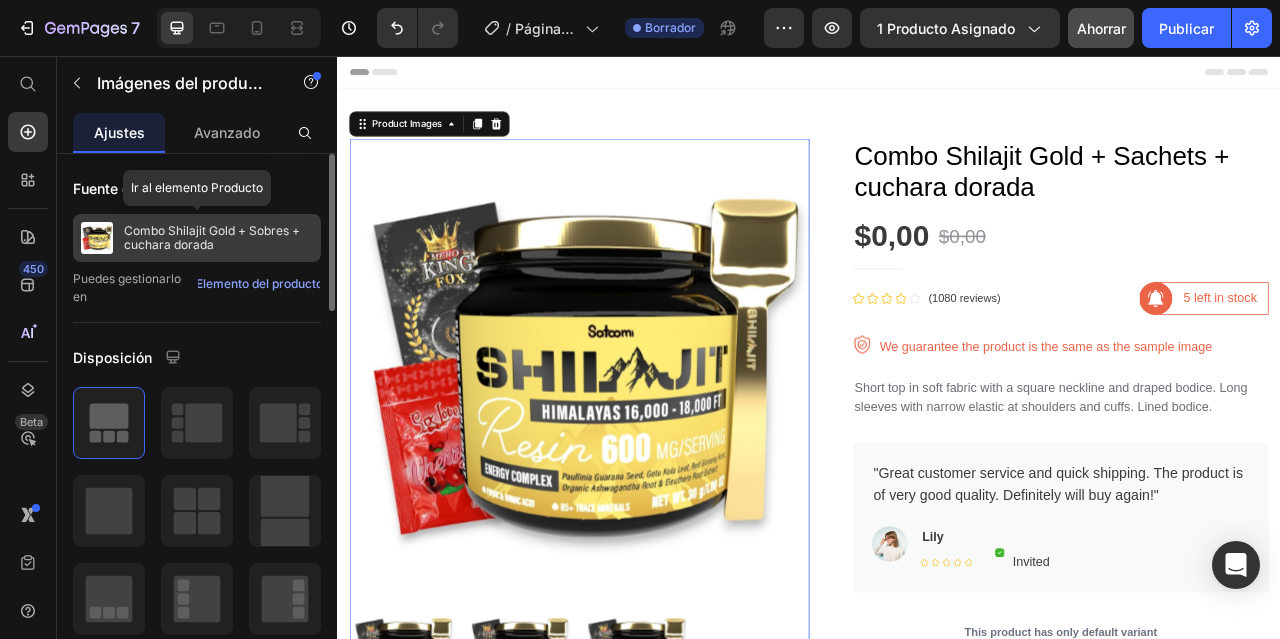 click on "Combo Shilajit Gold + Sobres + cuchara dorada" at bounding box center (212, 237) 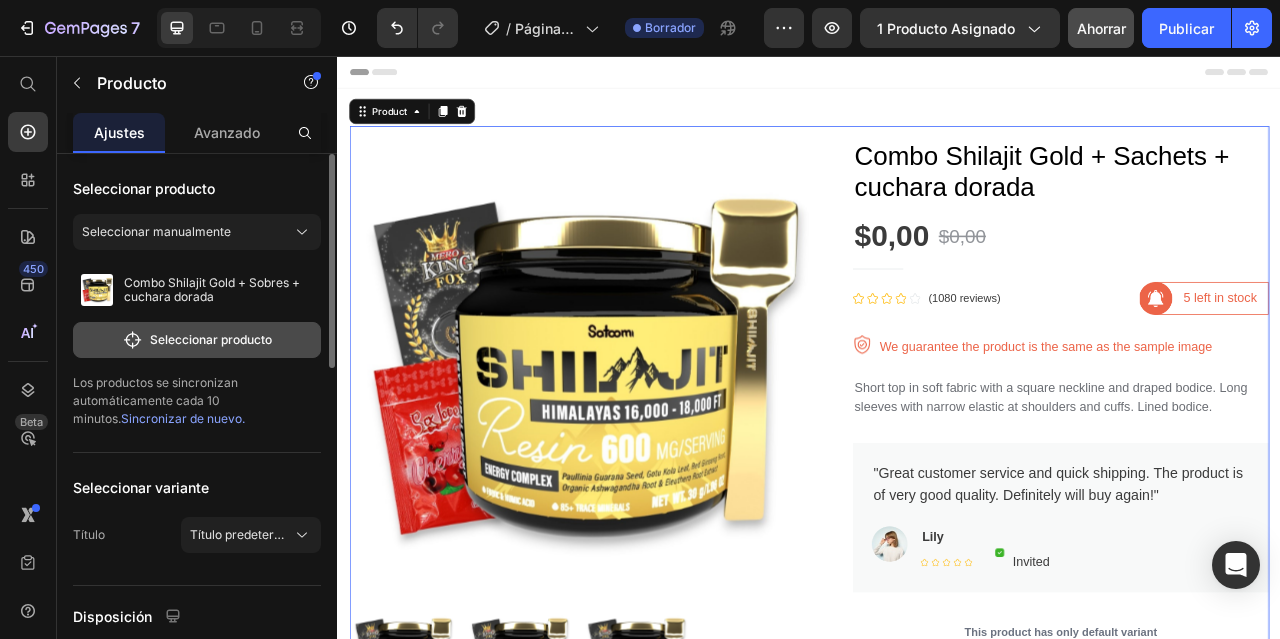 click on "Seleccionar producto" 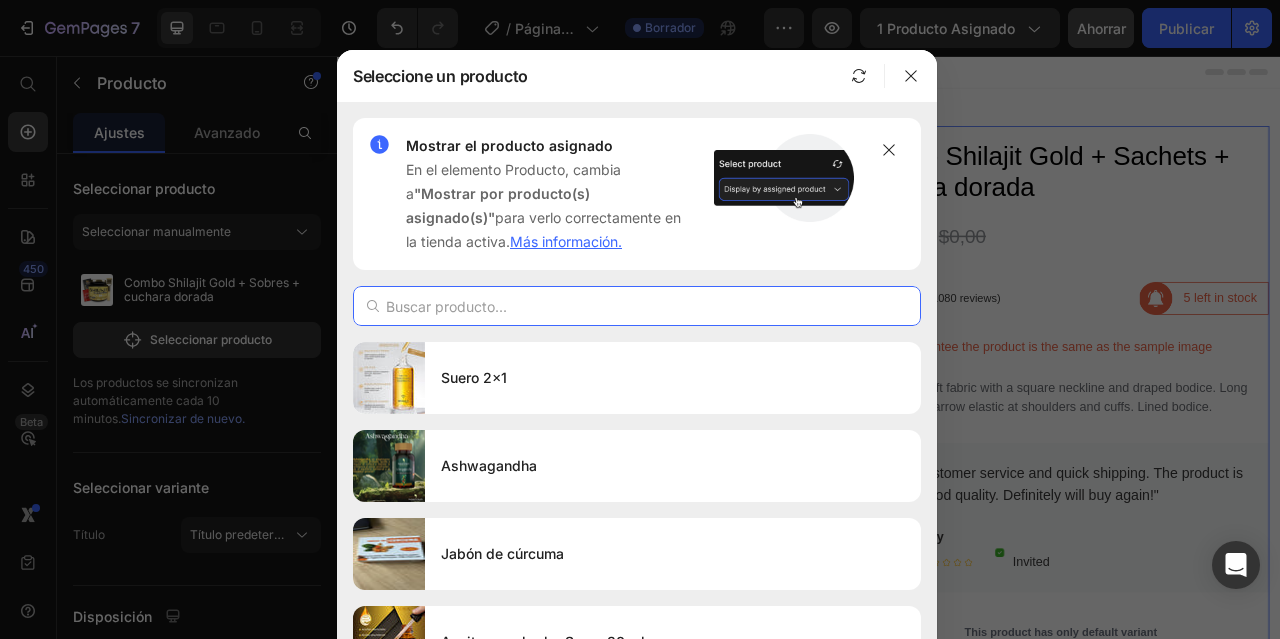 click at bounding box center (637, 306) 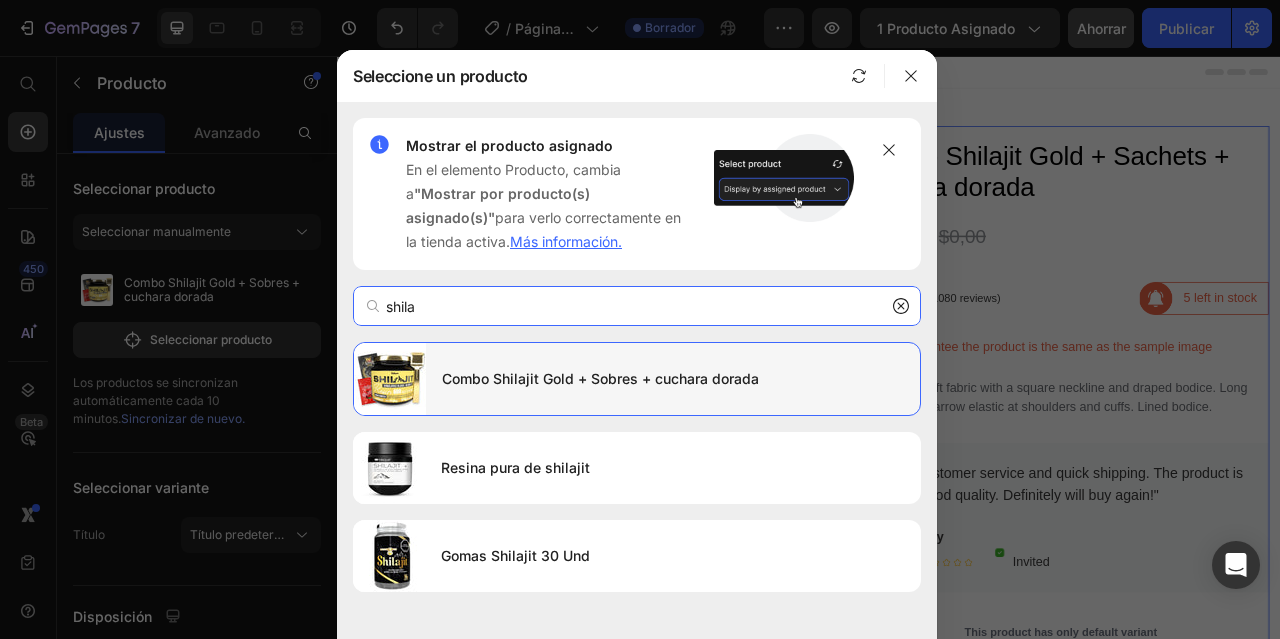 type on "shila" 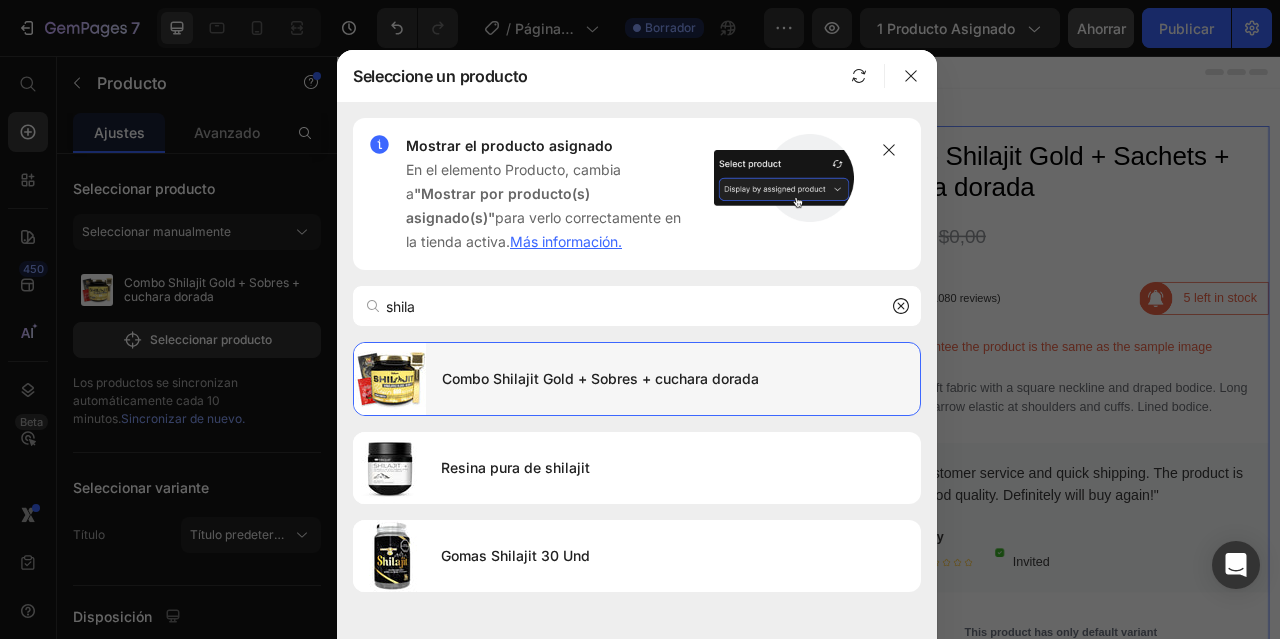 click on "Combo Shilajit Gold + Sobres + cuchara dorada" at bounding box center (673, 379) 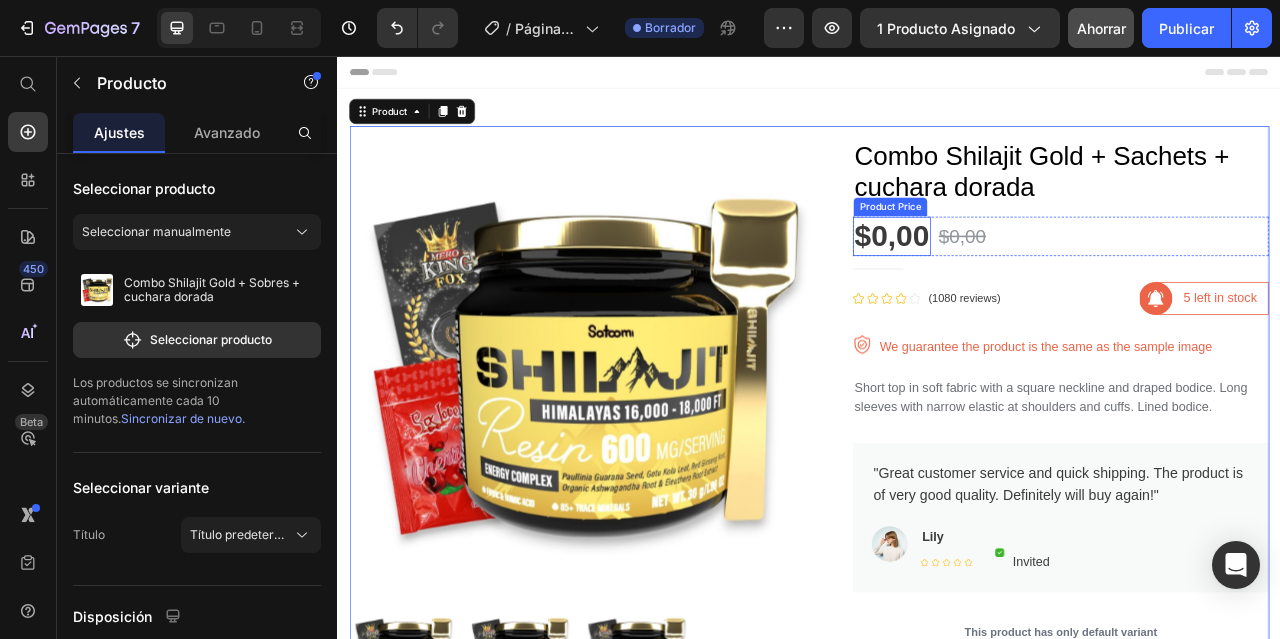 click on "$0,00" at bounding box center (1042, 285) 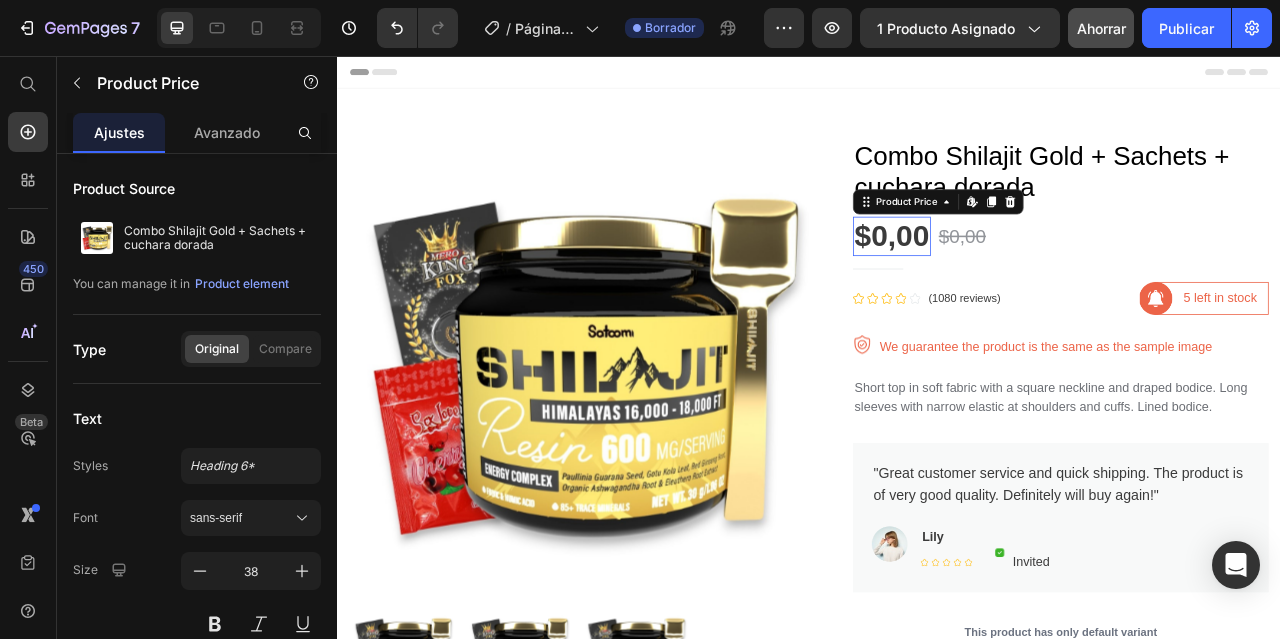 click on "$0,00" at bounding box center (1042, 285) 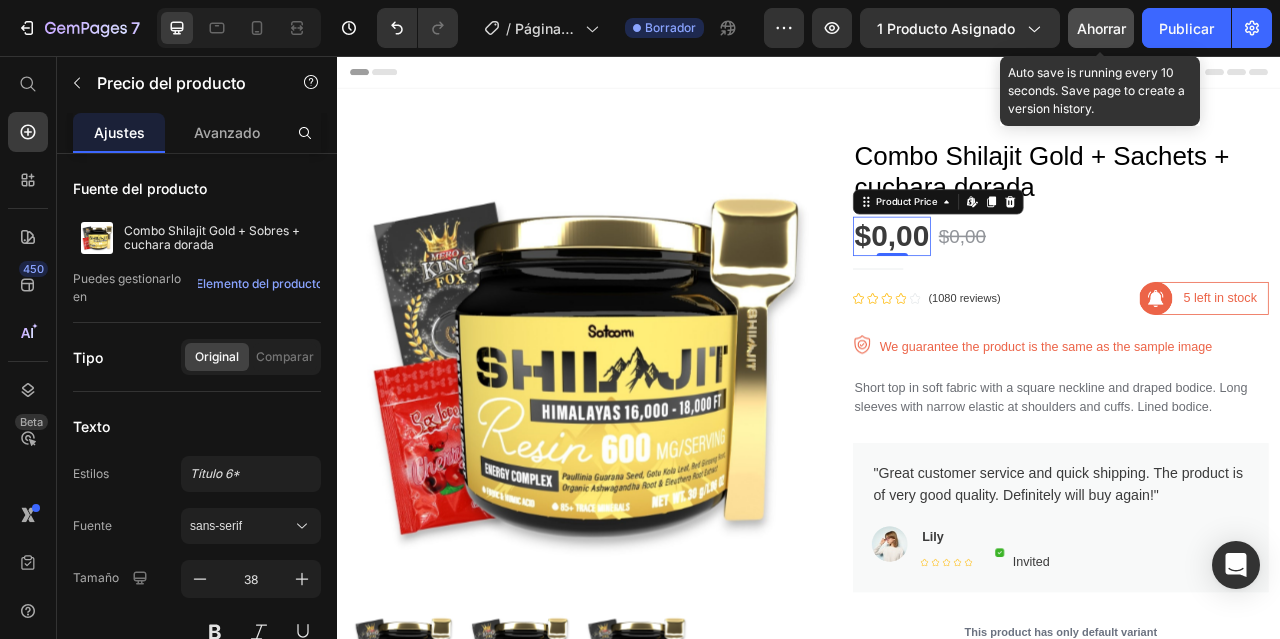 click on "Ahorrar" at bounding box center [1101, 28] 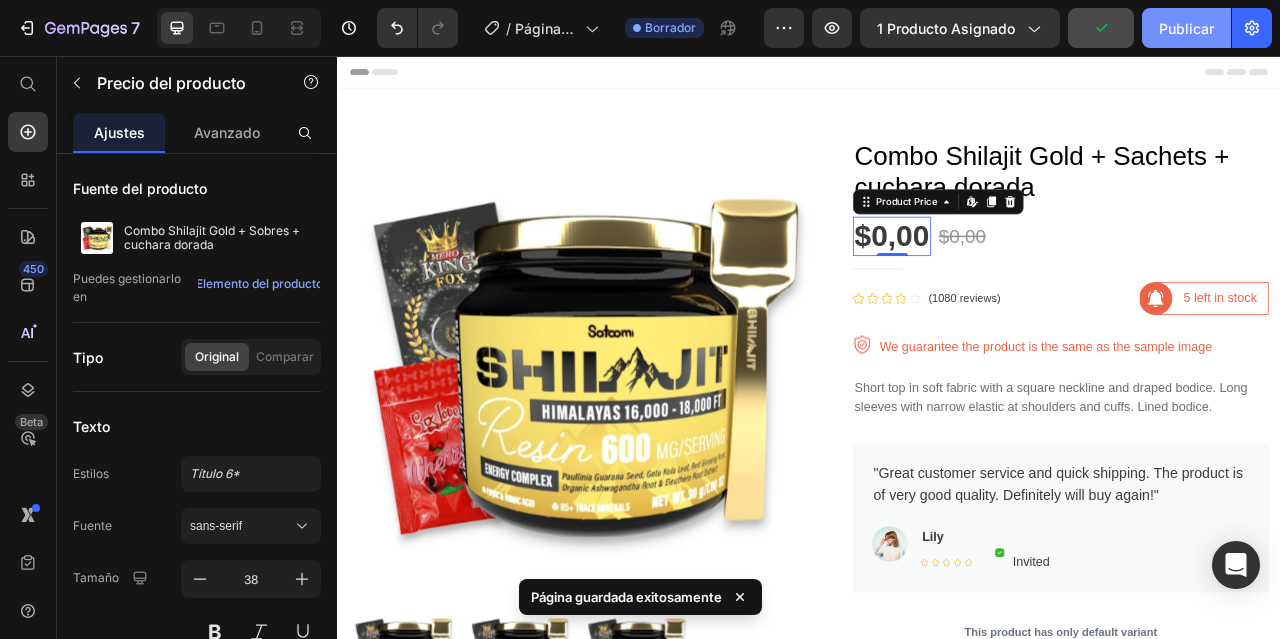 click on "Publicar" at bounding box center (1186, 28) 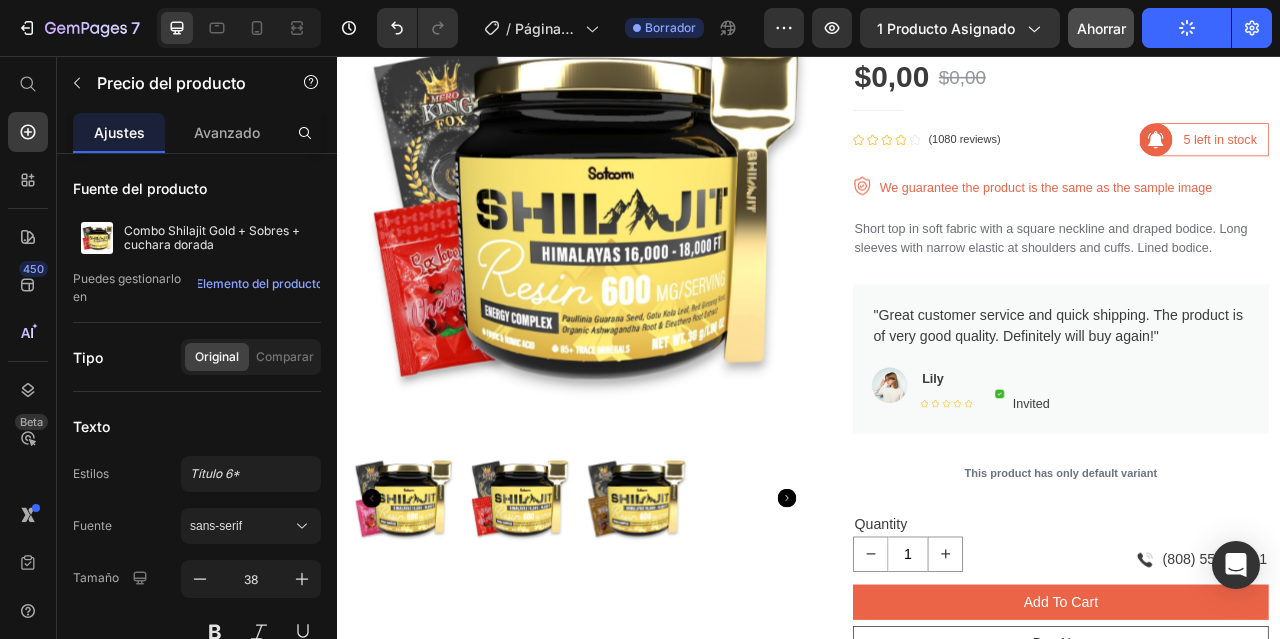 scroll, scrollTop: 0, scrollLeft: 0, axis: both 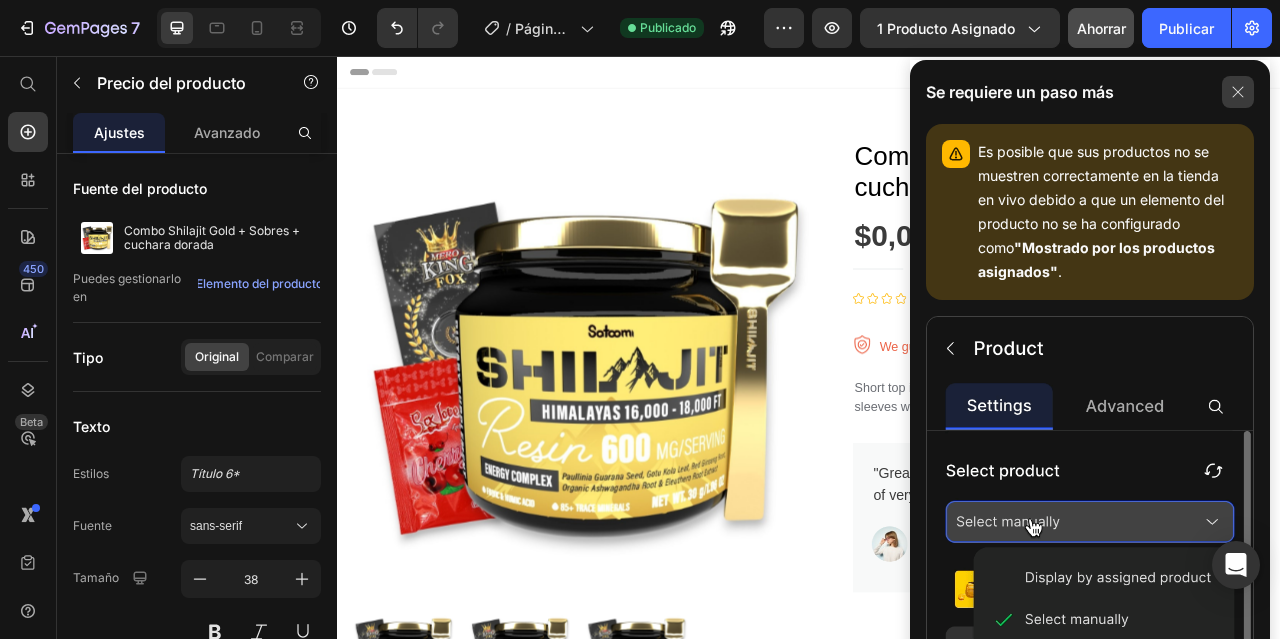 click 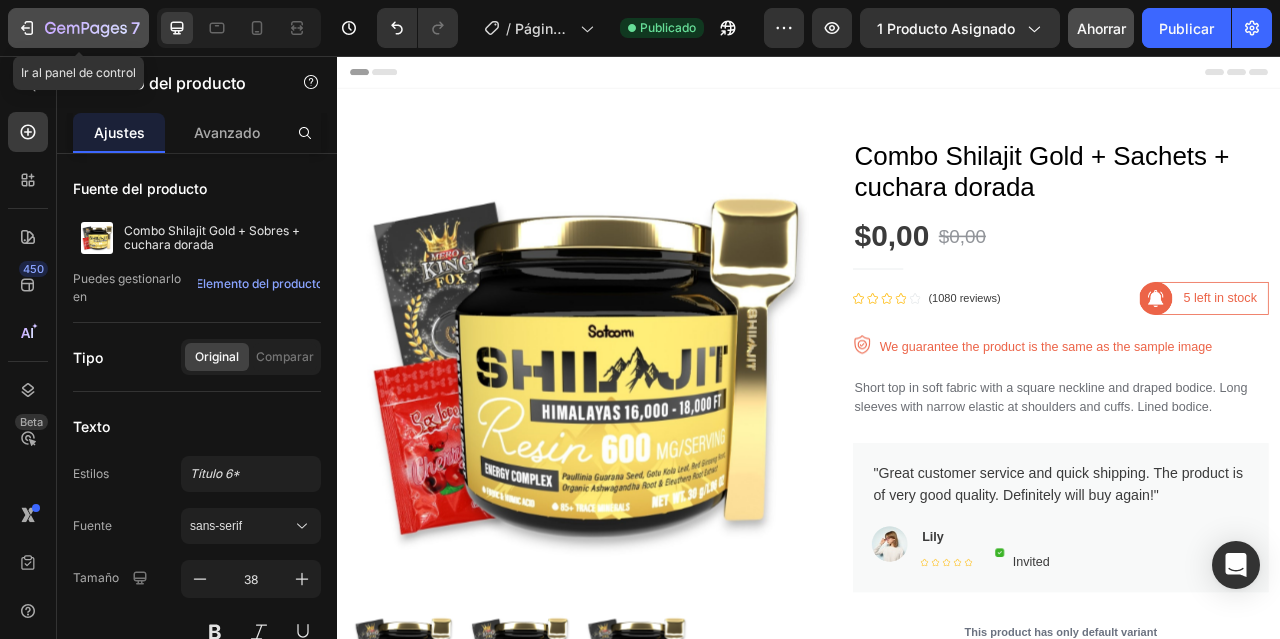 click 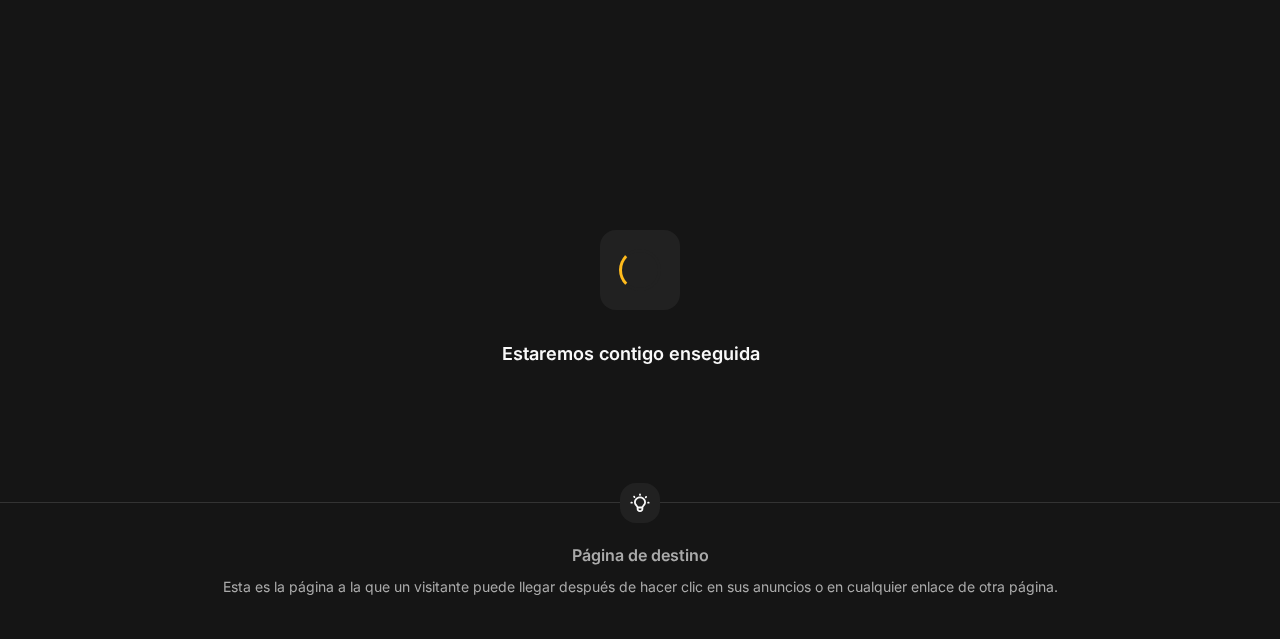 scroll, scrollTop: 0, scrollLeft: 0, axis: both 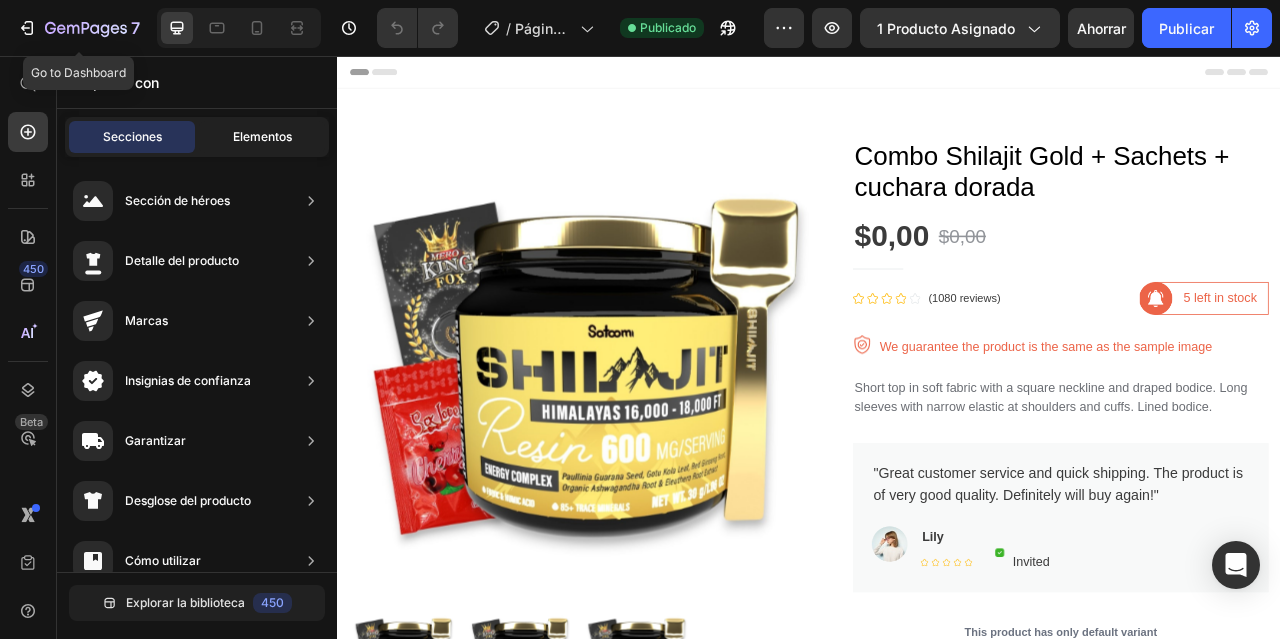 click on "7" 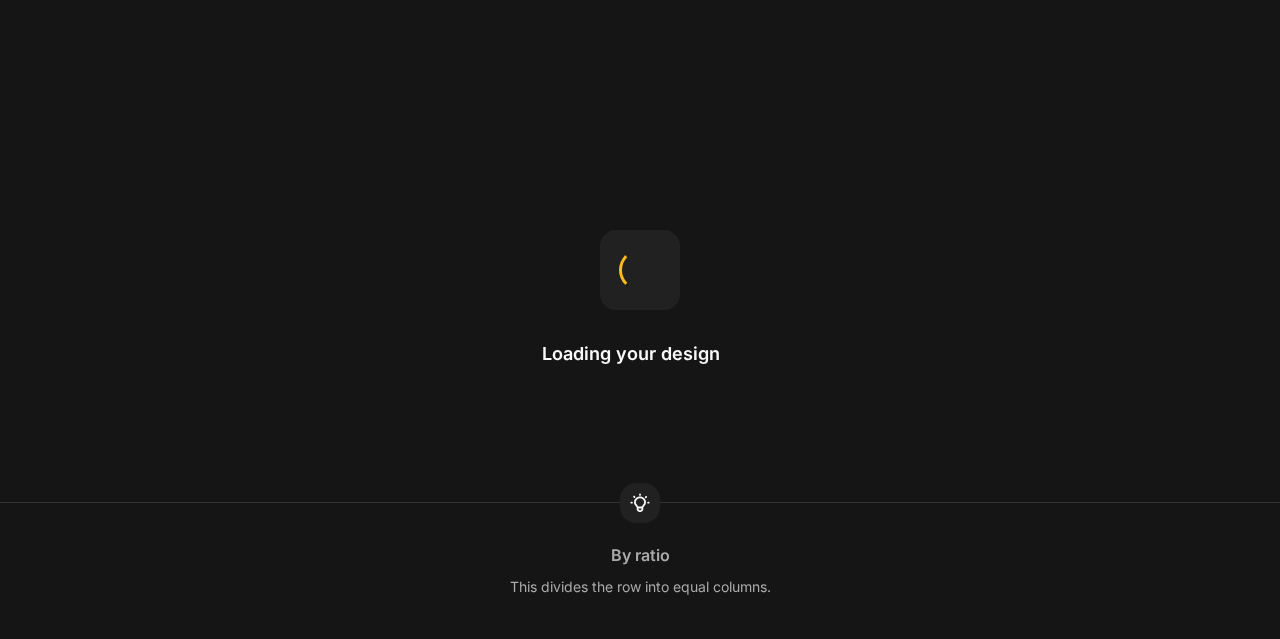 scroll, scrollTop: 0, scrollLeft: 0, axis: both 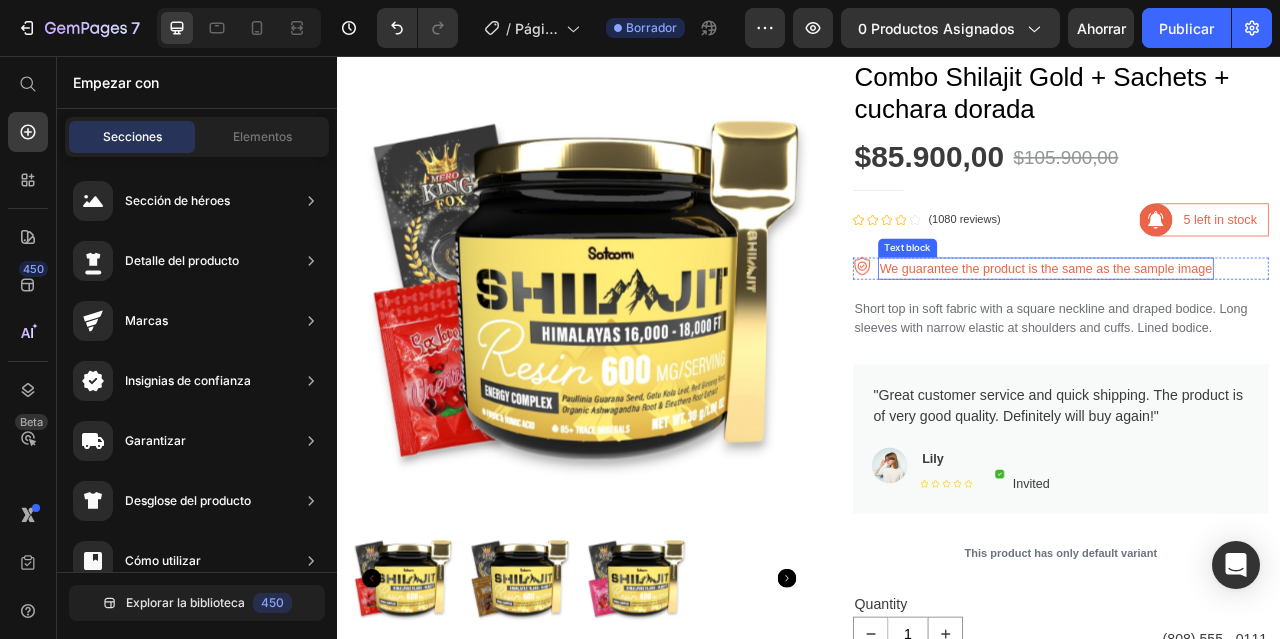 click on "We guarantee the product is the same as the sample image" at bounding box center (1238, 326) 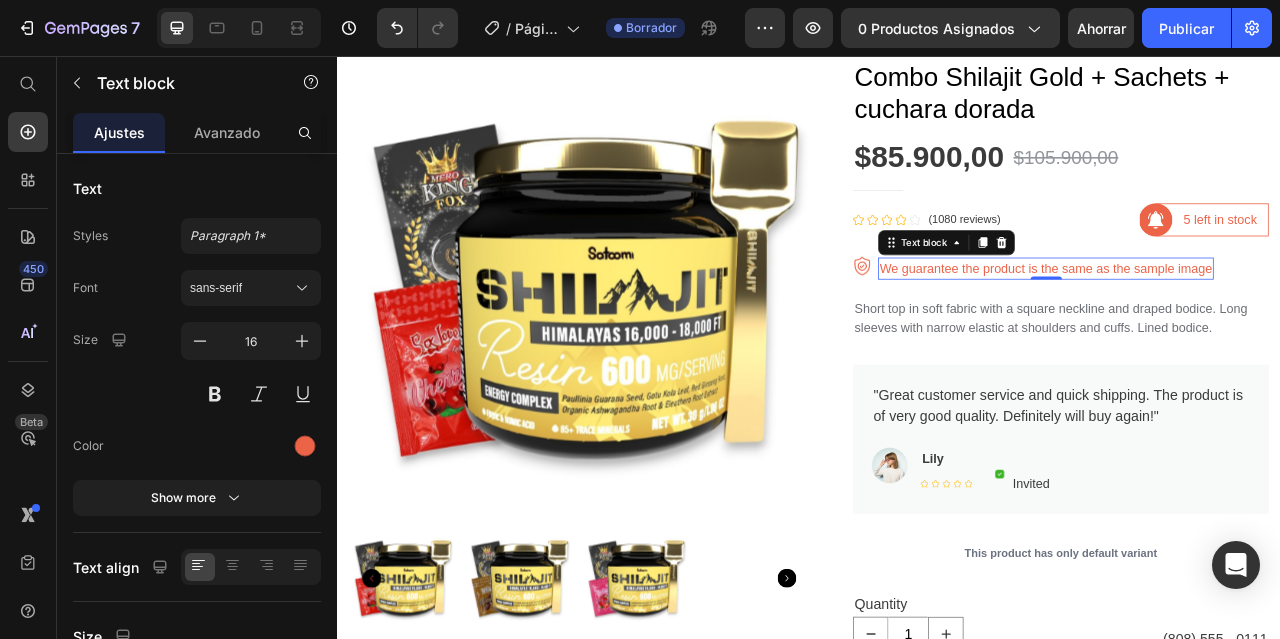 click on "We guarantee the product is the same as the sample image" at bounding box center (1238, 326) 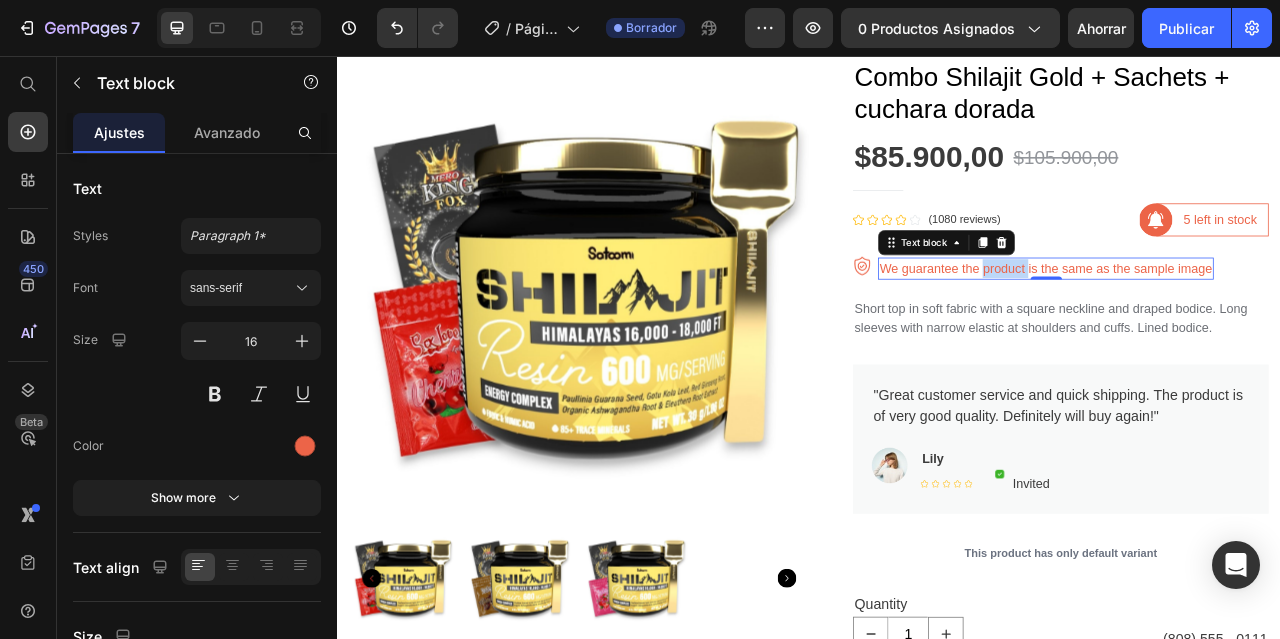 click on "We guarantee the product is the same as the sample image" at bounding box center [1238, 326] 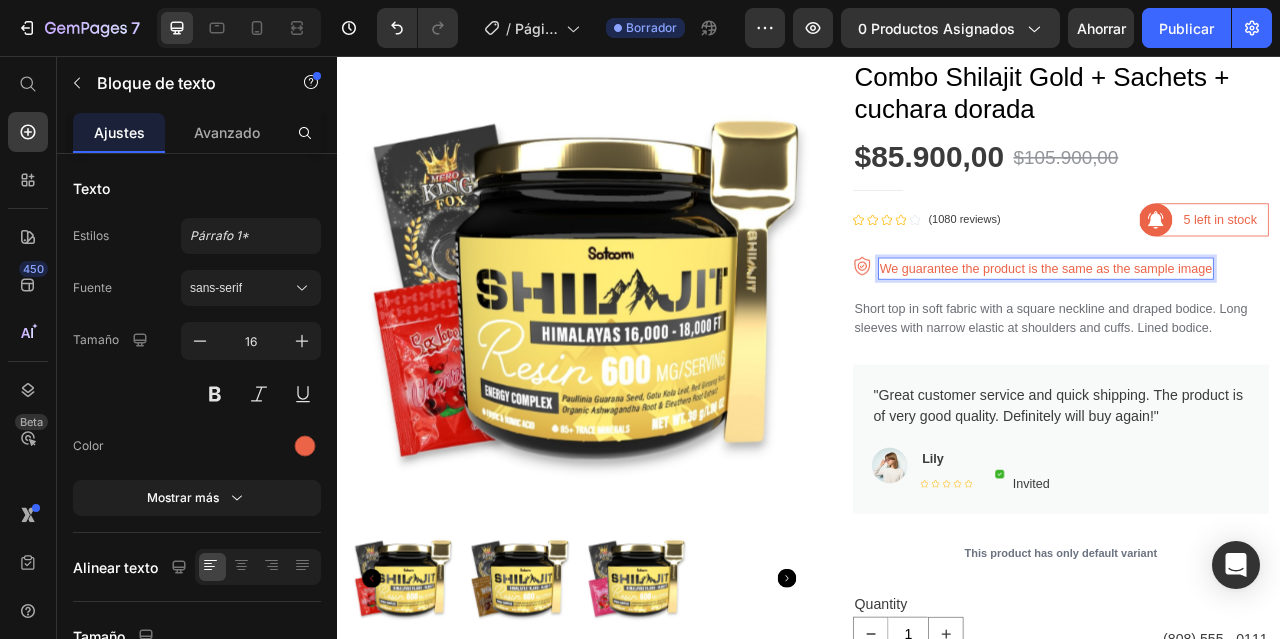 click on "We guarantee the product is the same as the sample image" at bounding box center (1238, 326) 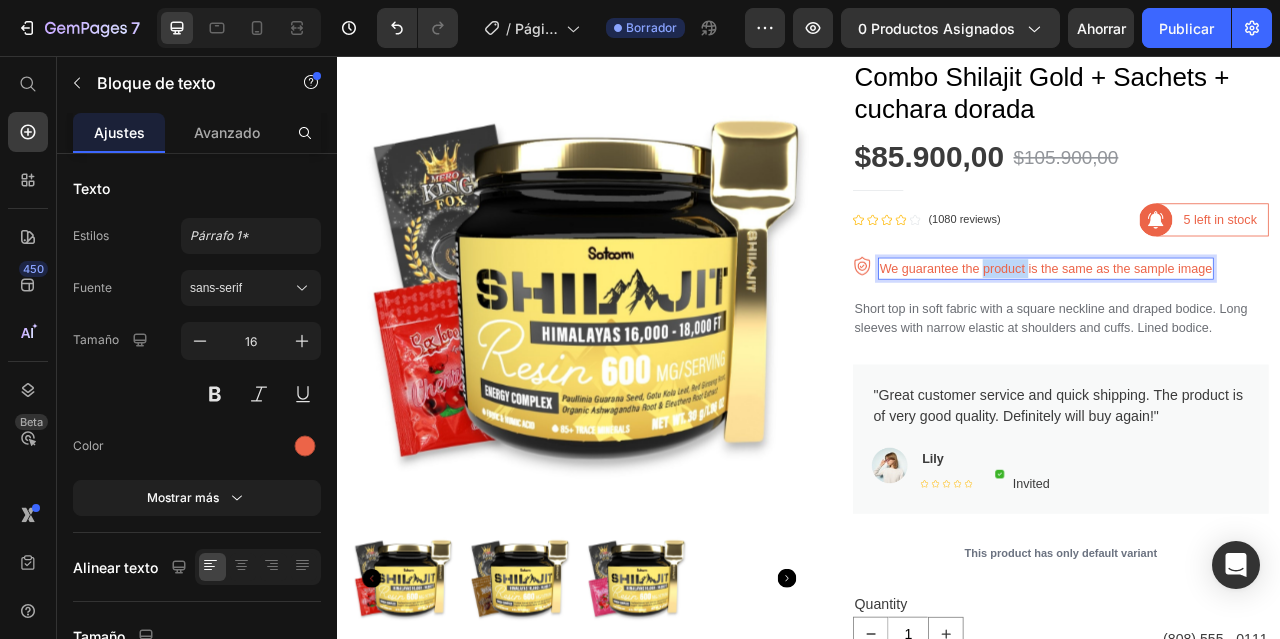 click on "We guarantee the product is the same as the sample image" at bounding box center (1238, 326) 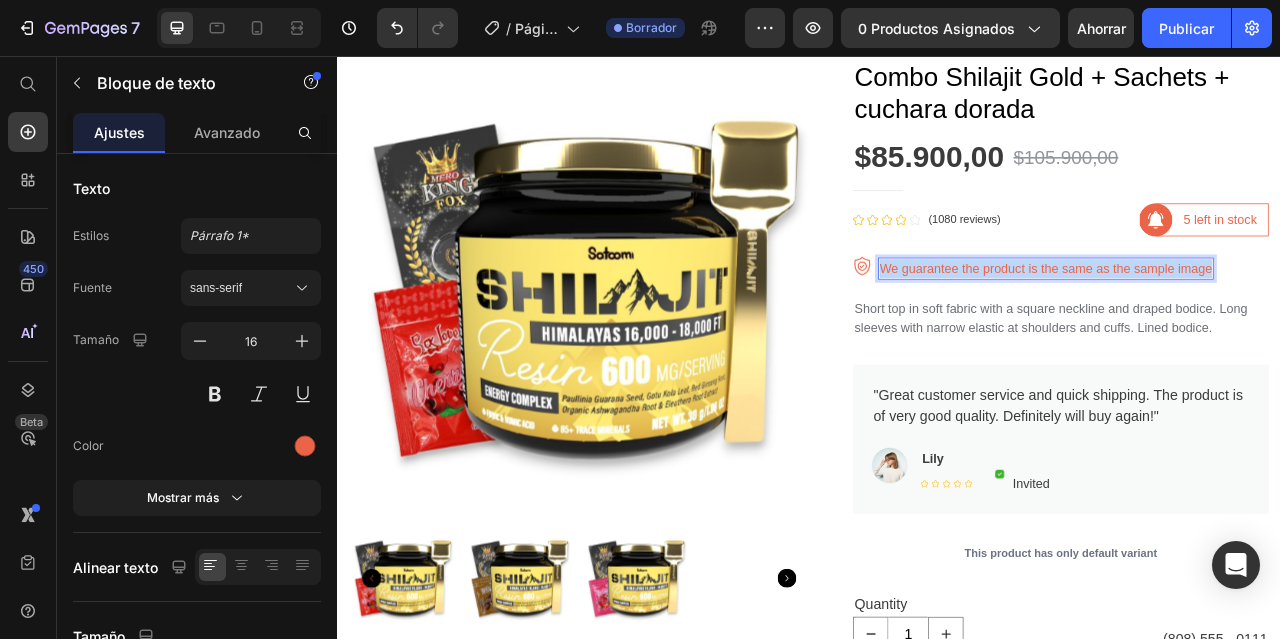 click on "We guarantee the product is the same as the sample image" at bounding box center [1238, 326] 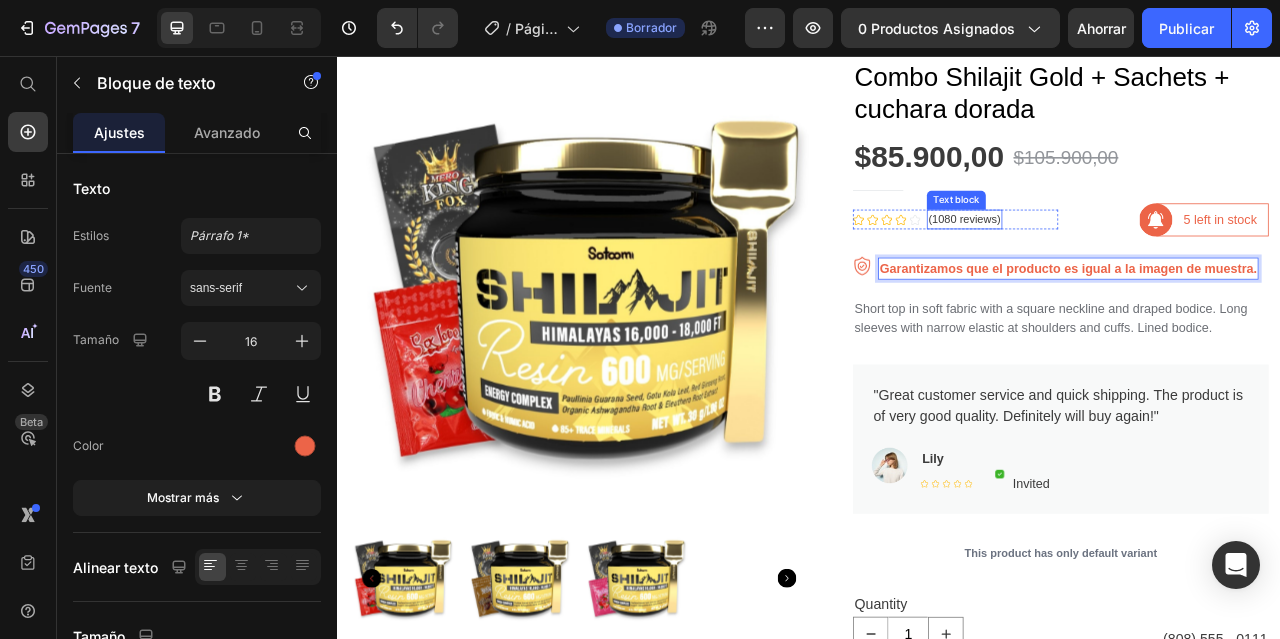 click on "(1080 reviews)" at bounding box center [1135, 263] 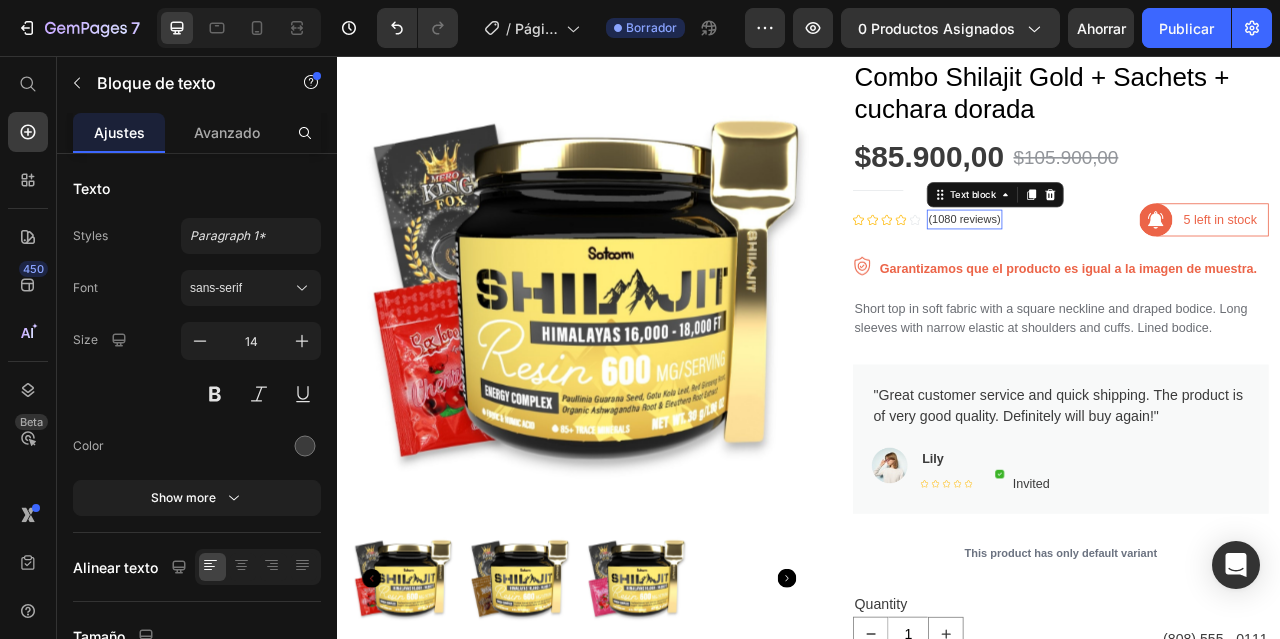 click on "(1080 reviews)" at bounding box center [1135, 263] 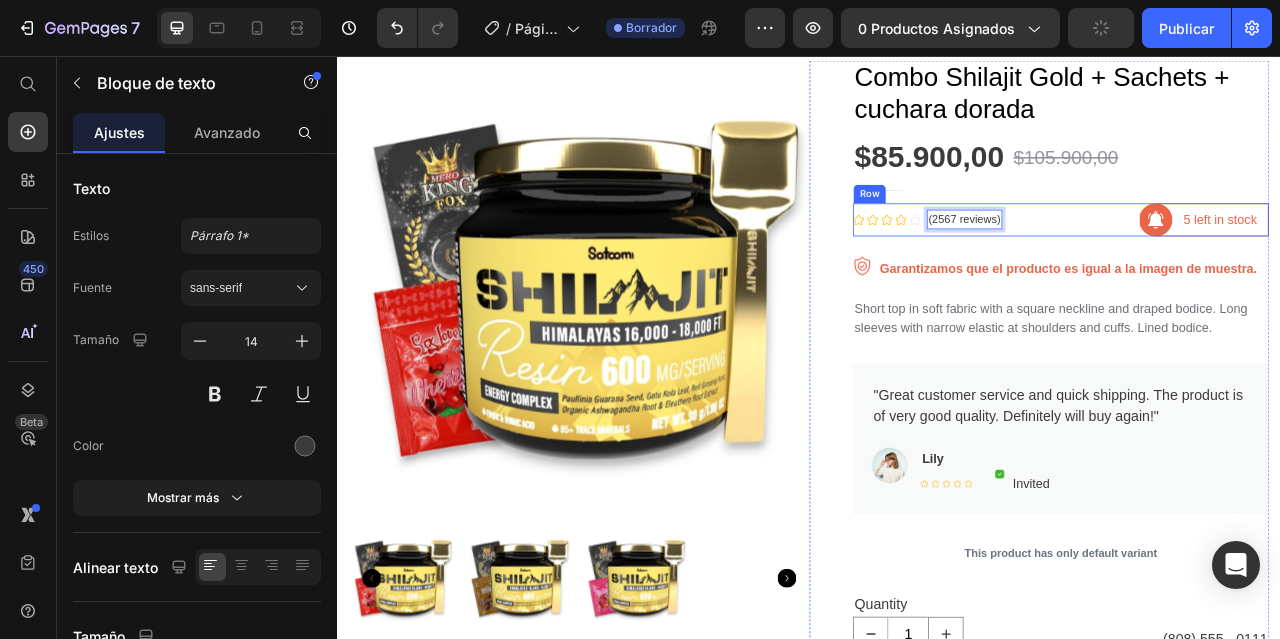 click on "Icon
Icon
Icon
Icon
Icon Icon List Hoz (2567 reviews) Text block   0 Row" at bounding box center [1123, 264] 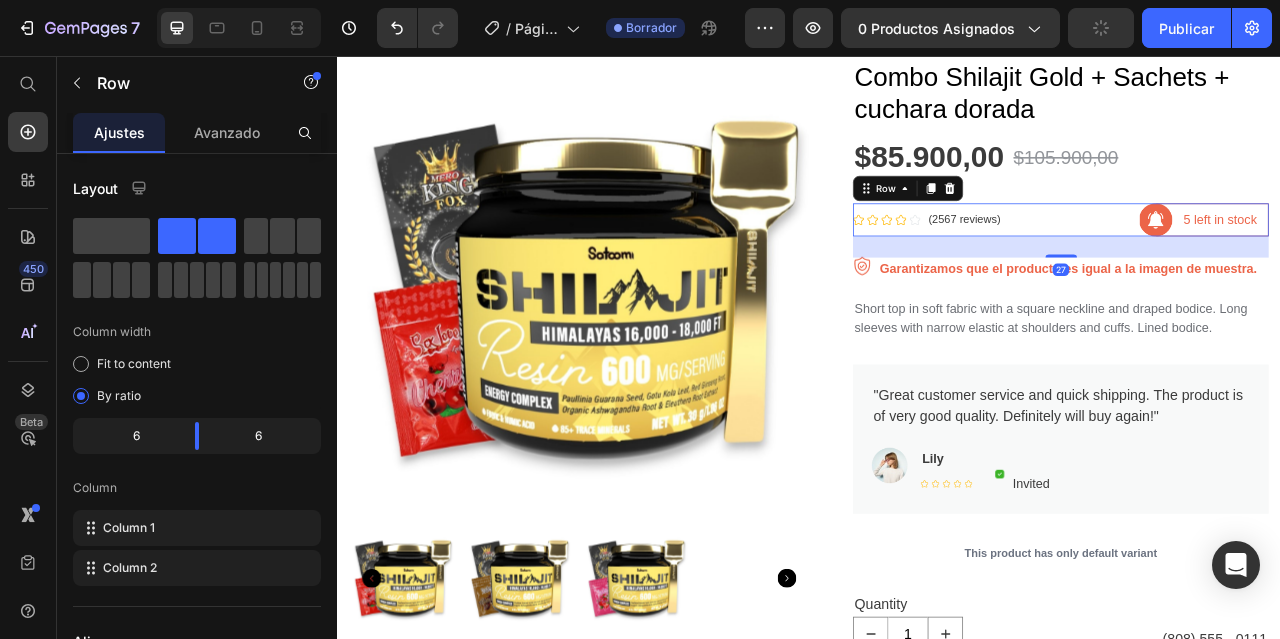 click on "Icon
Icon
Icon
Icon
Icon Icon List Hoz (2567 reviews) Text block Row" at bounding box center (1123, 264) 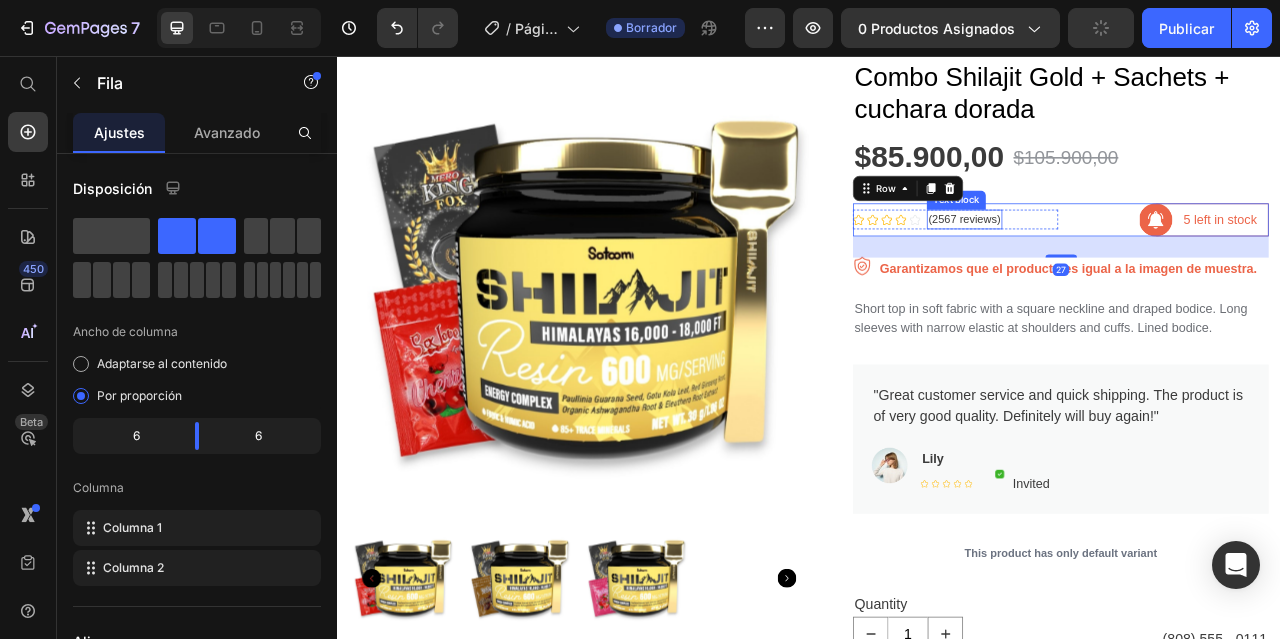 click on "(2567 reviews)" at bounding box center (1135, 263) 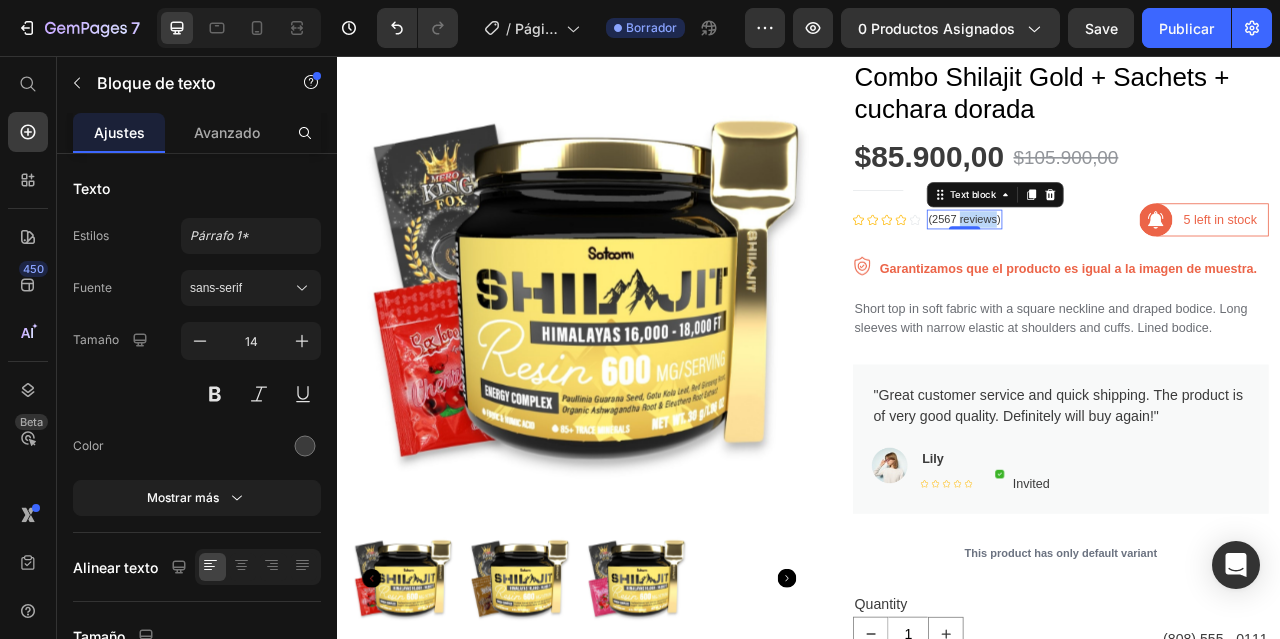 click on "(2567 reviews)" at bounding box center (1135, 263) 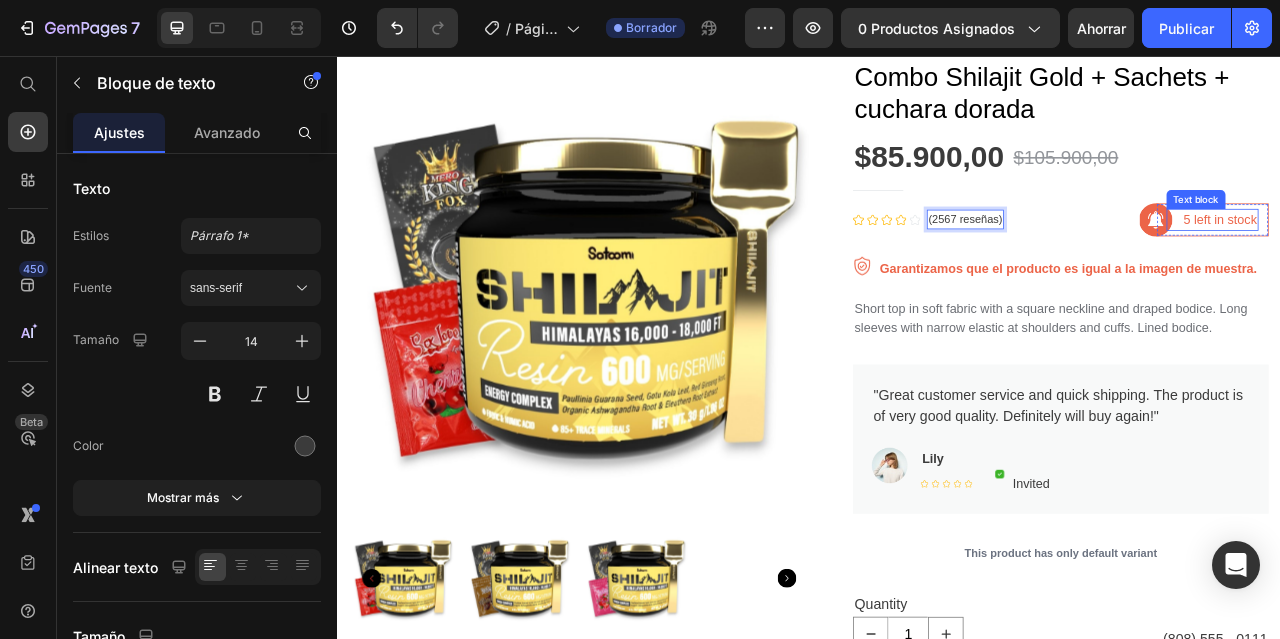 click on "5 left in stock" at bounding box center (1460, 264) 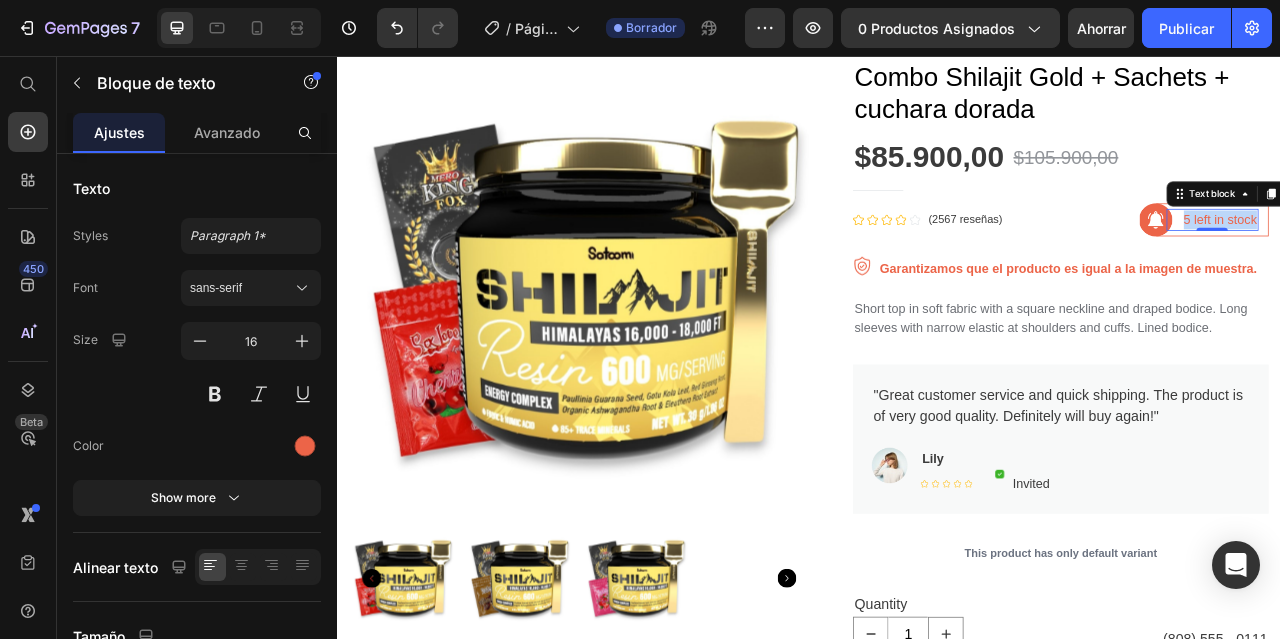 click on "5 left in stock" at bounding box center (1460, 264) 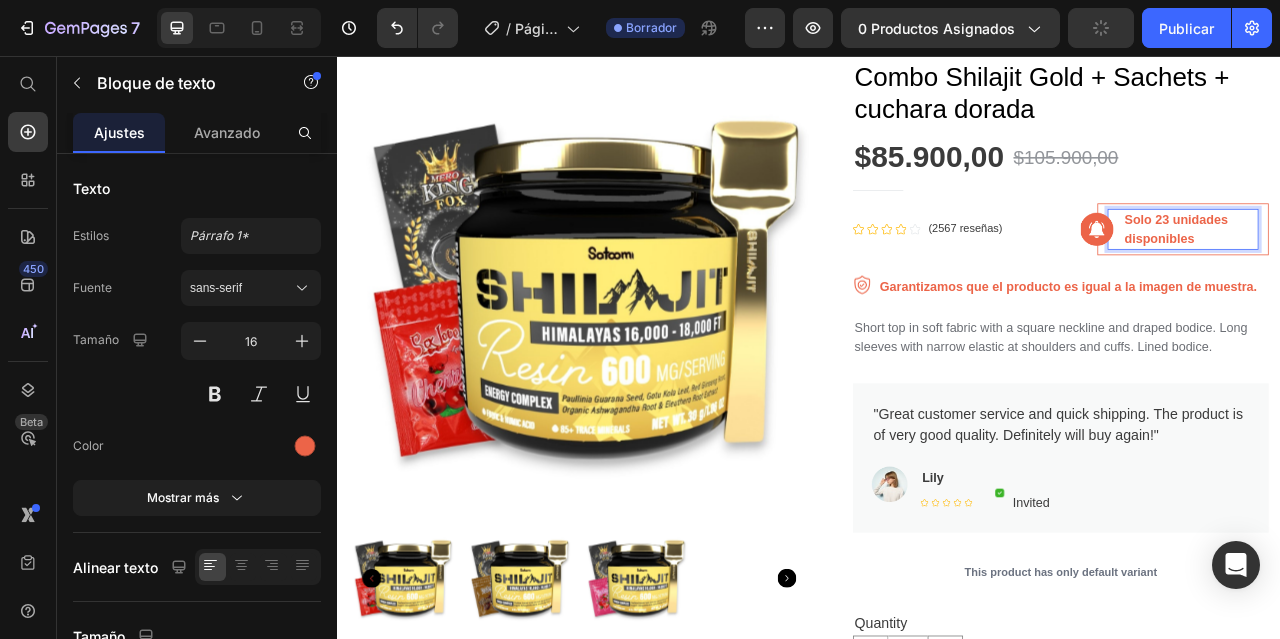 click on "Solo 23 unidades disponibles" at bounding box center (1405, 275) 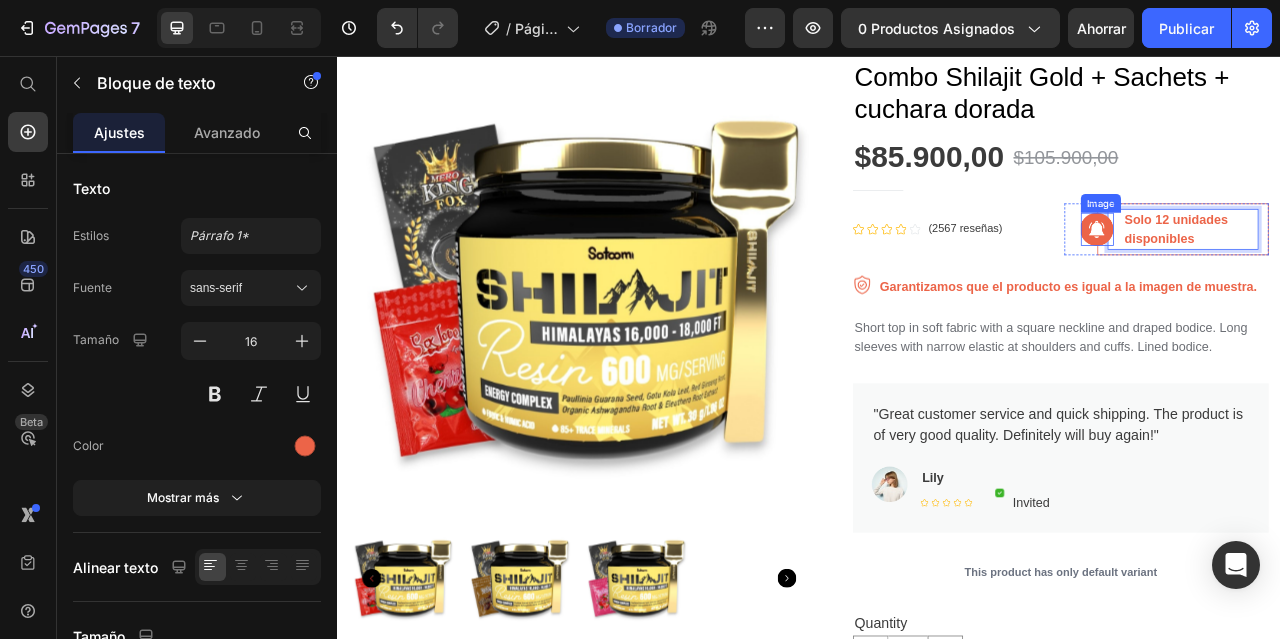 scroll, scrollTop: 200, scrollLeft: 0, axis: vertical 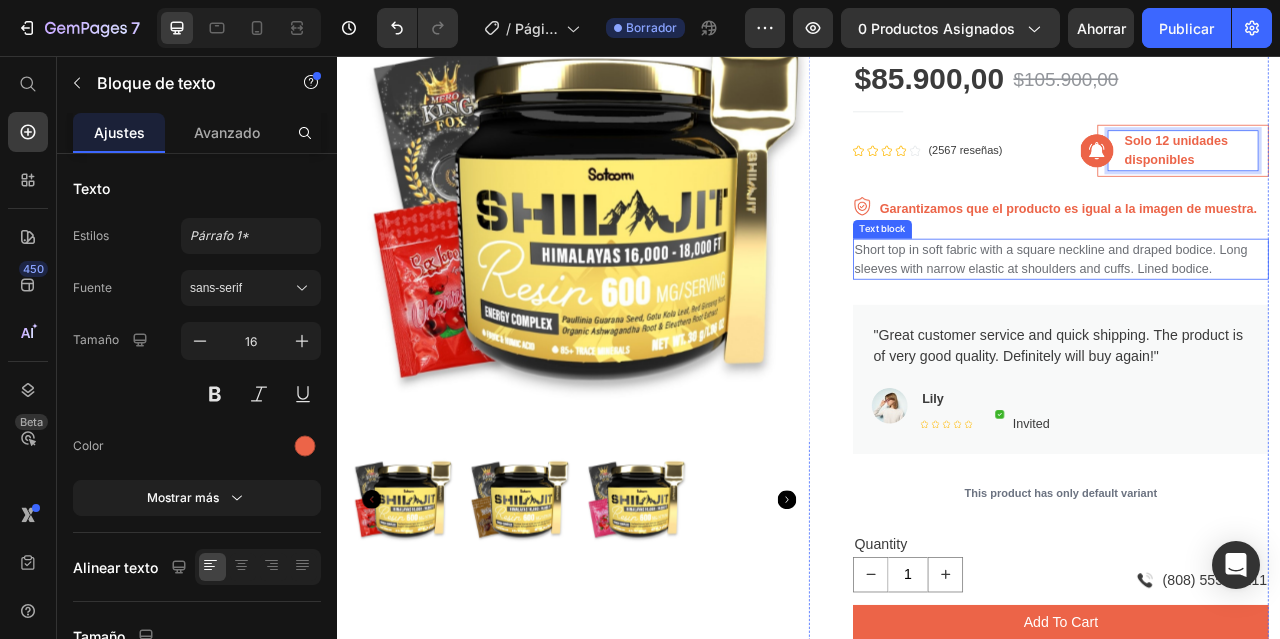click on "Short top in soft fabric with a square neckline and draped bodice. Long sleeves with narrow elastic at shoulders and cuffs. Lined bodice." at bounding box center [1257, 314] 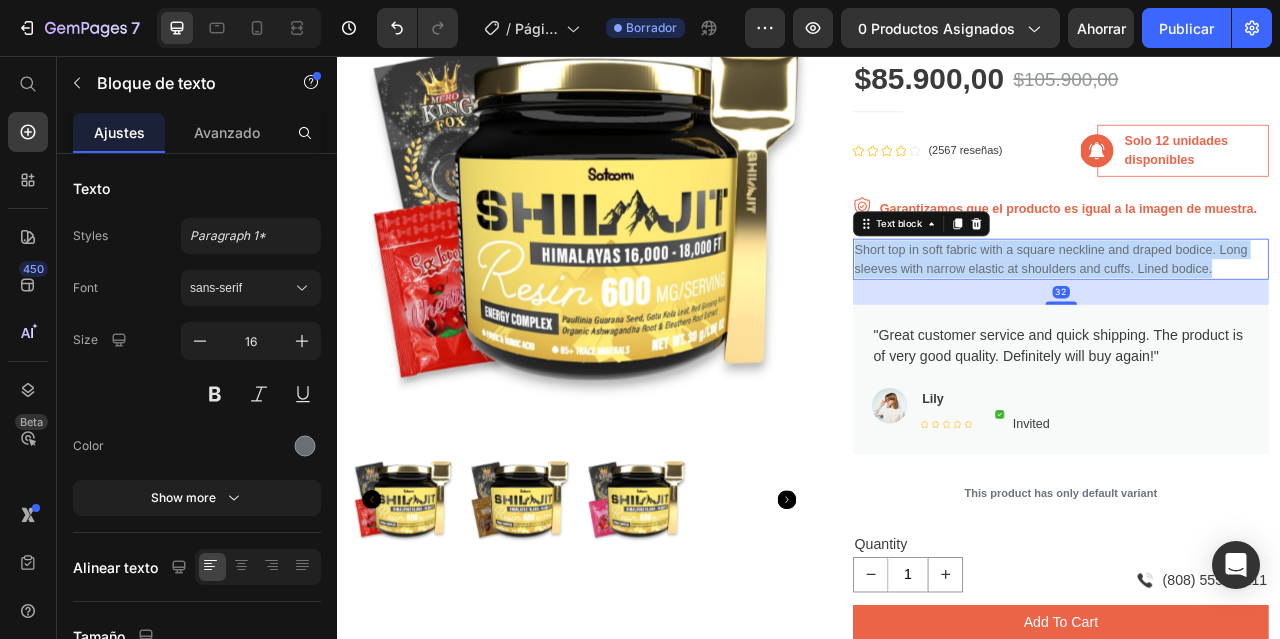 click on "Short top in soft fabric with a square neckline and draped bodice. Long sleeves with narrow elastic at shoulders and cuffs. Lined bodice." at bounding box center [1257, 314] 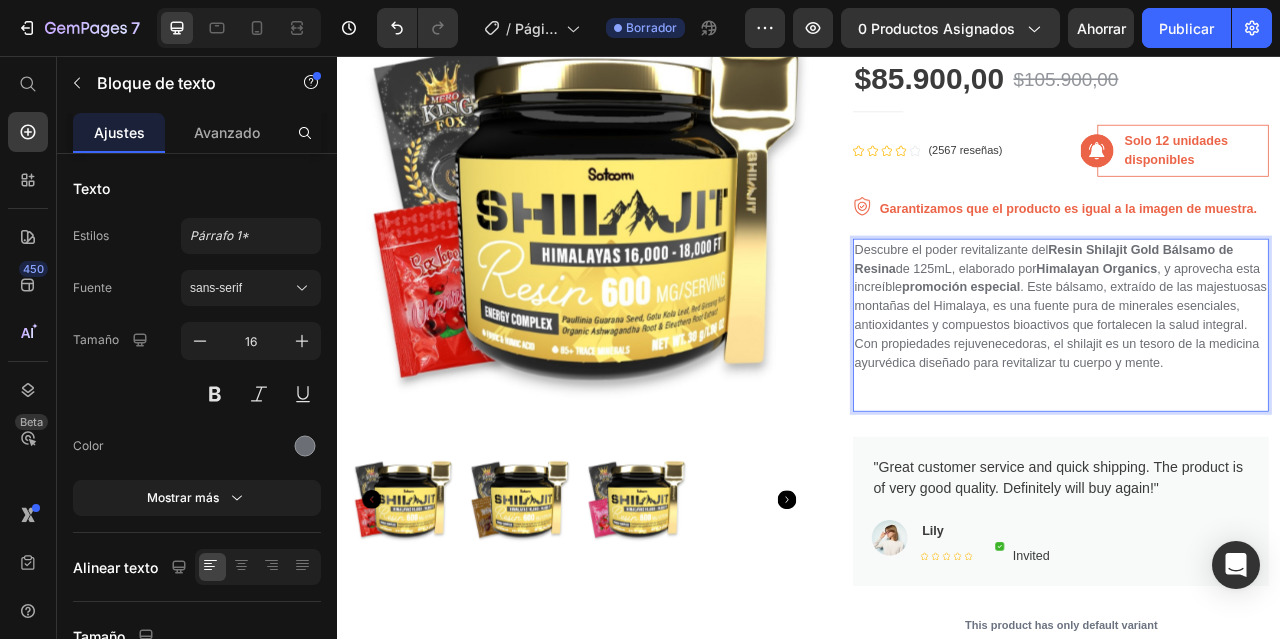 click on "Descubre el poder revitalizante del  Resin   Shilajit Gold Bálsamo de Resina  de 125mL, elaborado por  Himalayan Organics , y aprovecha esta increíble  promoción especial . Este bálsamo, extraído de las majestuosas montañas del Himalaya, es una fuente pura de minerales esenciales, antioxidantes y compuestos bioactivos que fortalecen la salud integral. Con propiedades rejuvenecedoras, el shilajit es un tesoro de la medicina ayurvédica diseñado para revitalizar tu cuerpo y mente." at bounding box center [1257, 374] 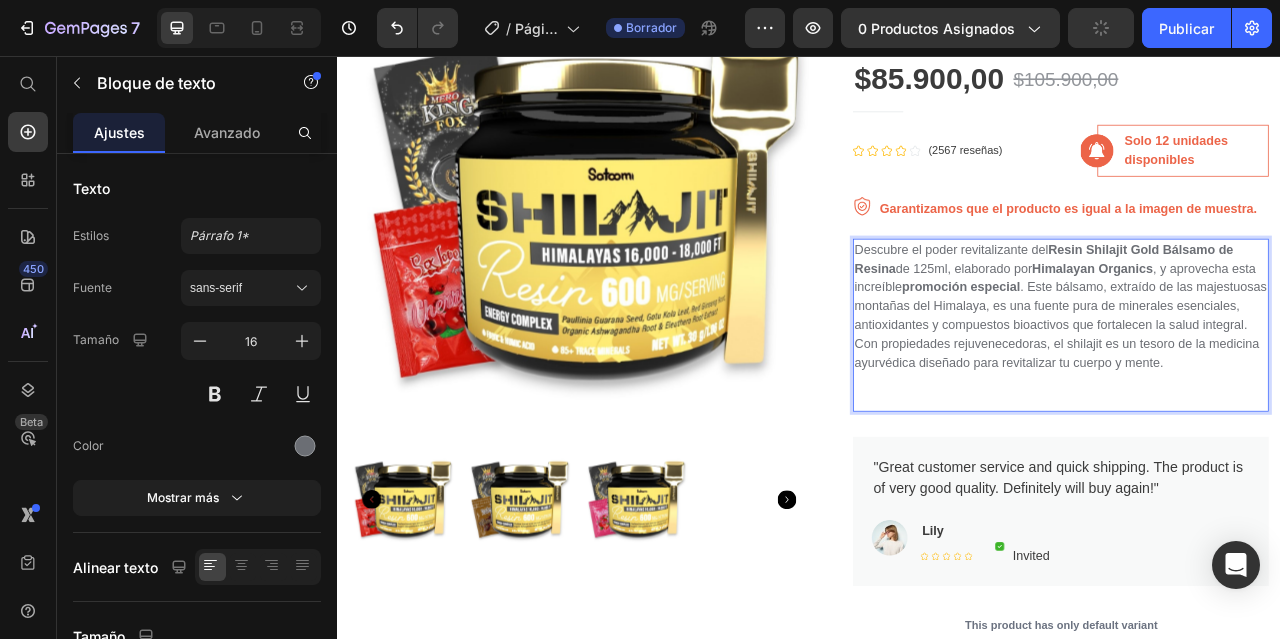 click on "Descubre el poder revitalizante del  Resin   Shilajit Gold Bálsamo de Resina  de 125ml, elaborado por  Himalayan Organics , y aprovecha esta increíble  promoción especial . Este bálsamo, extraído de las majestuosas montañas del Himalaya, es una fuente pura de minerales esenciales, antioxidantes y compuestos bioactivos que fortalecen la salud integral. Con propiedades rejuvenecedoras, el shilajit es un tesoro de la medicina ayurvédica diseñado para revitalizar tu cuerpo y mente." at bounding box center (1257, 374) 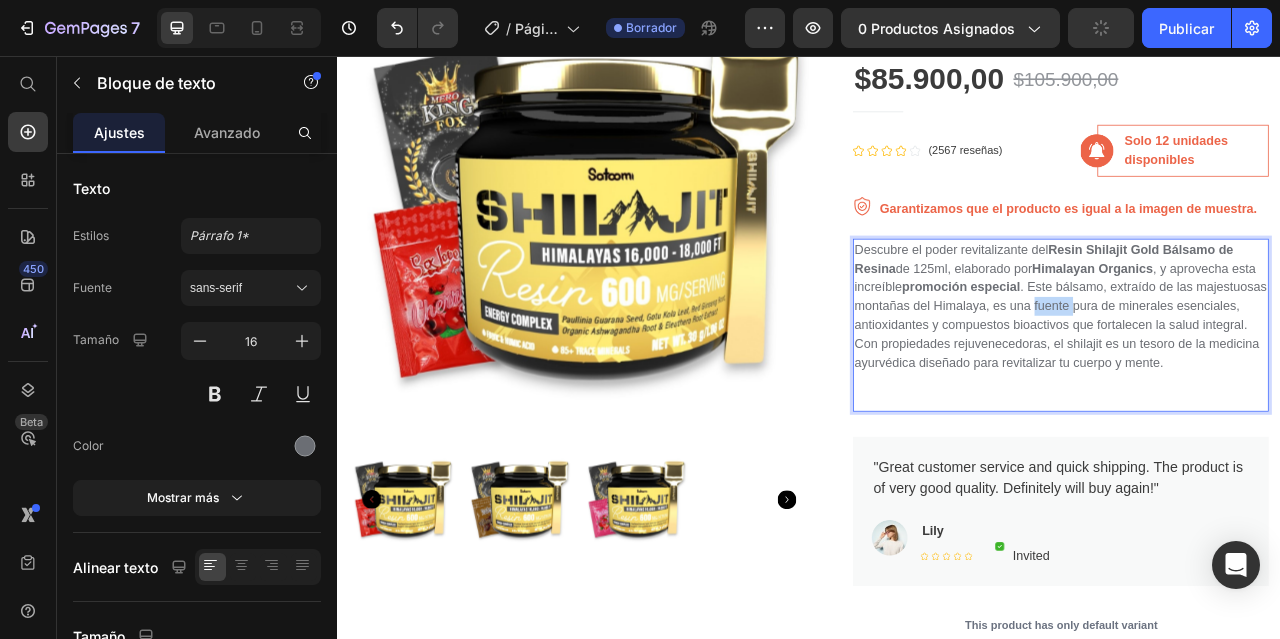 click on "Descubre el poder revitalizante del  Resin   Shilajit Gold Bálsamo de Resina  de 125ml, elaborado por  Himalayan Organics , y aprovecha esta increíble  promoción especial . Este bálsamo, extraído de las majestuosas montañas del Himalaya, es una fuente pura de minerales esenciales, antioxidantes y compuestos bioactivos que fortalecen la salud integral. Con propiedades rejuvenecedoras, el shilajit es un tesoro de la medicina ayurvédica diseñado para revitalizar tu cuerpo y mente." at bounding box center [1257, 374] 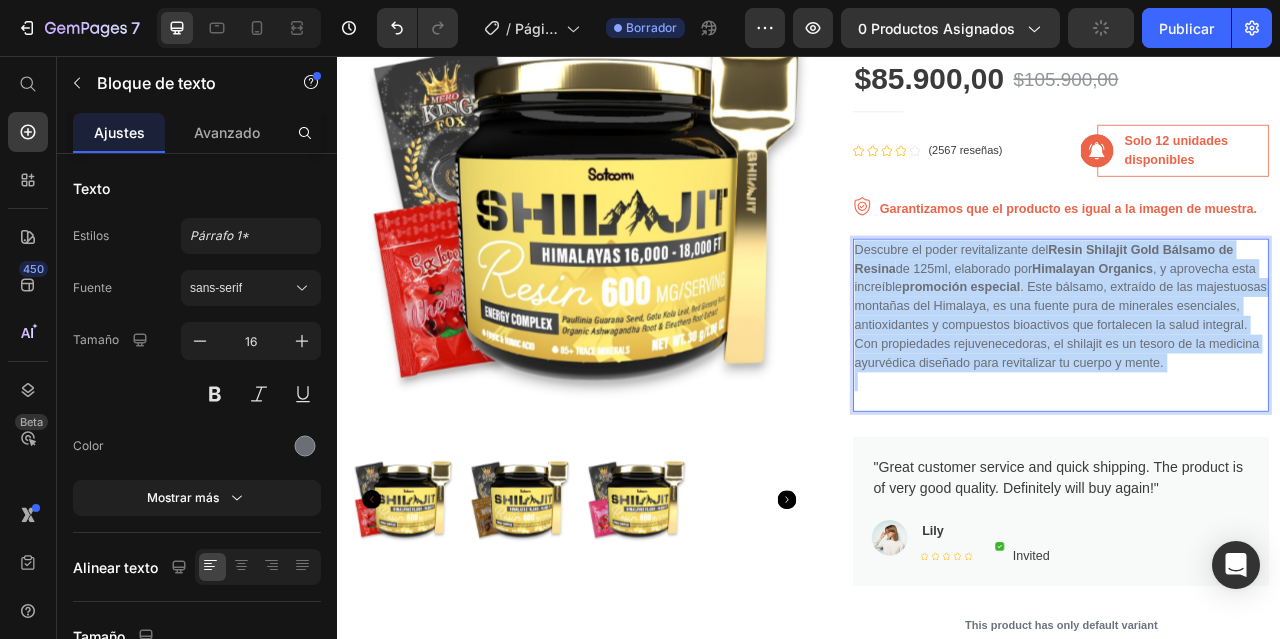 click on "Descubre el poder revitalizante del  Resin   Shilajit Gold Bálsamo de Resina  de 125ml, elaborado por  Himalayan Organics , y aprovecha esta increíble  promoción especial . Este bálsamo, extraído de las majestuosas montañas del Himalaya, es una fuente pura de minerales esenciales, antioxidantes y compuestos bioactivos que fortalecen la salud integral. Con propiedades rejuvenecedoras, el shilajit es un tesoro de la medicina ayurvédica diseñado para revitalizar tu cuerpo y mente." at bounding box center [1257, 374] 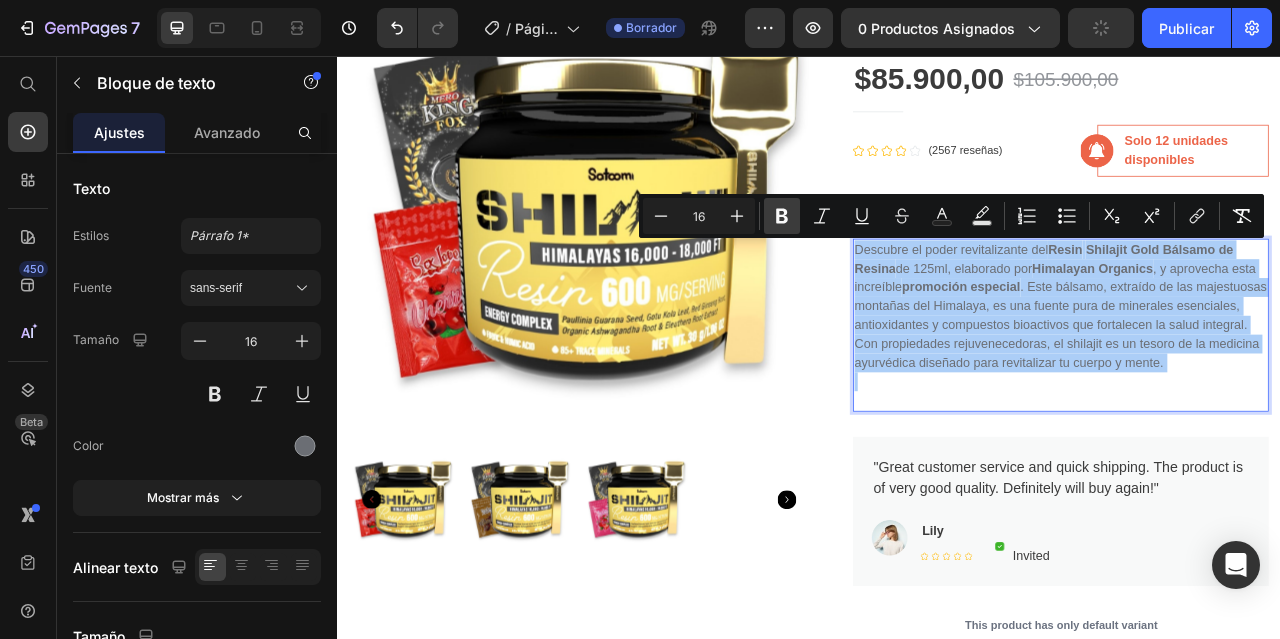 click 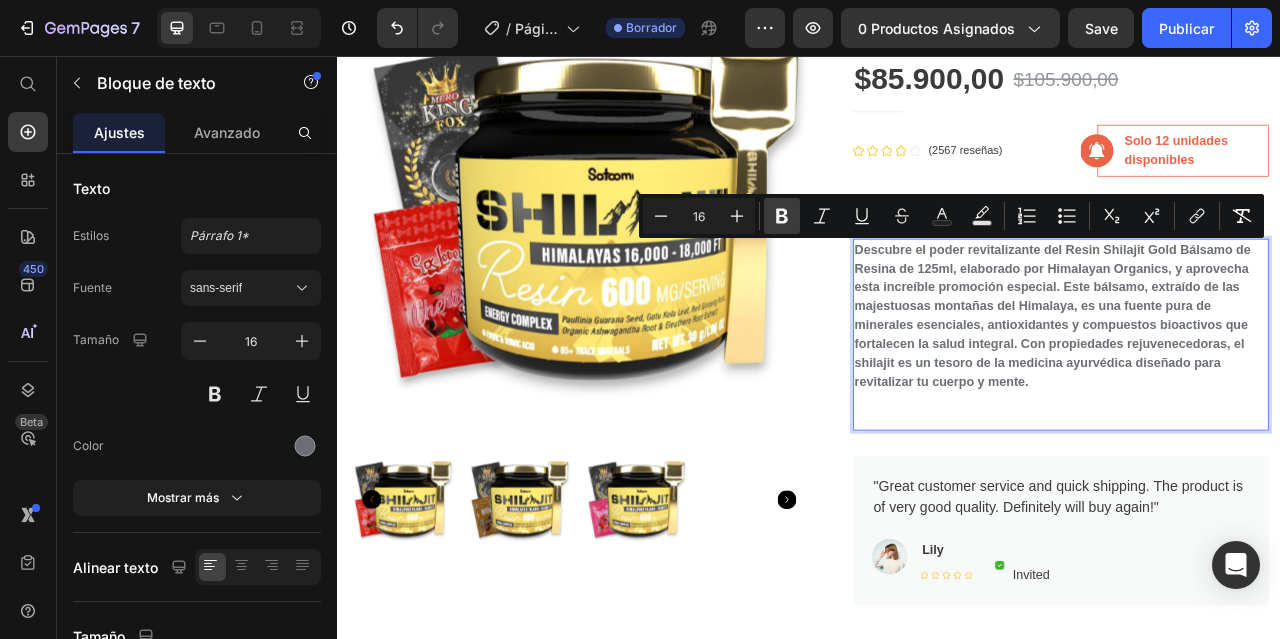 click 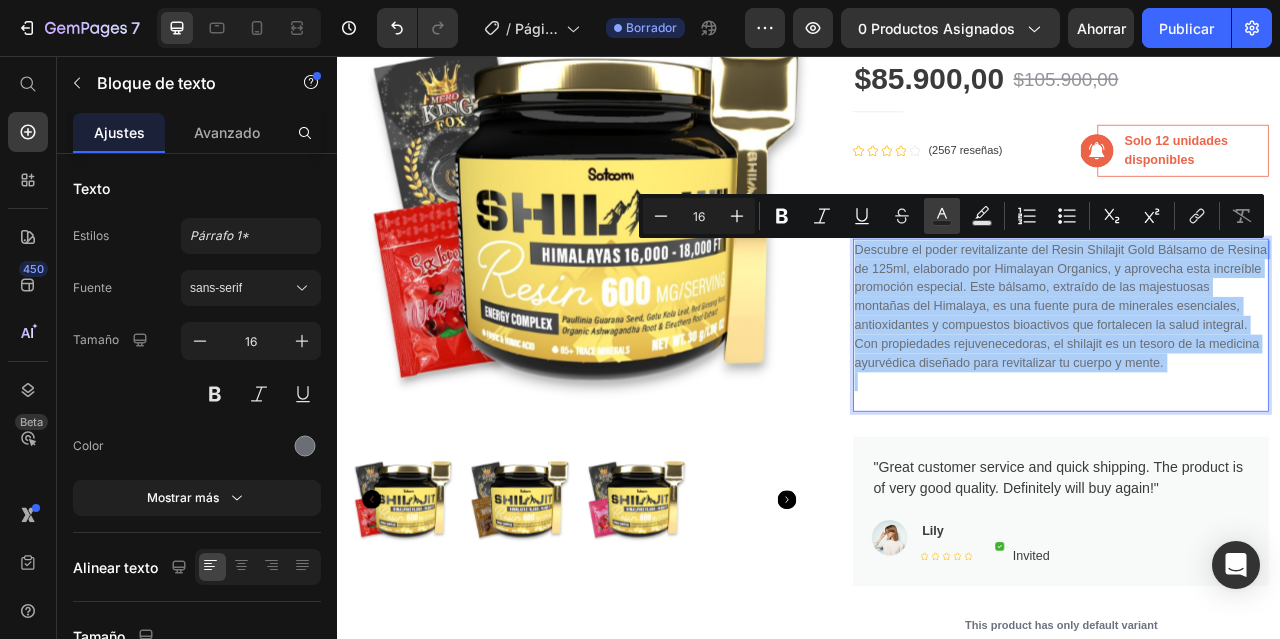 click 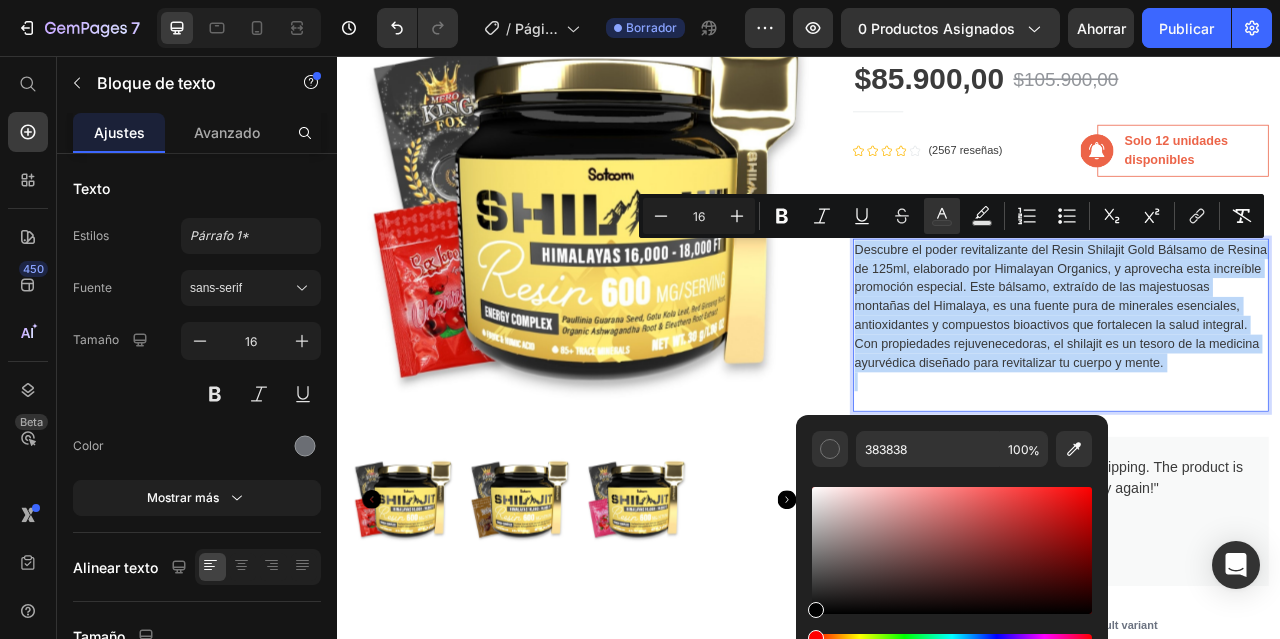 drag, startPoint x: 833, startPoint y: 561, endPoint x: 784, endPoint y: 656, distance: 106.89247 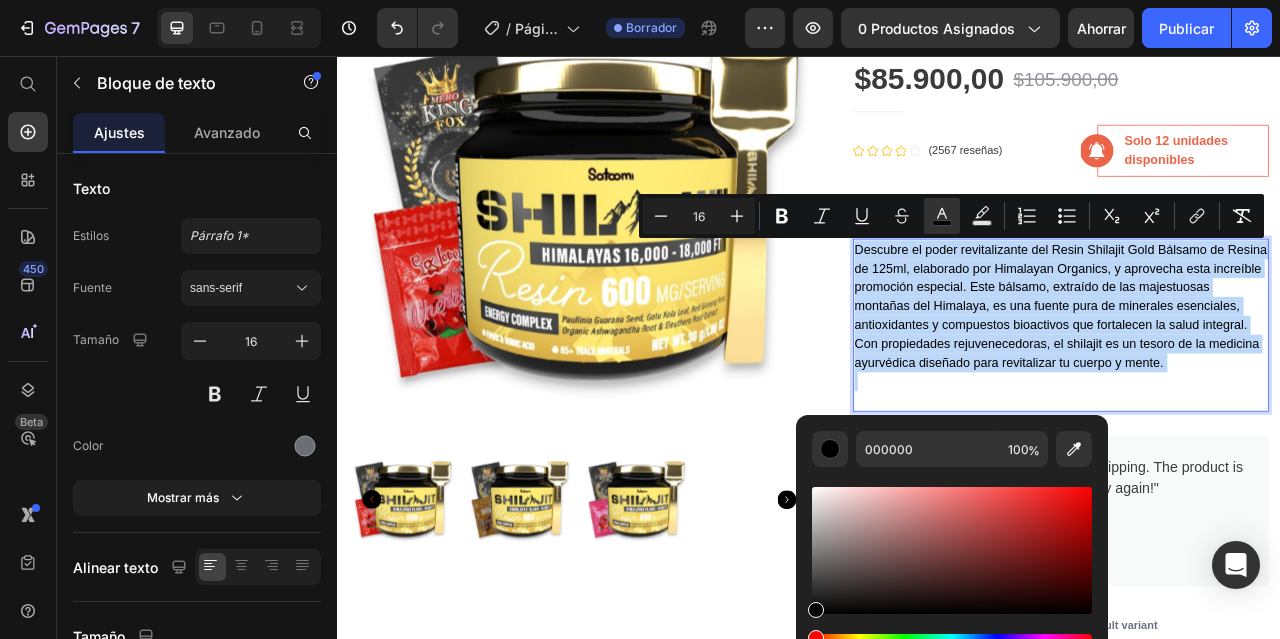click on "Descubre el poder revitalizante del Resin Shilajit Gold Bálsamo de Resina de 125ml, elaborado por Himalayan Organics, y aprovecha esta increíble promoción especial. Este bálsamo, extraído de las majestuosas montañas del Himalaya, es una fuente pura de minerales esenciales, antioxidantes y compuestos bioactivos que fortalecen la salud integral. Con propiedades rejuvenecedoras, el shilajit es un tesoro de la medicina ayurvédica diseñado para revitalizar tu cuerpo y mente." at bounding box center [1257, 374] 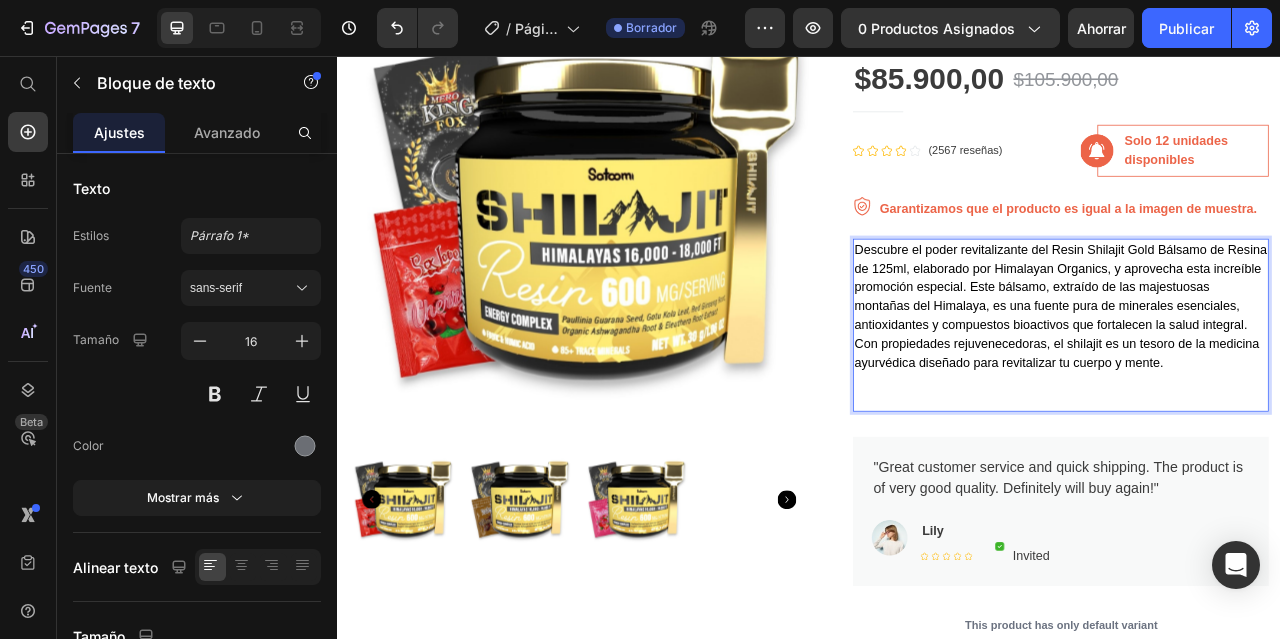 click on "Descubre el poder revitalizante del Resin Shilajit Gold Bálsamo de Resina de 125ml, elaborado por Himalayan Organics, y aprovecha esta increíble promoción especial. Este bálsamo, extraído de las majestuosas montañas del Himalaya, es una fuente pura de minerales esenciales, antioxidantes y compuestos bioactivos que fortalecen la salud integral. Con propiedades rejuvenecedoras, el shilajit es un tesoro de la medicina ayurvédica diseñado para revitalizar tu cuerpo y mente." at bounding box center (1257, 374) 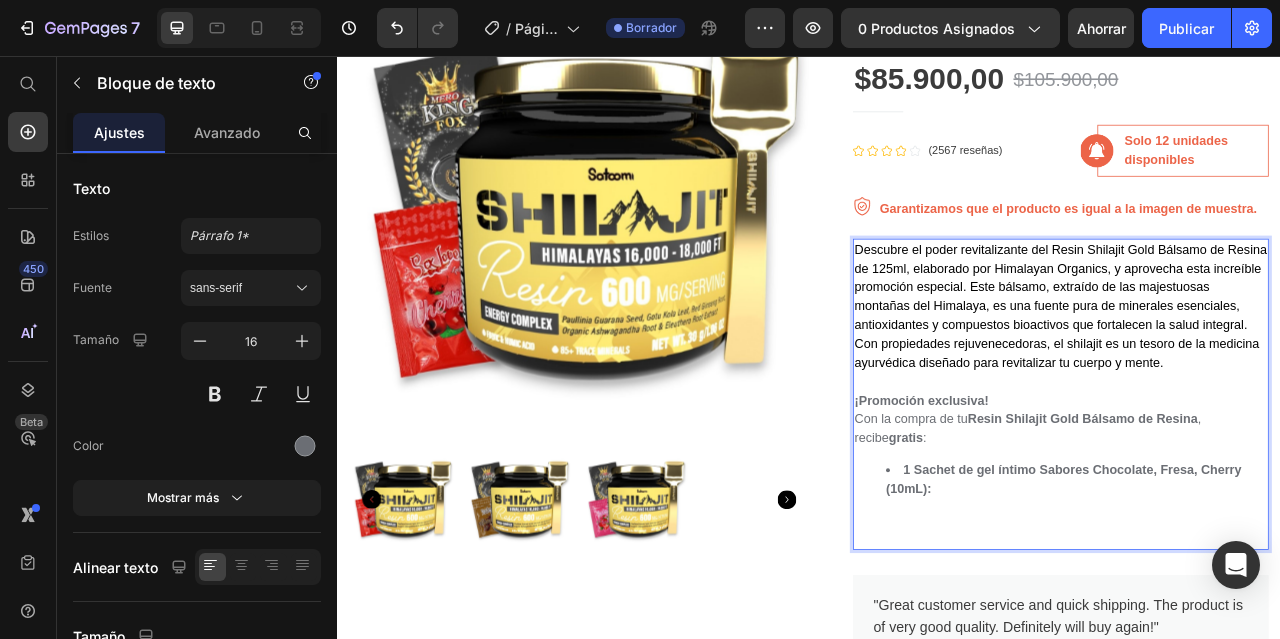 click on "¡Promoción exclusiva!" at bounding box center [1080, 493] 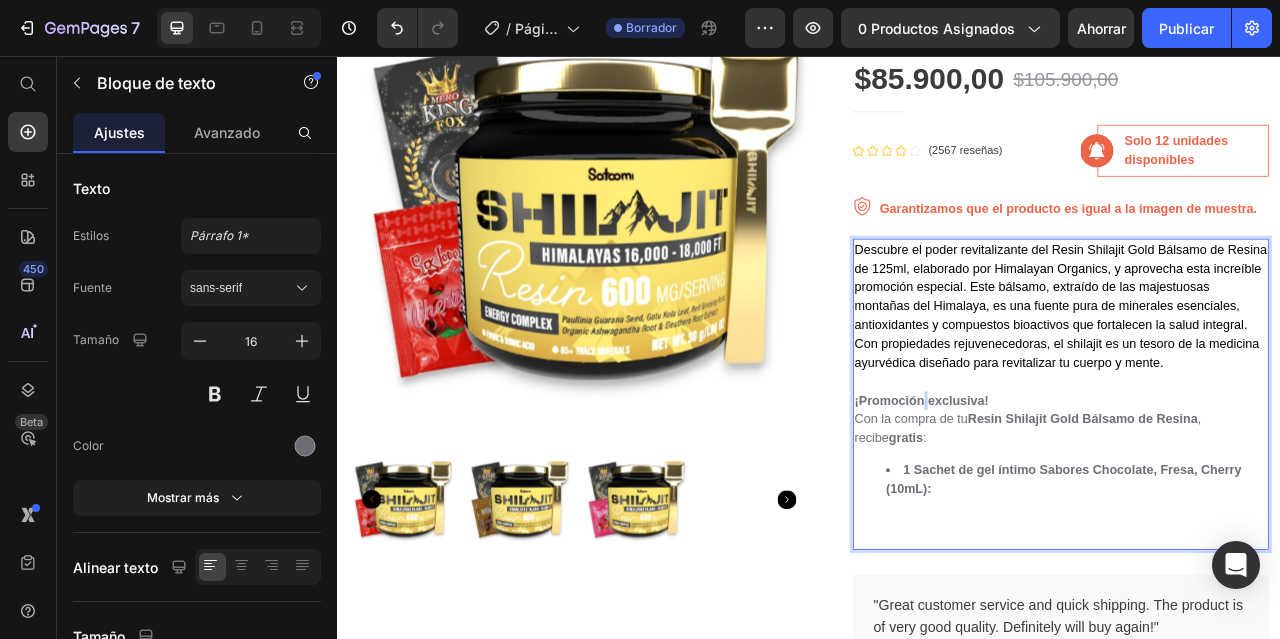 click on "¡Promoción exclusiva!" at bounding box center (1080, 493) 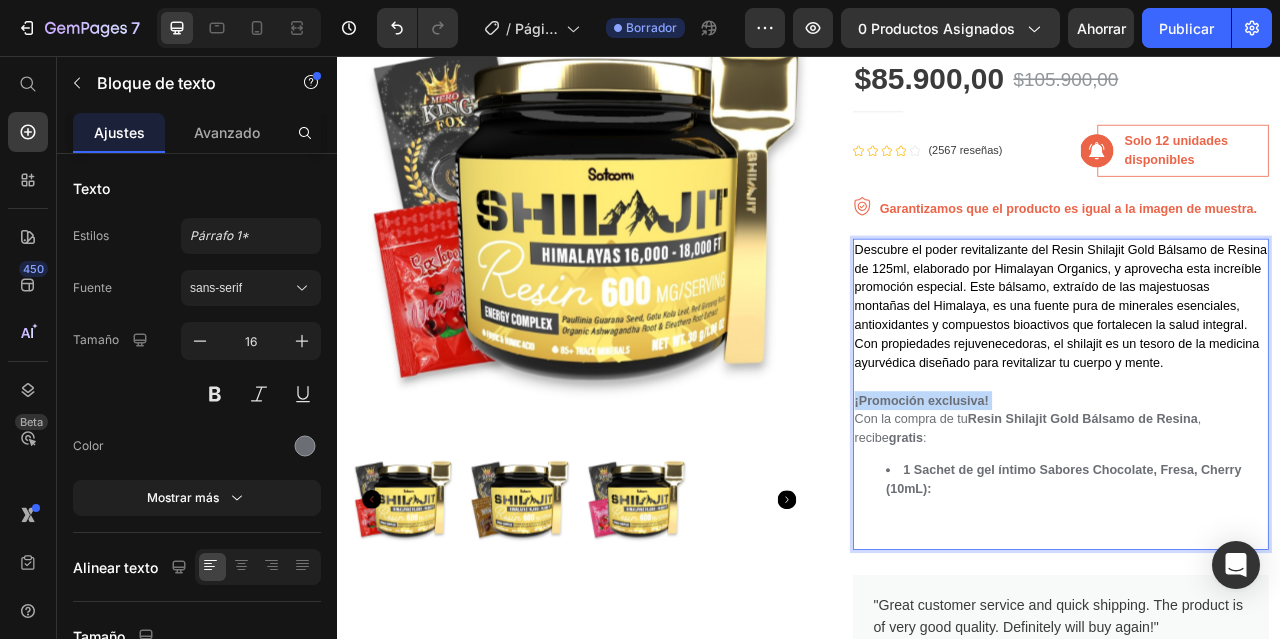 click on "¡Promoción exclusiva!" at bounding box center [1080, 493] 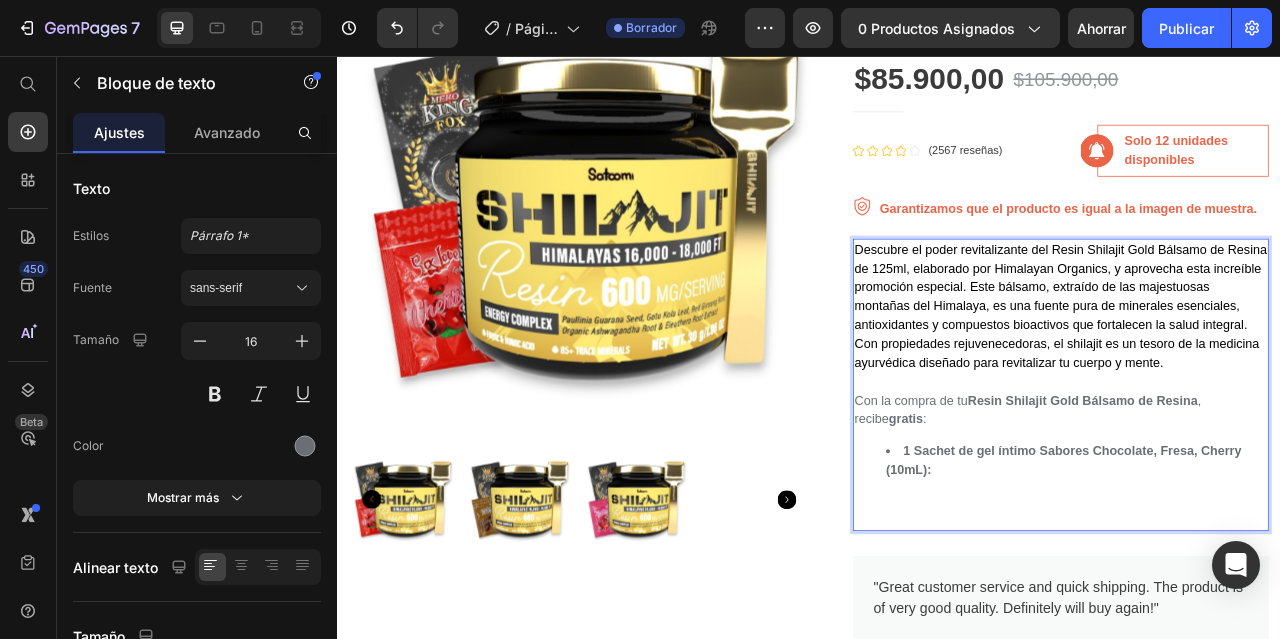 click on "1 Sachet de gel íntimo Sabores Chocolate, Fresa, Cherry (10mL):" at bounding box center (1277, 570) 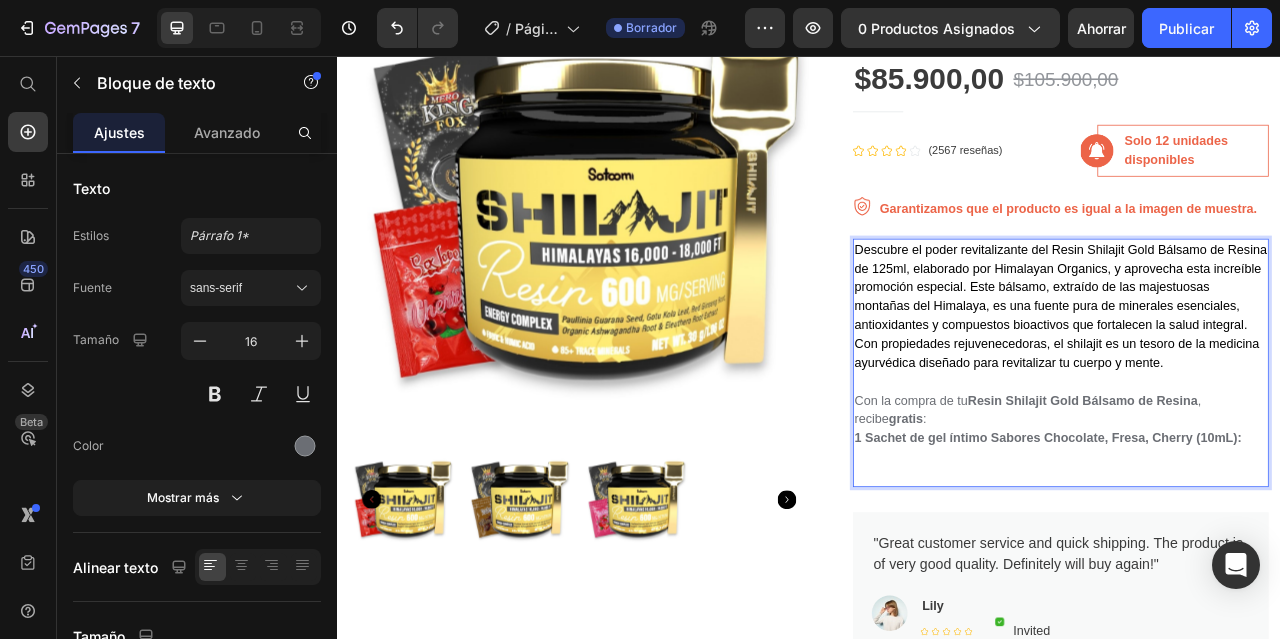 click on "Descubre el poder revitalizante del Resin Shilajit Gold Bálsamo de Resina de 125ml, elaborado por Himalayan Organics, y aprovecha esta increíble promoción especial. Este bálsamo, extraído de las majestuosas montañas del Himalaya, es una fuente pura de minerales esenciales, antioxidantes y compuestos bioactivos que fortalecen la salud integral. Con propiedades rejuvenecedoras, el shilajit es un tesoro de la medicina ayurvédica diseñado para revitalizar tu cuerpo y mente. Con la compra de tu  Resin Shilajit Gold Bálsamo de Resina , recibe  gratis : ⁠⁠⁠⁠⁠⁠⁠ 1 Sachet de gel íntimo Sabores Chocolate, Fresa, Cherry (10mL):" at bounding box center (1257, 422) 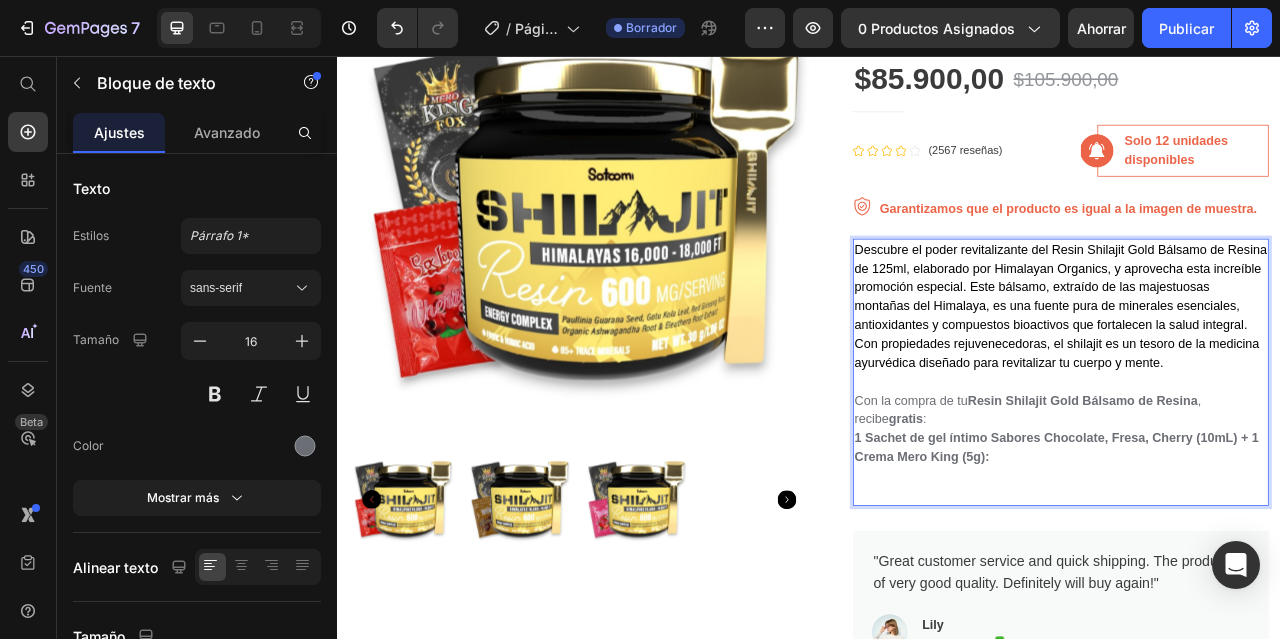 click on "Descubre el poder revitalizante del Resin Shilajit Gold Bálsamo de Resina de 125ml, elaborado por Himalayan Organics, y aprovecha esta increíble promoción especial. Este bálsamo, extraído de las majestuosas montañas del Himalaya, es una fuente pura de minerales esenciales, antioxidantes y compuestos bioactivos que fortalecen la salud integral. Con propiedades rejuvenecedoras, el shilajit es un tesoro de la medicina ayurvédica diseñado para revitalizar tu cuerpo y mente. Con la compra de tu  Resin Shilajit Gold Bálsamo de Resina , recibe  gratis : 1 Sachet de gel íntimo Sabores Chocolate, Fresa, Cherry (10mL) + 1 Crema Mero King (5g):" at bounding box center [1257, 434] 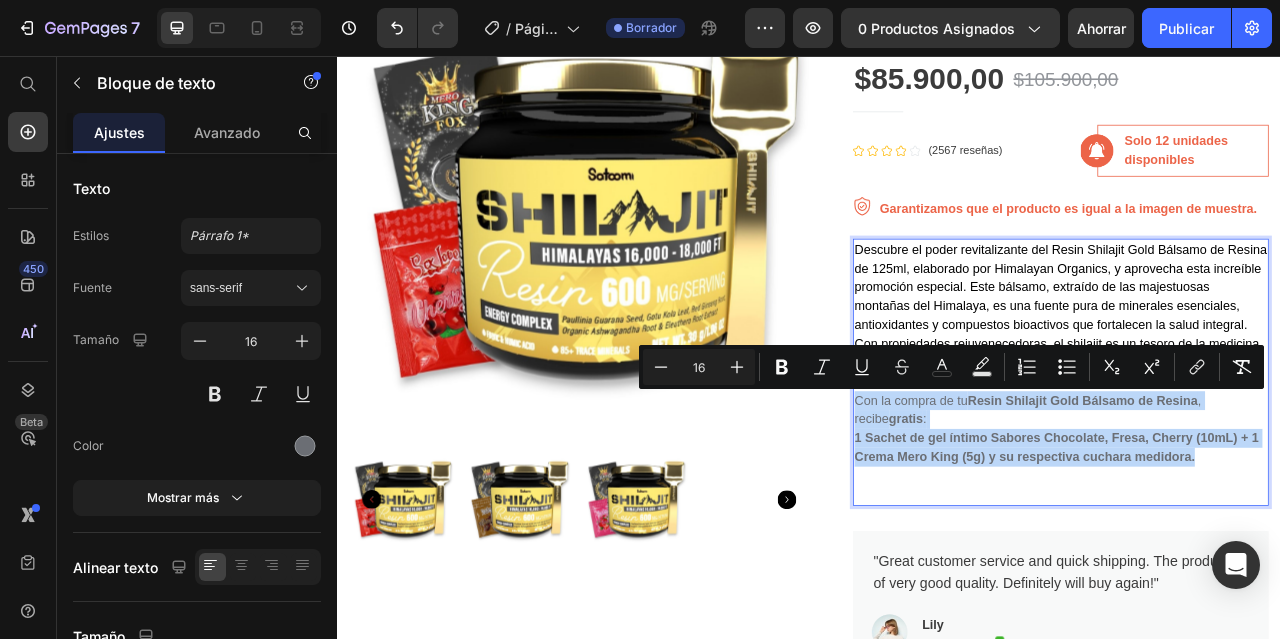 drag, startPoint x: 1436, startPoint y: 565, endPoint x: 991, endPoint y: 489, distance: 451.44324 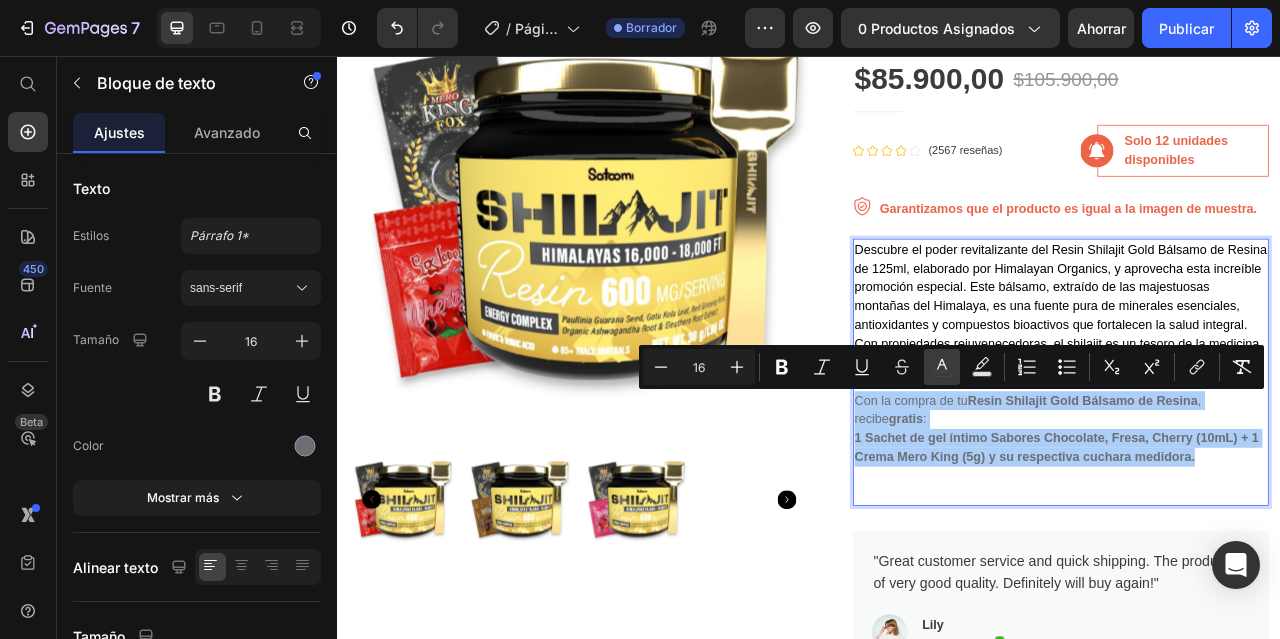 click 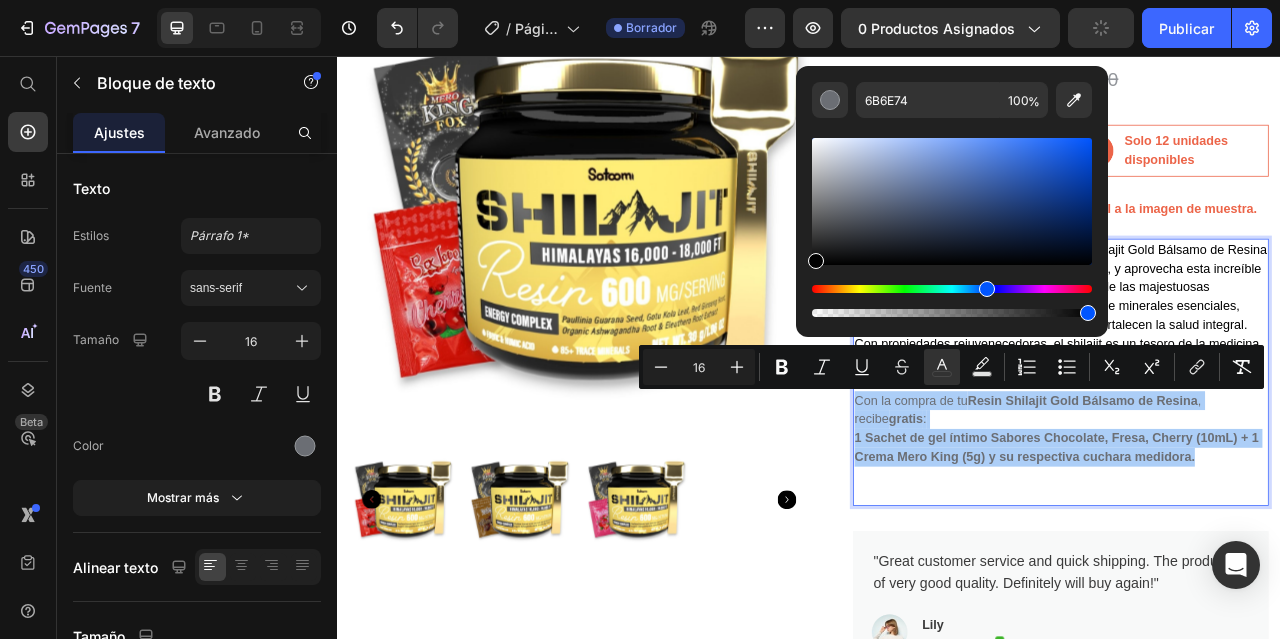 drag, startPoint x: 1174, startPoint y: 267, endPoint x: 913, endPoint y: 357, distance: 276.0815 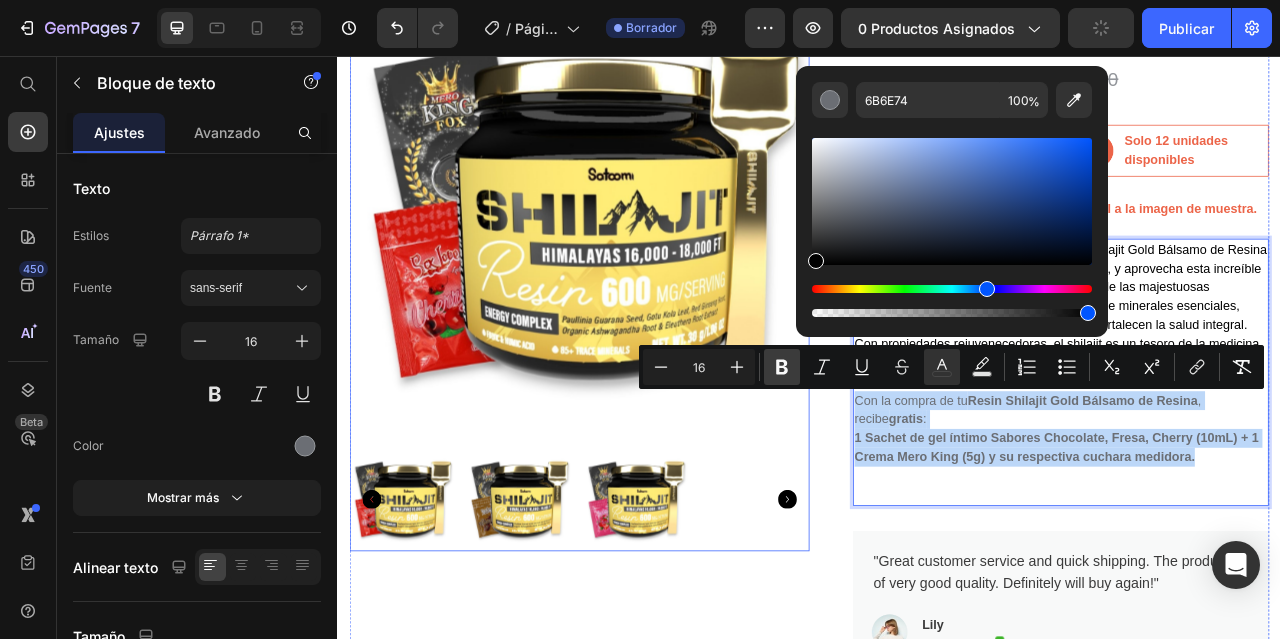 type on "000000" 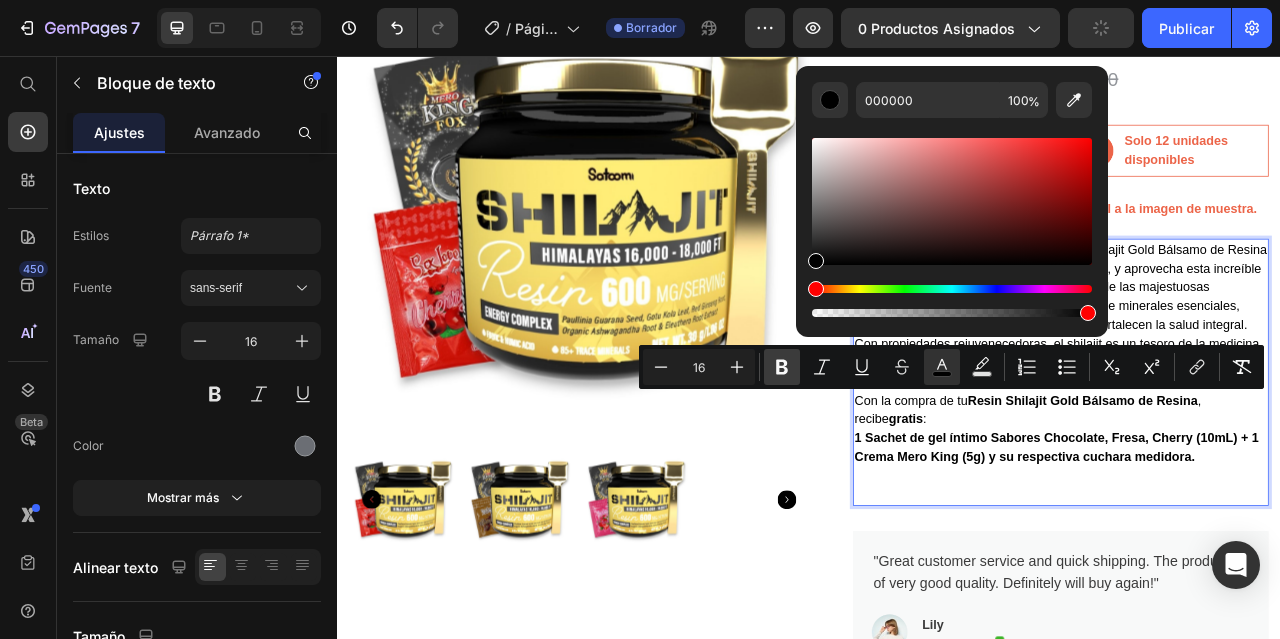click 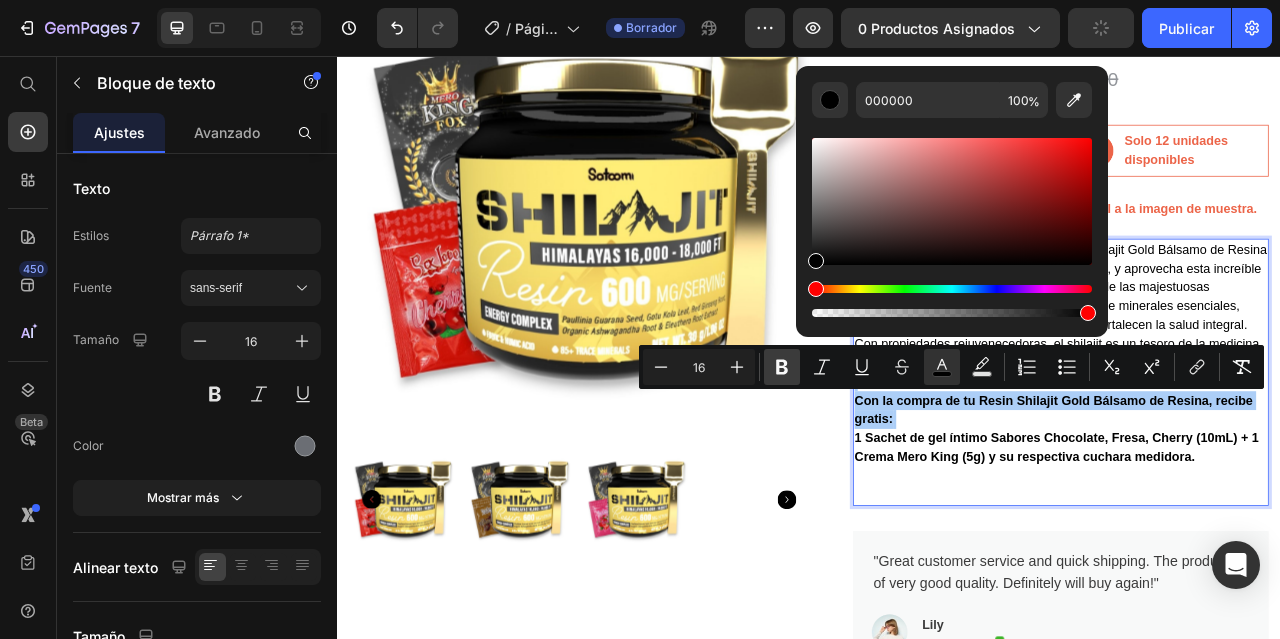 click 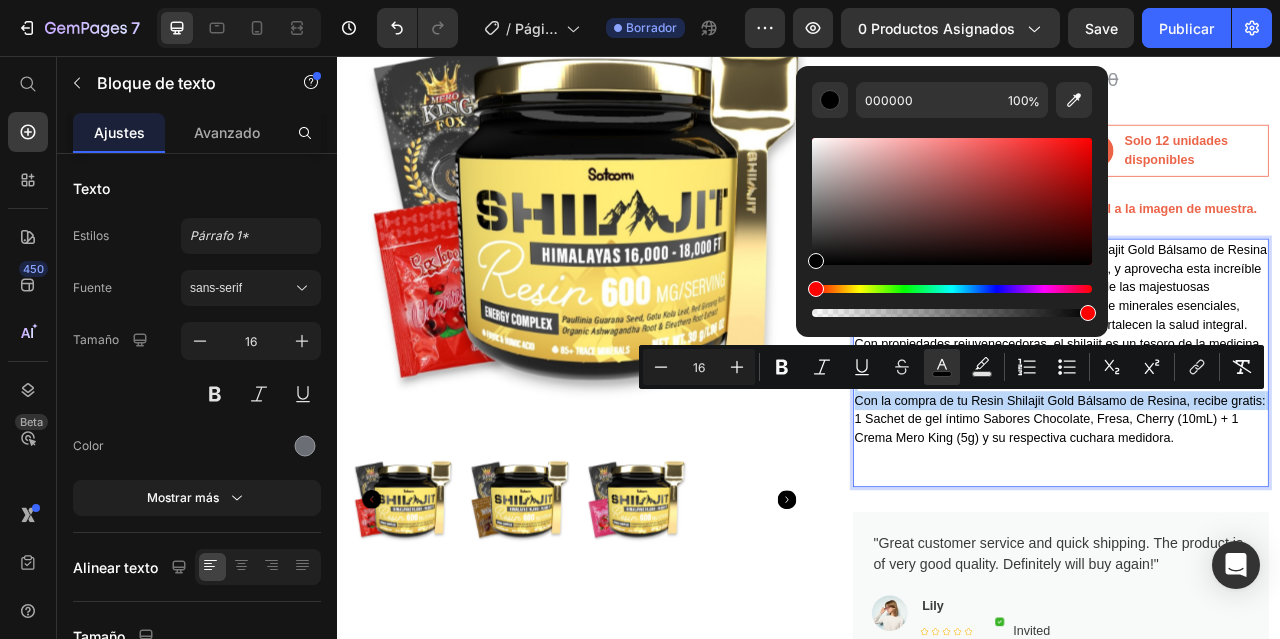 click on "1 Sachet de gel íntimo Sabores Chocolate, Fresa, Cherry (10mL) + 1 Crema Mero King (5g) y su respectiva cuchara medidora." at bounding box center (1239, 529) 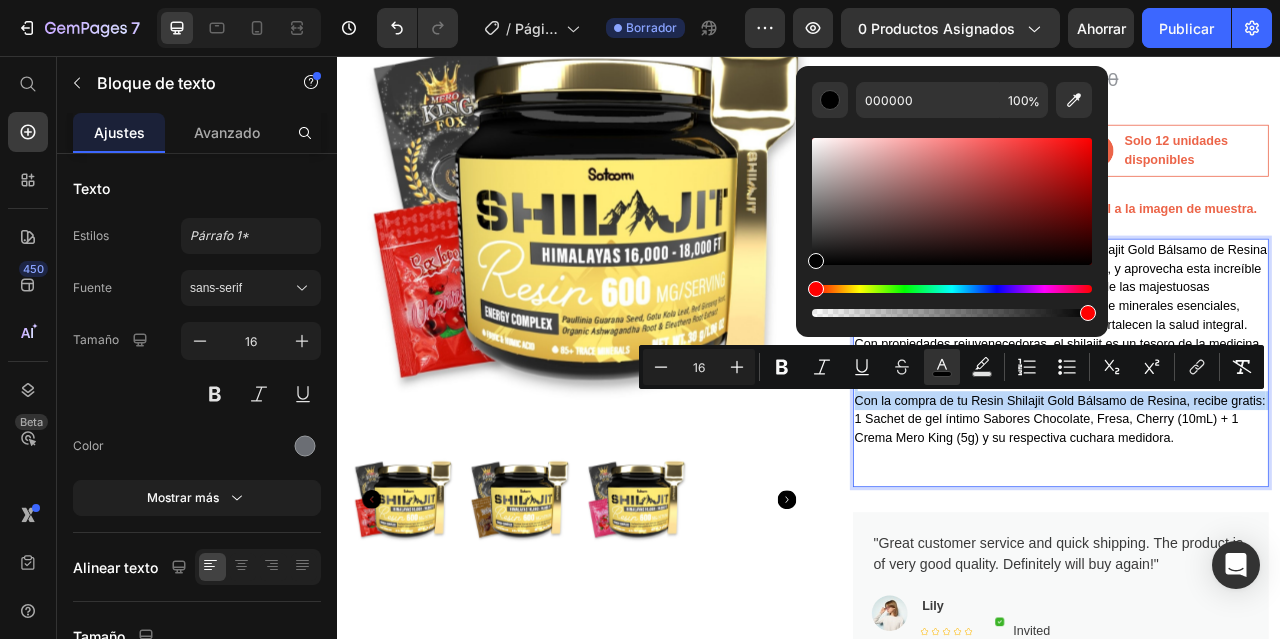 click on "Descubre el poder revitalizante del Resin Shilajit Gold Bálsamo de Resina de 125ml, elaborado por Himalayan Organics, y aprovecha esta increíble promoción especial. Este bálsamo, extraído de las majestuosas montañas del Himalaya, es una fuente pura de minerales esenciales, antioxidantes y compuestos bioactivos que fortalecen la salud integral. Con propiedades rejuvenecedoras, el shilajit es un tesoro de la medicina ayurvédica diseñado para revitalizar tu cuerpo y mente. Con la compra de tu Resin Shilajit Gold Bálsamo de Resina, recibe gratis: 1 Sachet de gel íntimo Sabores Chocolate, Fresa, Cherry (10mL) + 1 Crema Mero King (5g) y su respectiva cuchara medidora." at bounding box center (1257, 422) 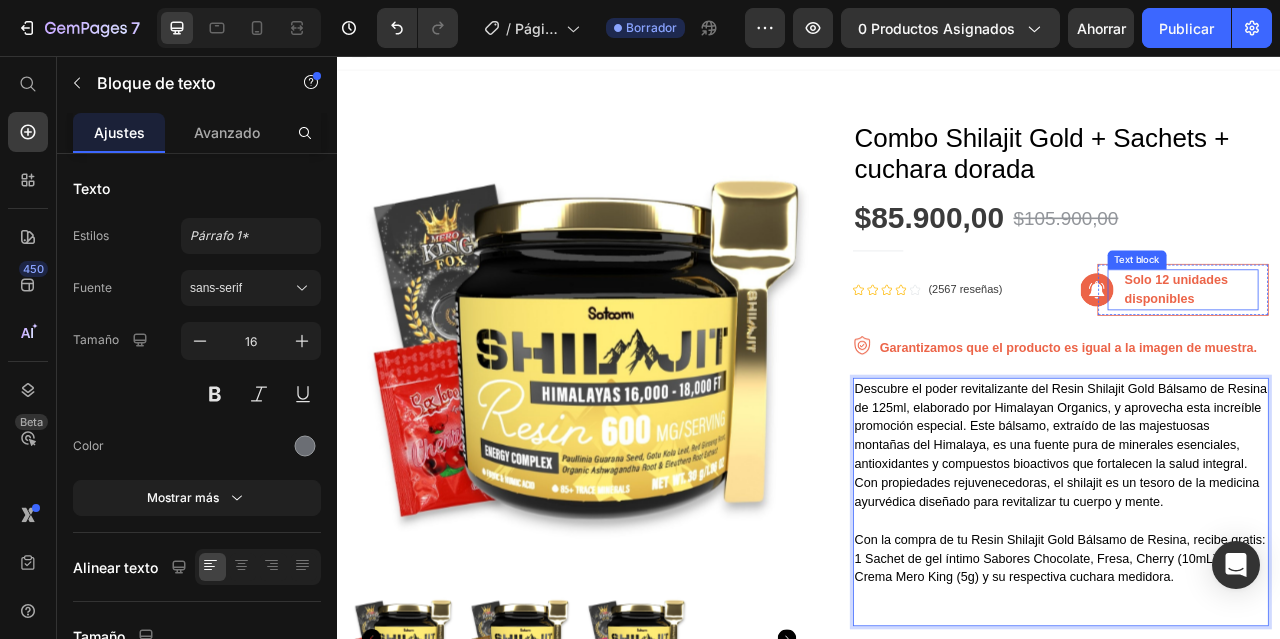 scroll, scrollTop: 0, scrollLeft: 0, axis: both 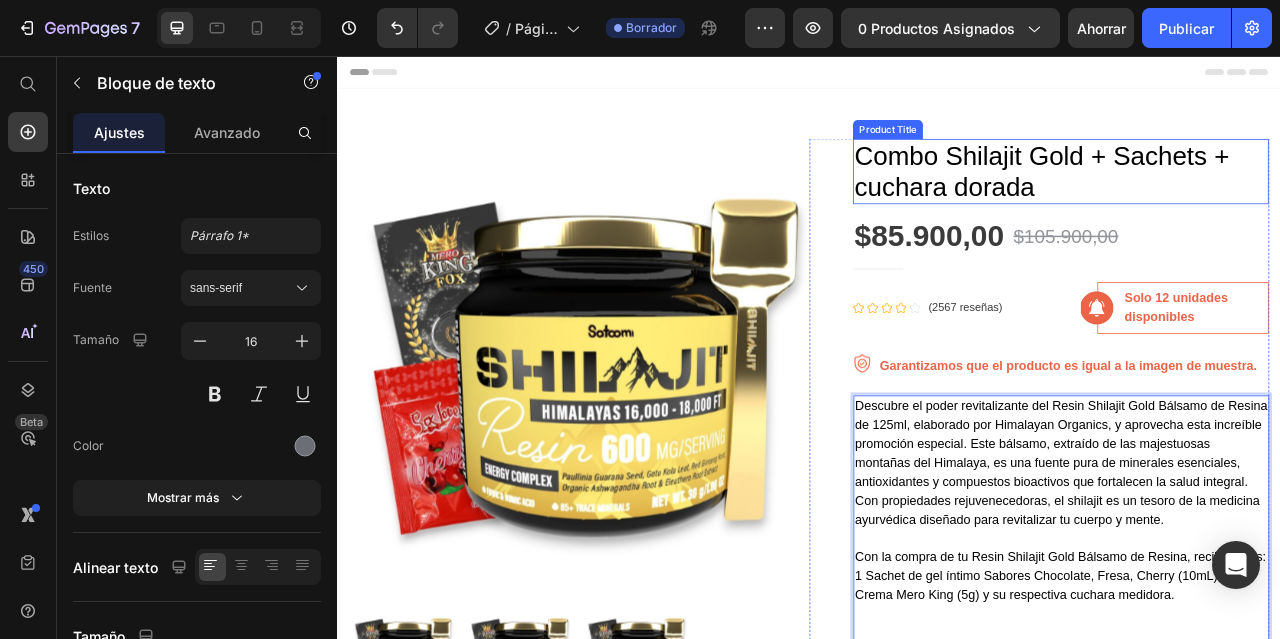 click on "Combo Shilajit Gold + Sachets + cuchara dorada" at bounding box center [1257, 202] 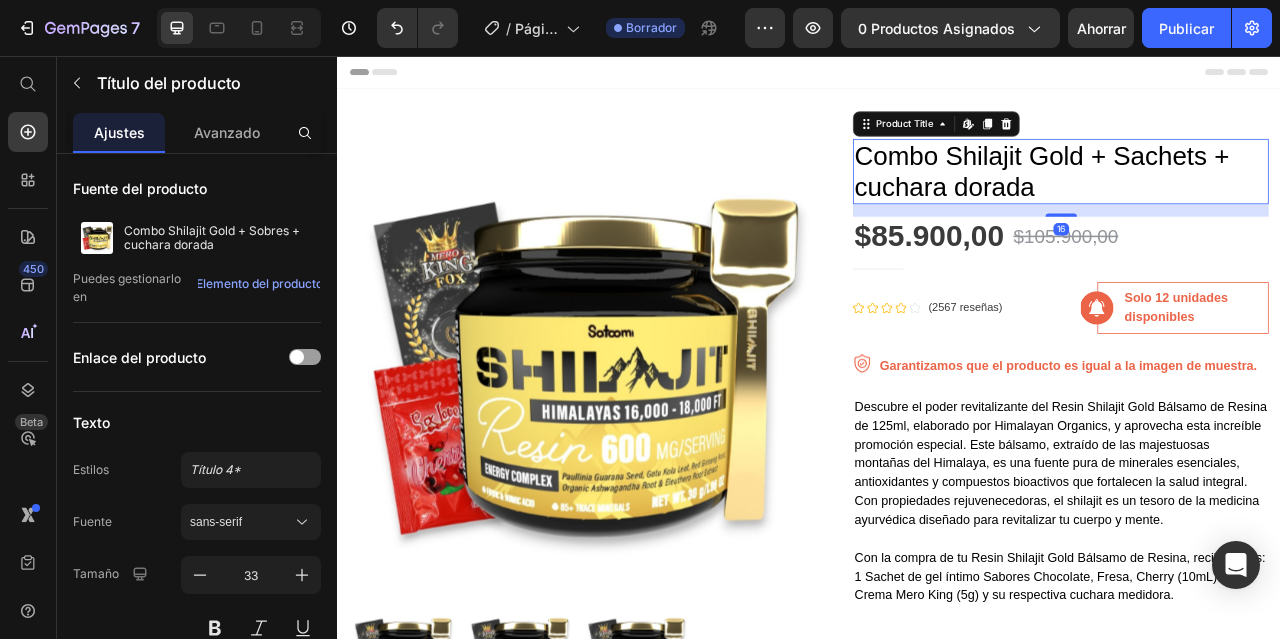 click on "Combo Shilajit Gold + Sachets + cuchara dorada" at bounding box center (1257, 202) 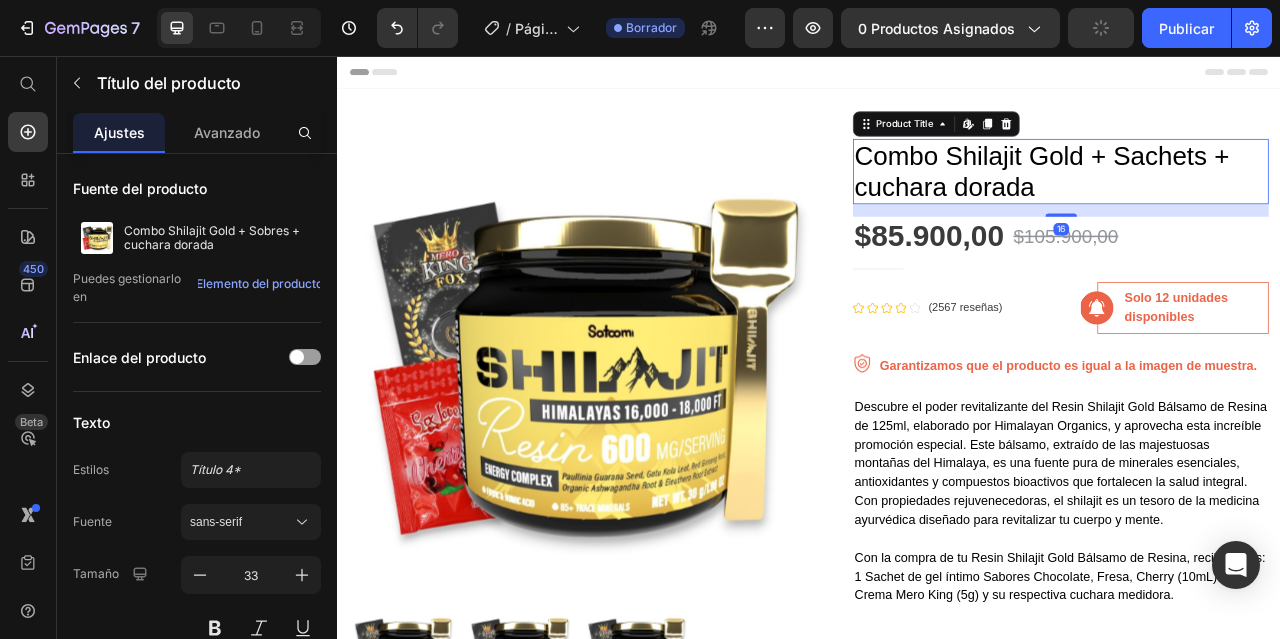 click on "Combo Shilajit Gold + Sachets + cuchara dorada" at bounding box center (1257, 202) 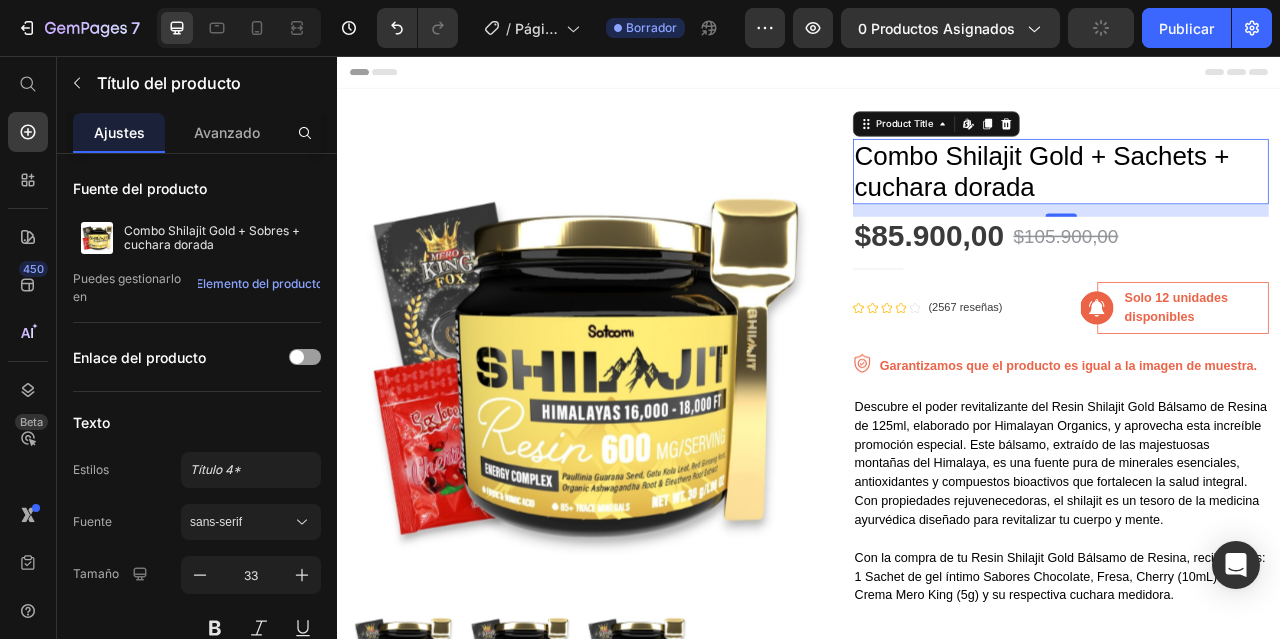 click on "Combo Shilajit Gold + Sachets + cuchara dorada" at bounding box center [1257, 202] 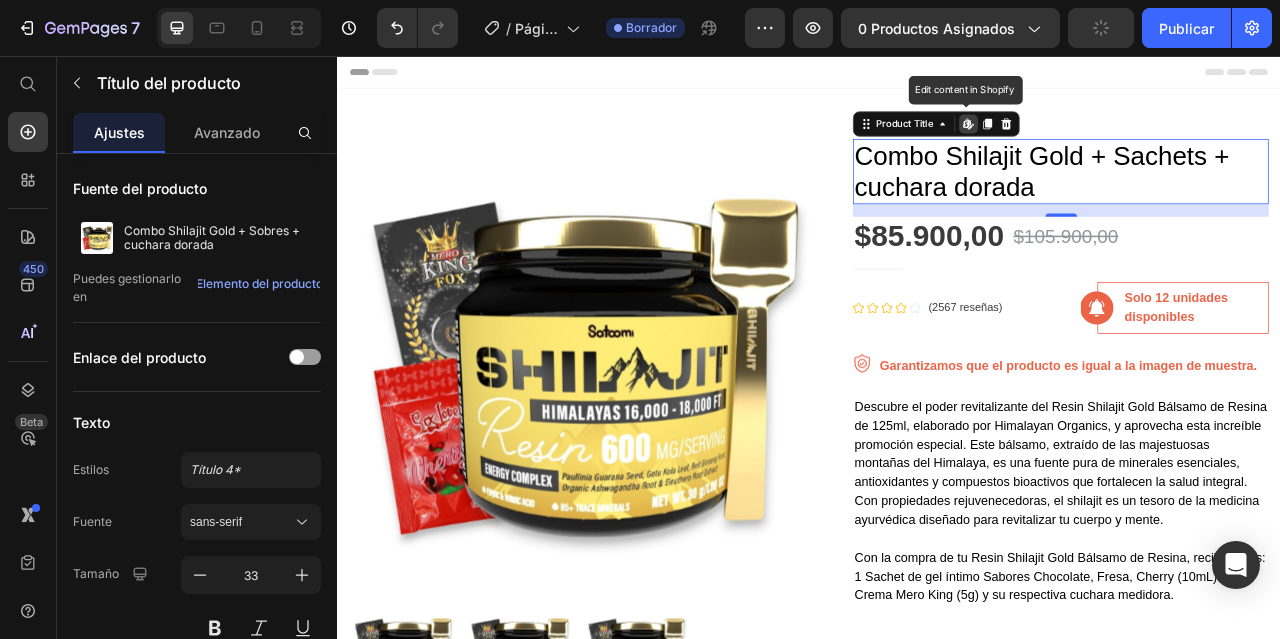 click on "Combo Shilajit Gold + Sachets + cuchara dorada" at bounding box center [1257, 202] 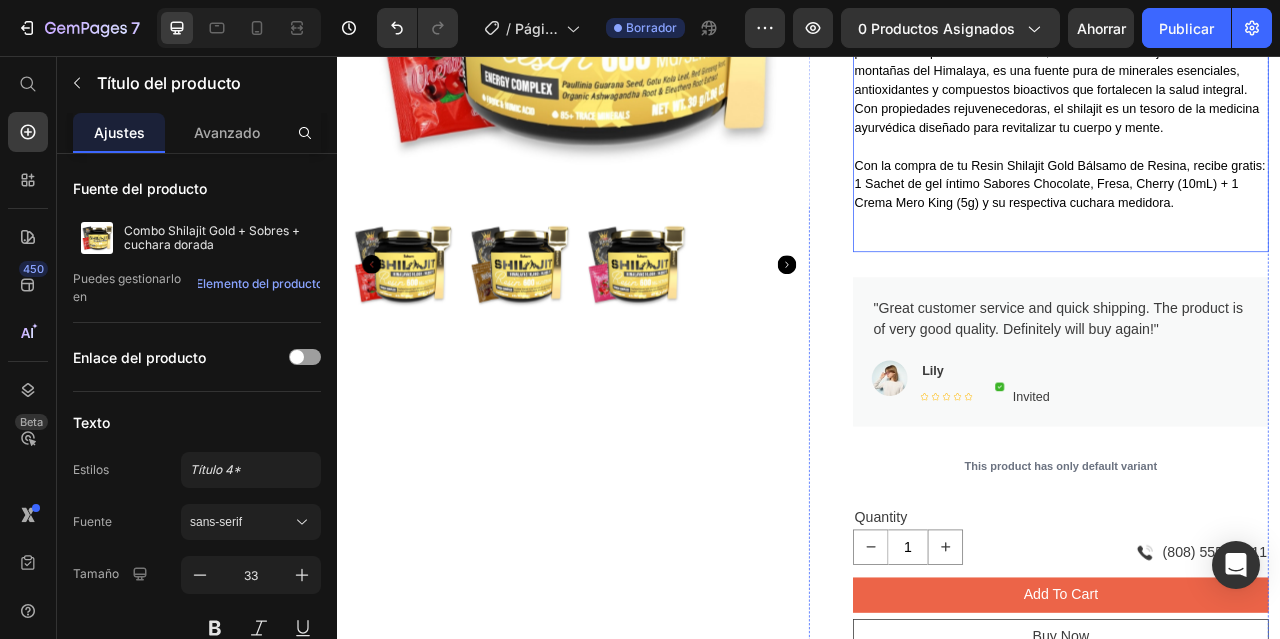 scroll, scrollTop: 600, scrollLeft: 0, axis: vertical 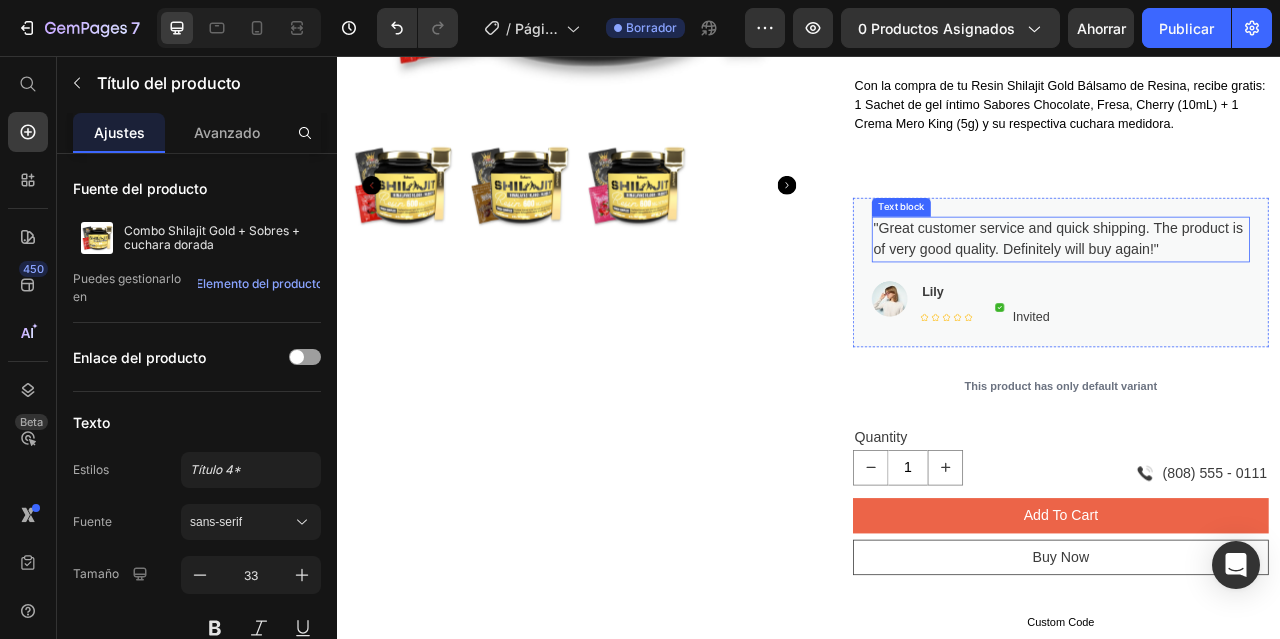 click on ""Great customer service and quick shipping. The product is of very good quality. Definitely will buy again!"" at bounding box center [1257, 289] 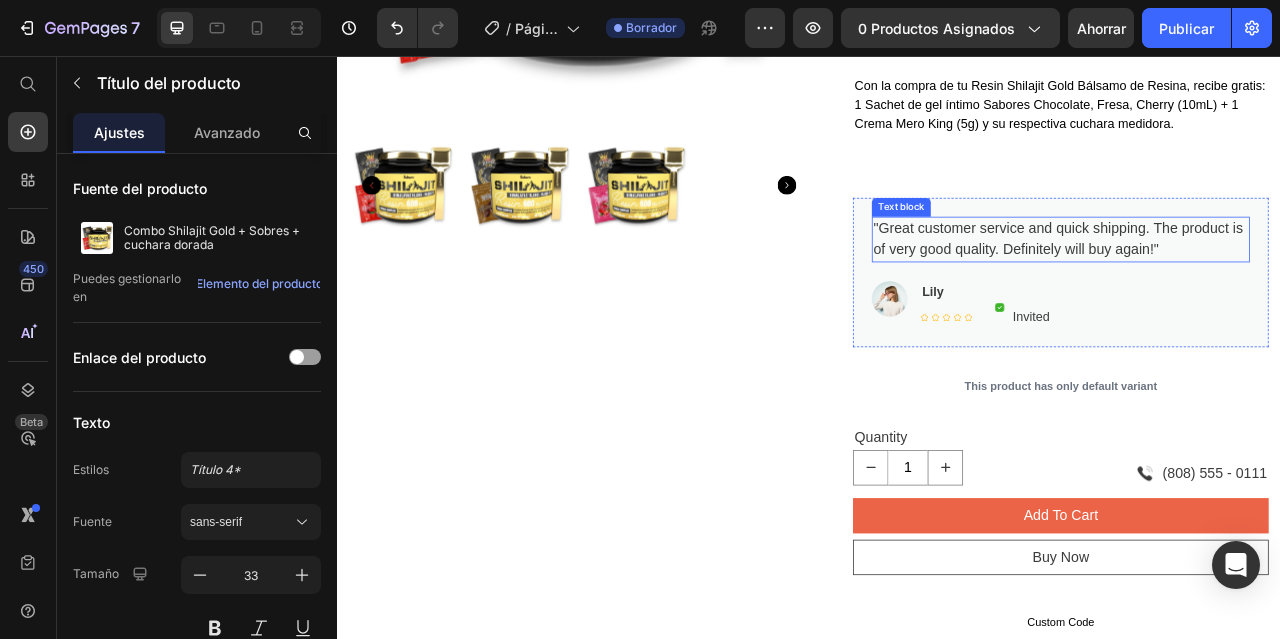 click on ""Great customer service and quick shipping. The product is of very good quality. Definitely will buy again!"" at bounding box center (1257, 289) 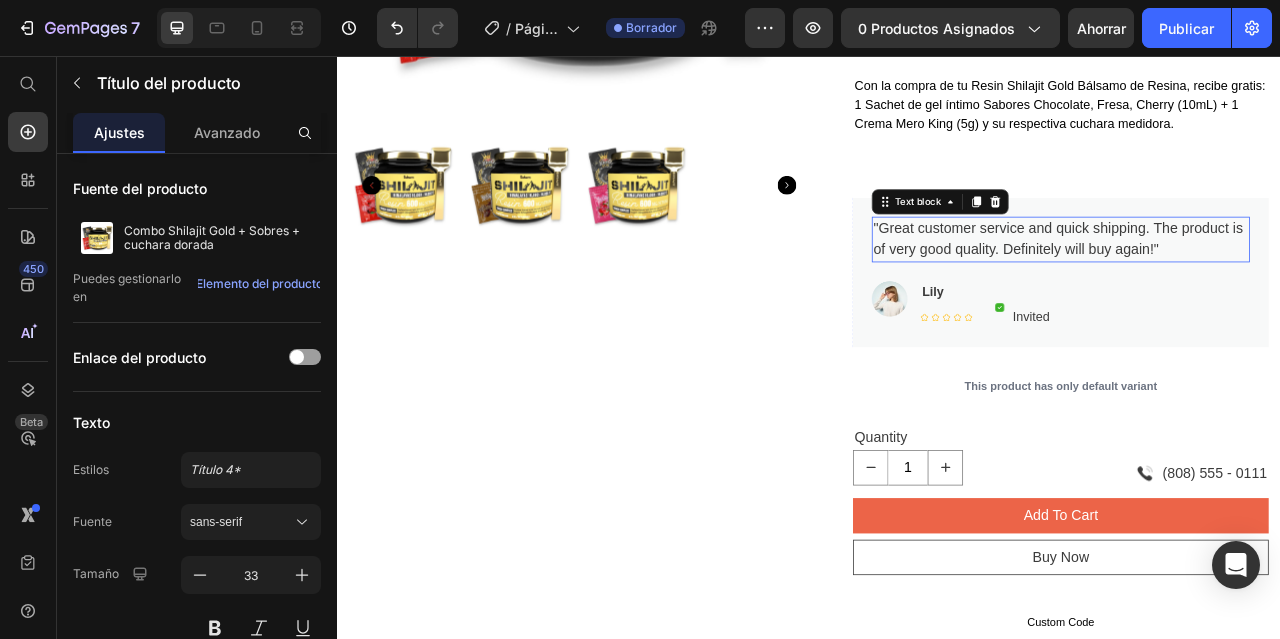 click on ""Great customer service and quick shipping. The product is of very good quality. Definitely will buy again!"" at bounding box center [1257, 289] 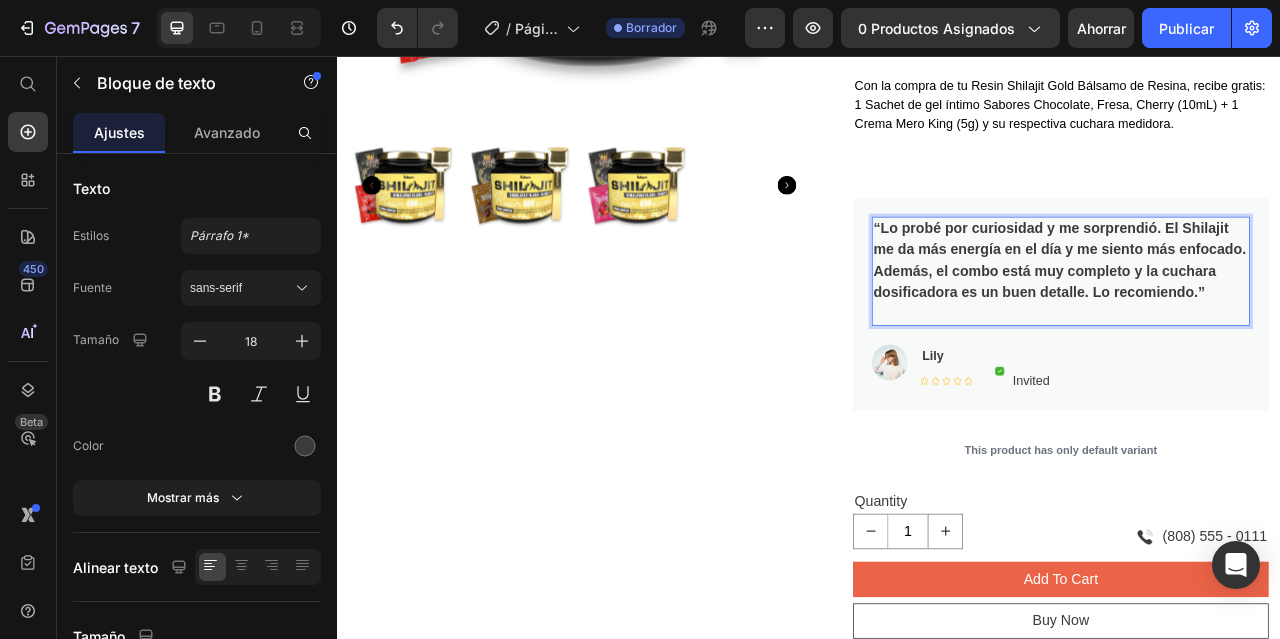 click on "“Lo probé por curiosidad y me sorprendió. El Shilajit me da más energía en el día y me siento más enfocado. Además, el combo está muy completo y la cuchara dosificadora es un buen detalle. Lo recomiendo.”" at bounding box center (1256, 315) 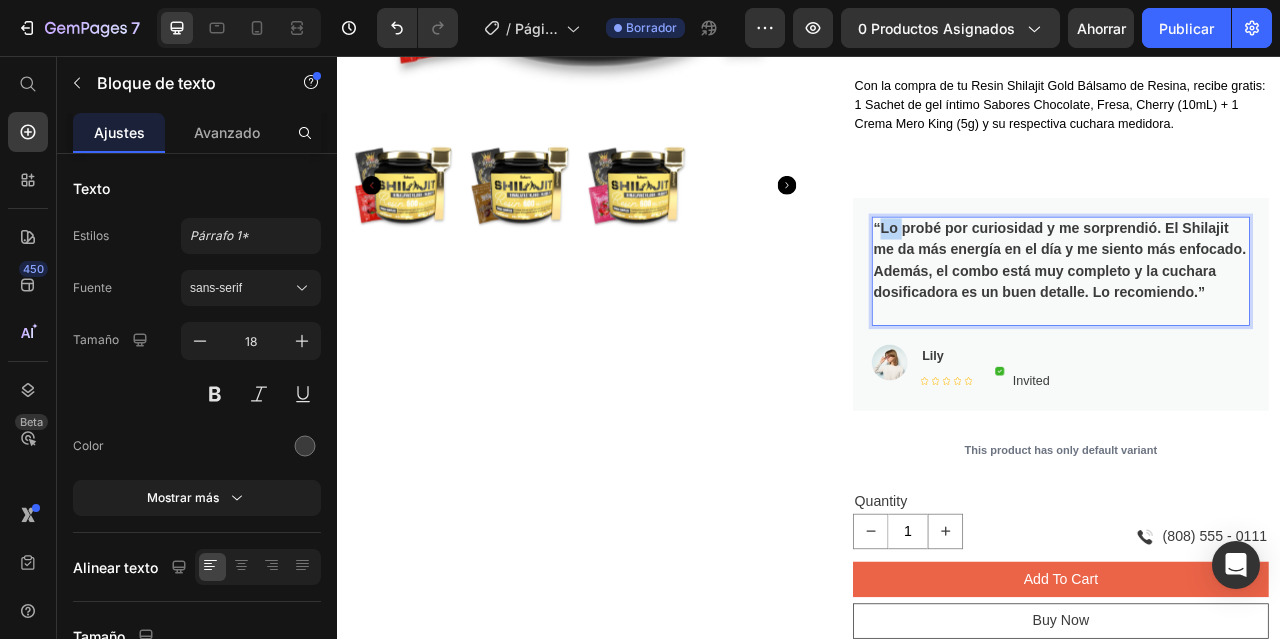 click on "“Lo probé por curiosidad y me sorprendió. El Shilajit me da más energía en el día y me siento más enfocado. Además, el combo está muy completo y la cuchara dosificadora es un buen detalle. Lo recomiendo.”" at bounding box center (1256, 315) 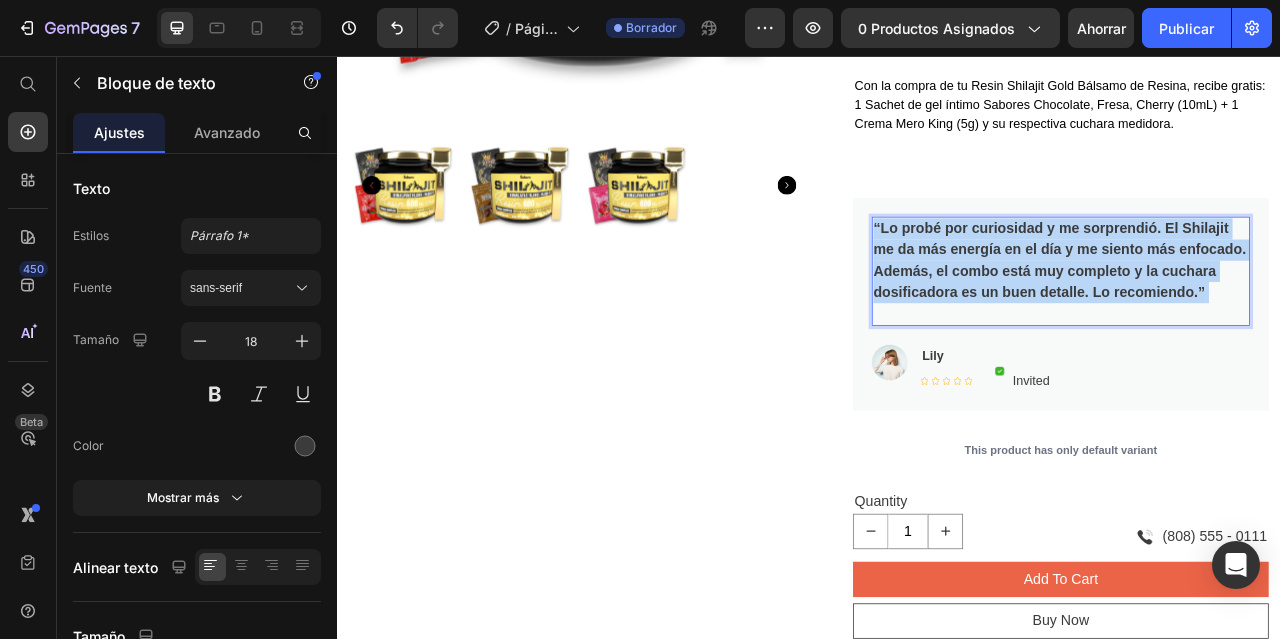 click on "“Lo probé por curiosidad y me sorprendió. El Shilajit me da más energía en el día y me siento más enfocado. Además, el combo está muy completo y la cuchara dosificadora es un buen detalle. Lo recomiendo.”" at bounding box center [1256, 315] 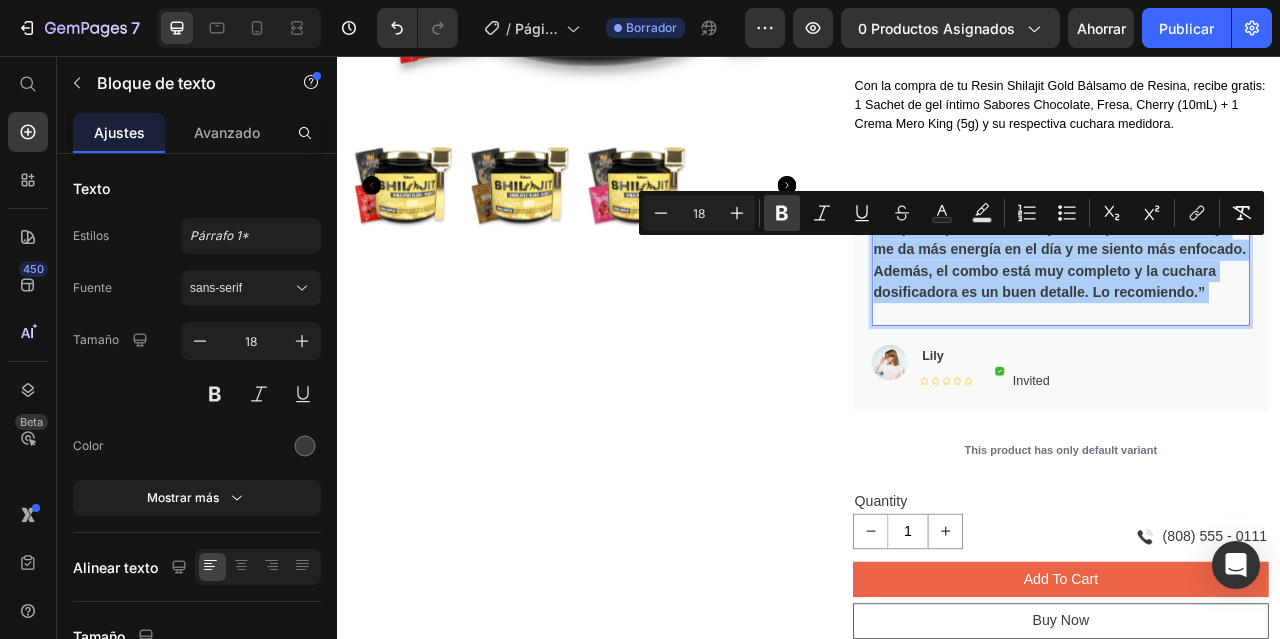 click on "Atrevido" at bounding box center (782, 213) 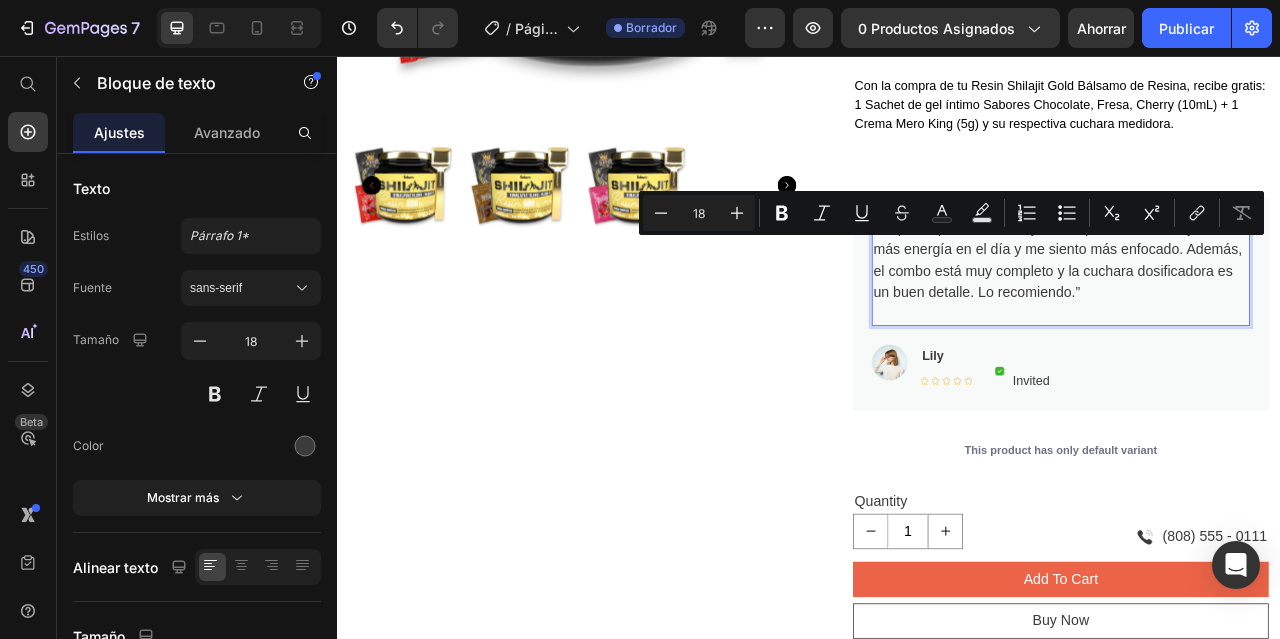 click on "“Lo probé por curiosidad y me sorprendió. El Shilajit me da más energía en el día y me siento más enfocado. Además, el combo está muy completo y la cuchara dosificadora es un buen detalle. Lo recomiendo.”" at bounding box center (1257, 329) 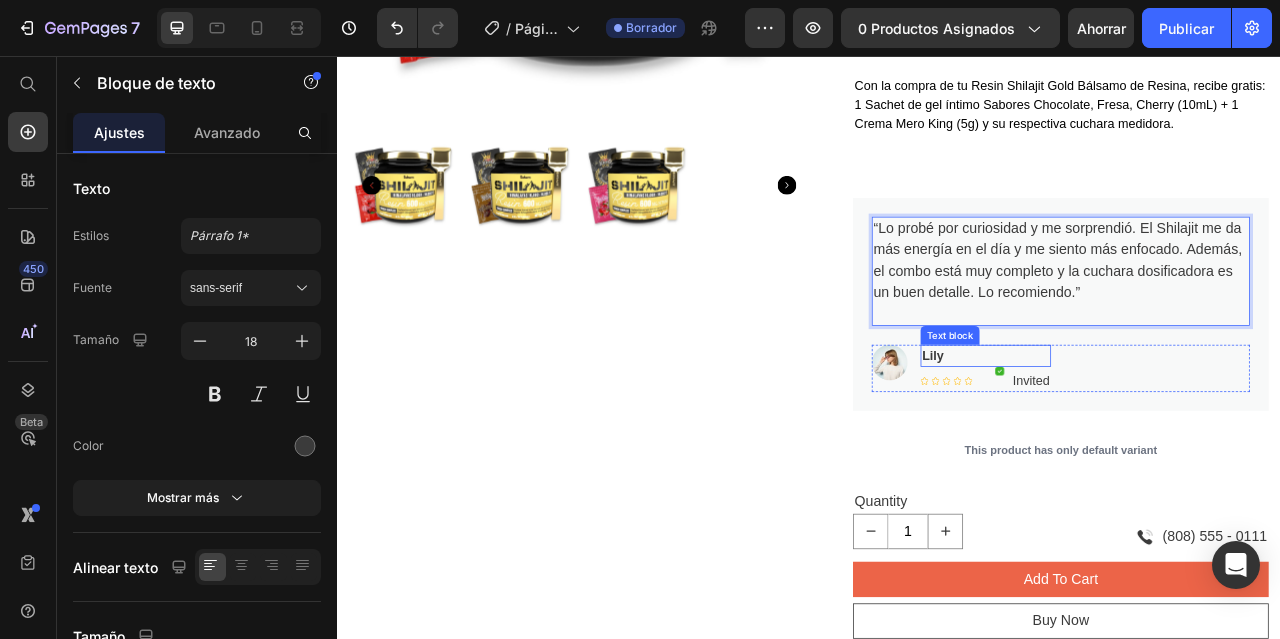click on "Lily" at bounding box center [1162, 437] 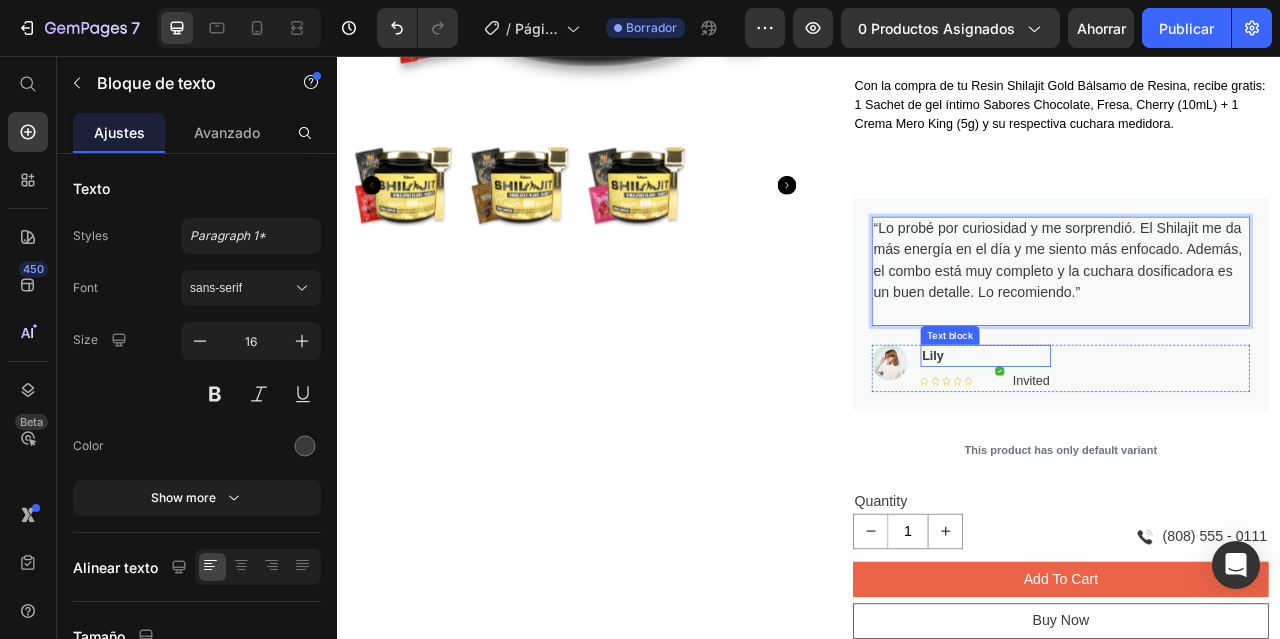 click on "Lily" at bounding box center [1162, 437] 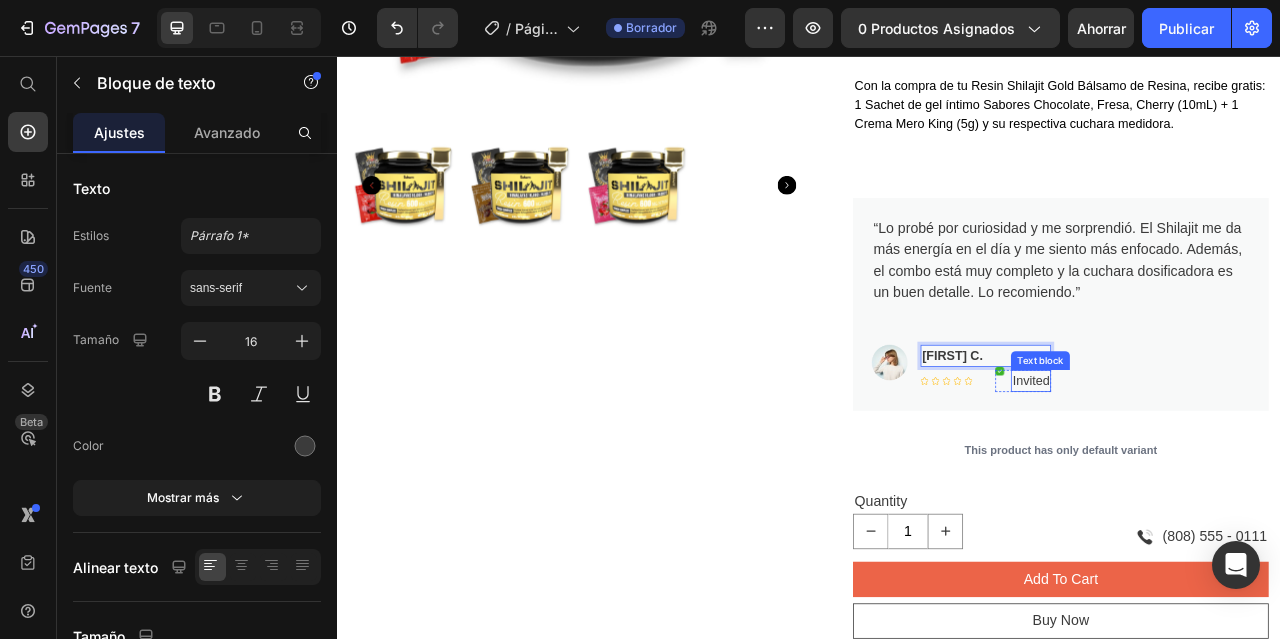 click on "Invited" at bounding box center [1219, 469] 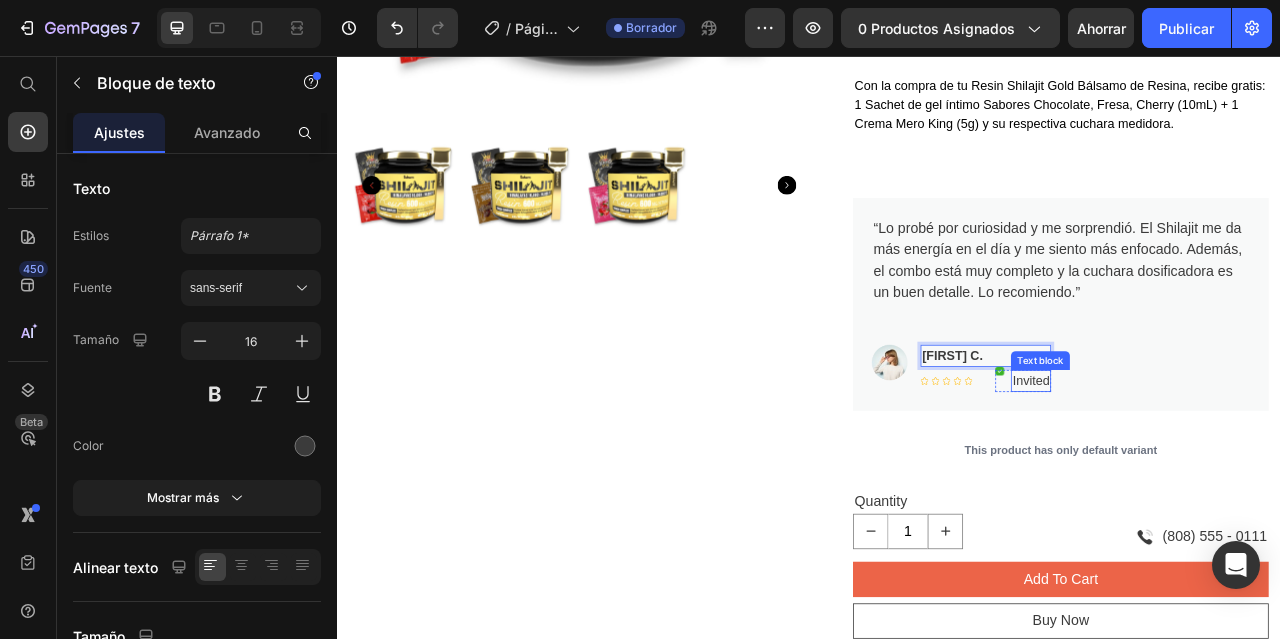 click on "Invited" at bounding box center (1219, 469) 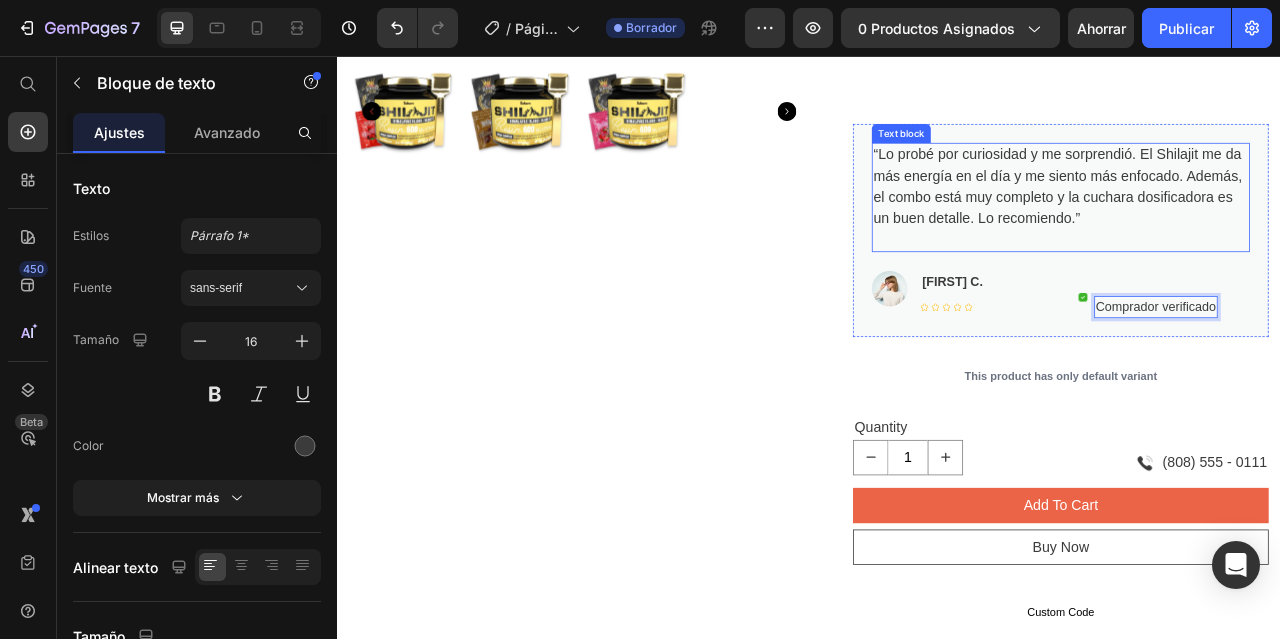 scroll, scrollTop: 700, scrollLeft: 0, axis: vertical 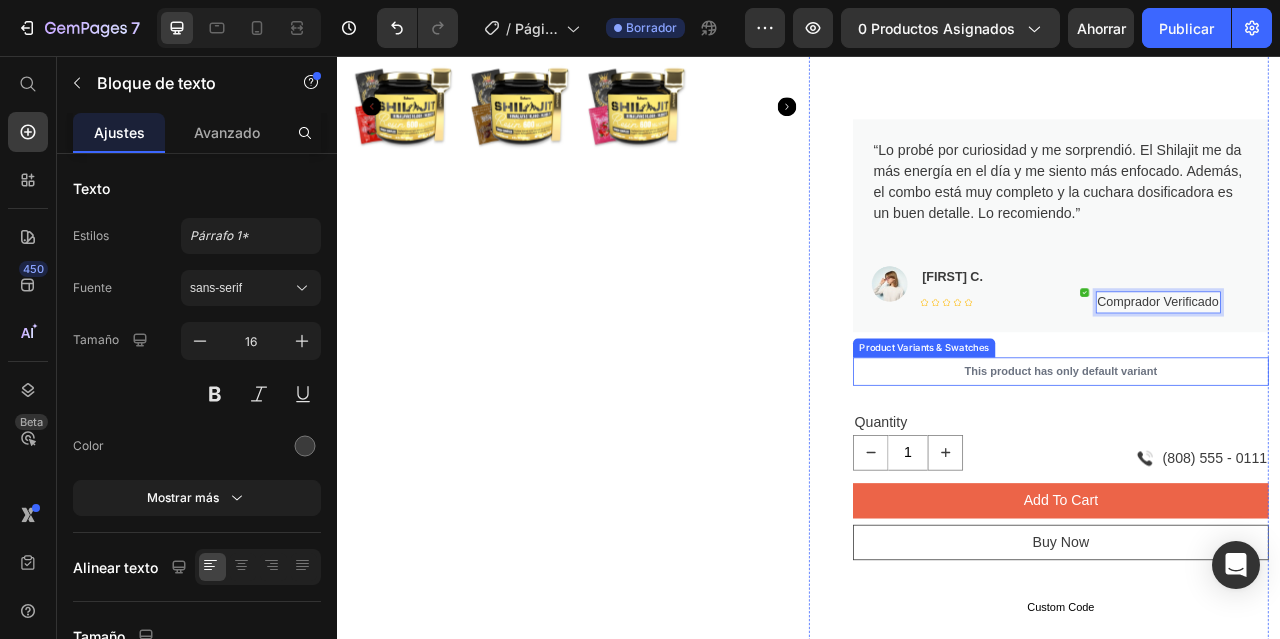 click on "This product has only default variant" at bounding box center (1257, 457) 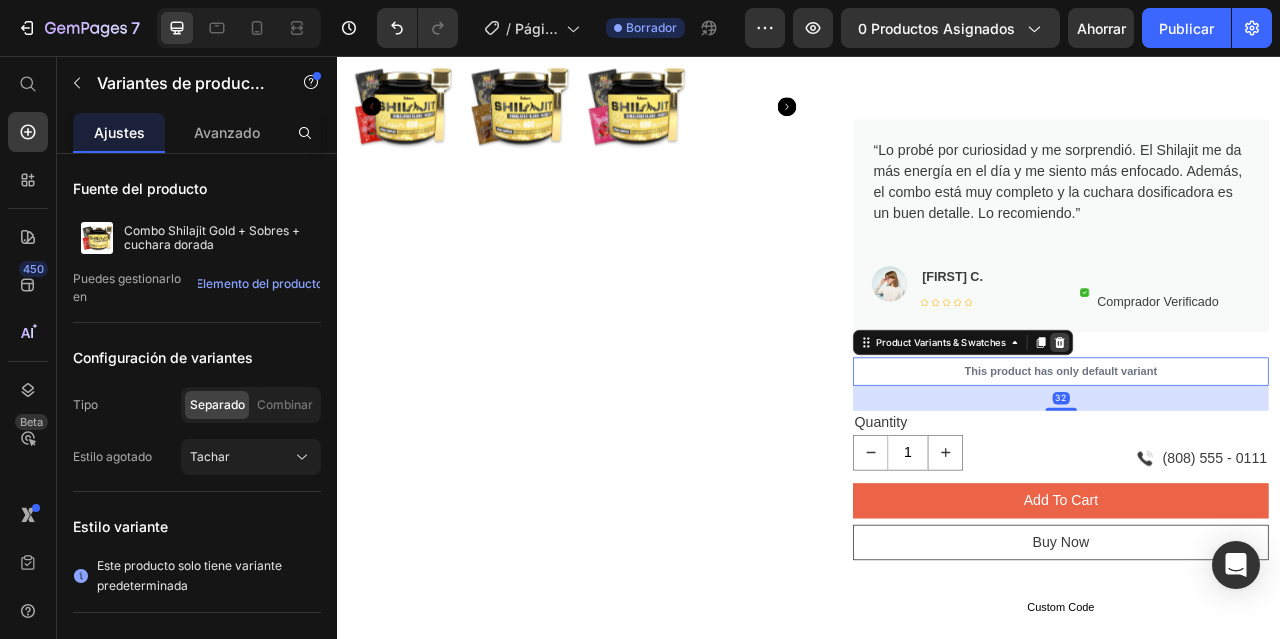 click at bounding box center [1256, 420] 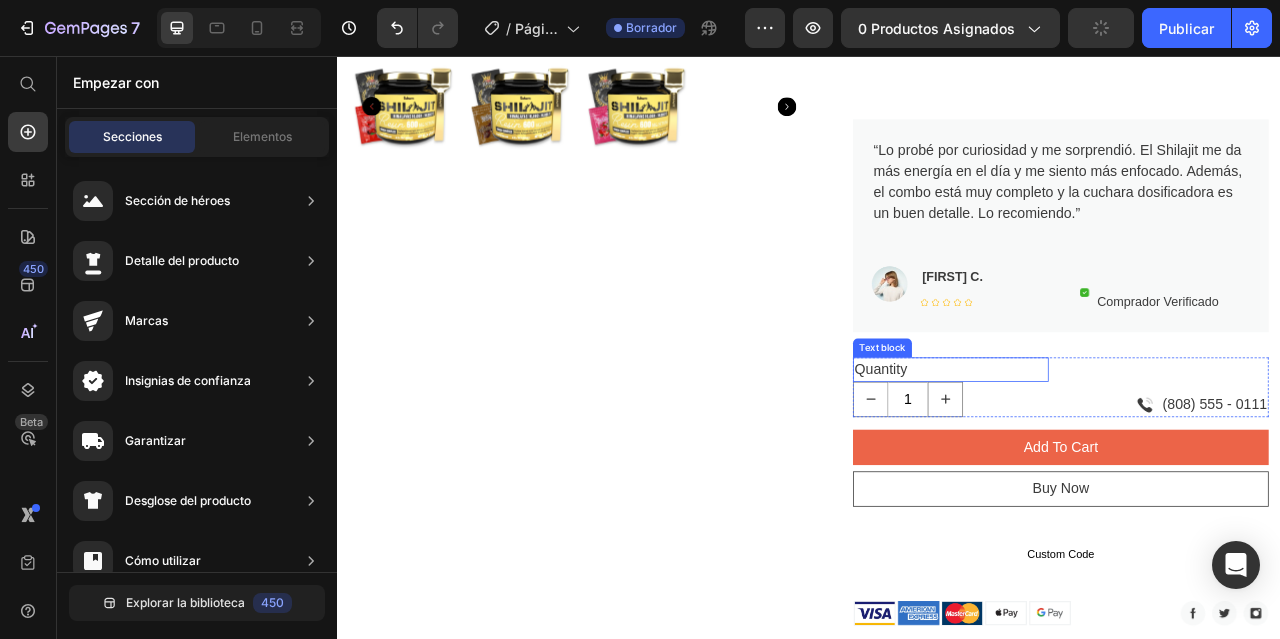 click on "Quantity" at bounding box center [1117, 454] 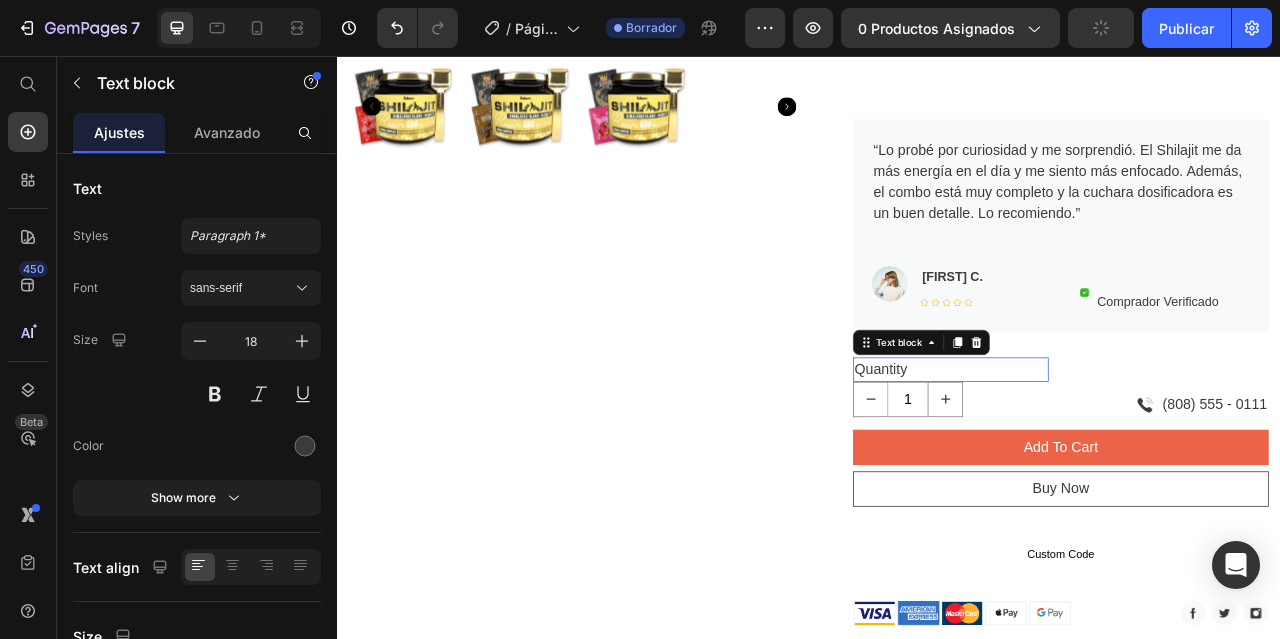 click on "Quantity" at bounding box center [1117, 454] 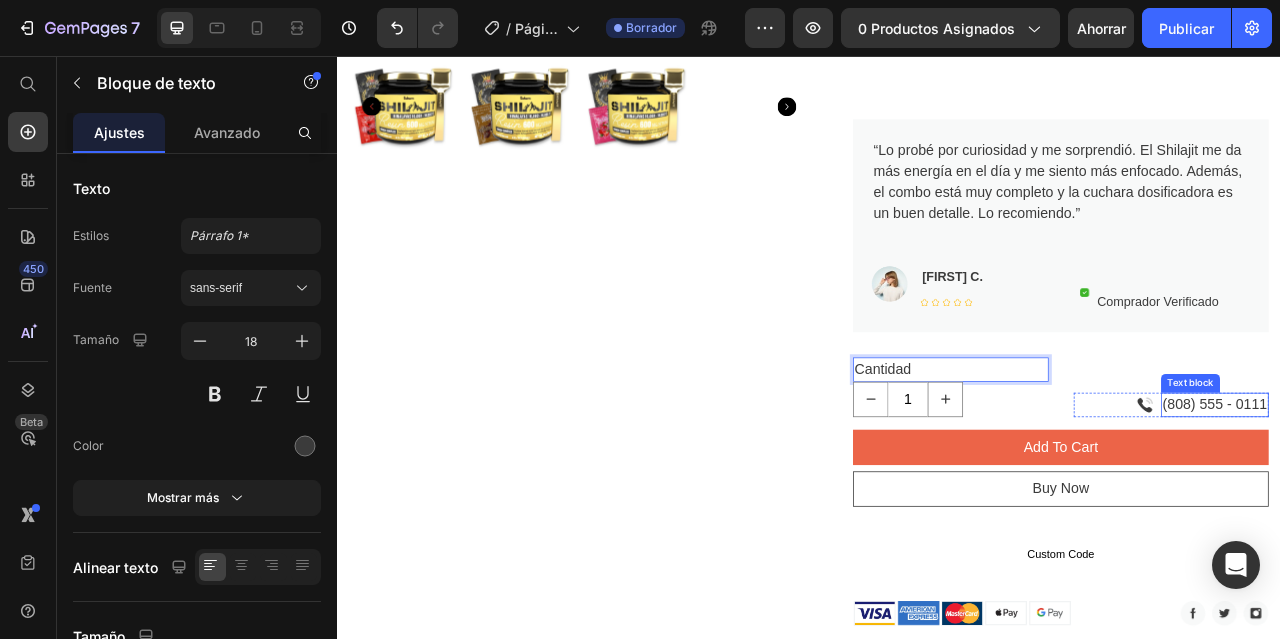 click on "(808) 555 - 0111" at bounding box center (1453, 499) 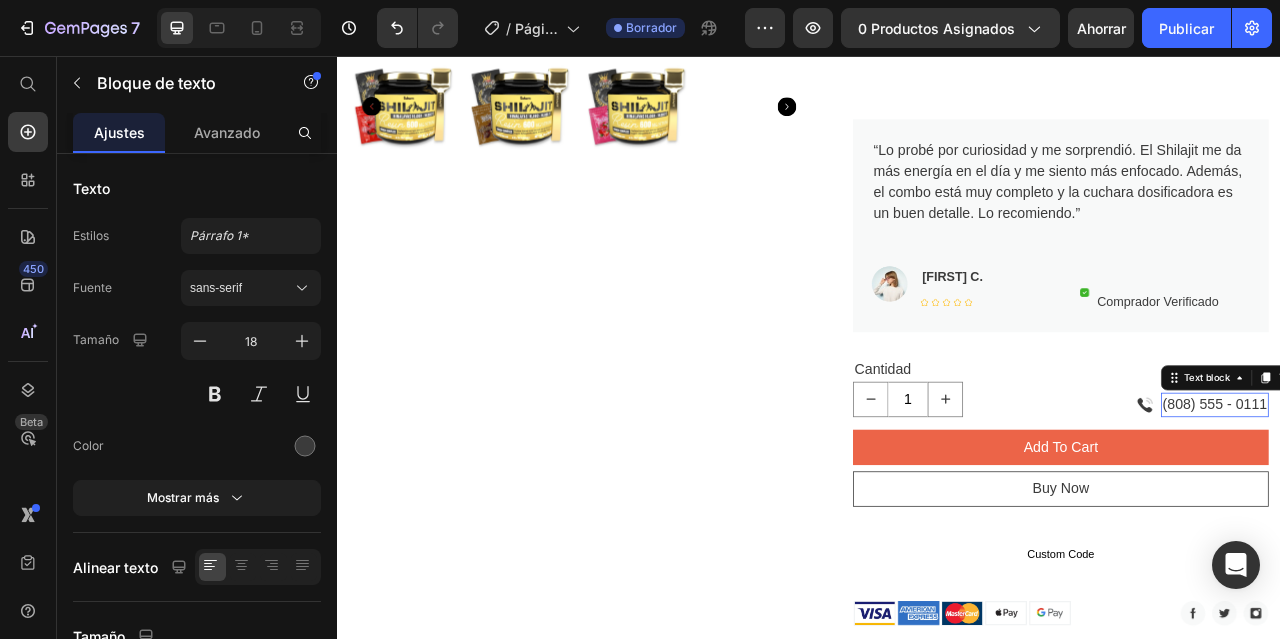 click on "(808) 555 - 0111" at bounding box center [1453, 499] 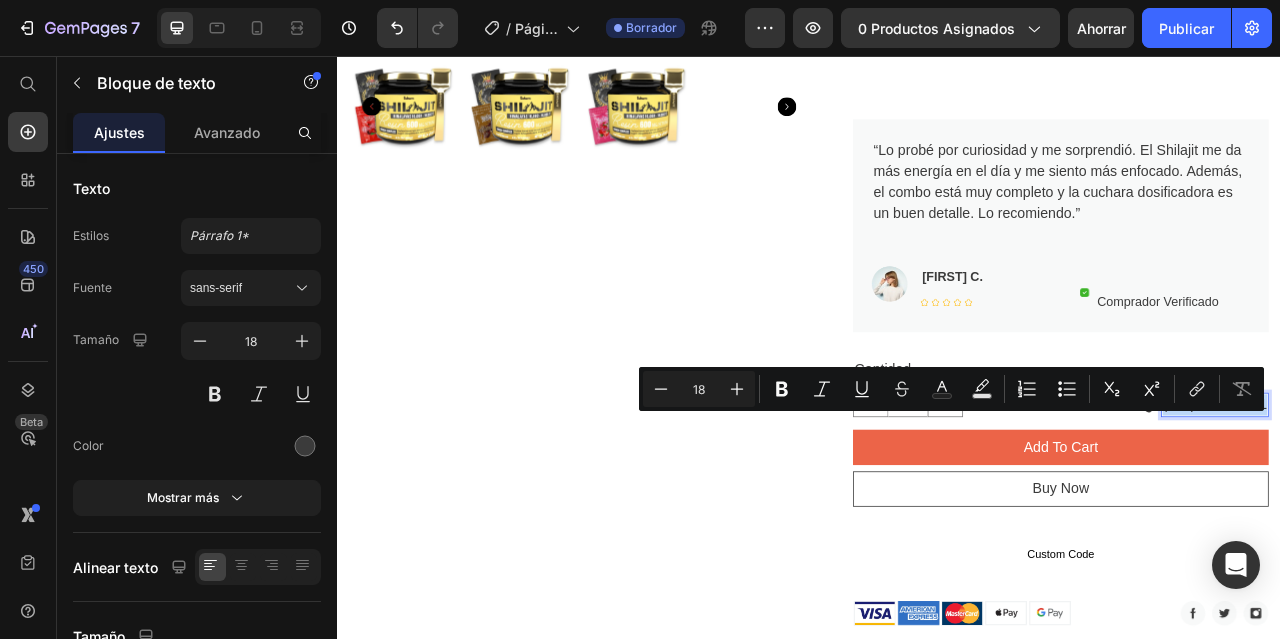 click on "(808) 555 - 0111" at bounding box center (1453, 499) 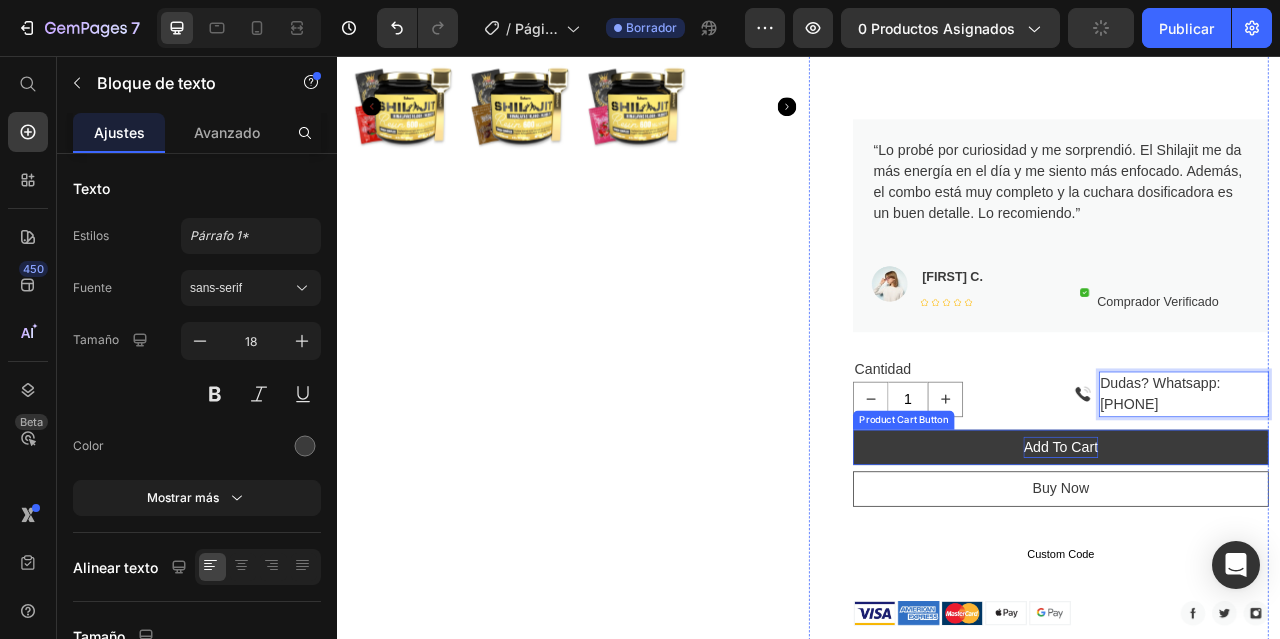 click on "add to cart" at bounding box center [1257, 553] 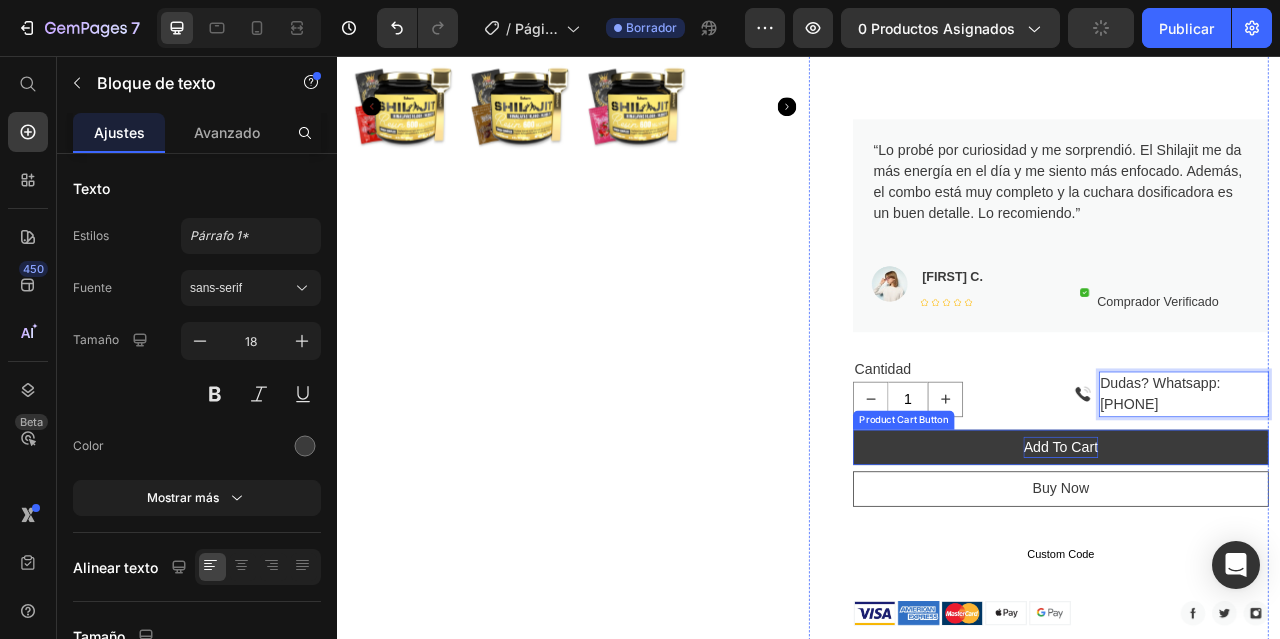 click on "add to cart" at bounding box center [1257, 553] 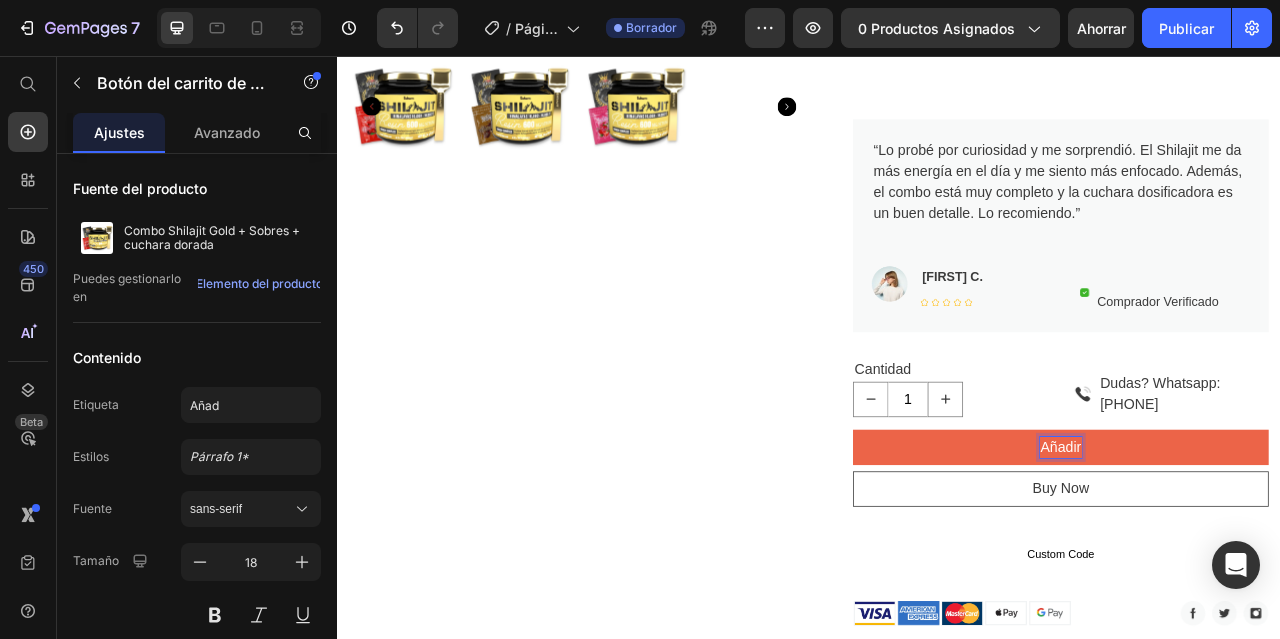 click on "Añadir" at bounding box center (1257, 553) 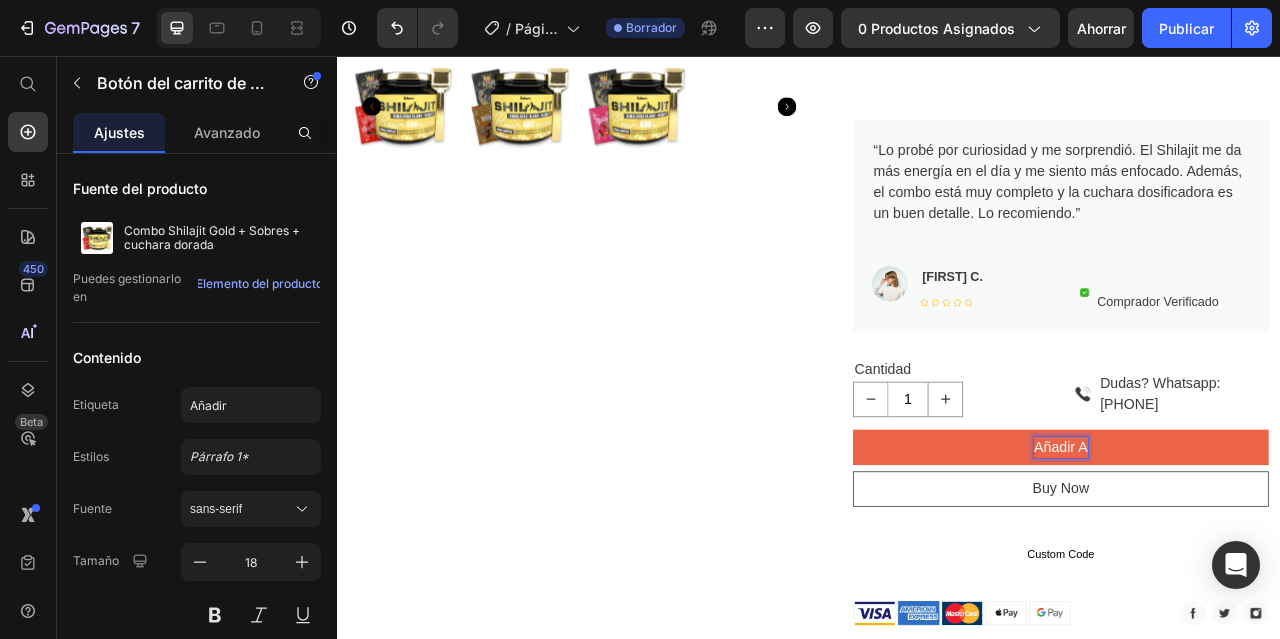 click on "Añadir a" at bounding box center (1257, 553) 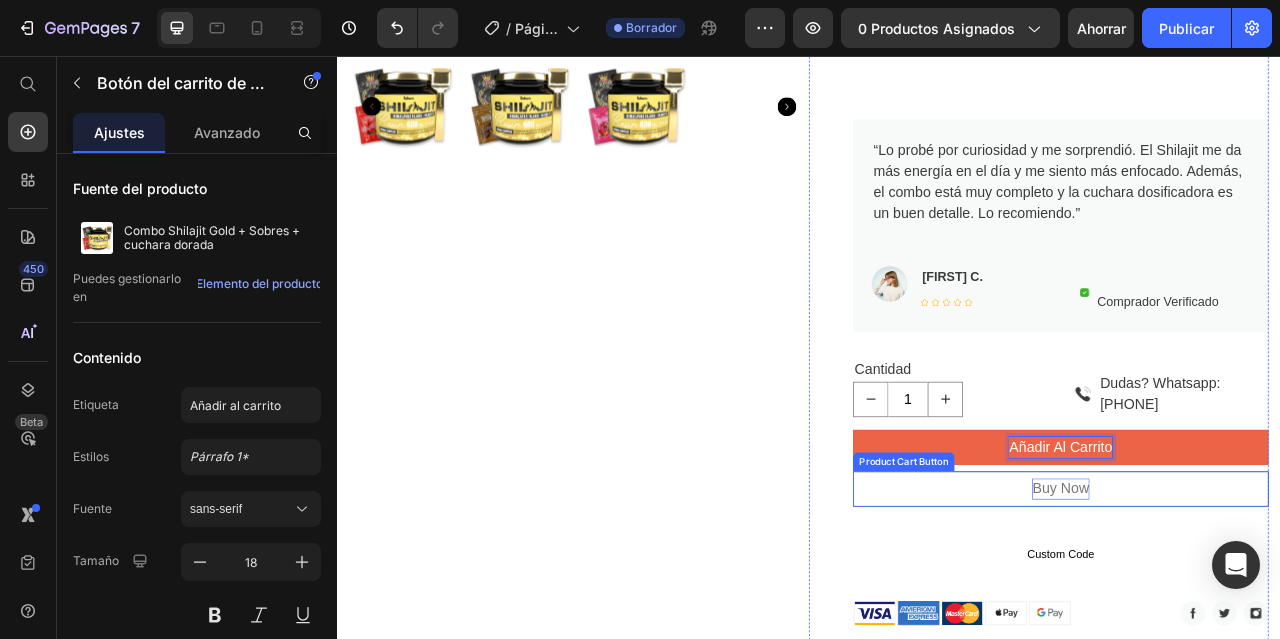 click on "buy now" at bounding box center (1257, 606) 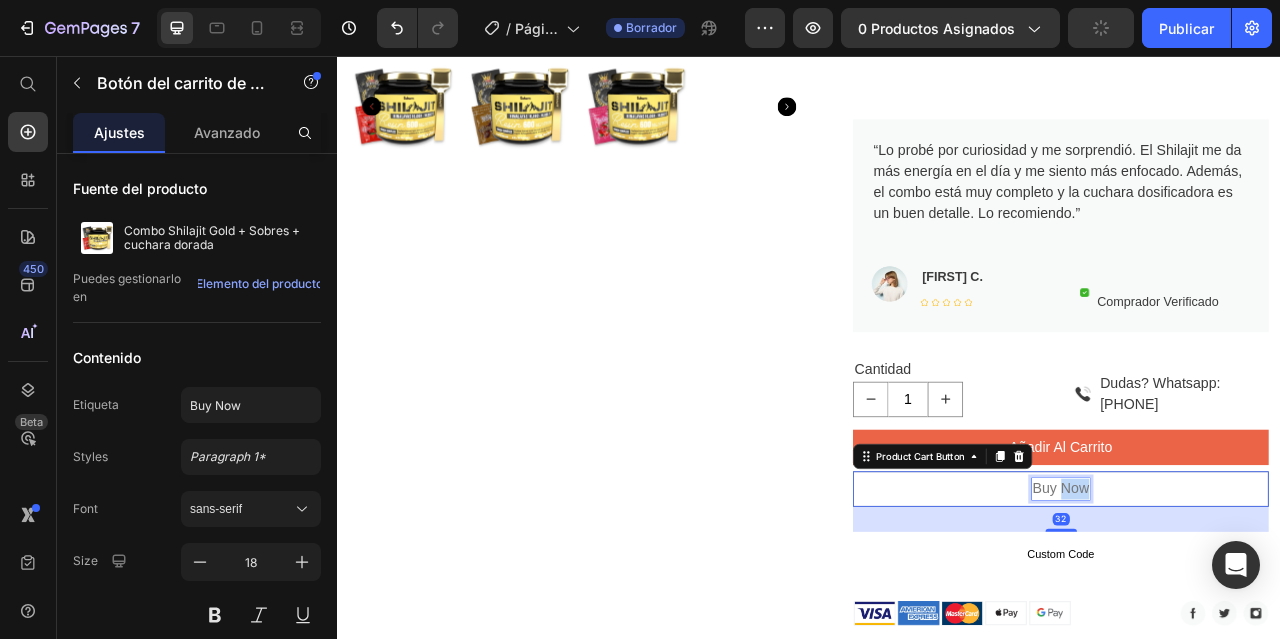 click on "buy now" at bounding box center [1257, 606] 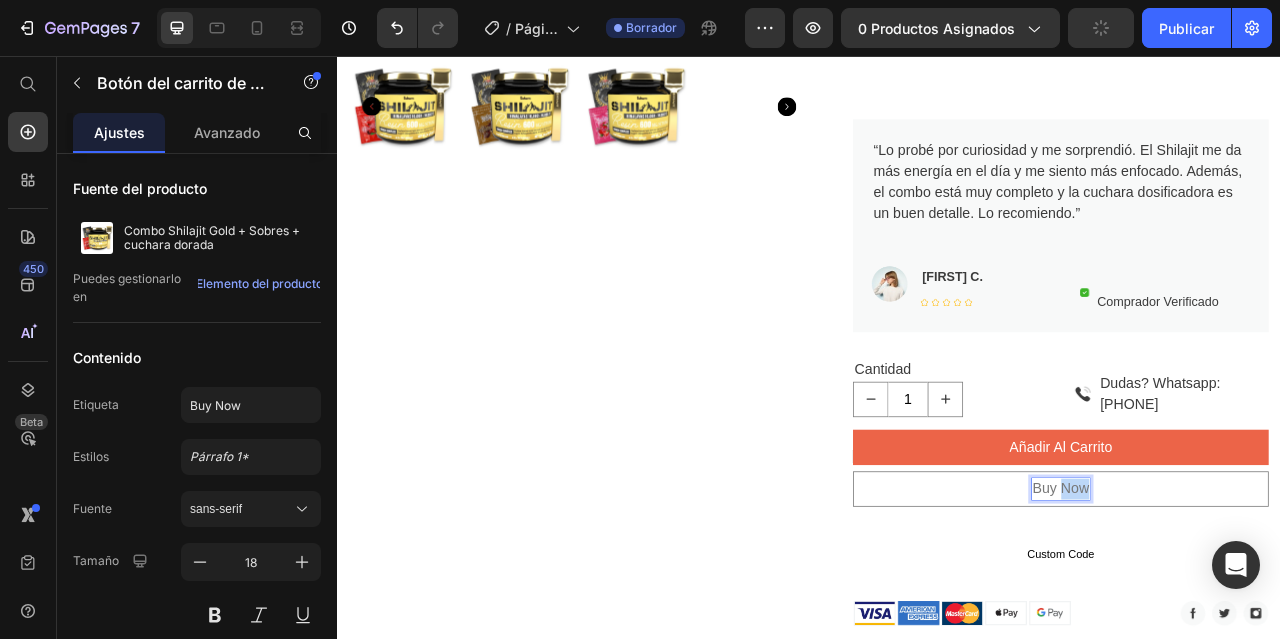 click on "buy now" at bounding box center (1257, 606) 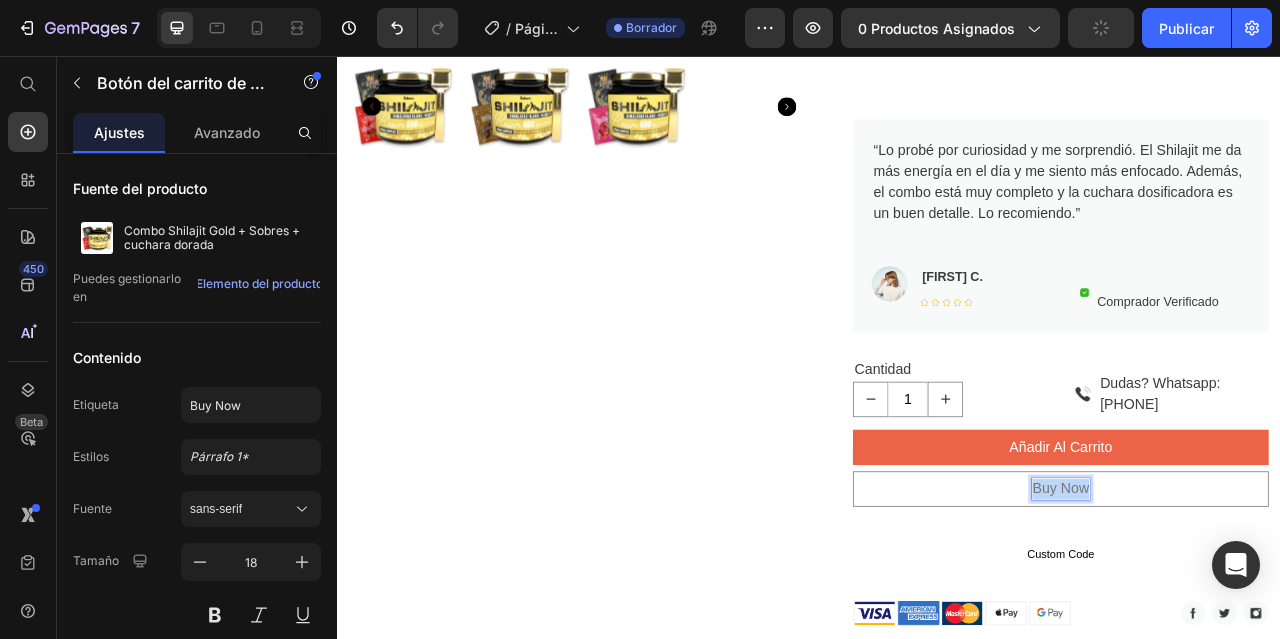 click on "buy now" at bounding box center (1257, 606) 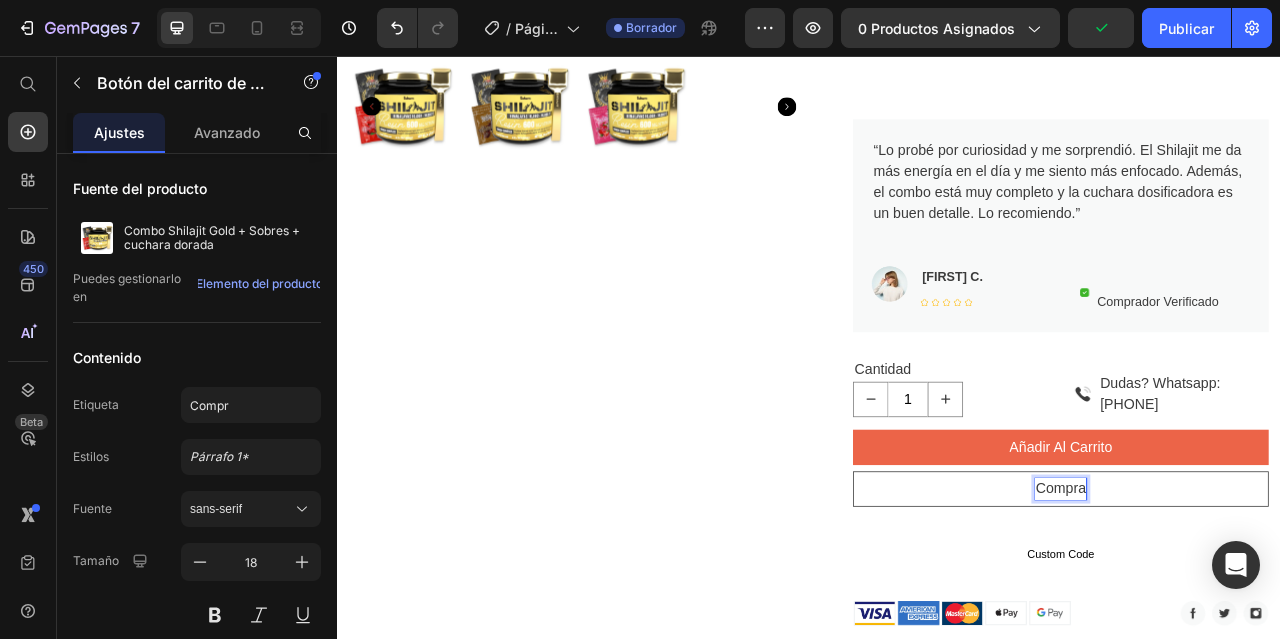 click on "Compra" at bounding box center (1257, 606) 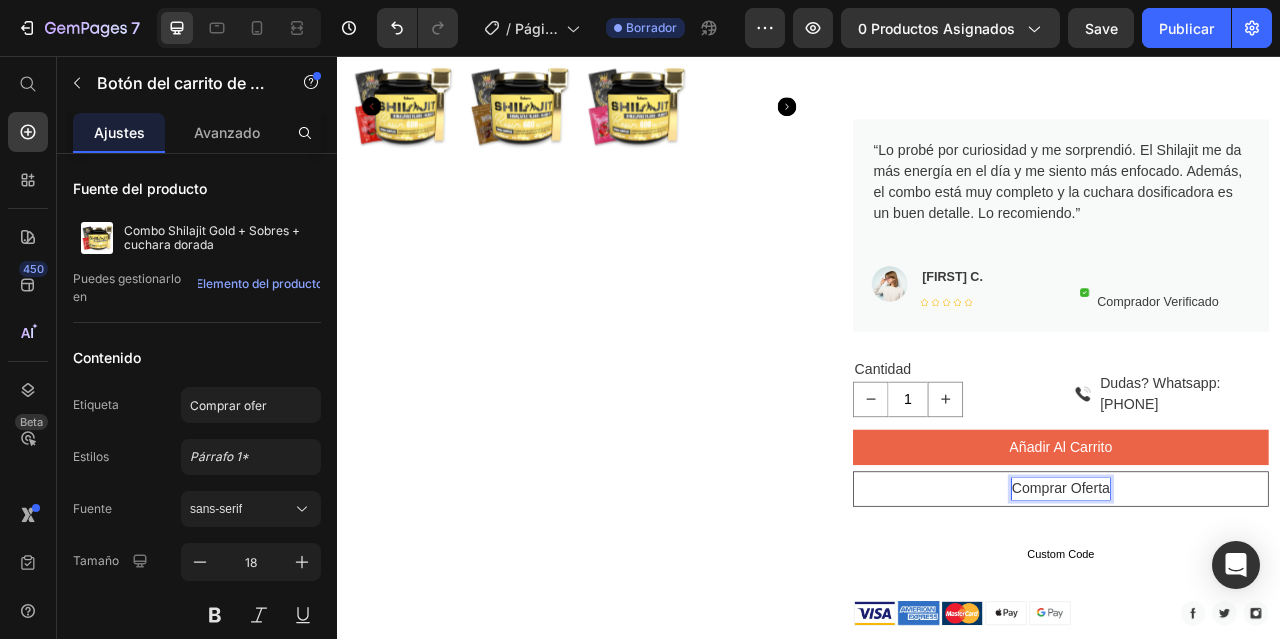 click on "Comprar oferta" at bounding box center (1257, 606) 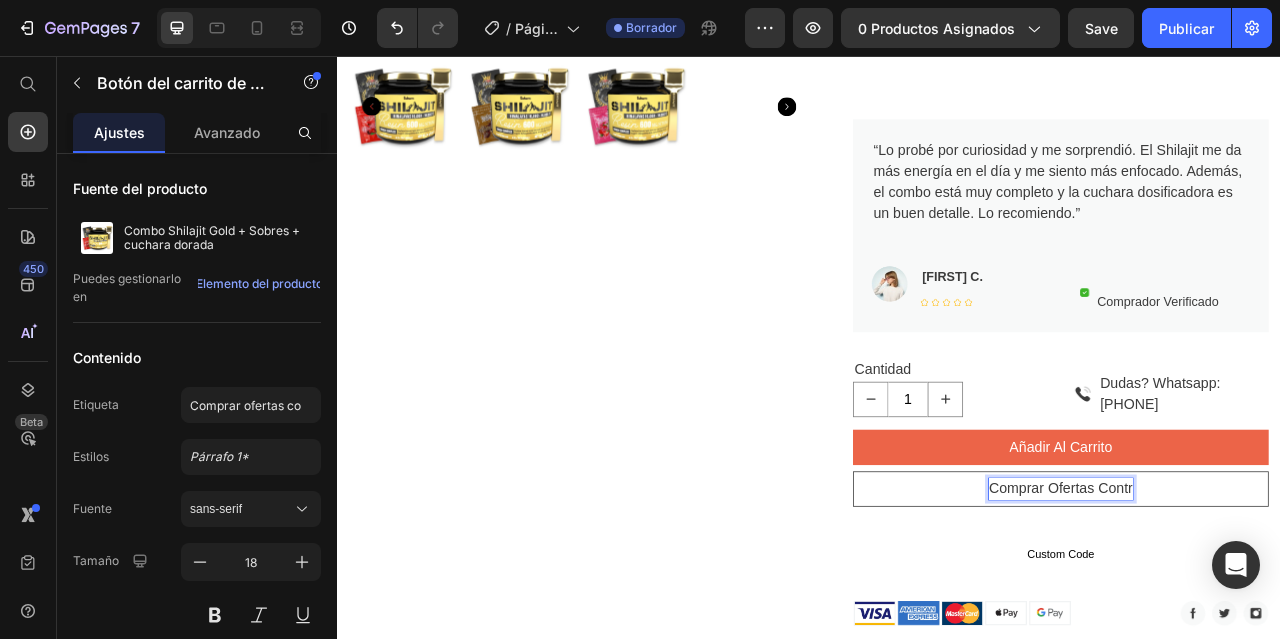 click on "Comprar ofertas contr" at bounding box center [1257, 606] 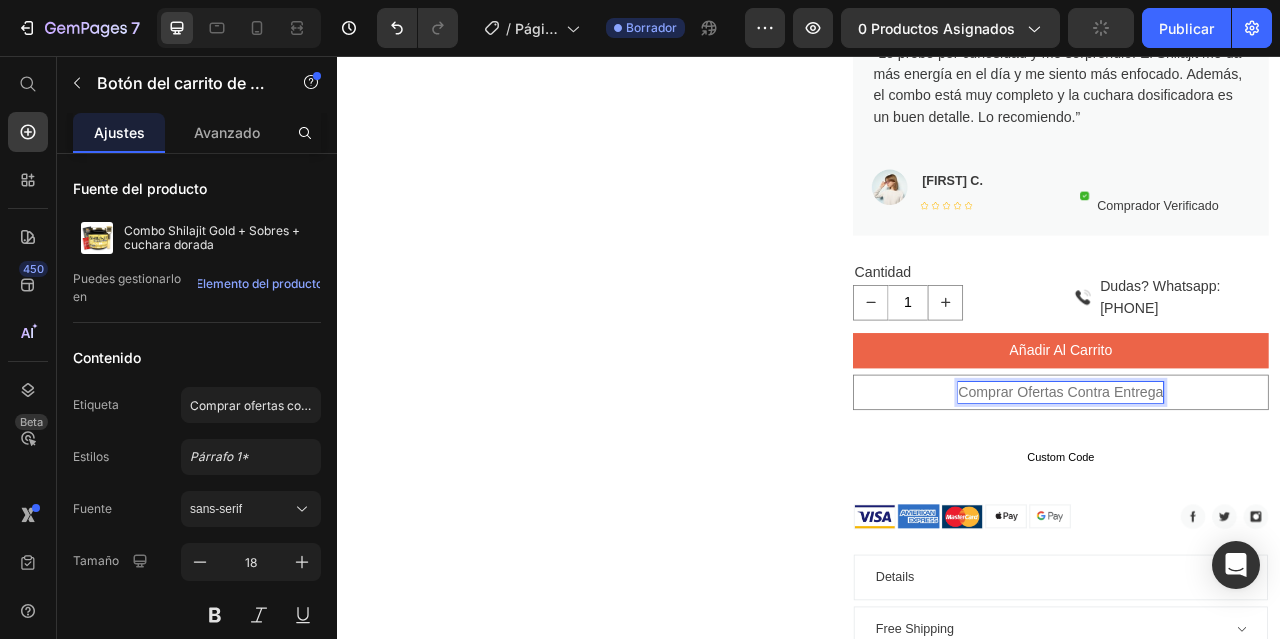scroll, scrollTop: 900, scrollLeft: 0, axis: vertical 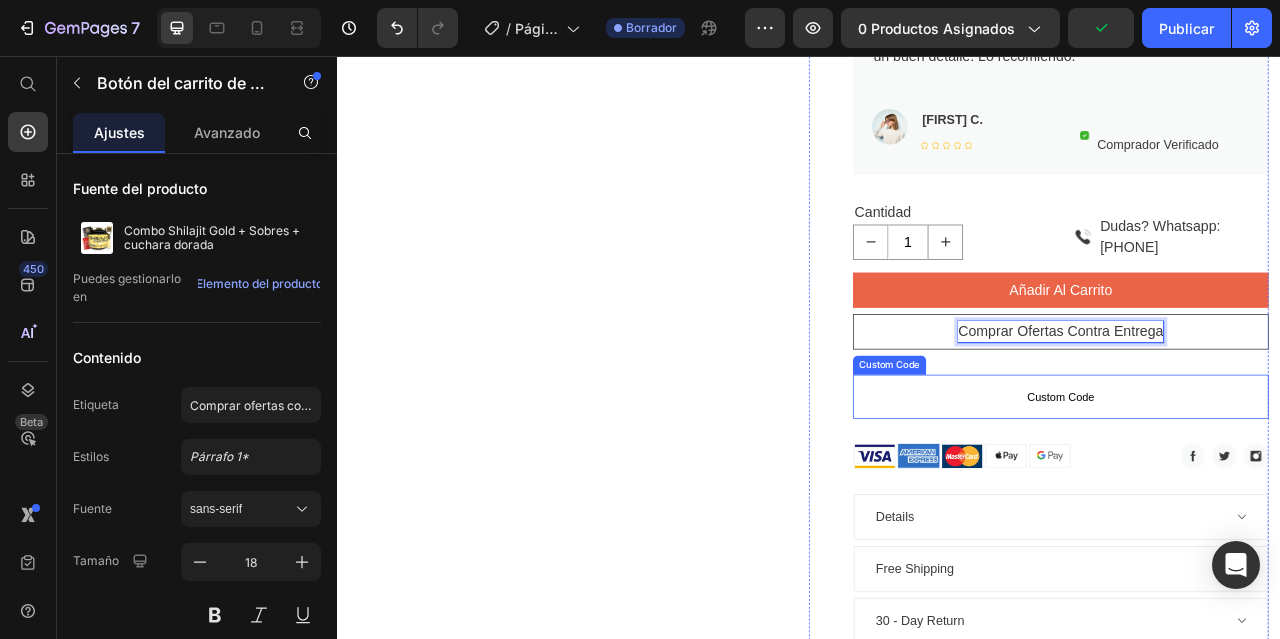 click on "Custom Code" at bounding box center [1257, 489] 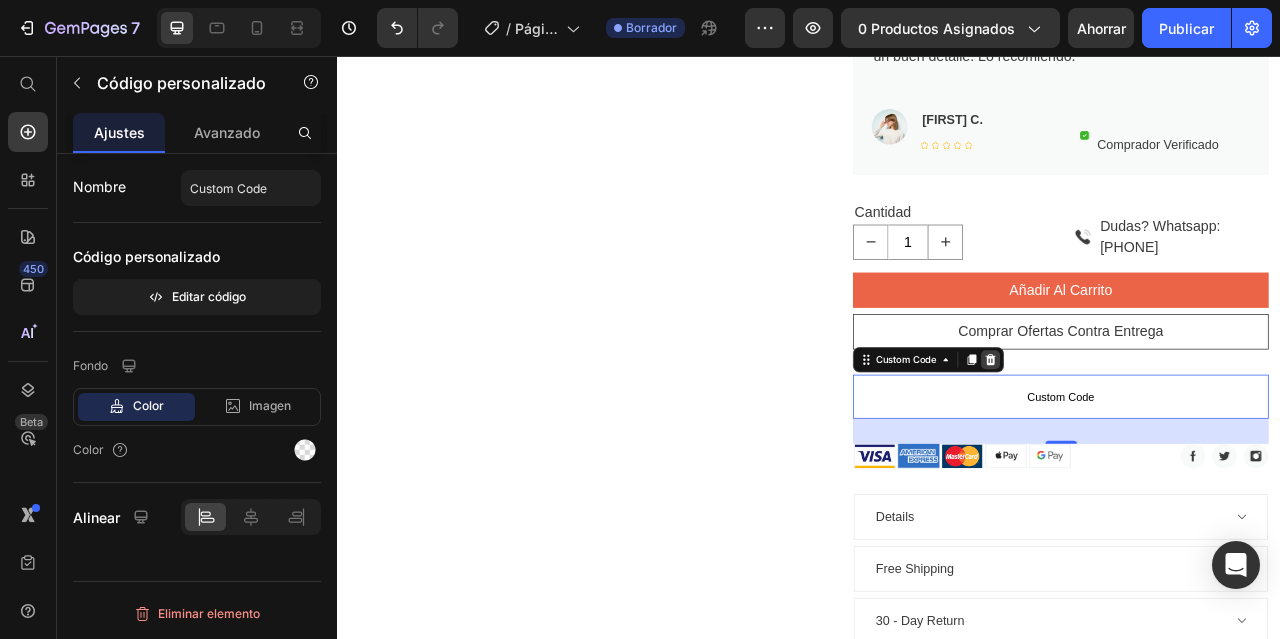 click at bounding box center (1168, 442) 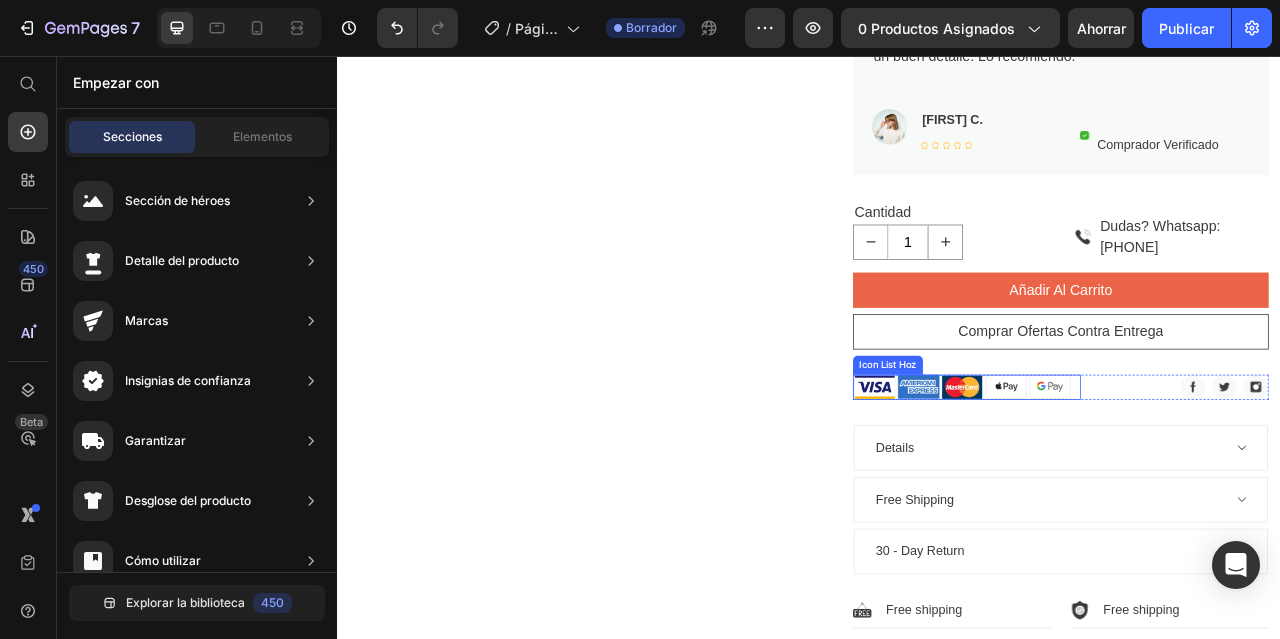 click on "Combo Shilajit Gold + Sachets + cuchara dorada Product Title $85.900,00 Product Price $105.900,00 Product Price Row                Title Line
Icon
Icon
Icon
Icon
Icon Icon List Hoz (2567 reseñas) Text block Row Image Solo 12 unidades disponibles Text block Row Row Row Short top in soft fabric with a square neckline and draped bodice. Long sleeves with narrow elastic at shoulders and cuffs. Lined bodice. Text block Image Garantizamos que el producto es igual a la imagen de muestra. Text block Row Con la compra de tu Resin Shilajit Gold Bálsamo de Resina, recibe gratis: 1 Sachet de gel íntimo Sabores Chocolate, Fresa, Cherry (10mL) + 1 Crema Mero King (5g) y su respectiva cuchara medidora. Text block “Lo probé por curiosidad y me sorprendió. El Shilajit me da más energía en el día y me siento más enfocado. Además, el combo está muy completo y la cuchara dosificadora es un buen detalle. Lo recomiendo.” Text block Image" at bounding box center (1257, 48) 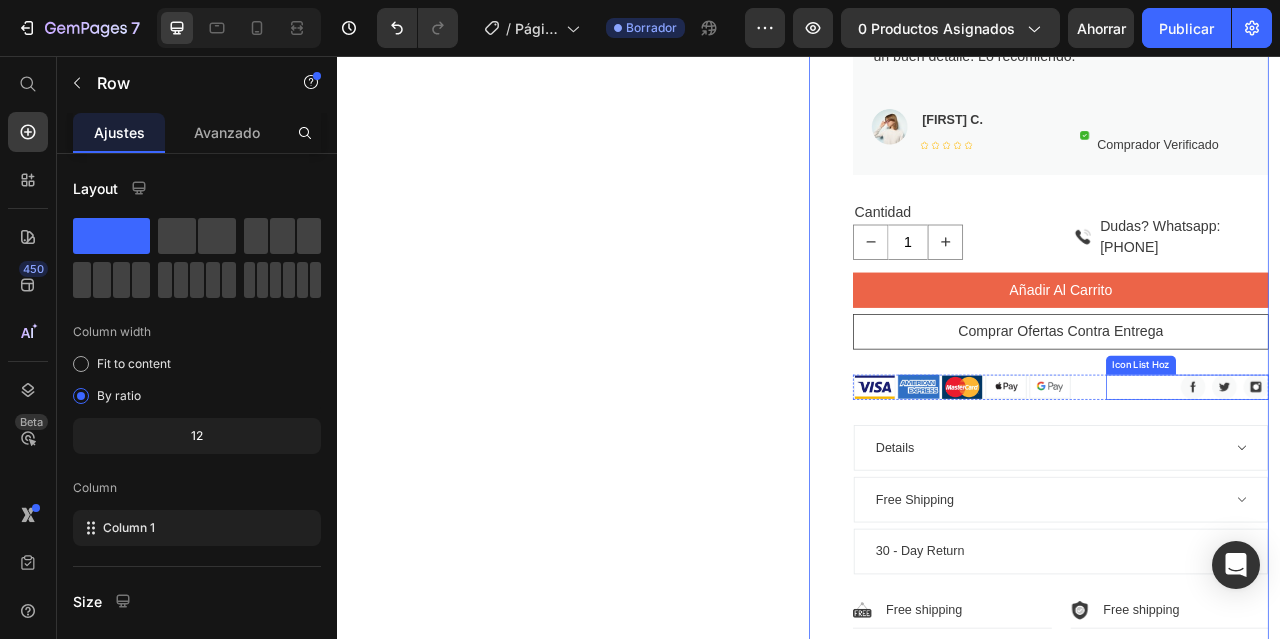 click on "Icon List Hoz" at bounding box center (1359, 449) 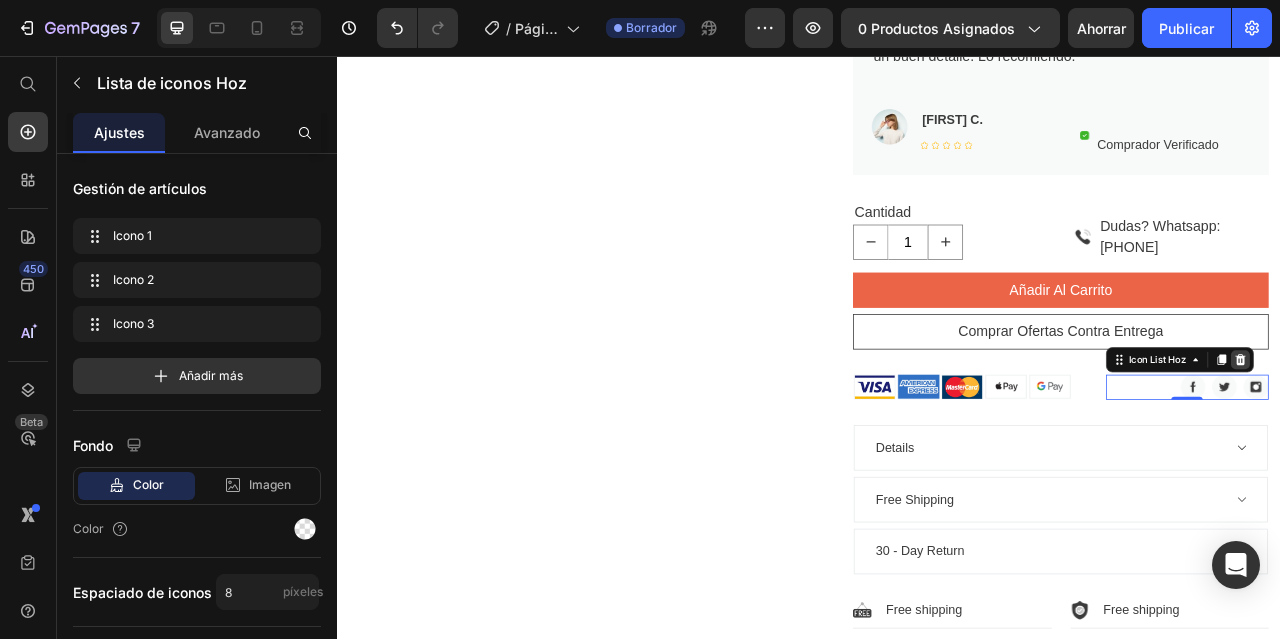 click at bounding box center (1486, 442) 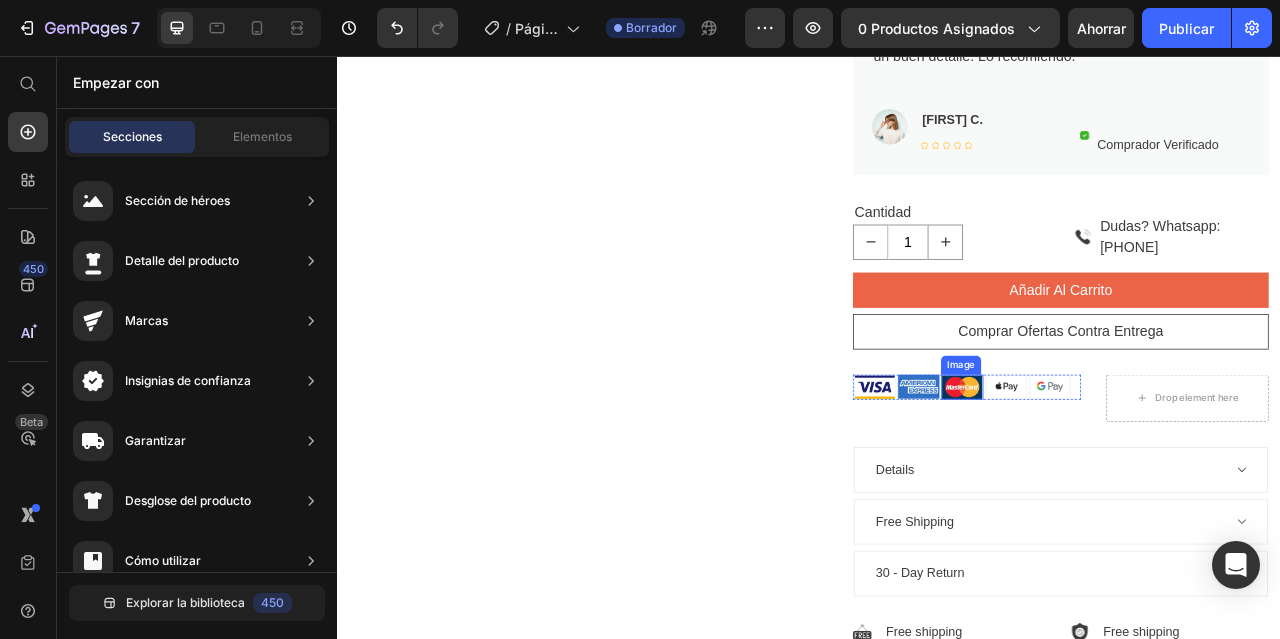click at bounding box center (1132, 477) 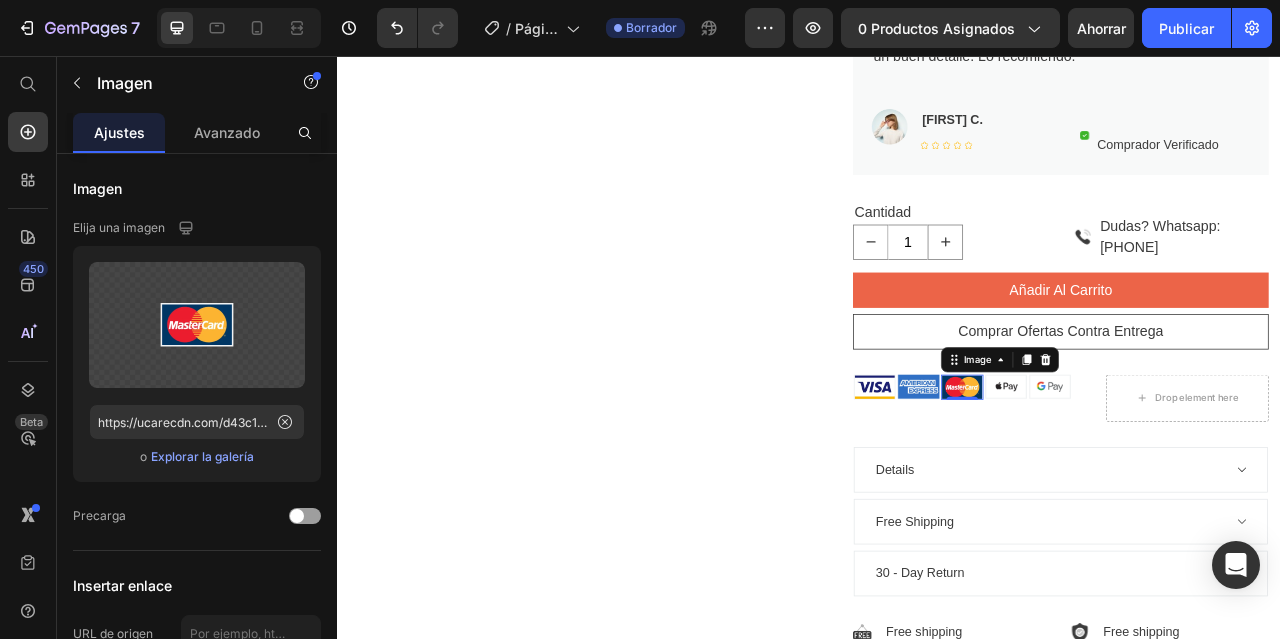 click on "Image" at bounding box center [1180, 442] 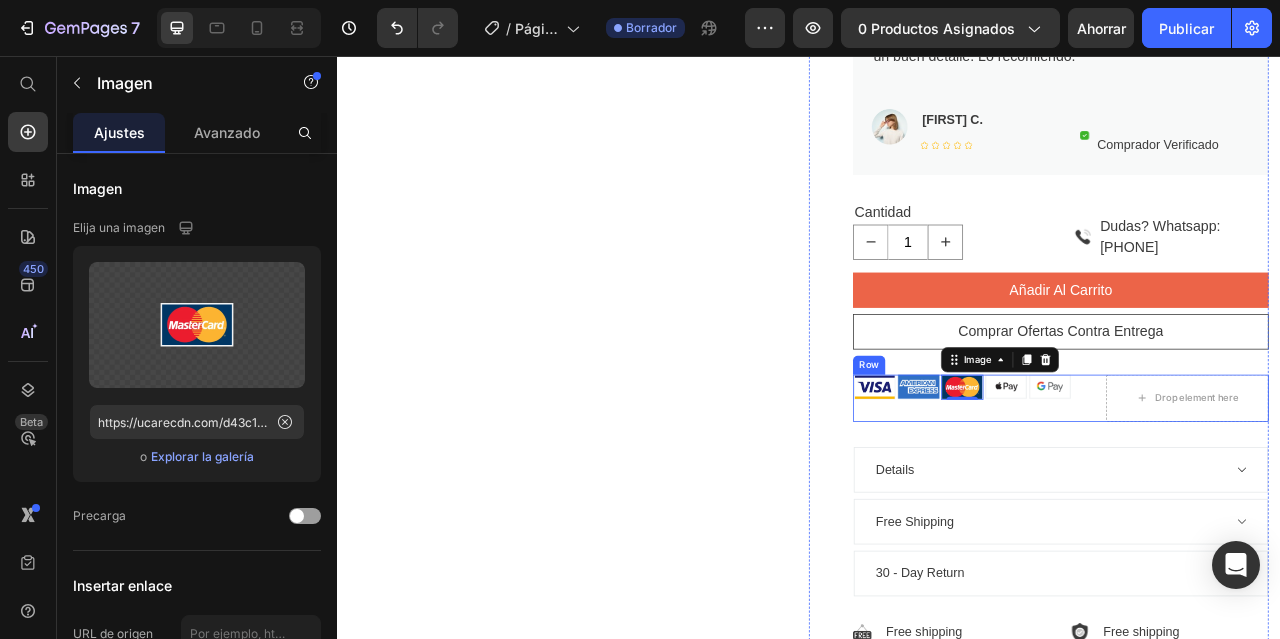 click on "Image Image Image   0 Image Image Icon List Hoz
Drop element here Row" at bounding box center (1257, 491) 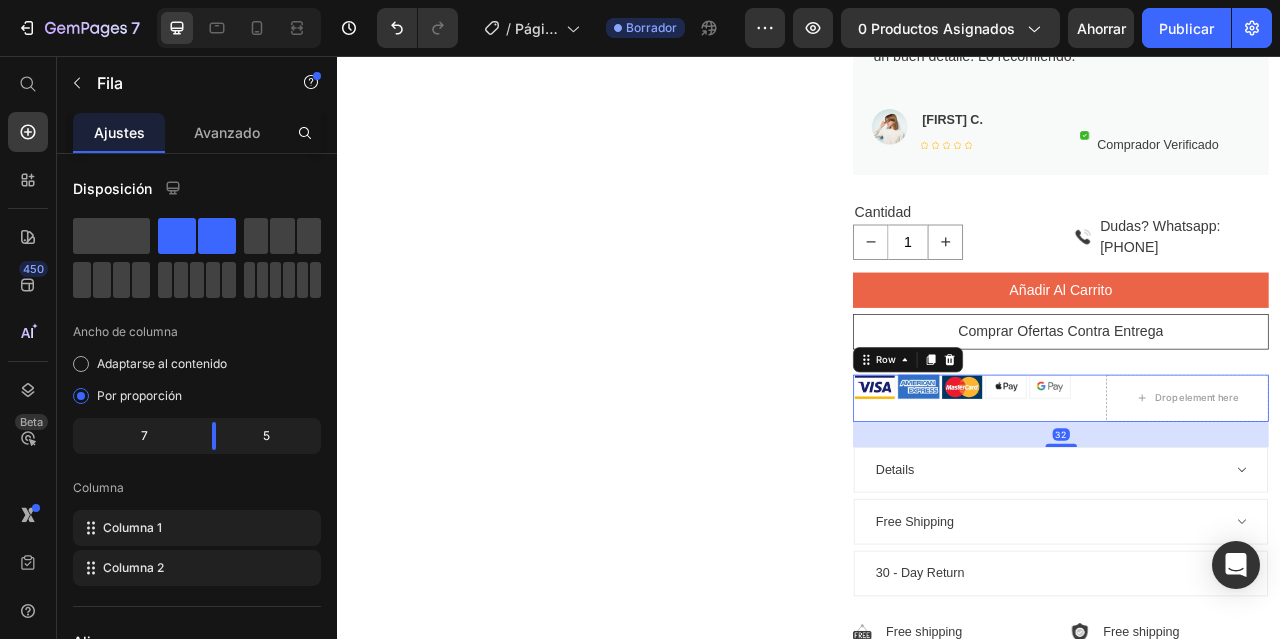 click on "Row" at bounding box center [1063, 442] 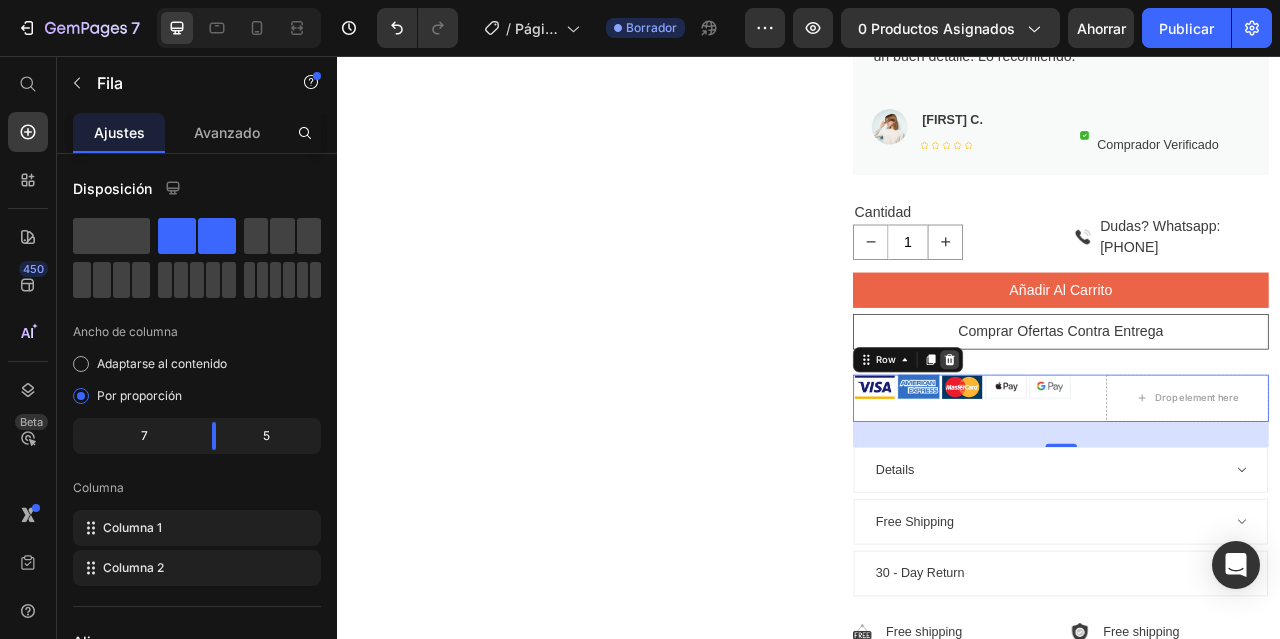 click 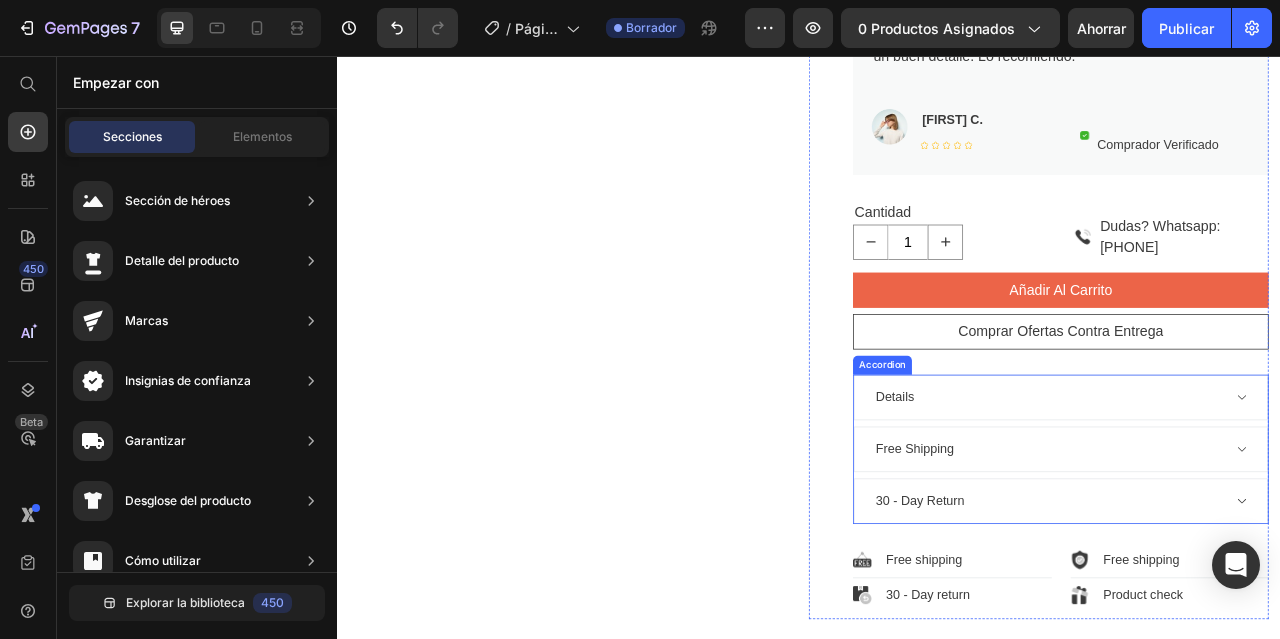 click on "Details" at bounding box center [1046, 490] 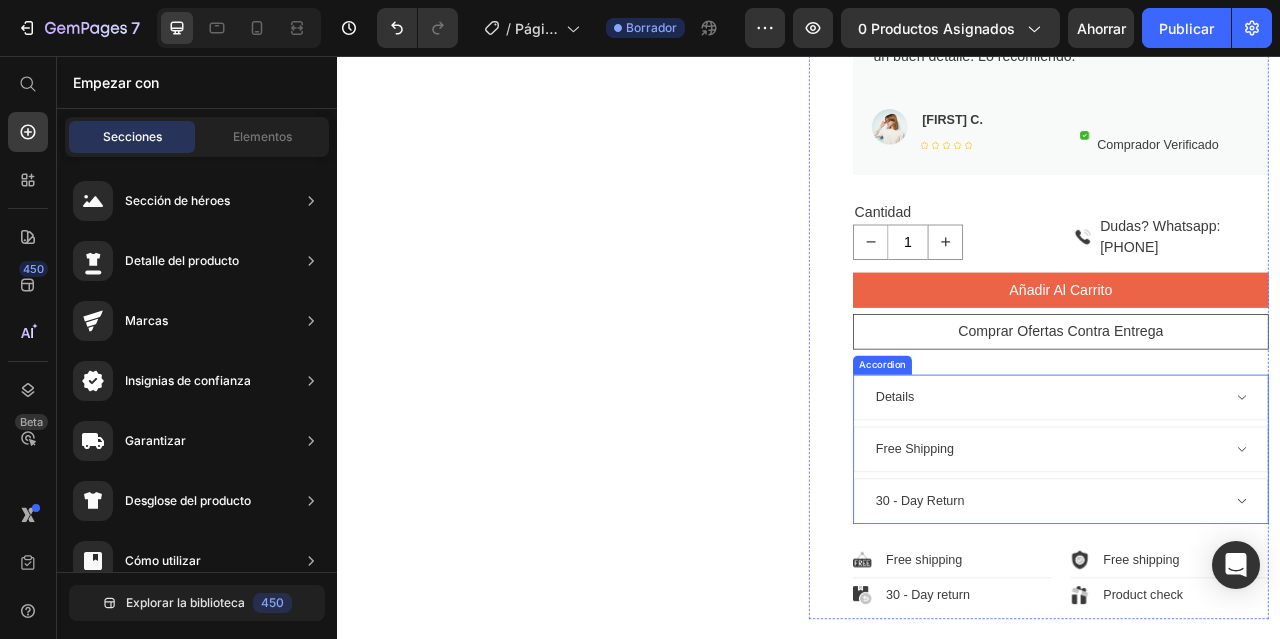 click on "Details" at bounding box center [1046, 490] 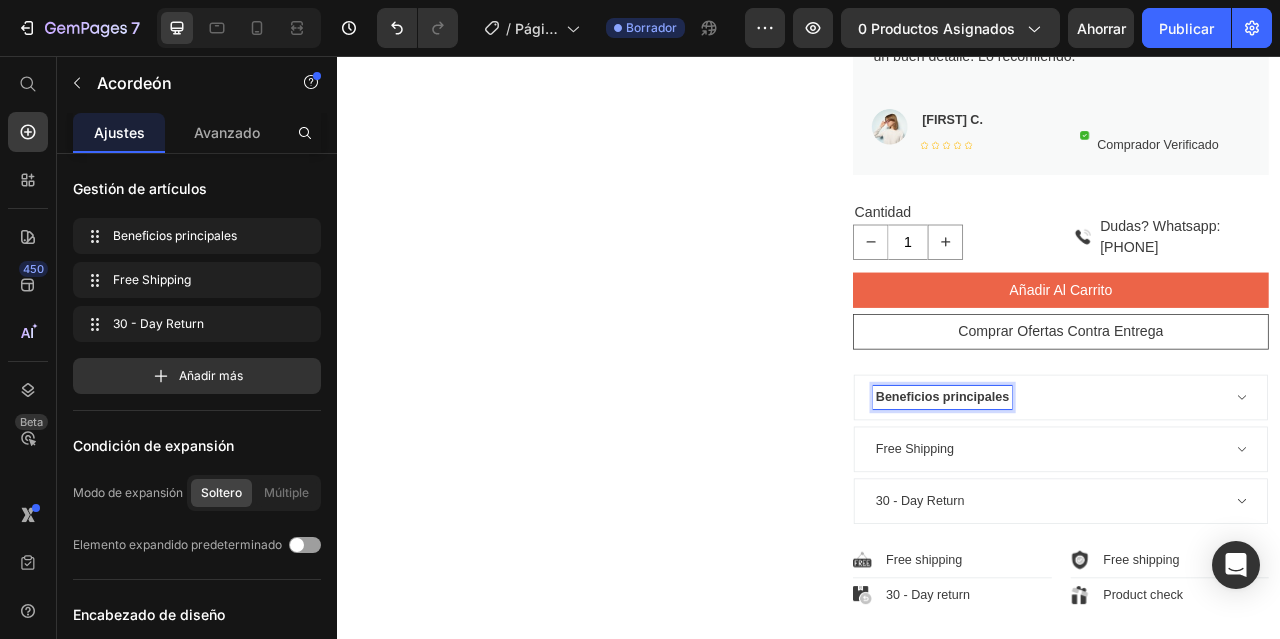 click on "Beneficios principales" at bounding box center (1107, 489) 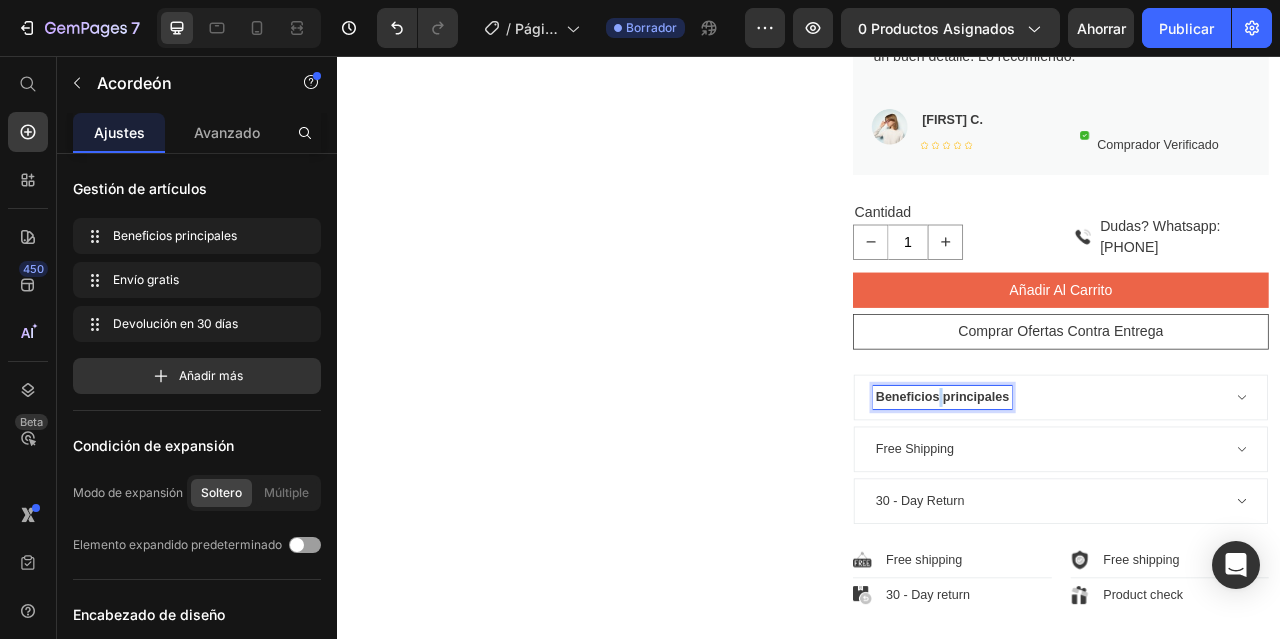 click on "Beneficios principales" at bounding box center (1107, 489) 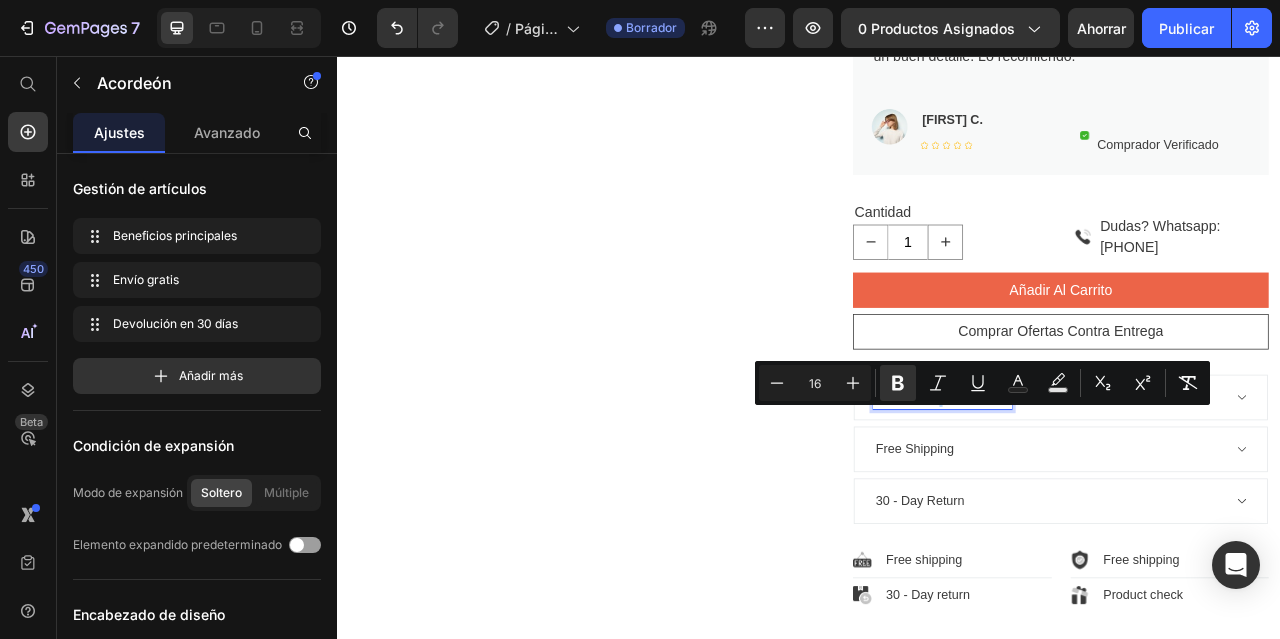 click on "Beneficios principales" at bounding box center [1107, 489] 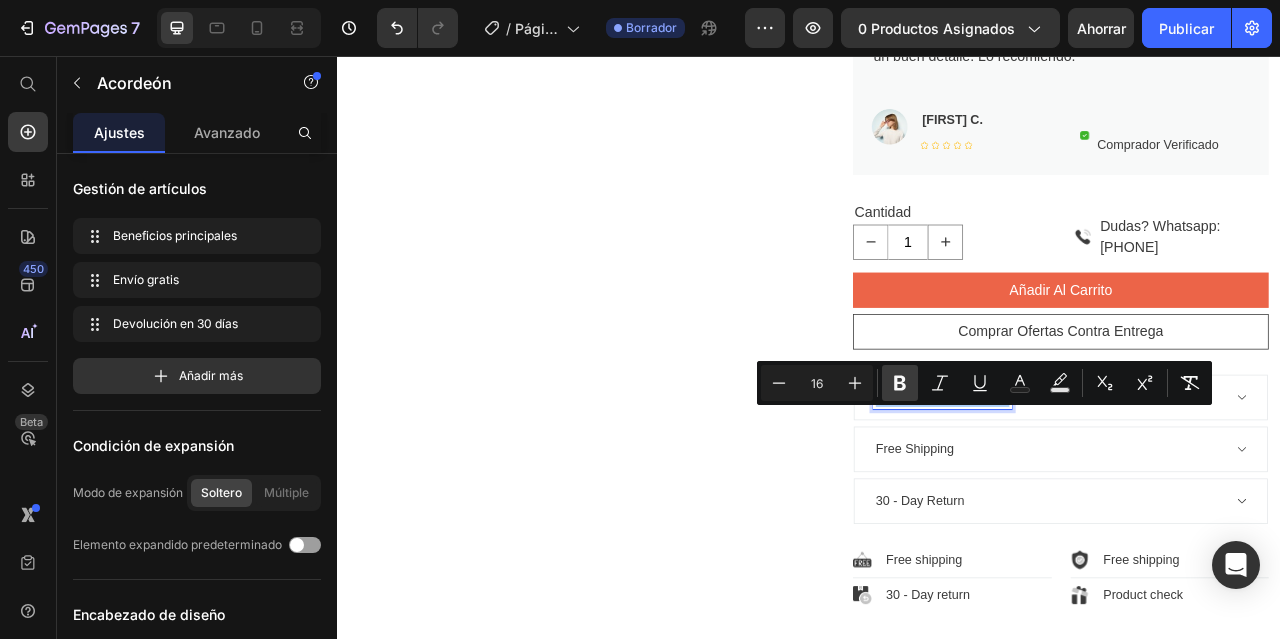 click 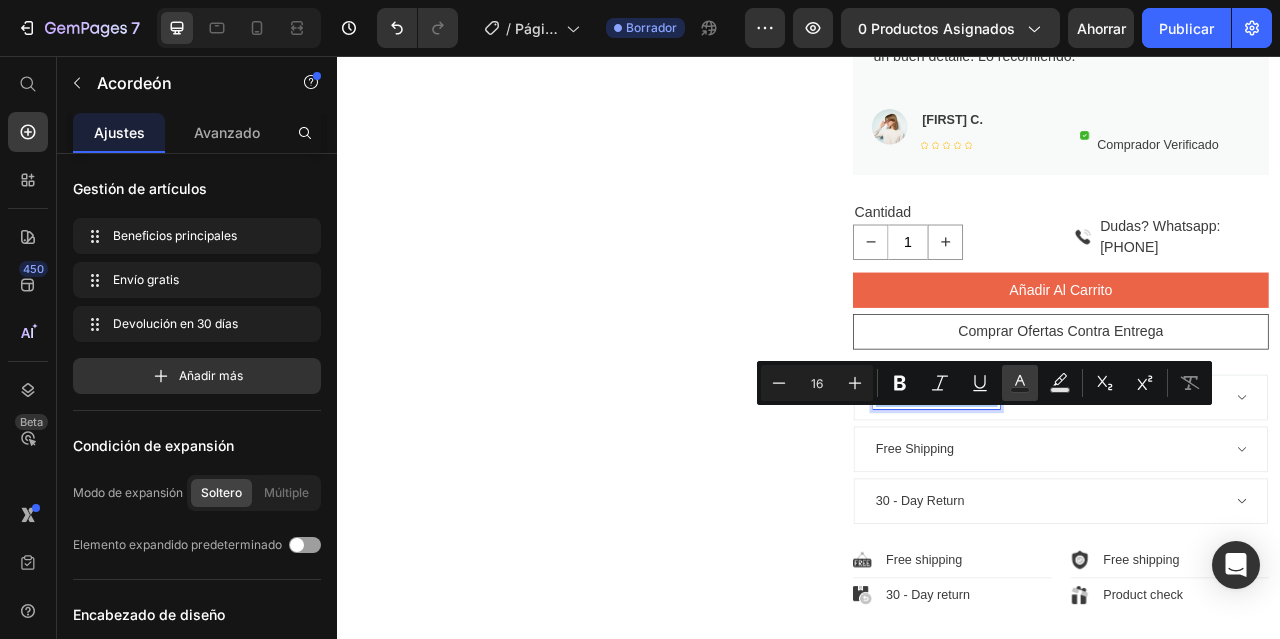 click 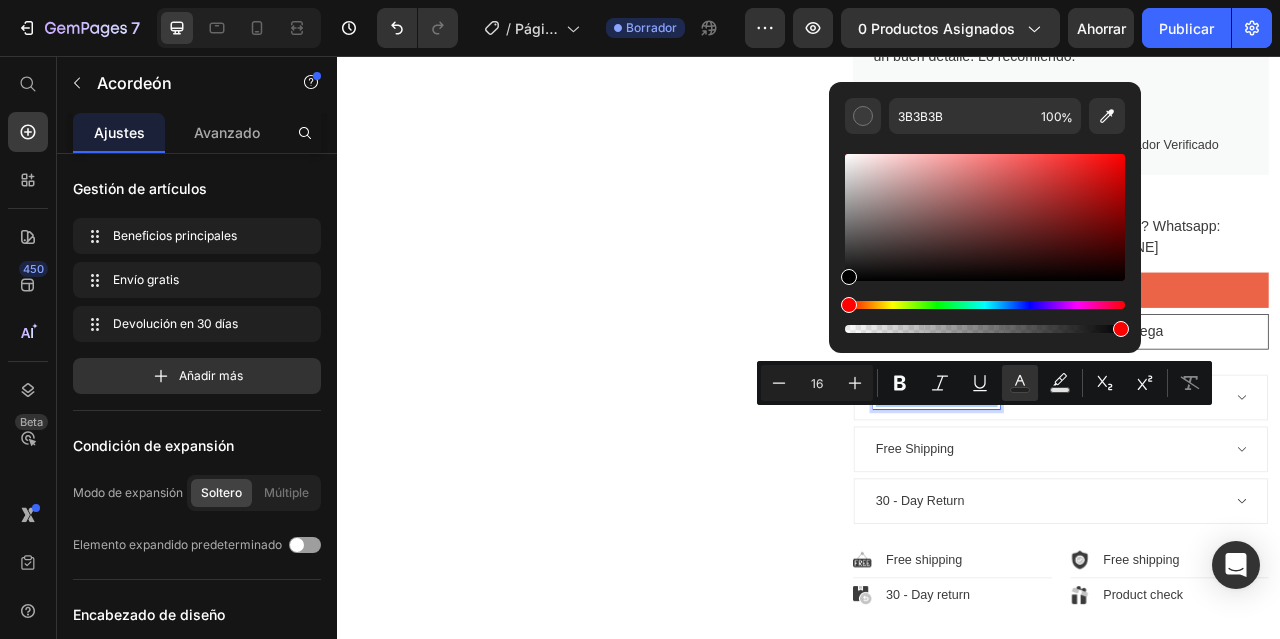 drag, startPoint x: 849, startPoint y: 254, endPoint x: 839, endPoint y: 308, distance: 54.91812 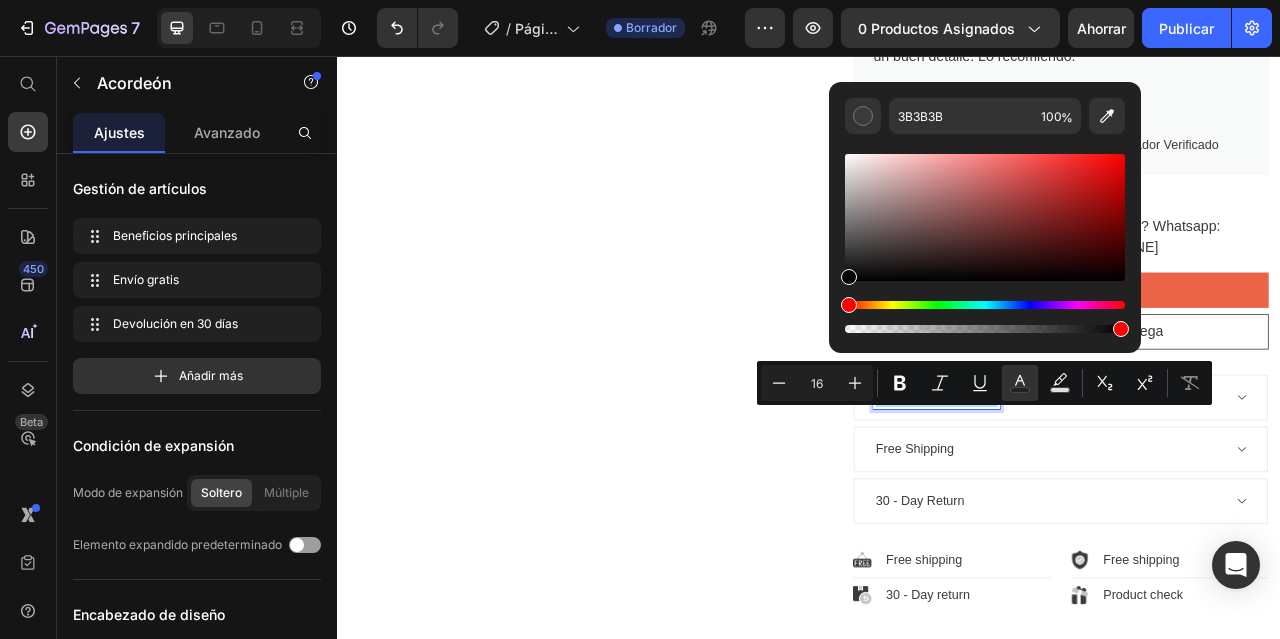 type on "000000" 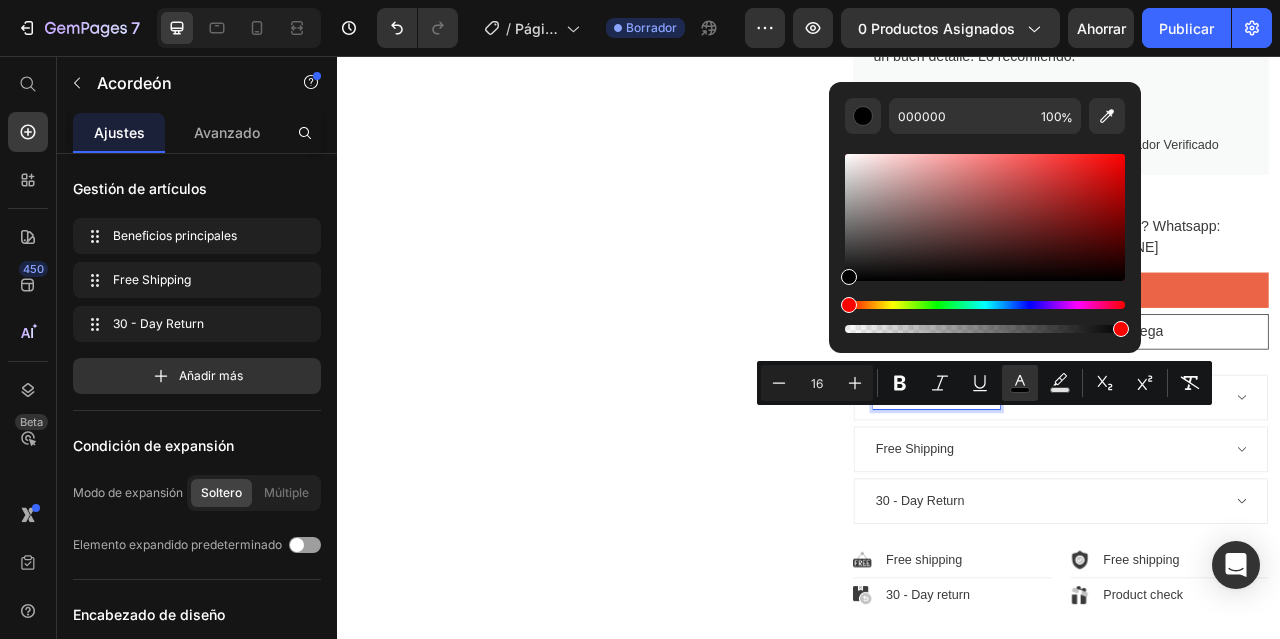 click 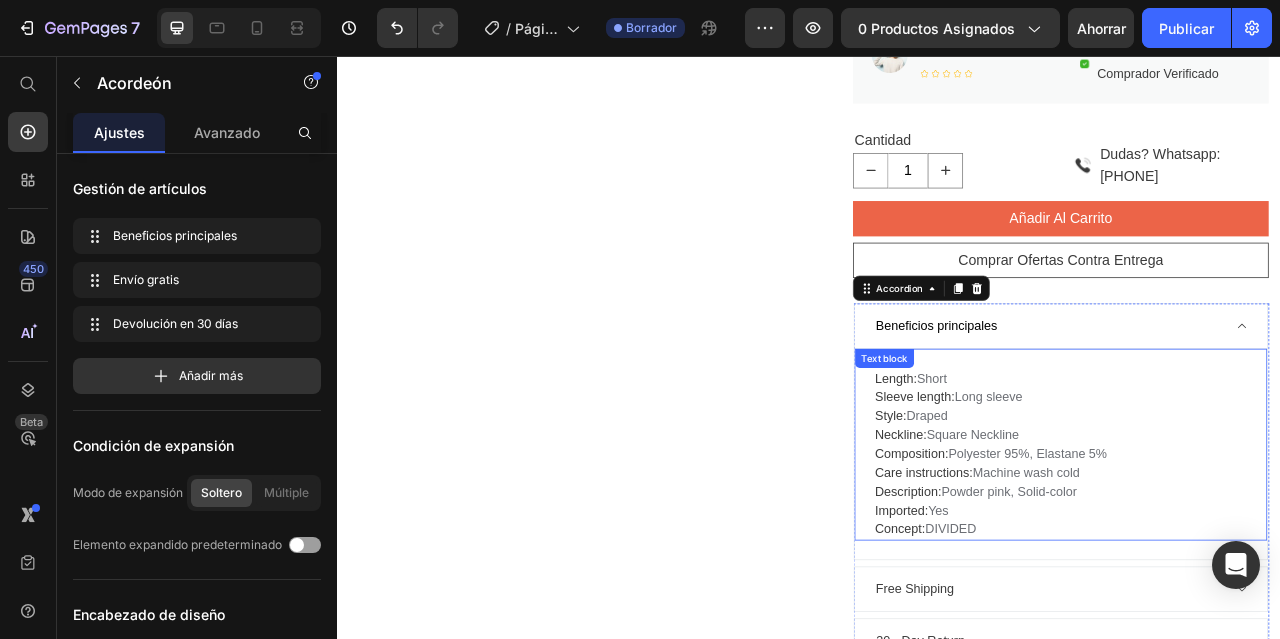 scroll, scrollTop: 1000, scrollLeft: 0, axis: vertical 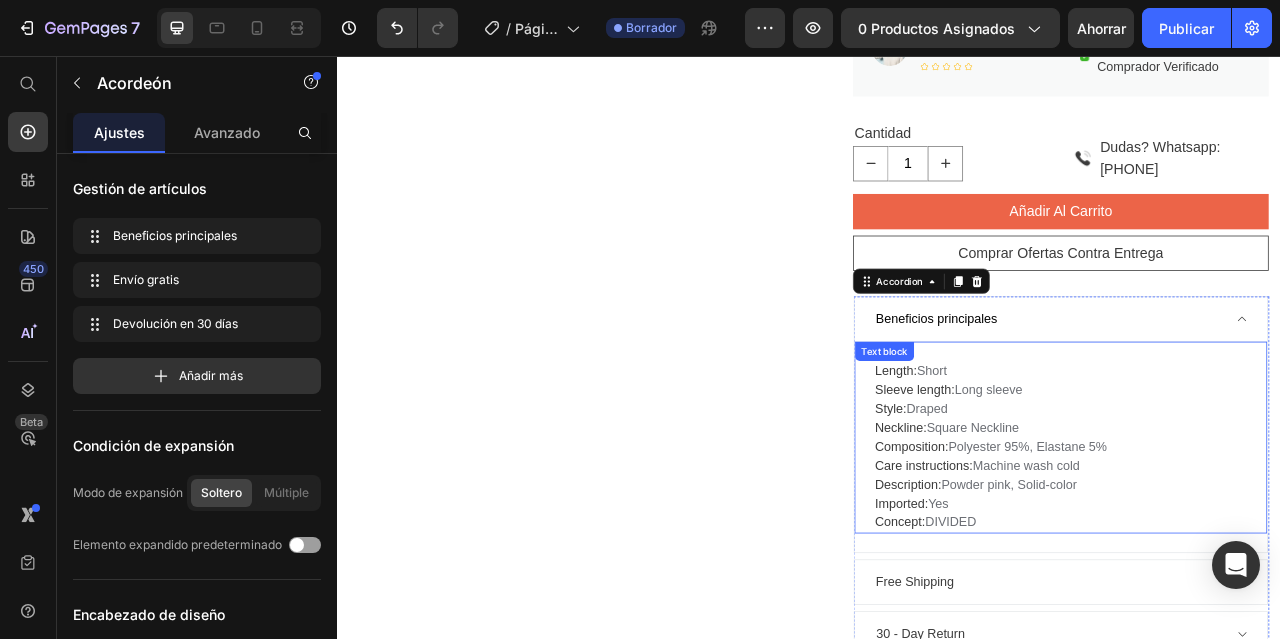 click on "Length:  Short Sleeve length:  Long sleeve Style:  Draped Neckline:  Square Neckline Composition:  Polyester 95%, Elastane 5% Care instructions:  Machine wash cold Description:  Powder pink, Solid-color Imported:  Yes Concept:  DIVIDED" at bounding box center (1257, 553) 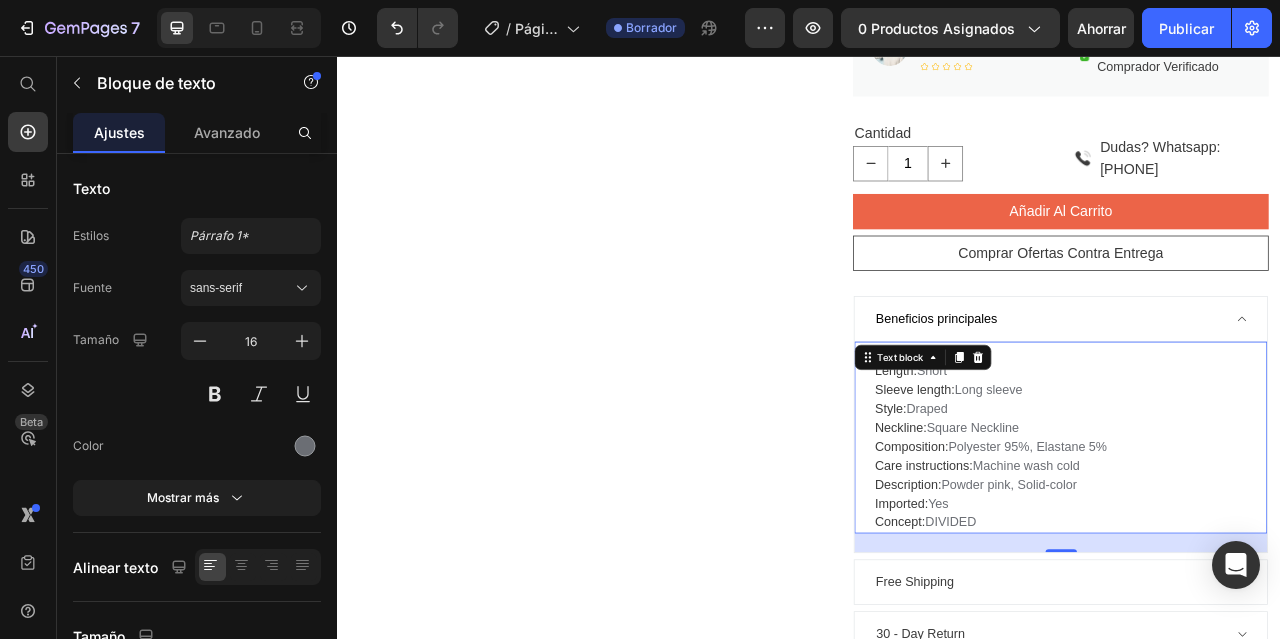 click on "Length:  Short Sleeve length:  Long sleeve Style:  Draped Neckline:  Square Neckline Composition:  Polyester 95%, Elastane 5% Care instructions:  Machine wash cold Description:  Powder pink, Solid-color Imported:  Yes Concept:  DIVIDED" at bounding box center [1257, 553] 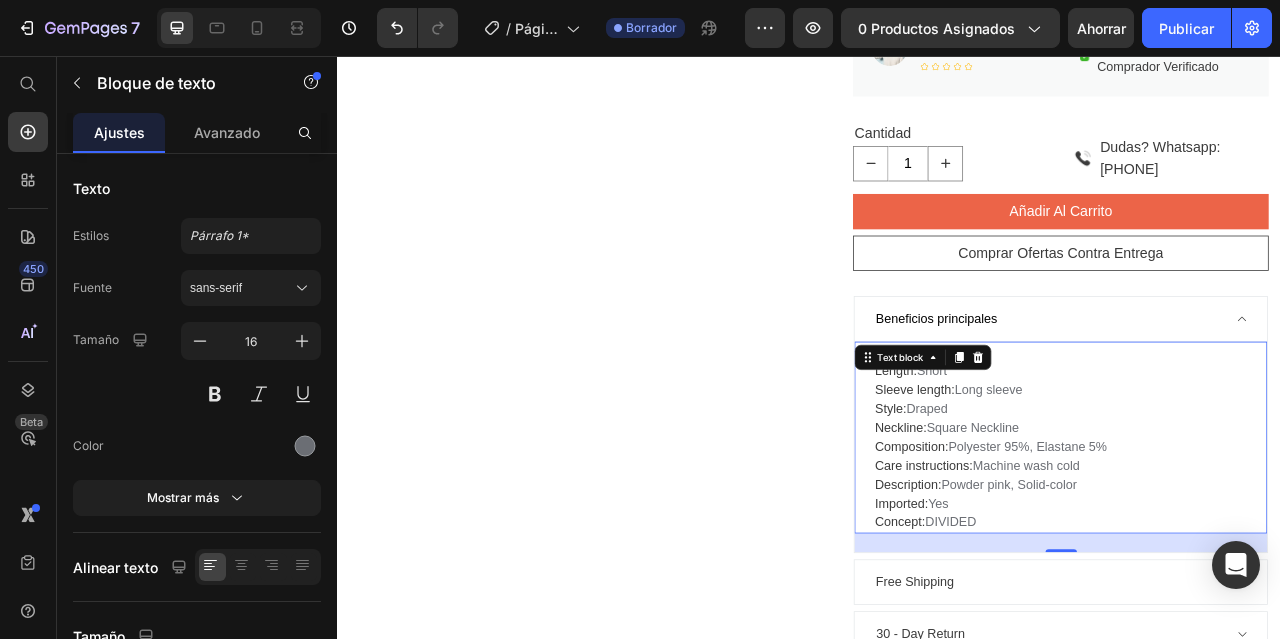 click on "Length:  Short Sleeve length:  Long sleeve Style:  Draped Neckline:  Square Neckline Composition:  Polyester 95%, Elastane 5% Care instructions:  Machine wash cold Description:  Powder pink, Solid-color Imported:  Yes Concept:  DIVIDED" at bounding box center (1257, 553) 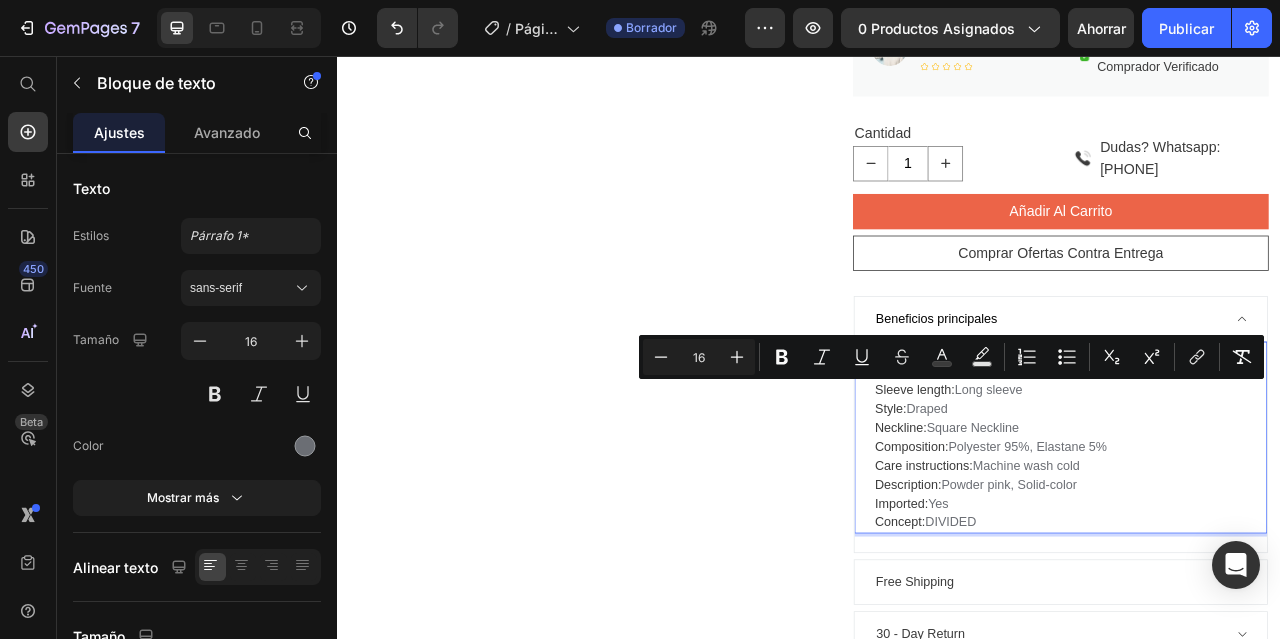 drag, startPoint x: 1148, startPoint y: 666, endPoint x: 1006, endPoint y: 484, distance: 230.84193 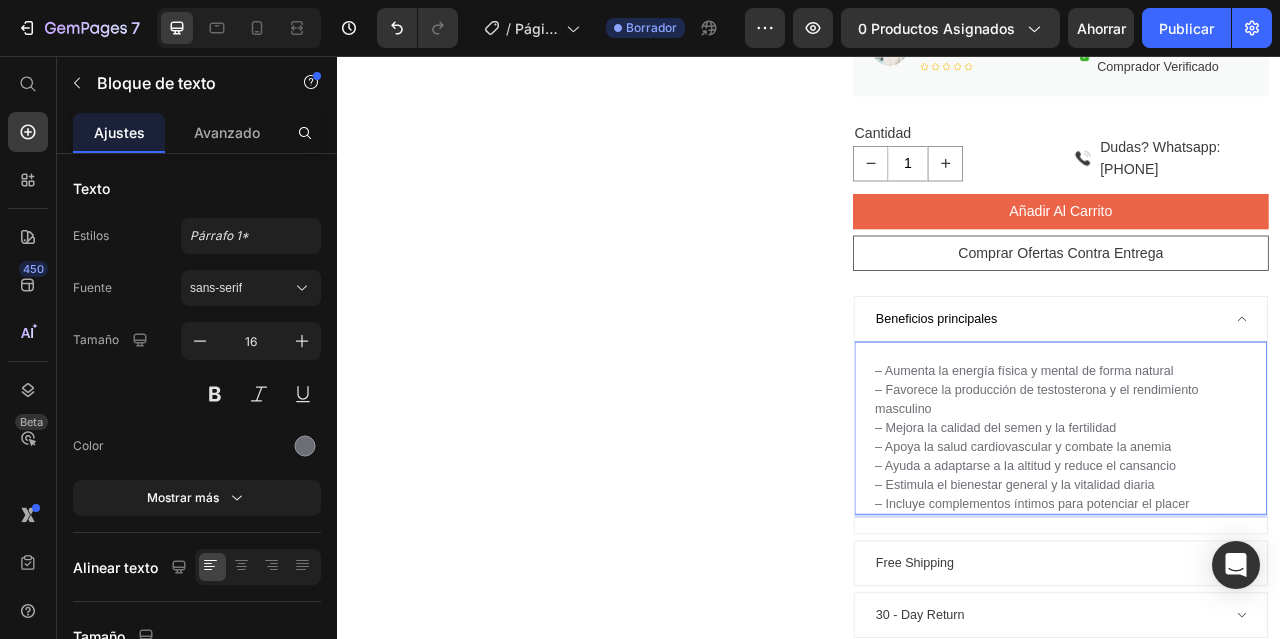 scroll, scrollTop: 38, scrollLeft: 0, axis: vertical 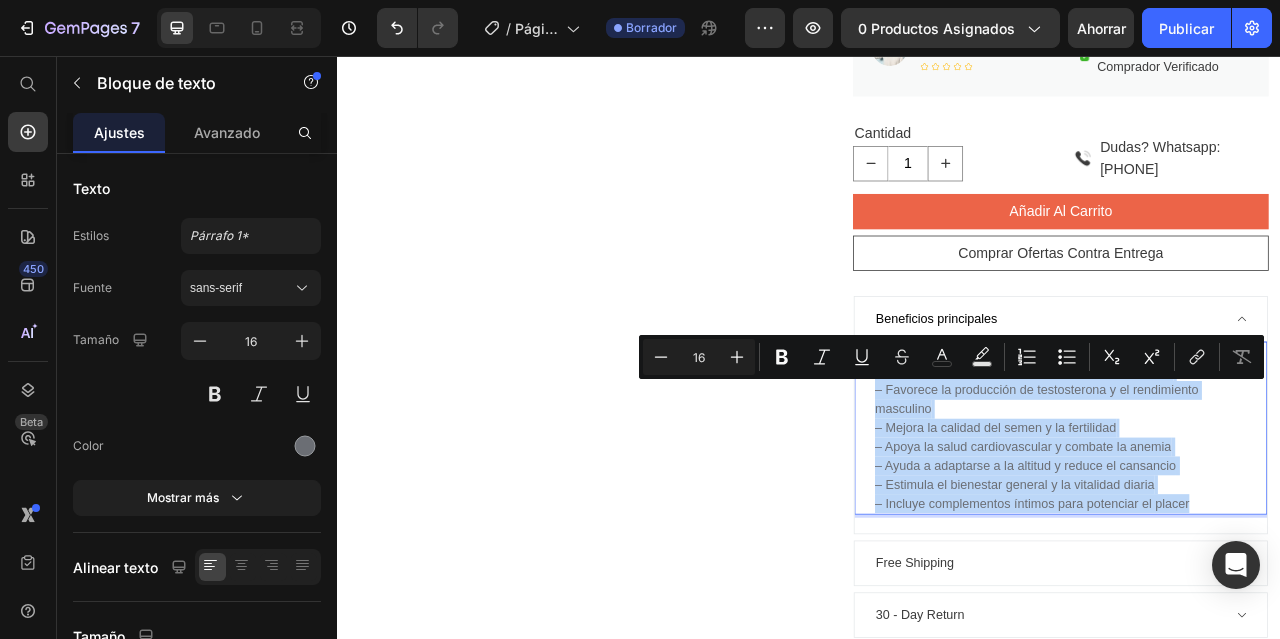 drag, startPoint x: 1423, startPoint y: 651, endPoint x: 1007, endPoint y: 481, distance: 449.39514 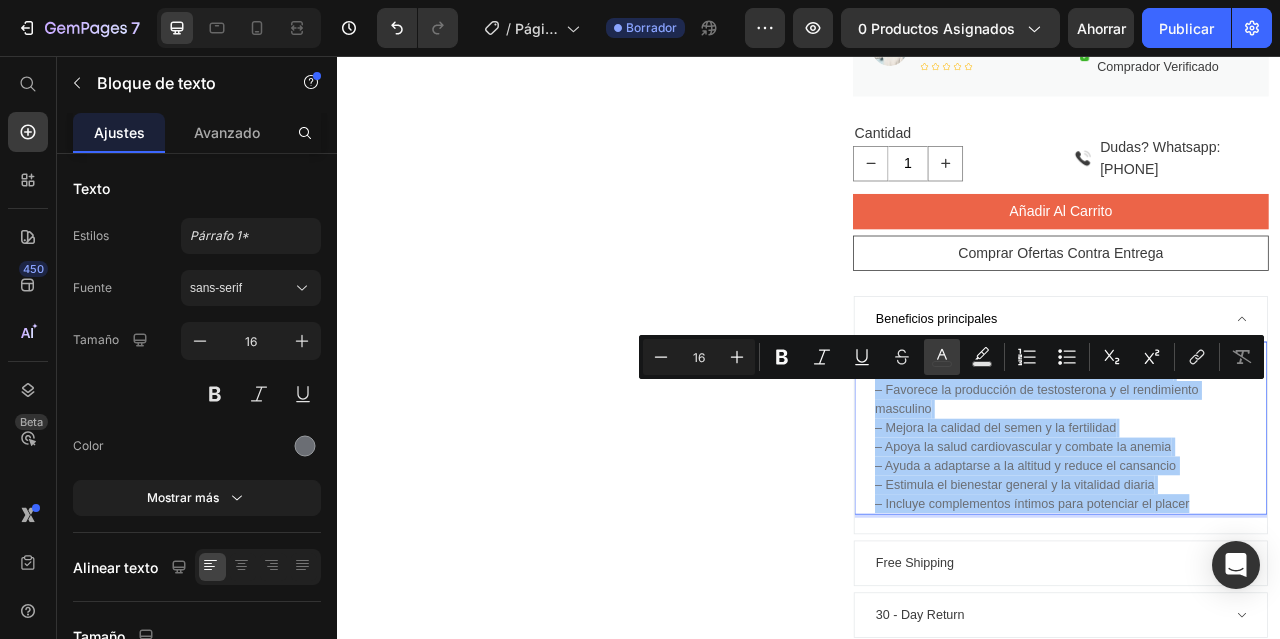 click 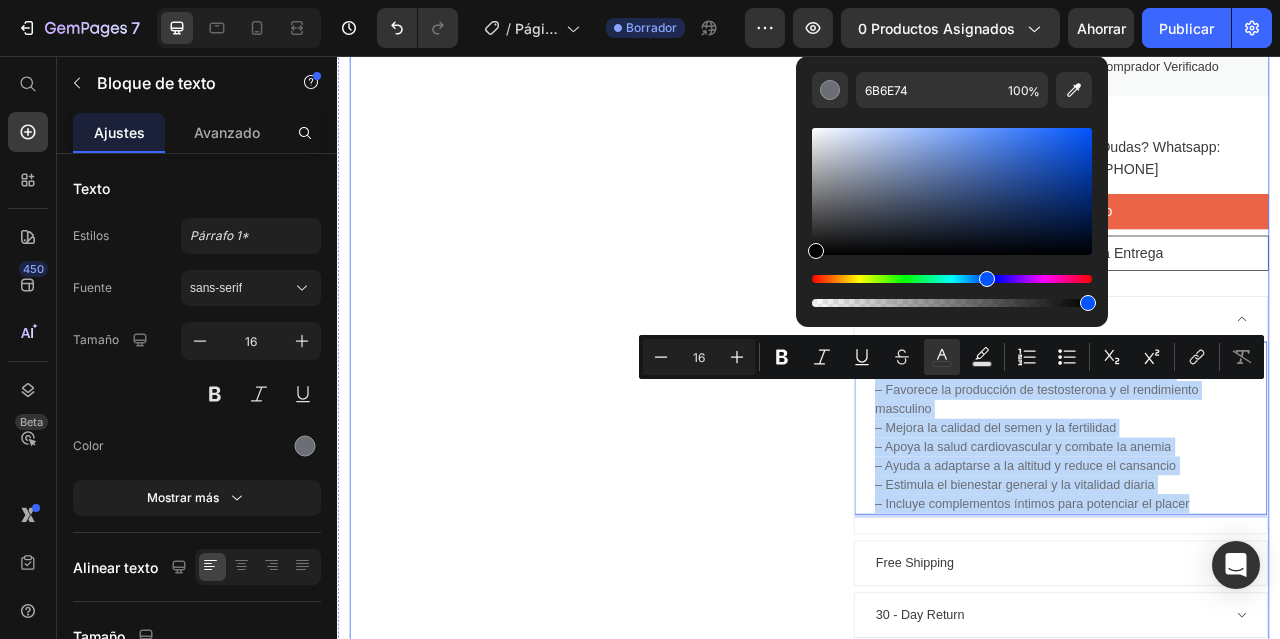 drag, startPoint x: 1175, startPoint y: 254, endPoint x: 881, endPoint y: 343, distance: 307.17584 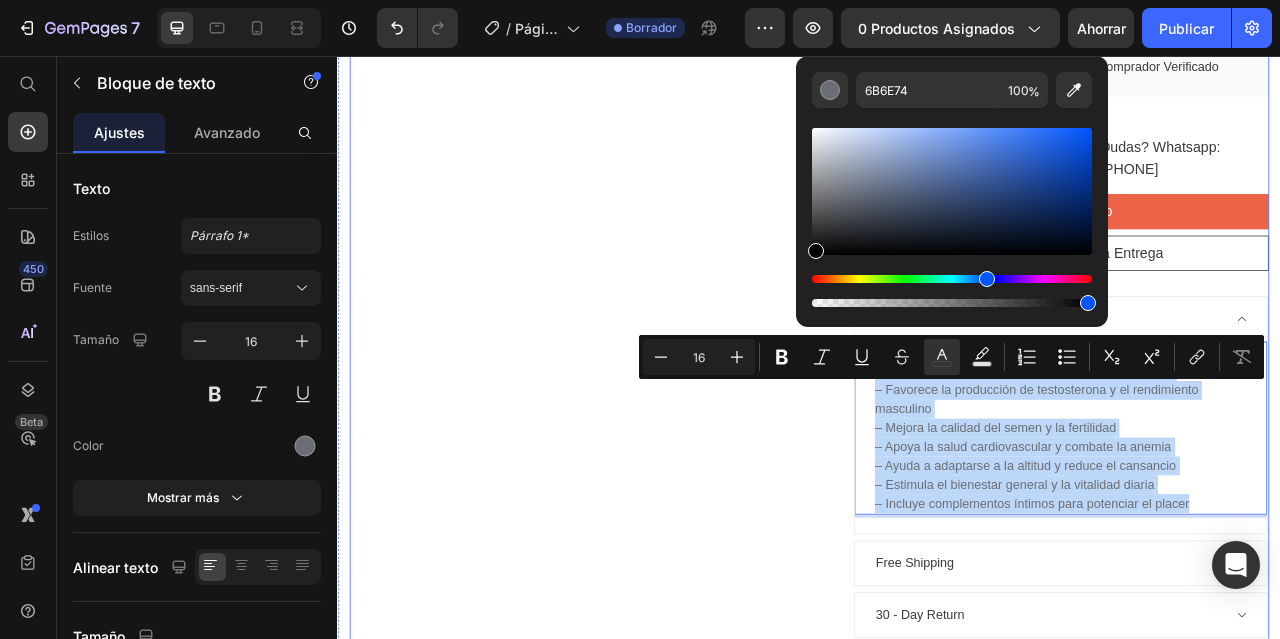 type on "000000" 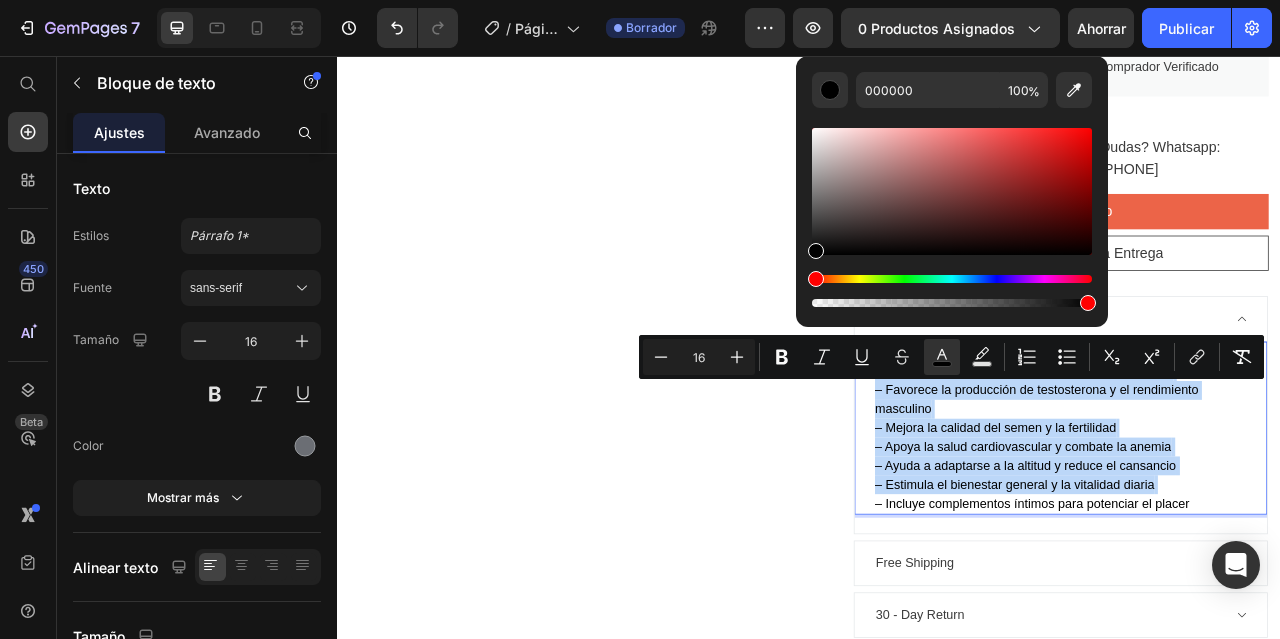click on "– Apoya la salud cardiovascular y combate la anemia" at bounding box center (1209, 552) 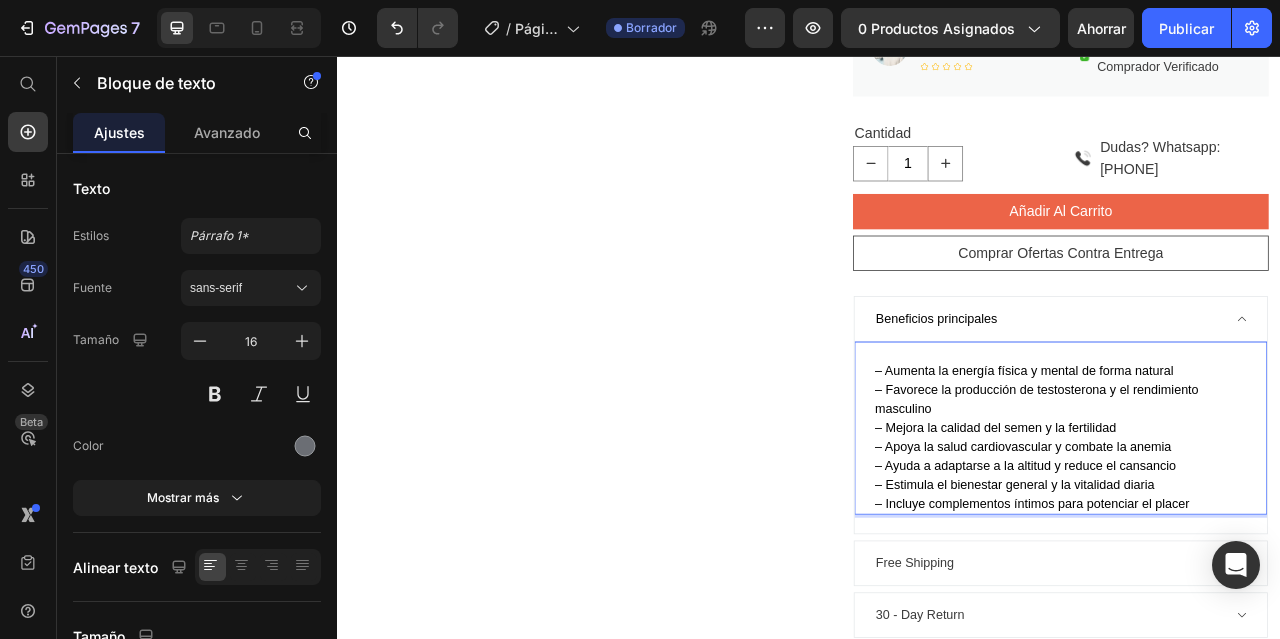 click on "– Aumenta la energía física y mental de forma natural – Favorece la producción de testosterona y el rendimiento masculino – Mejora la calidad del semen y la fertilidad – Apoya la salud cardiovascular y combate la anemia – Ayuda a adaptarse a la altitud y reduce el cansancio – Estimula el bienestar general y la vitalidad diaria – Incluye complementos íntimos para potenciar el placer Text block   24" at bounding box center [1257, 528] 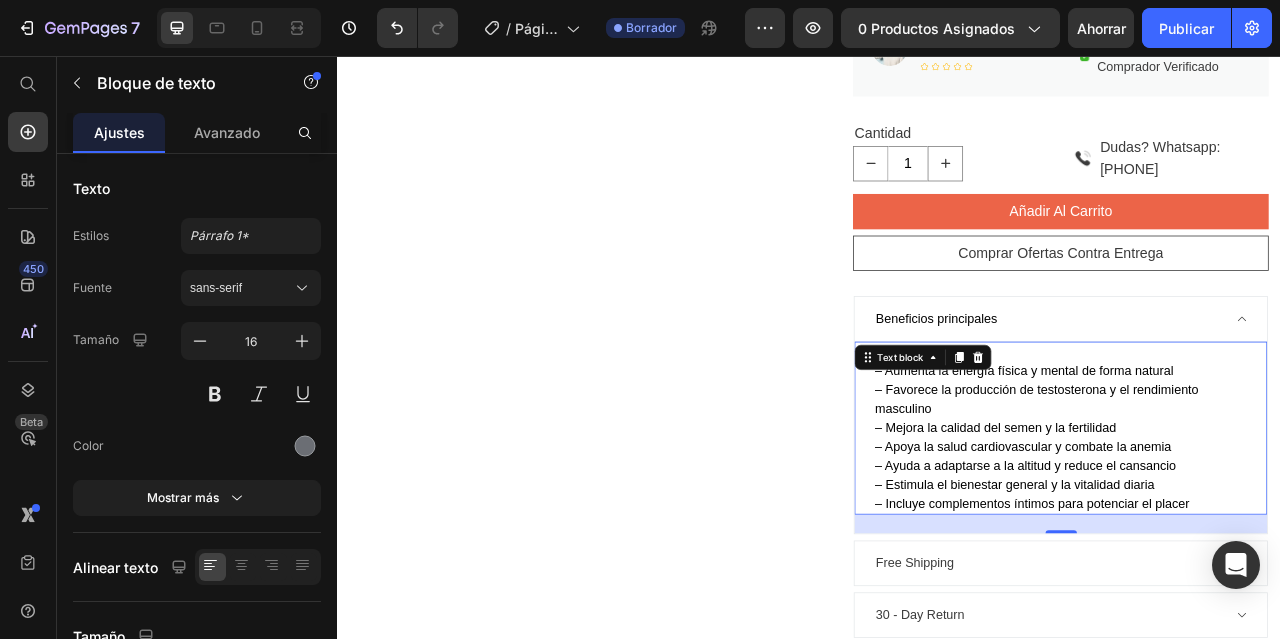 click on "– Mejora la calidad del semen y la fertilidad" at bounding box center (1174, 528) 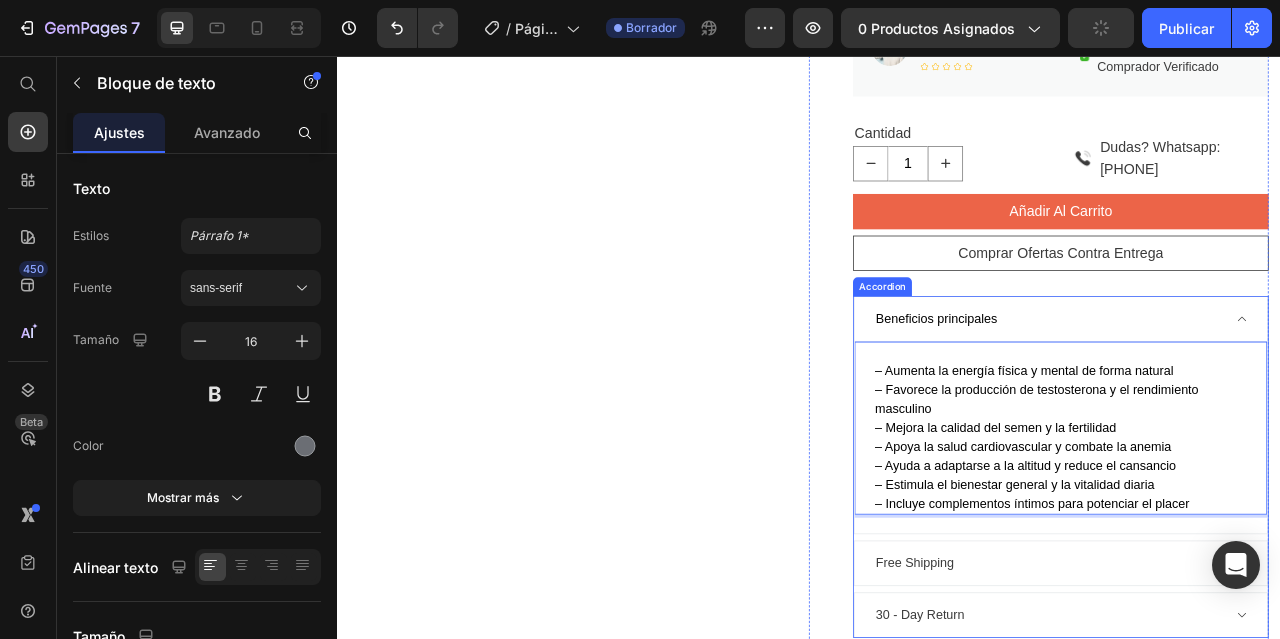 click 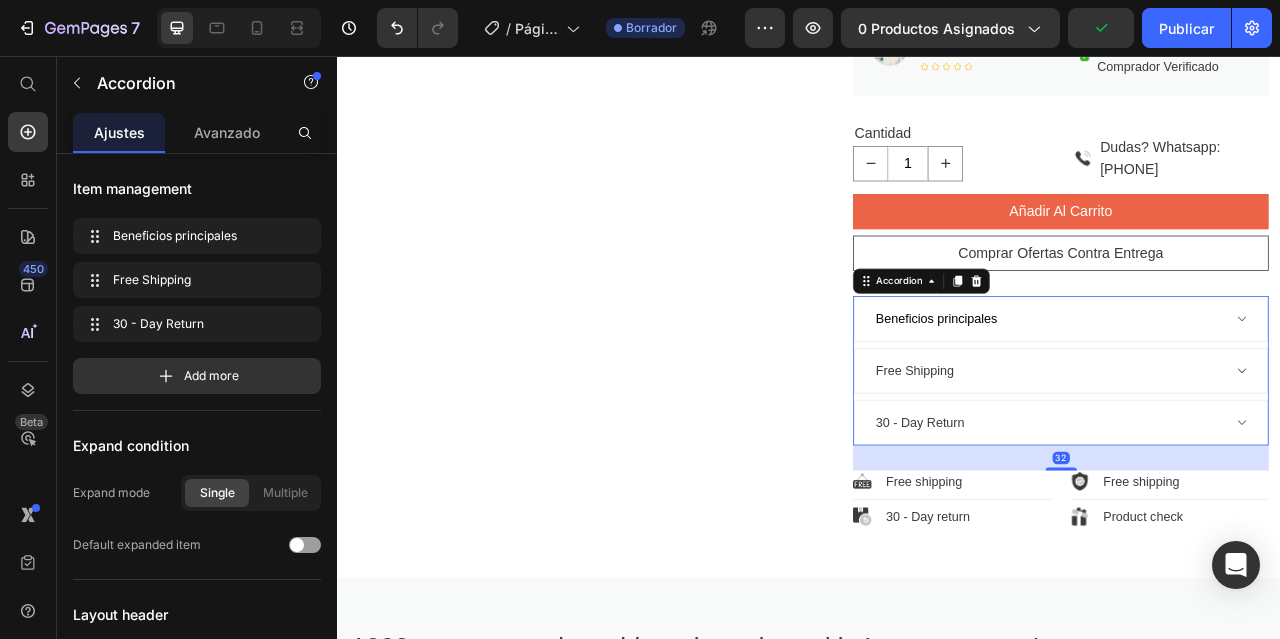 scroll, scrollTop: 0, scrollLeft: 0, axis: both 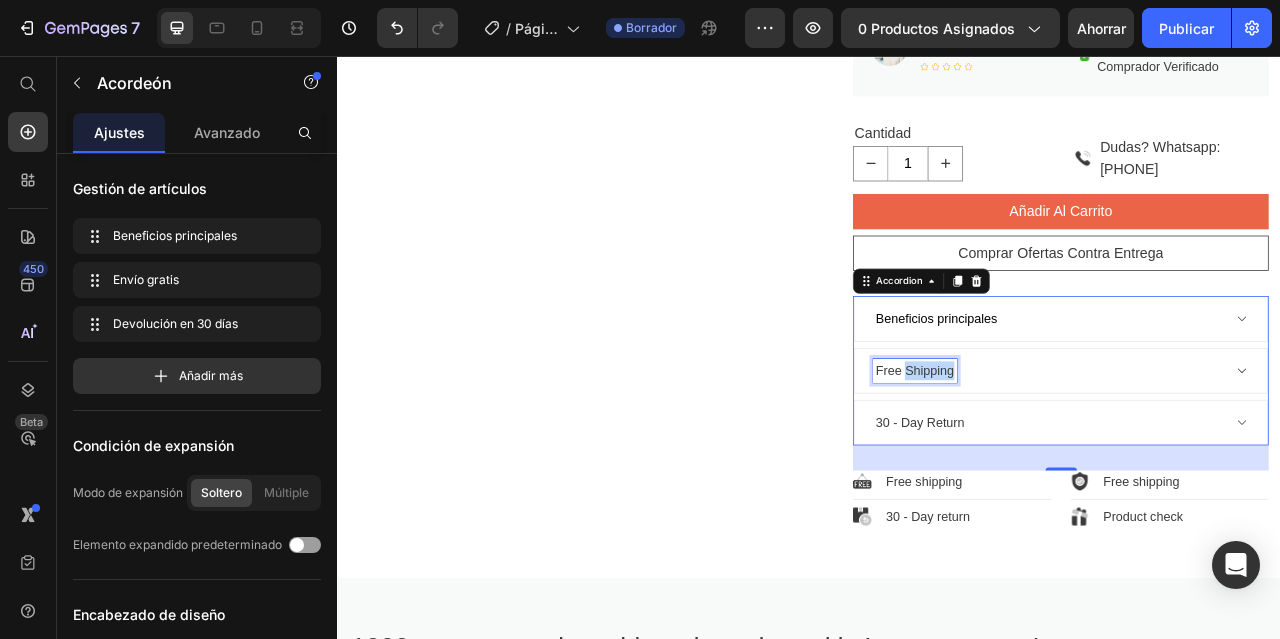 click on "Free Shipping" at bounding box center (1072, 456) 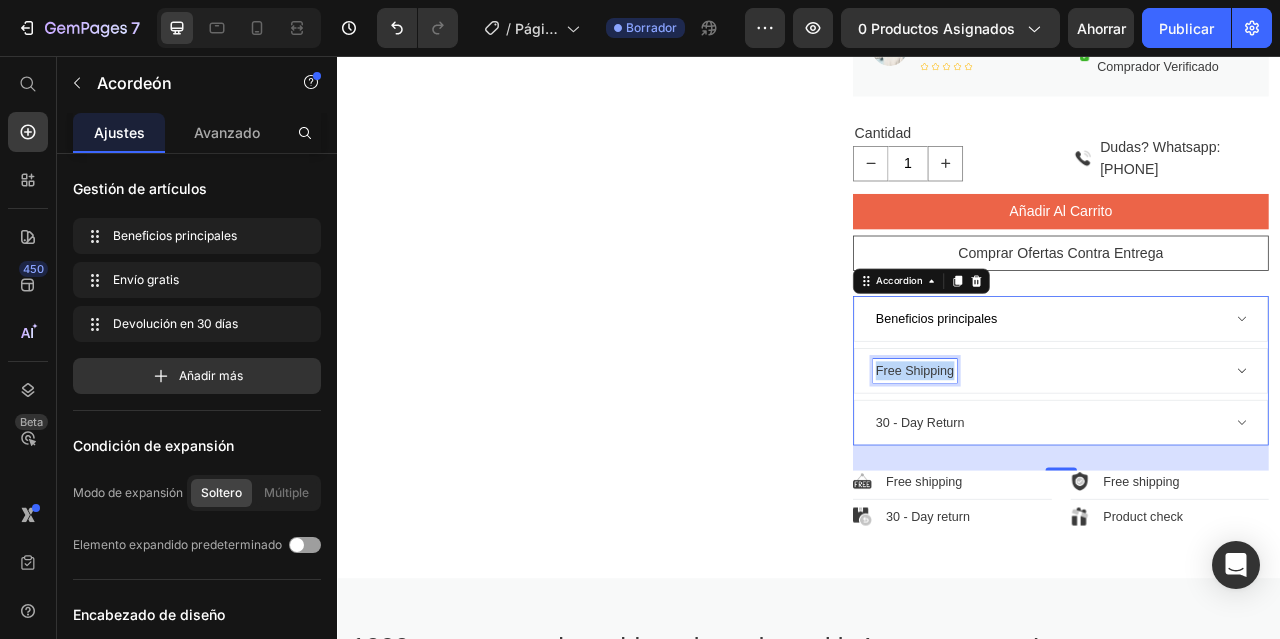 click on "Free Shipping" at bounding box center (1072, 456) 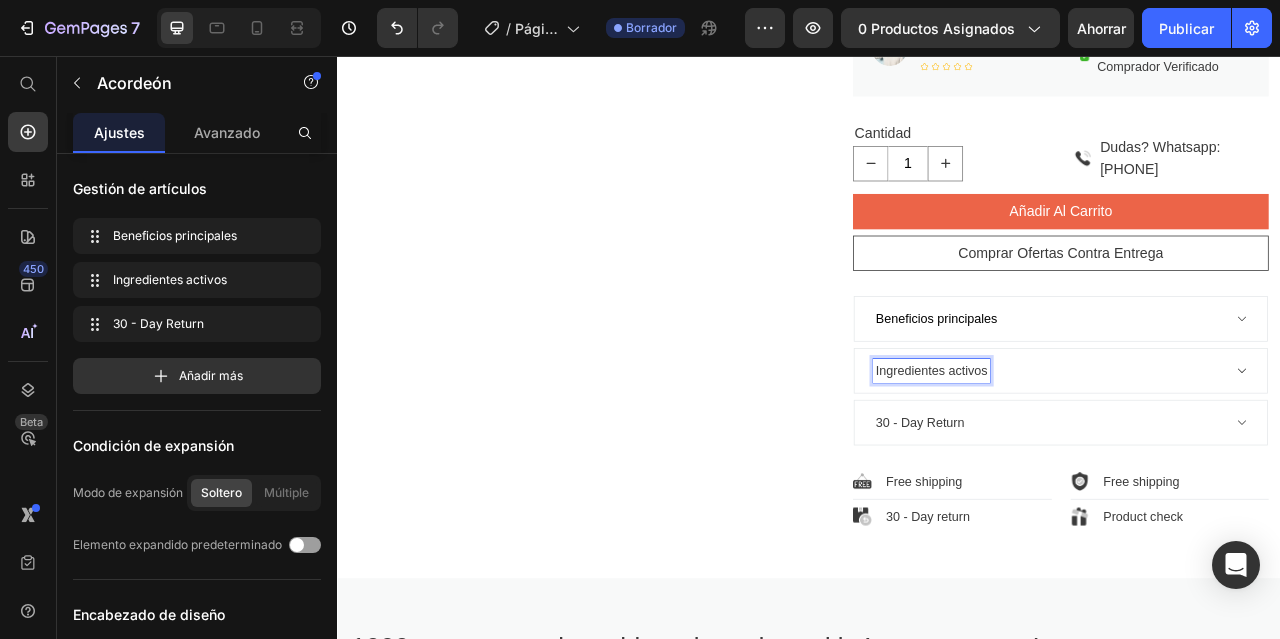 click on "Ingredientes activos" at bounding box center [1093, 456] 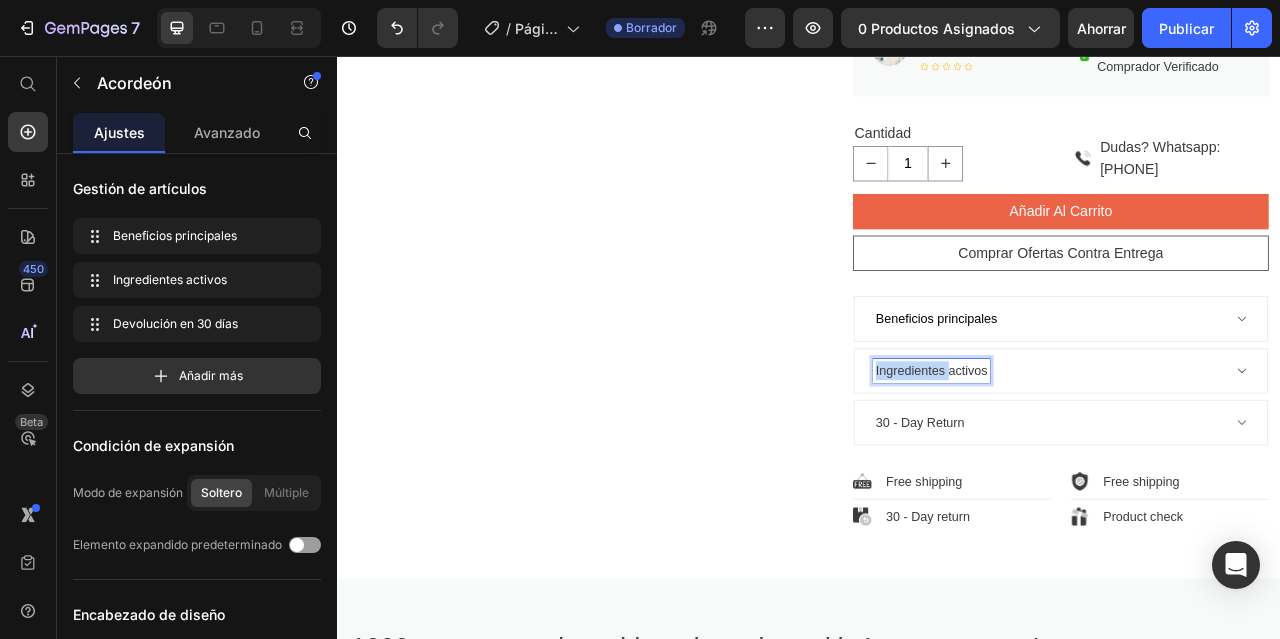 click on "Ingredientes activos" at bounding box center [1093, 456] 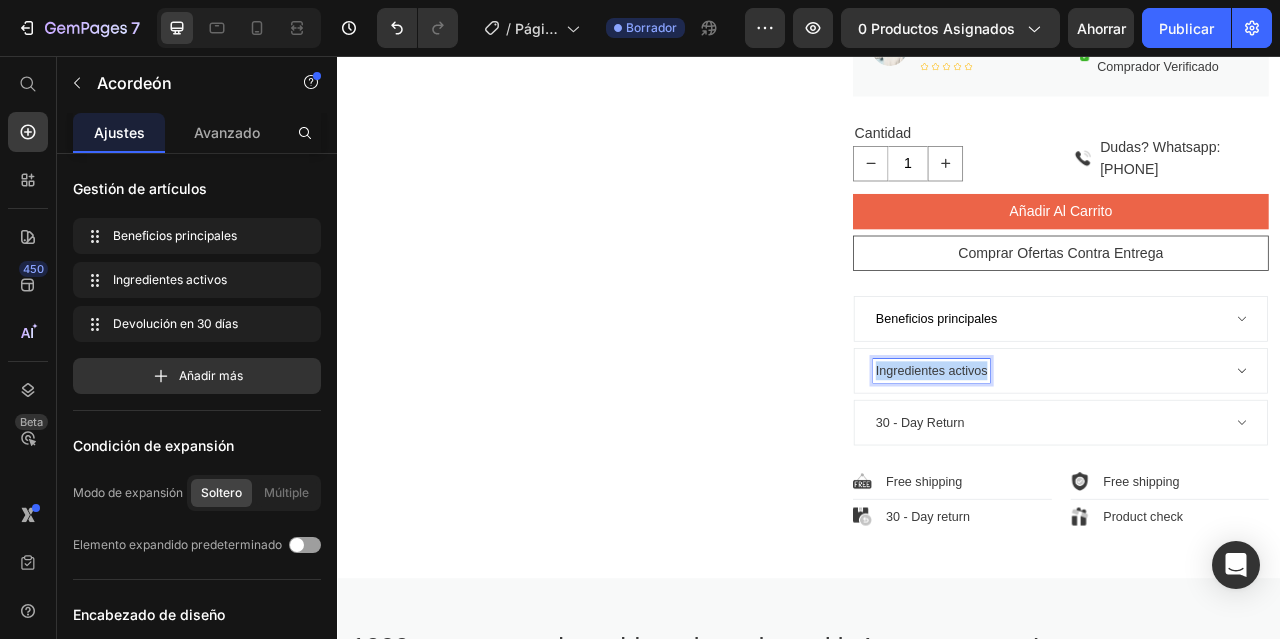 click on "Ingredientes activos" at bounding box center (1093, 456) 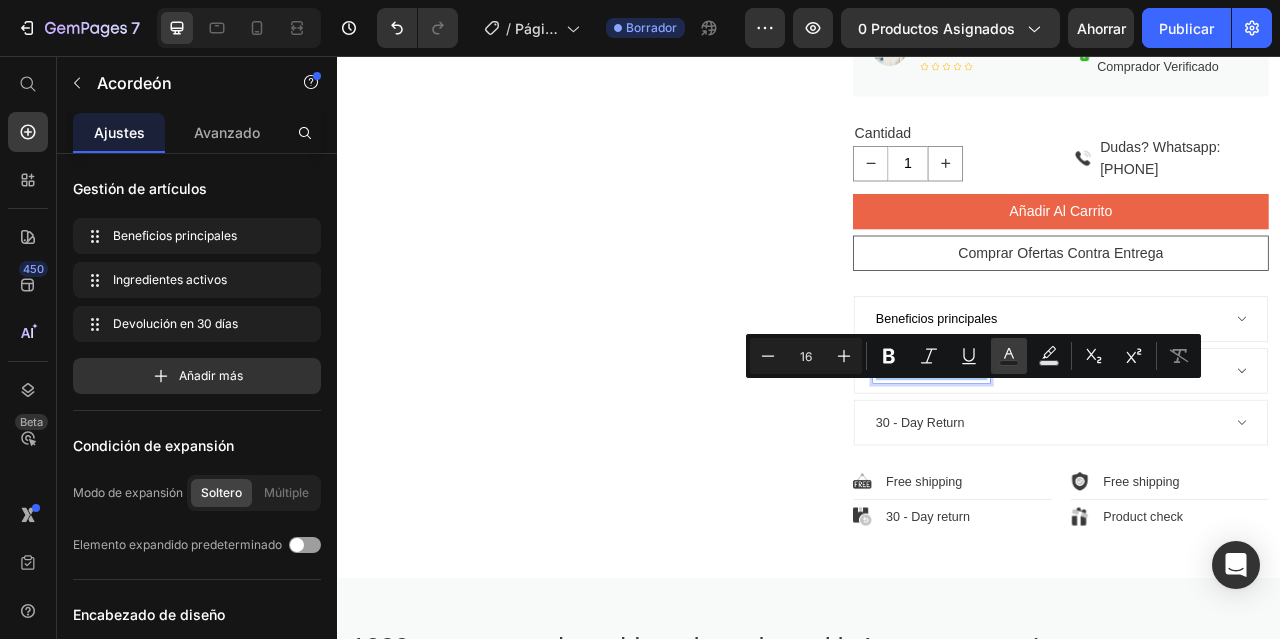click 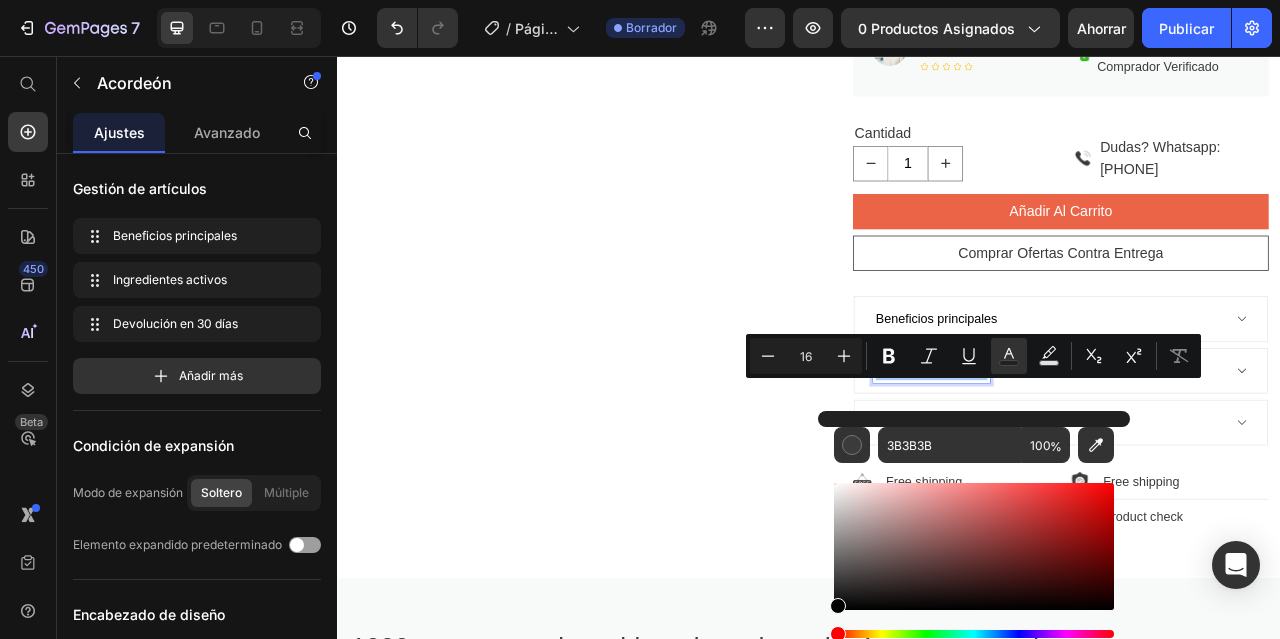 drag, startPoint x: 834, startPoint y: 586, endPoint x: 830, endPoint y: 618, distance: 32.24903 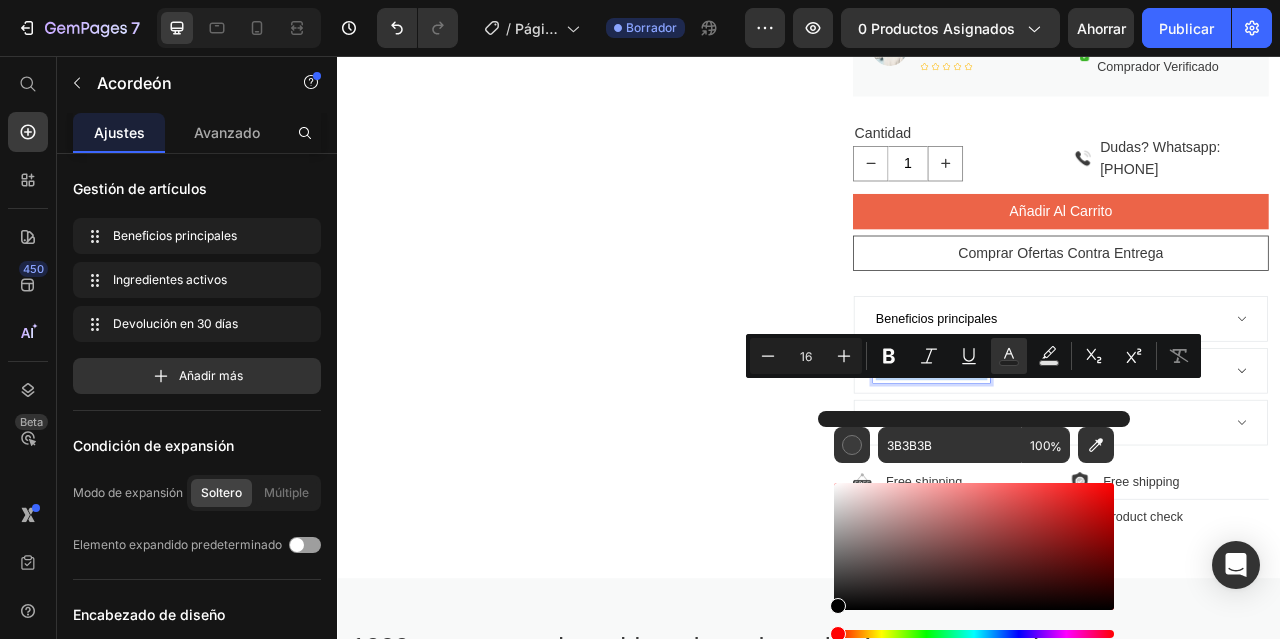 type on "000000" 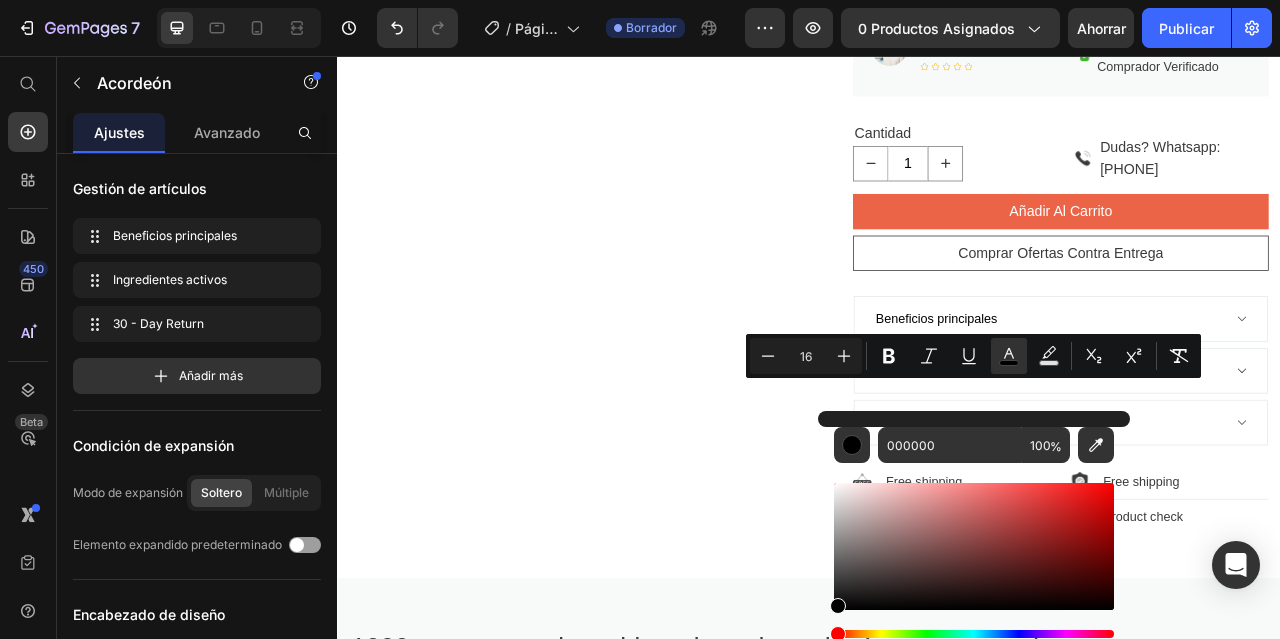 click 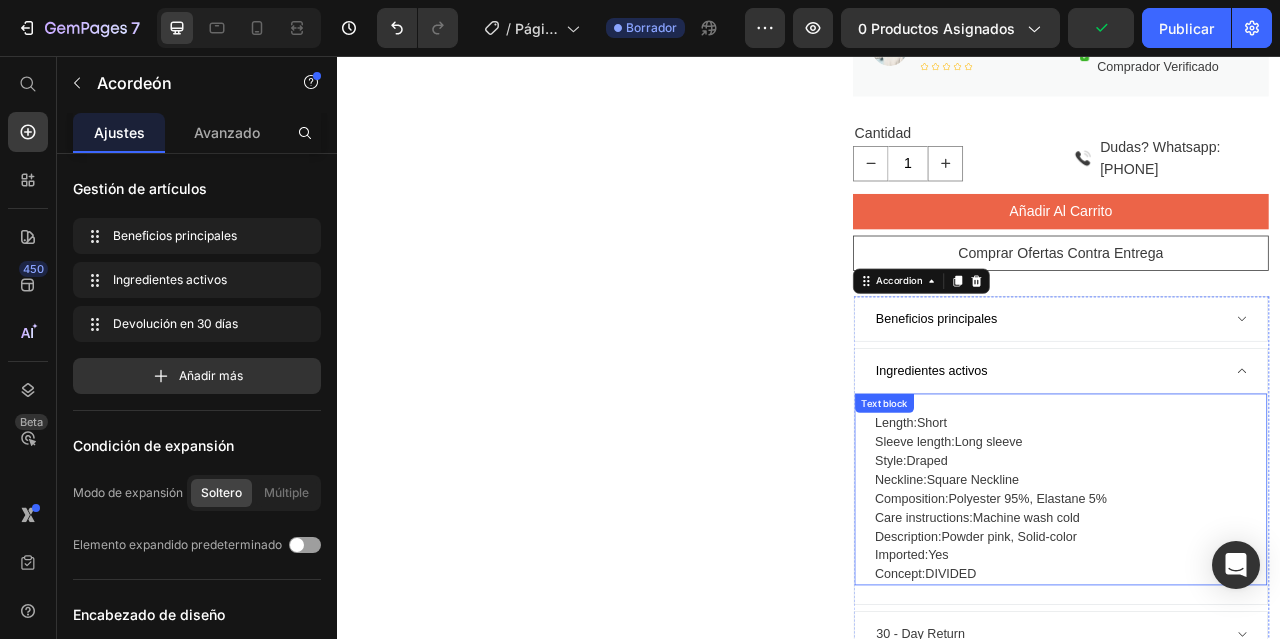 click on "Length:  Short Sleeve length:  Long sleeve Style:  Draped Neckline:  Square Neckline Composition:  Polyester 95%, Elastane 5% Care instructions:  Machine wash cold Description:  Powder pink, Solid-color Imported:  Yes Concept:  DIVIDED" at bounding box center (1257, 619) 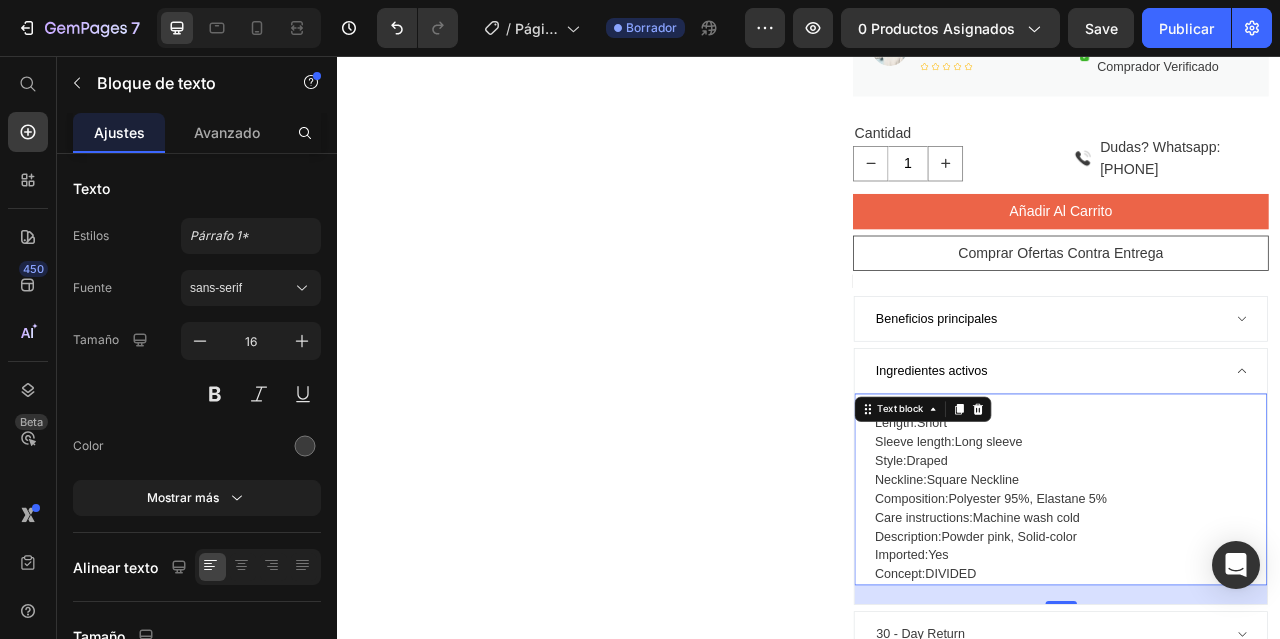 click on "Length:  Short Sleeve length:  Long sleeve Style:  Draped Neckline:  Square Neckline Composition:  Polyester 95%, Elastane 5% Care instructions:  Machine wash cold Description:  Powder pink, Solid-color Imported:  Yes Concept:  DIVIDED" at bounding box center (1257, 619) 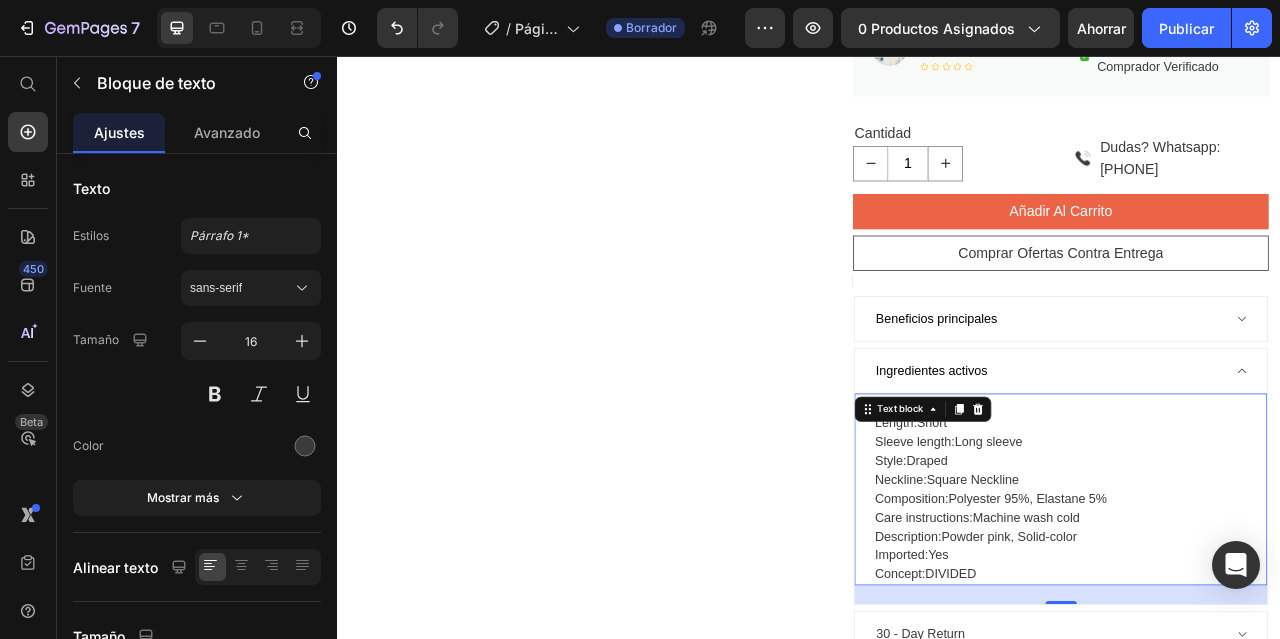 click on "Length:  Short Sleeve length:  Long sleeve Style:  Draped Neckline:  Square Neckline Composition:  Polyester 95%, Elastane 5% Care instructions:  Machine wash cold Description:  Powder pink, Solid-color Imported:  Yes Concept:  DIVIDED" at bounding box center [1257, 619] 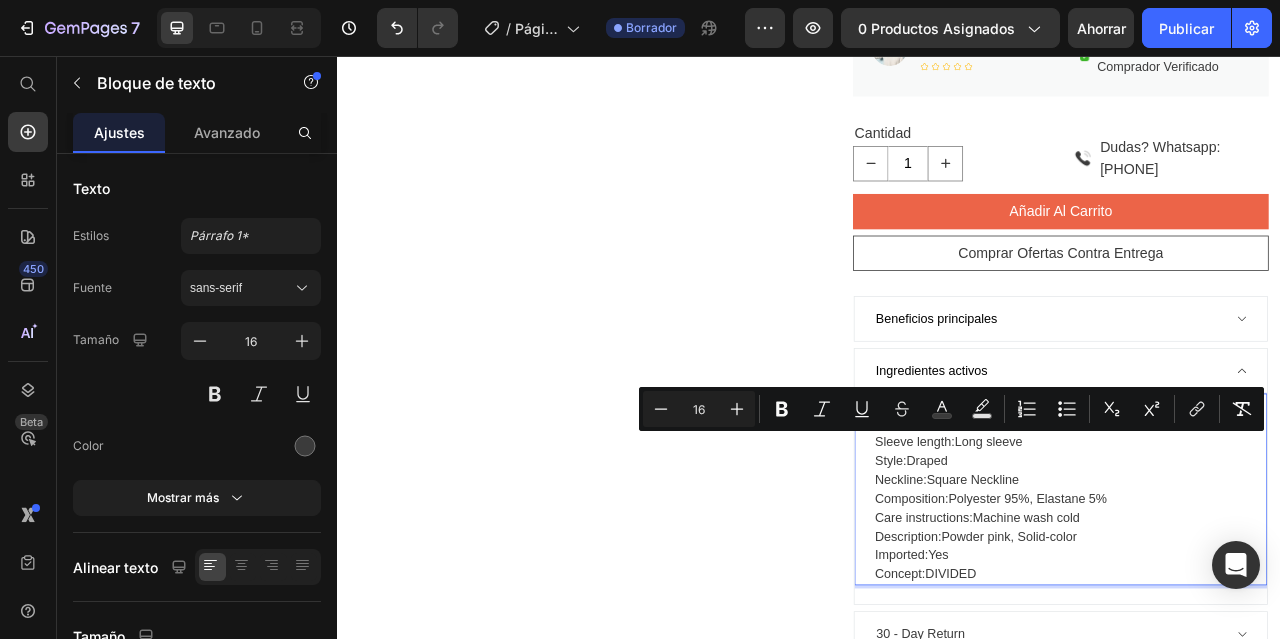 drag, startPoint x: 1153, startPoint y: 734, endPoint x: 997, endPoint y: 535, distance: 252.85767 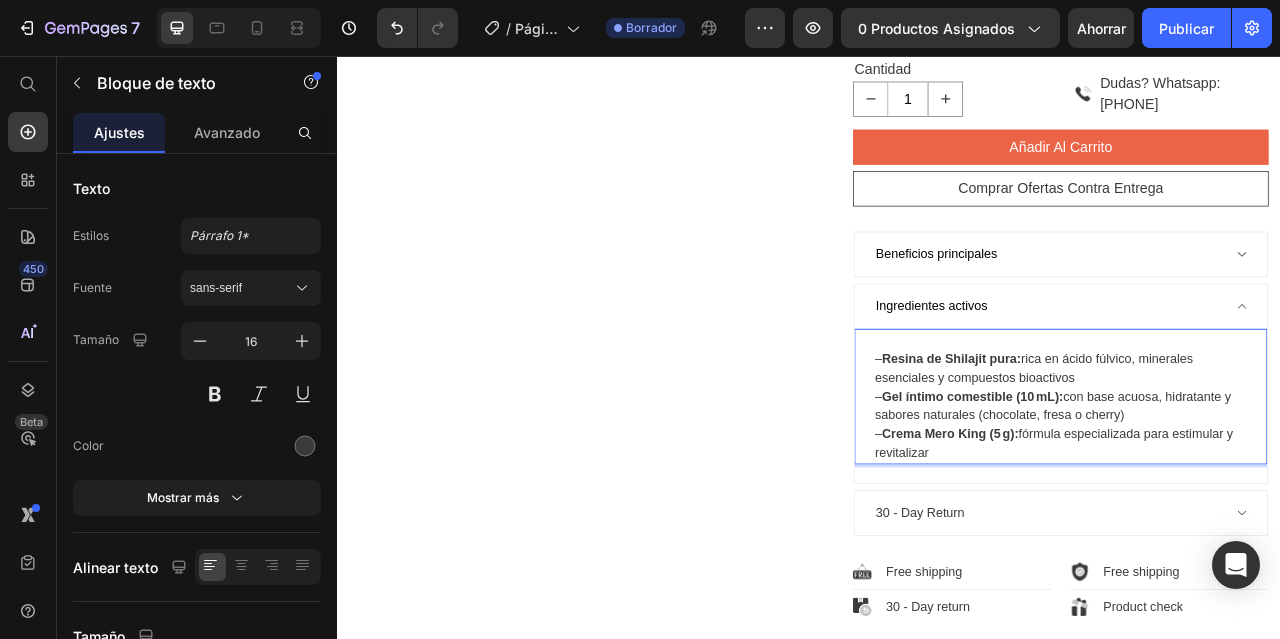 scroll, scrollTop: 1100, scrollLeft: 0, axis: vertical 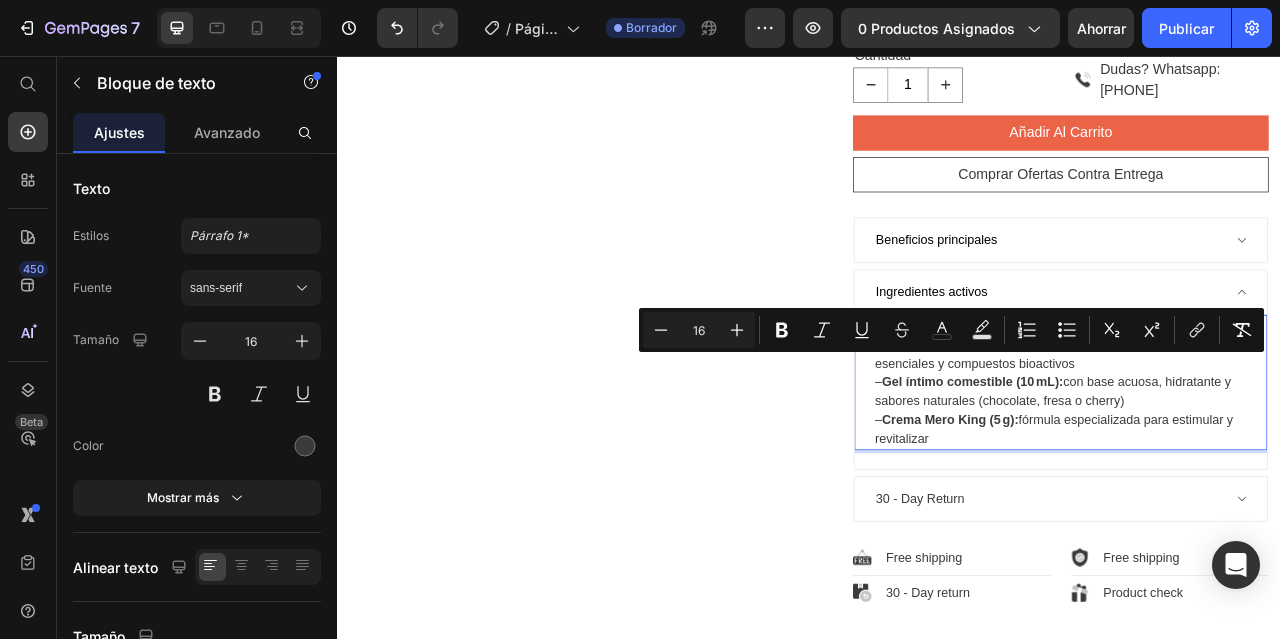 drag, startPoint x: 1109, startPoint y: 561, endPoint x: 1222, endPoint y: 396, distance: 199.985 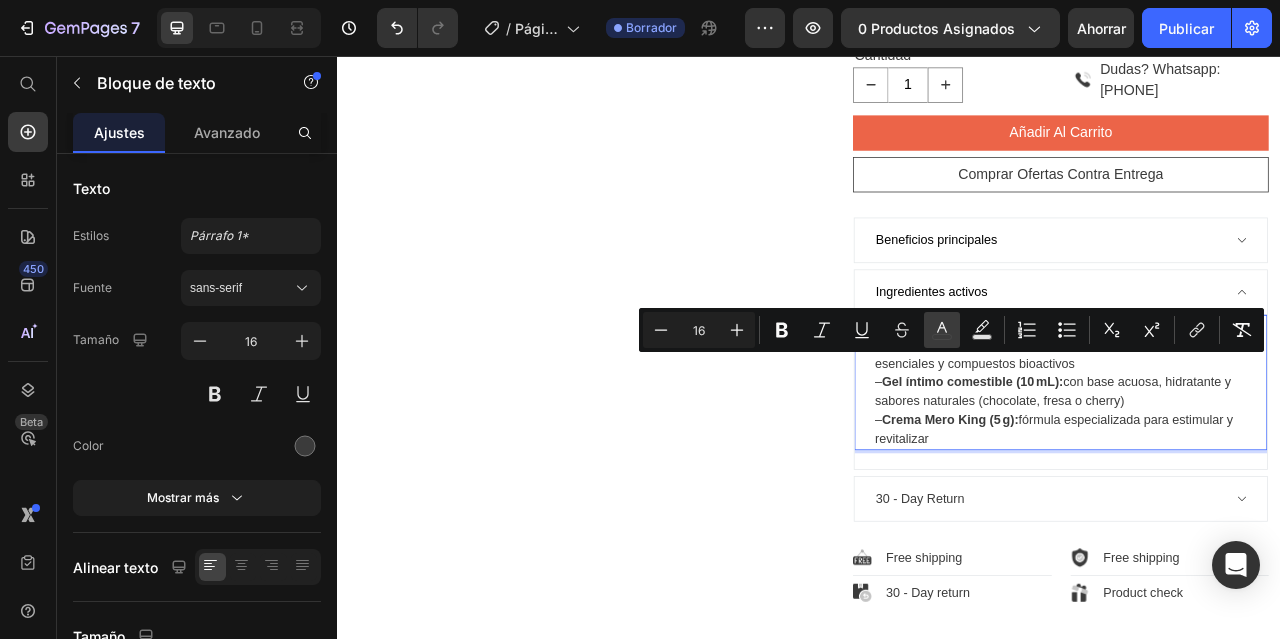 click 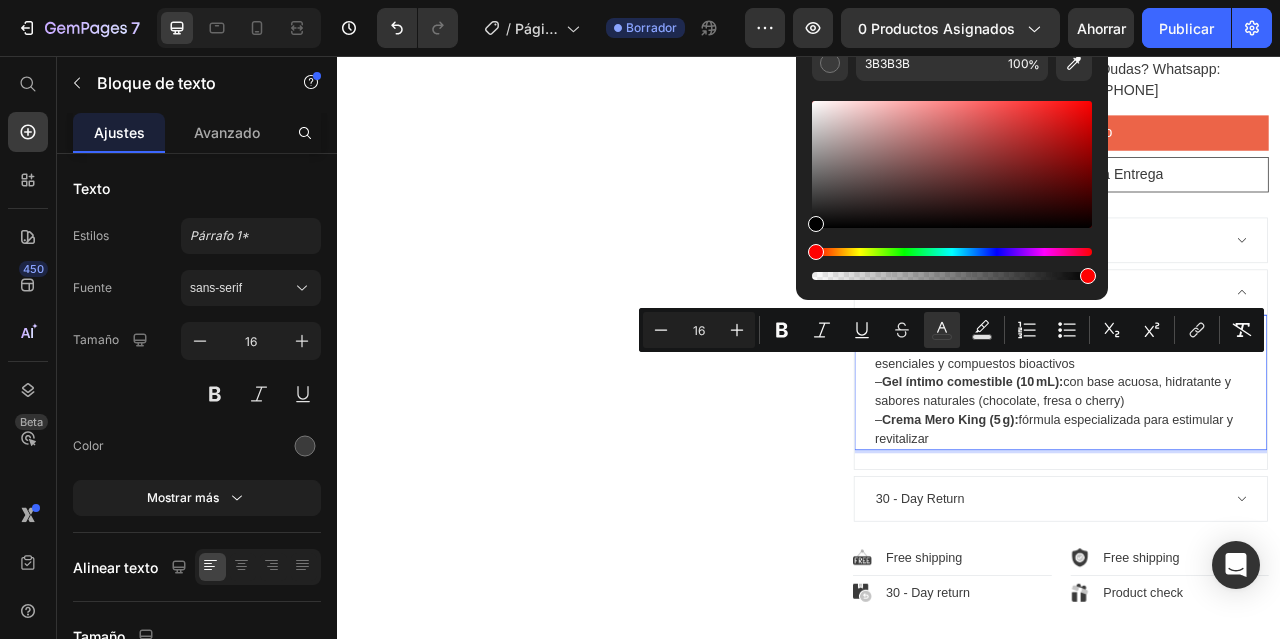 drag, startPoint x: 815, startPoint y: 204, endPoint x: 810, endPoint y: 258, distance: 54.230988 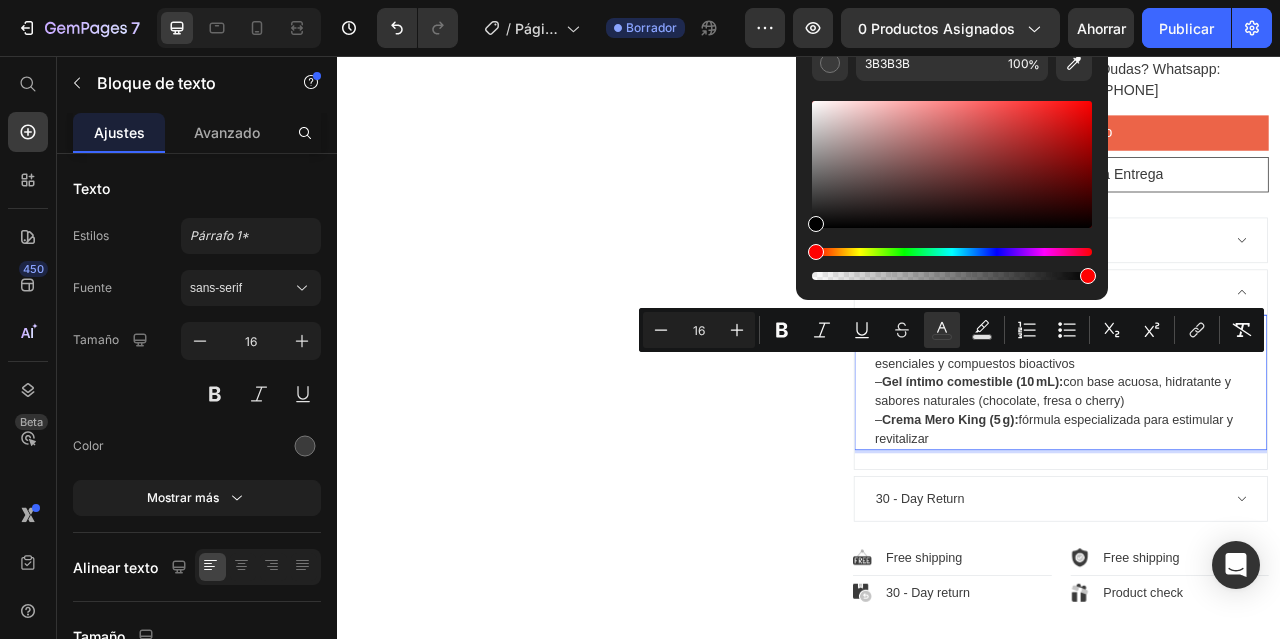 type on "000000" 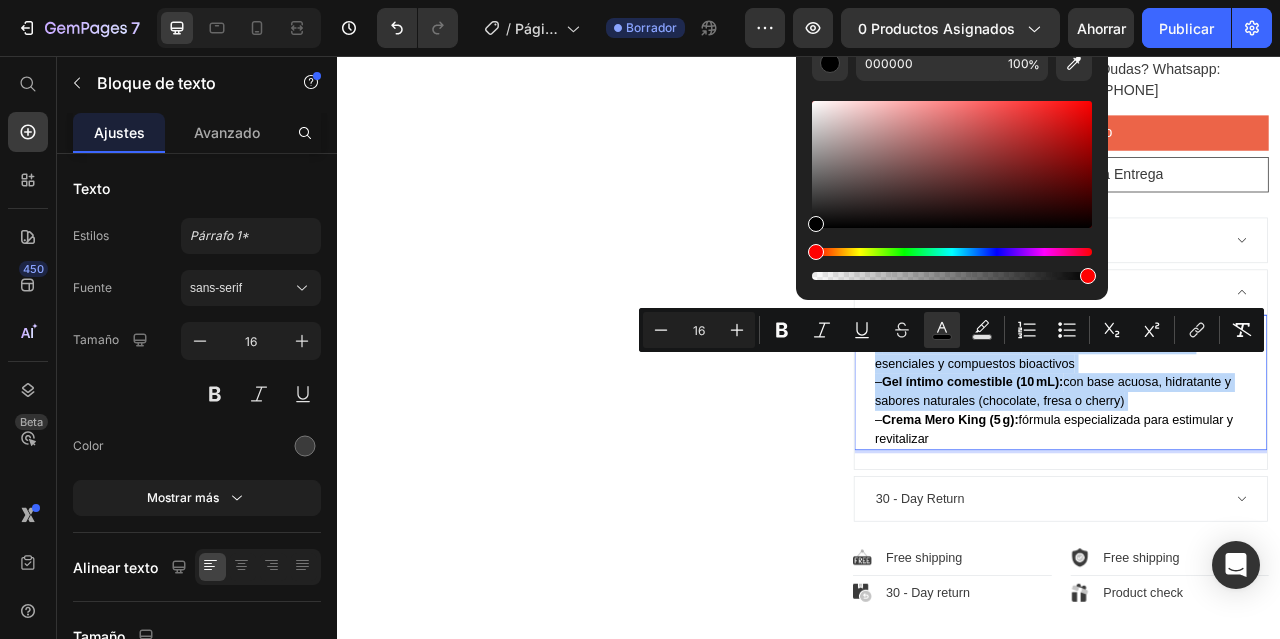 click on "–  Resina de Shilajit pura:  rica en ácido fúlvico, minerales esenciales y compuestos bioactivos –  Gel íntimo comestible (10 mL):  con base acuosa, hidratante y sabores naturales (chocolate, fresa o cherry) –  Crema Mero King (5 g):  fórmula especializada para estimular y revitalizar" at bounding box center [1257, 483] 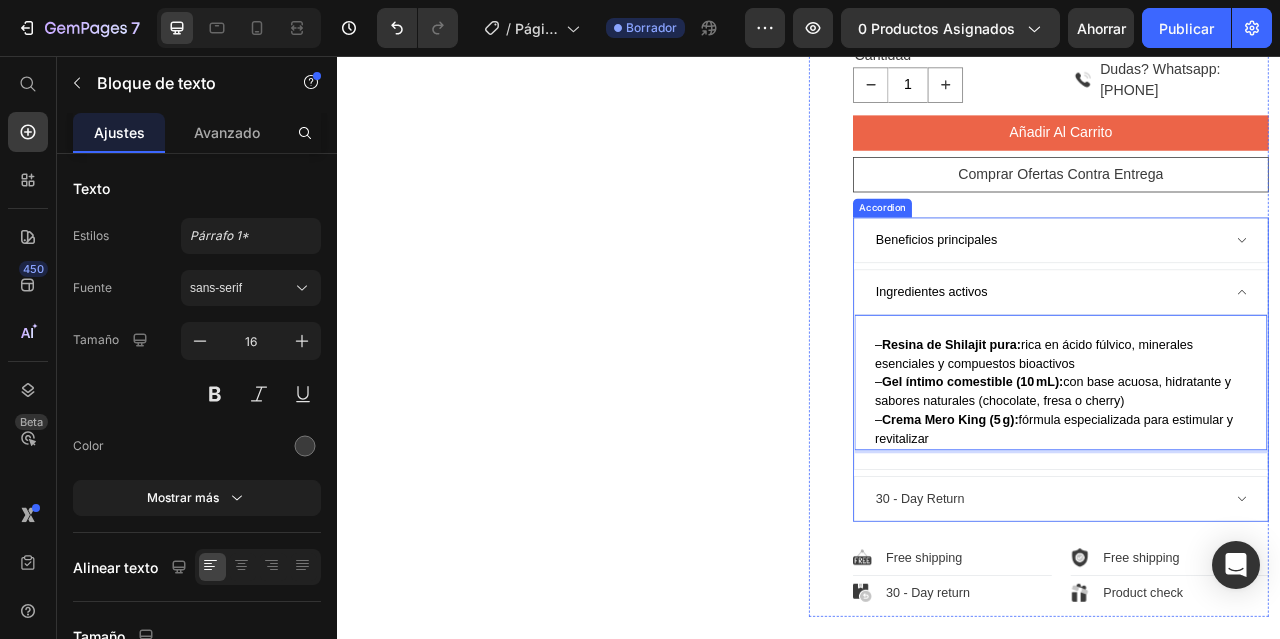 click 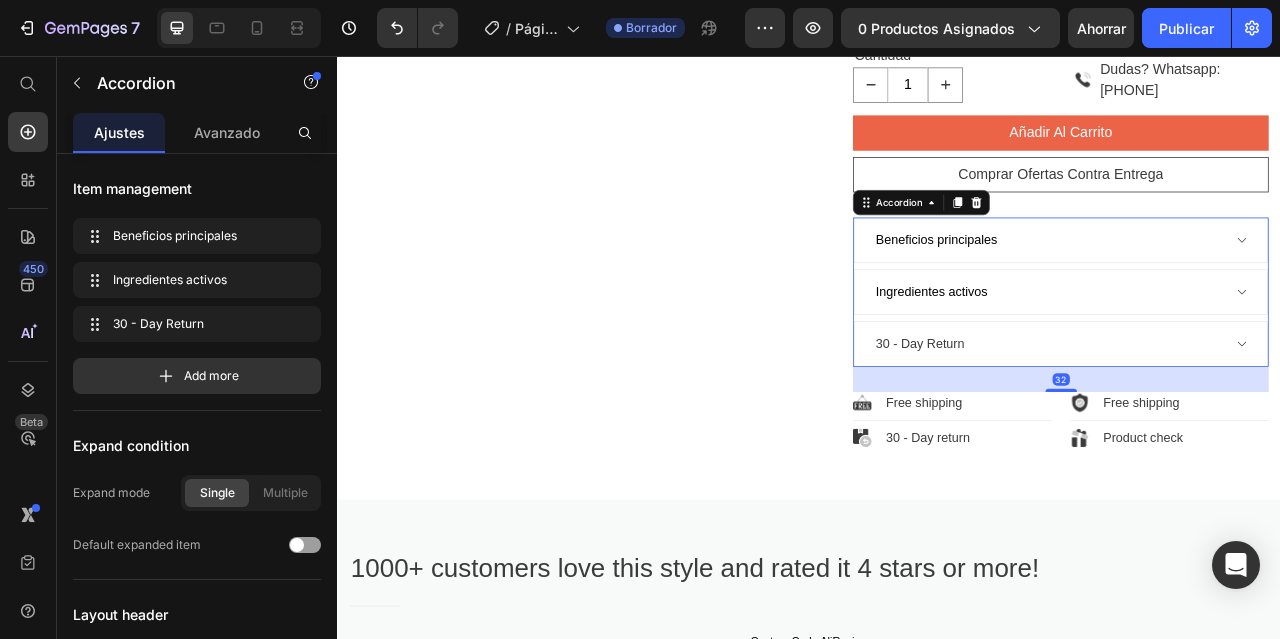 scroll, scrollTop: 0, scrollLeft: 0, axis: both 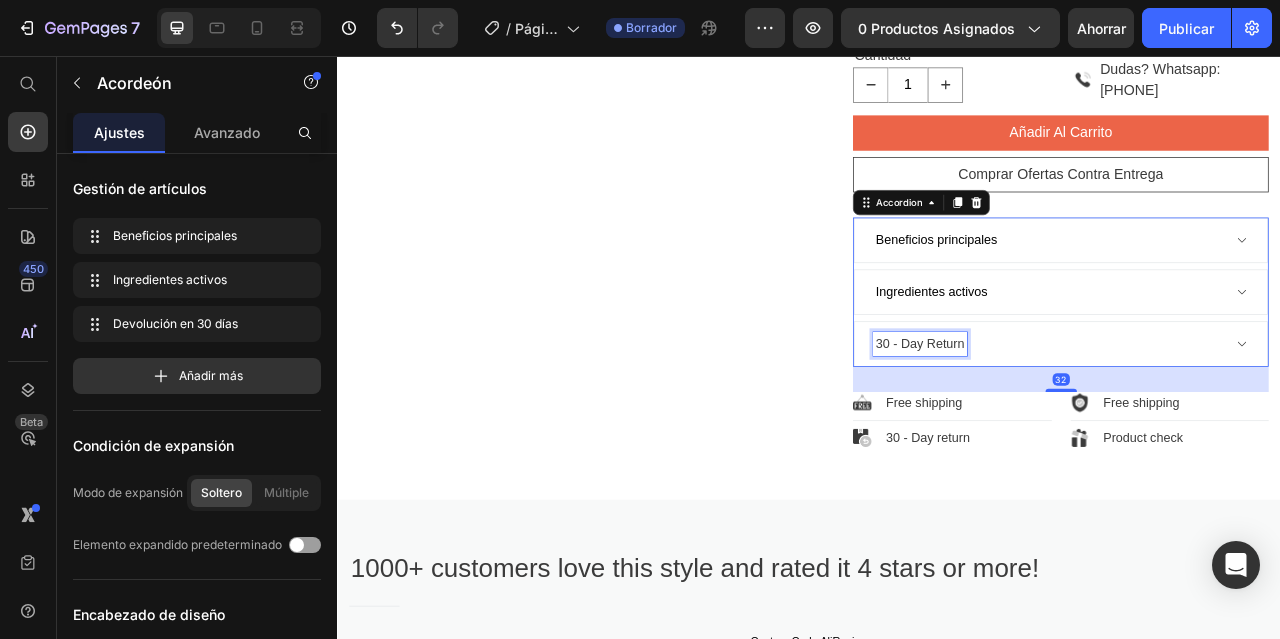 click on "30 - Day Return" at bounding box center [1078, 422] 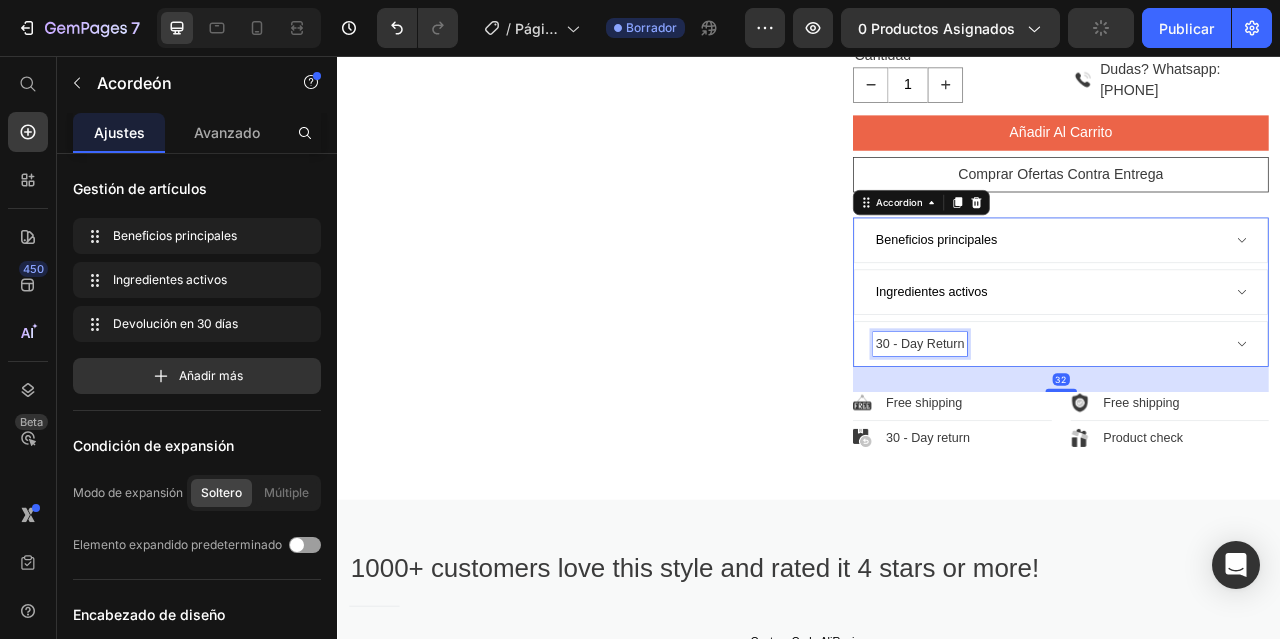 click on "30 - Day Return" at bounding box center (1078, 422) 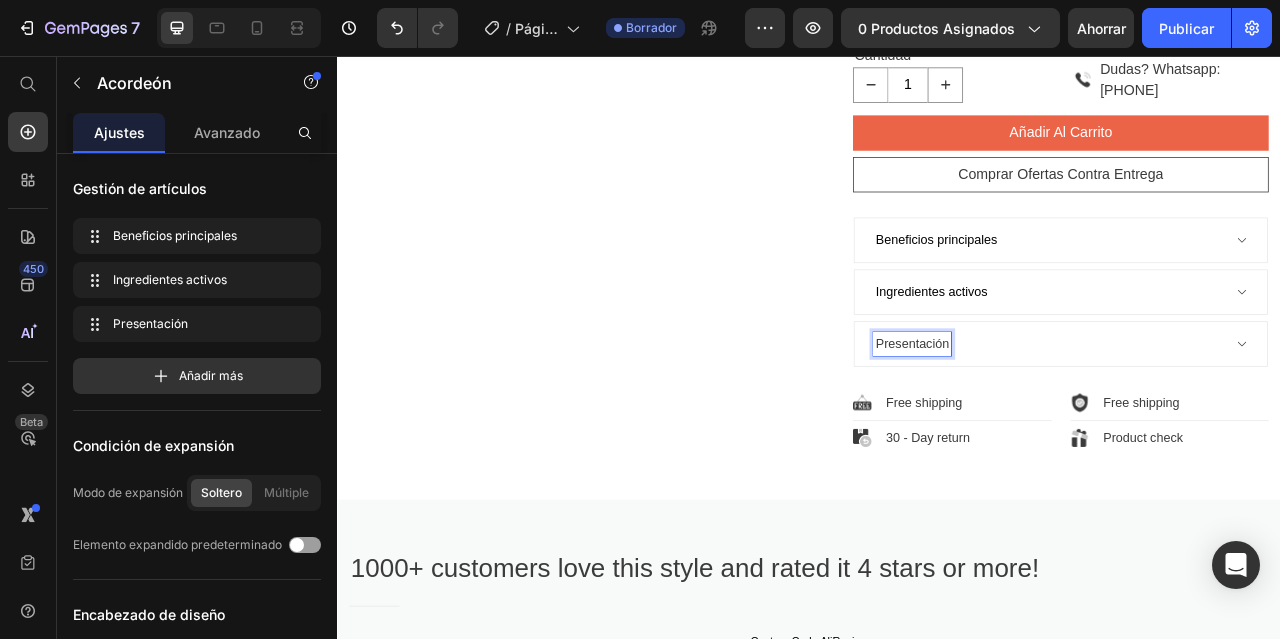 click on "Presentación" at bounding box center (1068, 422) 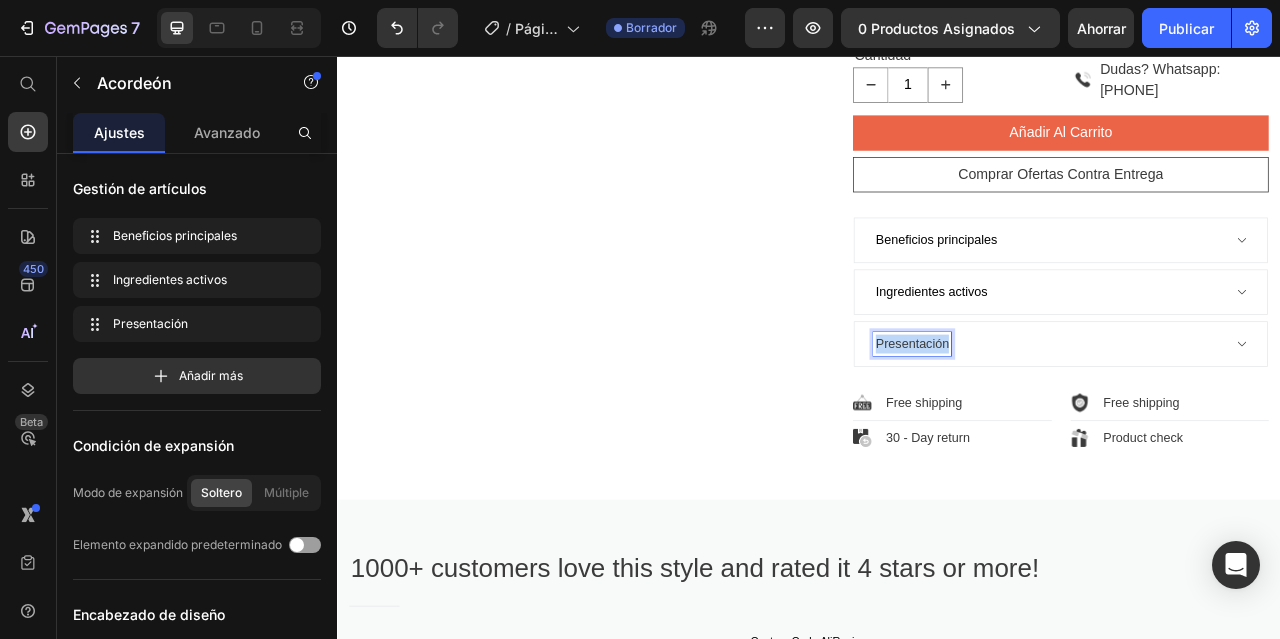 click on "Presentación" at bounding box center (1068, 422) 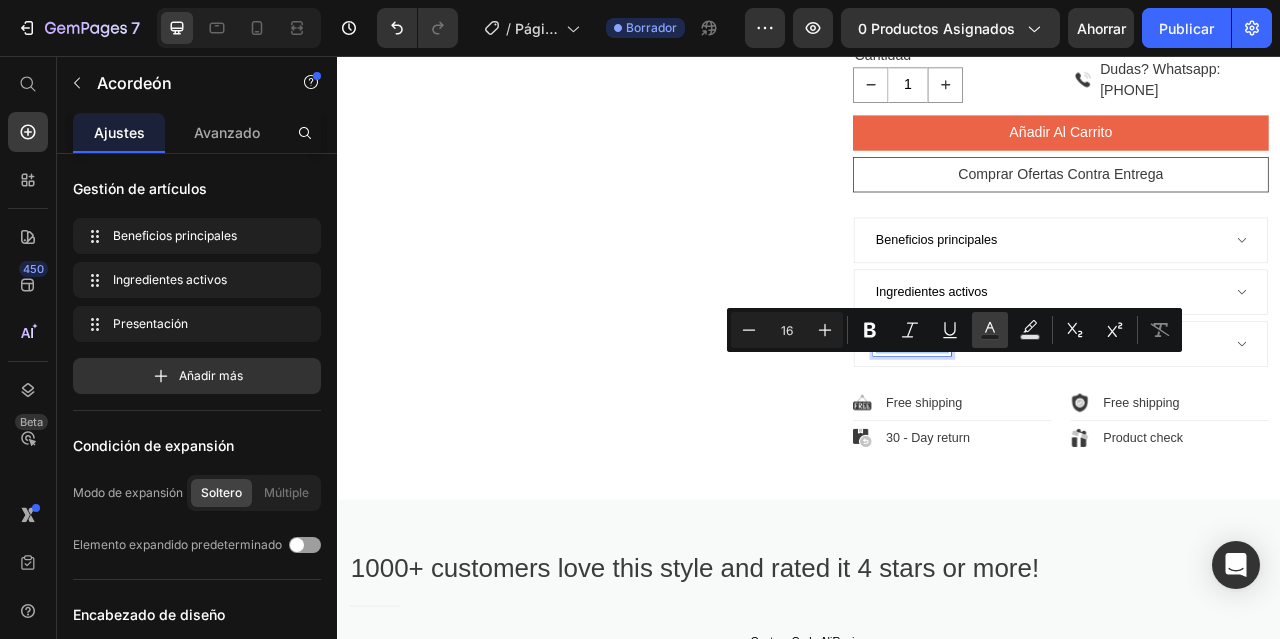 click 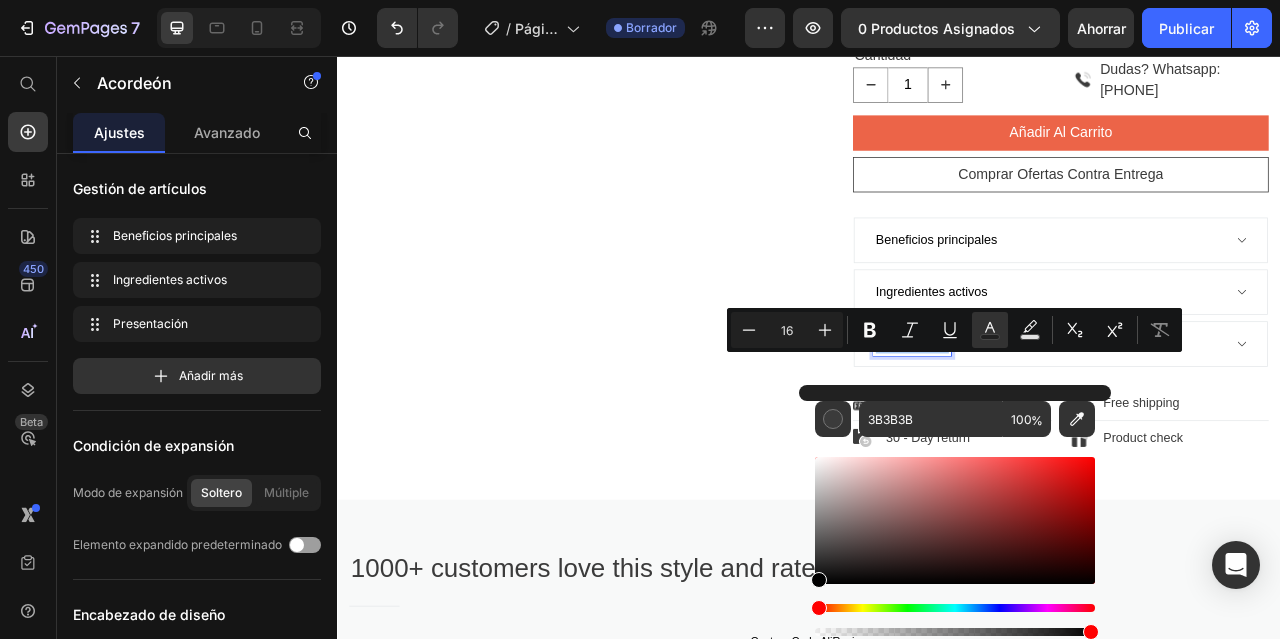 drag, startPoint x: 819, startPoint y: 557, endPoint x: 806, endPoint y: 597, distance: 42.059483 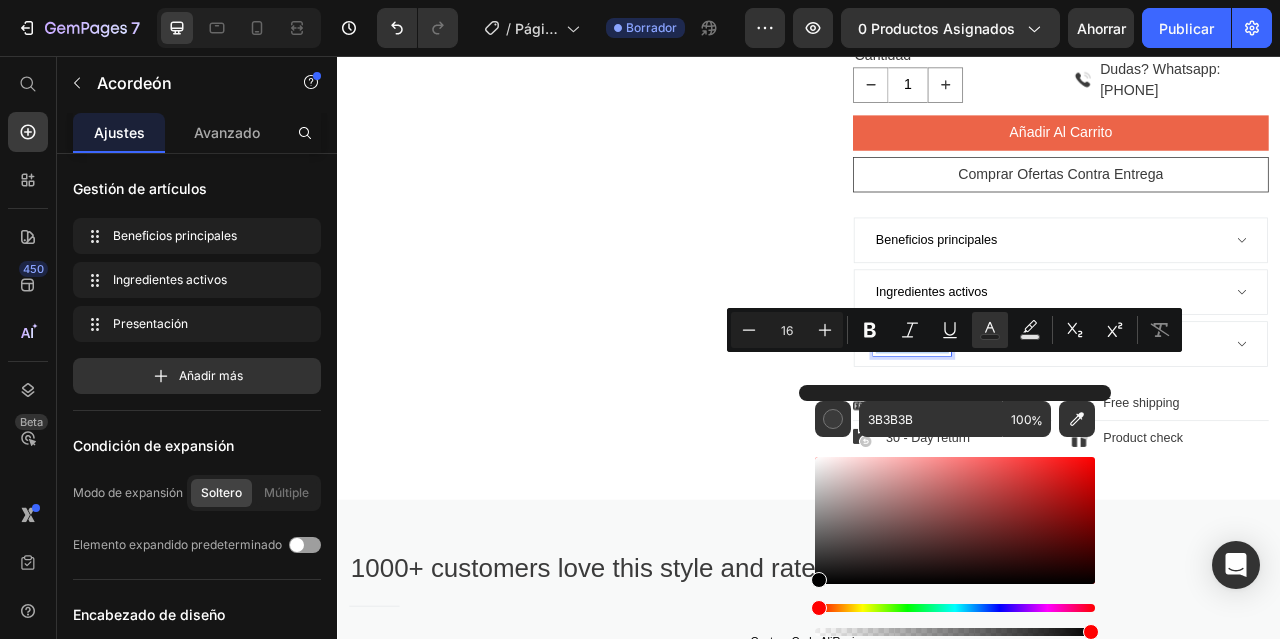 type on "000000" 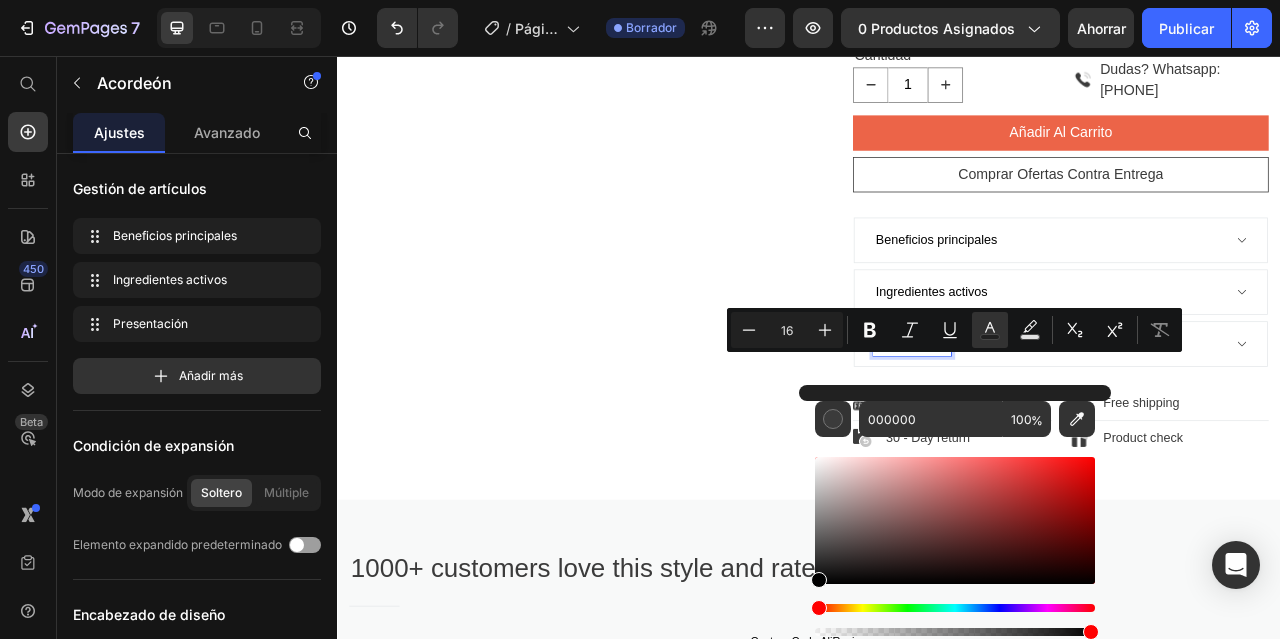 click on "Presentación" at bounding box center [1241, 422] 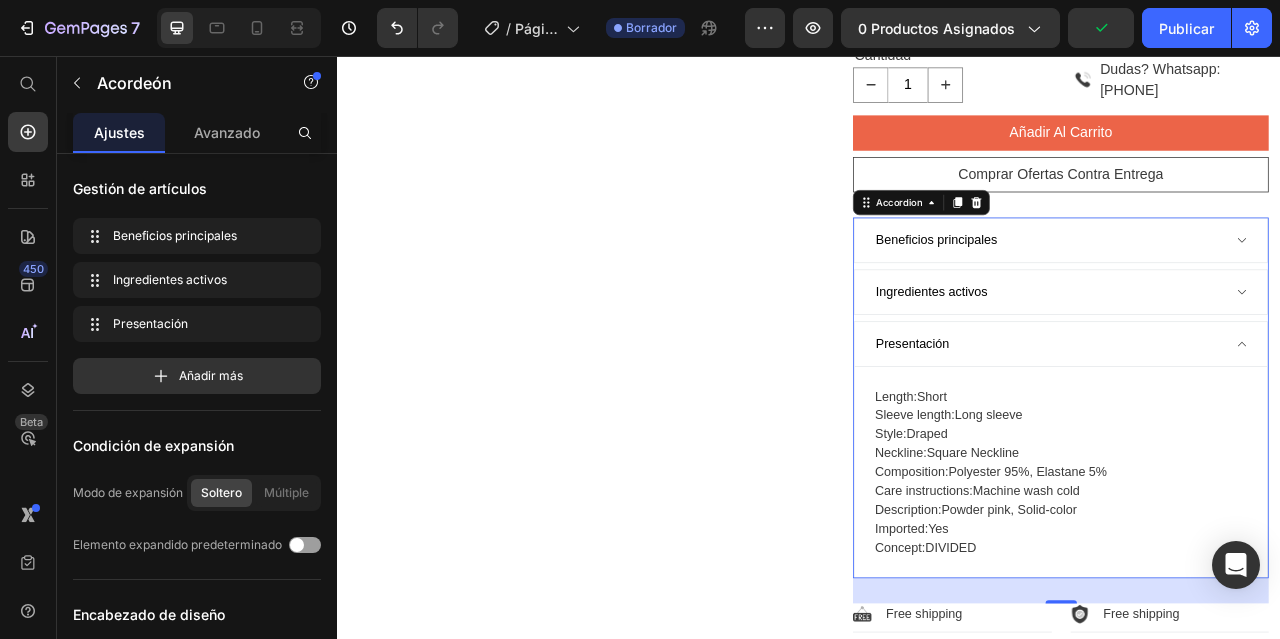 scroll, scrollTop: 1200, scrollLeft: 0, axis: vertical 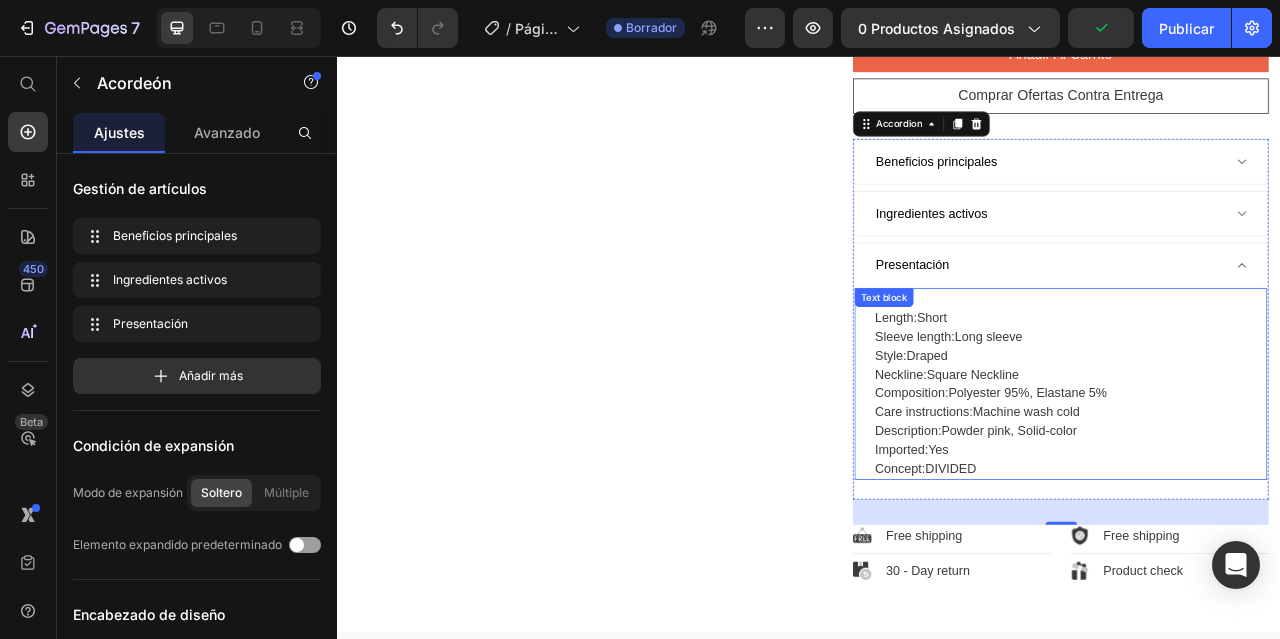 click on "Length:  Short Sleeve length:  Long sleeve Style:  Draped Neckline:  Square Neckline Composition:  Polyester 95%, Elastane 5% Care instructions:  Machine wash cold Description:  Powder pink, Solid-color Imported:  Yes Concept:  DIVIDED" at bounding box center [1257, 485] 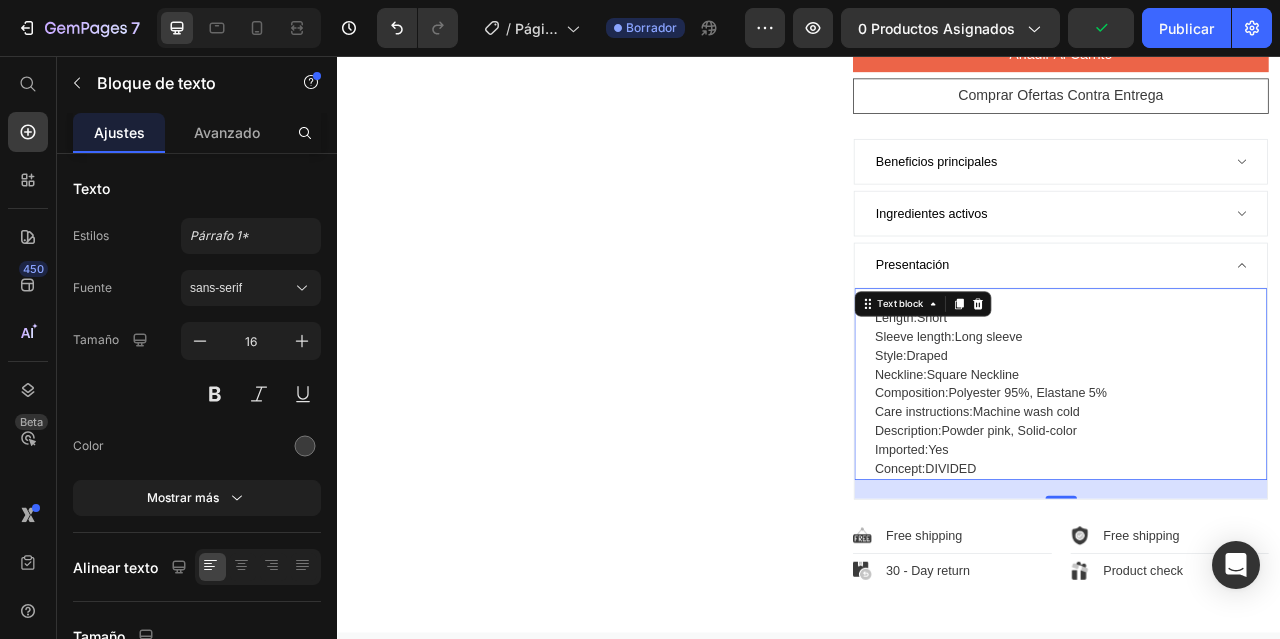 click on "Length:  Short Sleeve length:  Long sleeve Style:  Draped Neckline:  Square Neckline Composition:  Polyester 95%, Elastane 5% Care instructions:  Machine wash cold Description:  Powder pink, Solid-color Imported:  Yes Concept:  DIVIDED" at bounding box center (1257, 485) 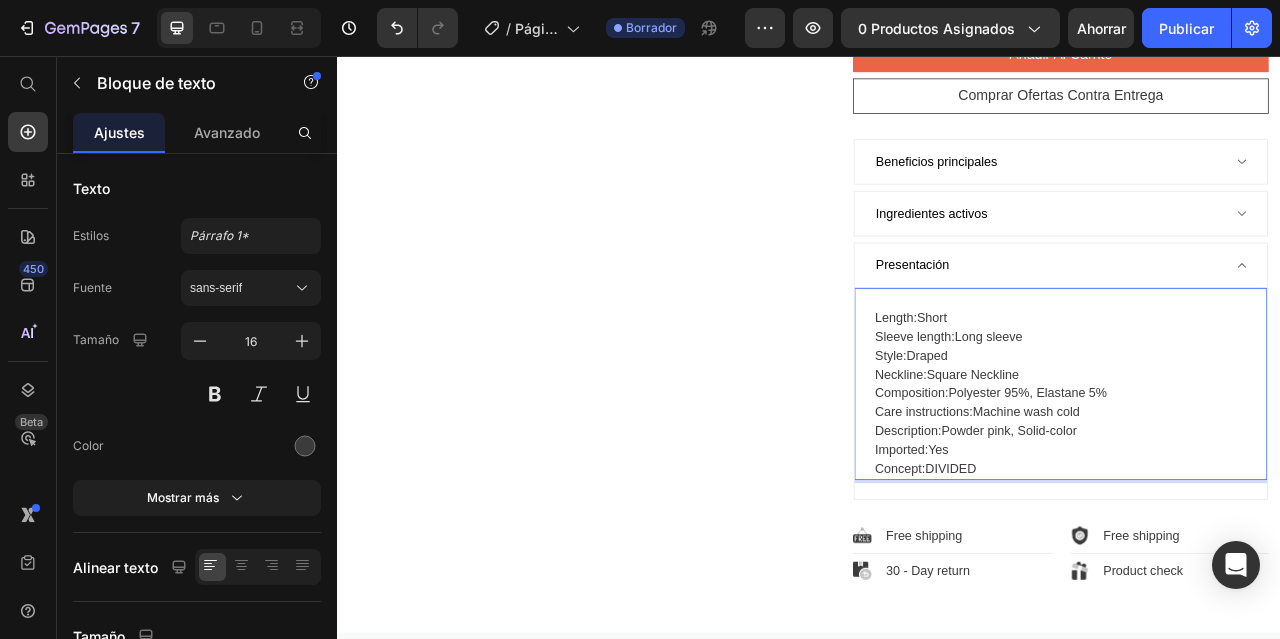 drag, startPoint x: 1162, startPoint y: 601, endPoint x: 994, endPoint y: 402, distance: 260.43234 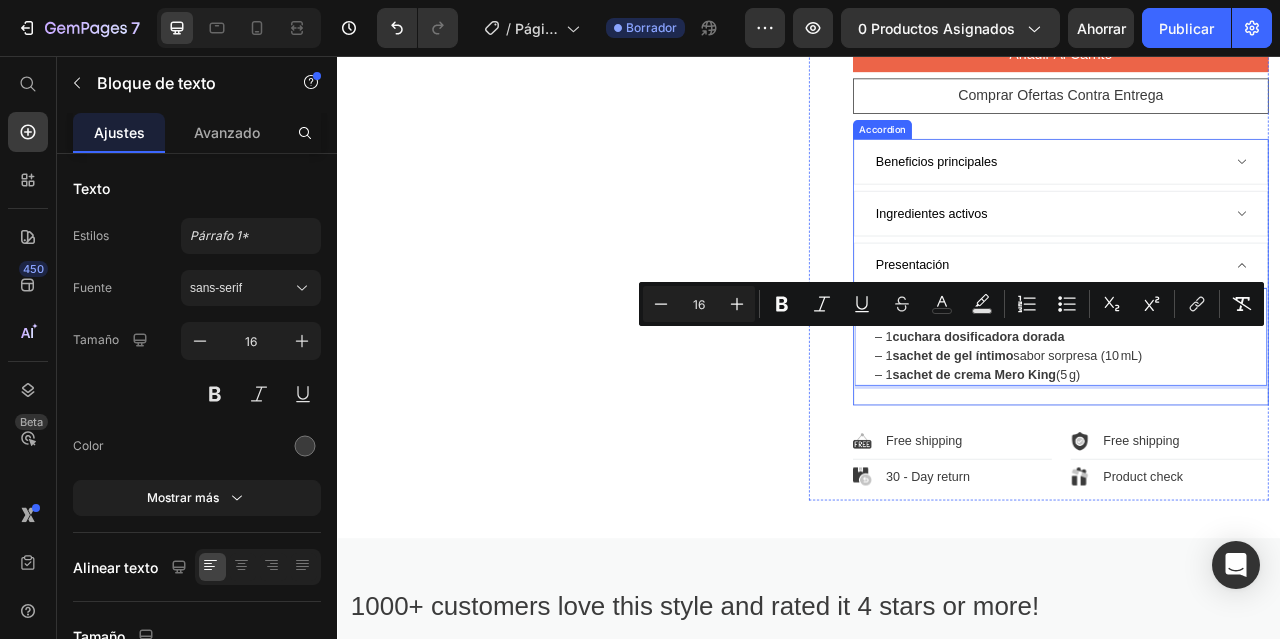 drag, startPoint x: 1297, startPoint y: 488, endPoint x: 1239, endPoint y: 376, distance: 126.12692 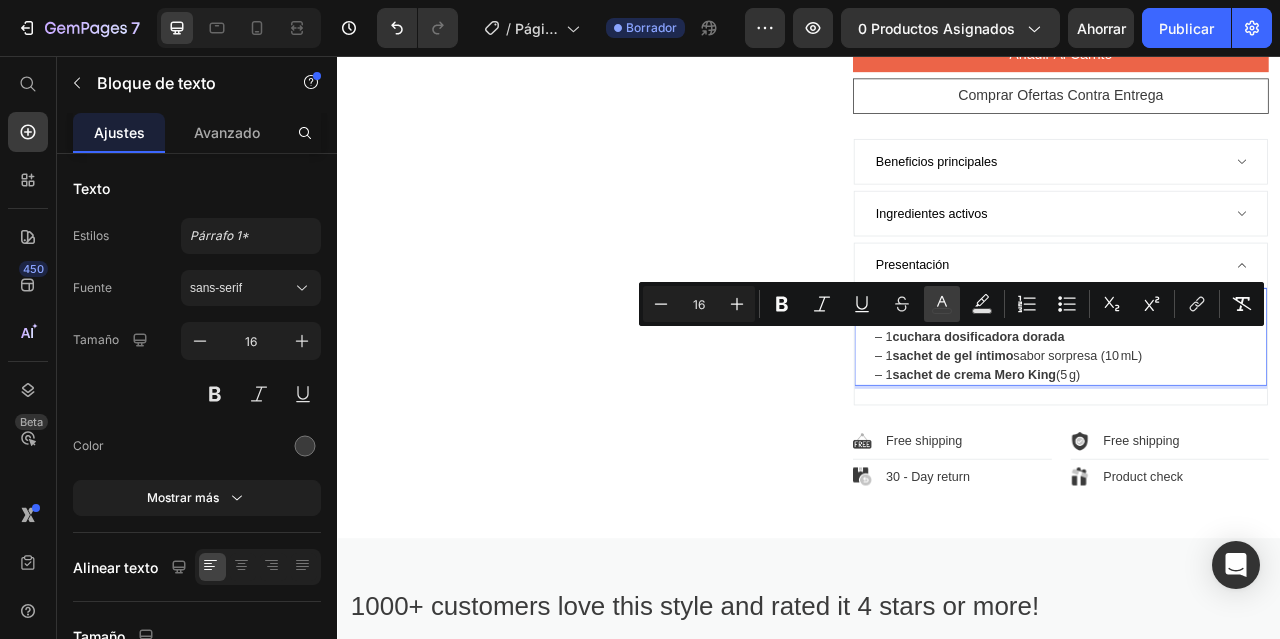 click 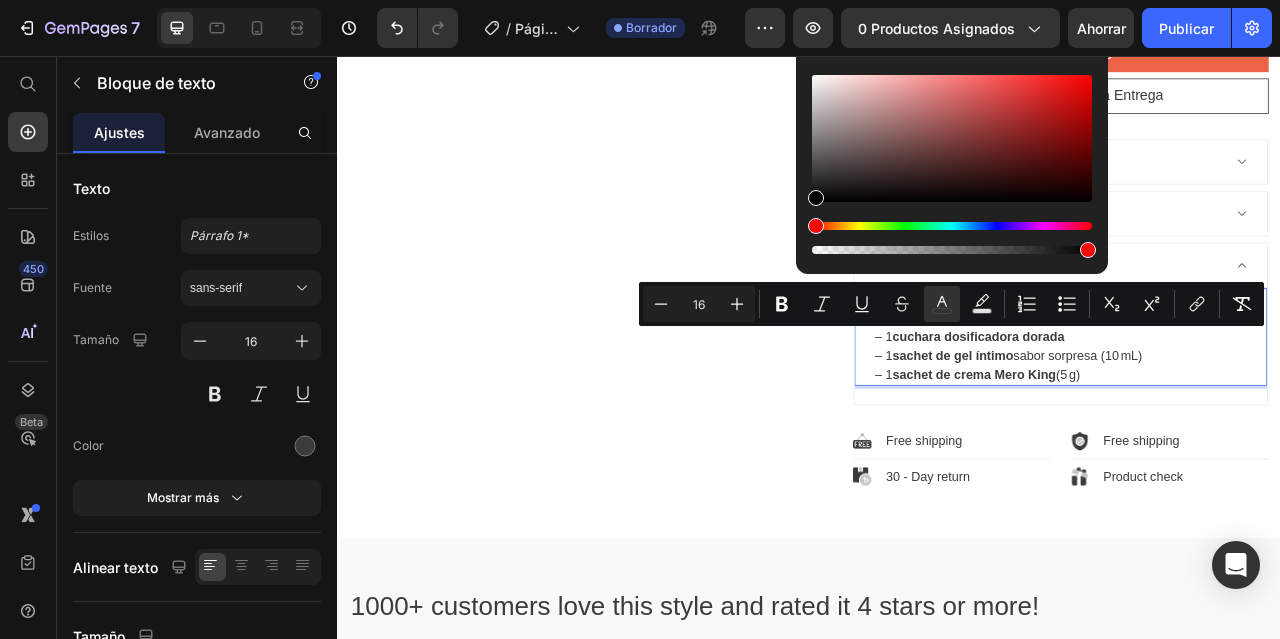 drag, startPoint x: 818, startPoint y: 179, endPoint x: 806, endPoint y: 219, distance: 41.761227 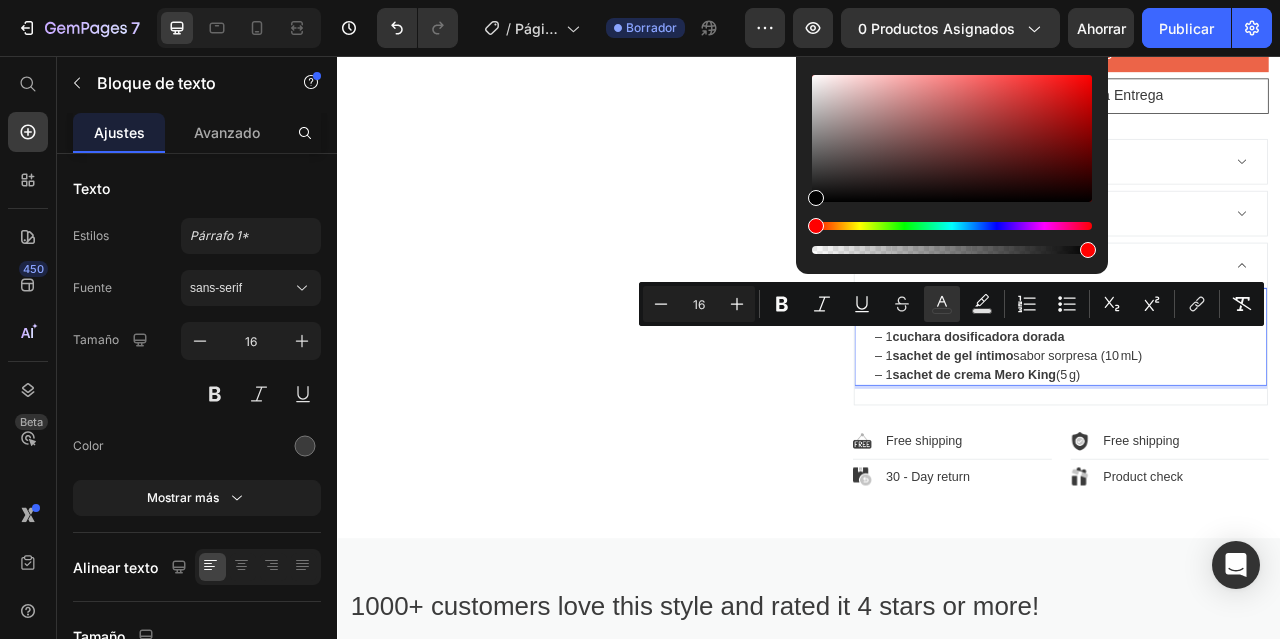 type on "000000" 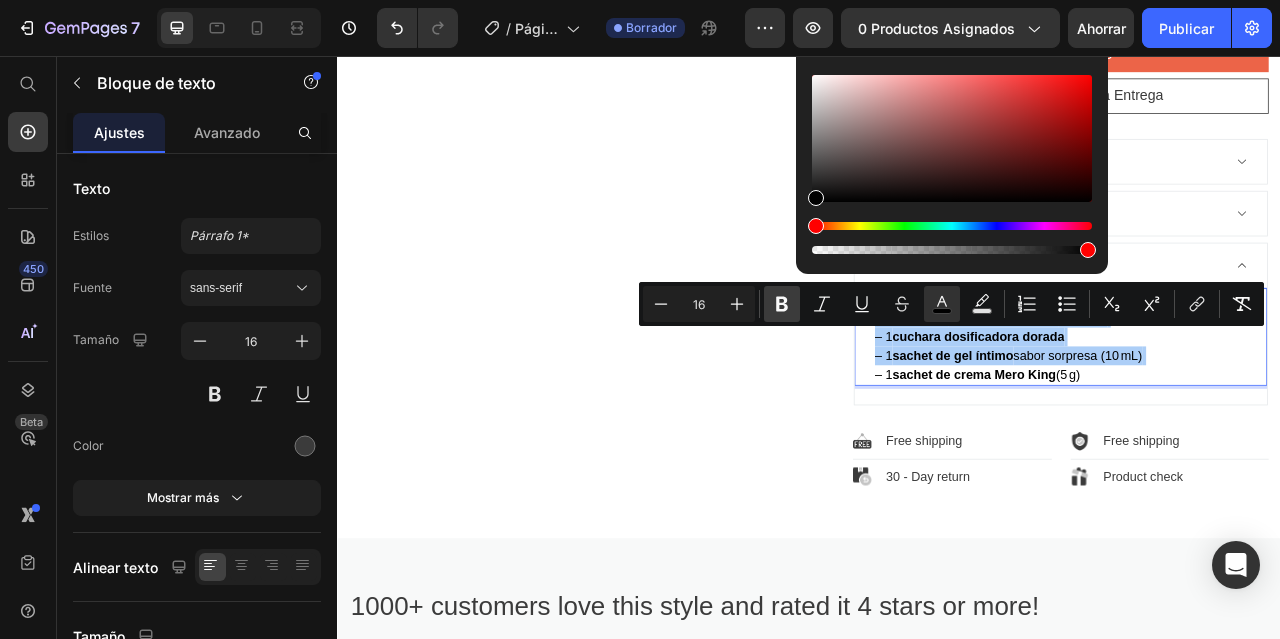 click 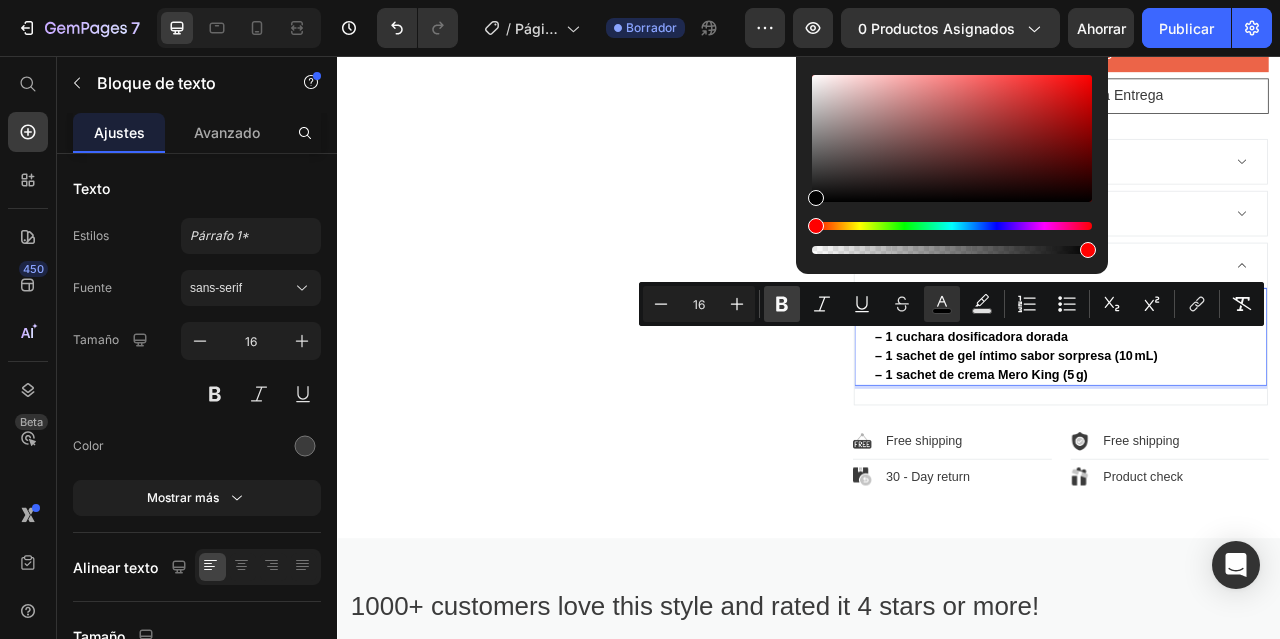 click 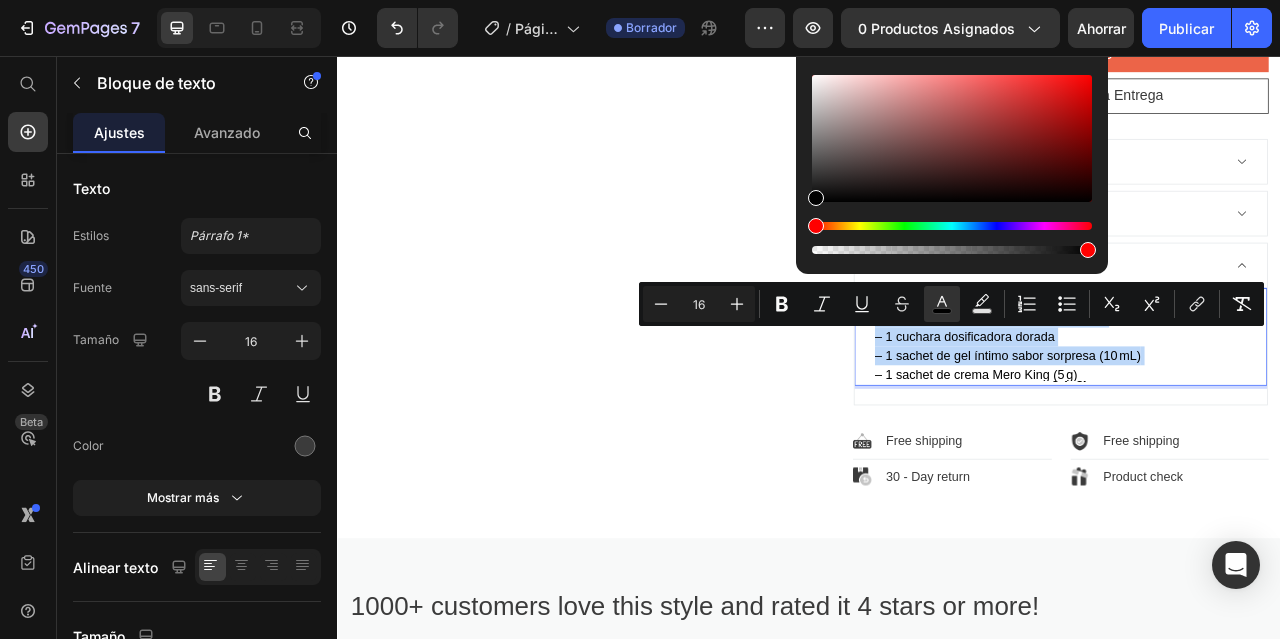 click on "– 1 frasco de Resin Shilajit Gold (125 mL) – 1 cuchara dosificadora dorada – 1 sachet de gel íntimo sabor sorpresa (10 mL) – 1 sachet de crema Mero King (5 g)" at bounding box center [1257, 425] 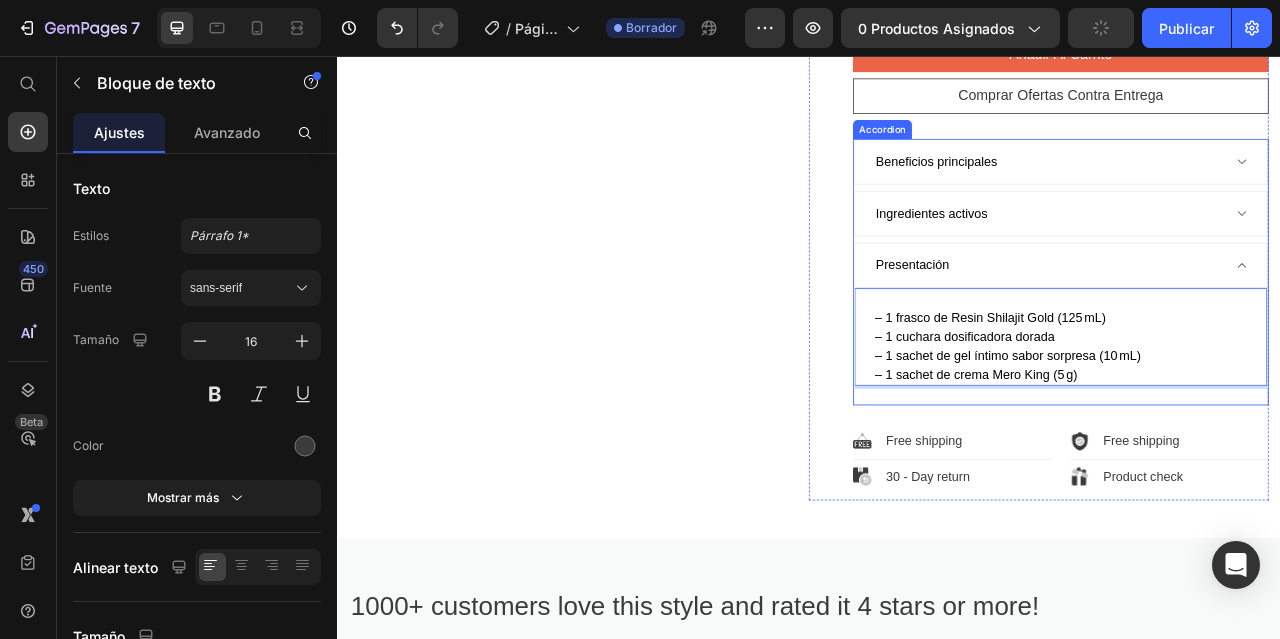 click 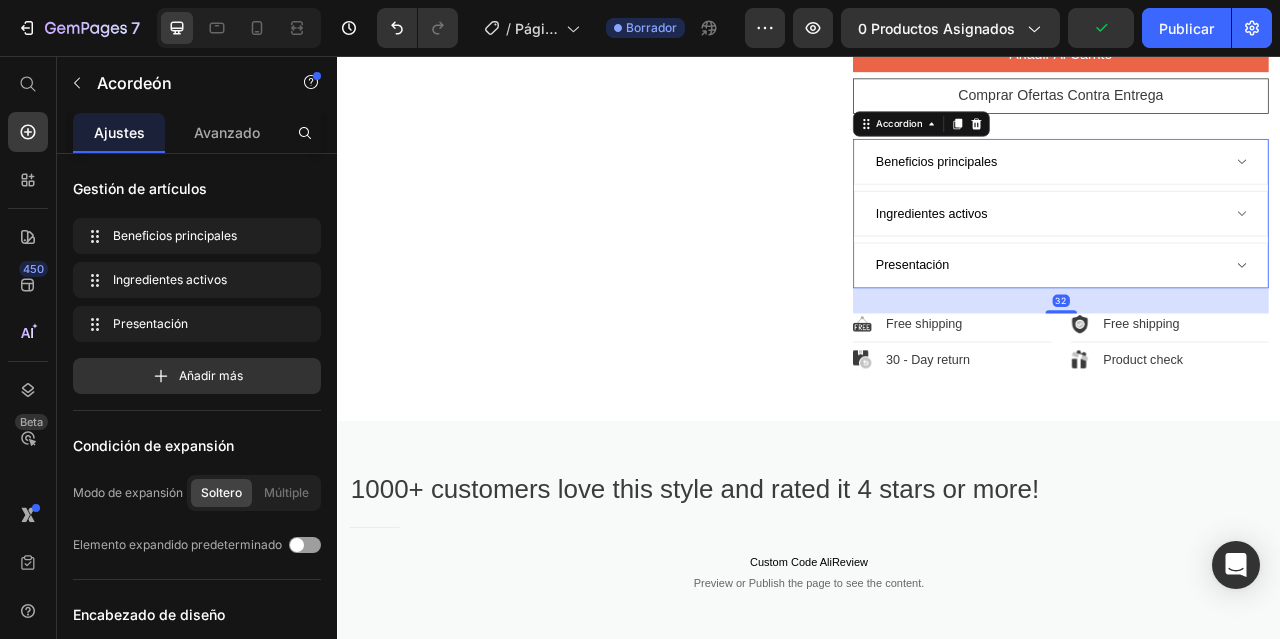 click on "Presentación" at bounding box center [1241, 322] 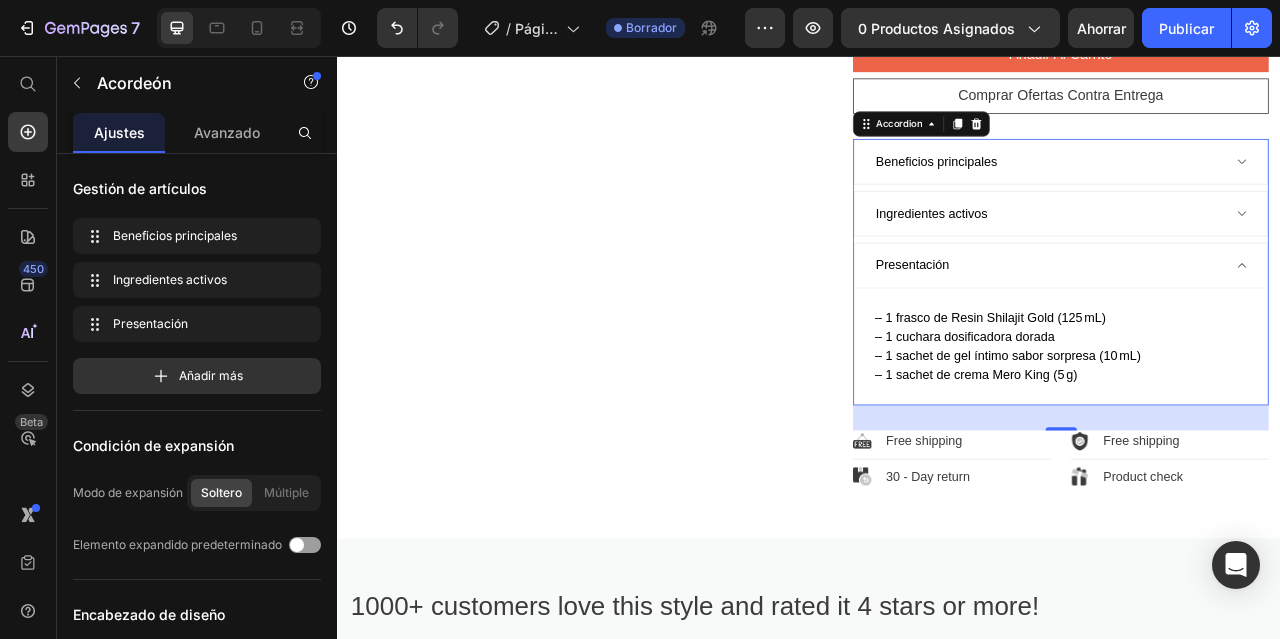 click 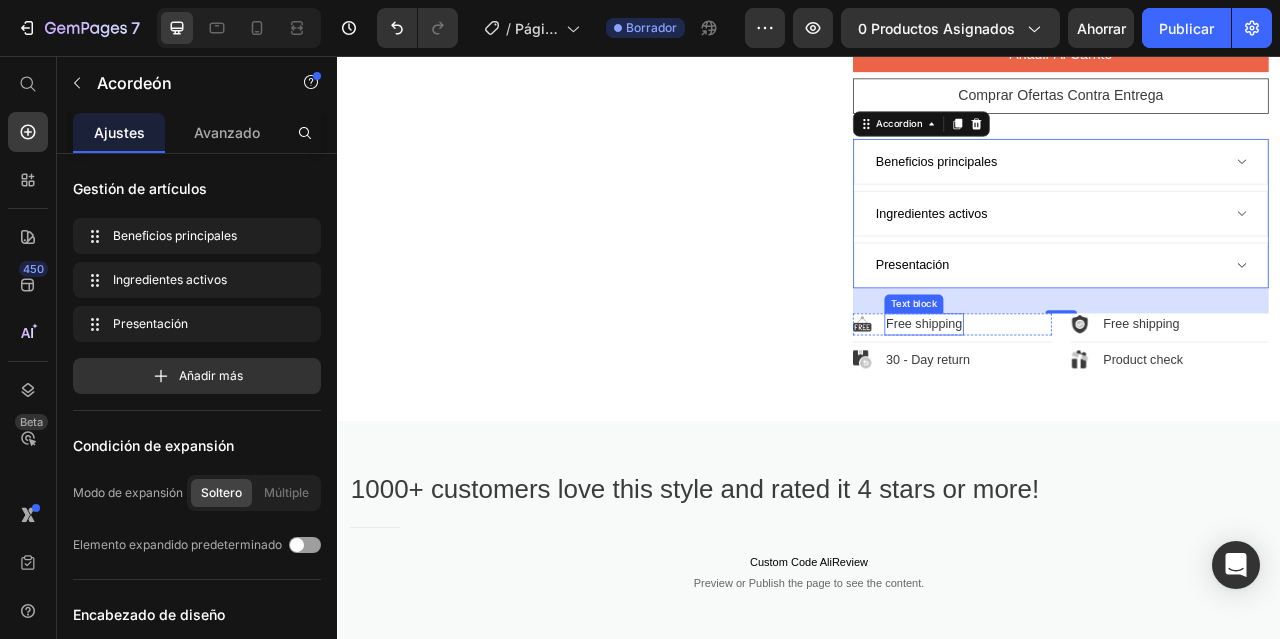 click on "Free shipping" at bounding box center (1083, 397) 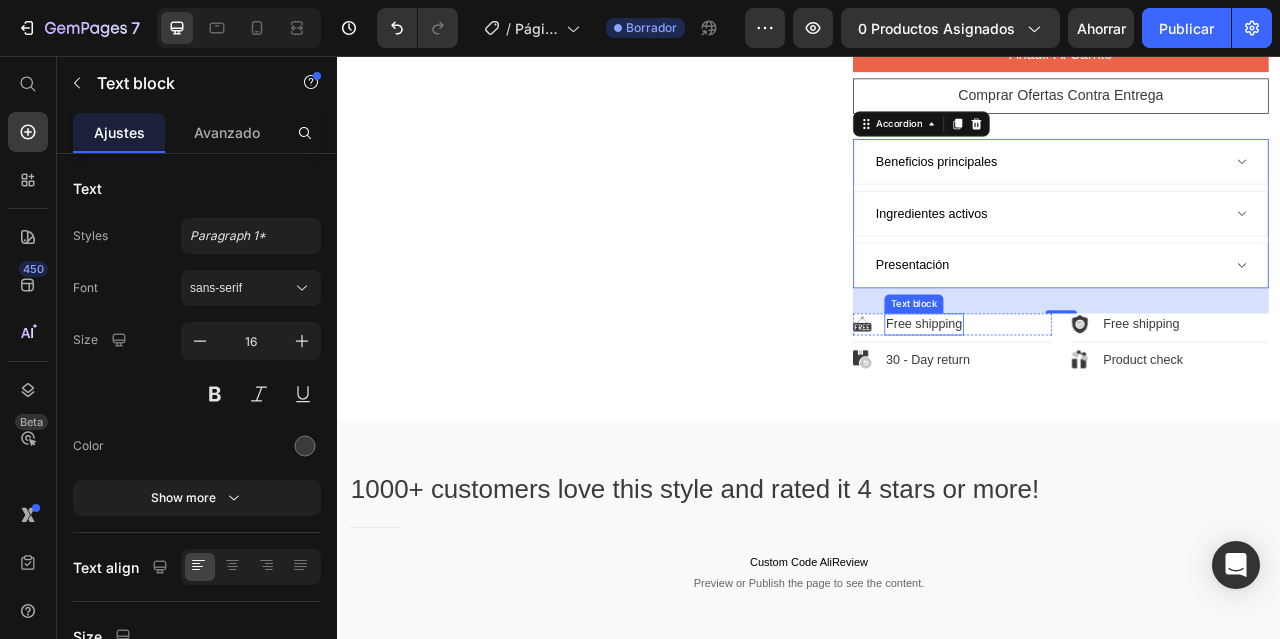 click on "Free shipping" at bounding box center [1083, 397] 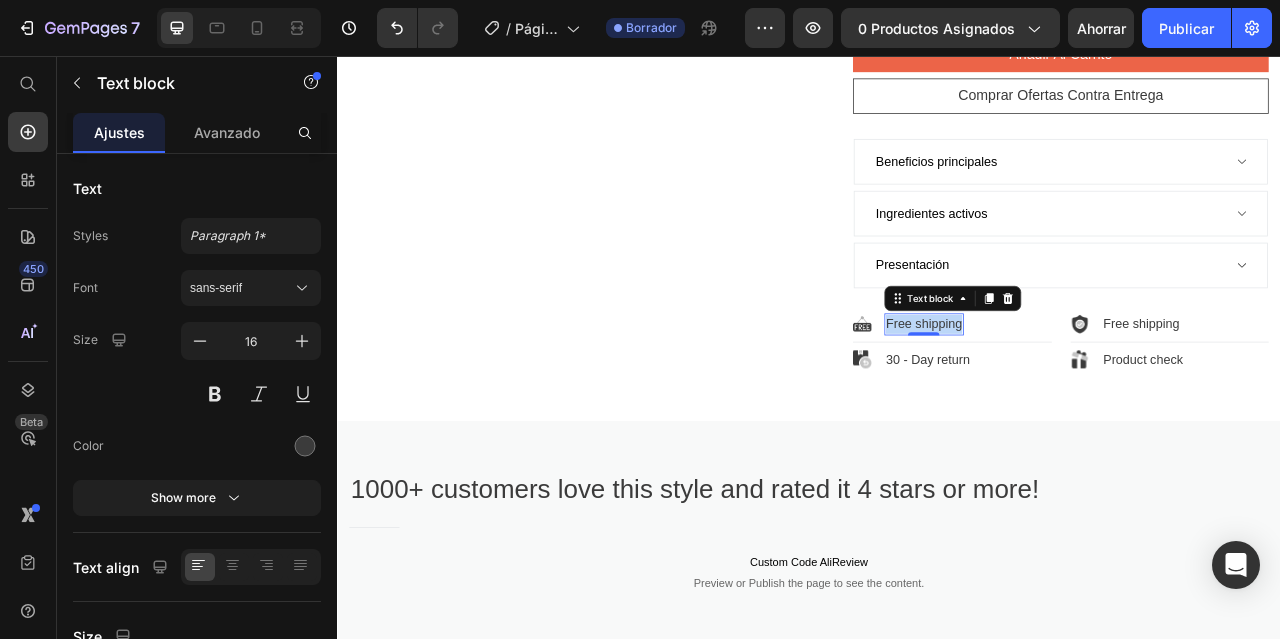 click on "Free shipping" at bounding box center [1083, 397] 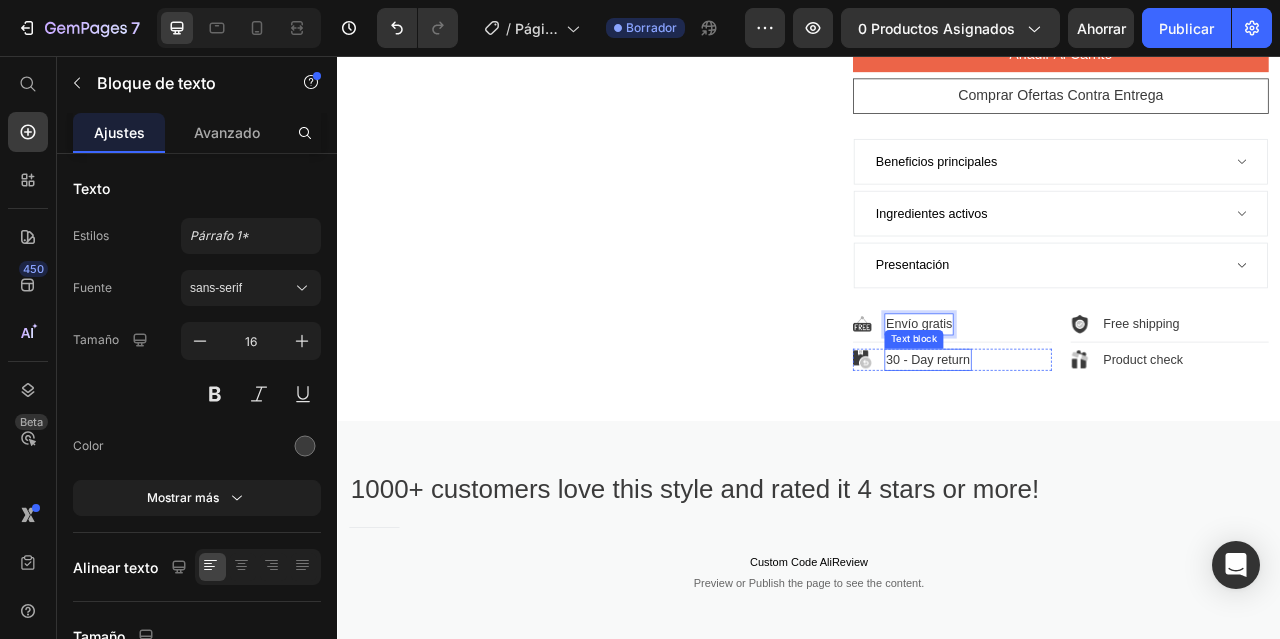 click on "30 - Day return" at bounding box center [1088, 442] 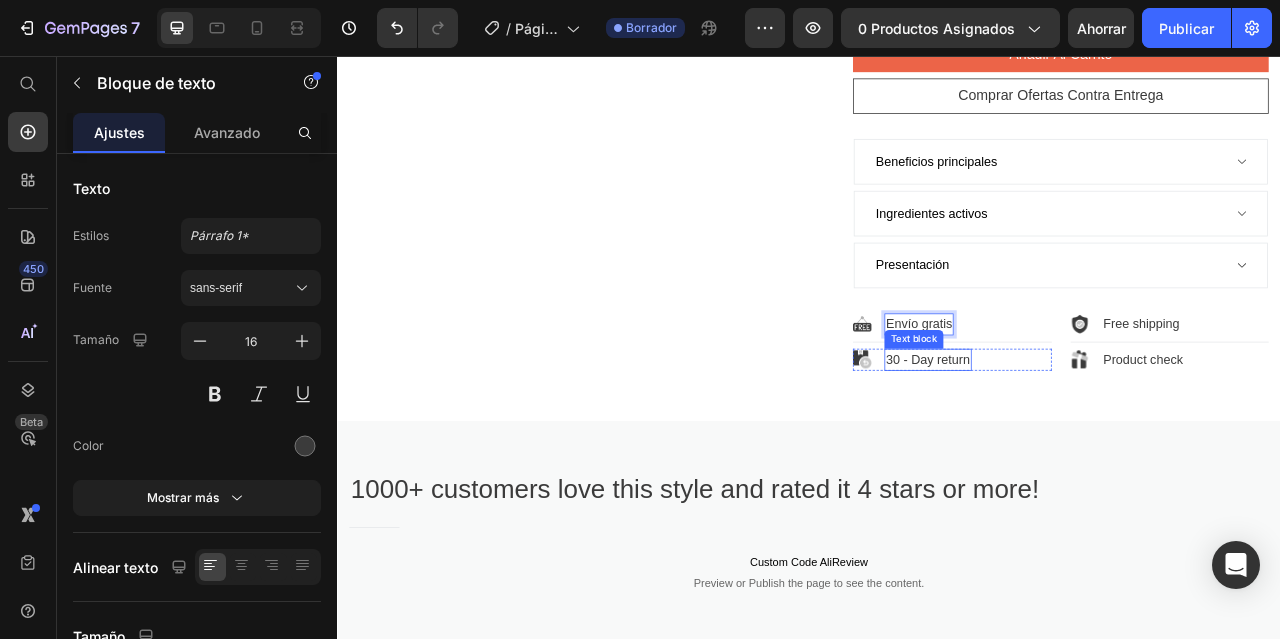 click on "30 - Day return" at bounding box center [1088, 442] 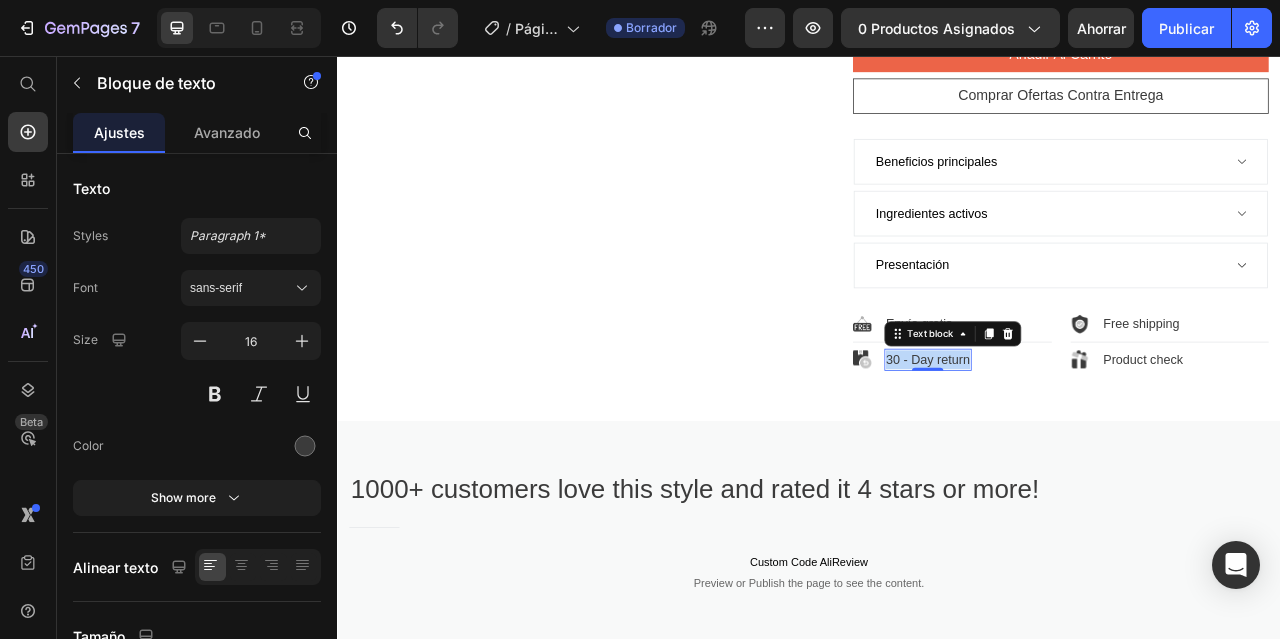 click on "30 - Day return" at bounding box center (1088, 442) 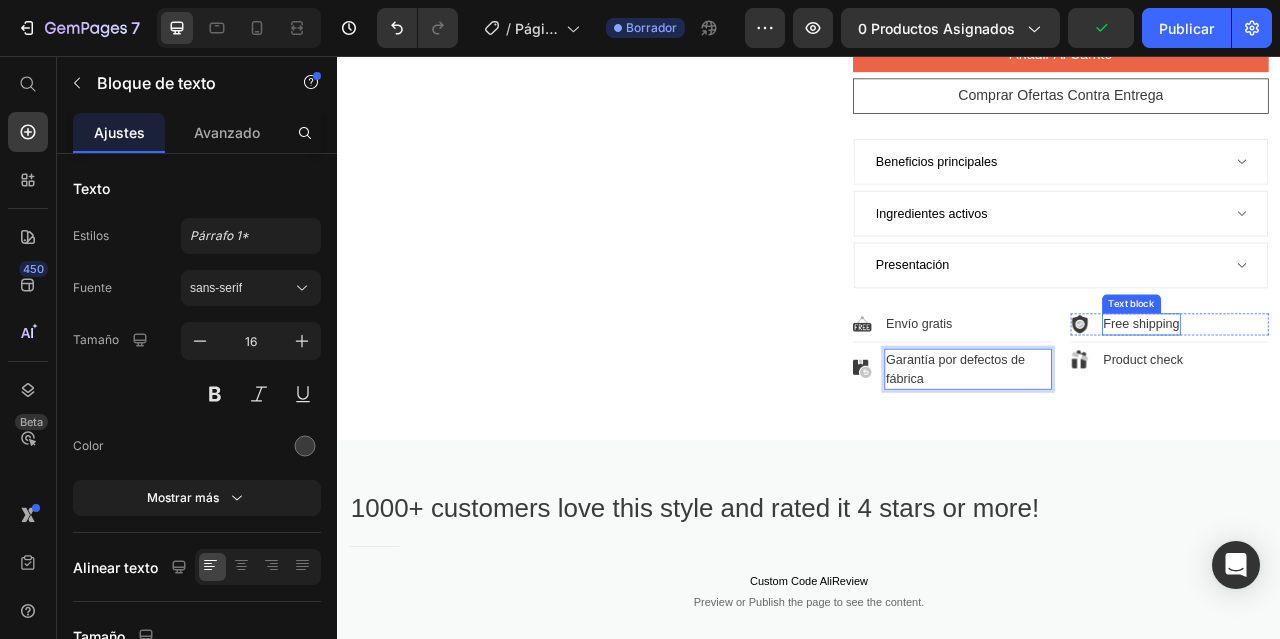 click on "Free shipping" at bounding box center [1360, 397] 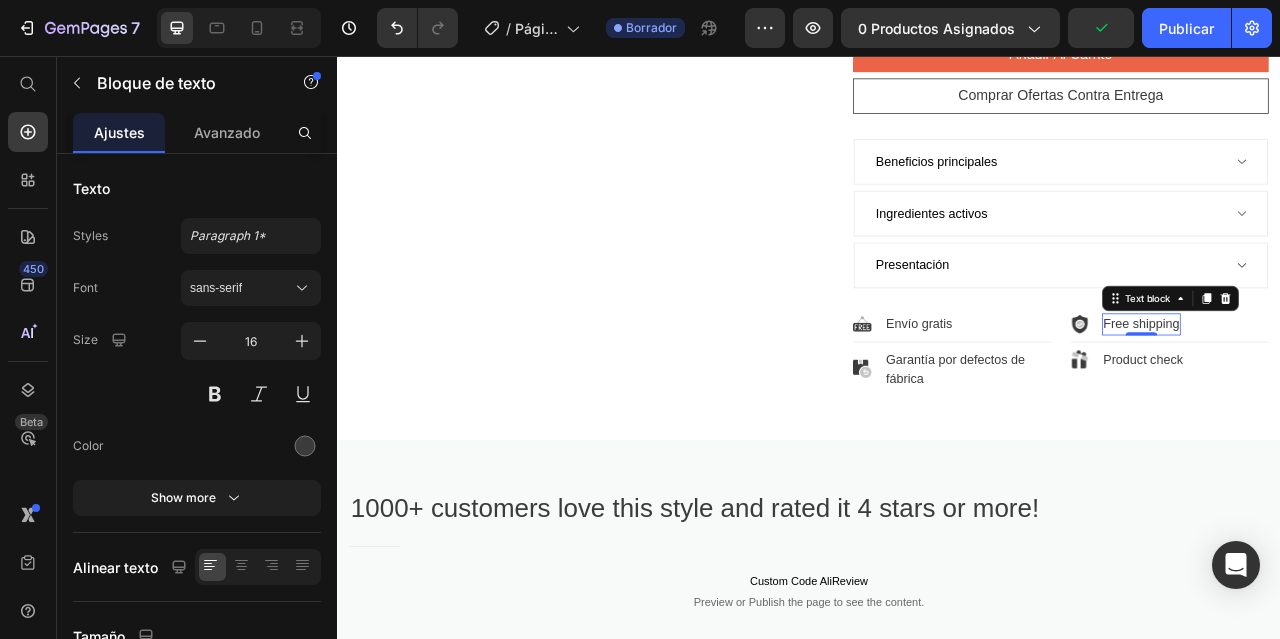 click on "Free shipping" at bounding box center (1360, 397) 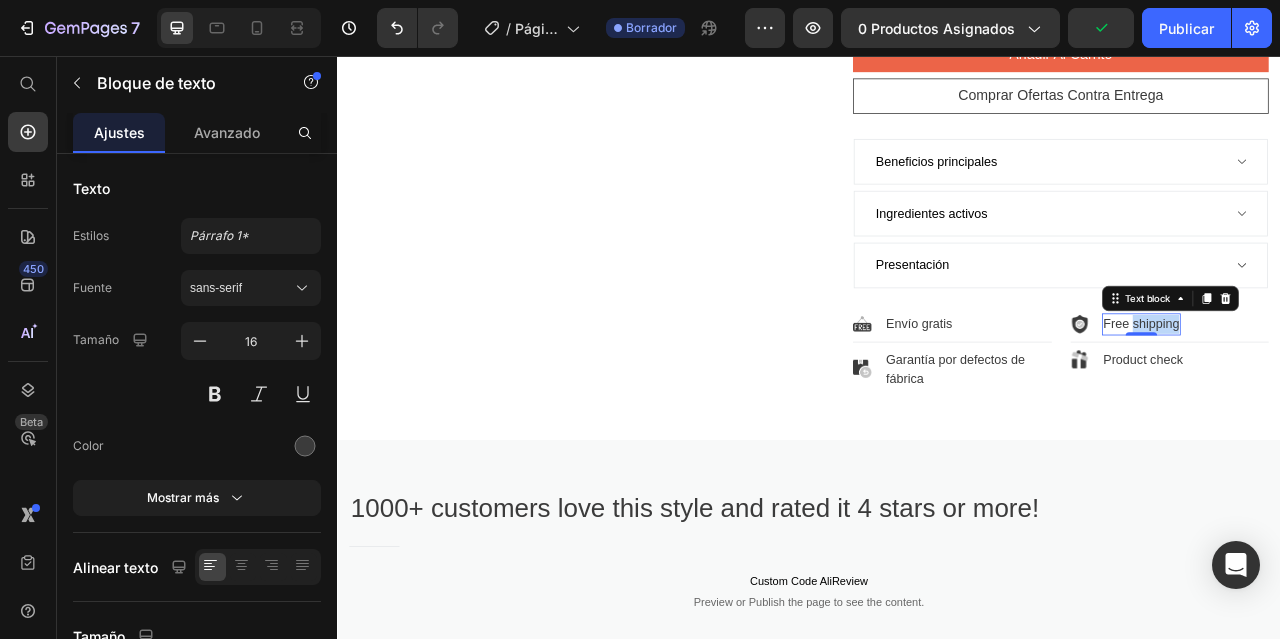 click on "Free shipping" at bounding box center [1360, 397] 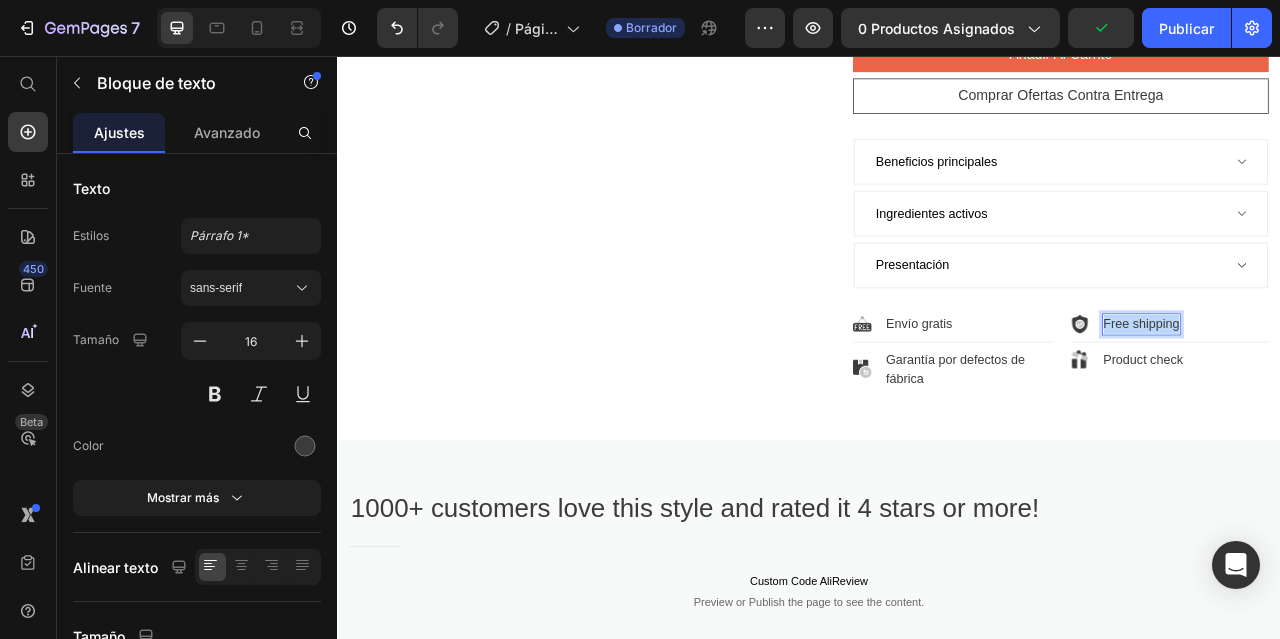 click on "Free shipping" at bounding box center [1360, 397] 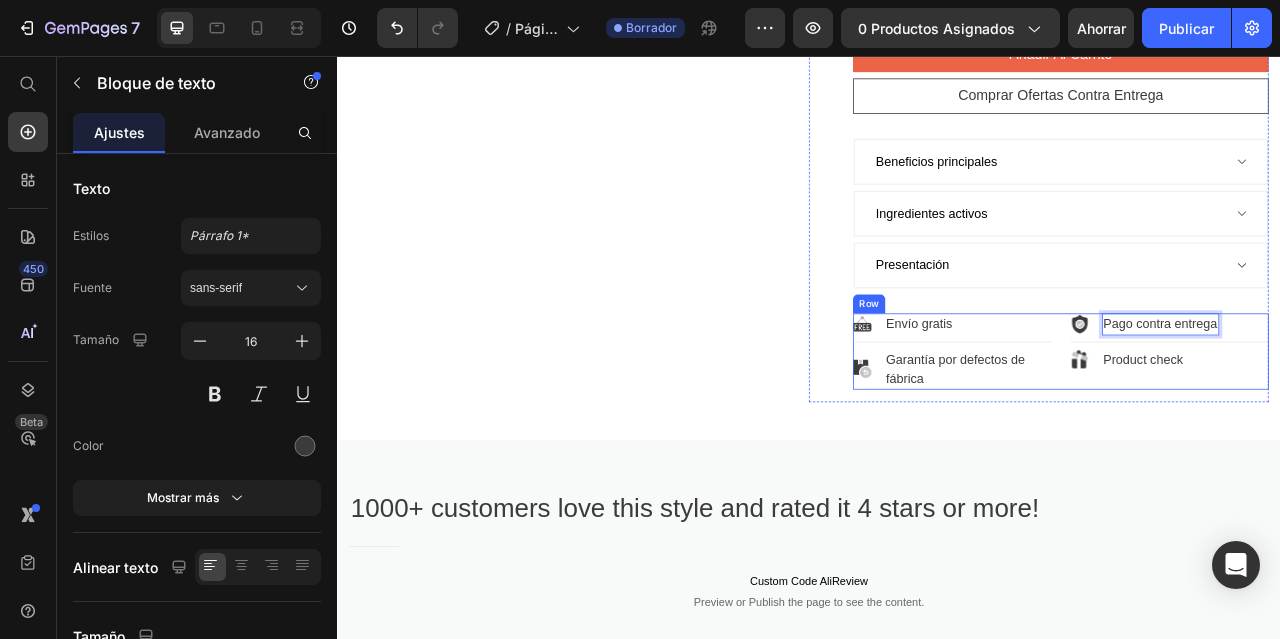 click on "Product check" at bounding box center [1362, 442] 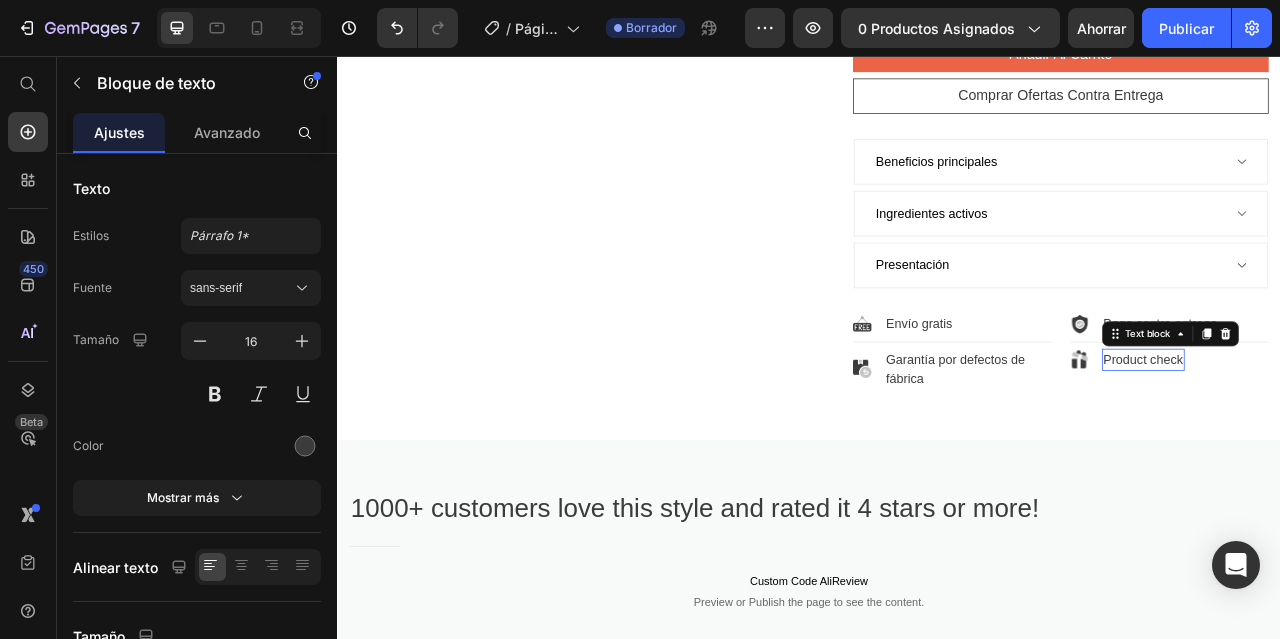 click on "Product check" at bounding box center [1362, 442] 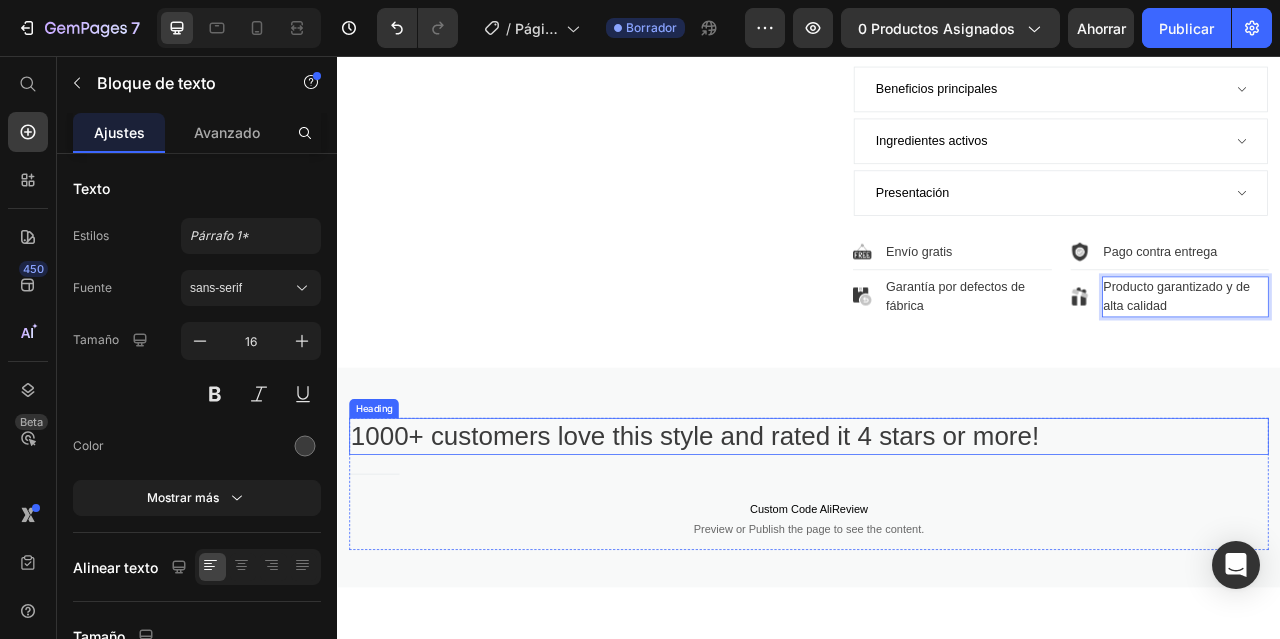 scroll, scrollTop: 1400, scrollLeft: 0, axis: vertical 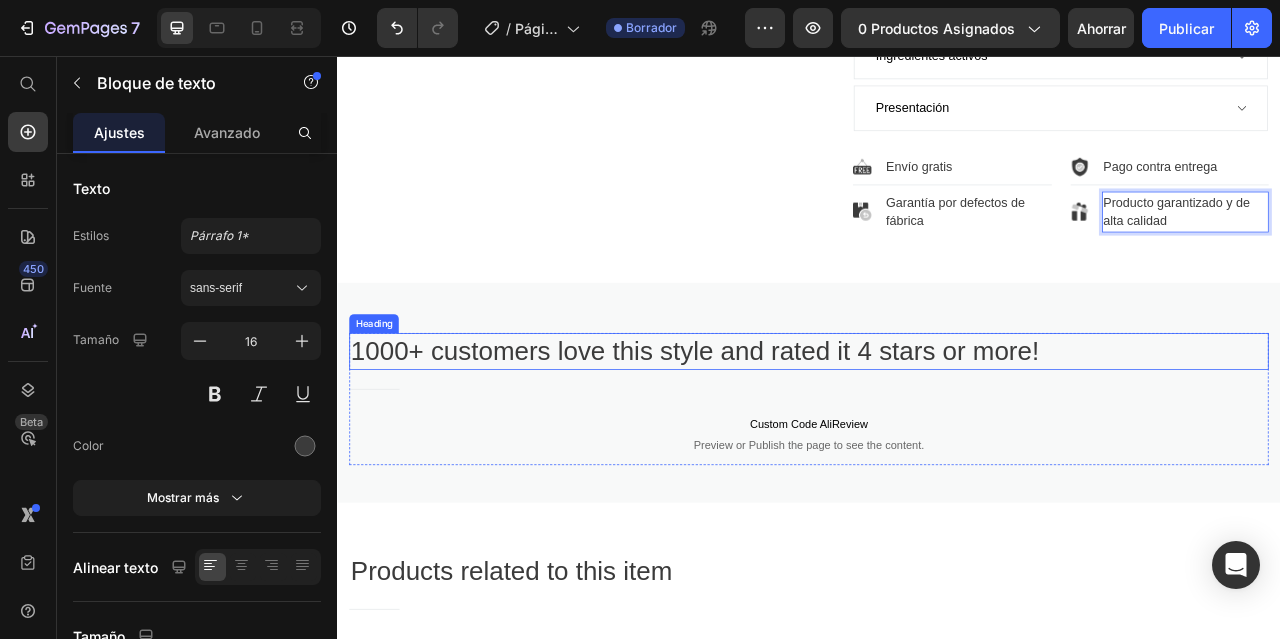 click on "1000+ customers love this style and rated it 4 stars or more!" at bounding box center [937, 431] 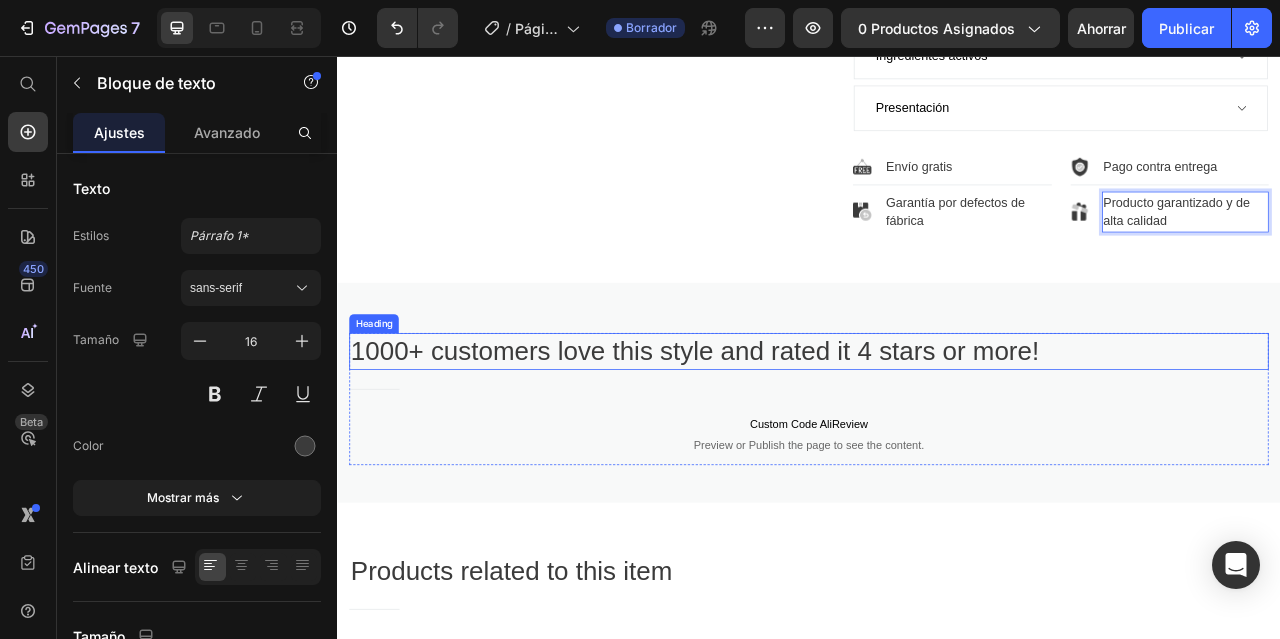 click on "1000+ customers love this style and rated it 4 stars or more!" at bounding box center (937, 431) 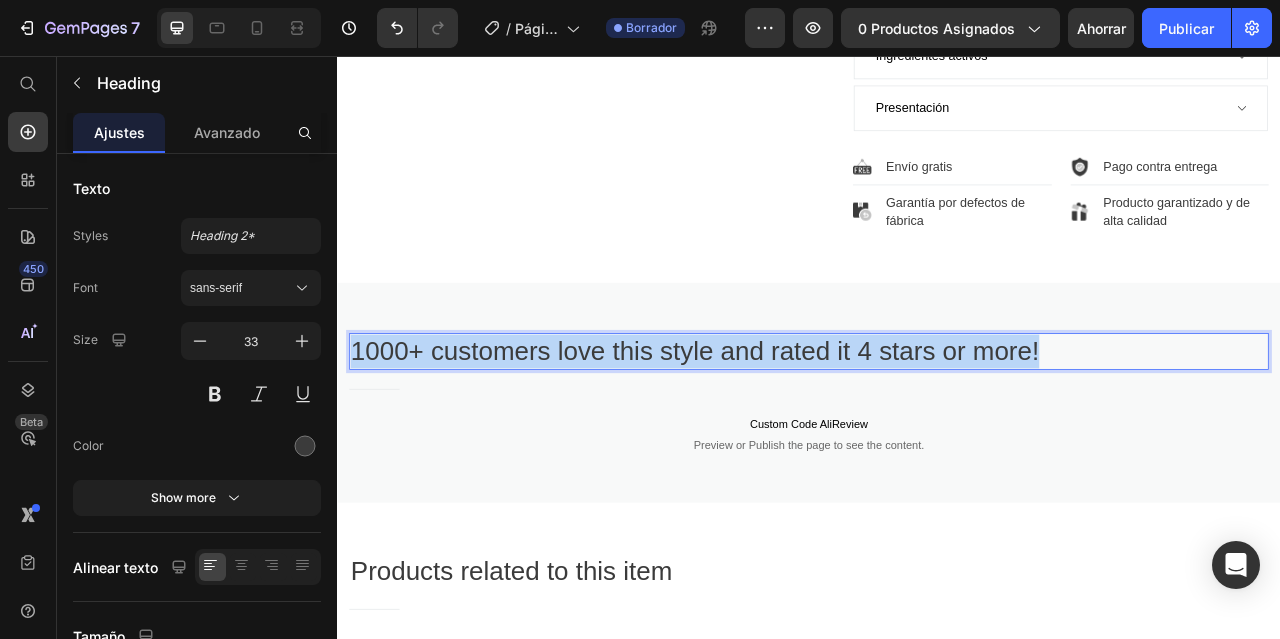 click on "1000+ customers love this style and rated it 4 stars or more!" at bounding box center [937, 431] 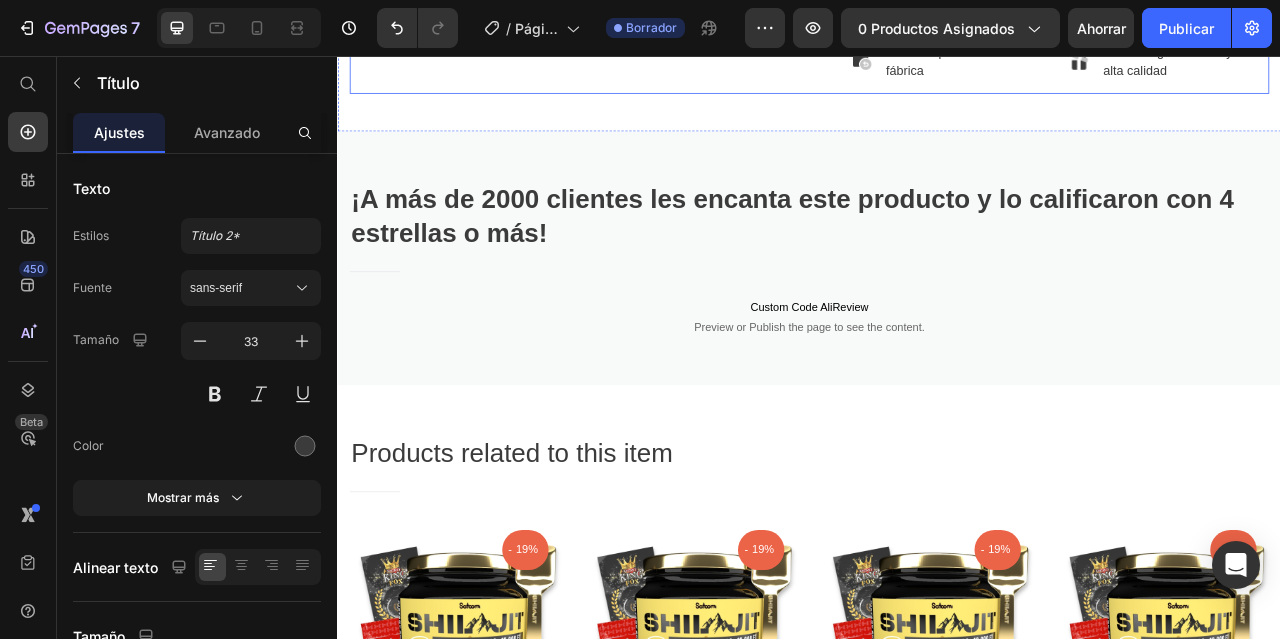 scroll, scrollTop: 1600, scrollLeft: 0, axis: vertical 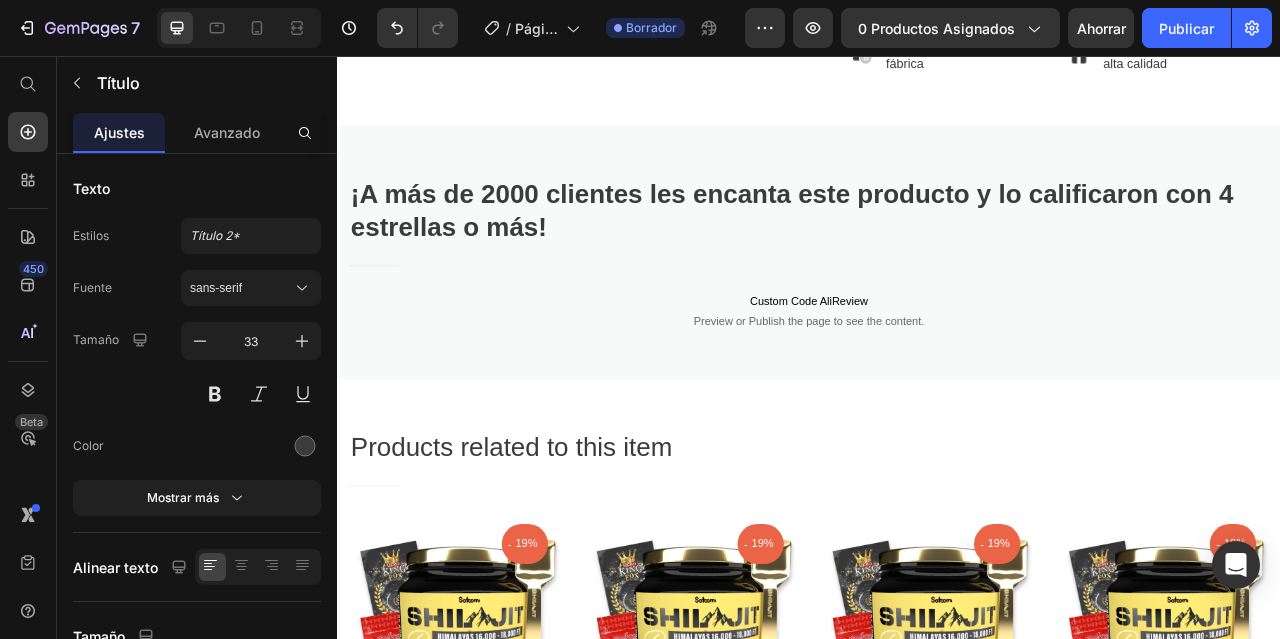 click on "¡A más de 2000 clientes les encanta este producto y lo calificaron con 4 estrellas o más!" at bounding box center (915, 252) 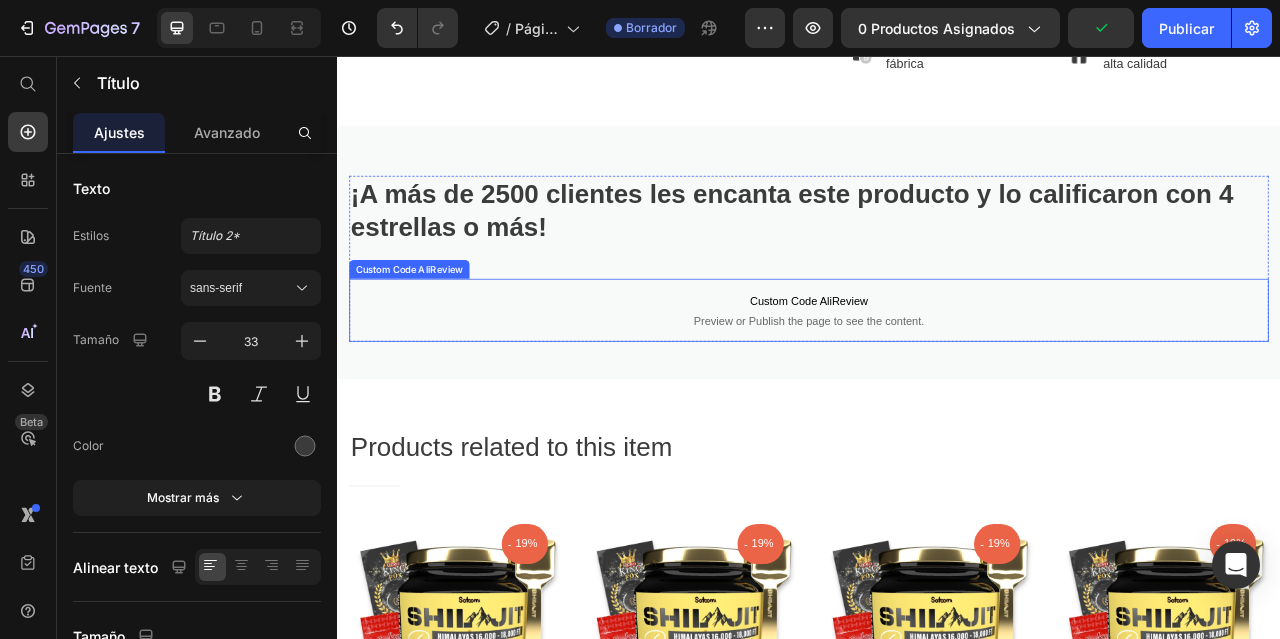 click on "Preview or Publish the page to see the content." at bounding box center (937, 393) 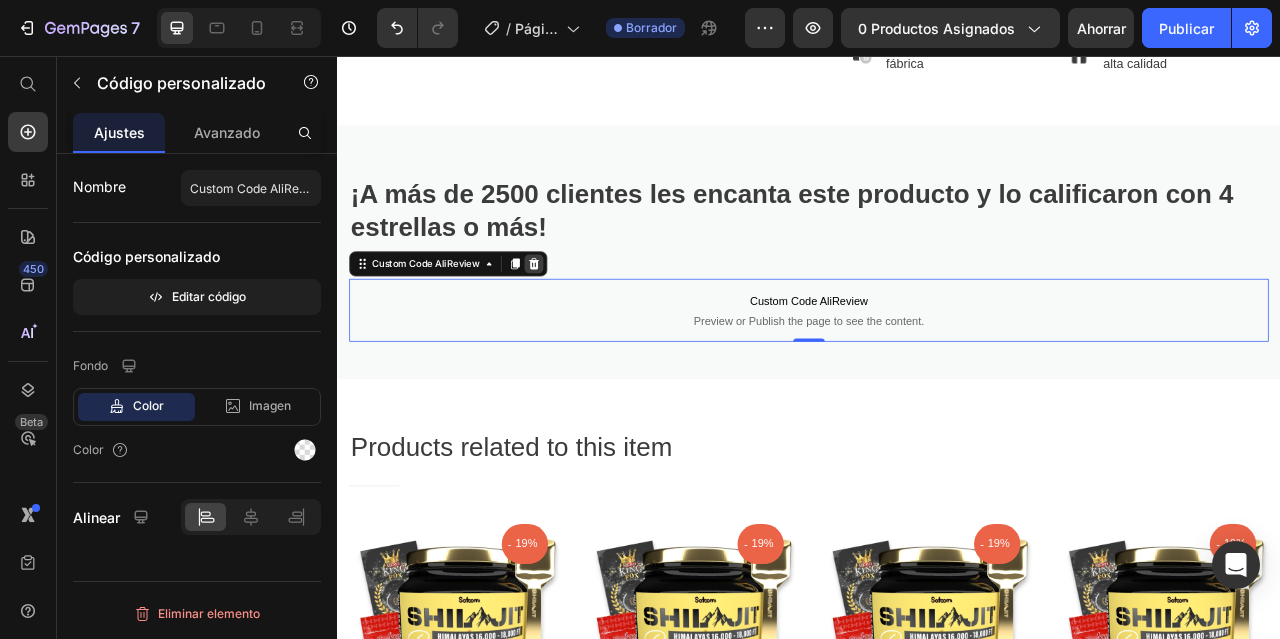 click 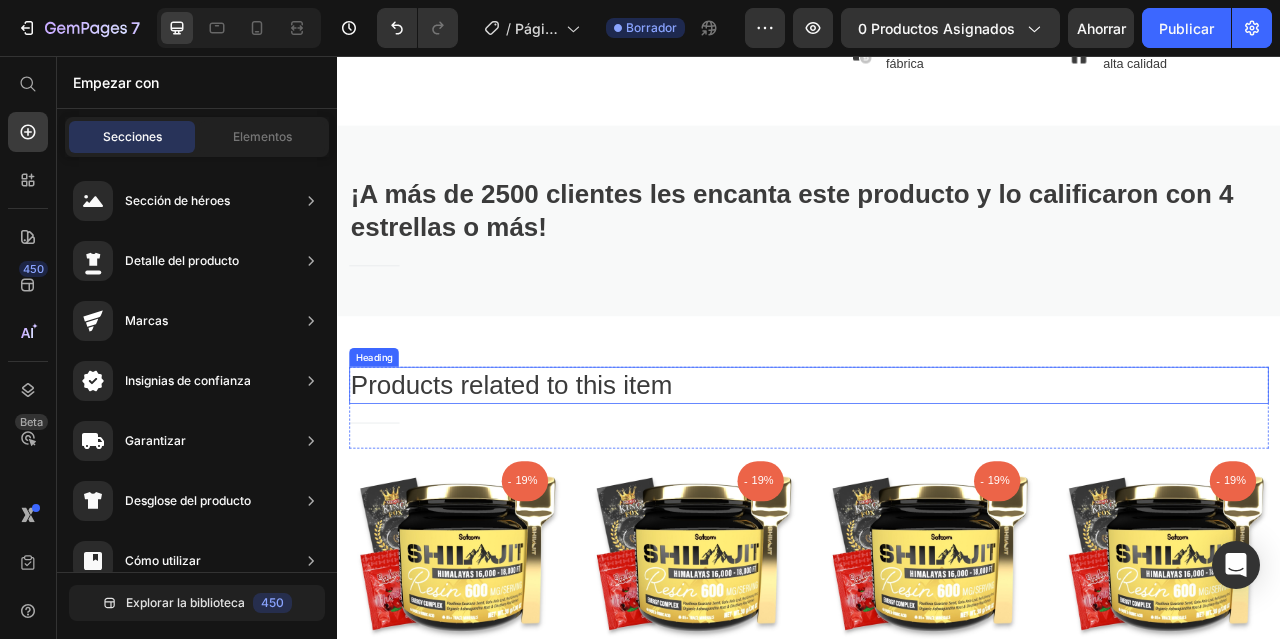 click on "Products related to this item" at bounding box center (937, 474) 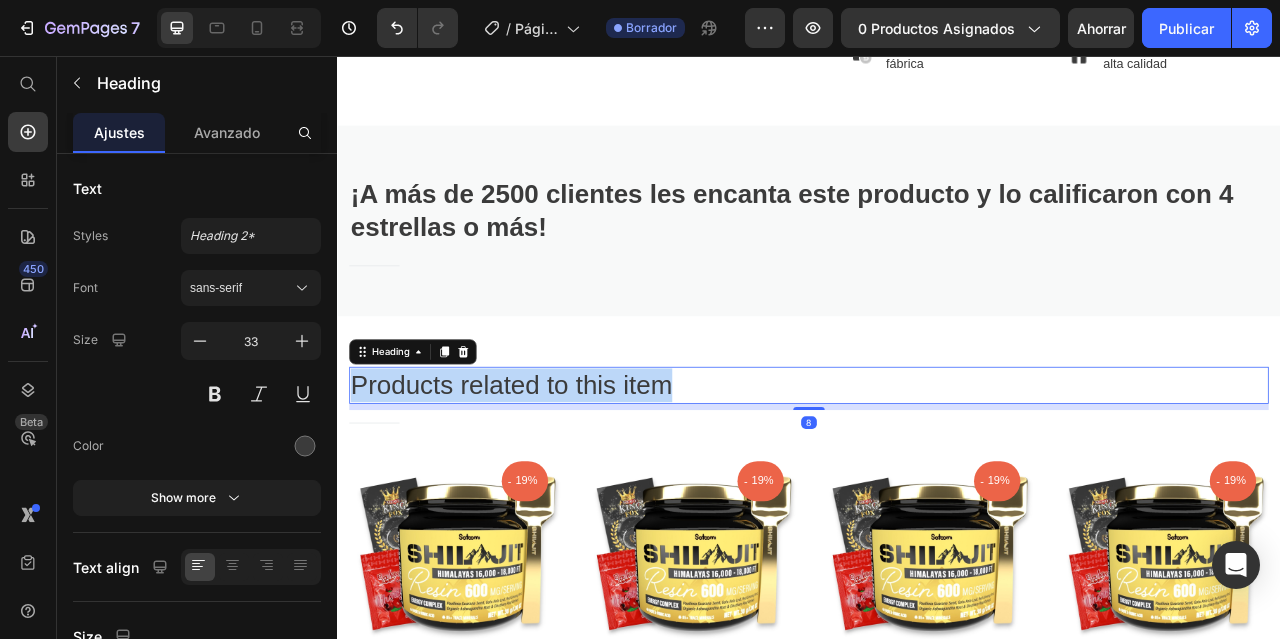 click on "Products related to this item" at bounding box center (937, 474) 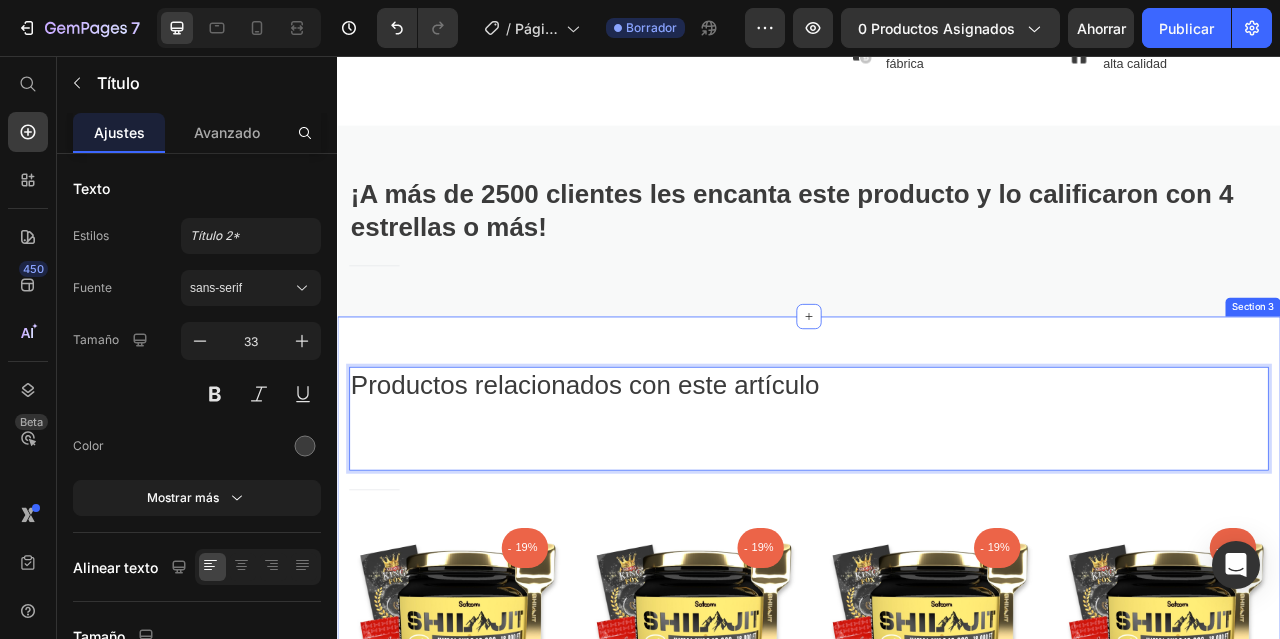 click on "Productos relacionados con este artículo Heading   8                Title Line Row - 19% Product Tag Product Images Row Combo Shilajit Gold + Sachets + cuchara dorada Product Title
Icon
Icon
Icon
Icon
Icon Icon List Hoz (909 reviews) Text block Row $105.900,00 Product Price $85.900,00 Product Price Row add to cart Product Cart Button
HURRY!  LET BUY NOW Product Stock Counter Sold:  690  Text block Available:  3 Text block Row Product - 19% Product Tag Product Images Row Combo Shilajit Gold + Sachets + cuchara dorada Product Title
Icon
Icon
Icon
Icon
Icon Icon List Hoz (908 reviews) Text block Row $105.900,00 Product Price $85.900,00 Product Price Row add to cart Product Cart Button
HURRY!  LET BUY NOW Product Stock Counter Sold:  590 Text block Available:  2 Text block Row Product Row - 19% Product Tag Product Images Row Row" at bounding box center [937, 837] 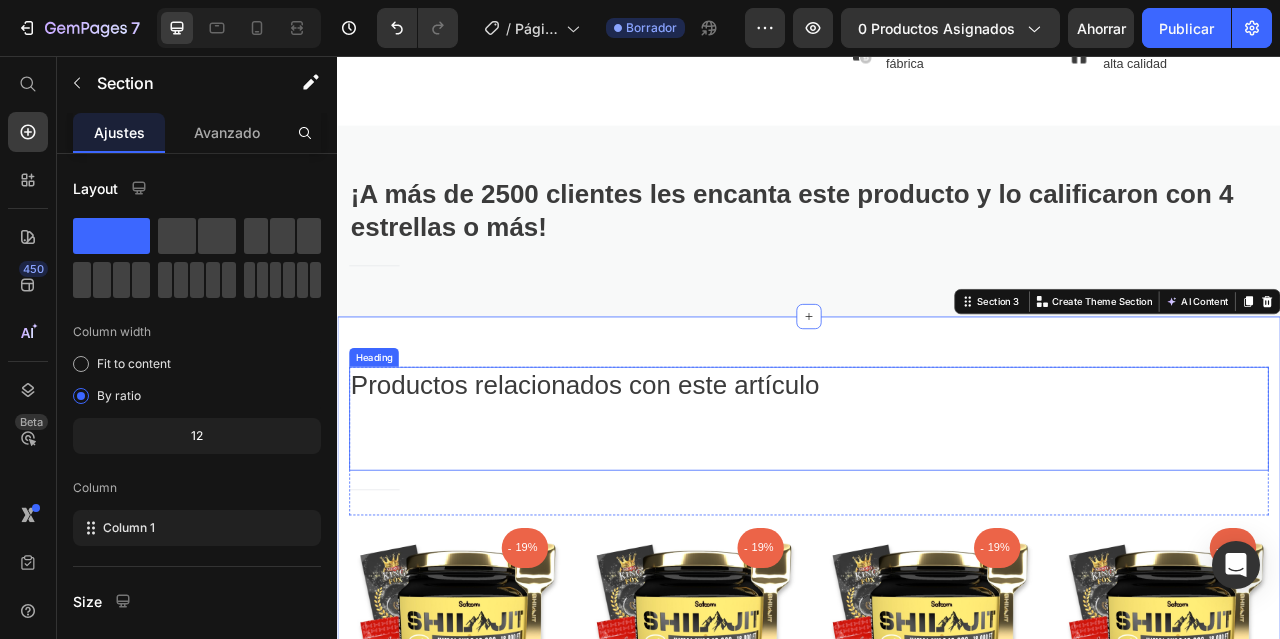 click on "Productos relacionados con este artículo" at bounding box center [937, 517] 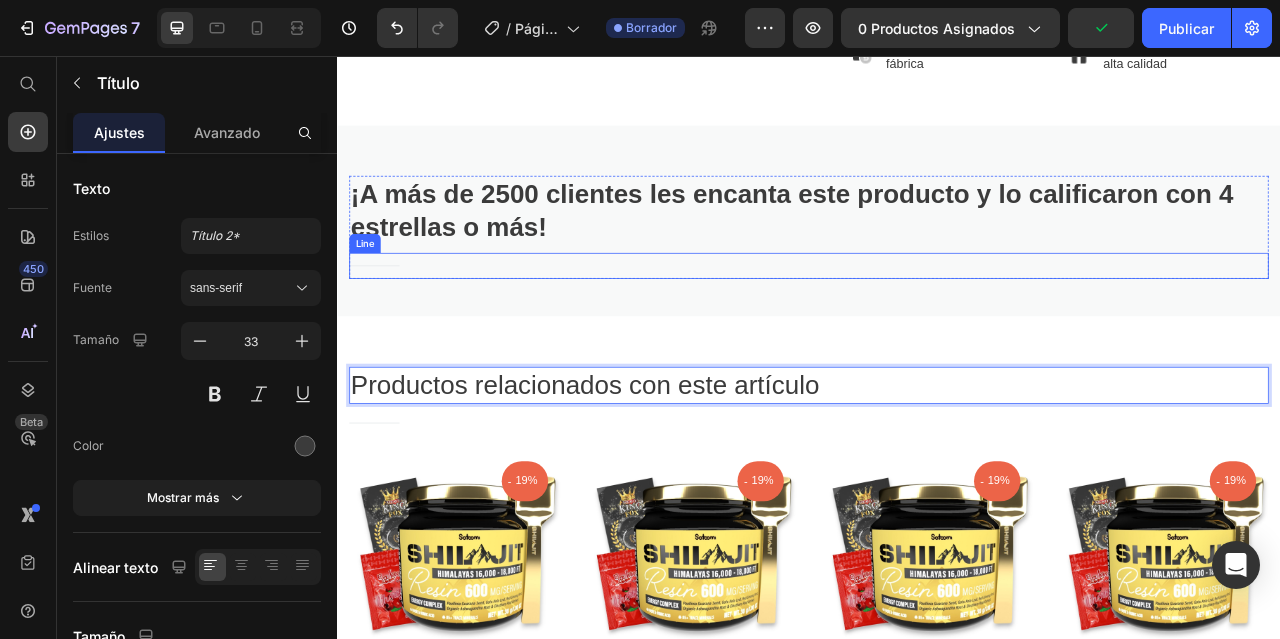 click on "¡A más de 2500 clientes les encanta este producto y lo calificaron con 4 estrellas o más!" at bounding box center (915, 252) 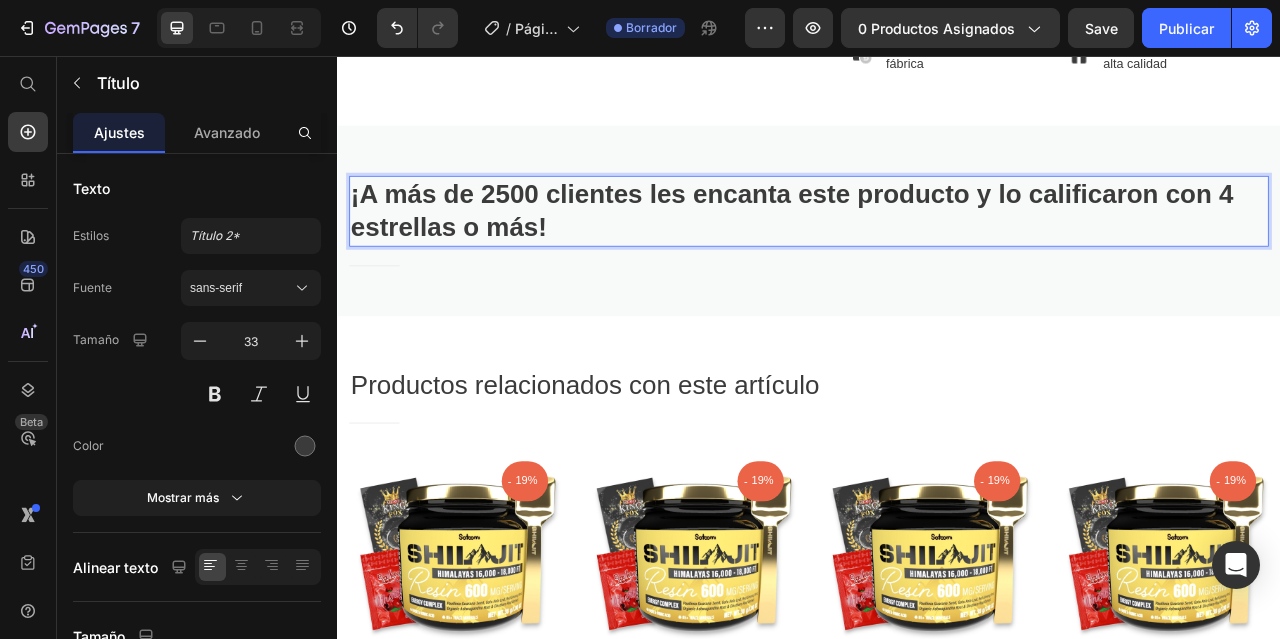 click on "¡A más de 2500 clientes les encanta este producto y lo calificaron con 4 estrellas o más!" at bounding box center (937, 253) 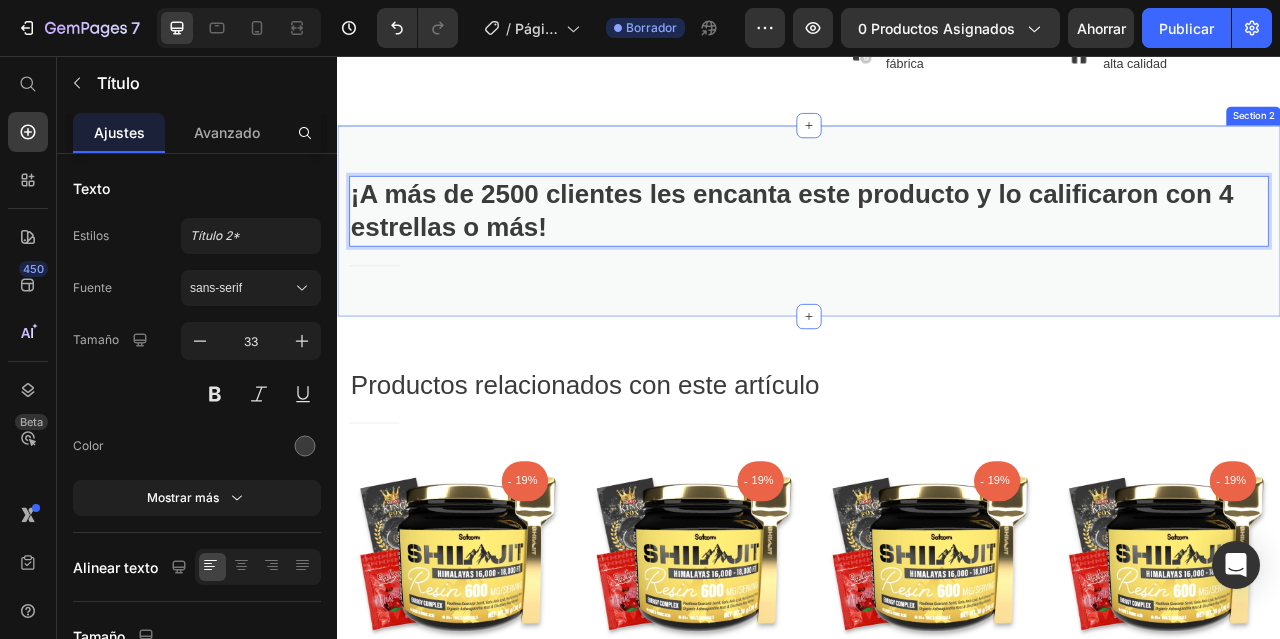 click on "¡A más de 2500 clientes les encanta este producto y lo calificaron con 4 estrellas o más! Heading   8                Title Line Row" at bounding box center [937, 281] 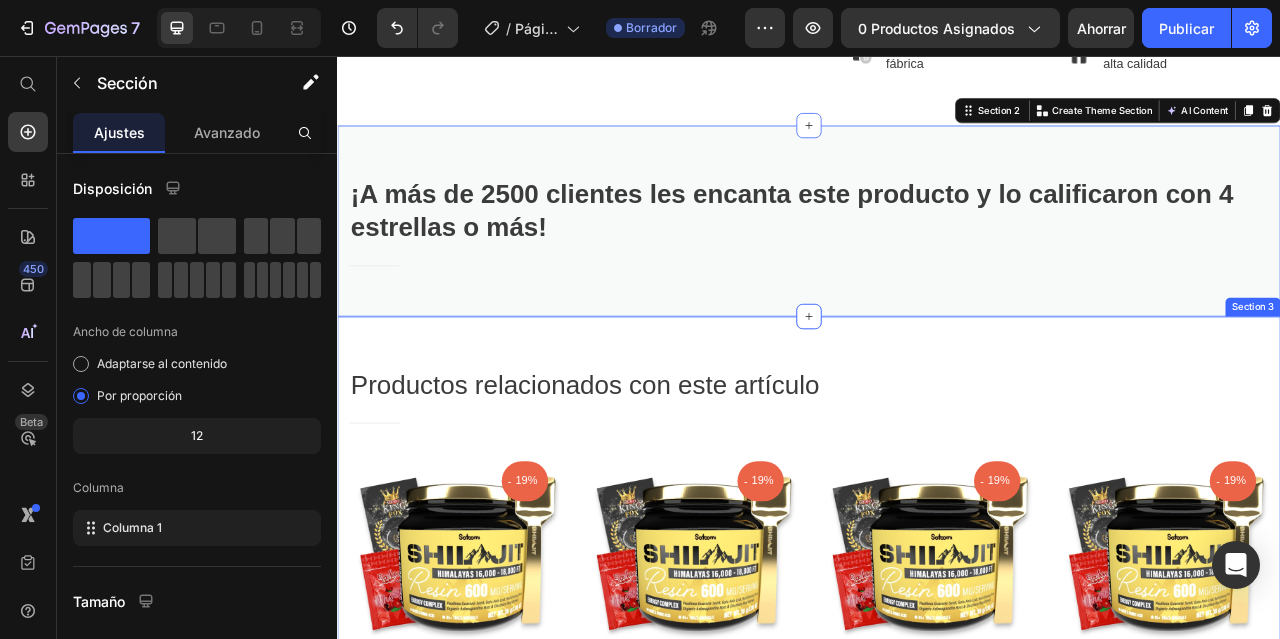 click on "Productos relacionados con este artículo Heading                Title Line Row - 19% Product Tag Product Images Row Combo Shilajit Gold + Sachets + cuchara dorada Product Title
Icon
Icon
Icon
Icon
Icon Icon List Hoz (909 reviews) Text block Row $105.900,00 Product Price $85.900,00 Product Price Row add to cart Product Cart Button
HURRY!  LET BUY NOW Product Stock Counter Sold:  690  Text block Available:  3 Text block Row Product - 19% Product Tag Product Images Row Combo Shilajit Gold + Sachets + cuchara dorada Product Title
Icon
Icon
Icon
Icon
Icon Icon List Hoz (908 reviews) Text block Row $105.900,00 Product Price $85.900,00 Product Price Row add to cart Product Cart Button
HURRY!  LET BUY NOW Product Stock Counter Sold:  590 Text block Available:  2 Text block Row Product Row - 19% Product Tag Product Images Row Icon 1" at bounding box center [937, 794] 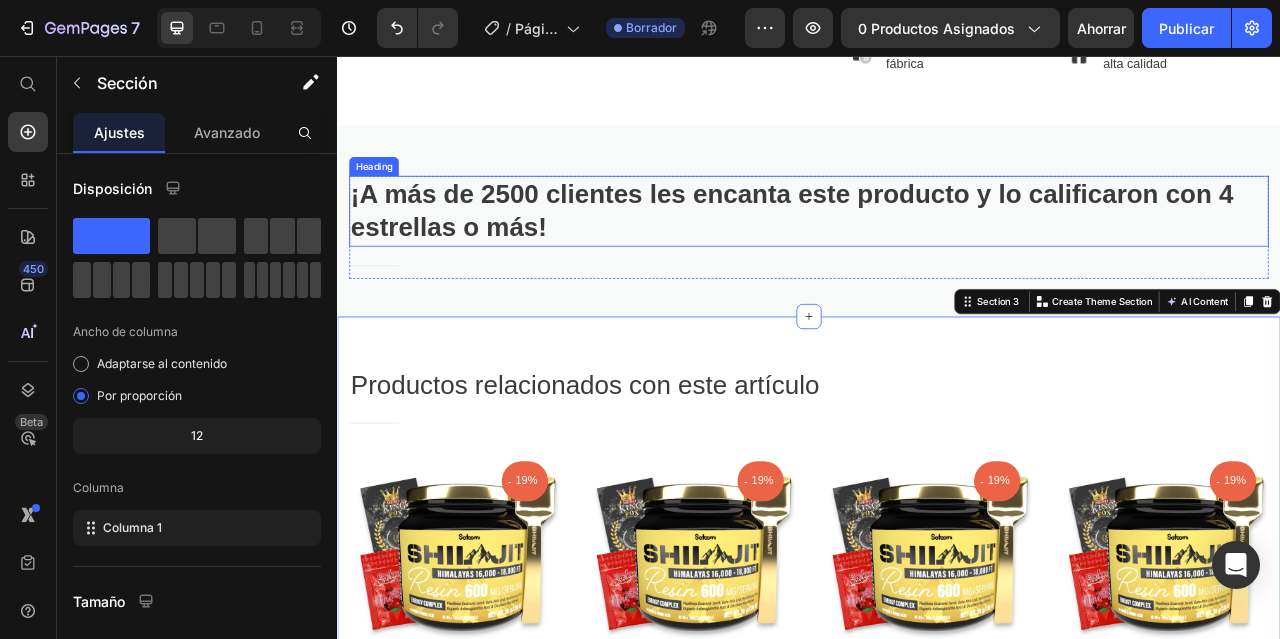 click on "⁠⁠⁠⁠⁠⁠⁠ ¡A más de 2500 clientes les encanta este producto y lo calificaron con 4 estrellas o más! Heading                Title Line Row Section 2" at bounding box center (937, 265) 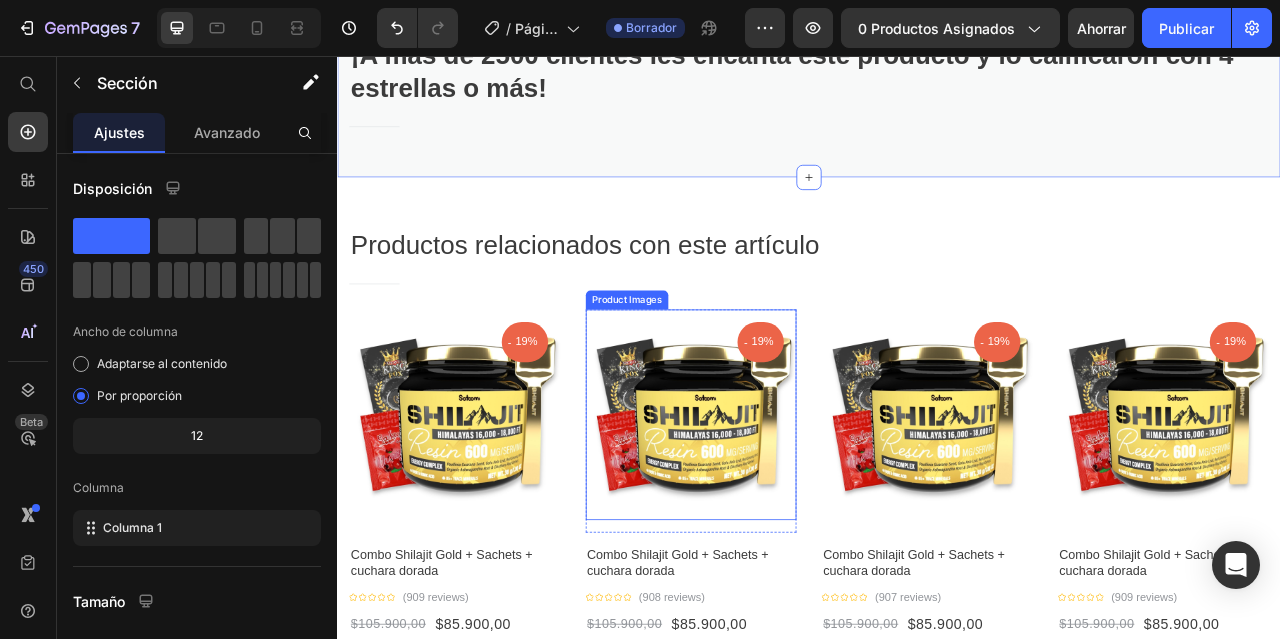 scroll, scrollTop: 1800, scrollLeft: 0, axis: vertical 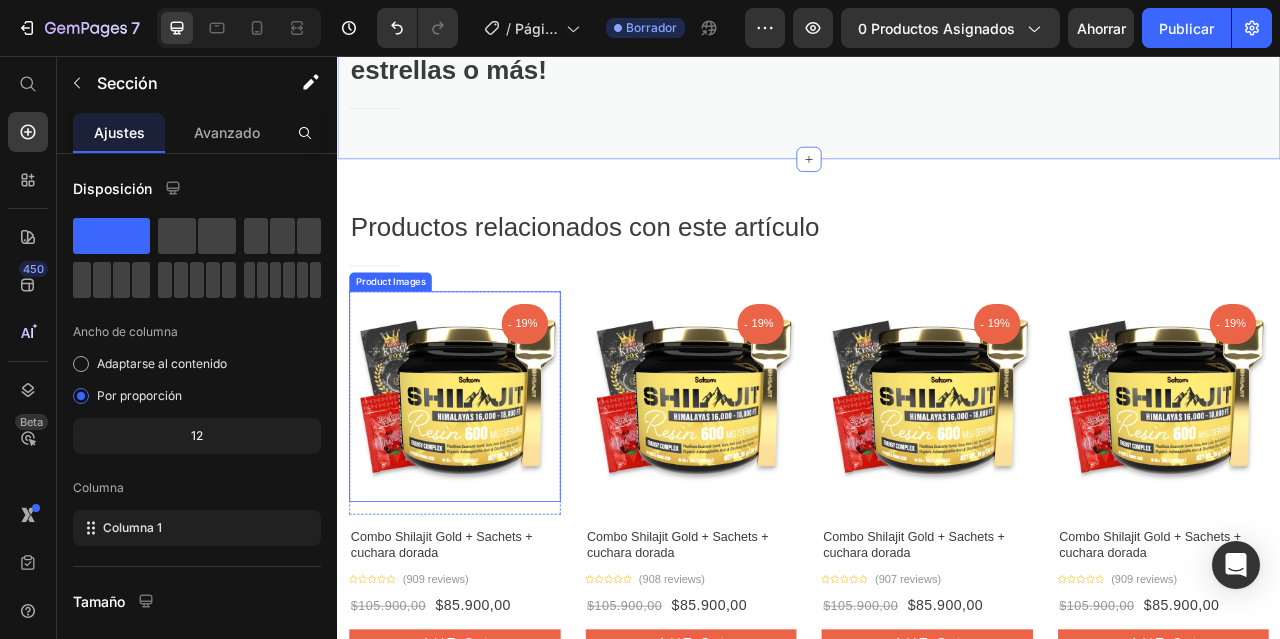 click at bounding box center [486, 489] 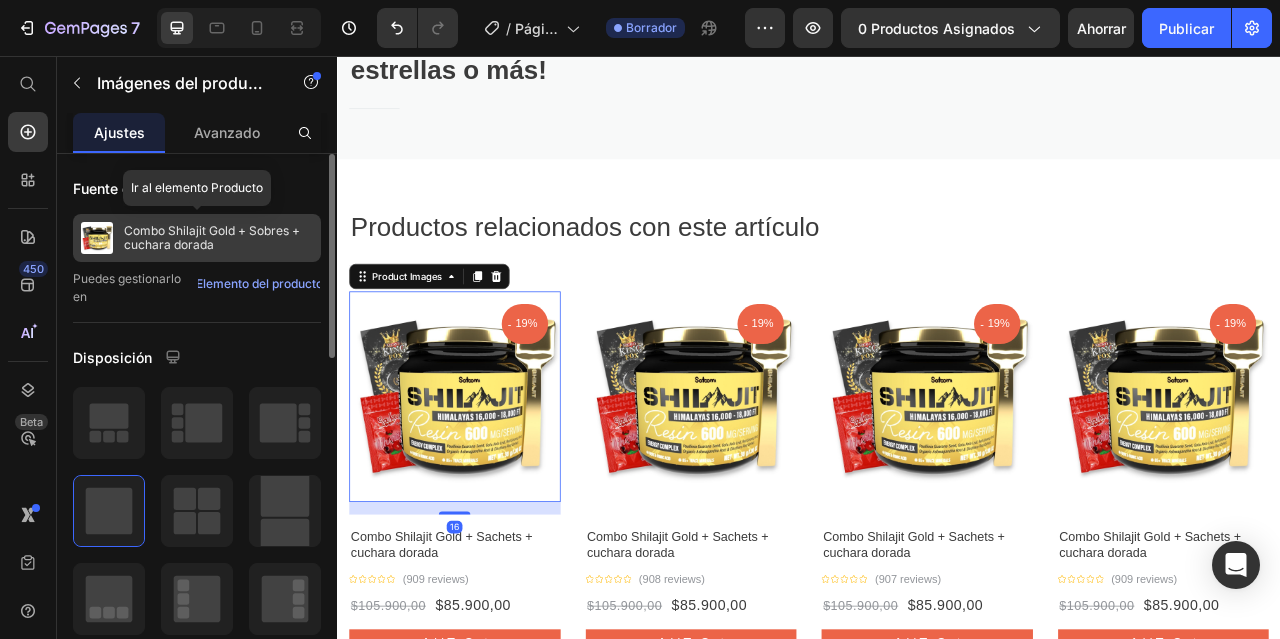 click on "Combo Shilajit Gold + Sobres + cuchara dorada" at bounding box center (212, 237) 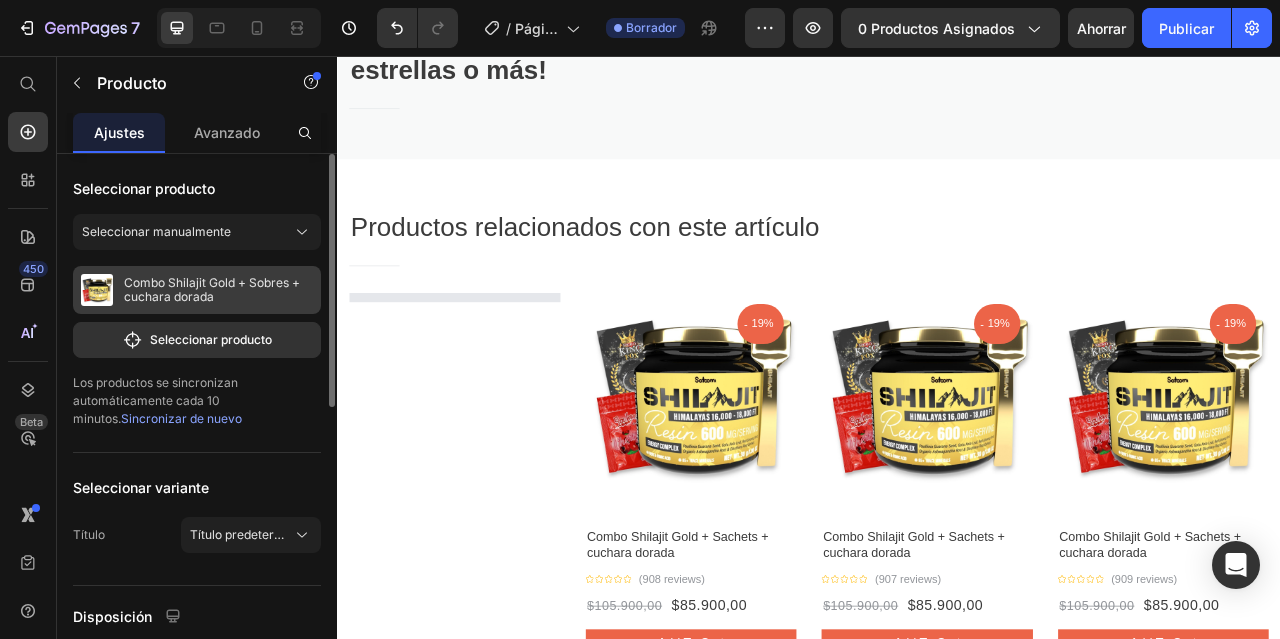 click on "Combo Shilajit Gold + Sobres + cuchara dorada" at bounding box center (212, 289) 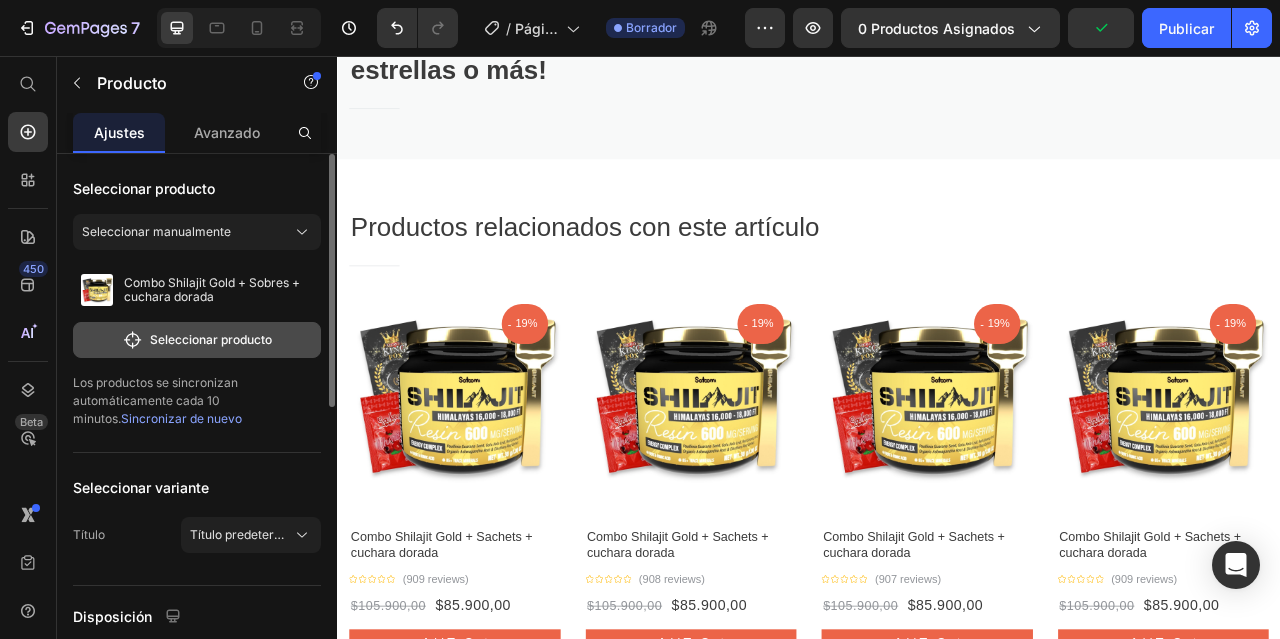 click on "Seleccionar producto" at bounding box center [211, 339] 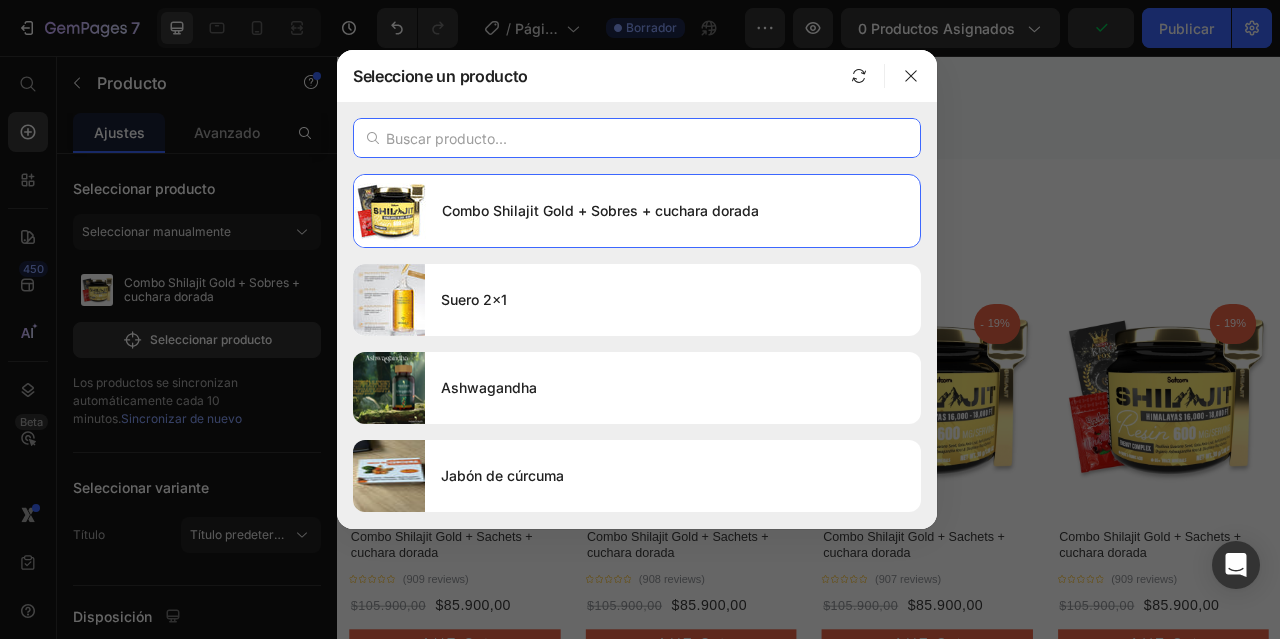 click at bounding box center (637, 138) 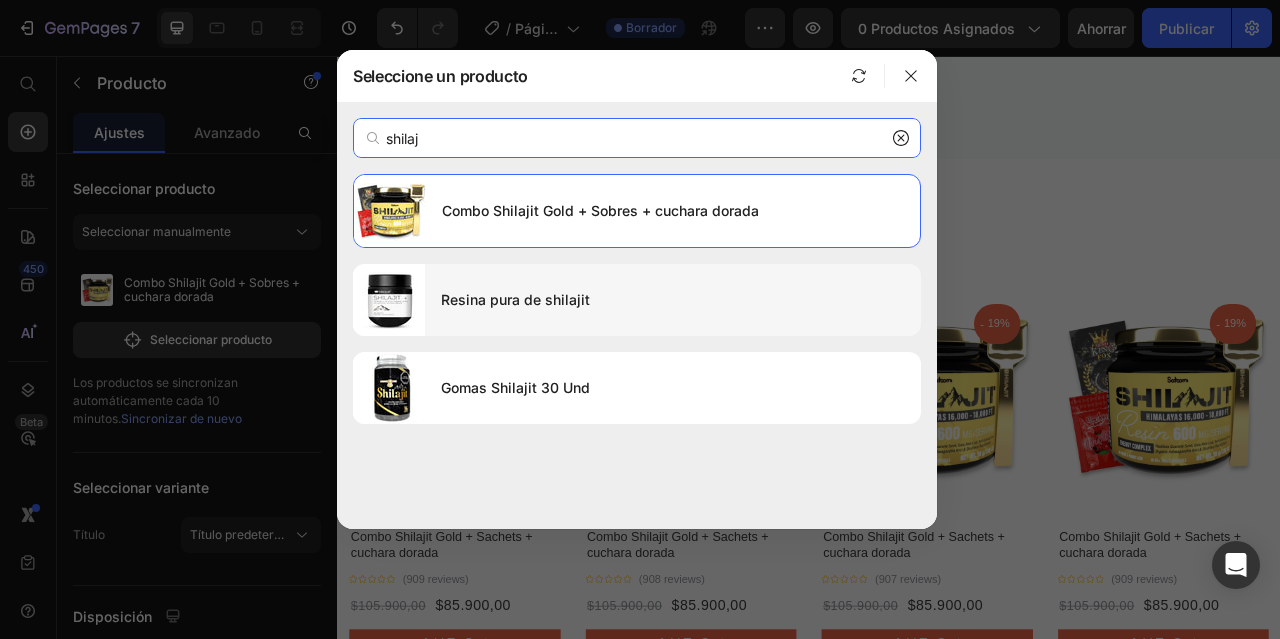 type on "shilaj" 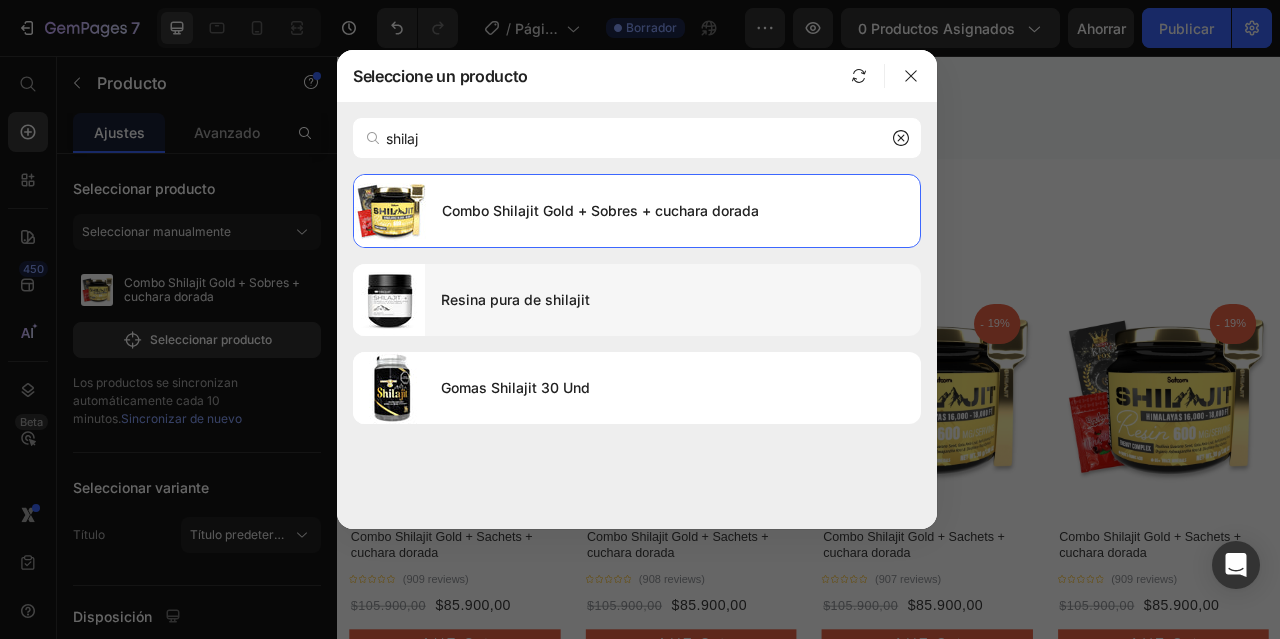 click on "Resina pura de shilajit" at bounding box center [673, 300] 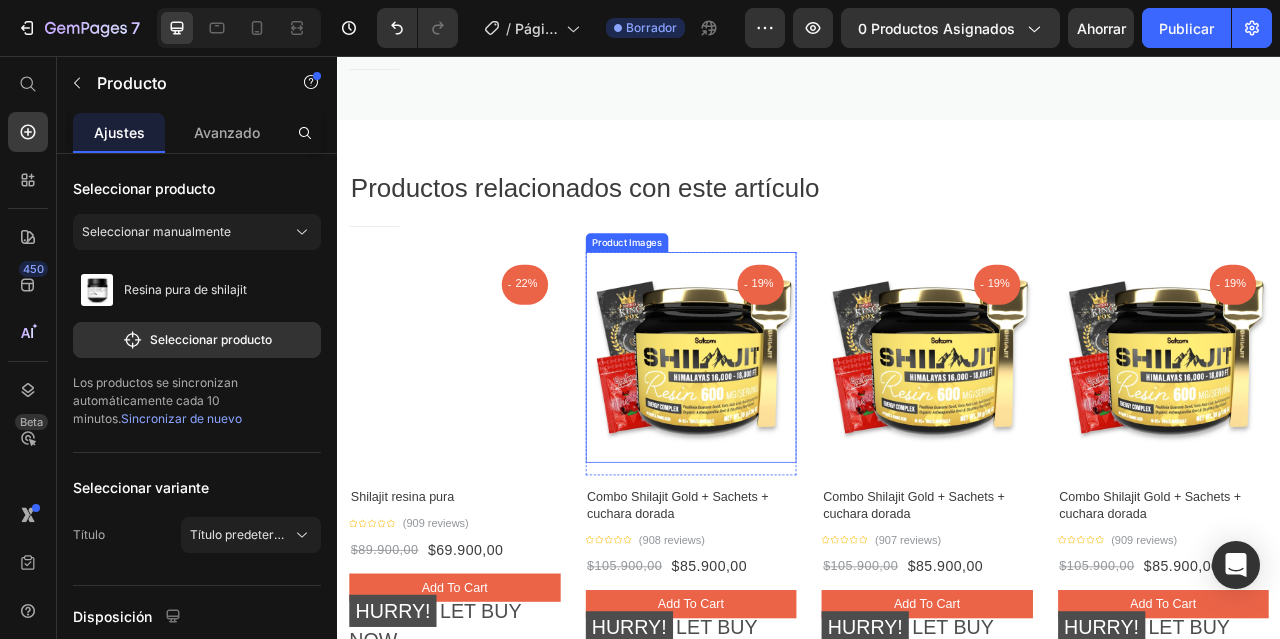scroll, scrollTop: 1900, scrollLeft: 0, axis: vertical 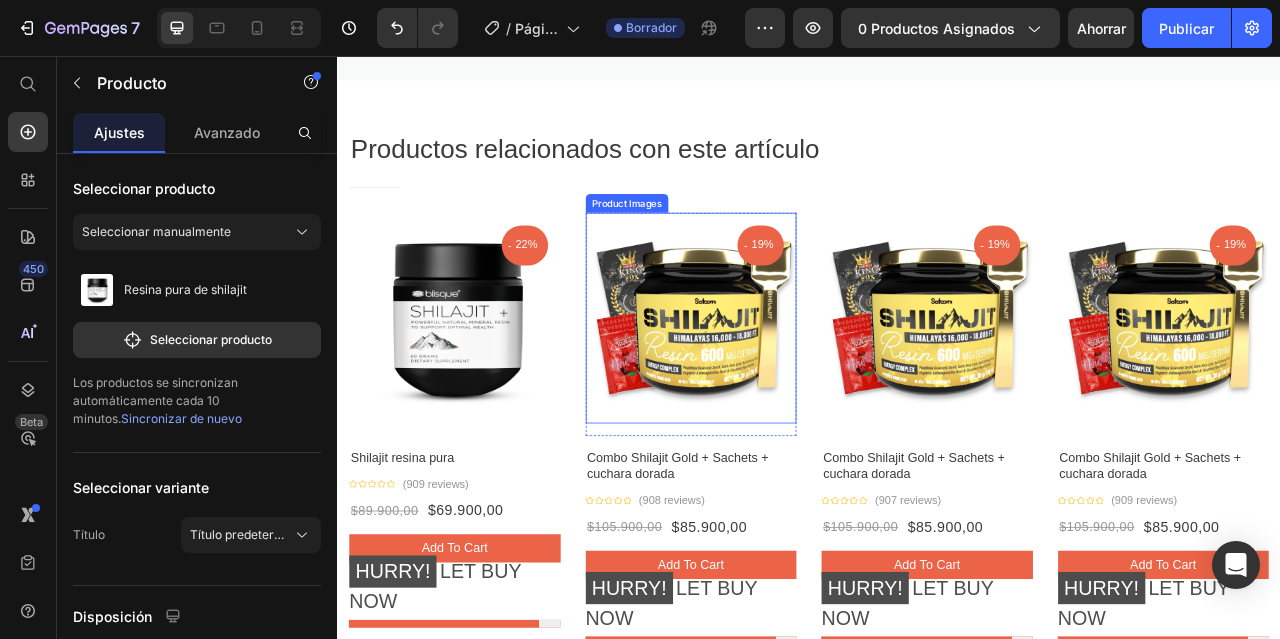 click at bounding box center (787, 389) 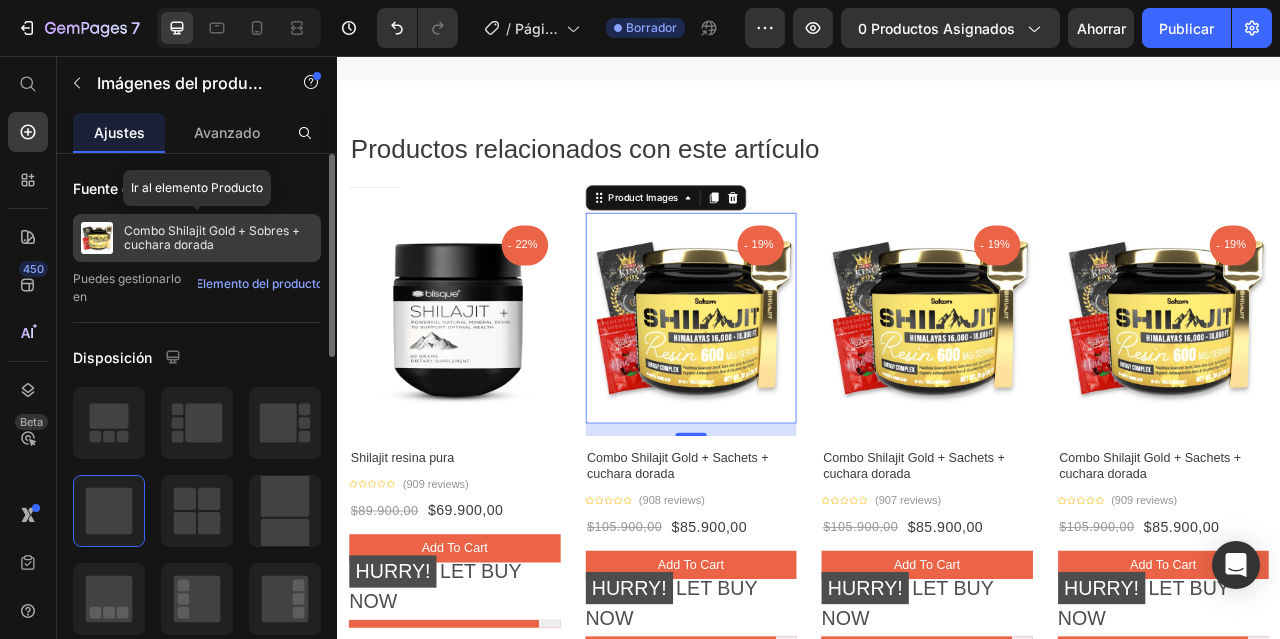 click on "Combo Shilajit Gold + Sobres + cuchara dorada" at bounding box center [212, 237] 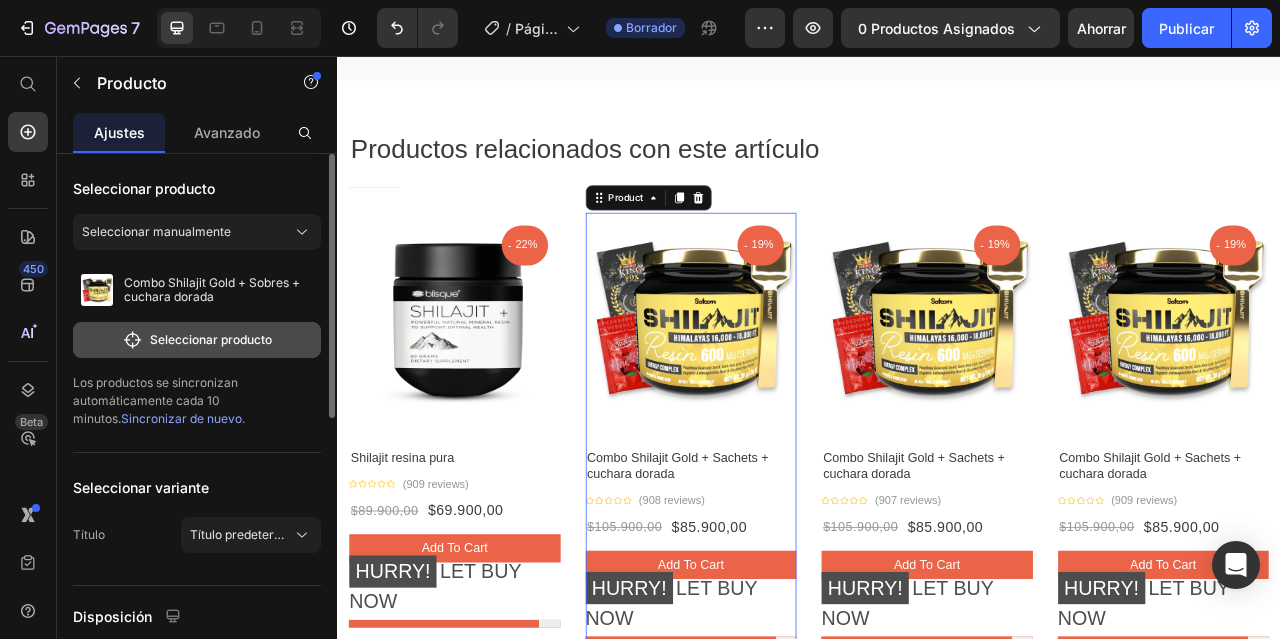 click on "Seleccionar producto" at bounding box center (211, 339) 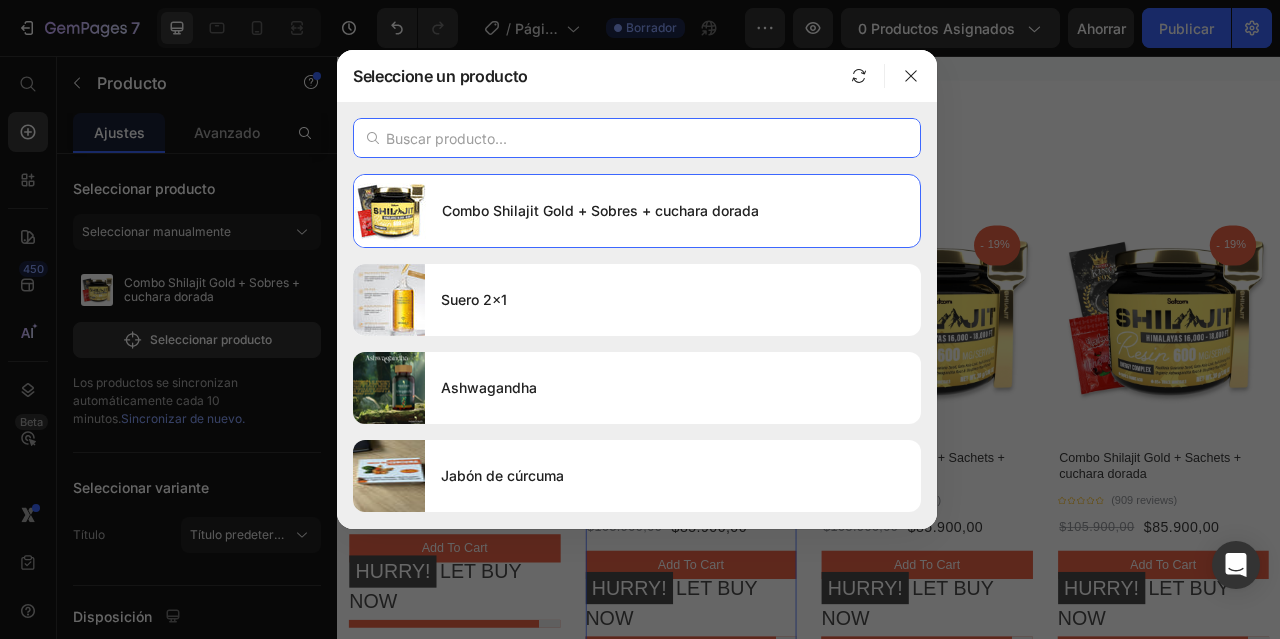 click at bounding box center [637, 138] 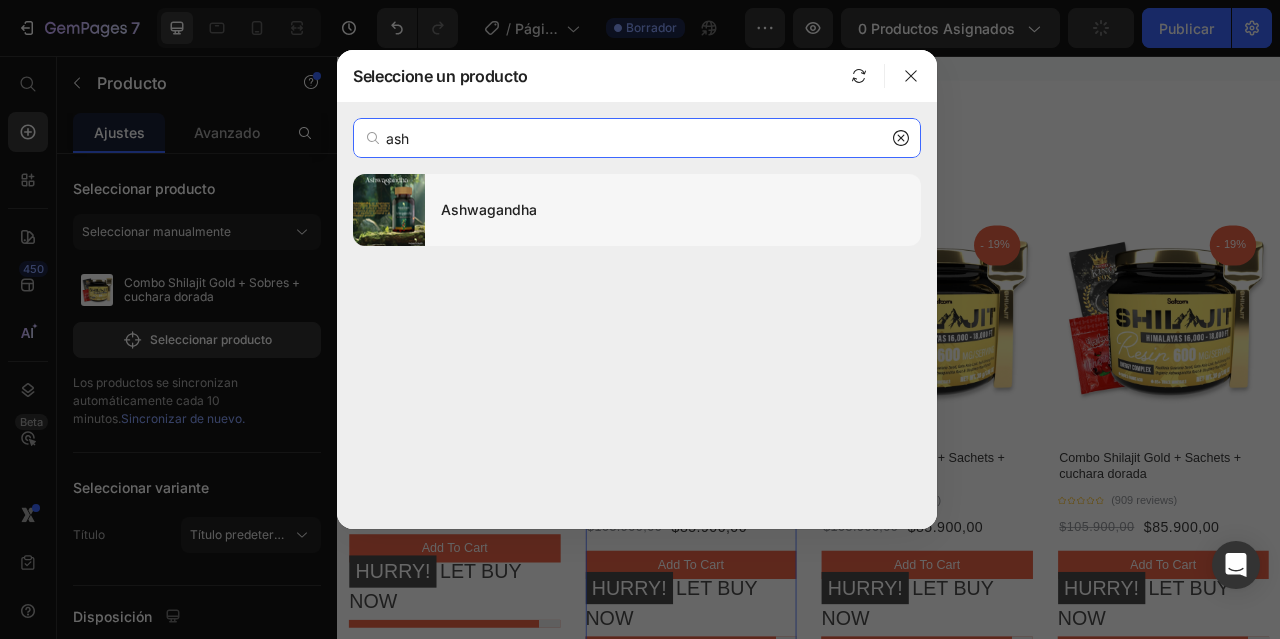 type on "ash" 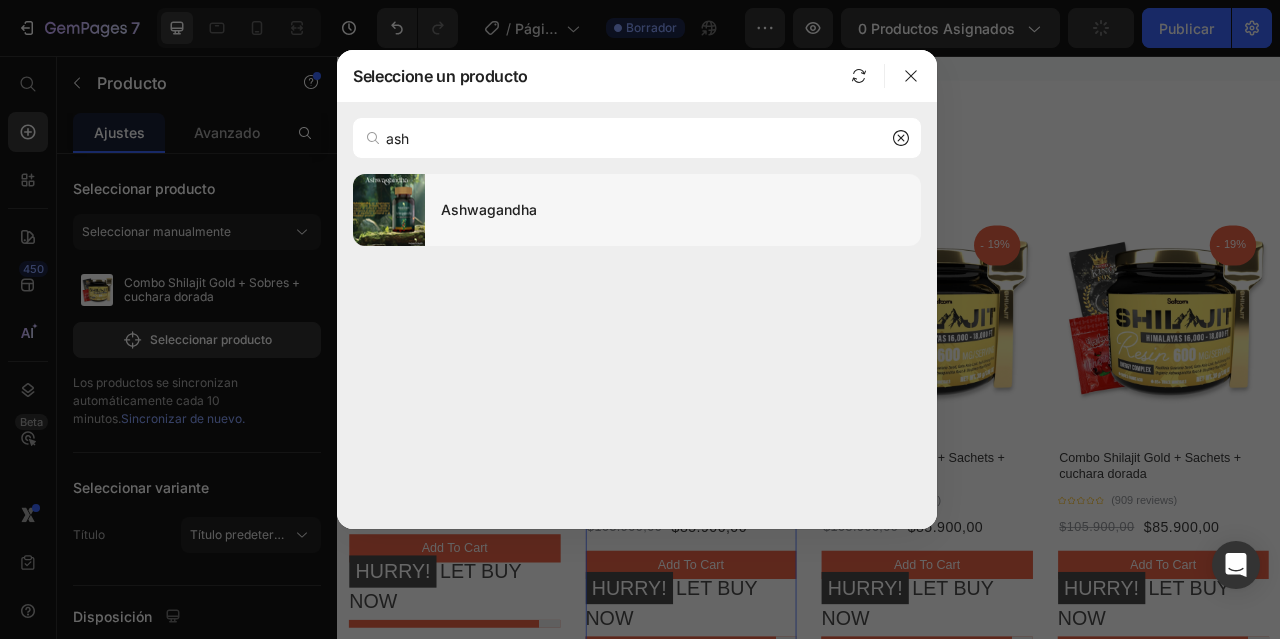 type 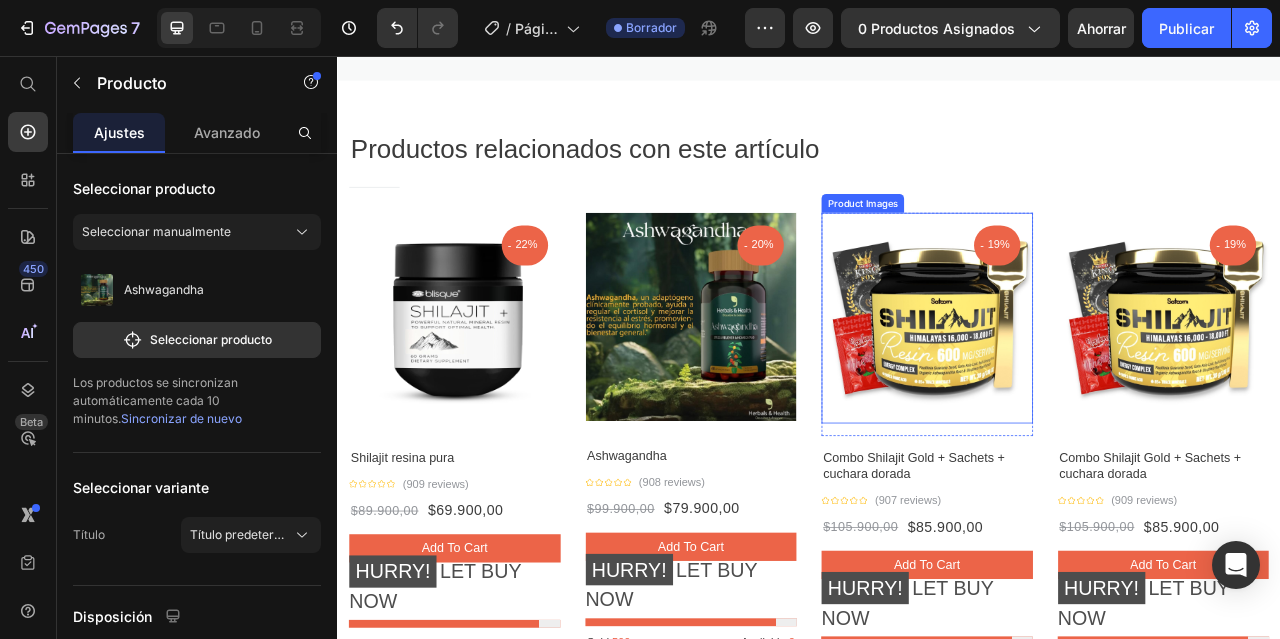 click at bounding box center [1087, 389] 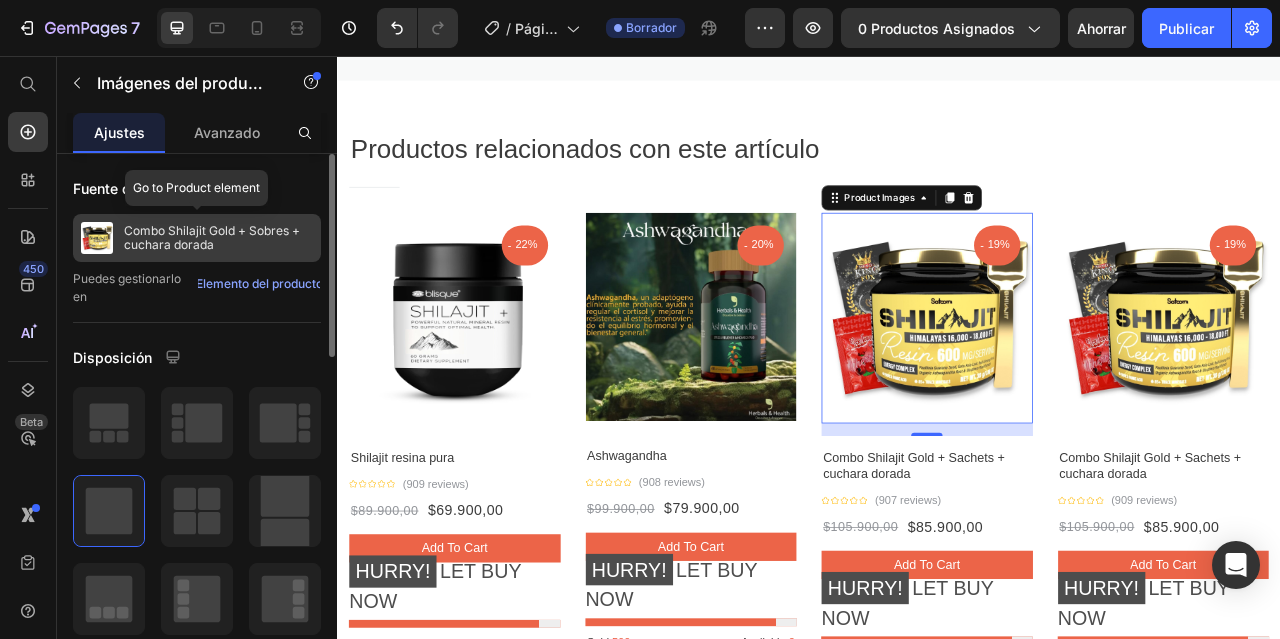 click on "Combo Shilajit Gold + Sobres + cuchara dorada" at bounding box center [212, 237] 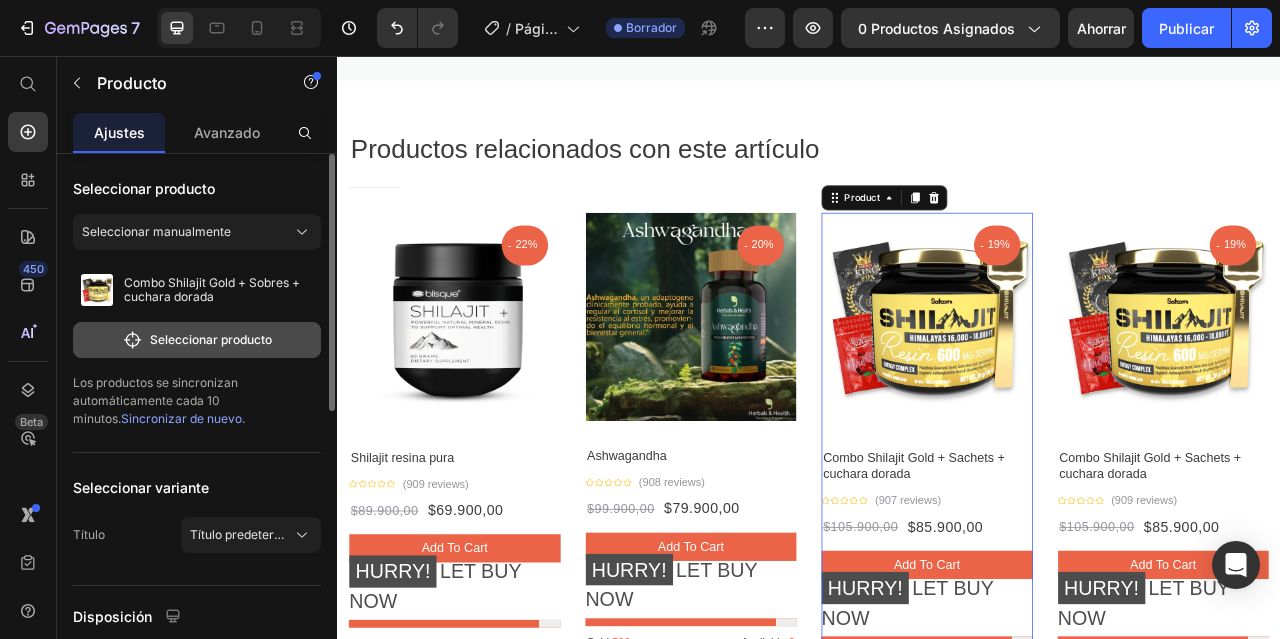 click on "Seleccionar producto" at bounding box center (211, 339) 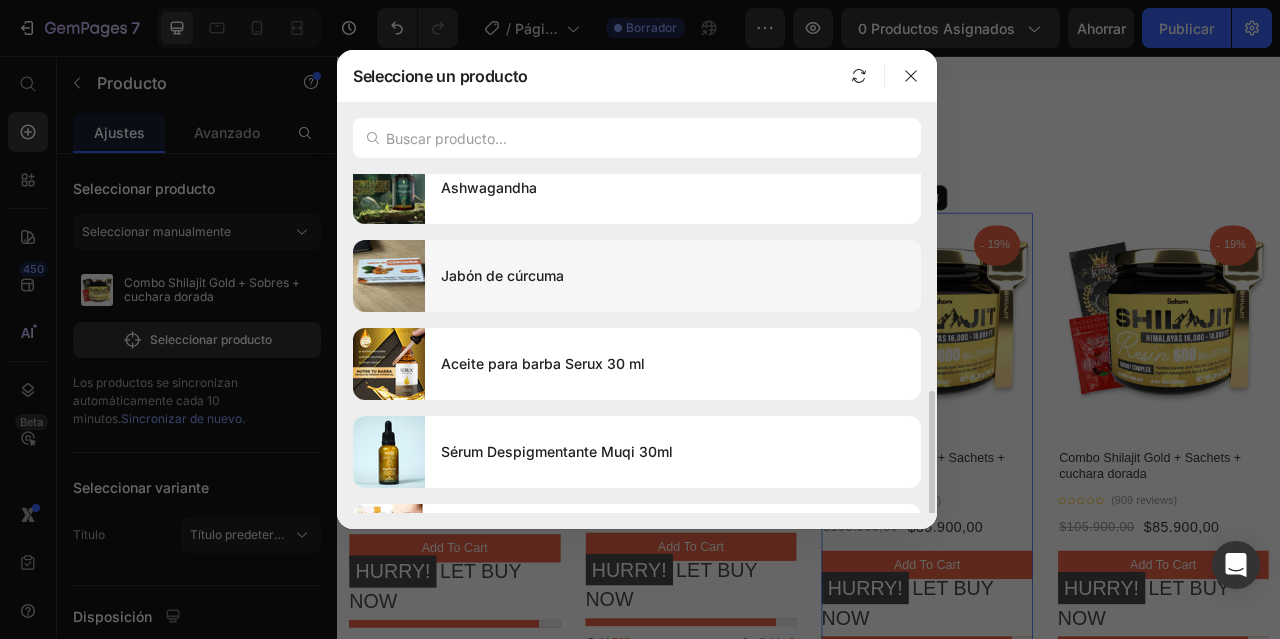 scroll, scrollTop: 300, scrollLeft: 0, axis: vertical 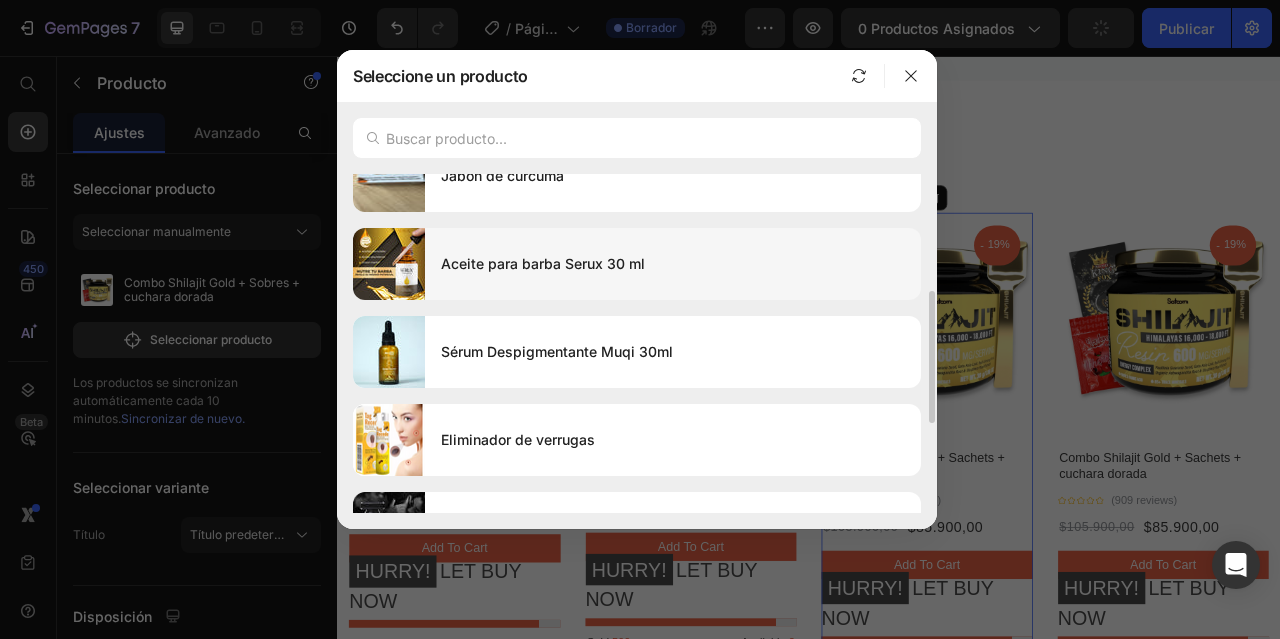 click on "Aceite para barba Serux 30 ml" at bounding box center [673, 264] 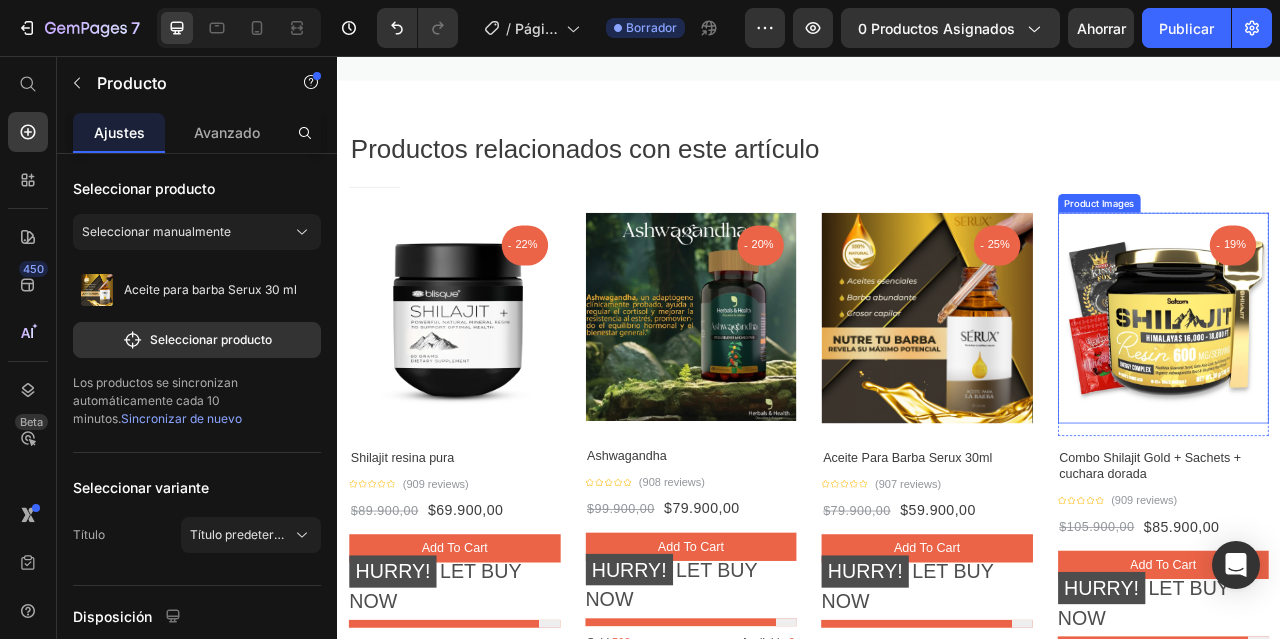 click at bounding box center [1388, 389] 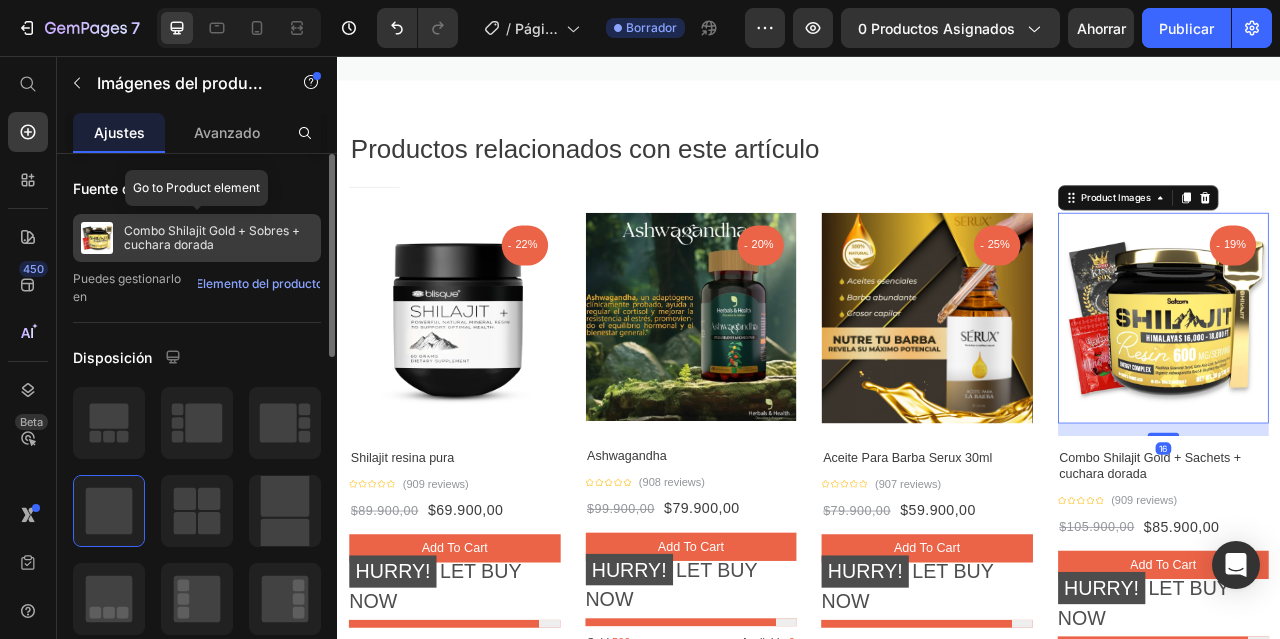 click on "Combo Shilajit Gold + Sobres + cuchara dorada" at bounding box center [212, 237] 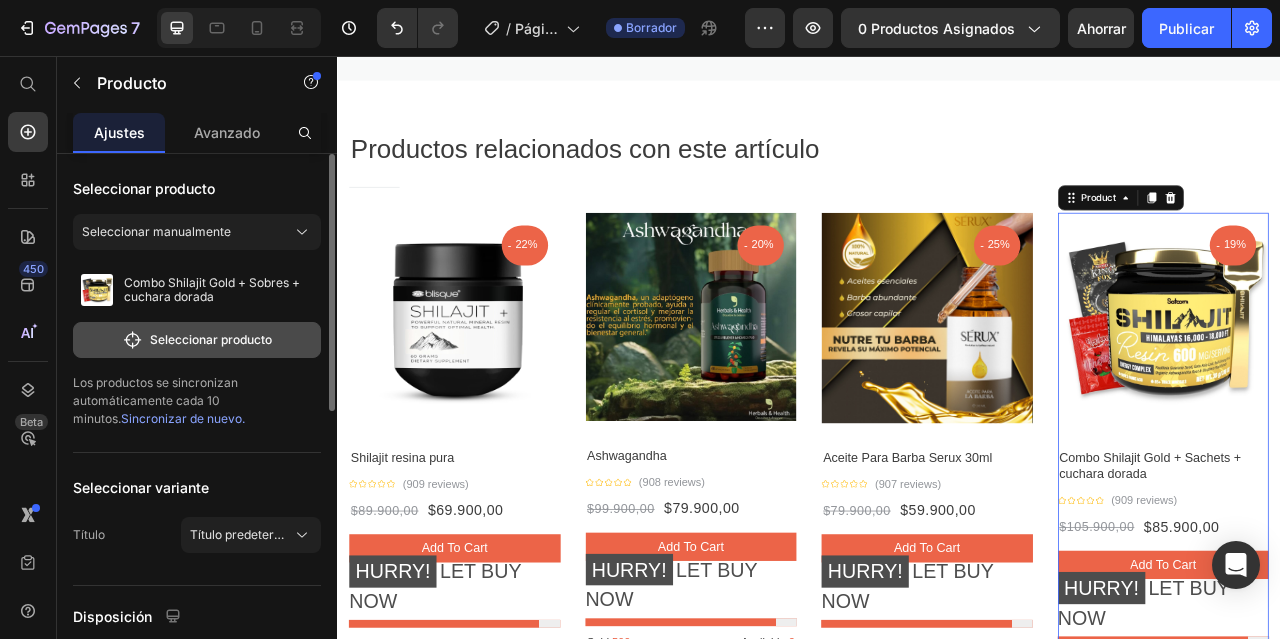 click on "Seleccionar producto" at bounding box center [211, 339] 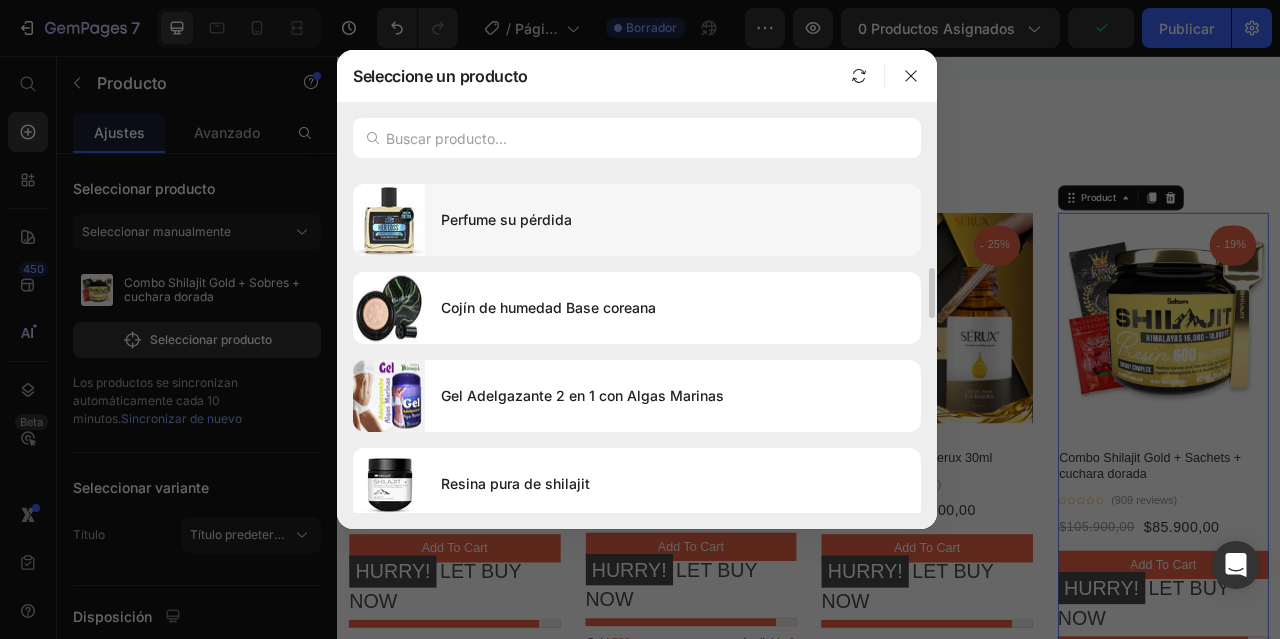 scroll, scrollTop: 1300, scrollLeft: 0, axis: vertical 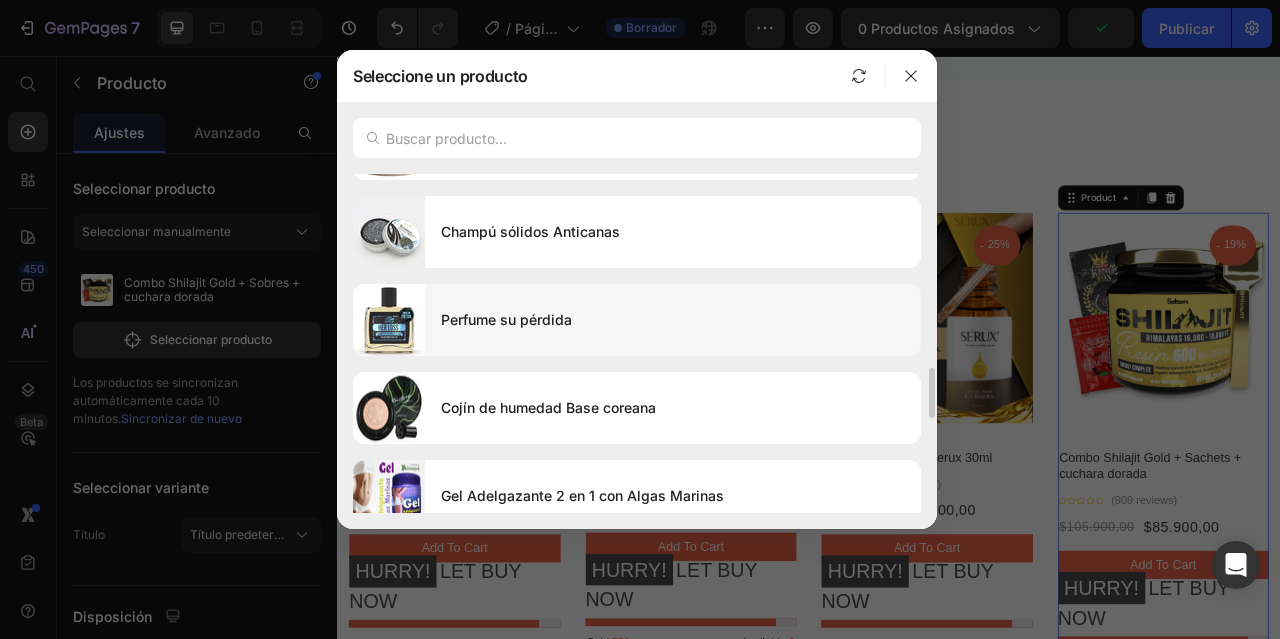 click on "Perfume su pérdida" at bounding box center [673, 320] 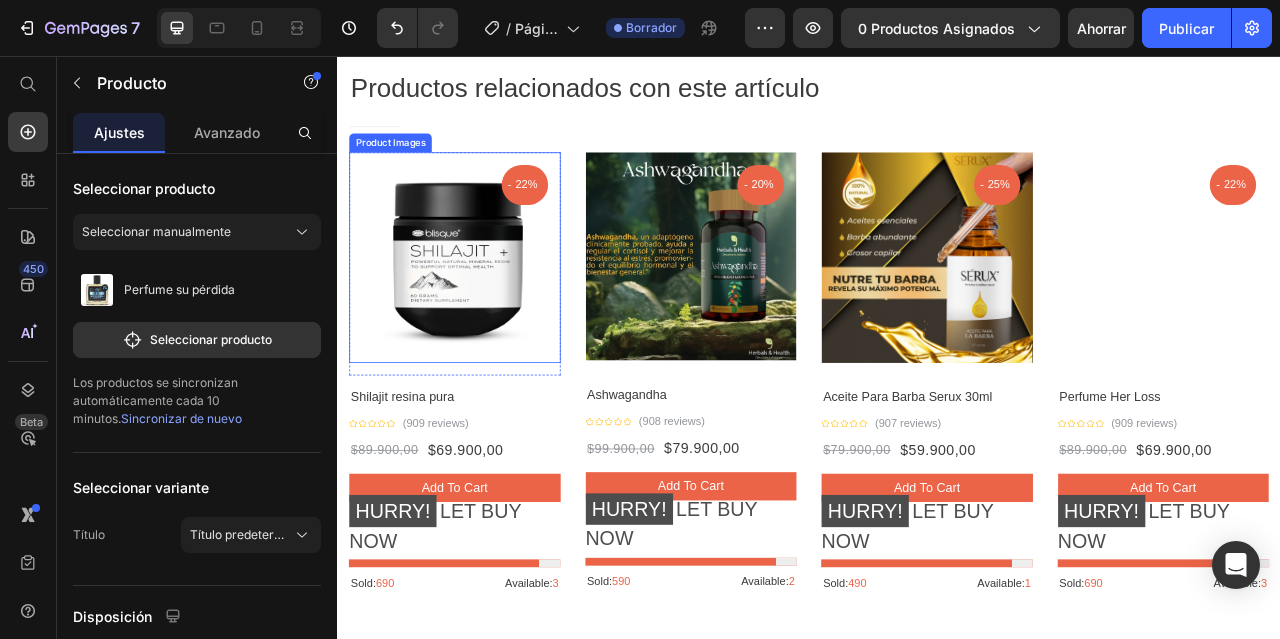 scroll, scrollTop: 2000, scrollLeft: 0, axis: vertical 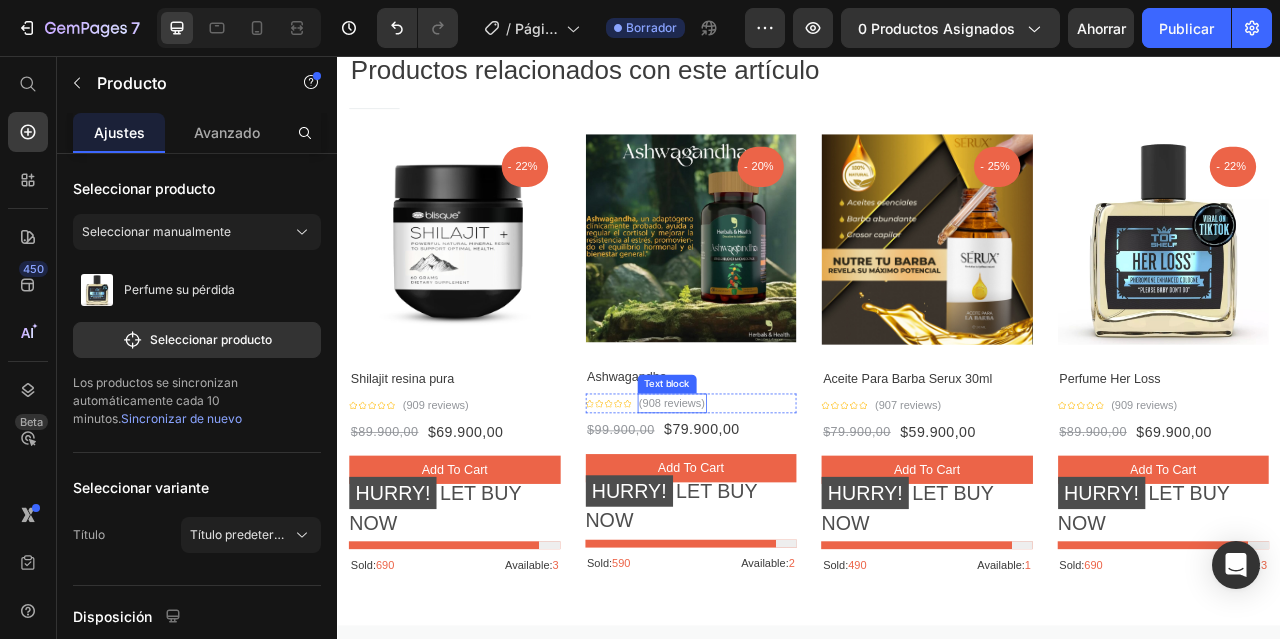 drag, startPoint x: 777, startPoint y: 511, endPoint x: 727, endPoint y: 517, distance: 50.358715 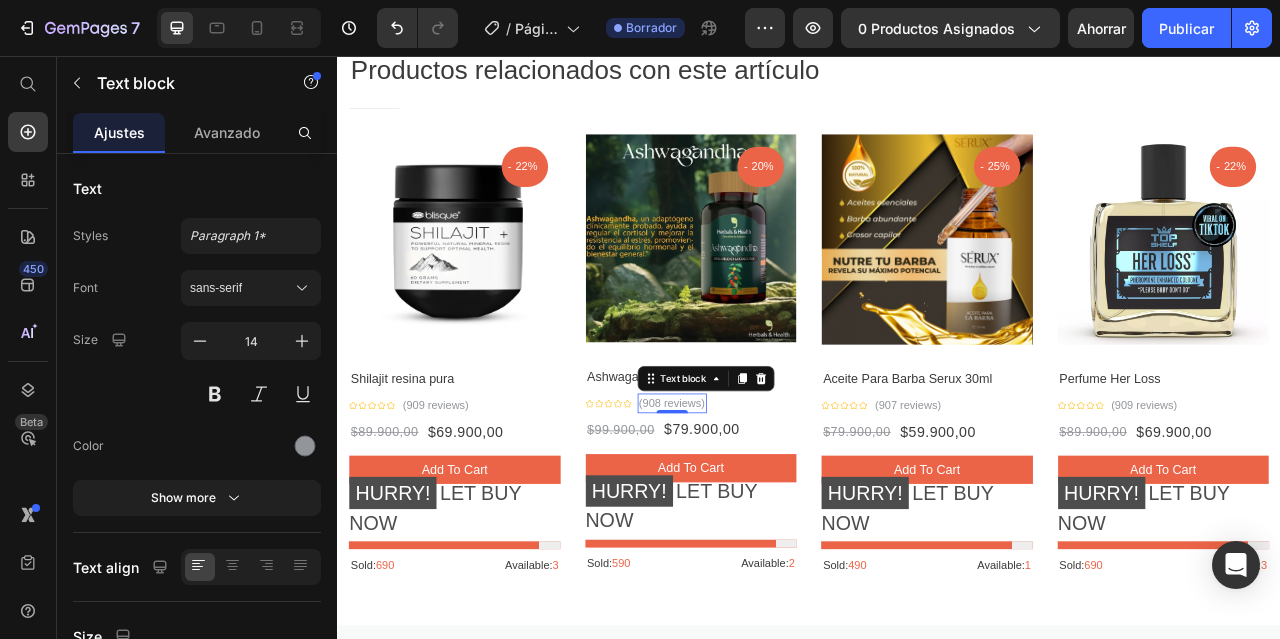 click on "(908 reviews)" at bounding box center [763, 497] 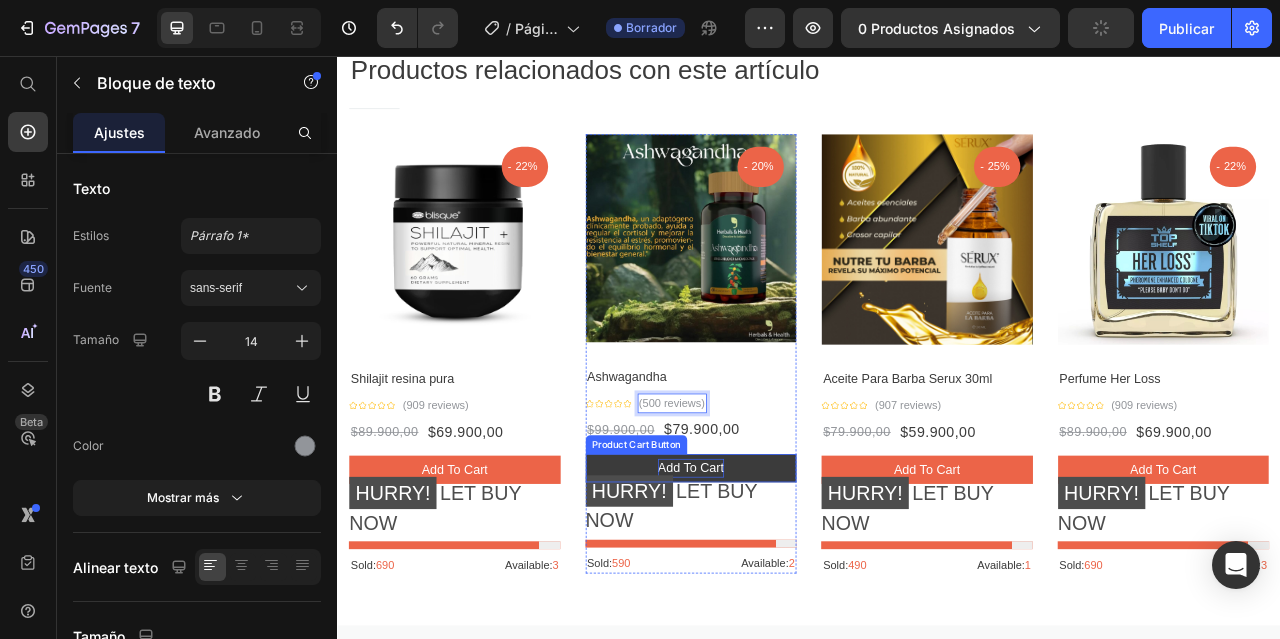 click on "add to cart" at bounding box center [787, 580] 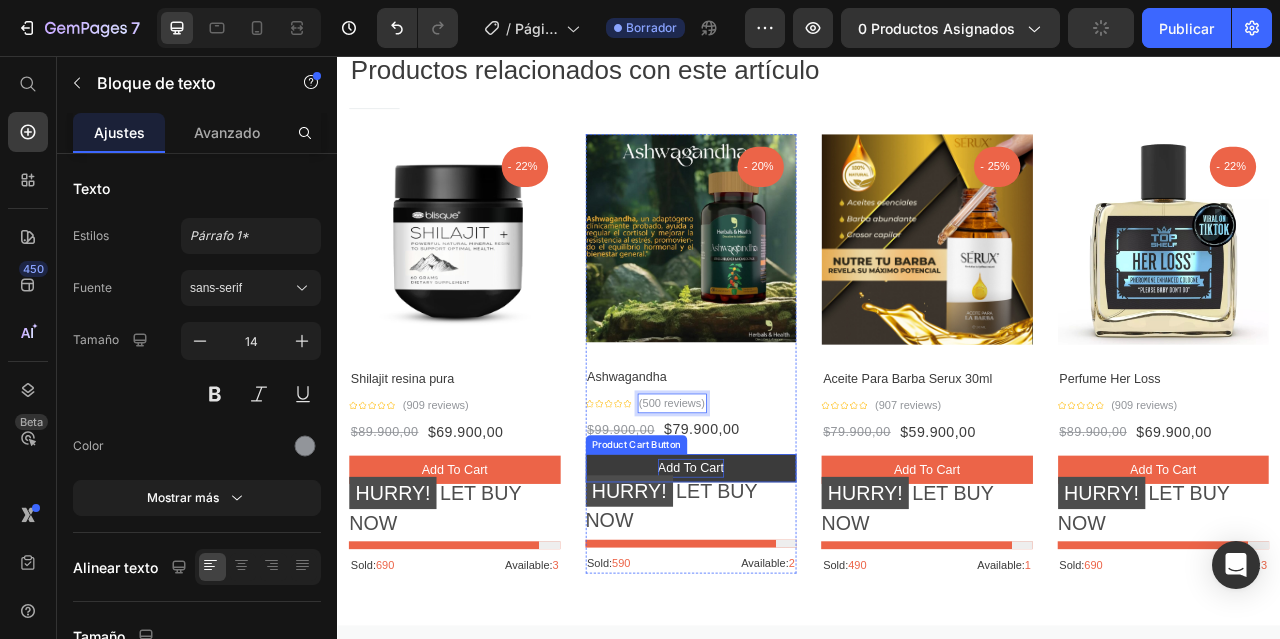 click on "add to cart" at bounding box center [787, 580] 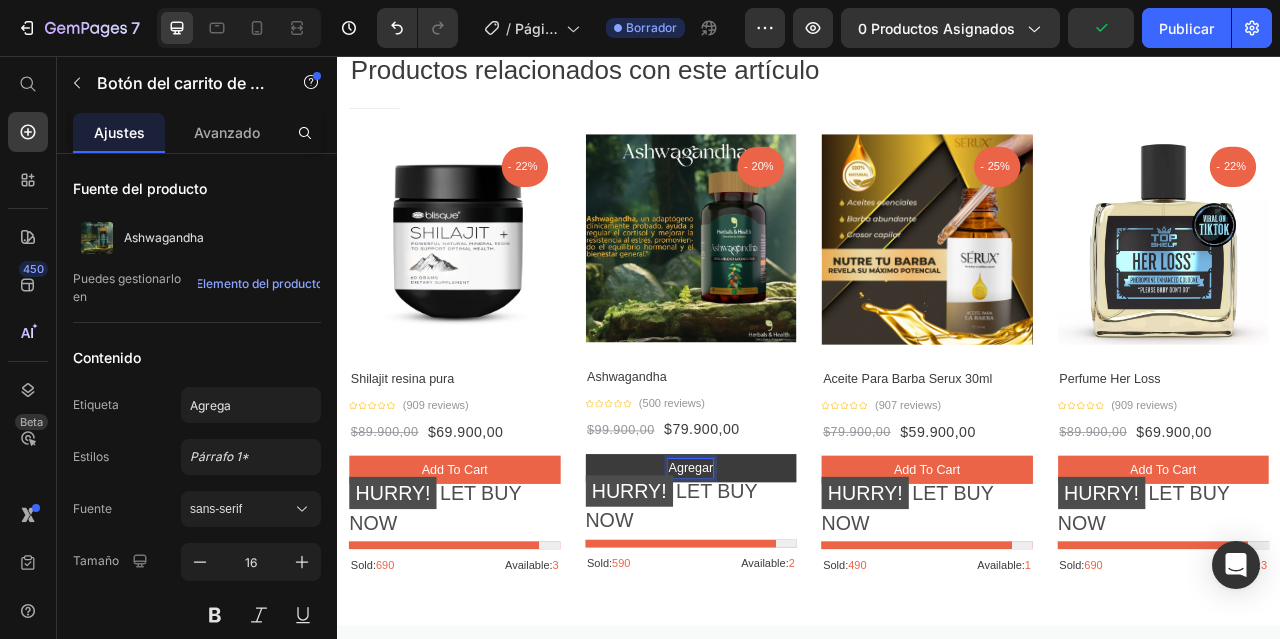 click on "Agregar" at bounding box center (787, 580) 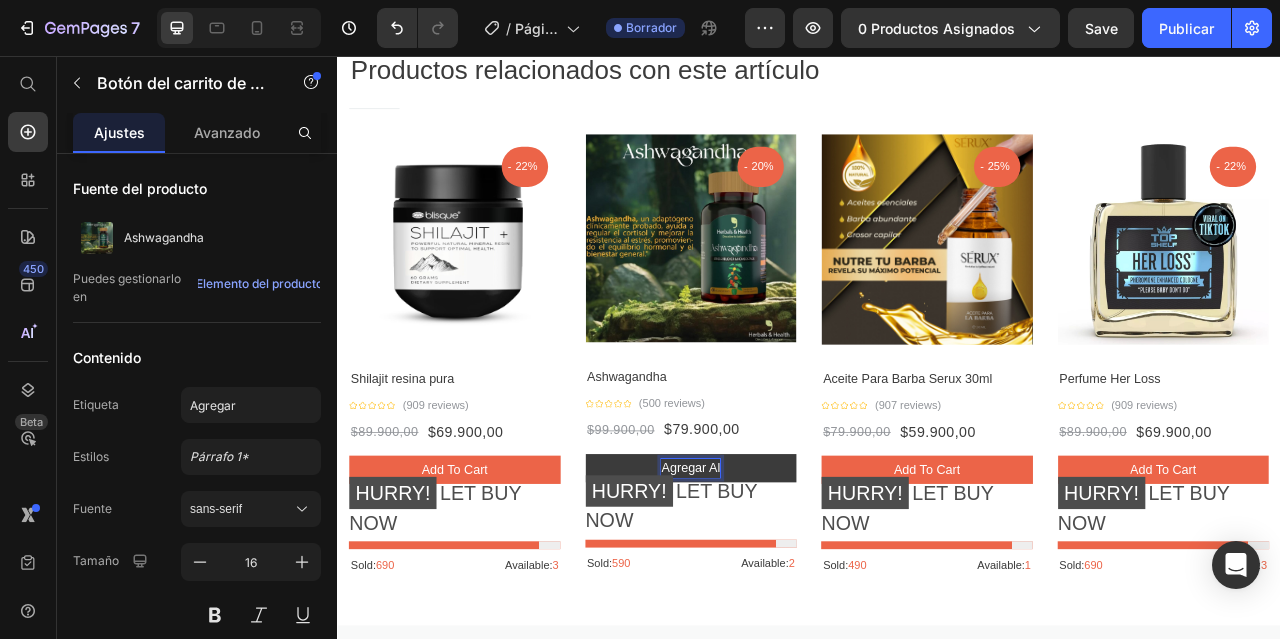 click on "Agregar al" at bounding box center (787, 580) 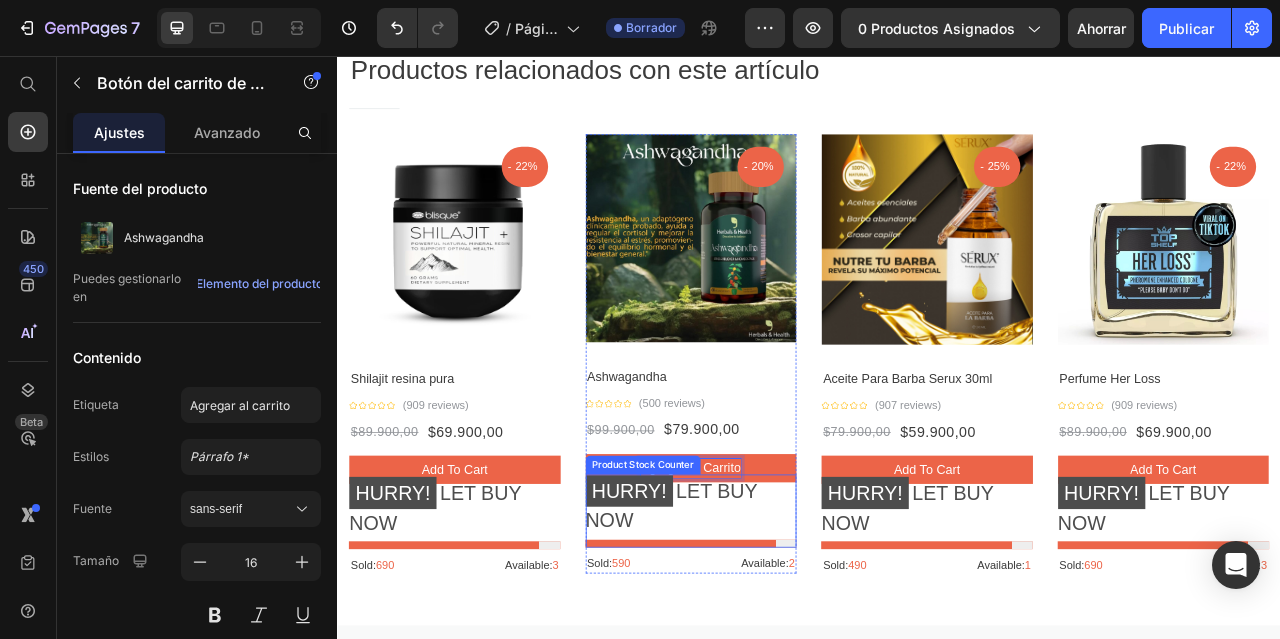 click on "HURRY!  LET BUY NOW" at bounding box center (787, 625) 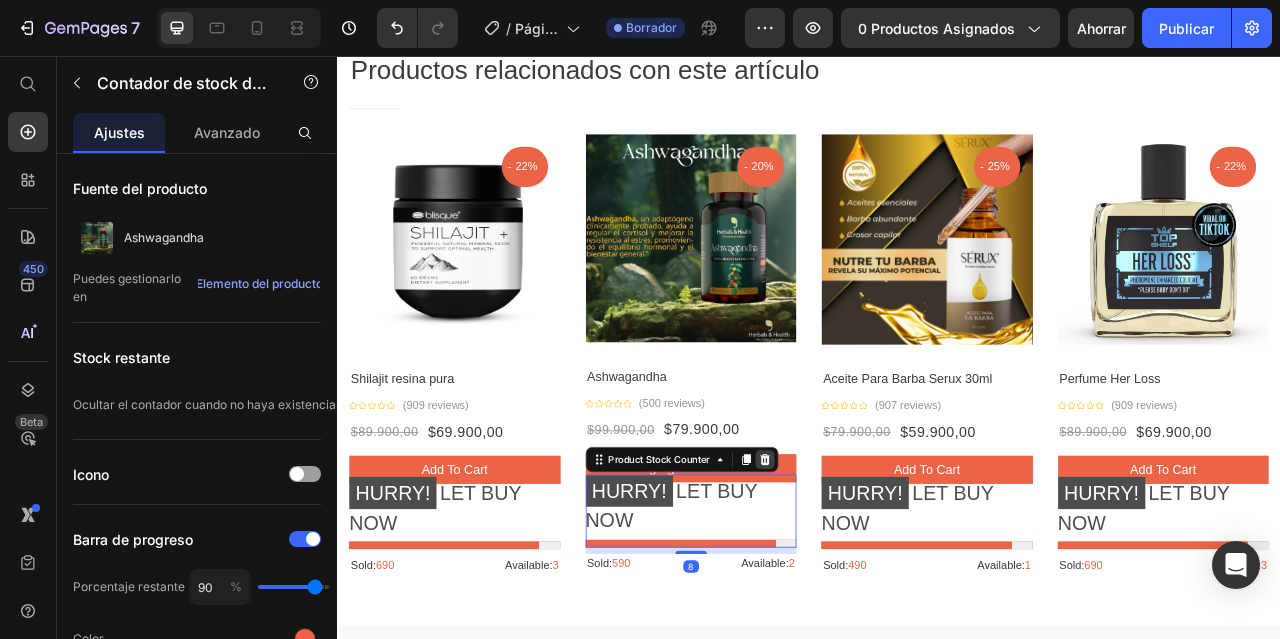 click 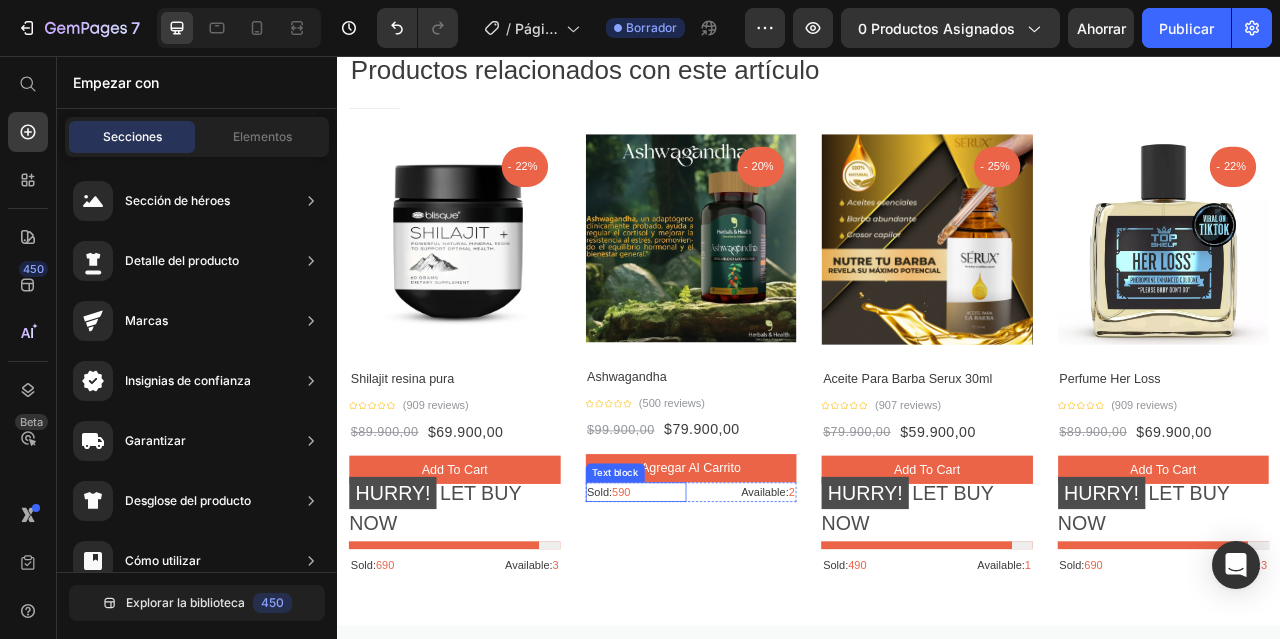 click on "Sold:  590" at bounding box center (717, 610) 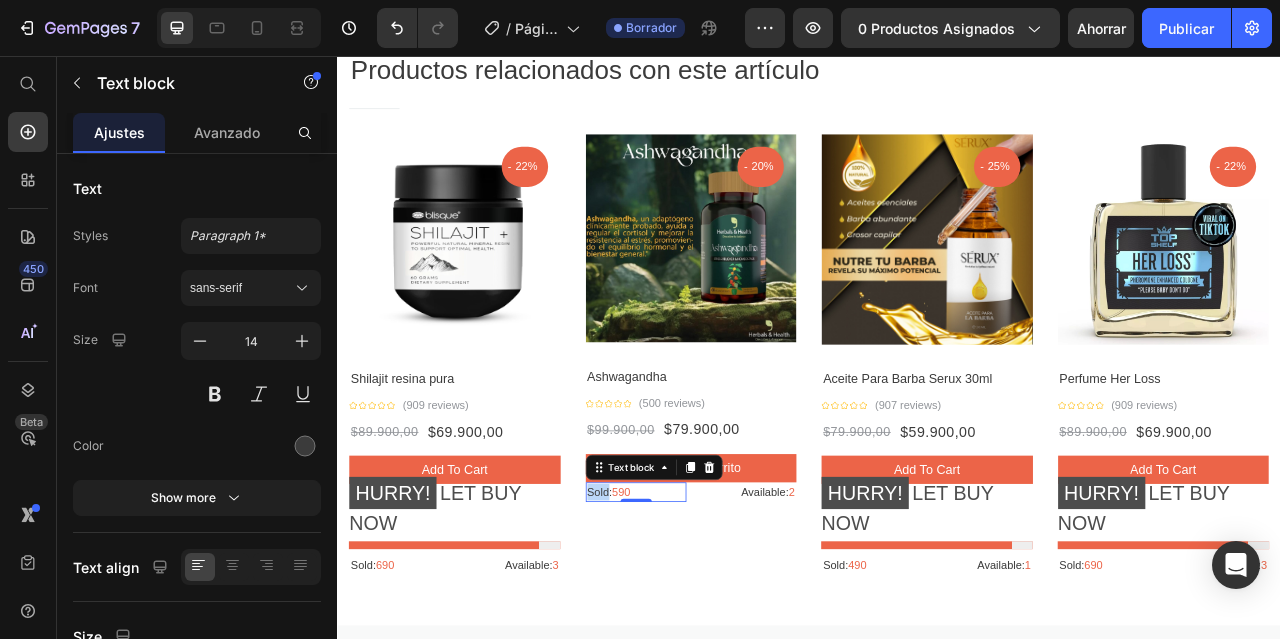 click on "Sold:  590" at bounding box center (717, 610) 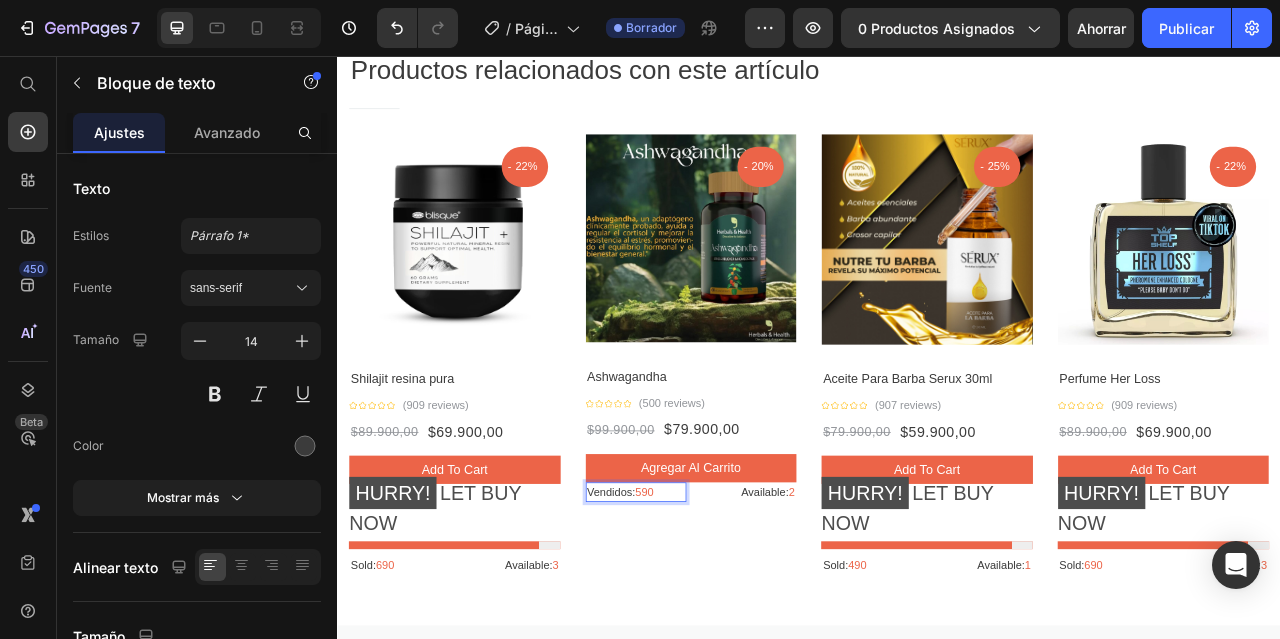 scroll, scrollTop: 19, scrollLeft: 0, axis: vertical 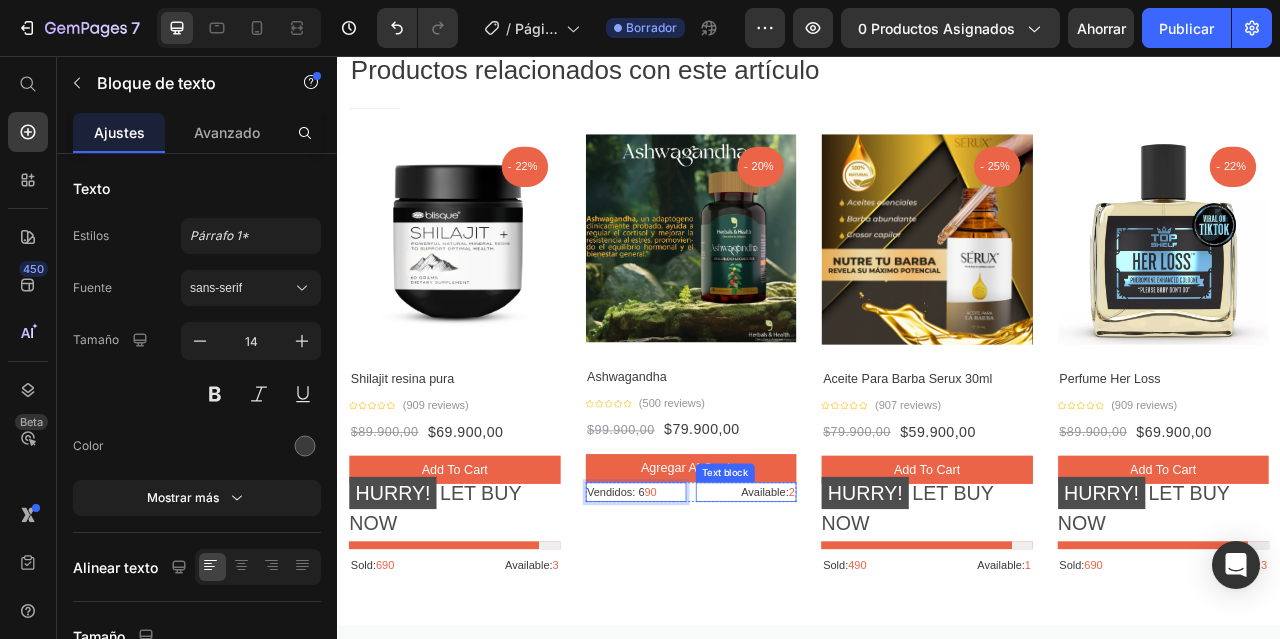 click on "Available:  2" at bounding box center [857, 610] 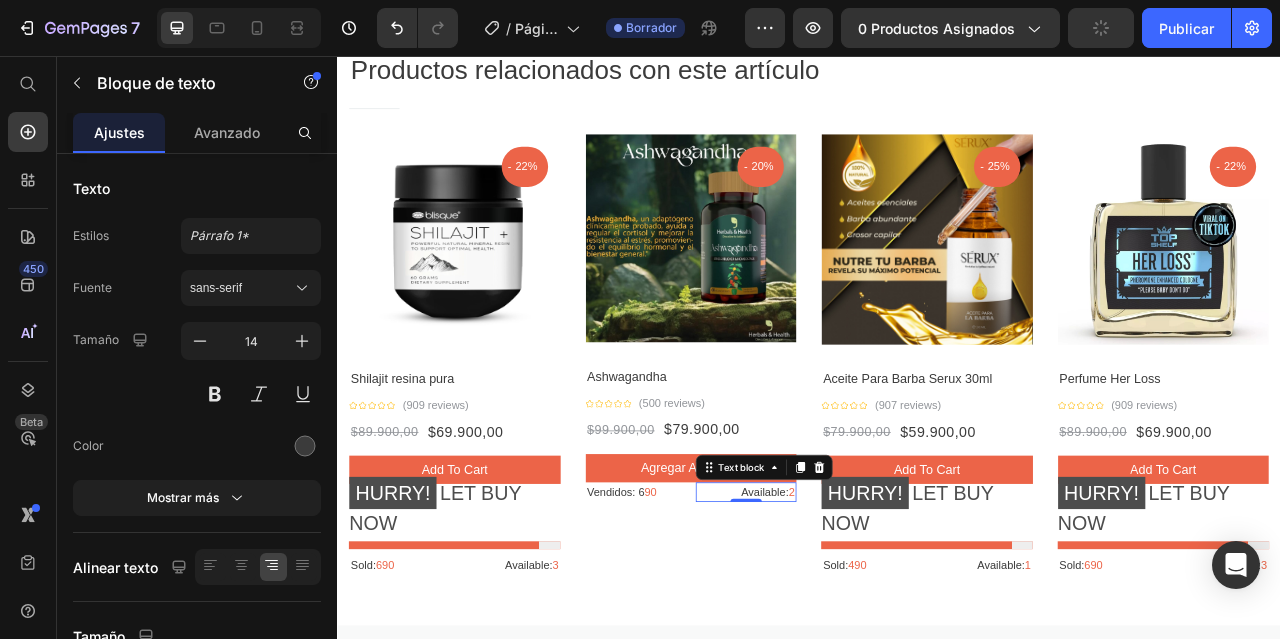 click on "Available:  2" at bounding box center [857, 610] 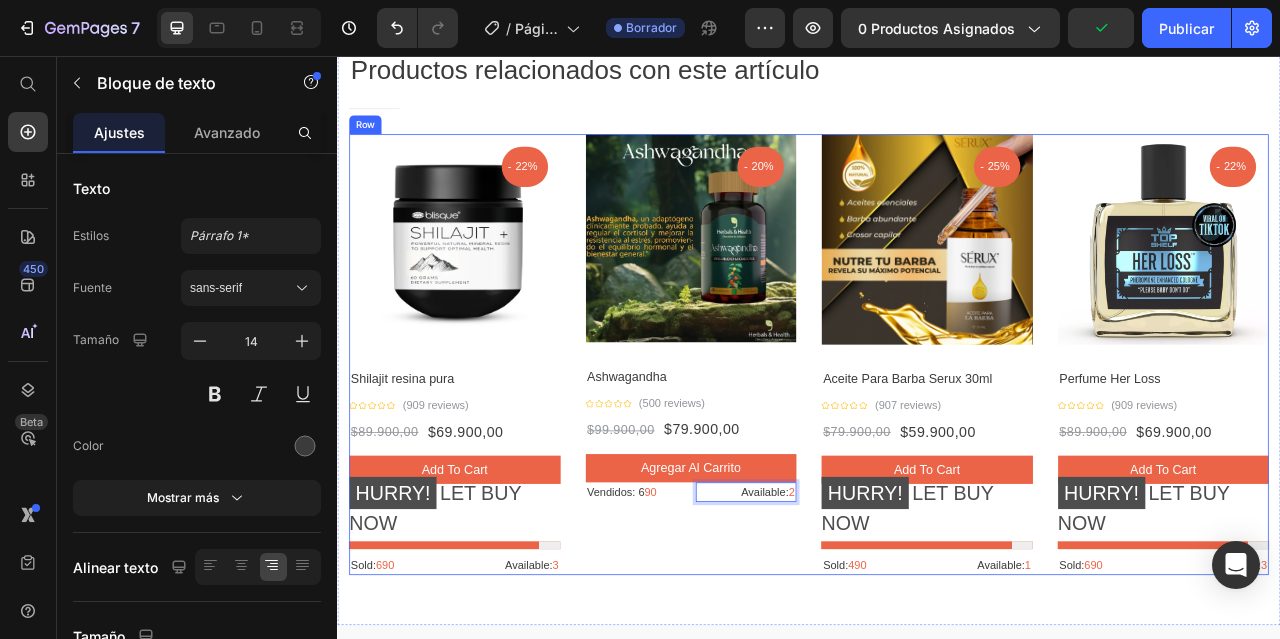 scroll, scrollTop: 19, scrollLeft: 0, axis: vertical 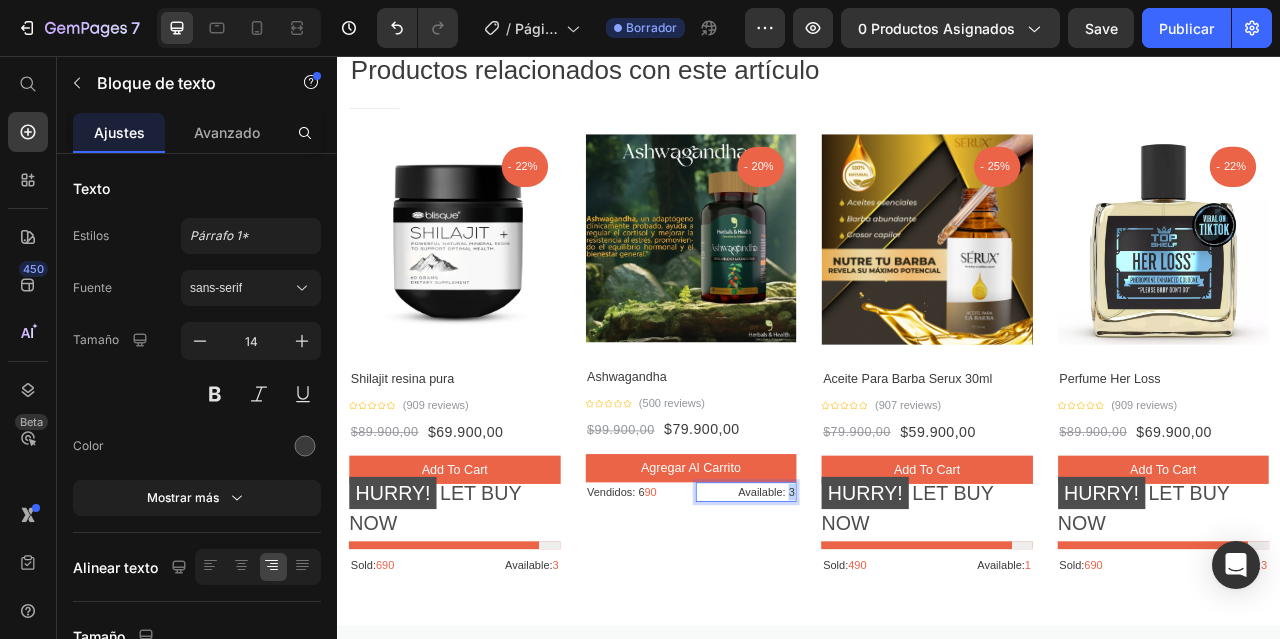 click on "Available: 3" at bounding box center (857, 610) 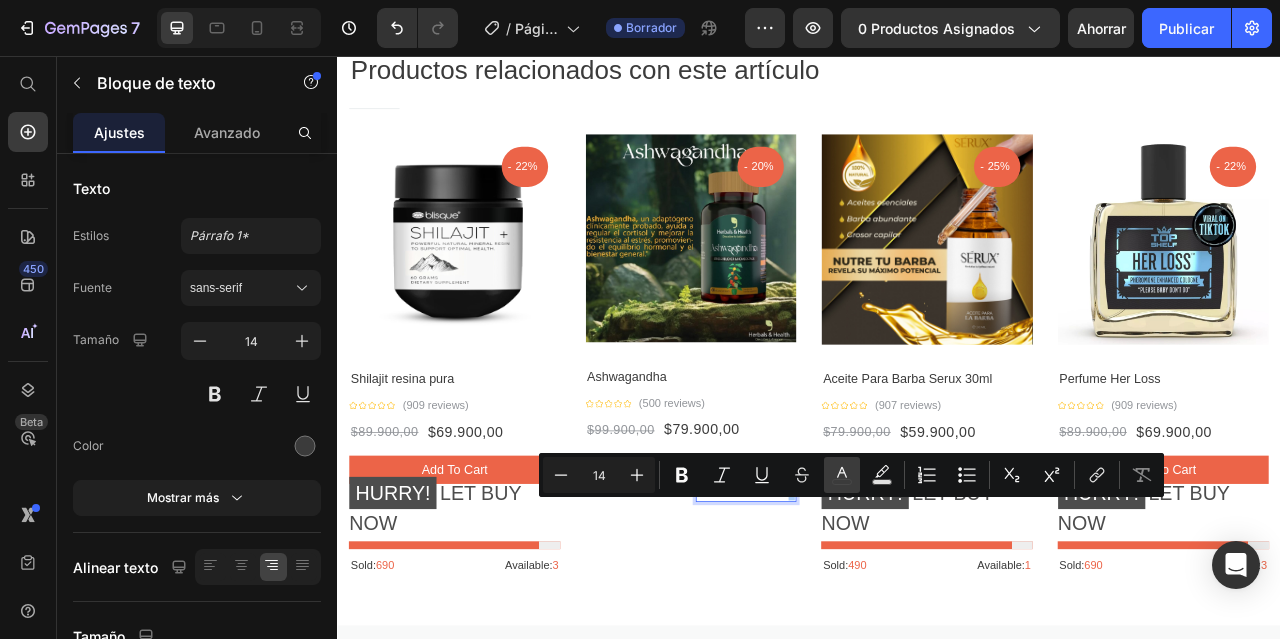 click 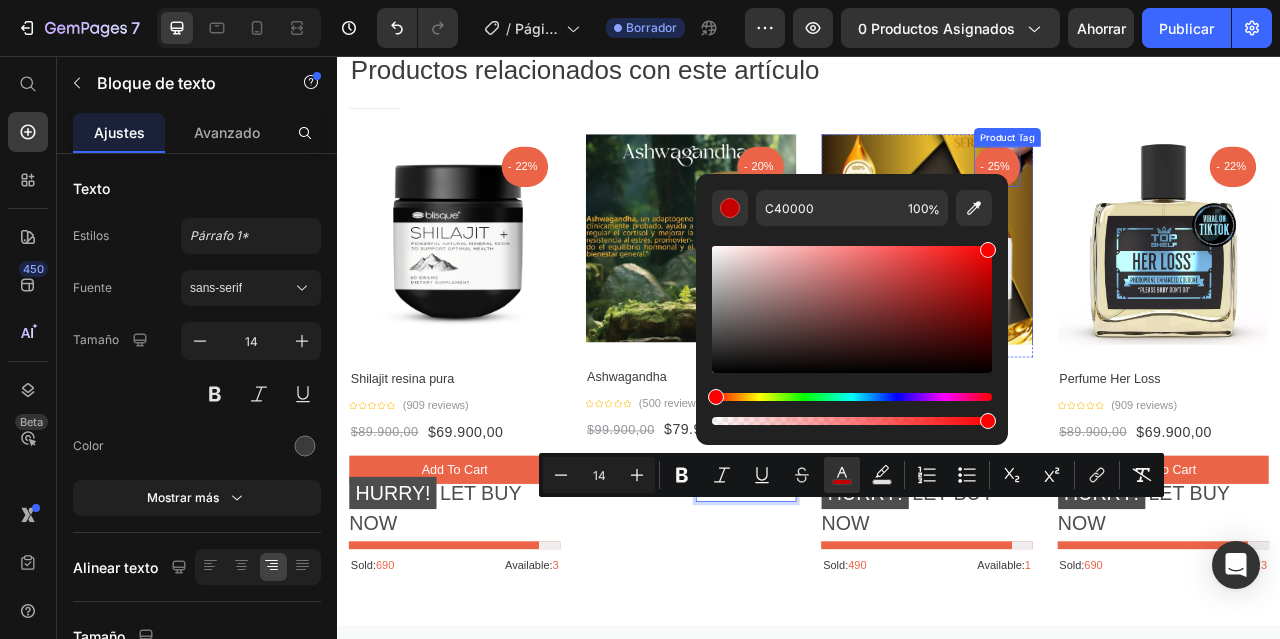 type on "FF0000" 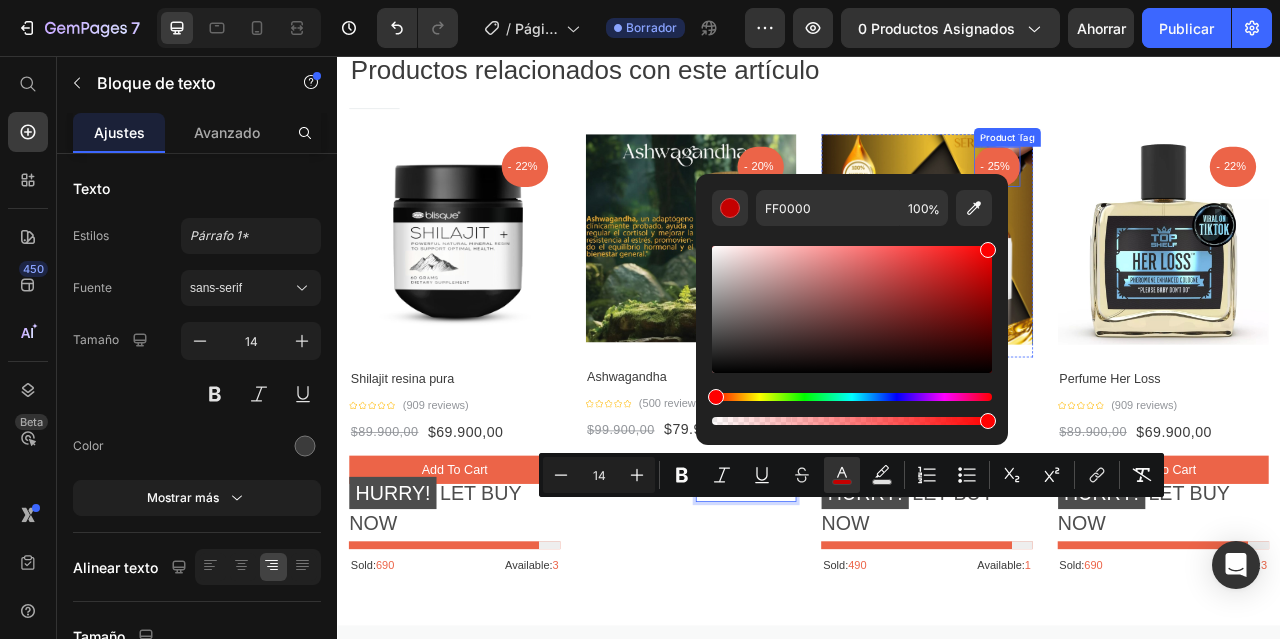 drag, startPoint x: 1053, startPoint y: 402, endPoint x: 1187, endPoint y: 198, distance: 244.07376 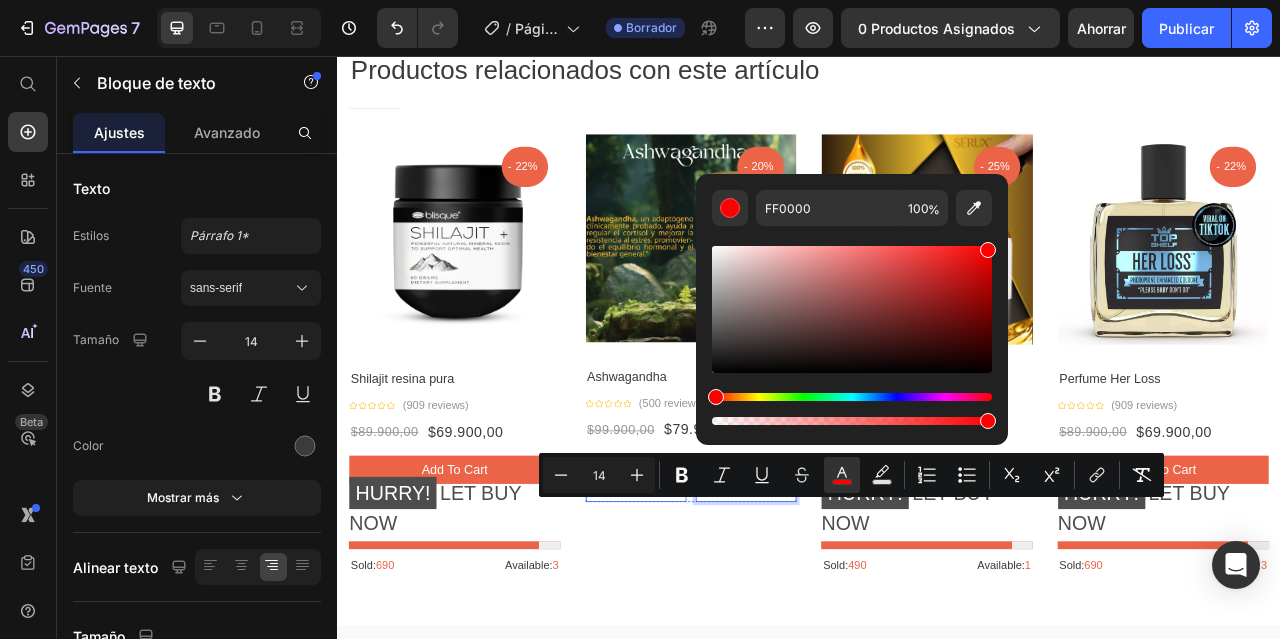 click on "90" at bounding box center (736, 610) 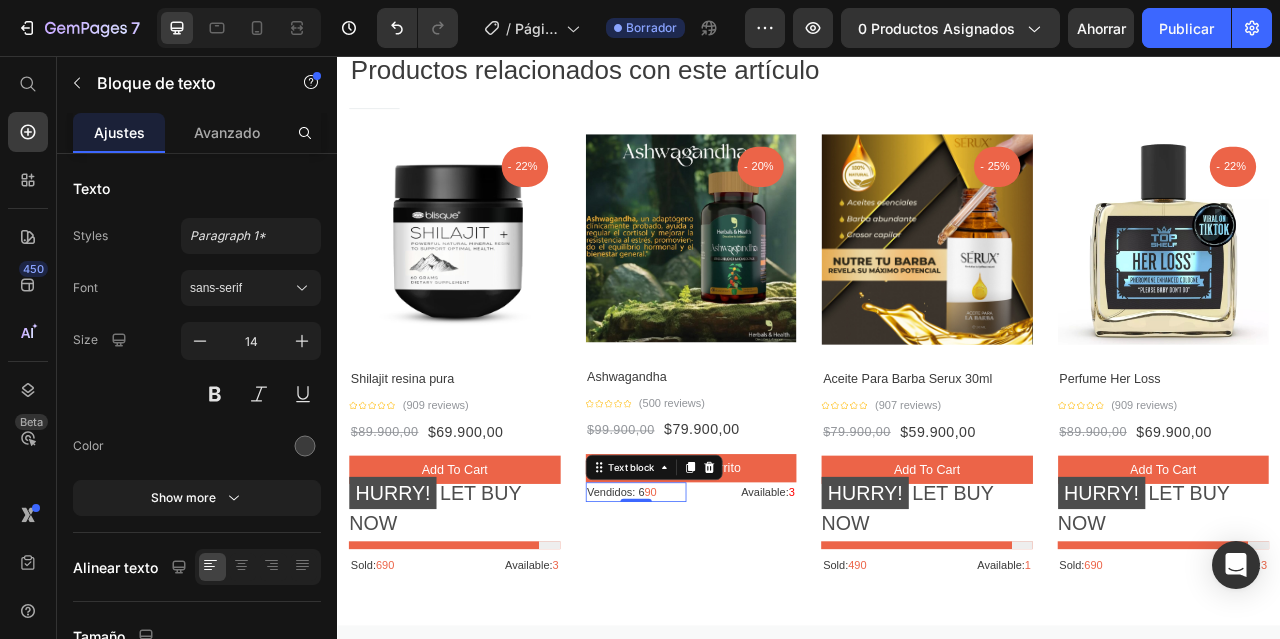 scroll, scrollTop: 0, scrollLeft: 0, axis: both 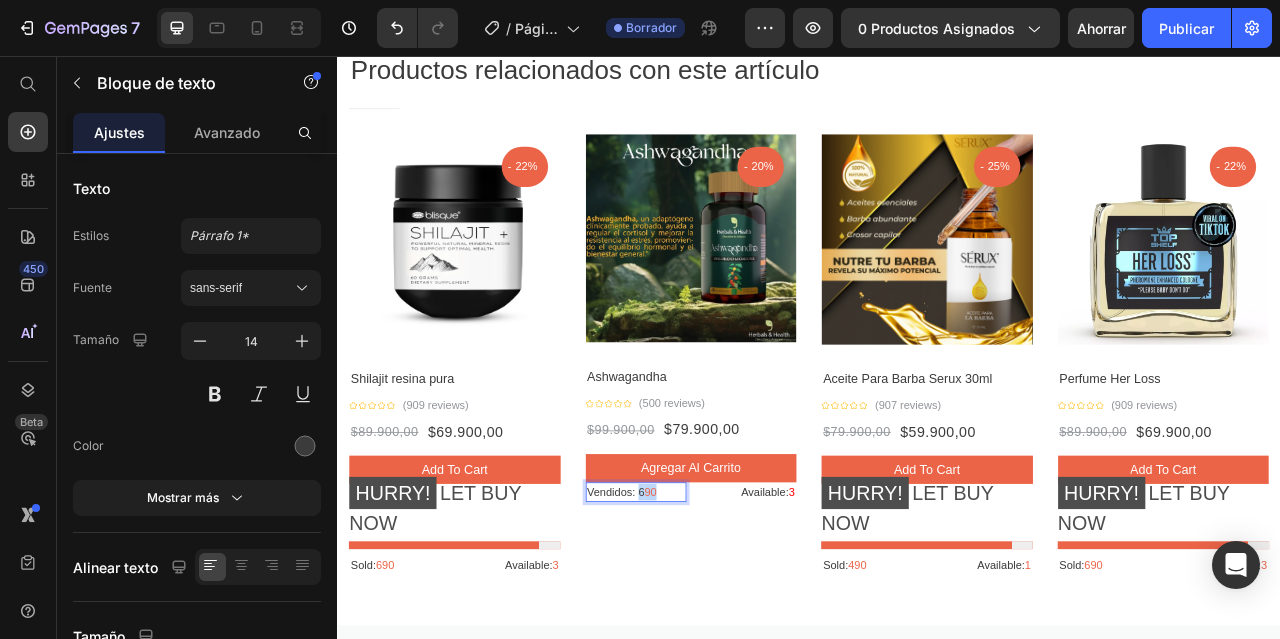 drag, startPoint x: 741, startPoint y: 629, endPoint x: 714, endPoint y: 627, distance: 27.073973 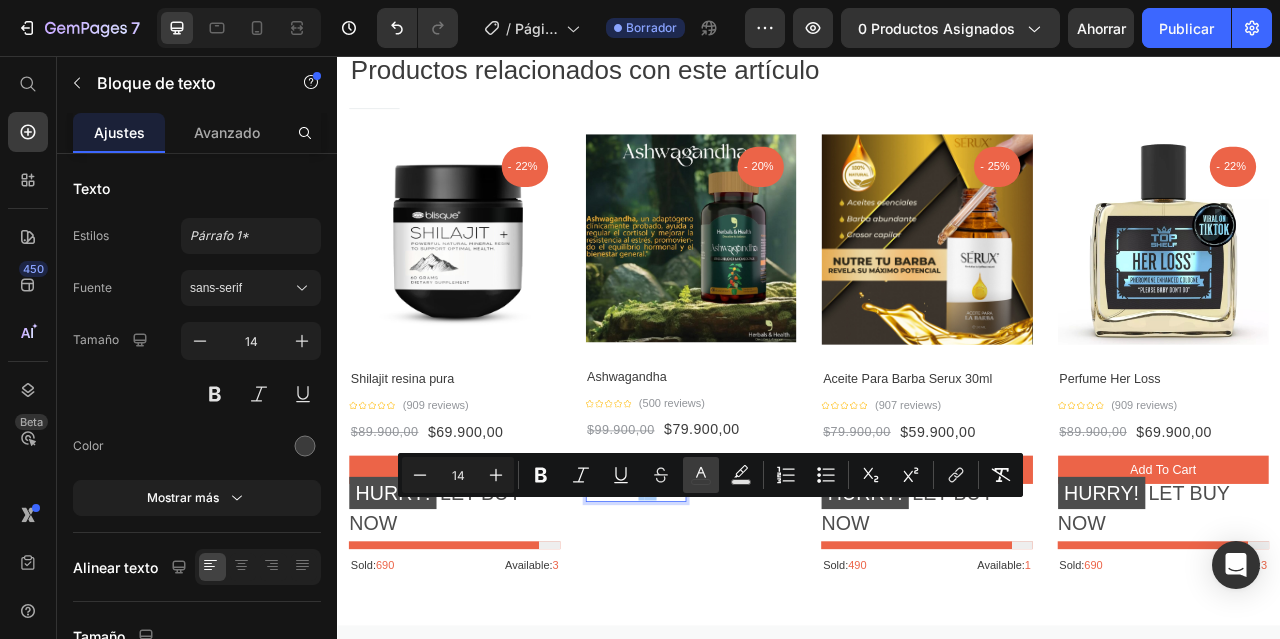 click 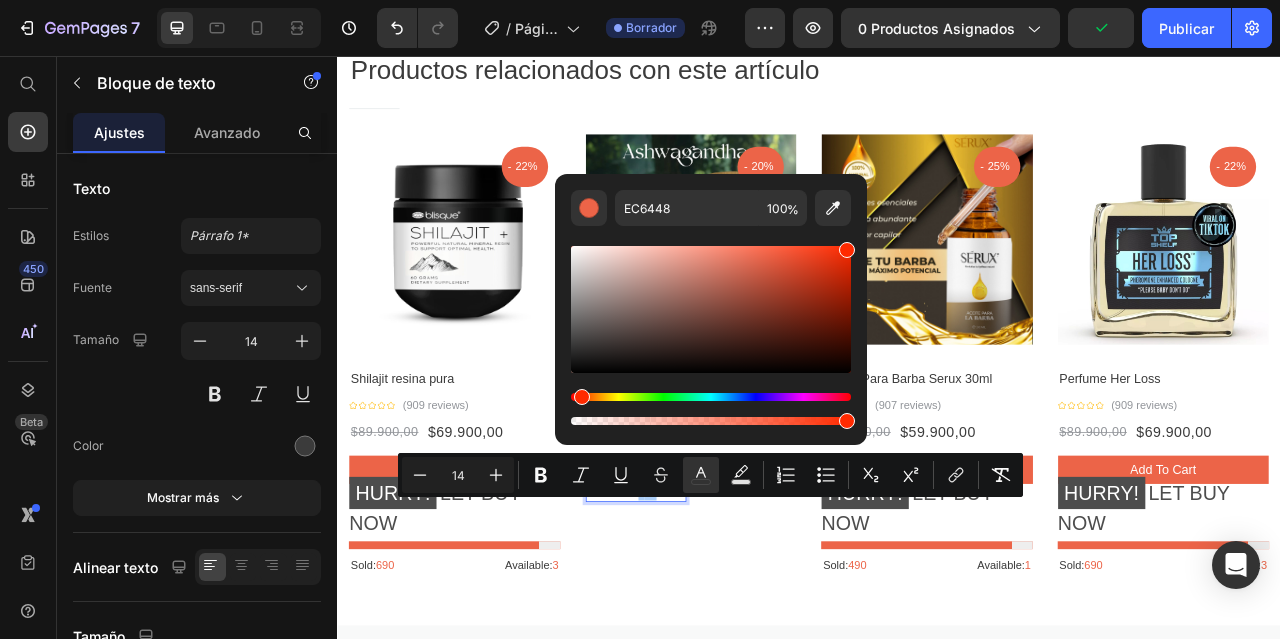 drag, startPoint x: 768, startPoint y: 258, endPoint x: 862, endPoint y: 237, distance: 96.317184 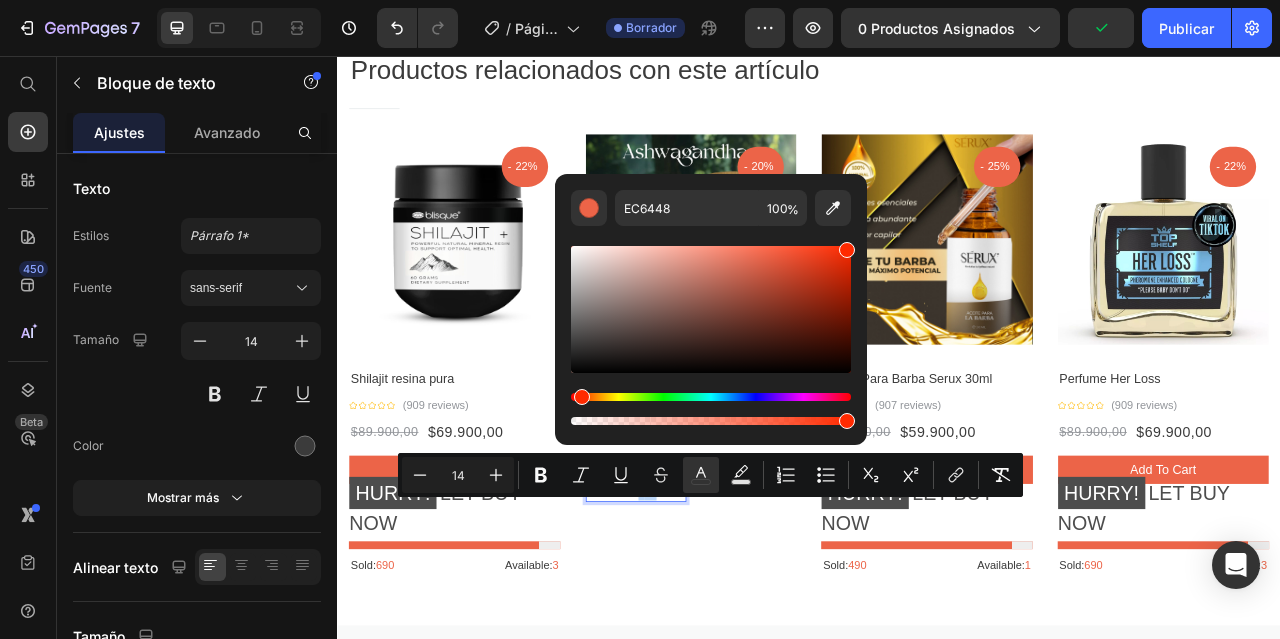 type on "FF2A00" 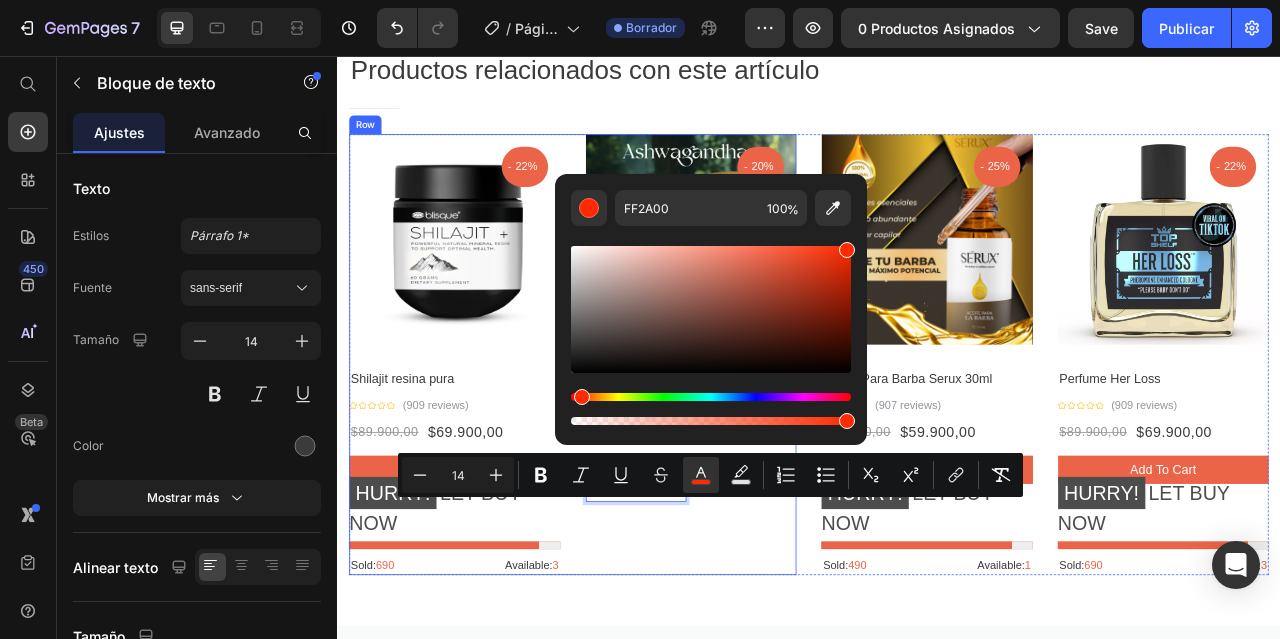 click on "- 20% Product Tag Product Images Row Ashwagandha Product Title
Icon
Icon
Icon
Icon
Icon Icon List Hoz (500 reviews) Text block Row $99.900,00 Product Price $79.900,00 Product Price Row Agregar al carrito Product Cart Button Vendidos:  690 Text block   0 Available:  3 Text block Row Product" at bounding box center (787, 436) 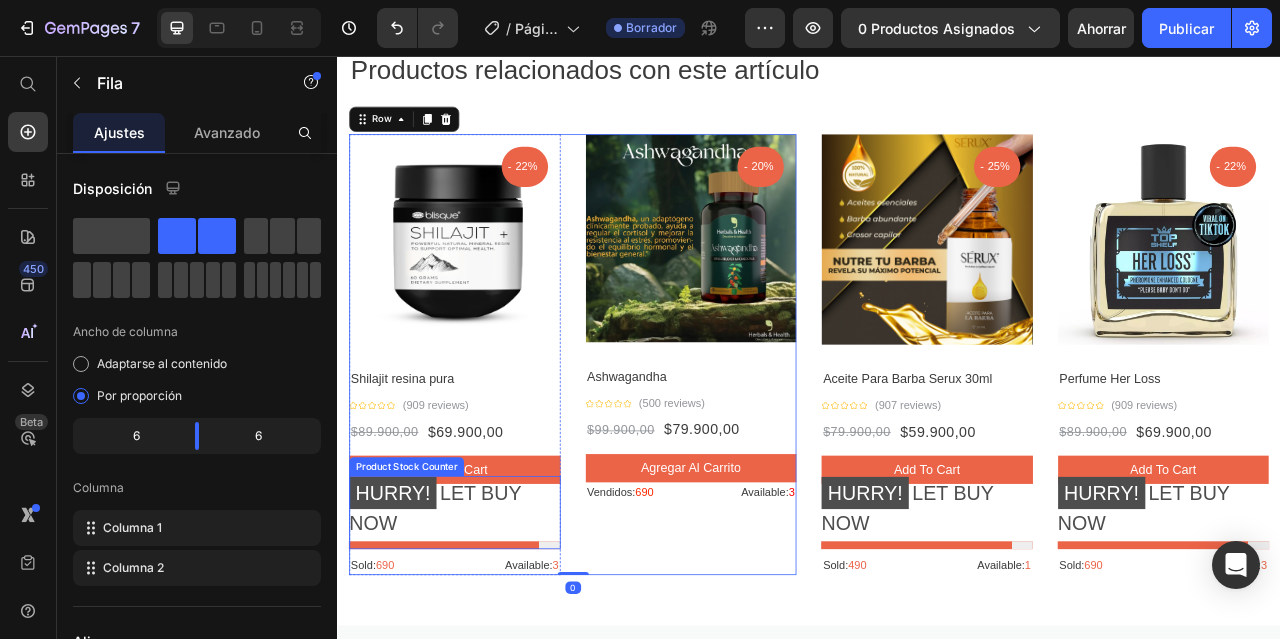 click on "HURRY!  LET BUY NOW" at bounding box center [486, 627] 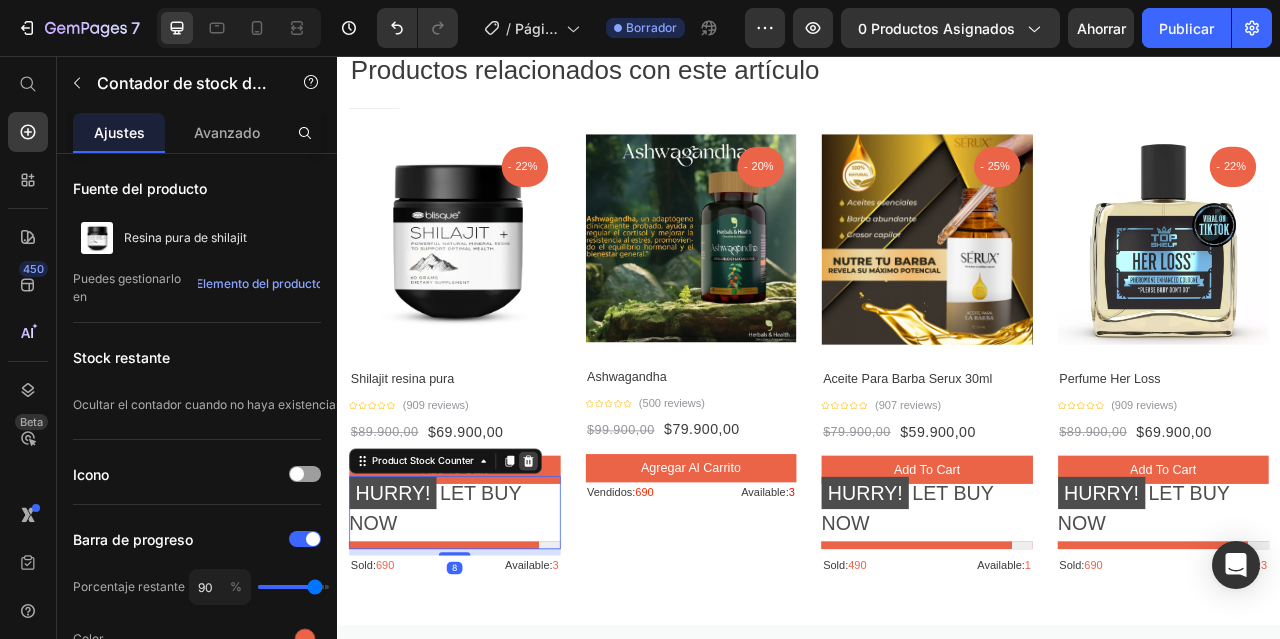 click 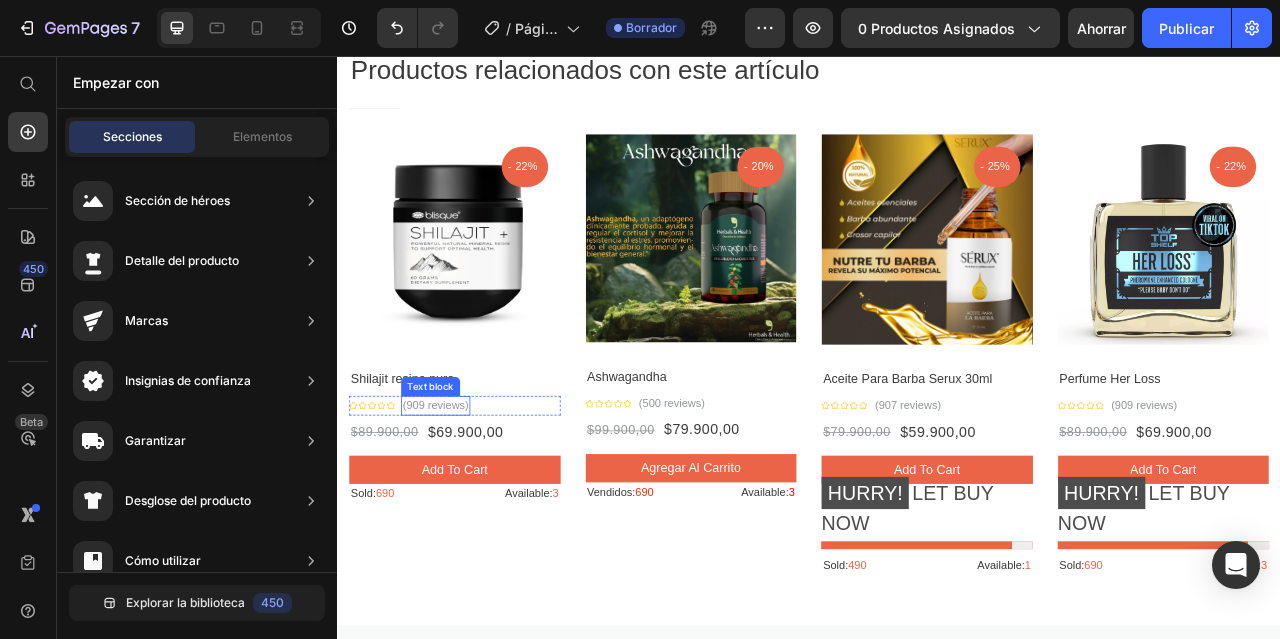 click on "(909 reviews)" at bounding box center [462, 500] 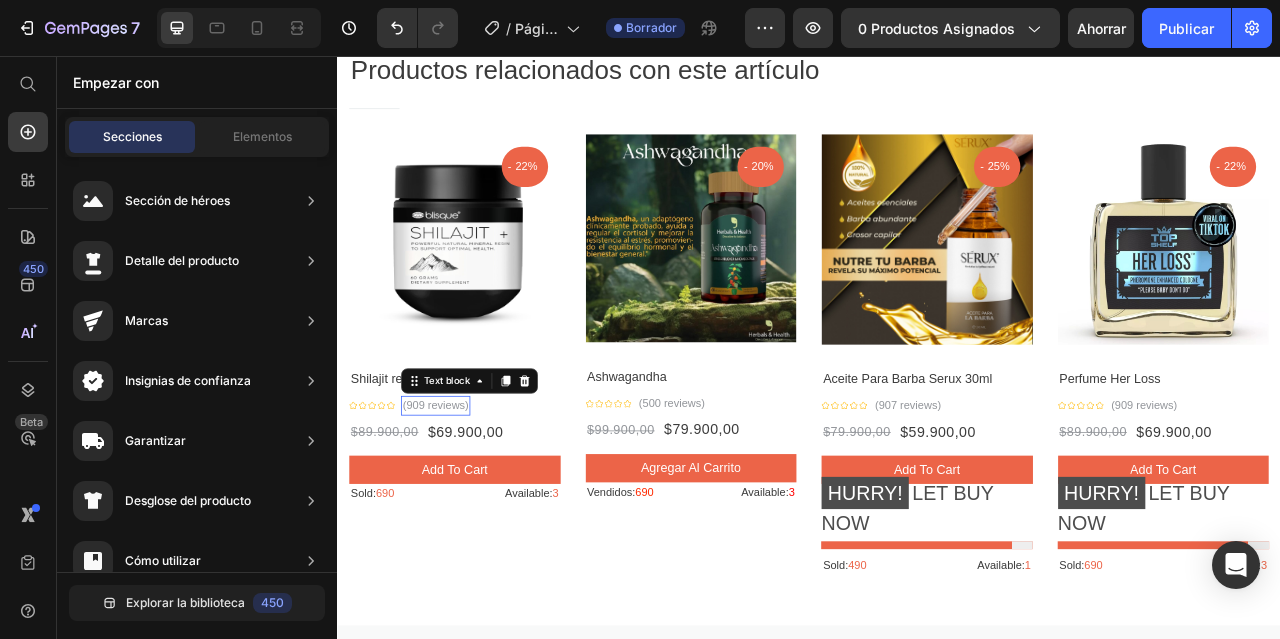 click on "(909 reviews)" at bounding box center (462, 500) 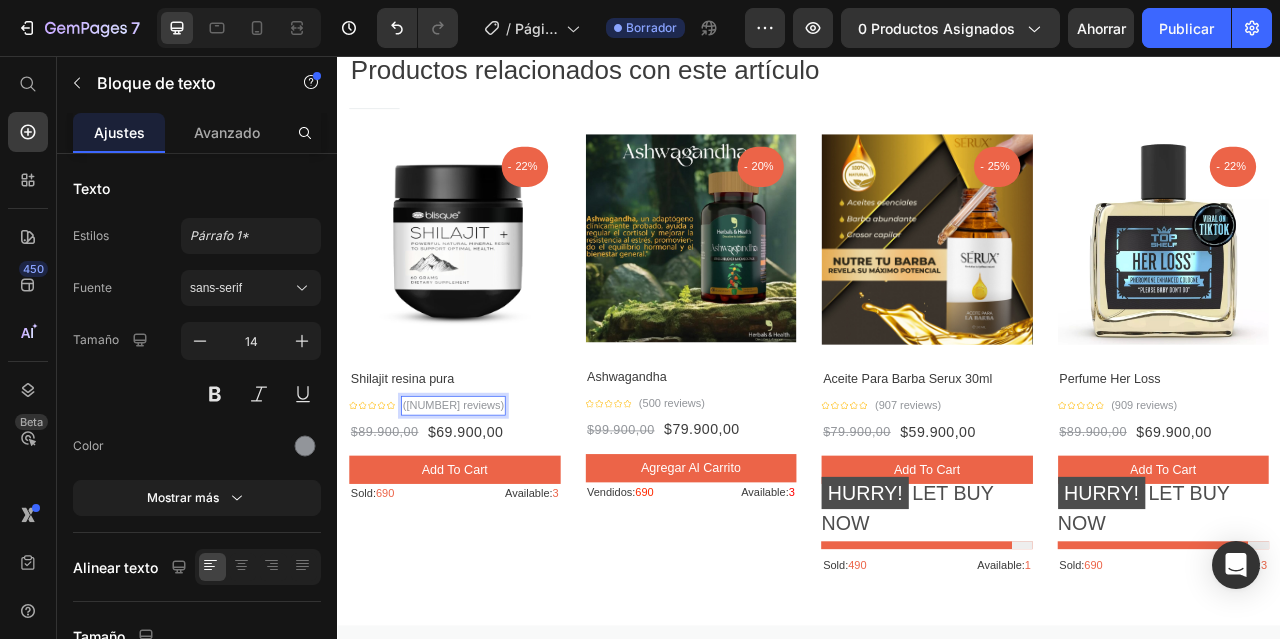 click on "(2311 reviews)" at bounding box center [484, 500] 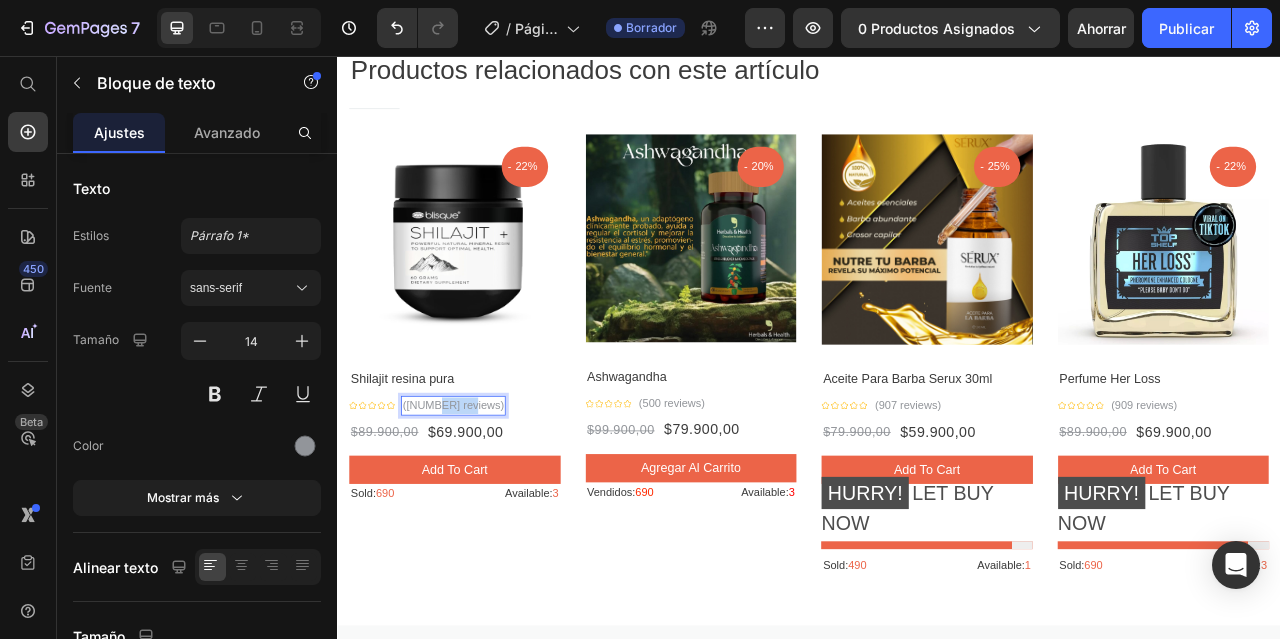 click on "(2311 reviews)" at bounding box center [484, 500] 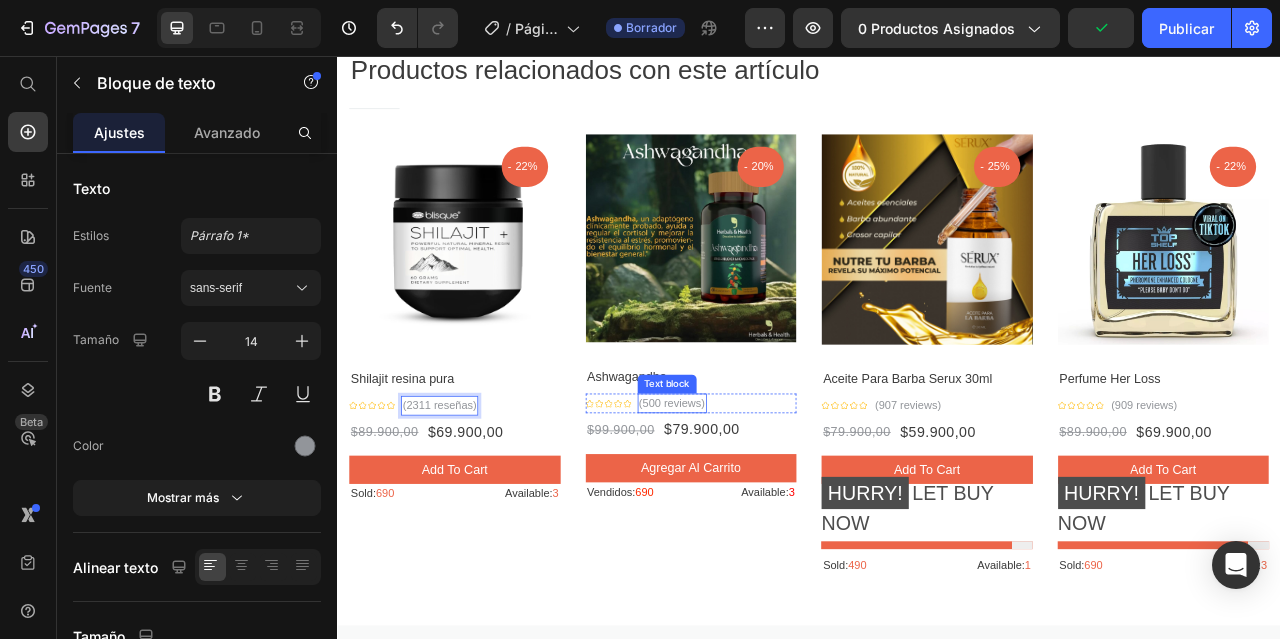 click on "(500 reviews)" at bounding box center (763, 497) 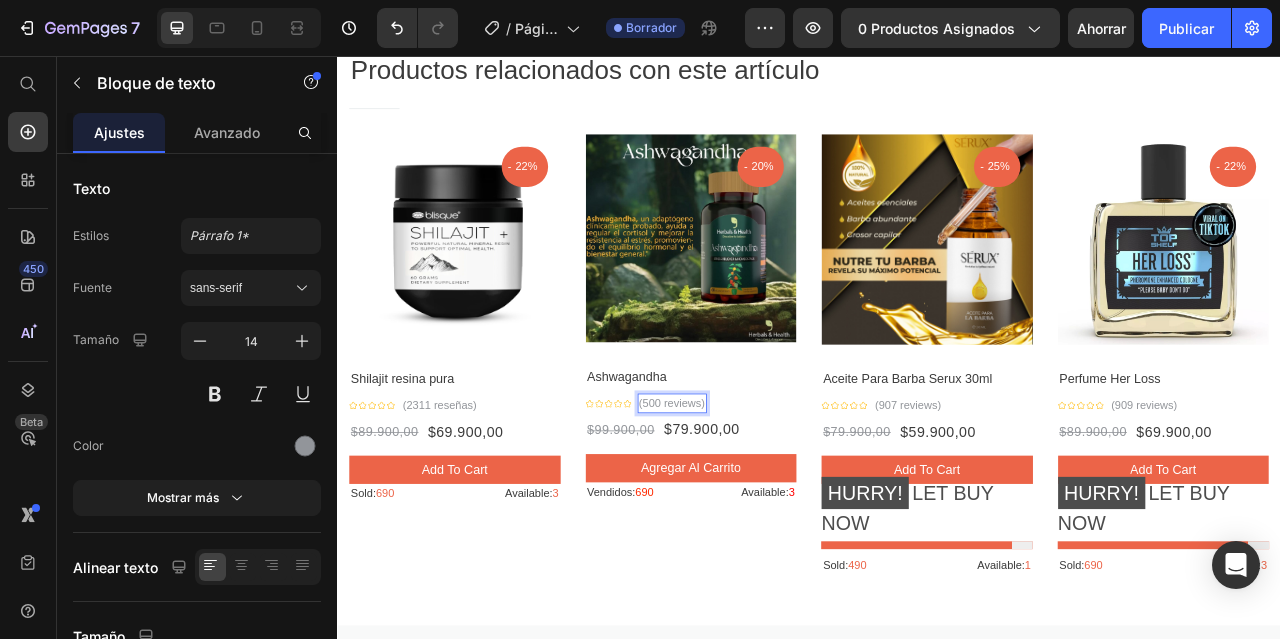 click on "(500 reviews)" at bounding box center (763, 497) 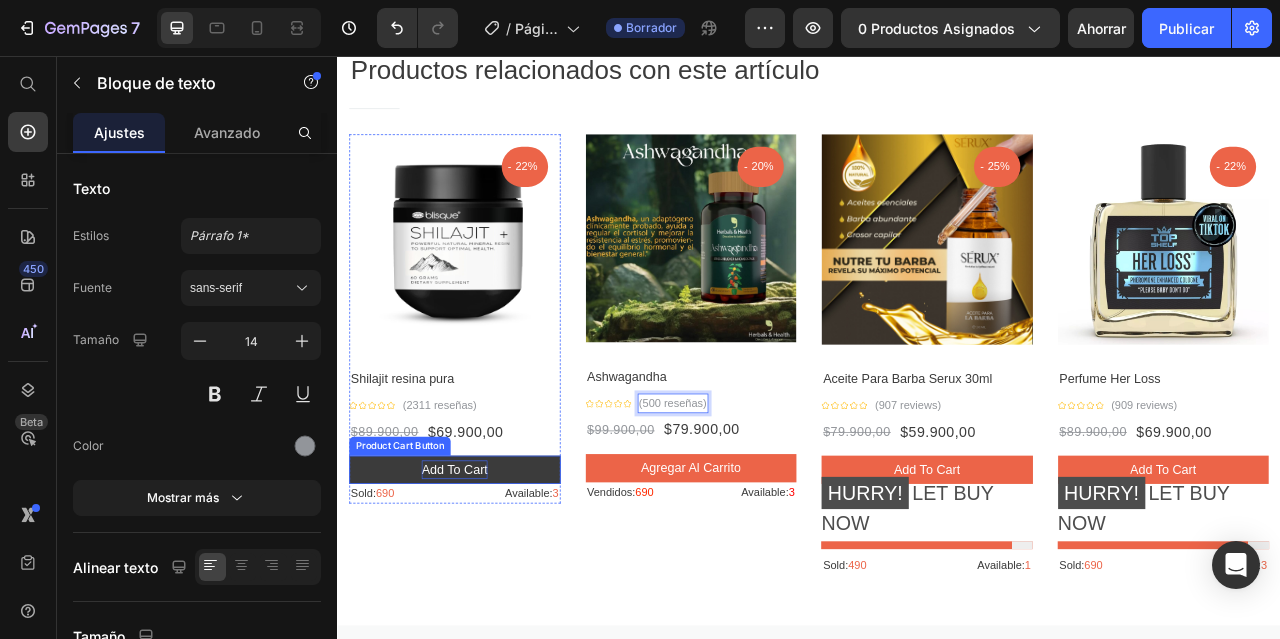 click on "add to cart" at bounding box center [486, 582] 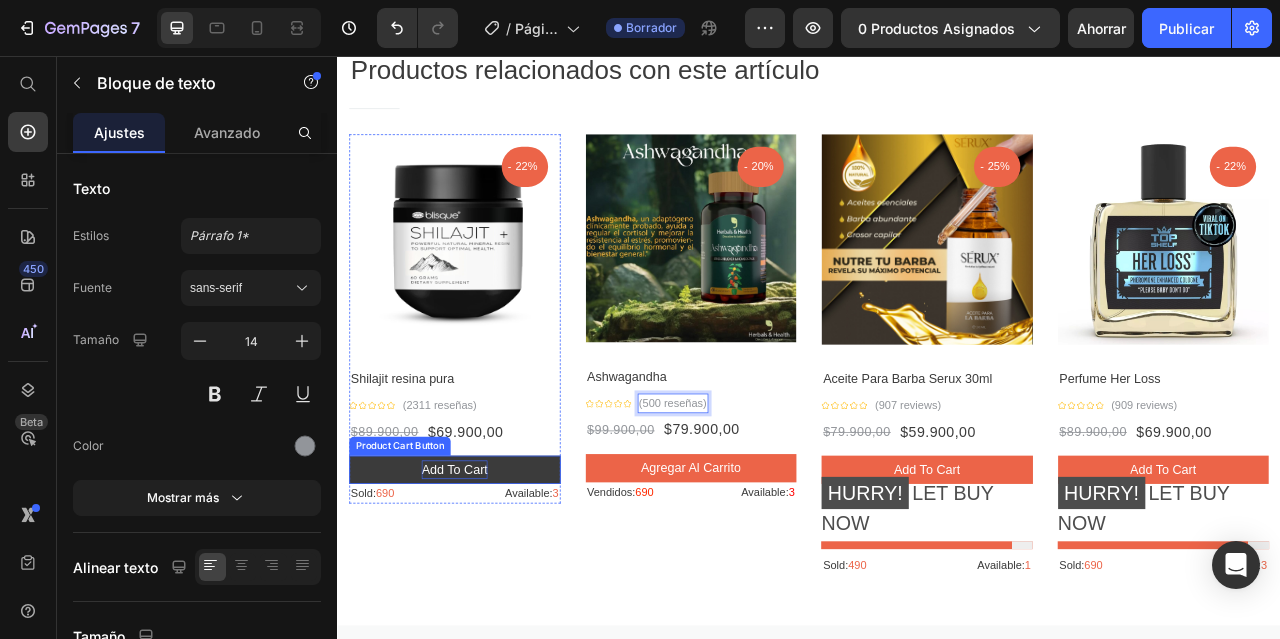 click on "add to cart" at bounding box center (486, 582) 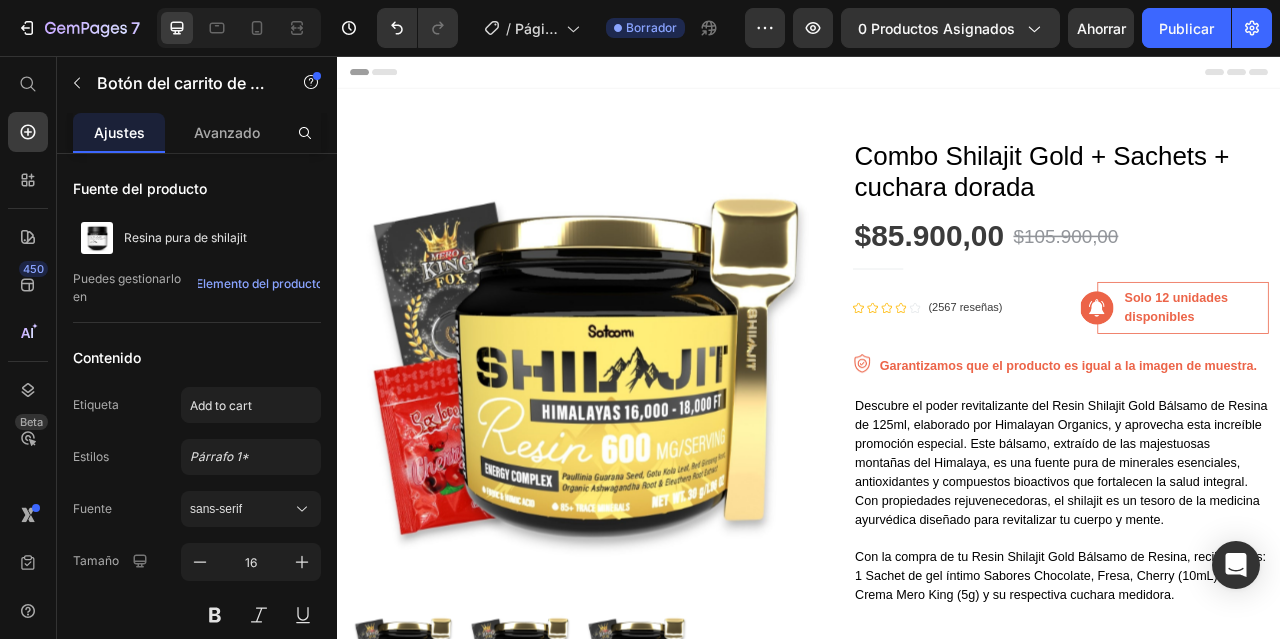 scroll, scrollTop: 2000, scrollLeft: 0, axis: vertical 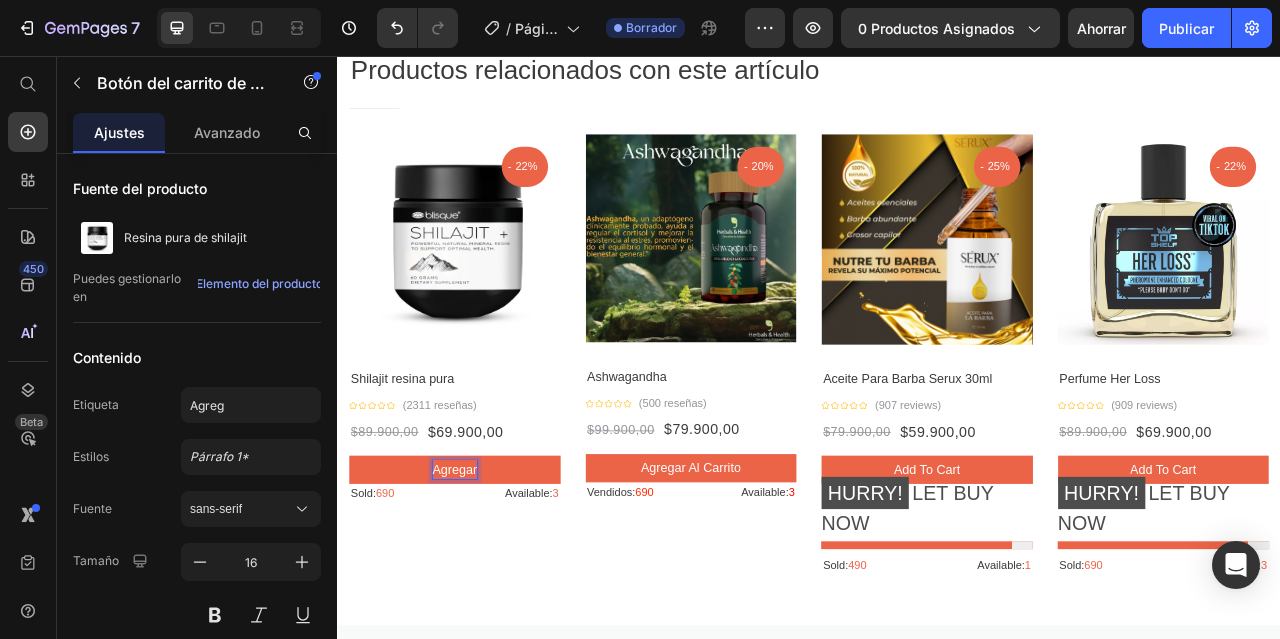click on "Agregar" at bounding box center [486, 582] 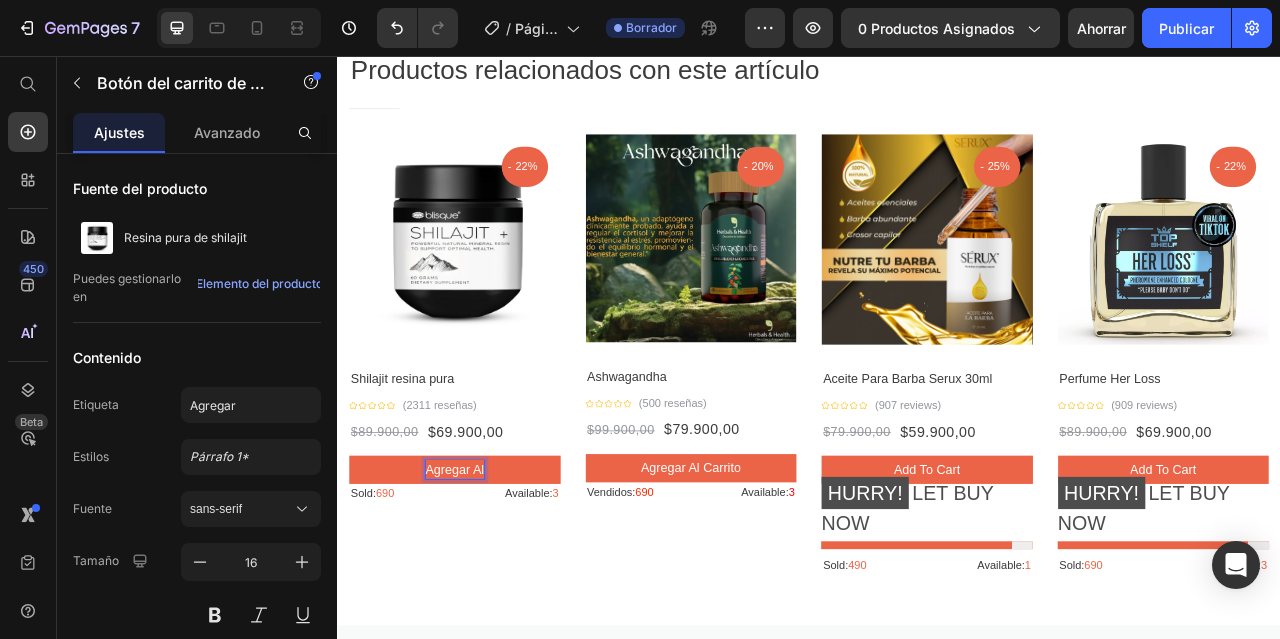 click on "Agregar al" at bounding box center (486, 582) 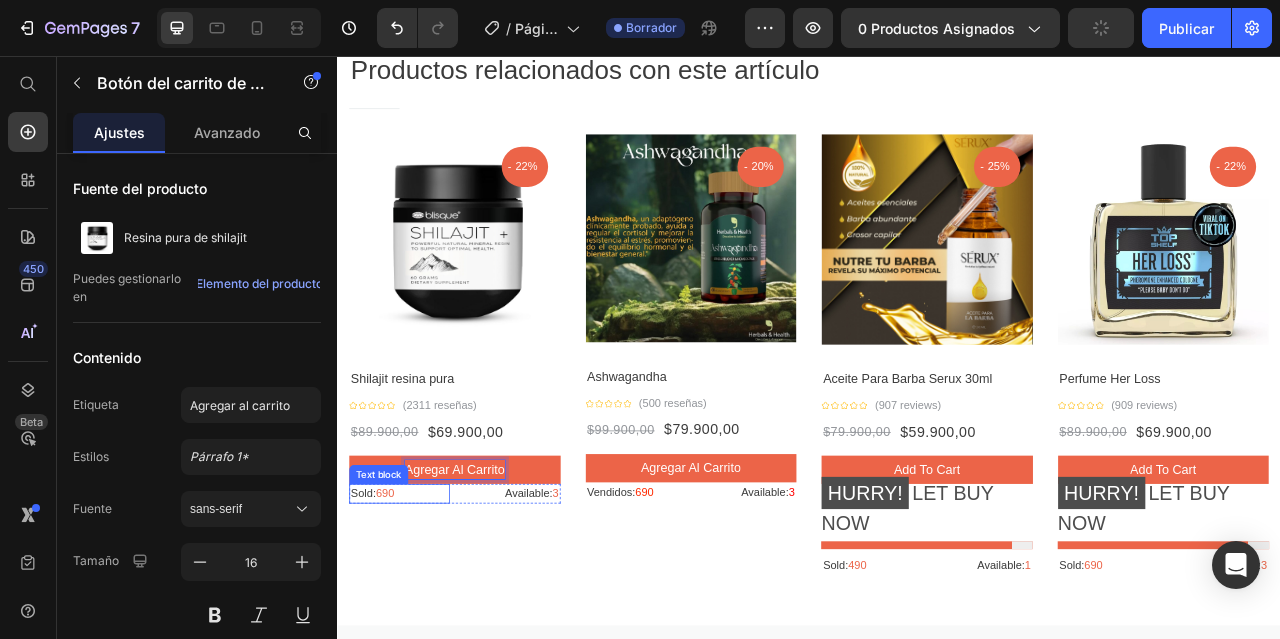 click on "690" at bounding box center [397, 612] 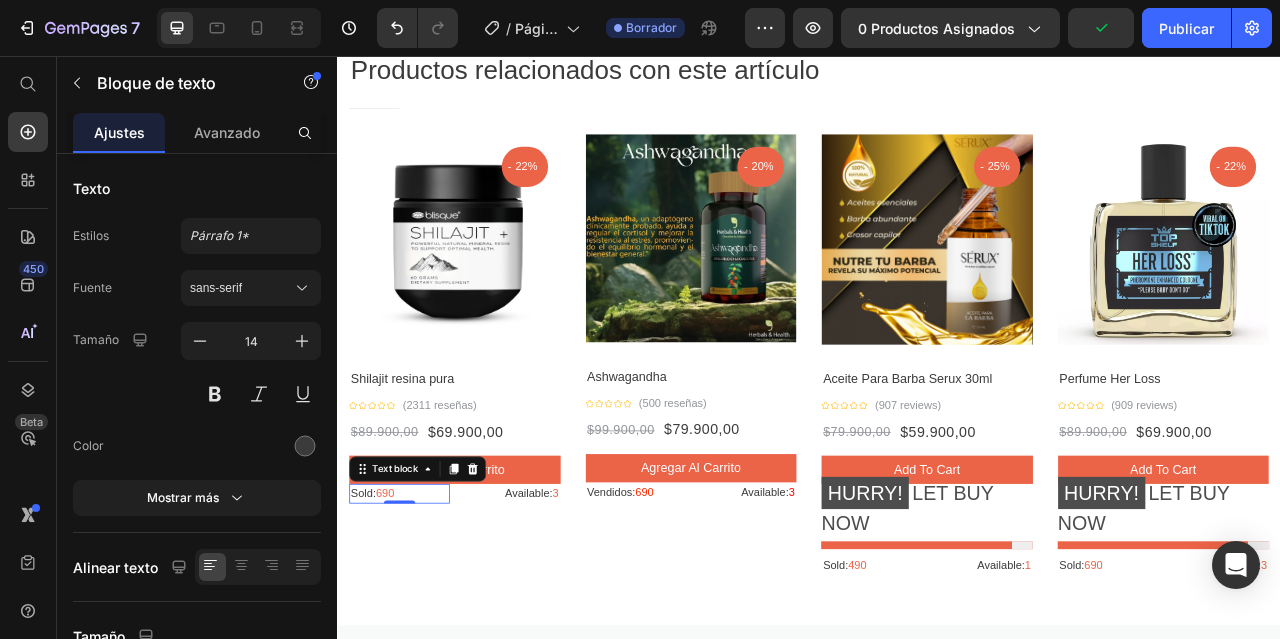 click on "690" at bounding box center [397, 612] 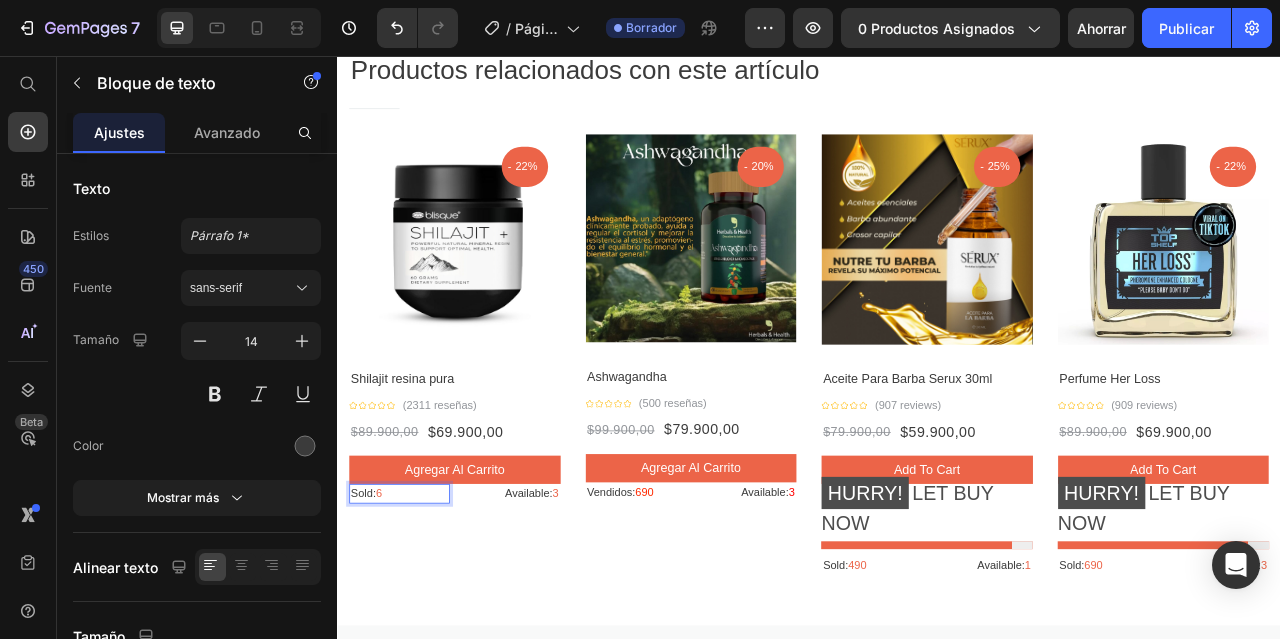 scroll, scrollTop: 63, scrollLeft: 0, axis: vertical 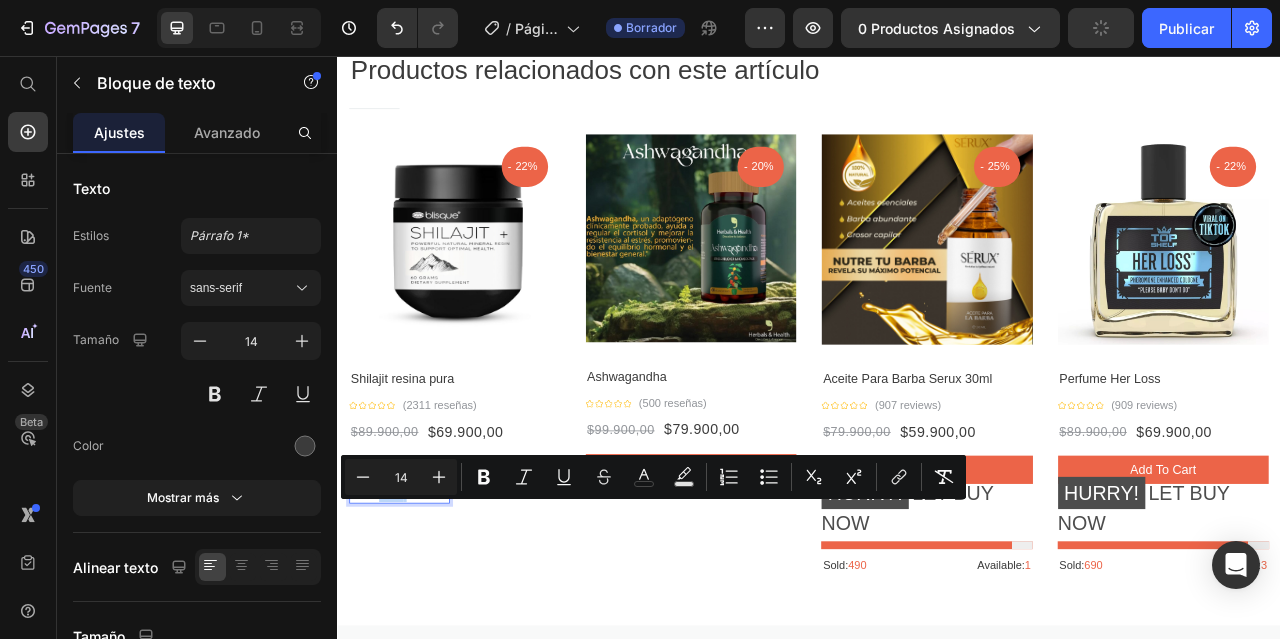 drag, startPoint x: 433, startPoint y: 626, endPoint x: 387, endPoint y: 628, distance: 46.043457 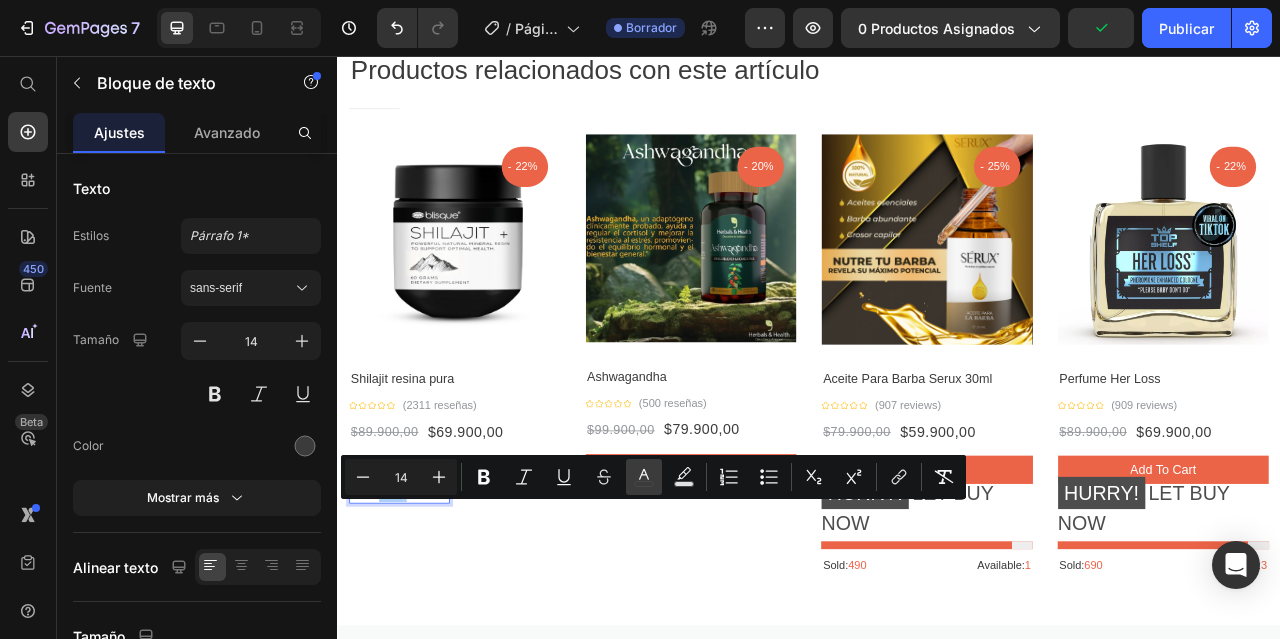 click 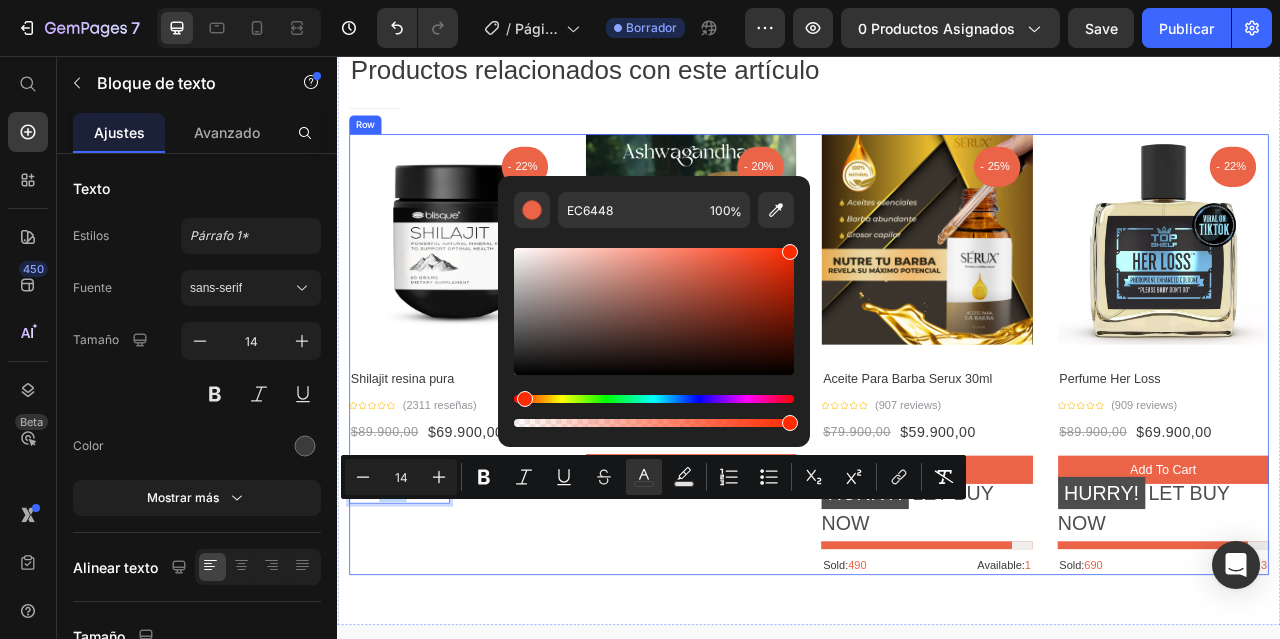 drag, startPoint x: 1049, startPoint y: 321, endPoint x: 922, endPoint y: 185, distance: 186.07794 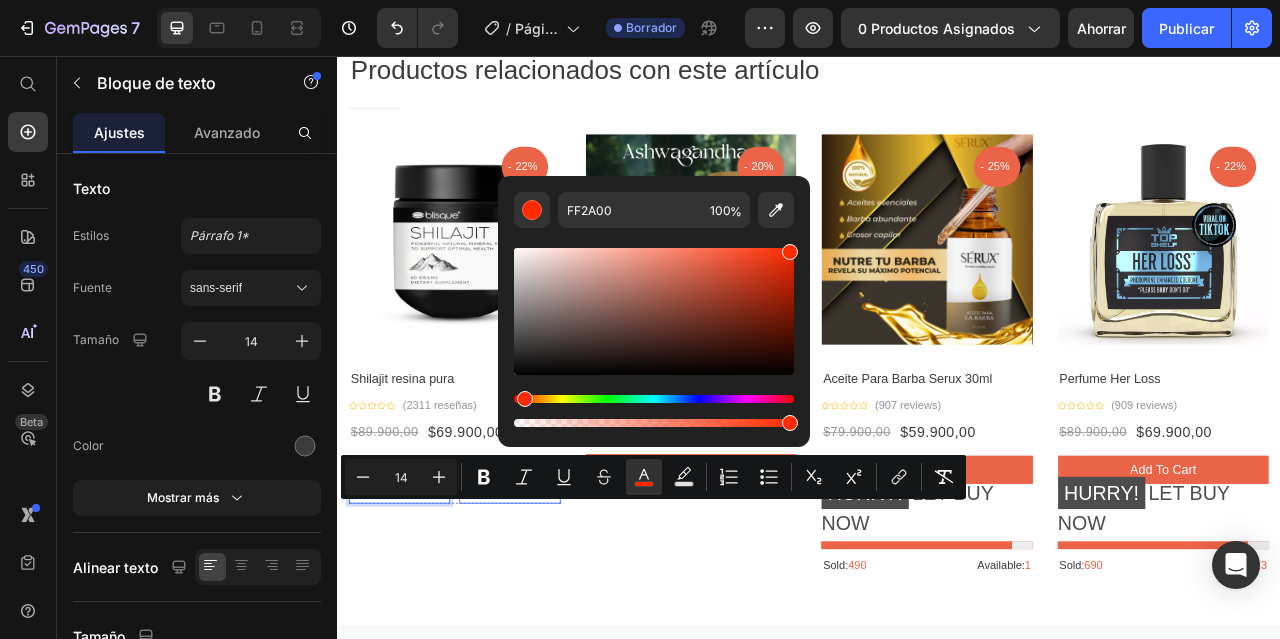 click on "Available:  3" at bounding box center [556, 612] 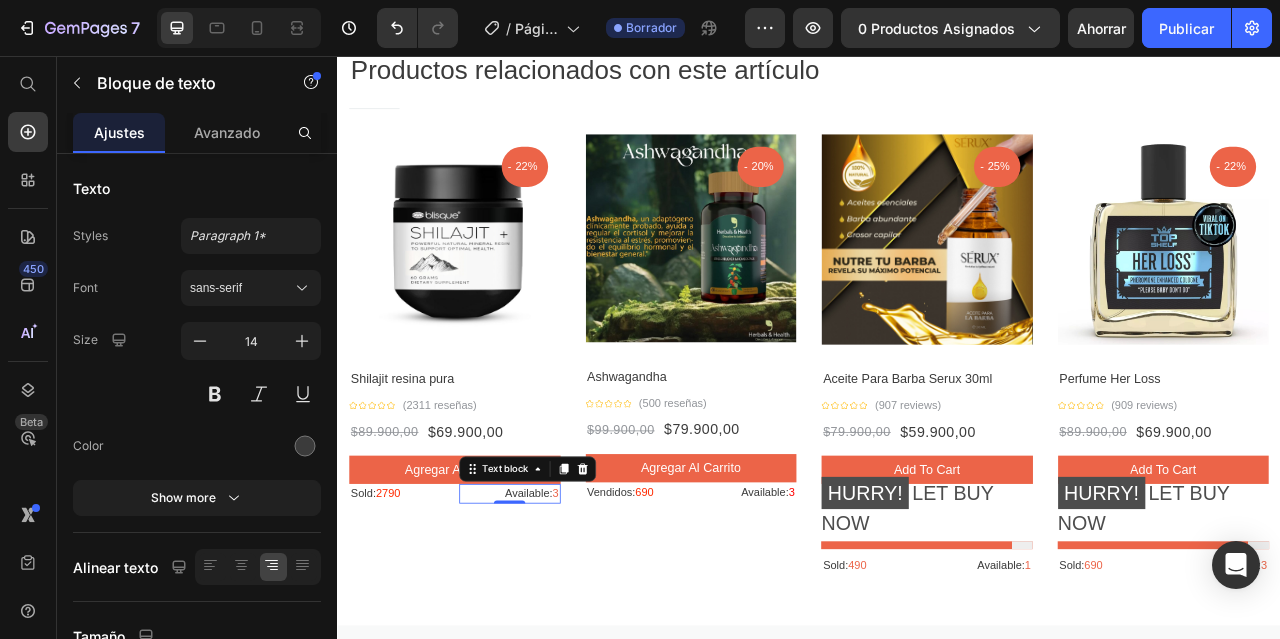scroll, scrollTop: 0, scrollLeft: 0, axis: both 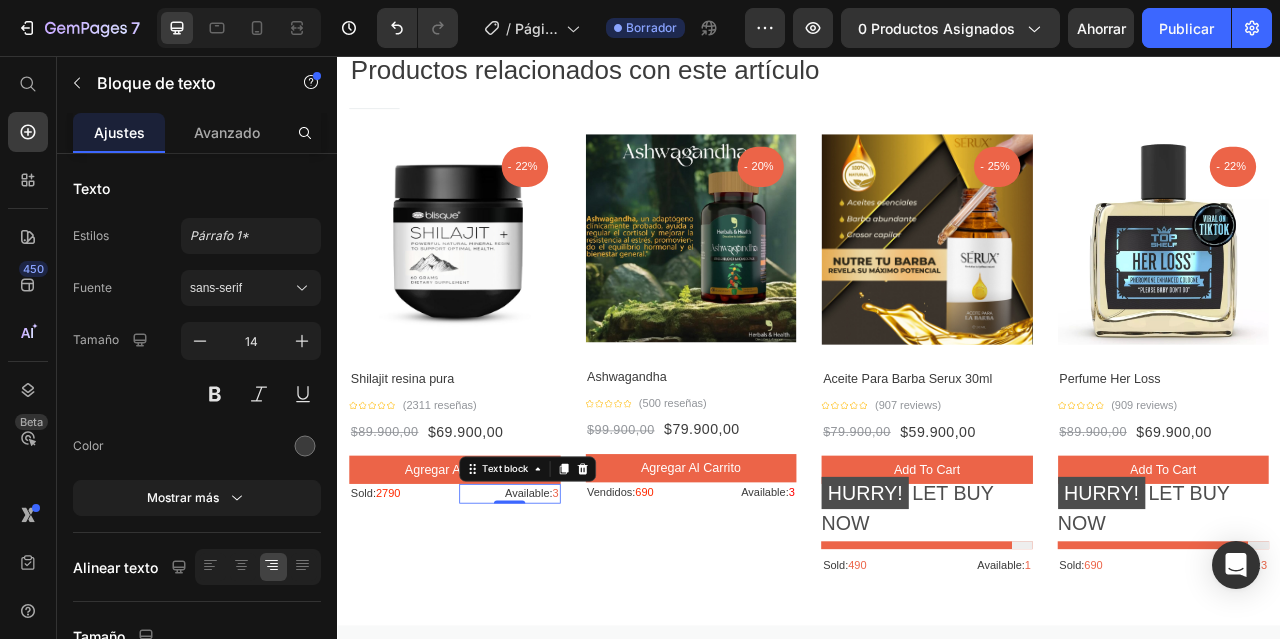 click on "3" at bounding box center [615, 612] 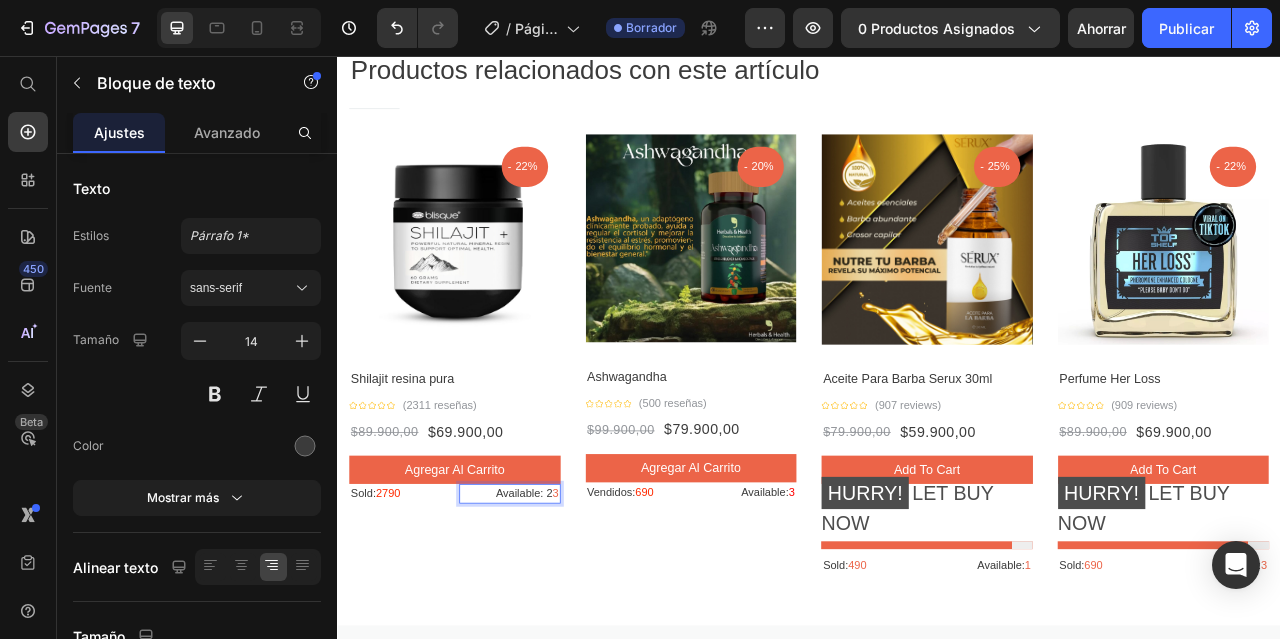 click on "3" at bounding box center [615, 612] 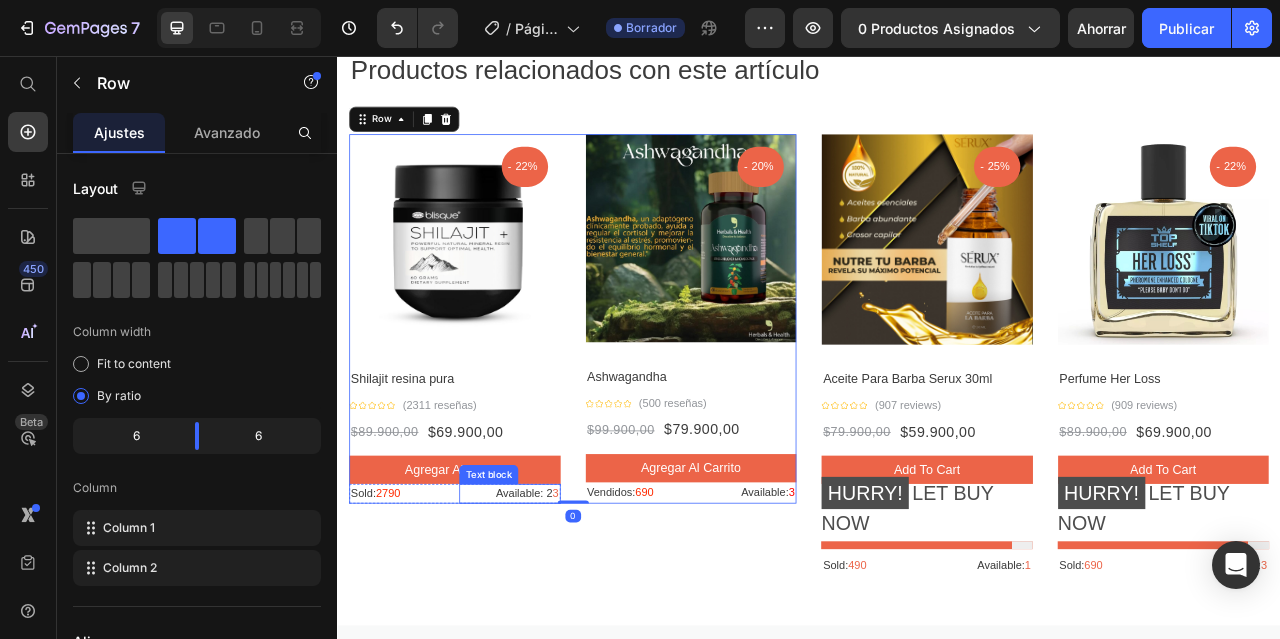 click on "Available: 2 3" at bounding box center [556, 612] 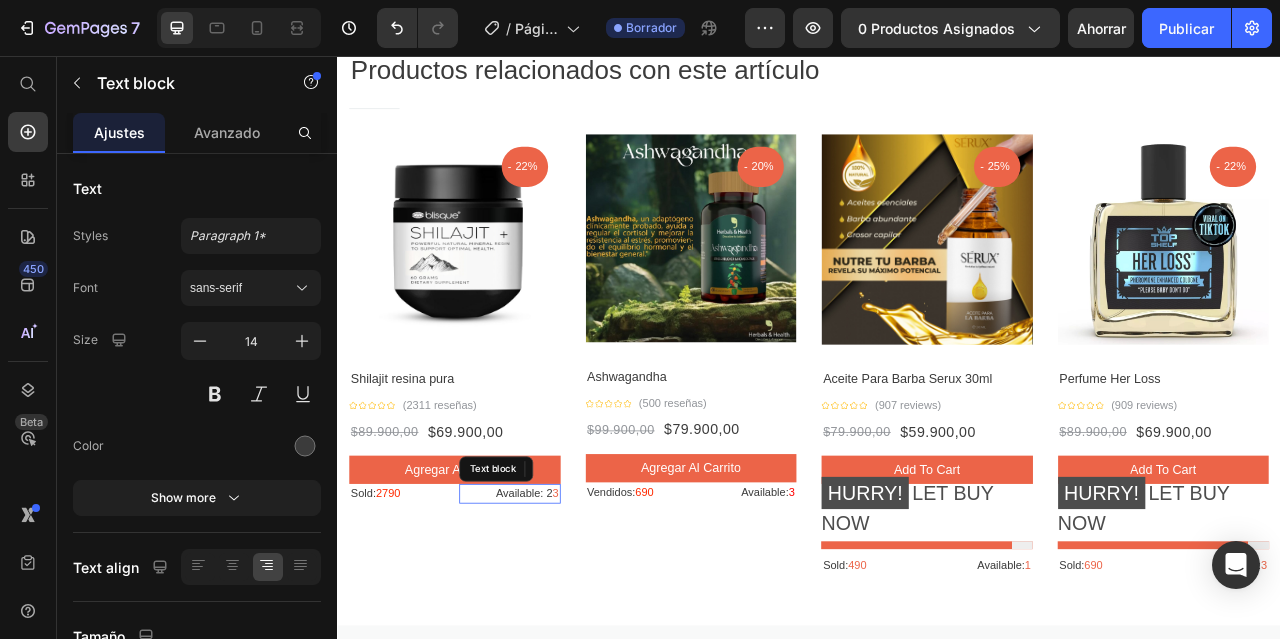 click on "Available: 2 3" at bounding box center [556, 612] 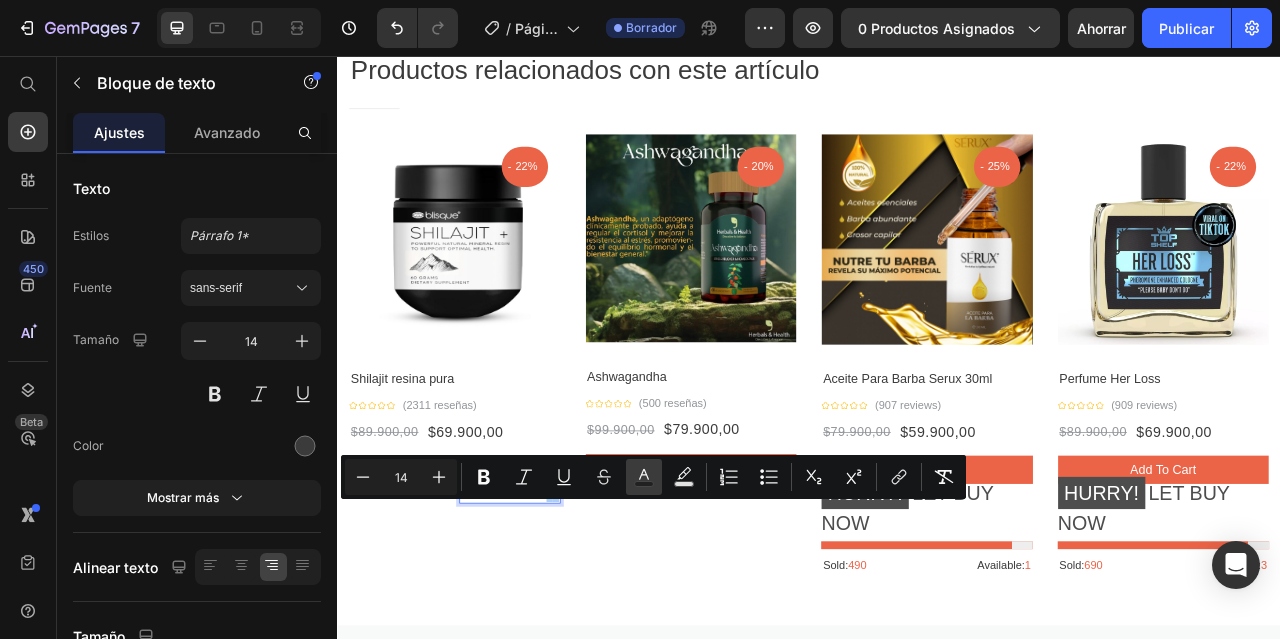 click on "Text Color" at bounding box center (644, 477) 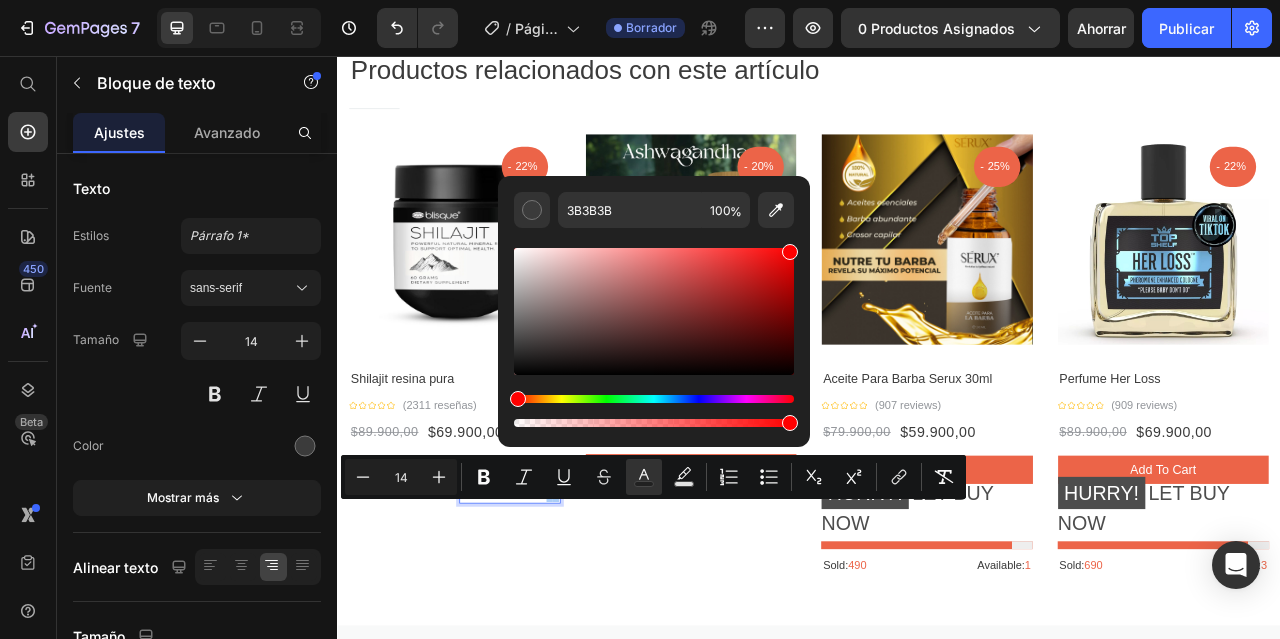 drag, startPoint x: 514, startPoint y: 349, endPoint x: 801, endPoint y: 236, distance: 308.4445 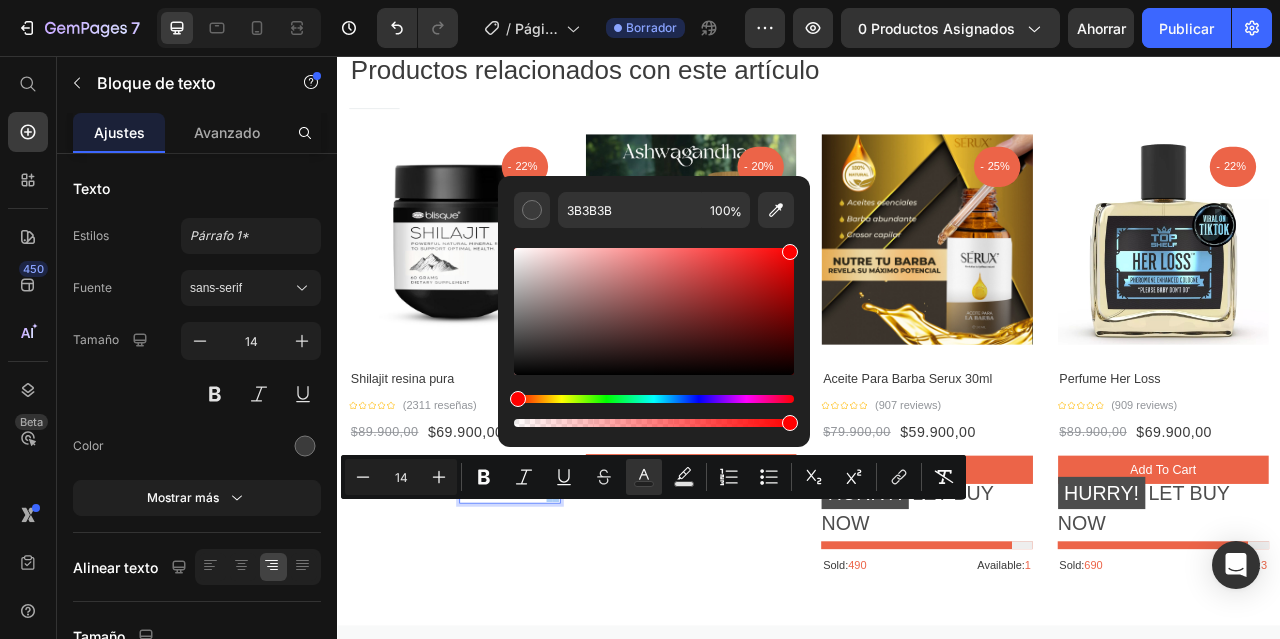 click on "3B3B3B 100 %" at bounding box center (654, 303) 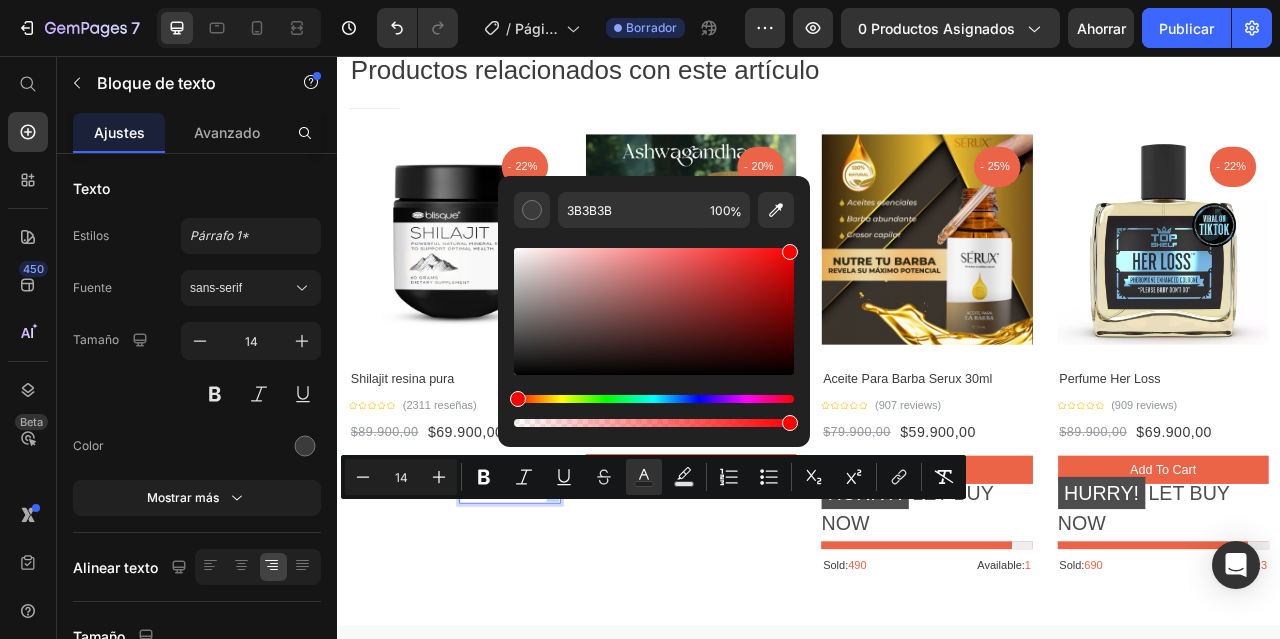 type on "FF0000" 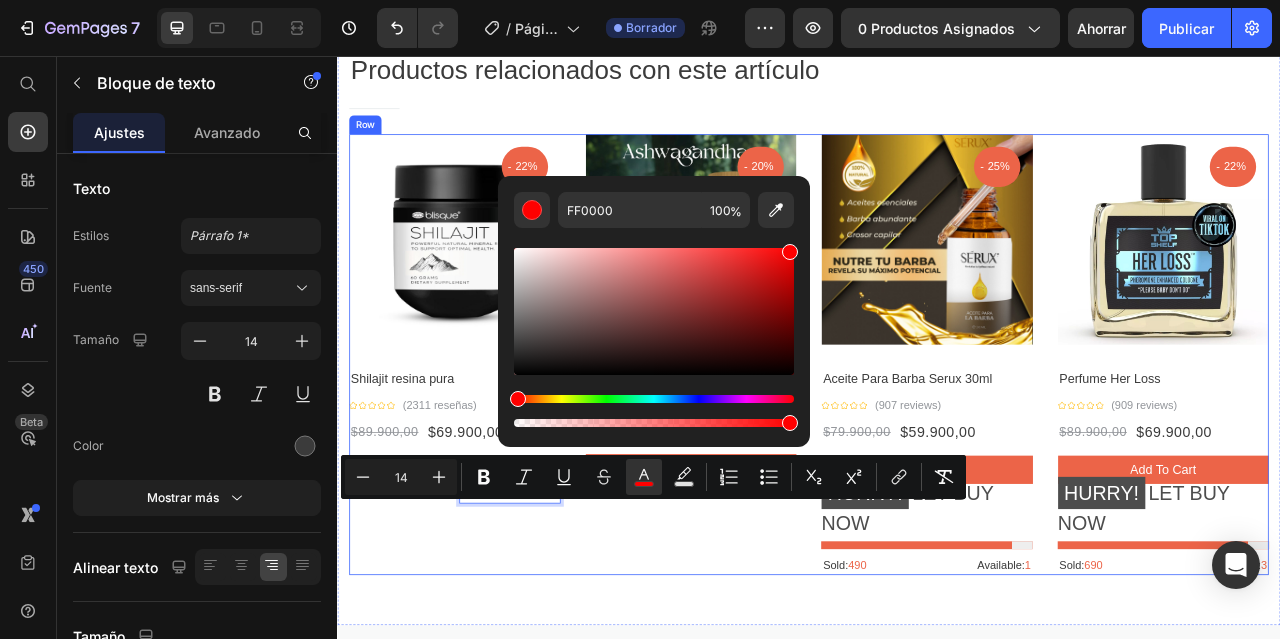 click on "- 22% Product Tag Product Images Row Shilajit resina pura Product Title
Icon
Icon
Icon
Icon
Icon Icon List Hoz (2311 reseñas) Text block Row $89.900,00 Product Price $69.900,00 Product Price Row Agregar al carrito Product Cart Button Sold:  2790  Text block Available:  23 Text block   0 Row Product - 20% Product Tag Product Images Row Ashwagandha Product Title
Icon
Icon
Icon
Icon
Icon Icon List Hoz (500 reseñas) Text block Row $99.900,00 Product Price $79.900,00 Product Price Row Agregar al carrito Product Cart Button Vendidos:  690 Text block Available:  3 Text block Row Product Row" at bounding box center [636, 436] 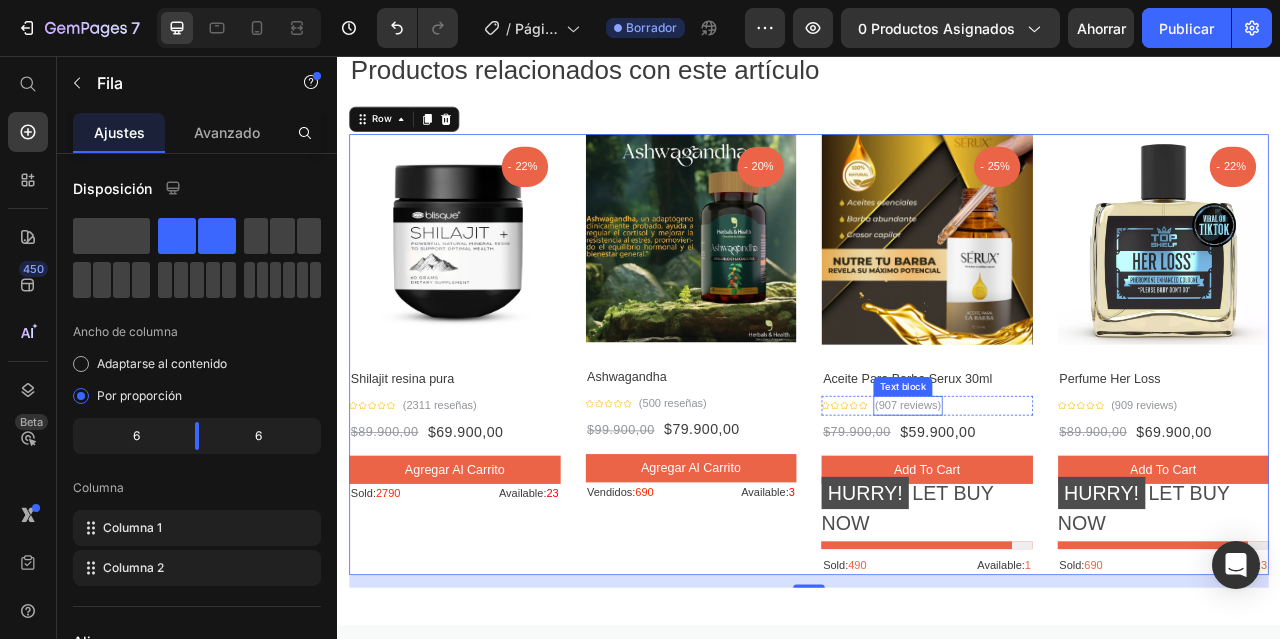 click on "(907 reviews)" at bounding box center (1063, 500) 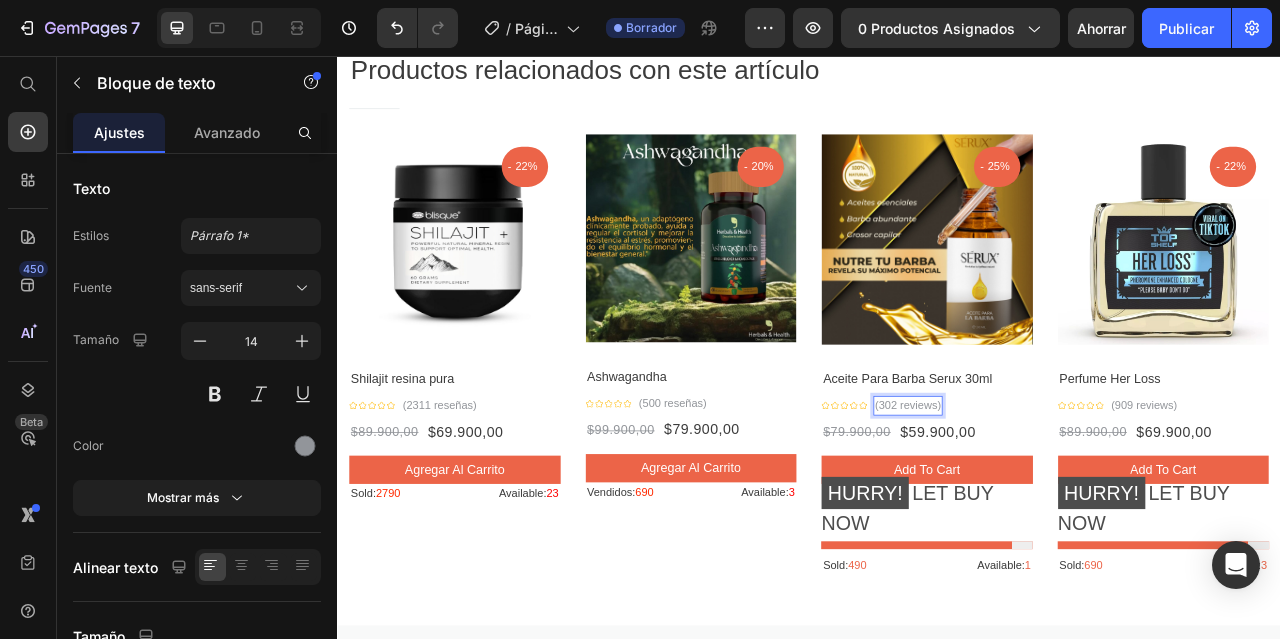 click on "(302 reviews)" at bounding box center (1063, 500) 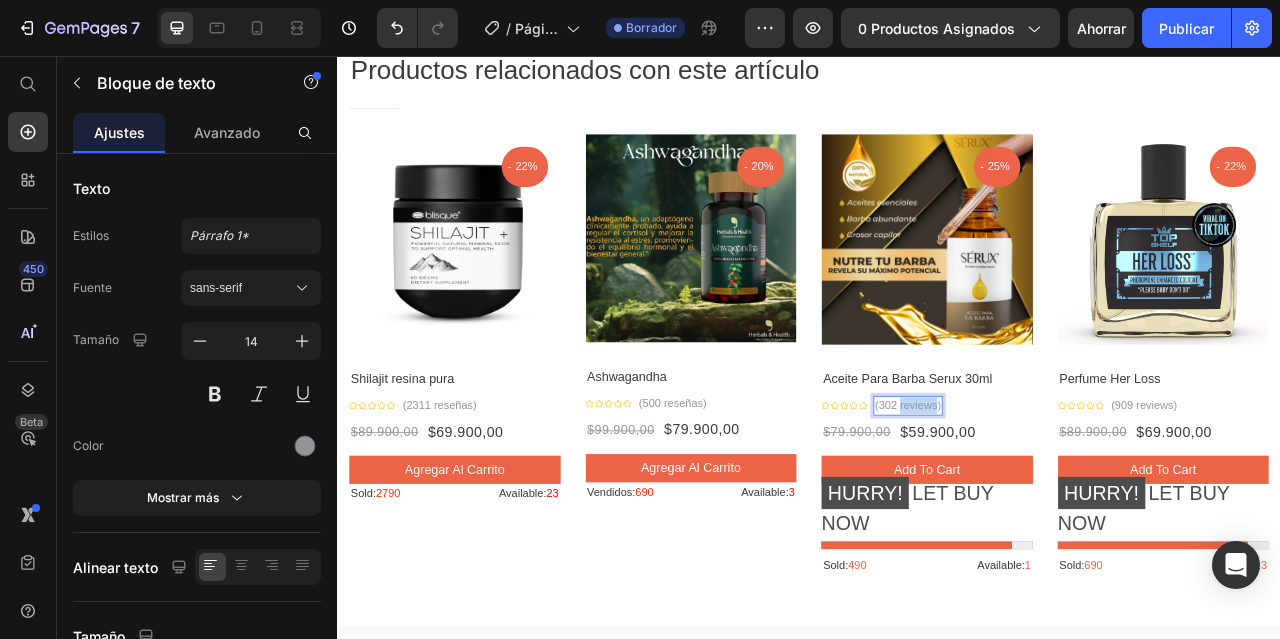click on "(302 reviews)" at bounding box center (1063, 500) 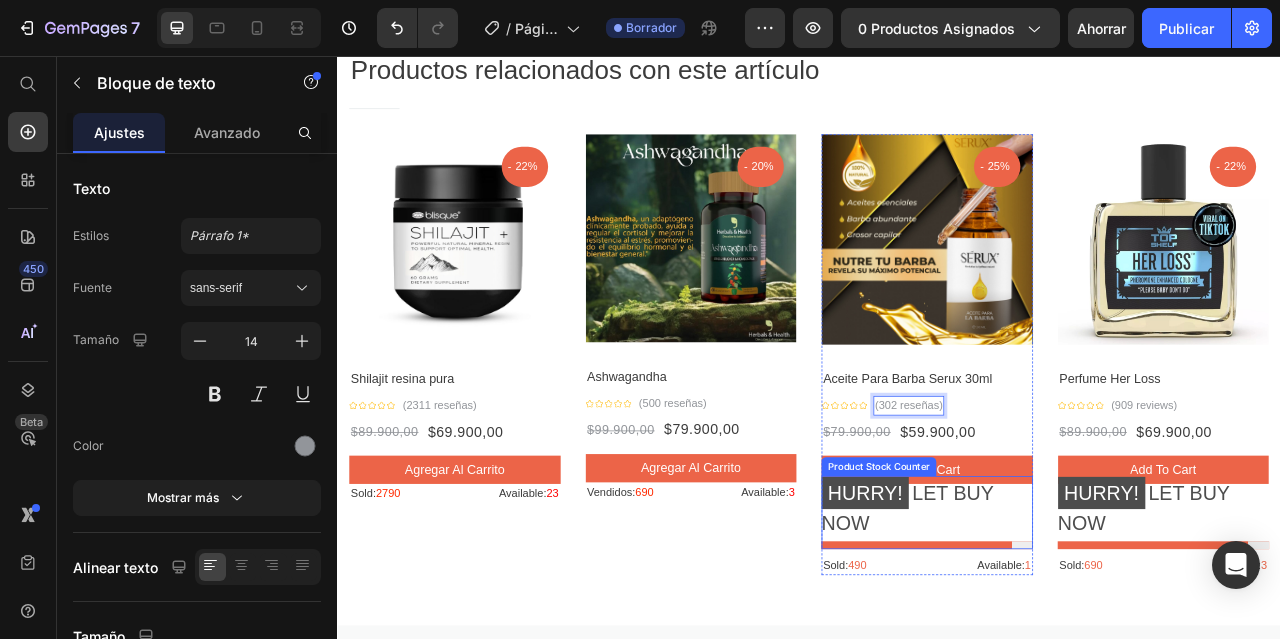 click on "HURRY!" at bounding box center (1008, 611) 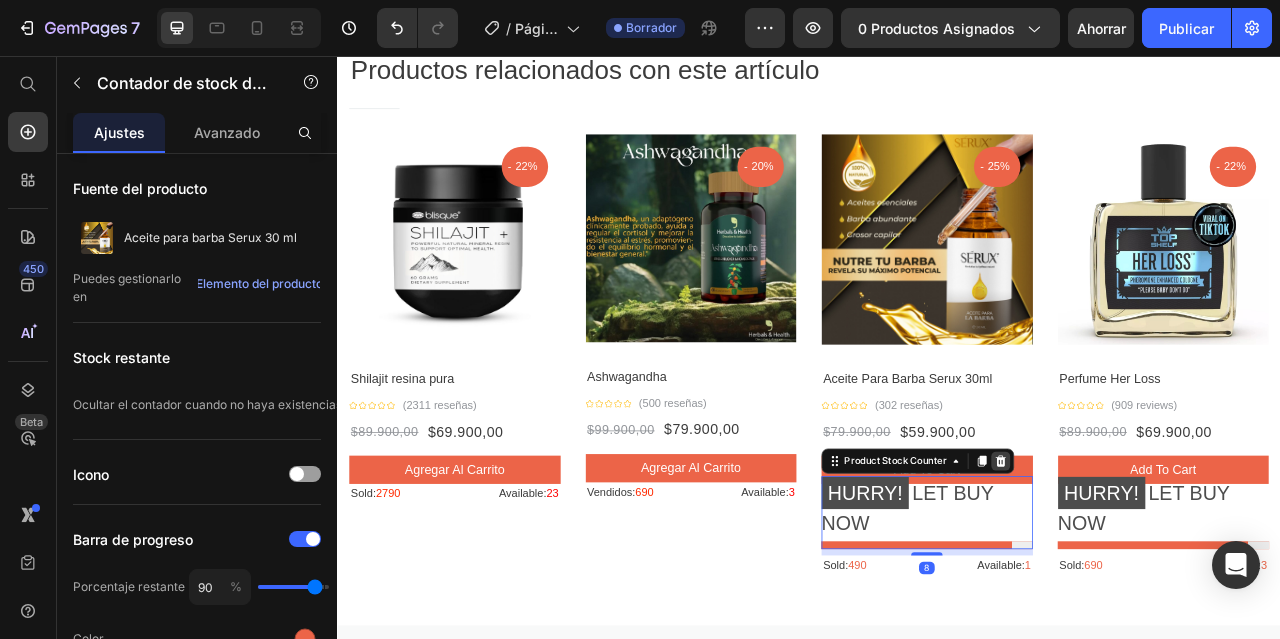 click 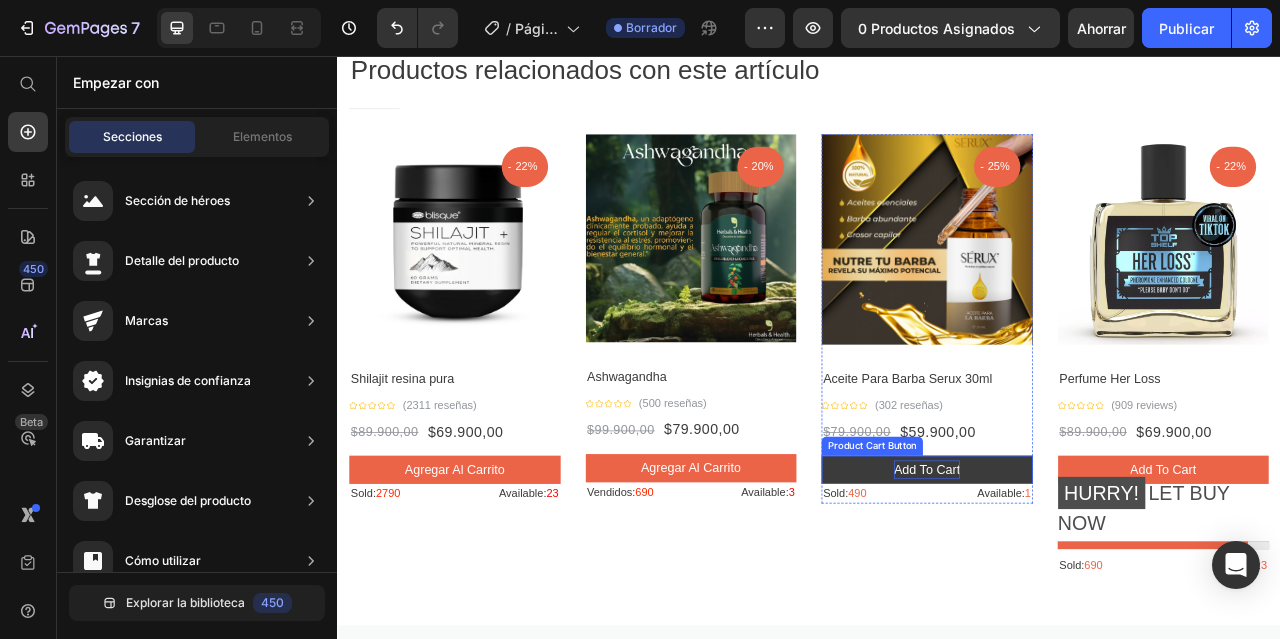 click on "add to cart" at bounding box center [1087, 582] 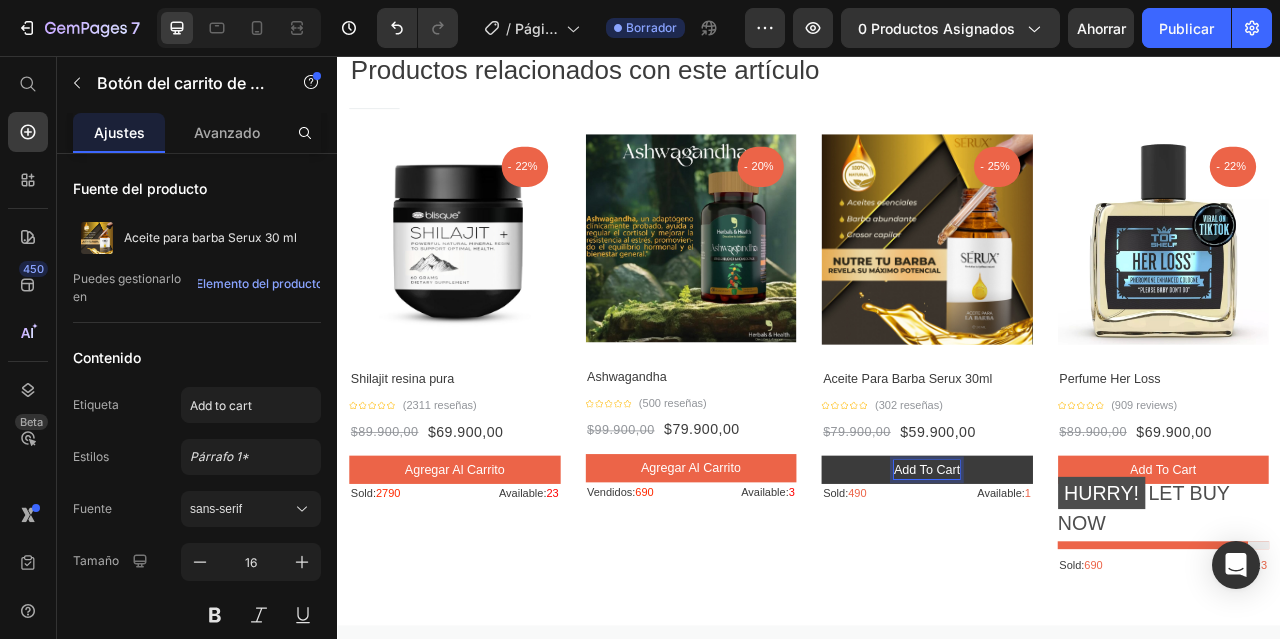 click on "add to cart" at bounding box center [1087, 582] 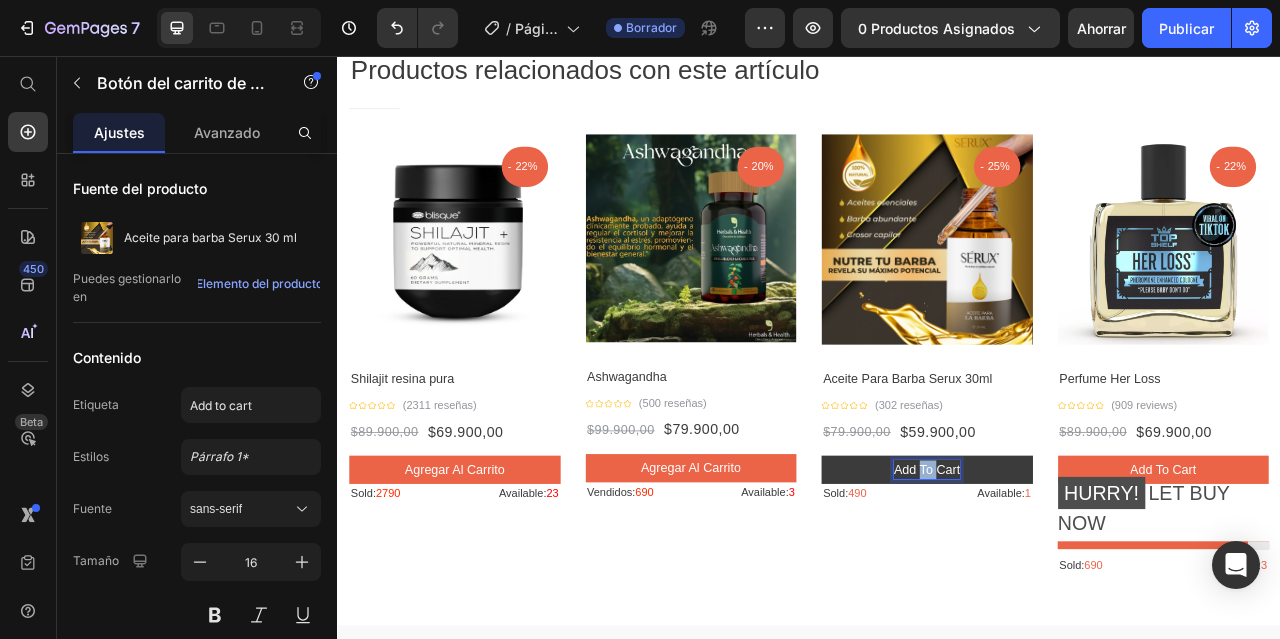 click on "add to cart" at bounding box center (1087, 582) 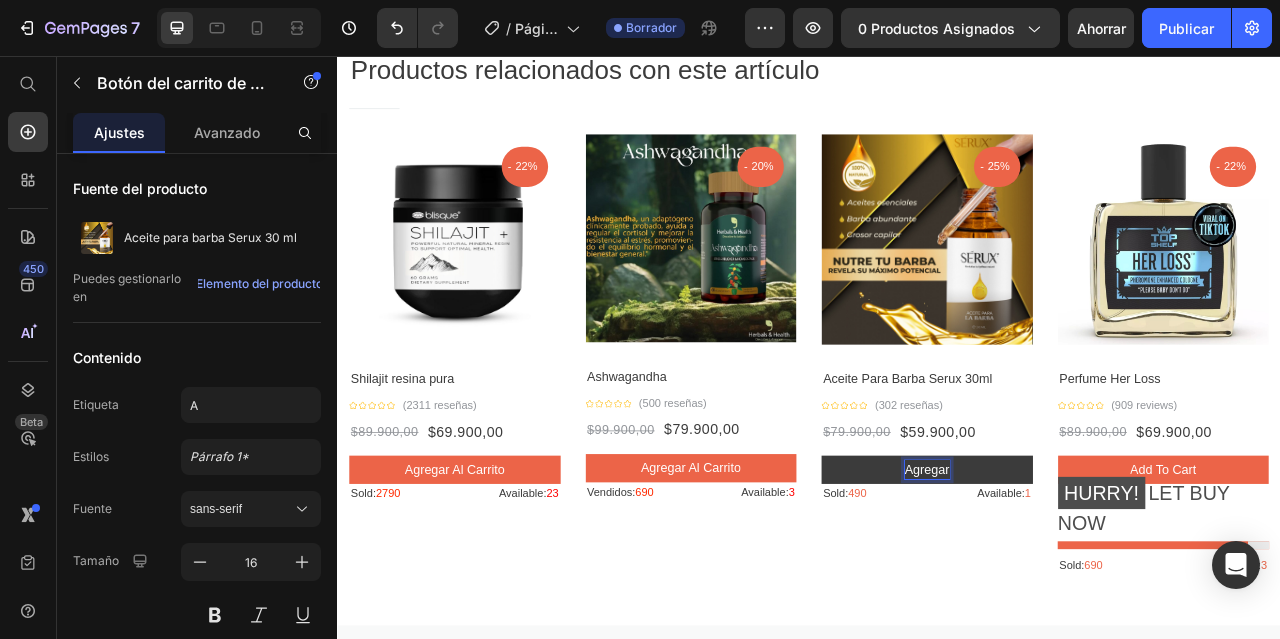 click on "Agregar" at bounding box center (1087, 582) 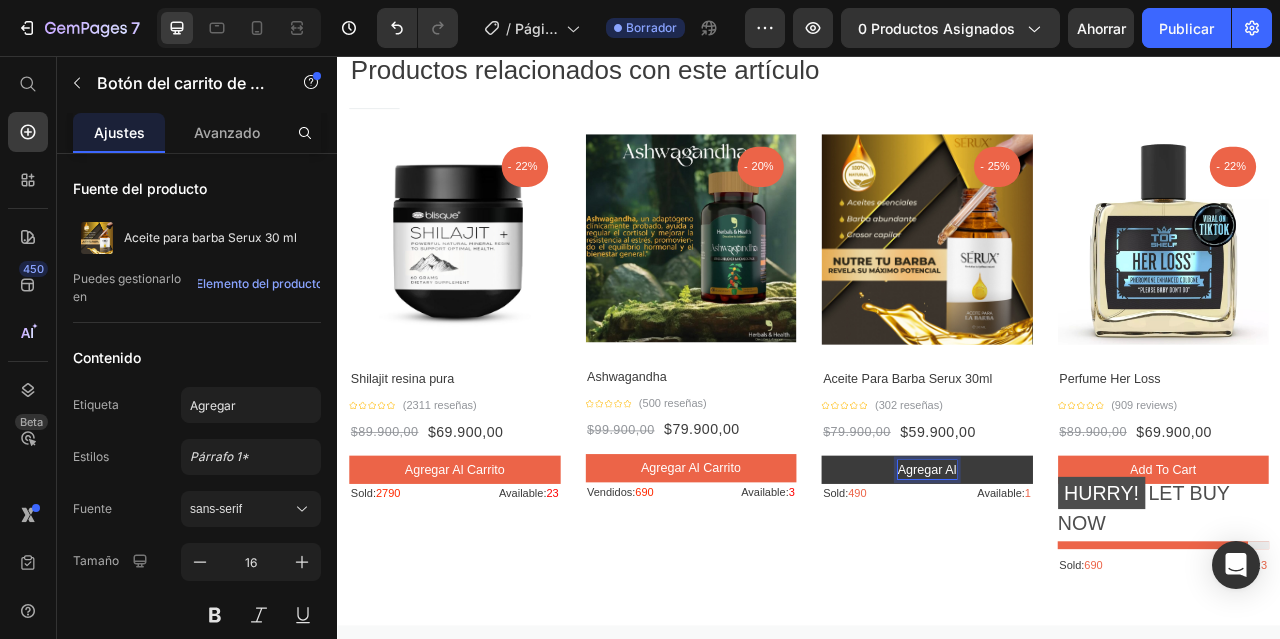 click on "Agregar al" at bounding box center [1087, 582] 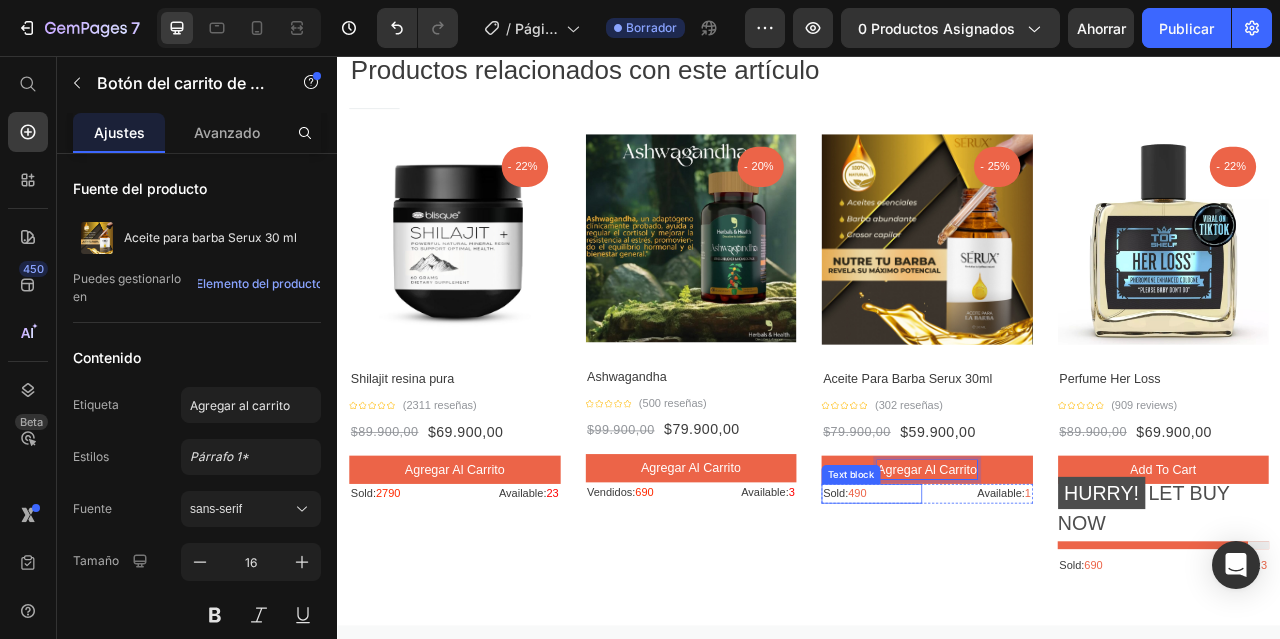click on "Sold:  490" at bounding box center [1017, 612] 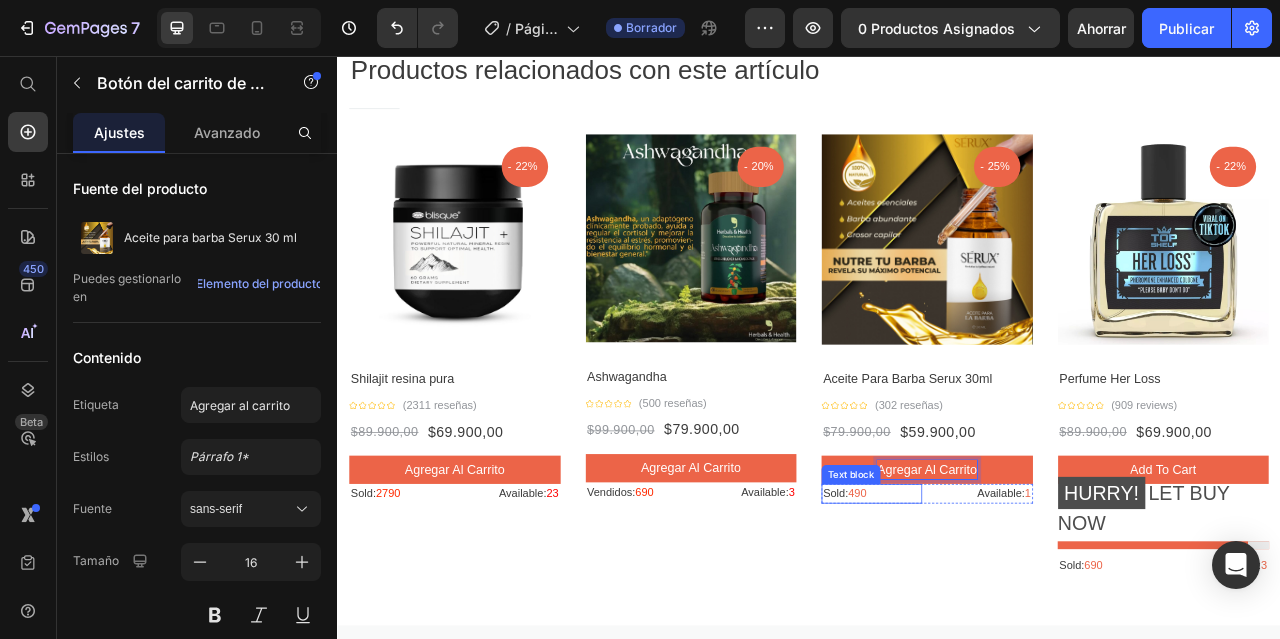 click on "Sold:  490" at bounding box center (1017, 612) 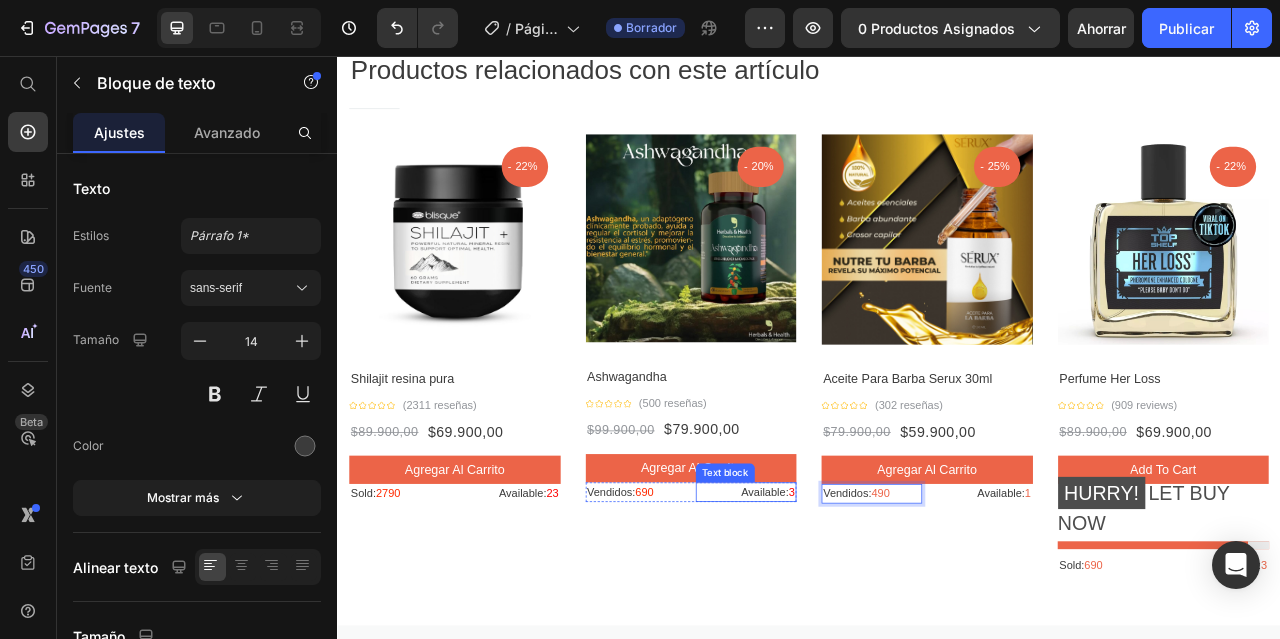 click on "Available:  3" at bounding box center (857, 610) 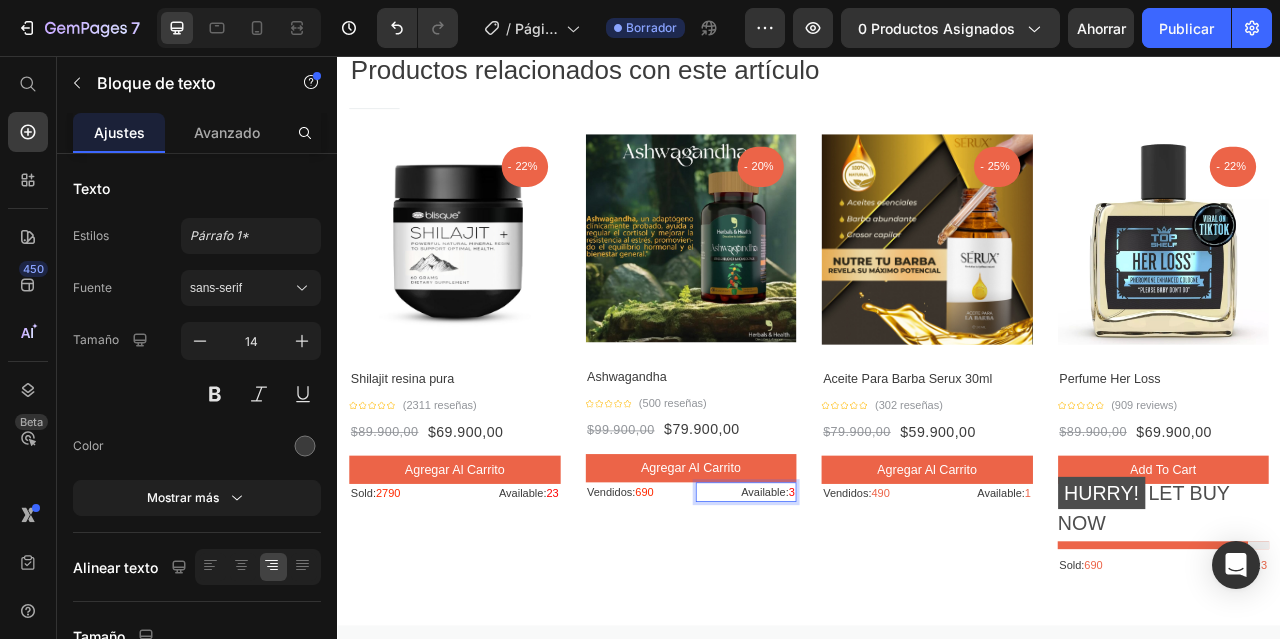 click on "Available:  3" at bounding box center [857, 610] 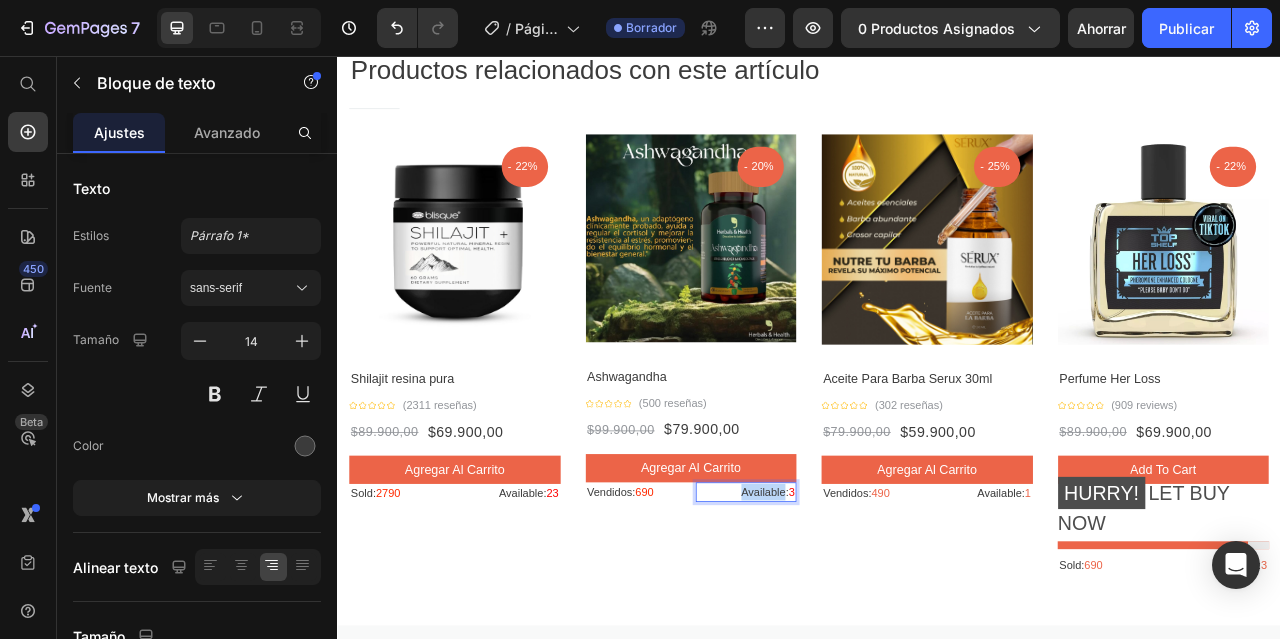 click on "Available:  3" at bounding box center [857, 610] 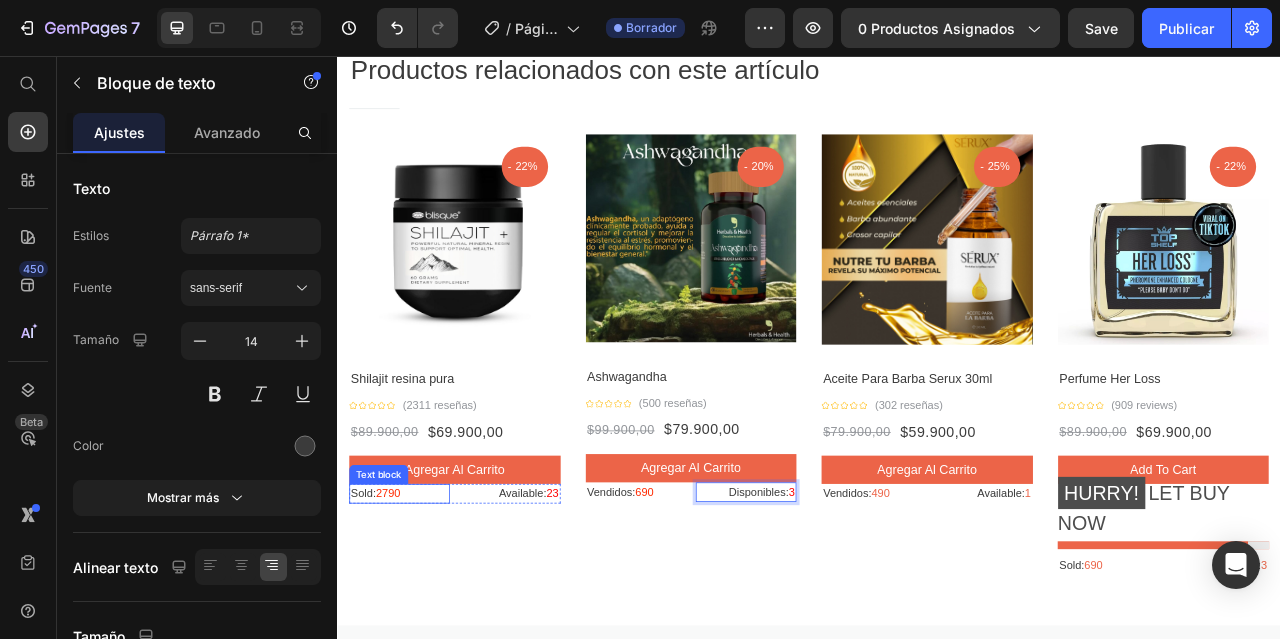 click on "Sold:  2790" at bounding box center [416, 612] 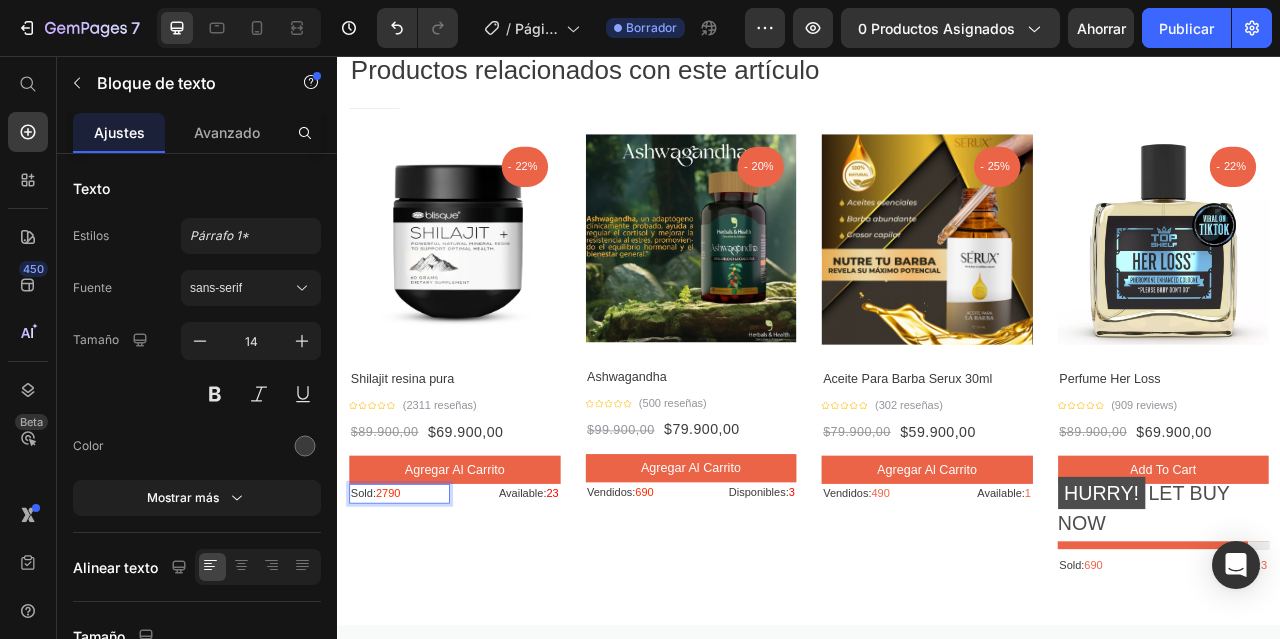 click on "Sold:  2790" at bounding box center (416, 612) 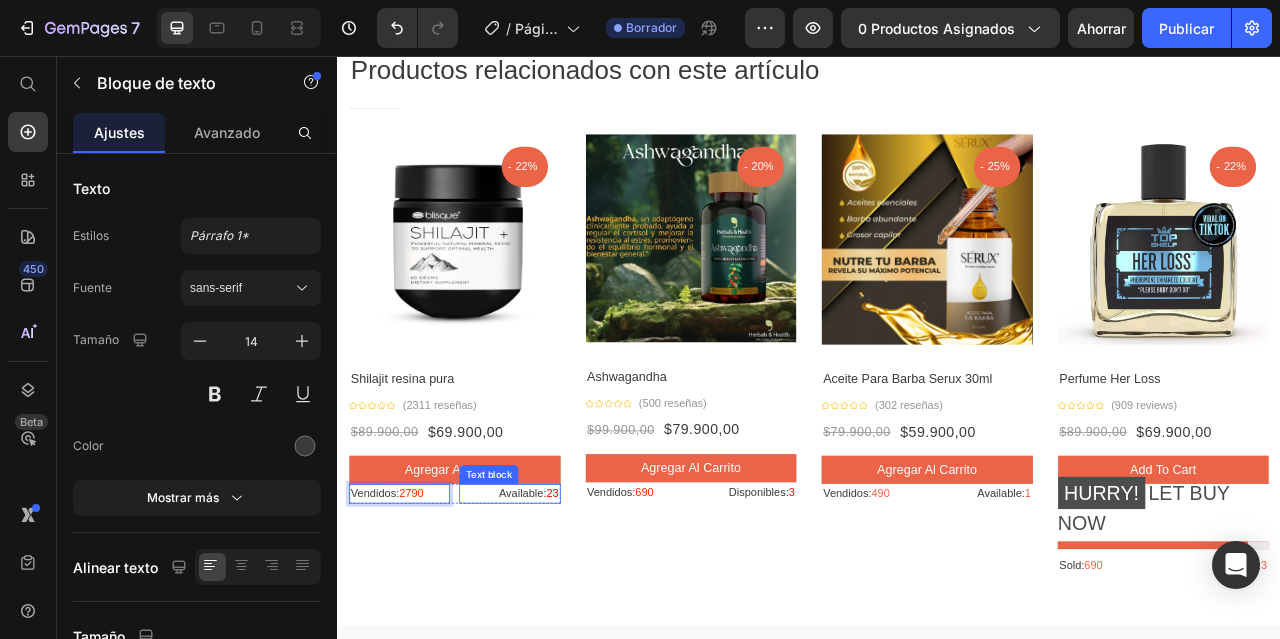 click on "Available:  23" at bounding box center (556, 612) 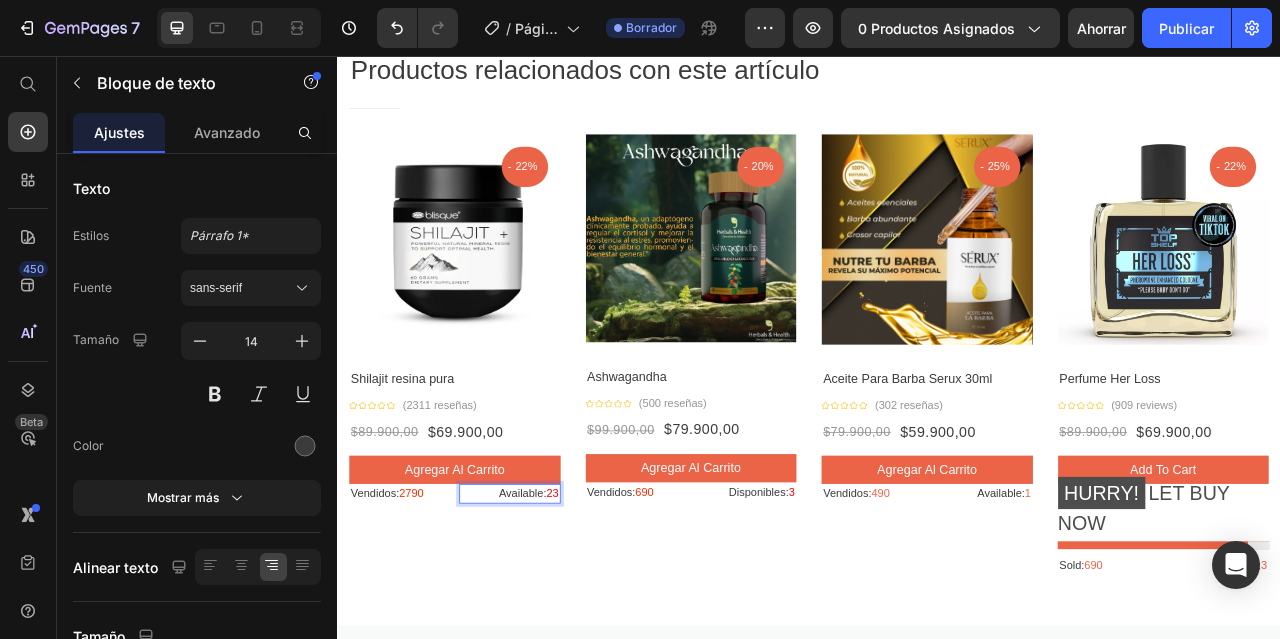 click on "Available:  23" at bounding box center (556, 612) 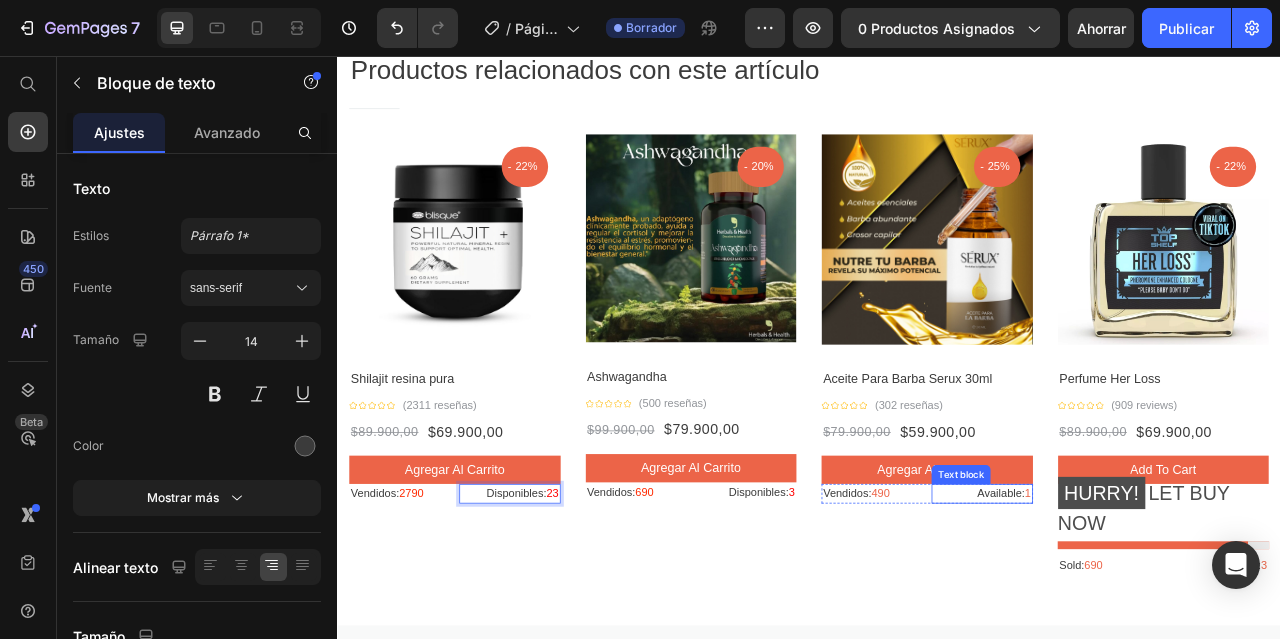 click on "Available:  1" at bounding box center (1157, 612) 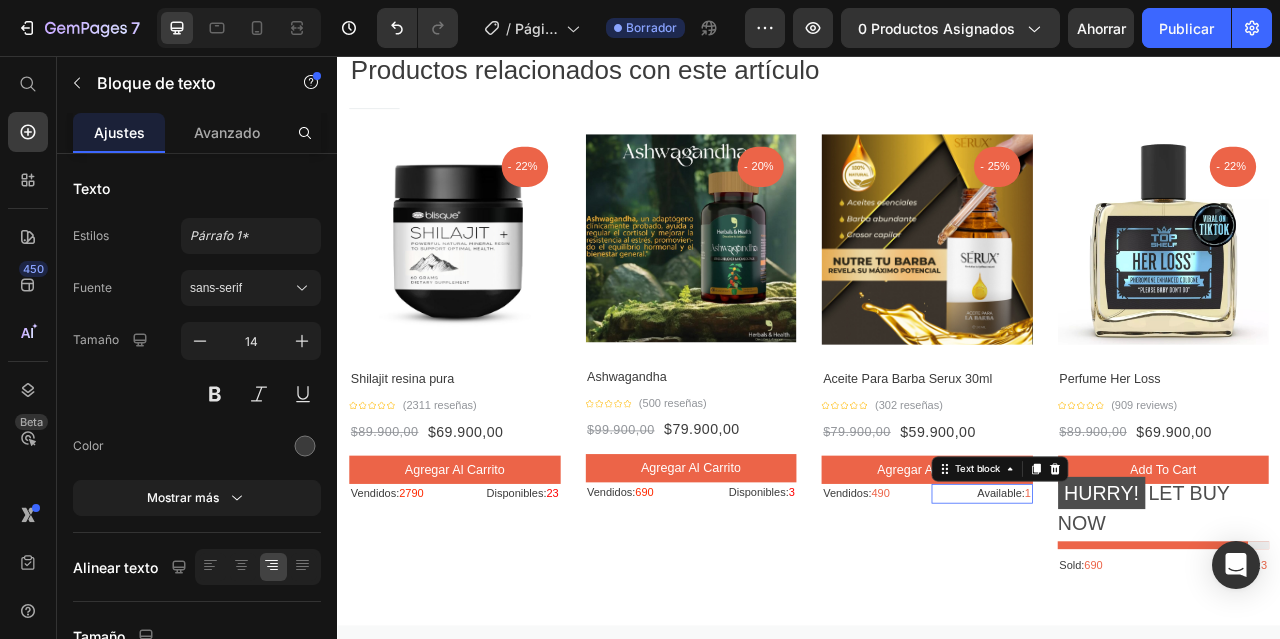 click on "Available:  1" at bounding box center (1157, 612) 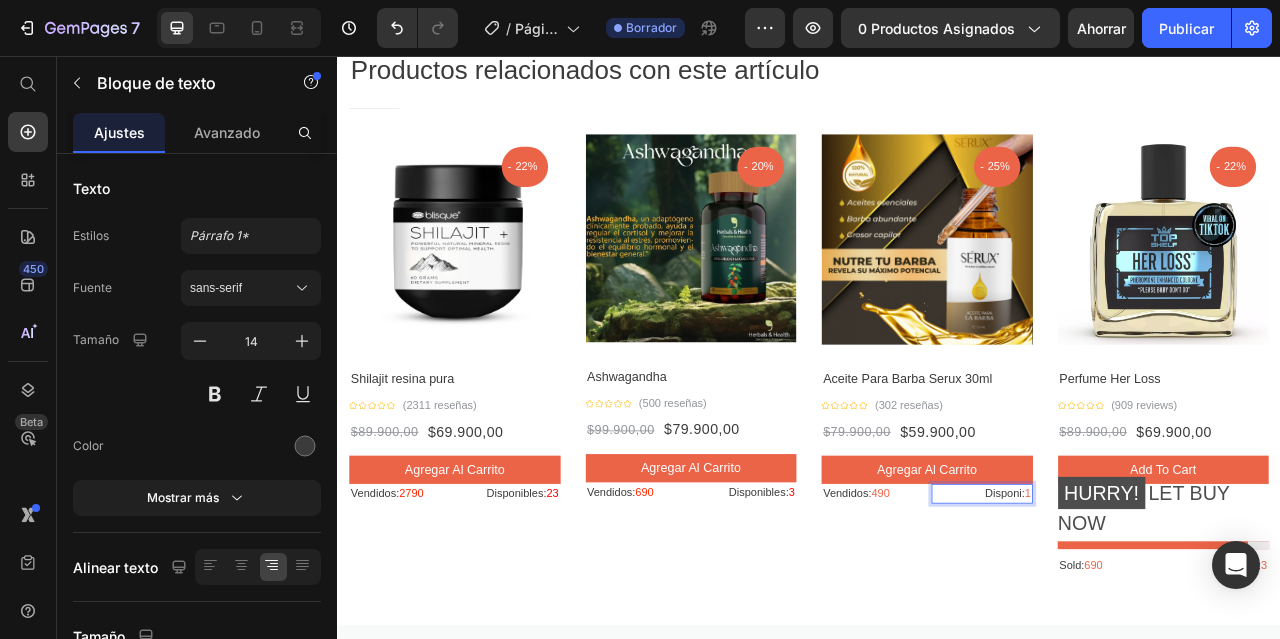 scroll, scrollTop: 21, scrollLeft: 0, axis: vertical 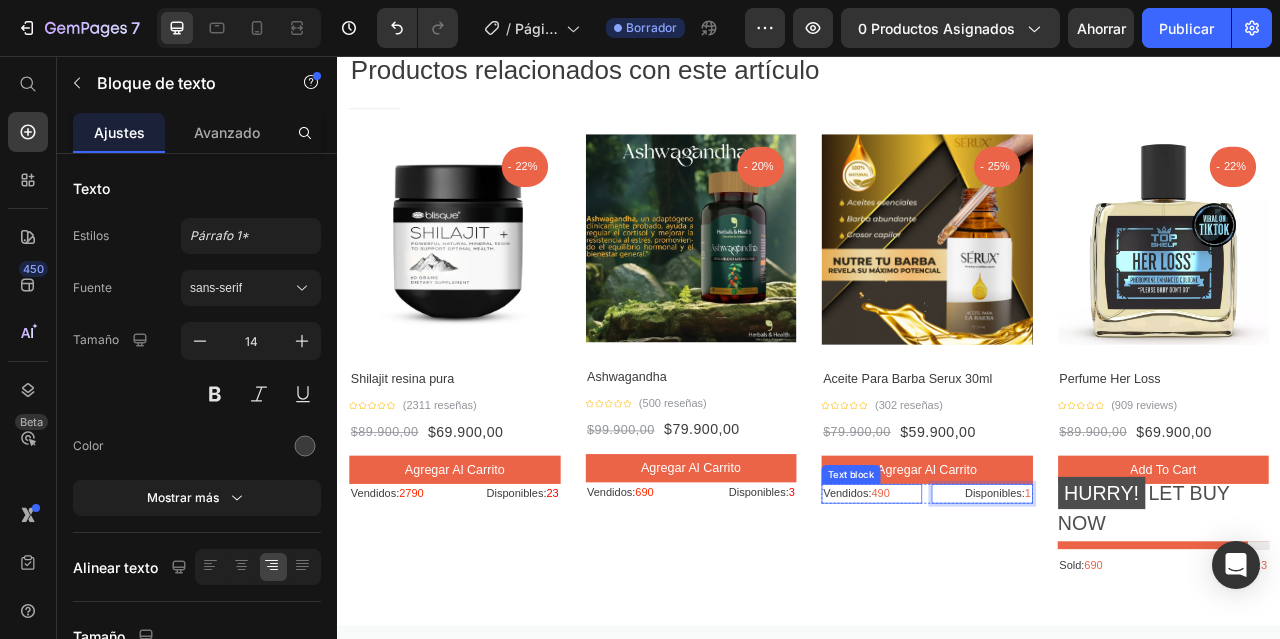 click on "490" at bounding box center [1028, 612] 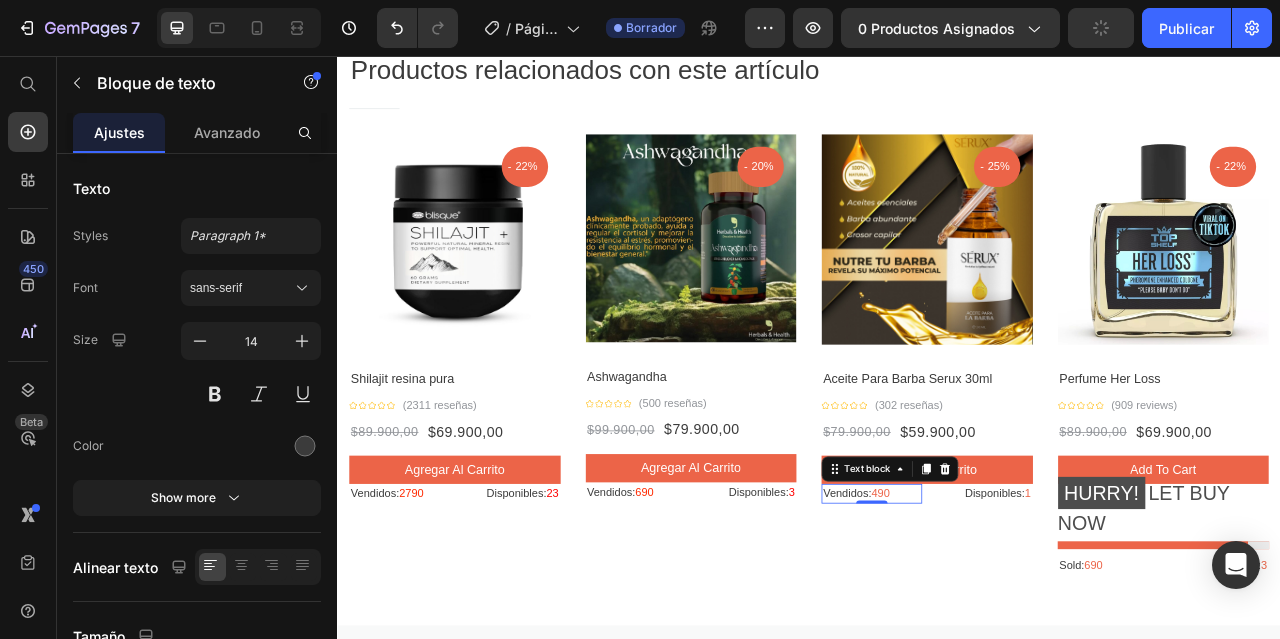 scroll, scrollTop: 0, scrollLeft: 0, axis: both 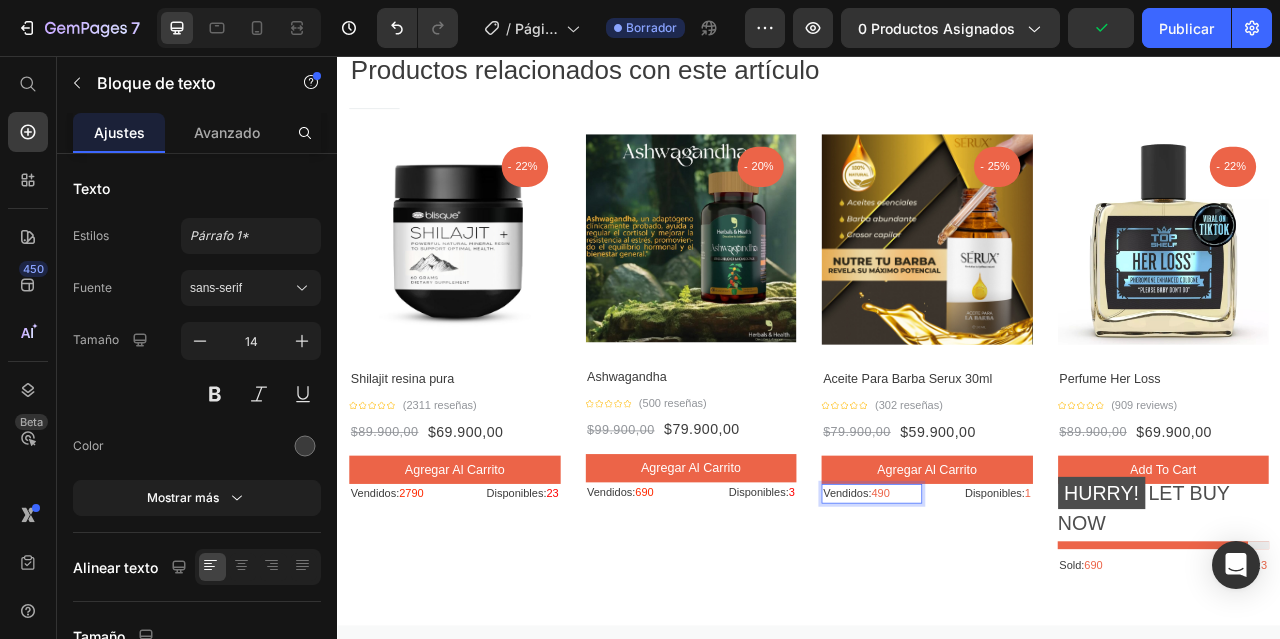 click on "490" at bounding box center (1028, 612) 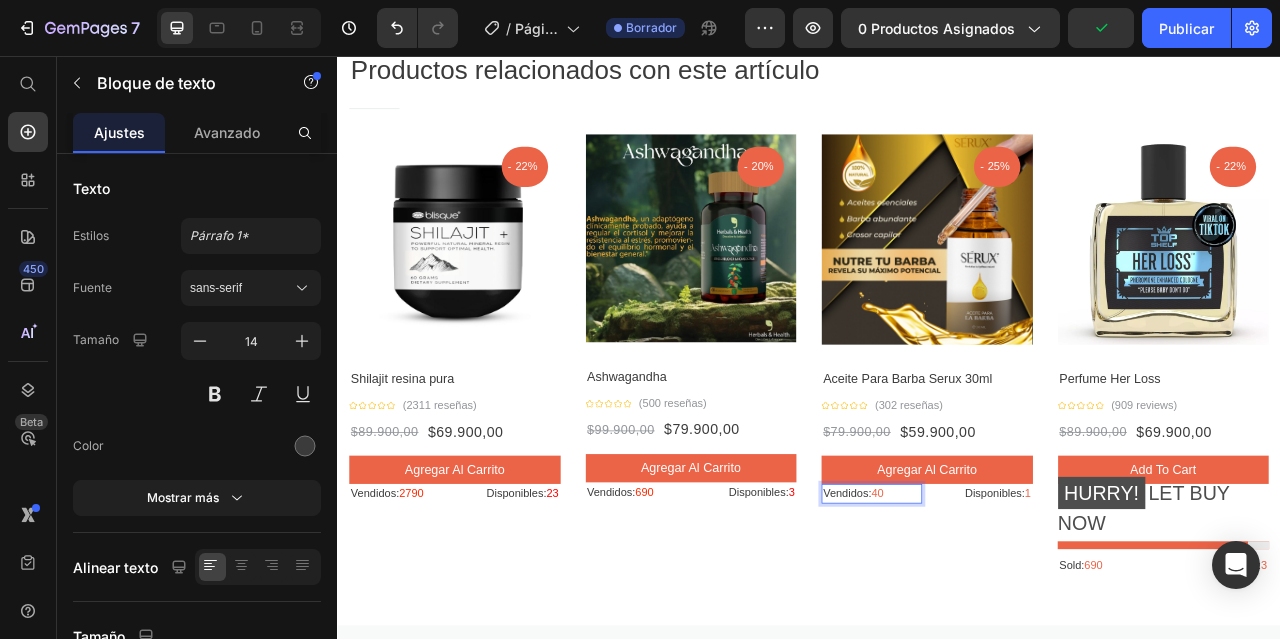 scroll, scrollTop: 21, scrollLeft: 0, axis: vertical 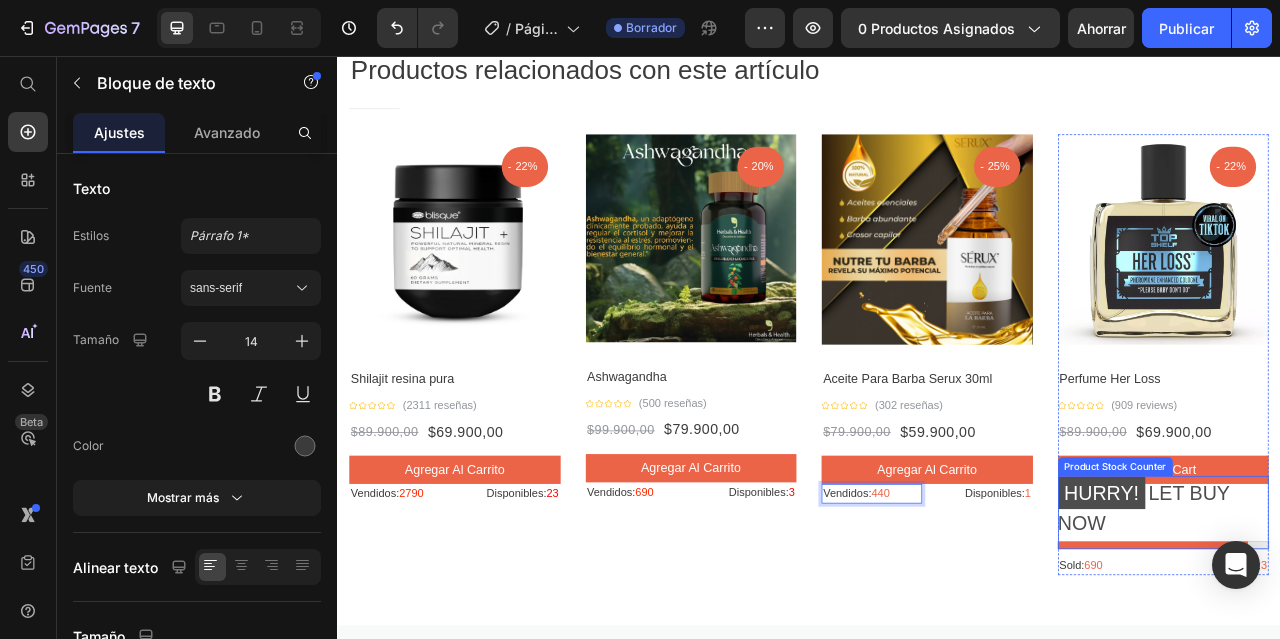 click on "HURRY!  LET BUY NOW" at bounding box center [1388, 627] 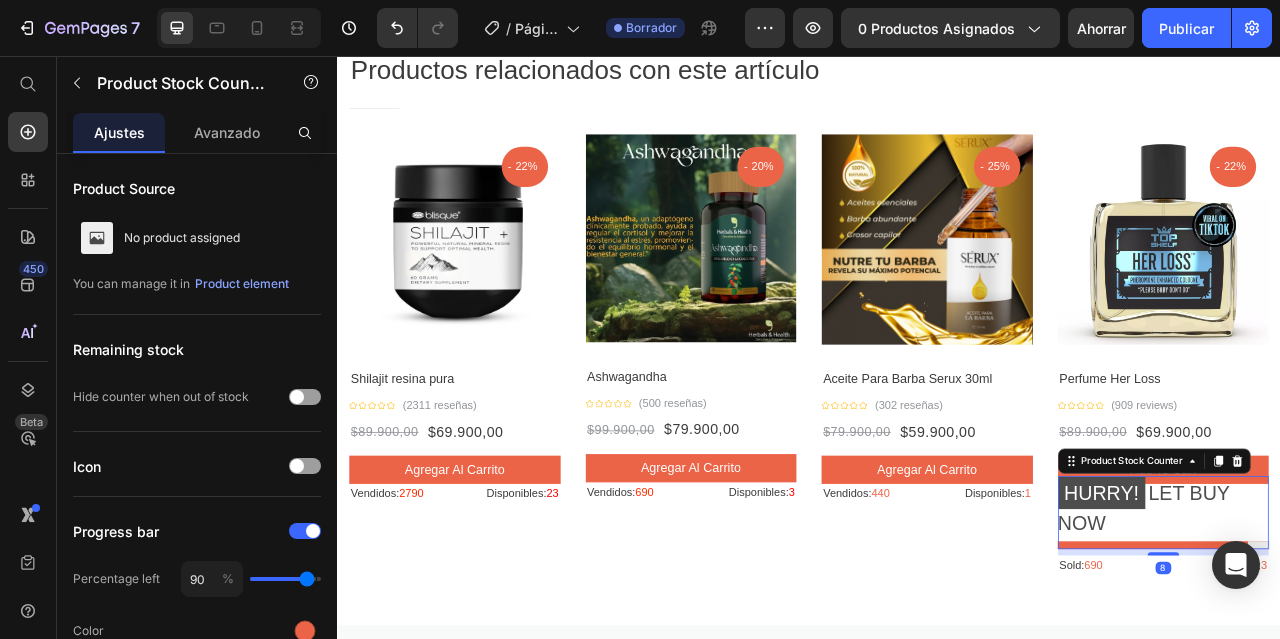 scroll, scrollTop: 0, scrollLeft: 0, axis: both 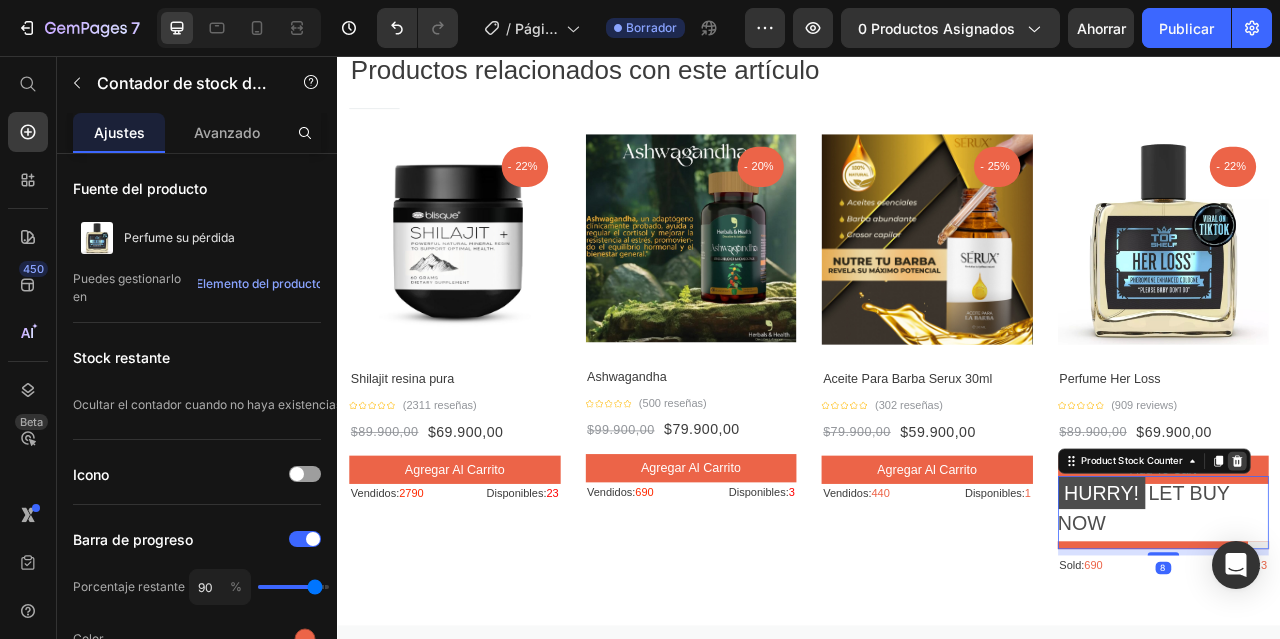 click 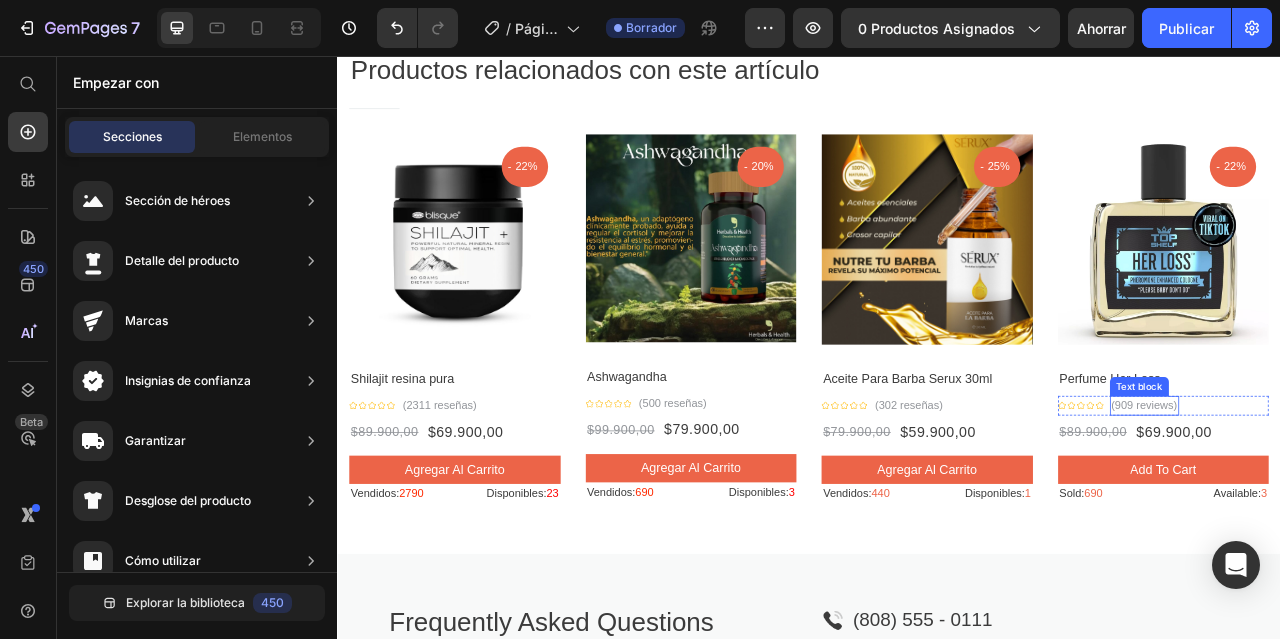 click on "(909 reviews)" at bounding box center [1364, 500] 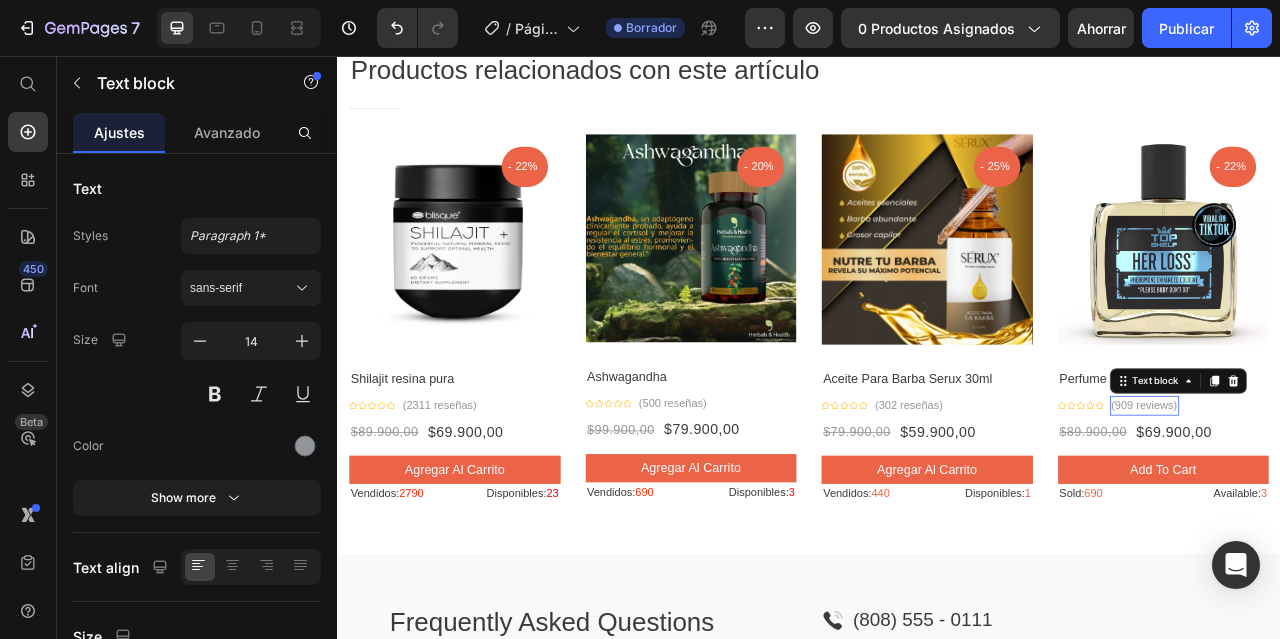 click on "(909 reviews)" at bounding box center [1364, 500] 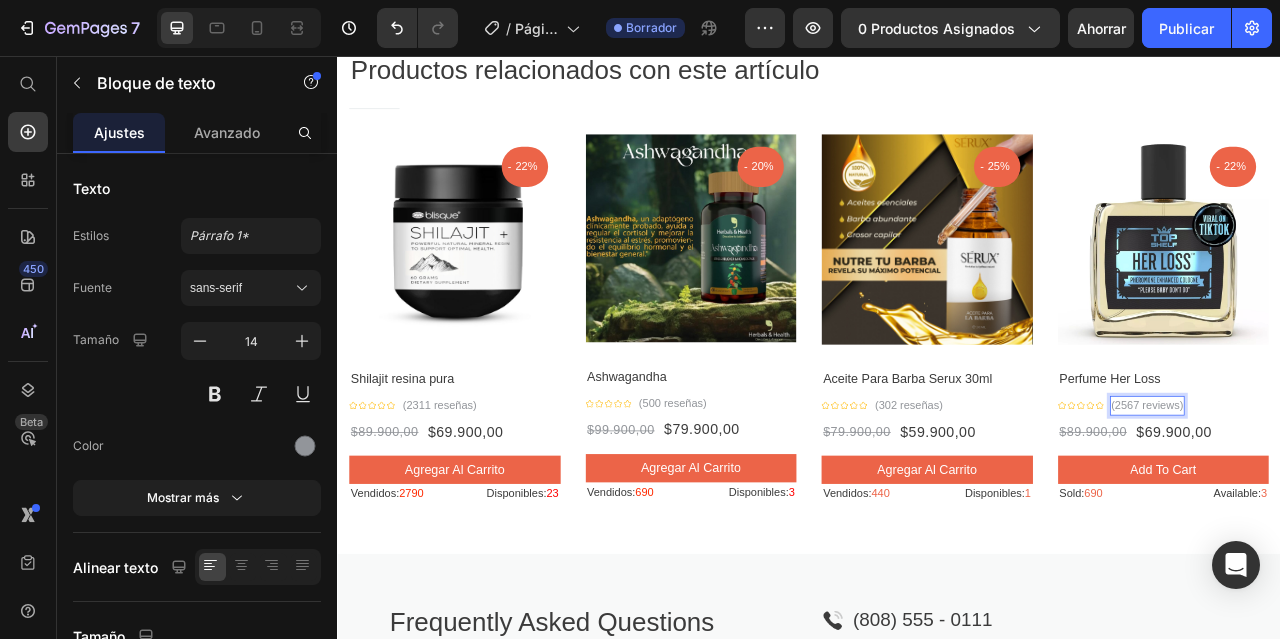 click on "(2567 reviews)" at bounding box center [1368, 500] 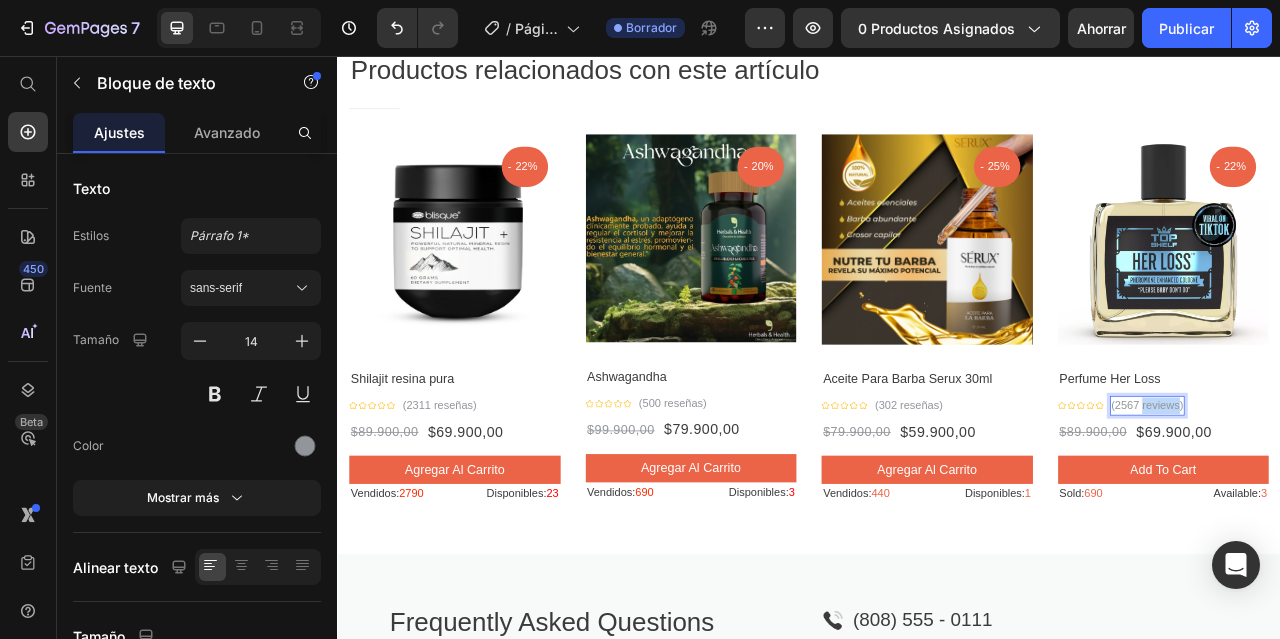 click on "(2567 reviews)" at bounding box center [1368, 500] 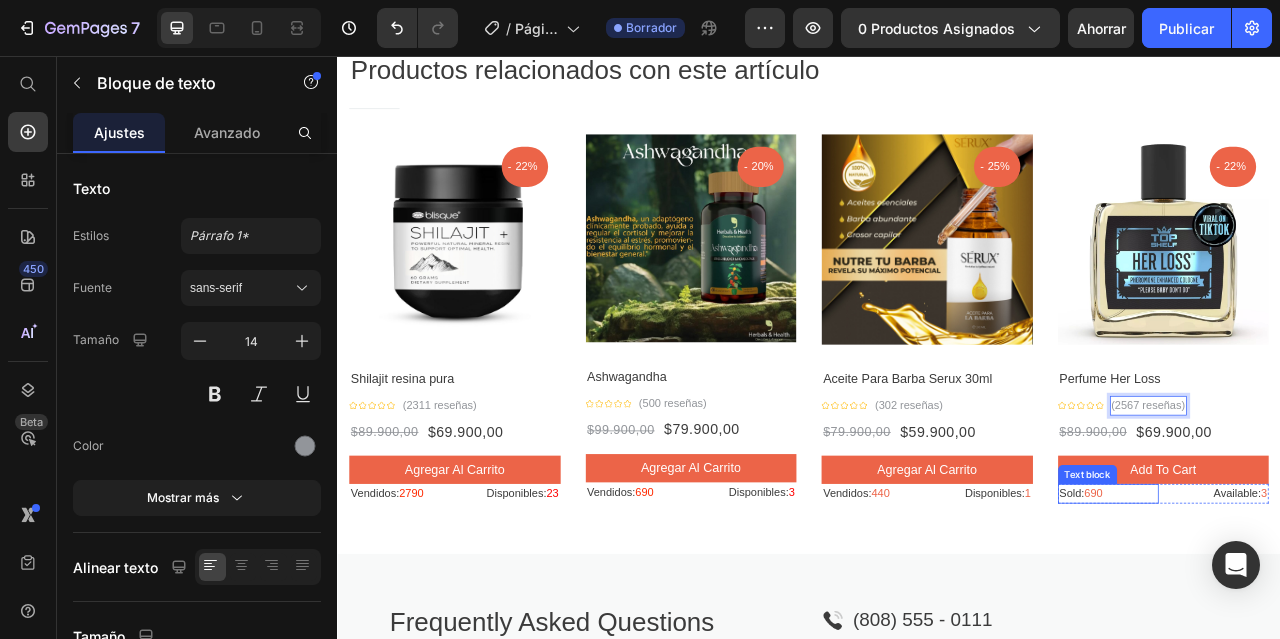click on "Sold:  690" at bounding box center [1318, 612] 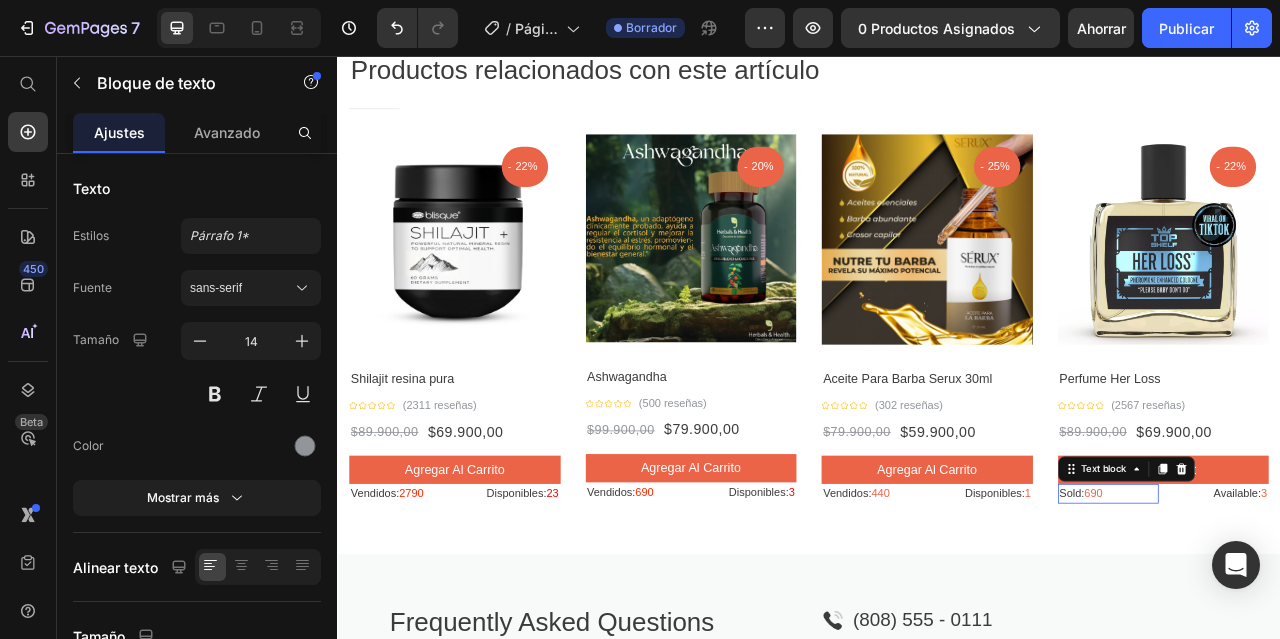 click on "Sold:  690" at bounding box center [1318, 612] 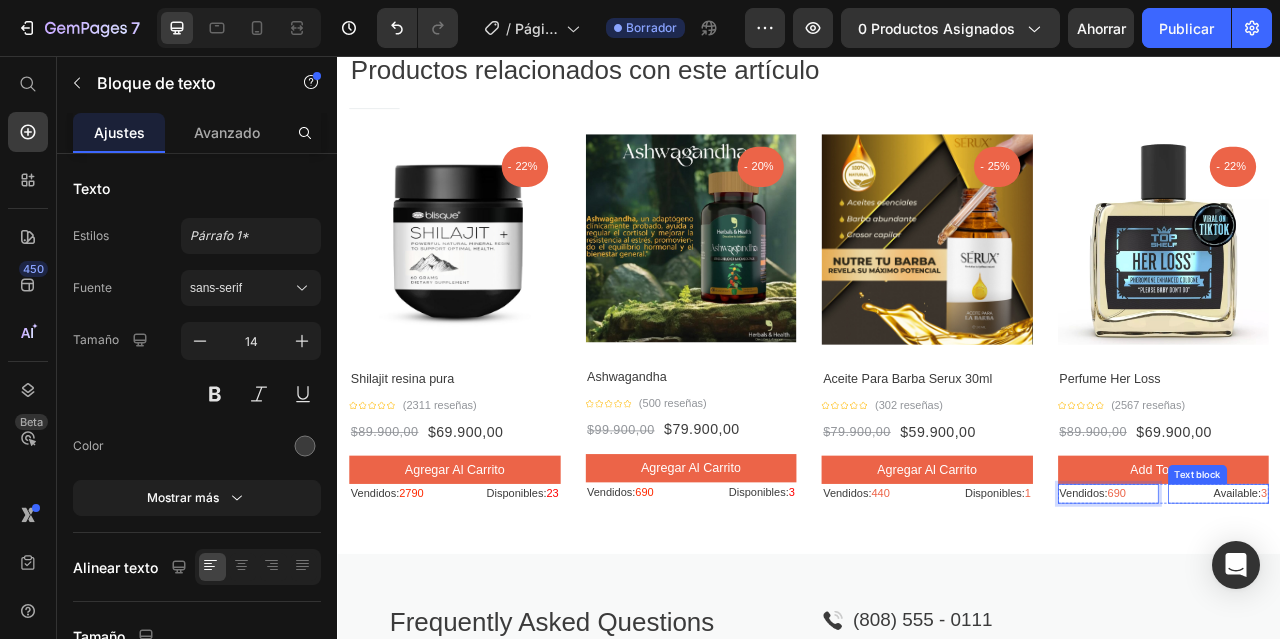 click on "Available:  3" at bounding box center (1458, 612) 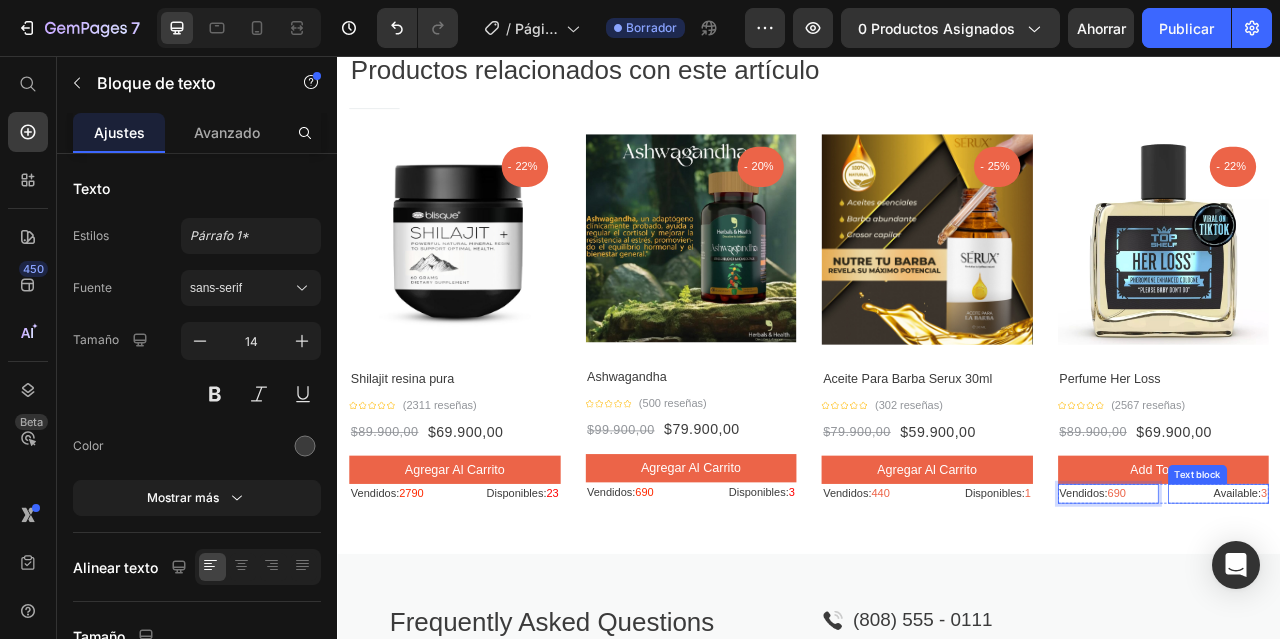 click on "Available:  3" at bounding box center (1458, 612) 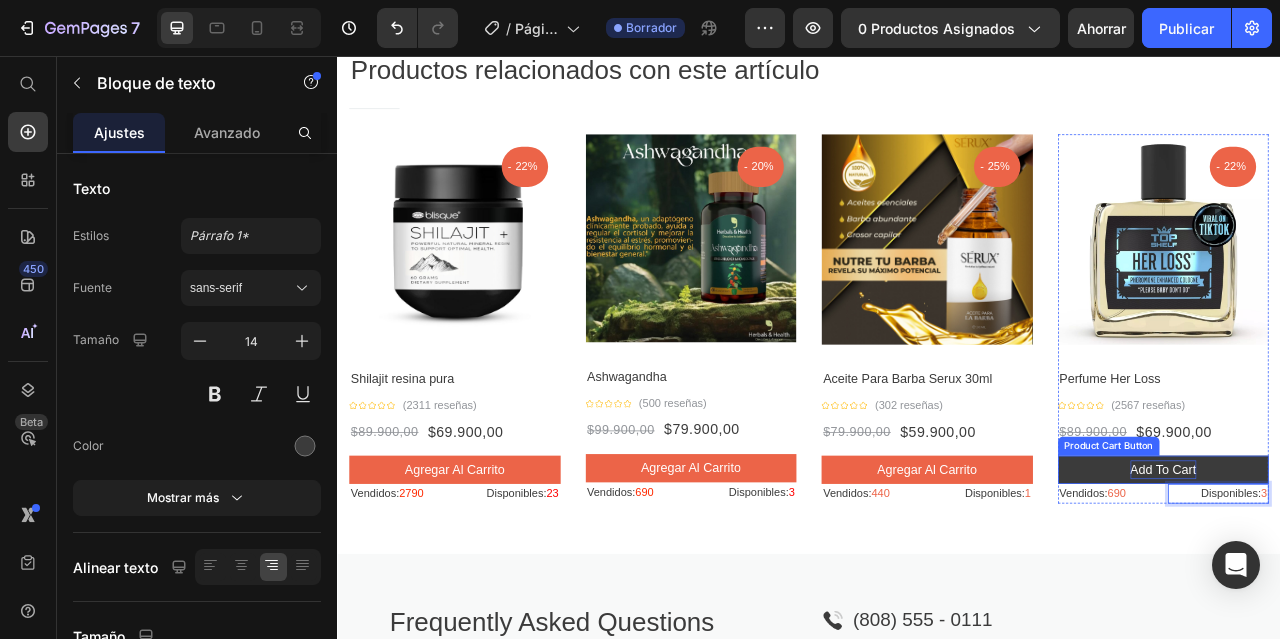click on "add to cart" at bounding box center (1388, 582) 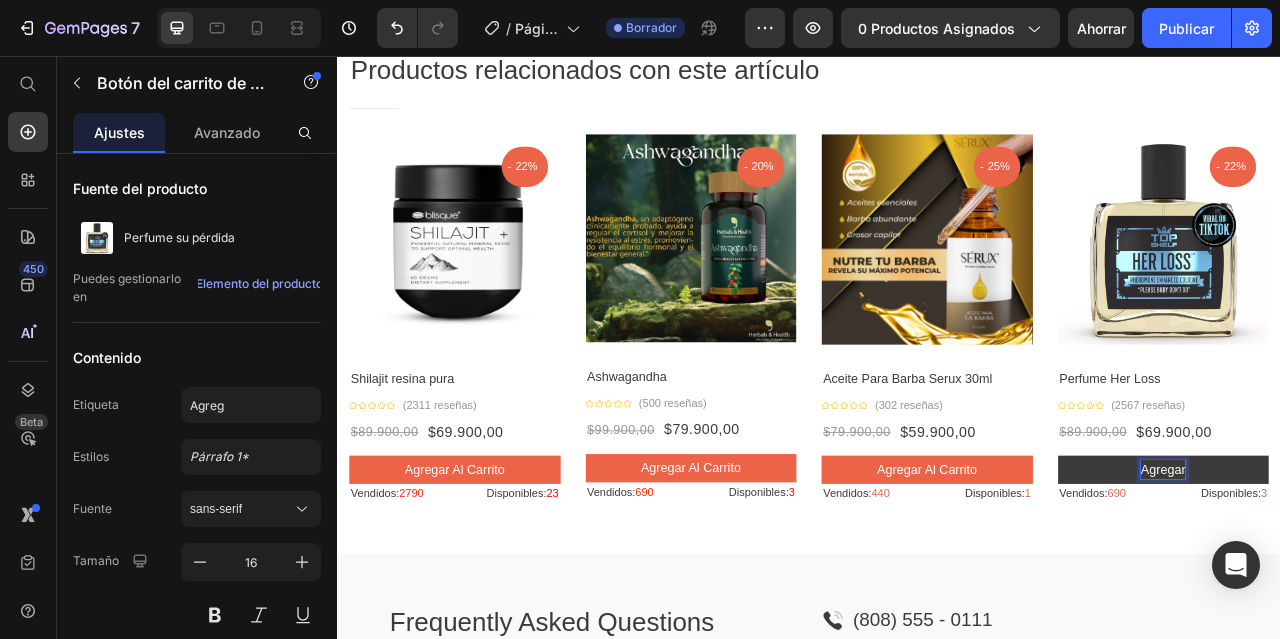 click on "Agregar" at bounding box center (1388, 582) 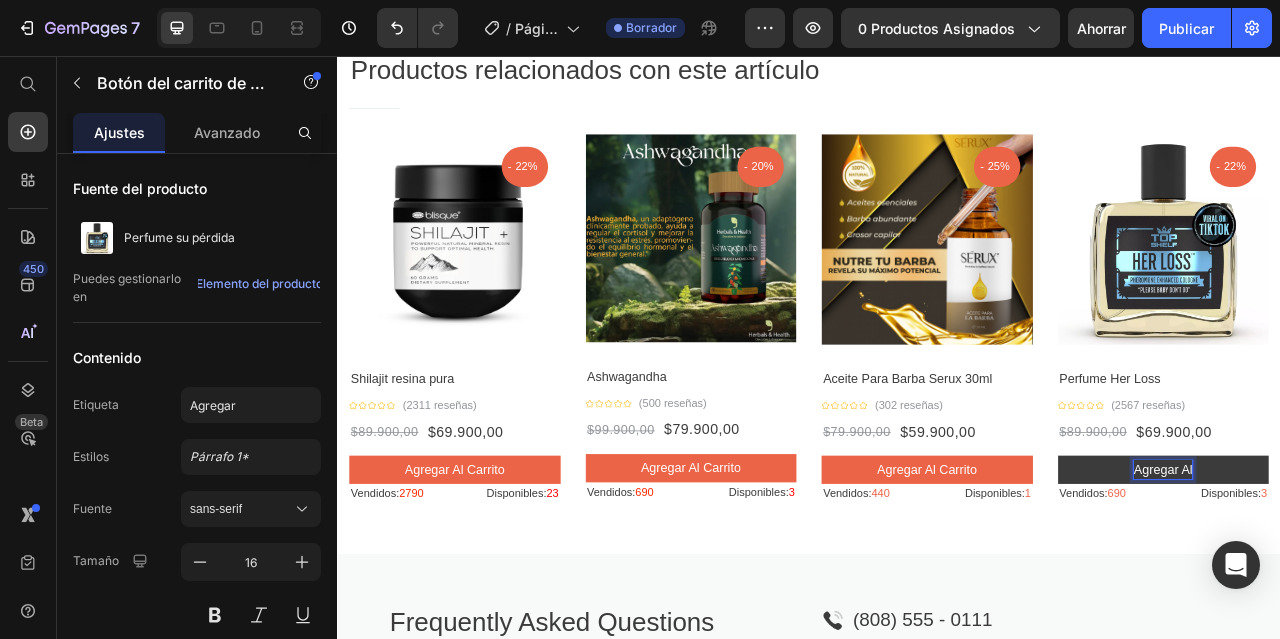 click on "Agregar al" at bounding box center (1388, 582) 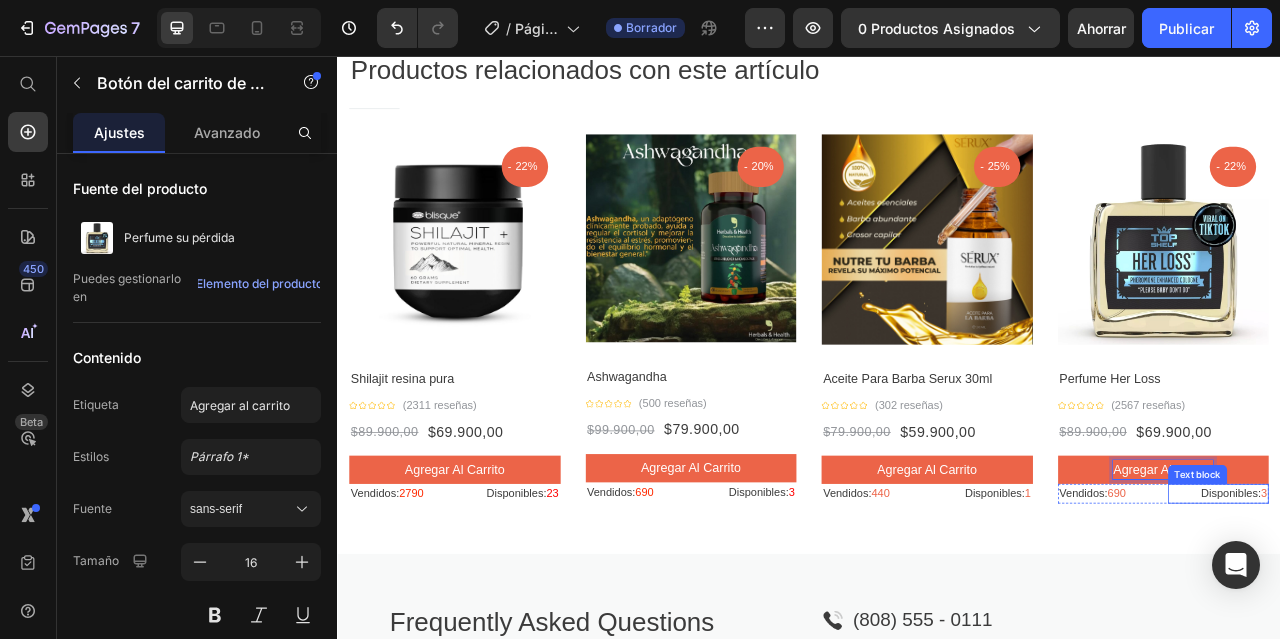 click on "3" at bounding box center (1516, 612) 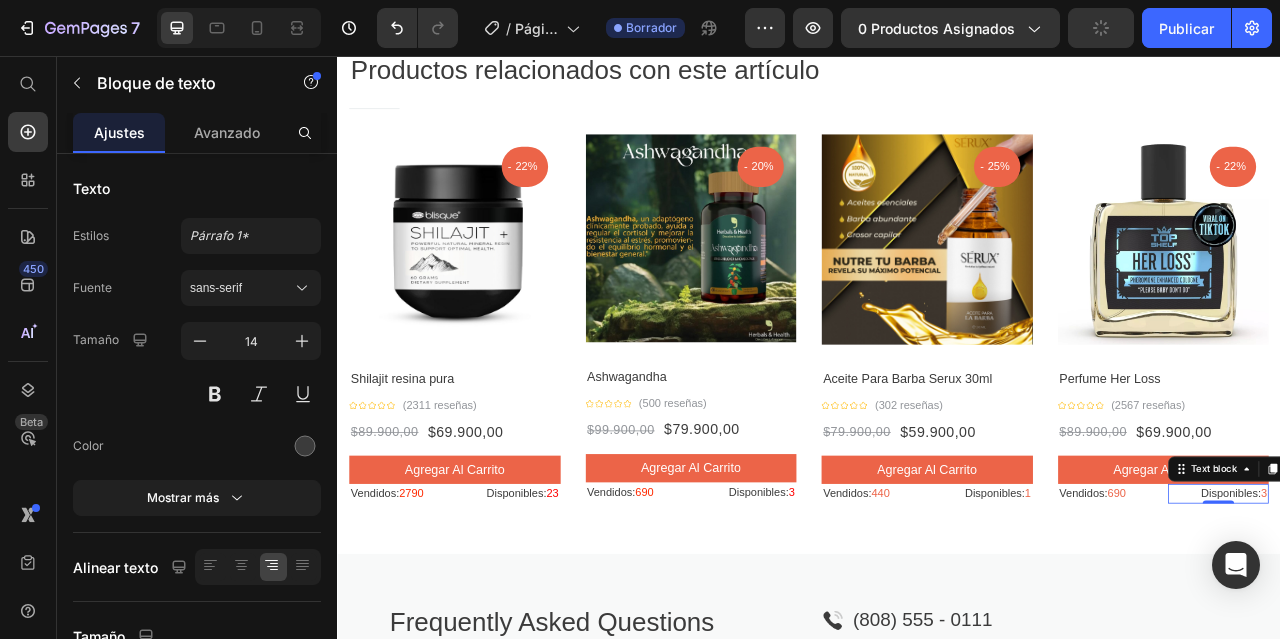 click on "3" at bounding box center [1516, 612] 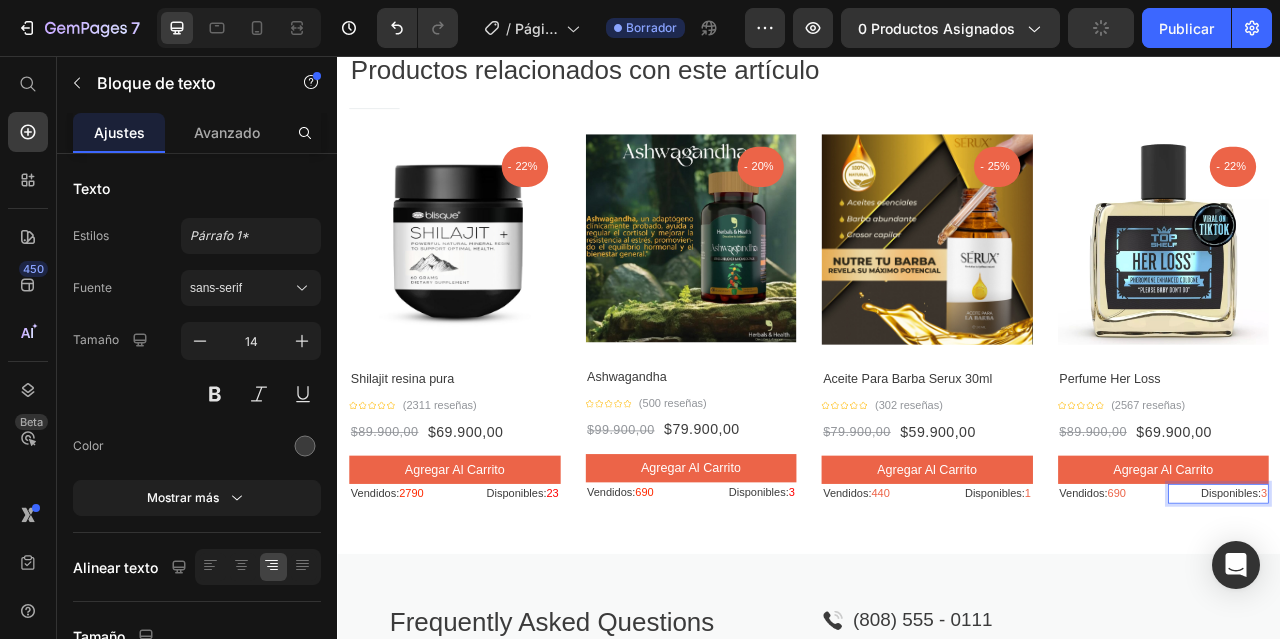 click on "3" at bounding box center [1516, 612] 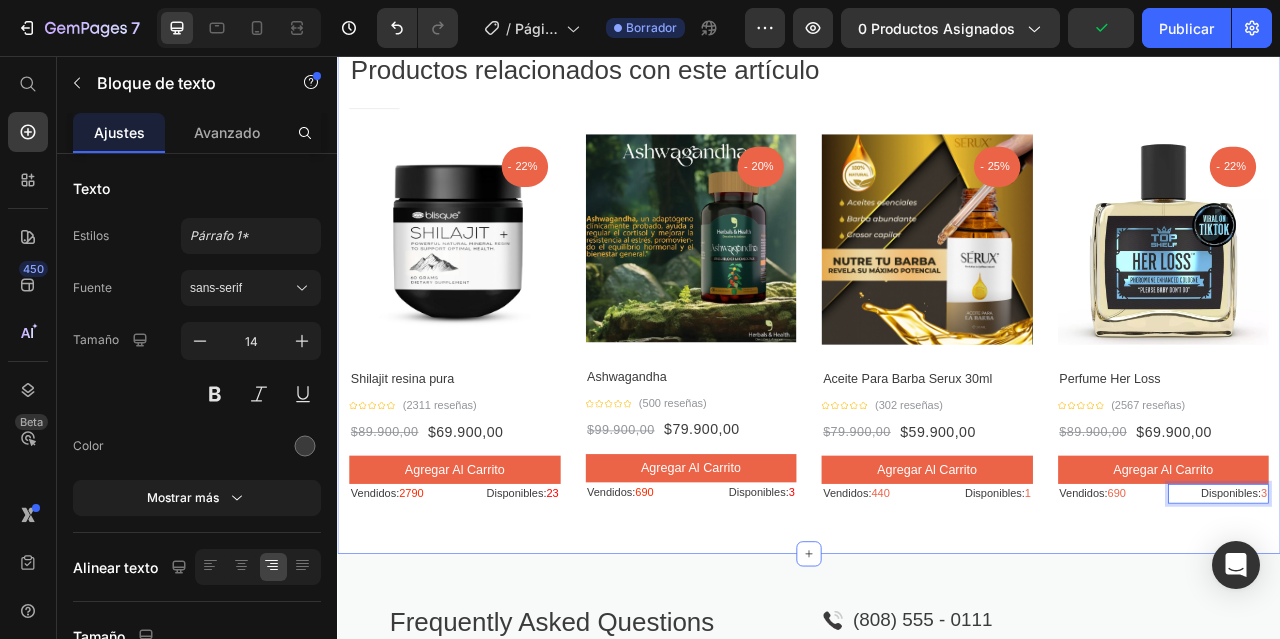 scroll, scrollTop: 21, scrollLeft: 0, axis: vertical 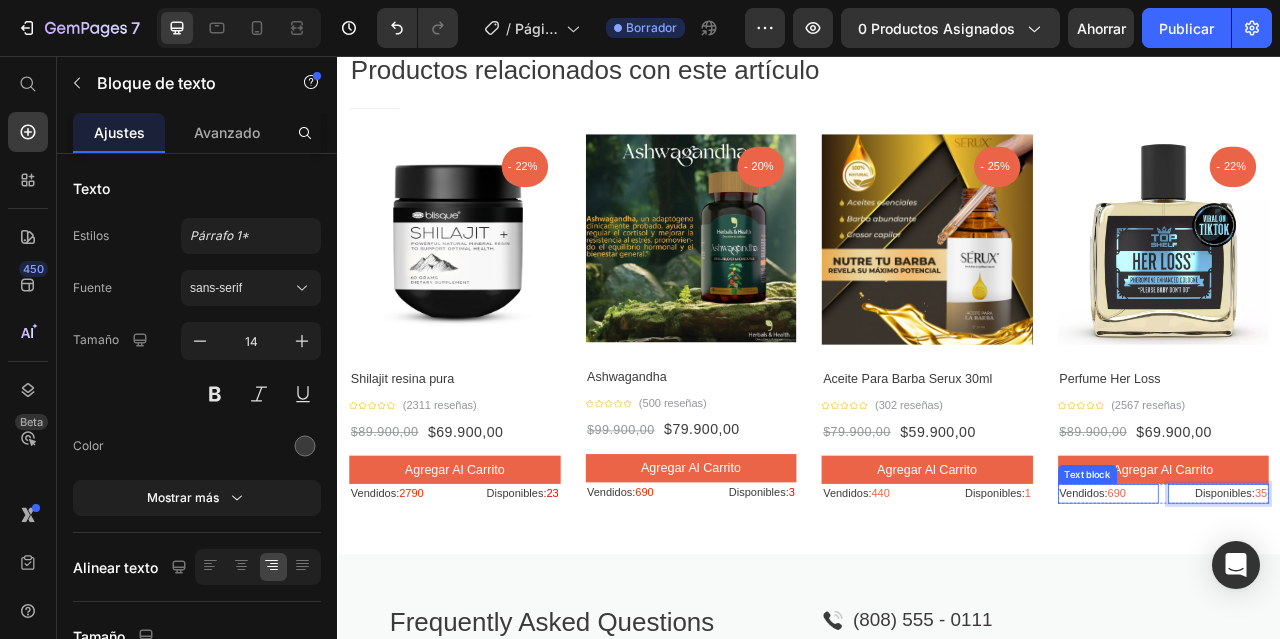 click on "690" at bounding box center [1328, 612] 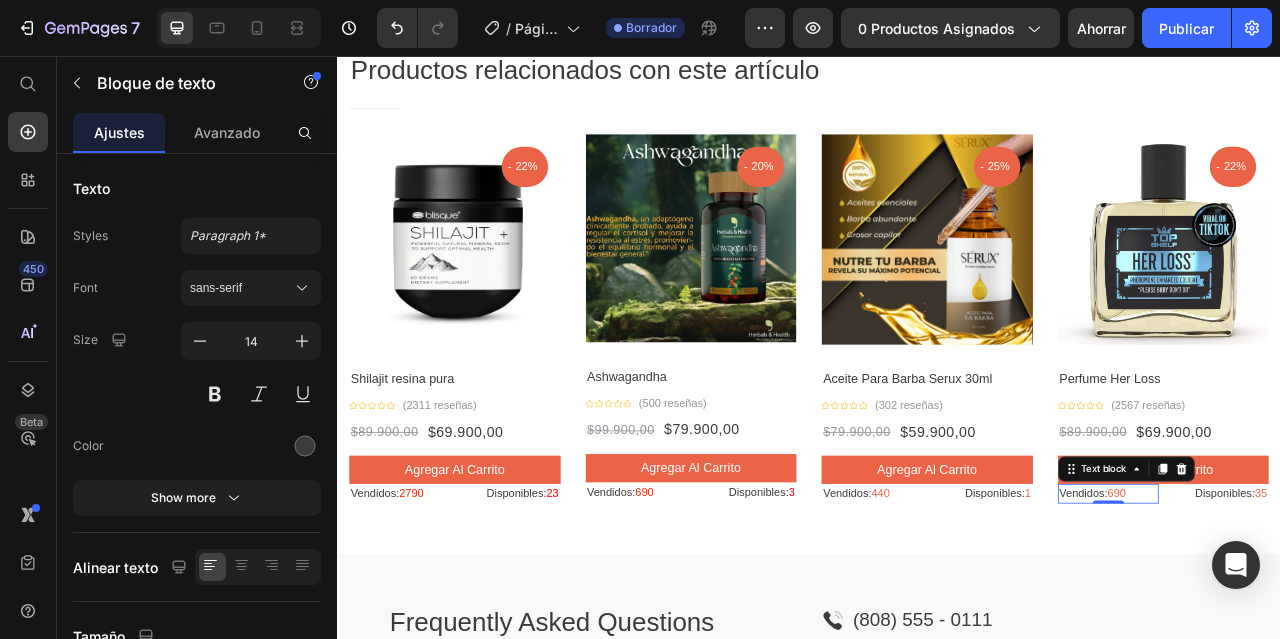 scroll, scrollTop: 0, scrollLeft: 0, axis: both 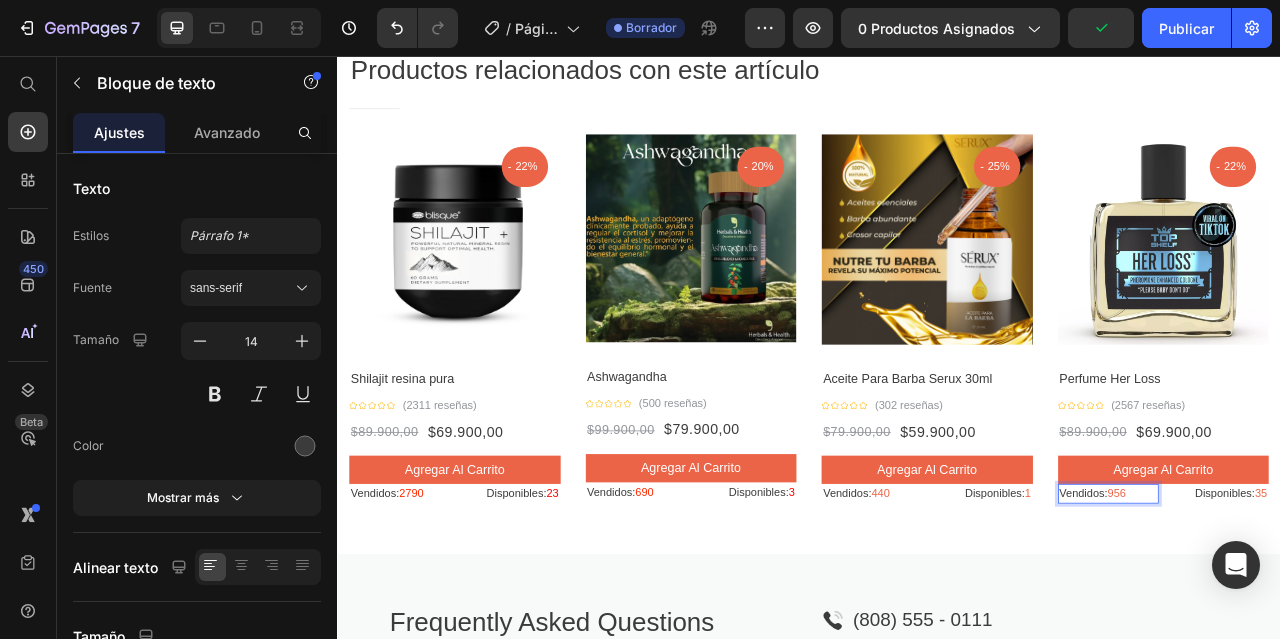 click on "956" at bounding box center [1328, 612] 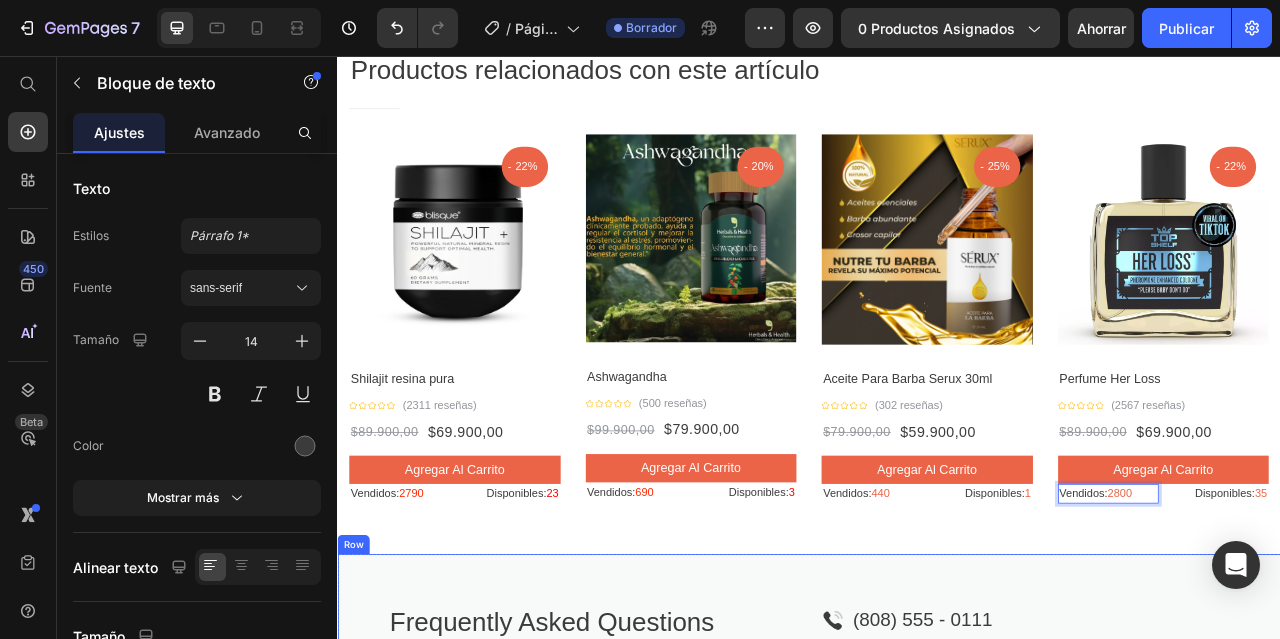 click on "Frequently Asked Questions  Heading                Title Line Is this sweater fitted or more relaxed? Will you be restocking the camel in xs anytime soon? What is the length of the medium?  What are the drying instructions? What are the drying instructions? Accordion Image (808) 555 - 0111 Text block Row Contact our hotline to have your questions answered immediately  Text block Tell us your question Text block Email Text block Email Field Tell me about... Text block Text Field Submit Submit Button Contact Form Row Row Row" at bounding box center [937, 984] 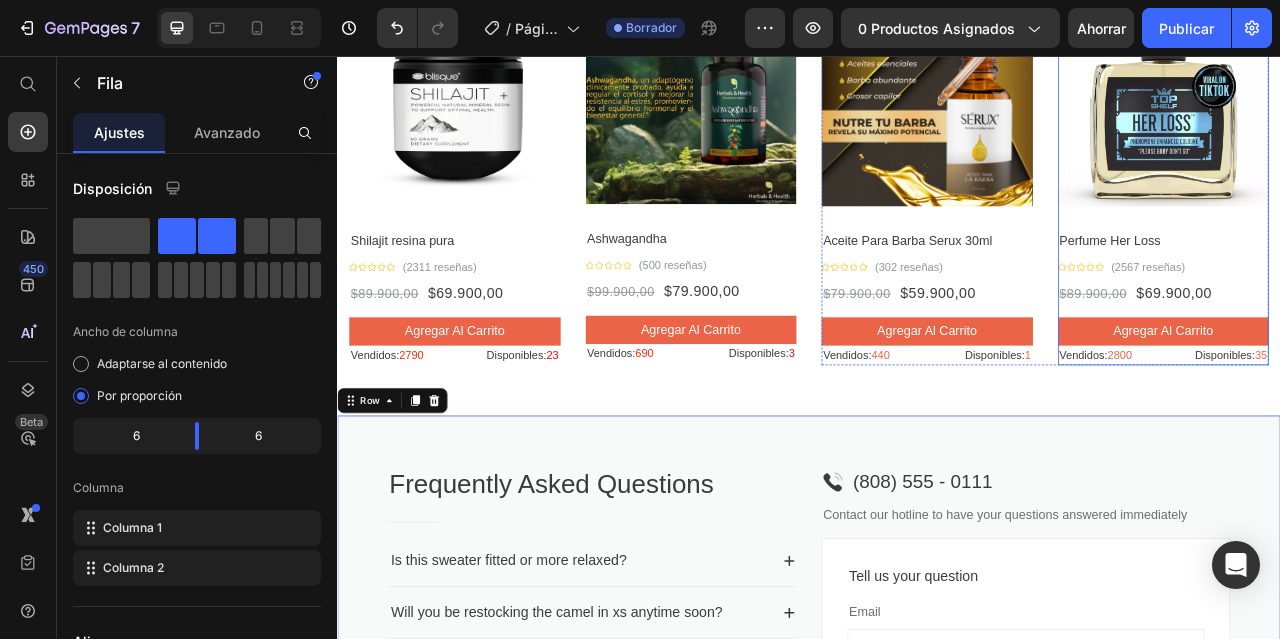 scroll, scrollTop: 2300, scrollLeft: 0, axis: vertical 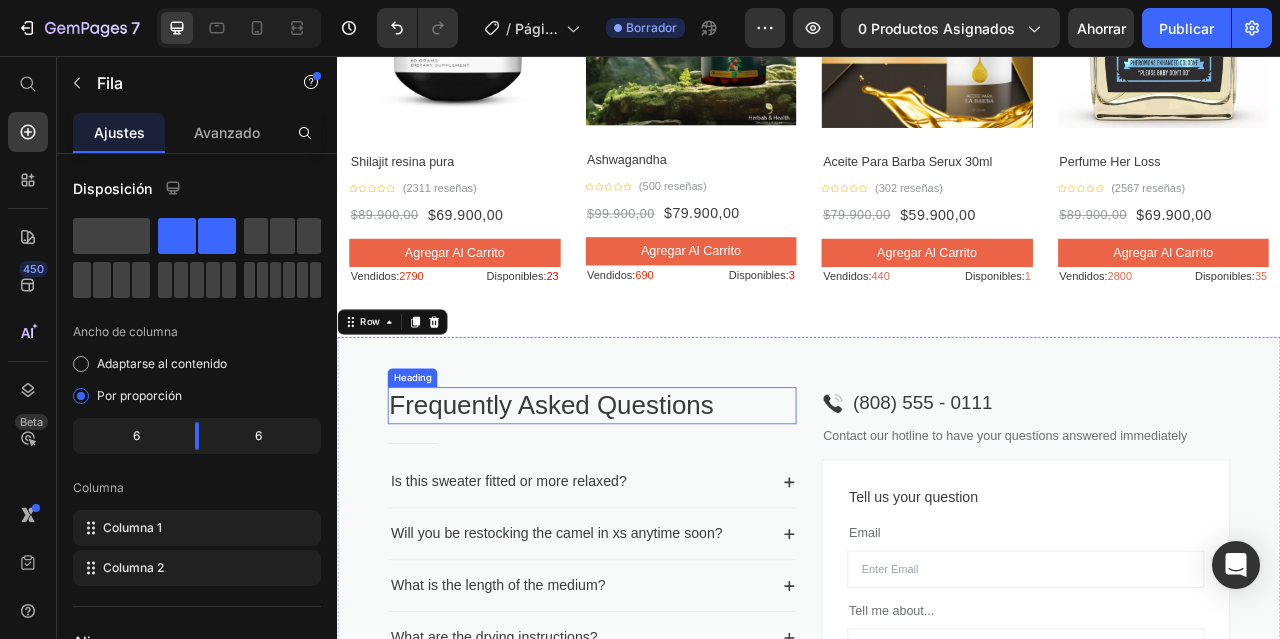 click on "Frequently Asked Questions" at bounding box center (661, 500) 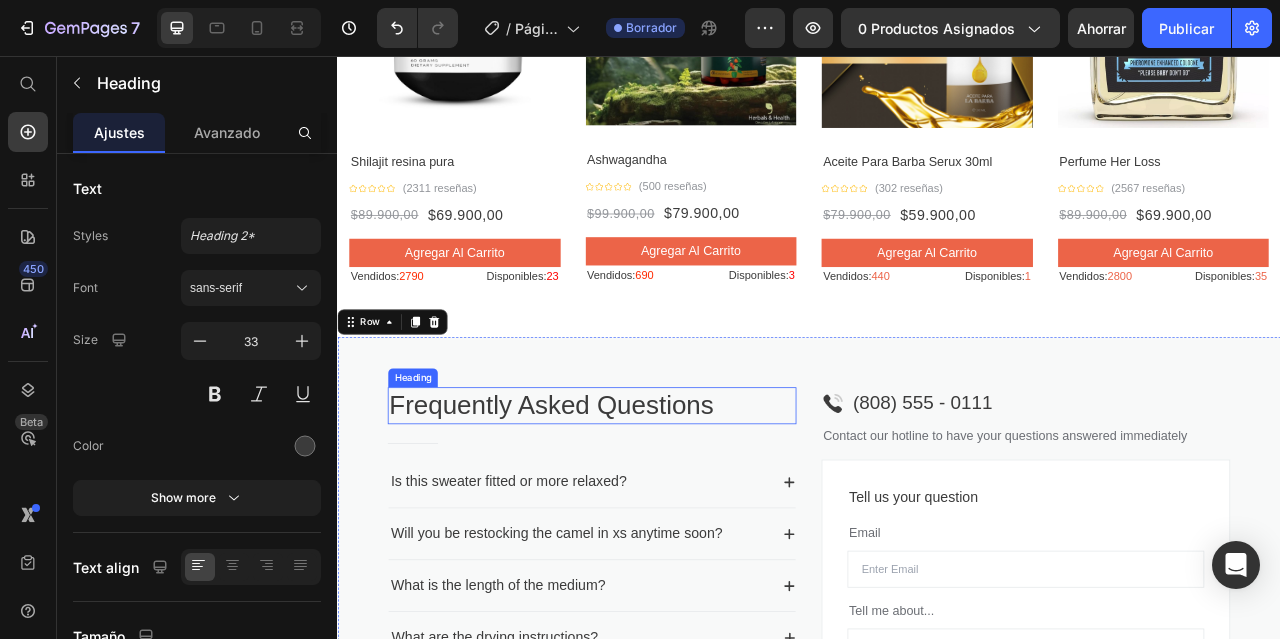 click on "Frequently Asked Questions" at bounding box center [661, 500] 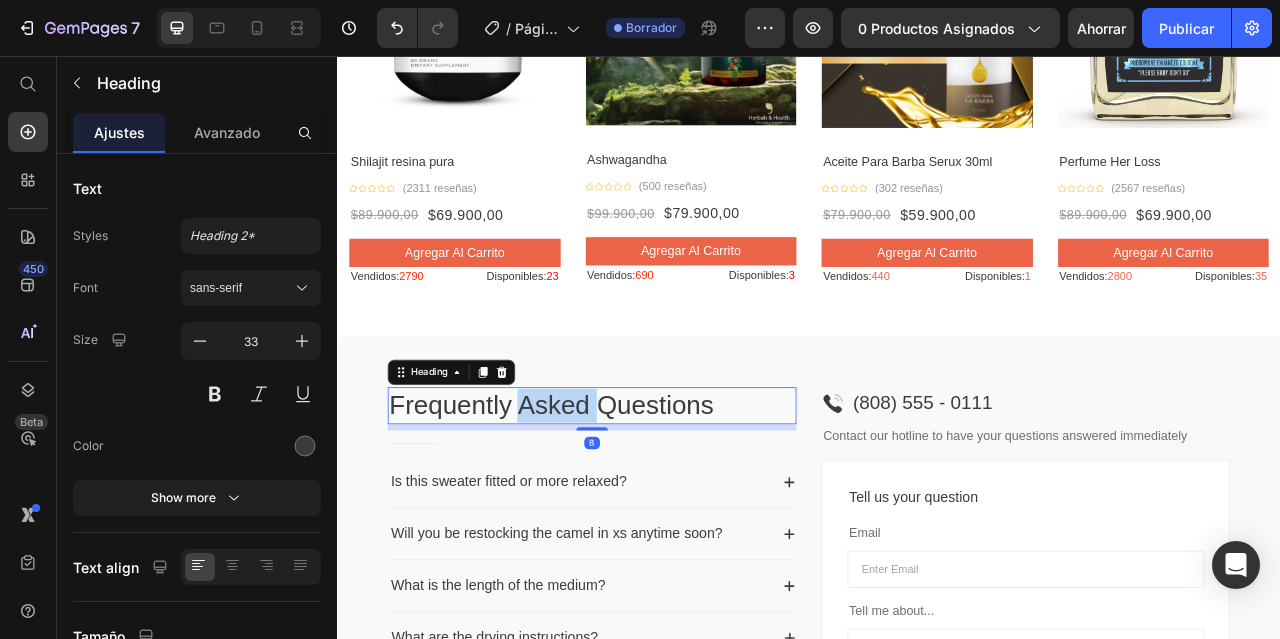 click on "Frequently Asked Questions" at bounding box center [661, 500] 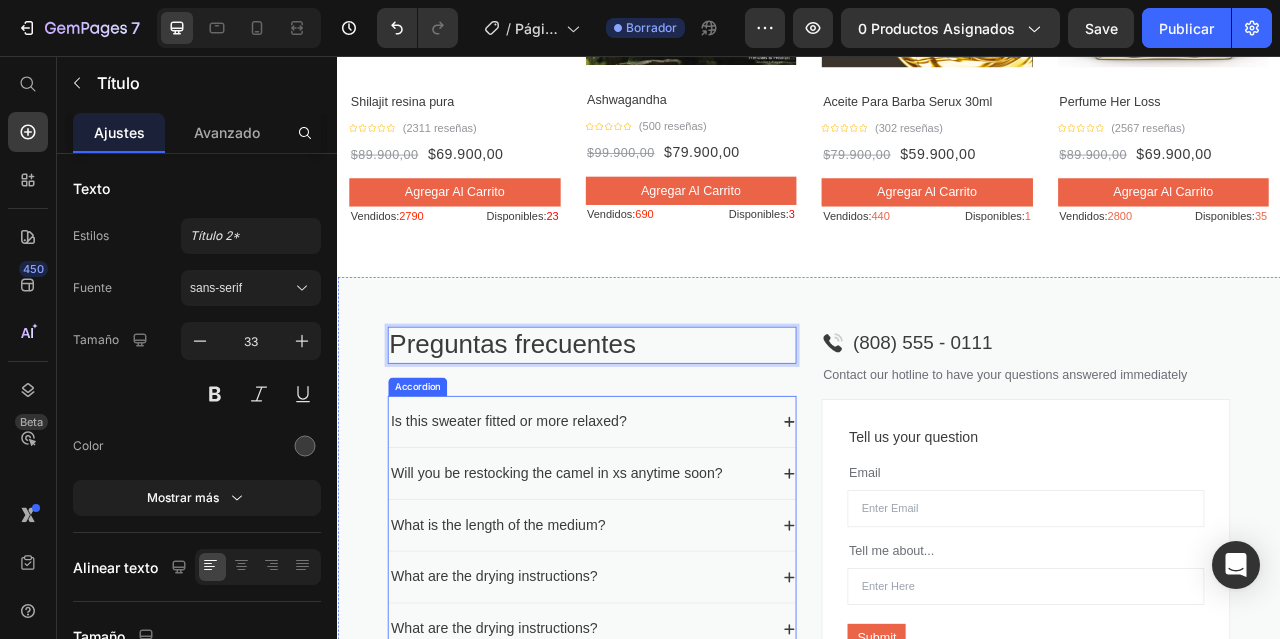 scroll, scrollTop: 2400, scrollLeft: 0, axis: vertical 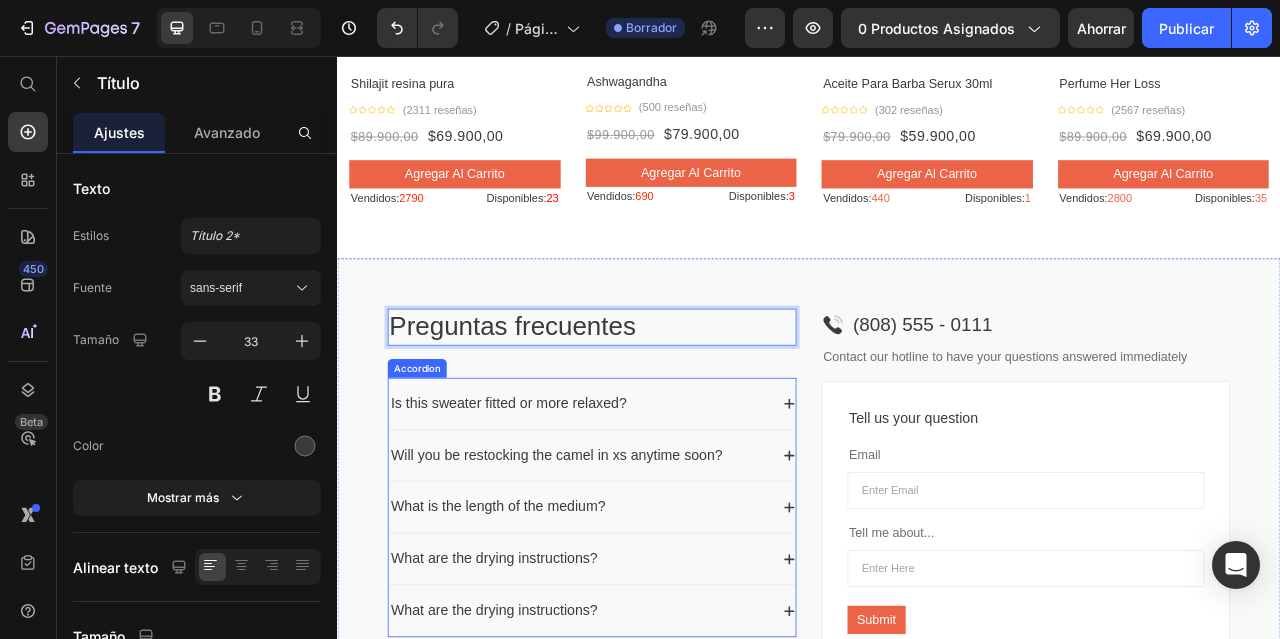click on "Is this sweater fitted or more relaxed?" at bounding box center [555, 497] 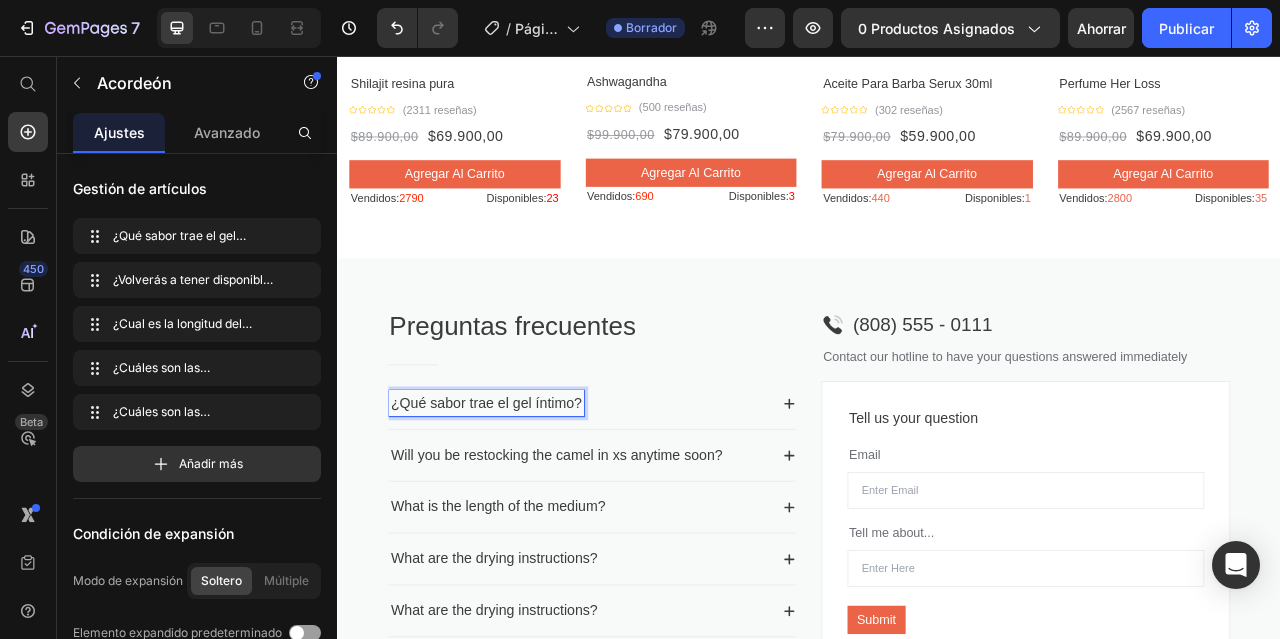click 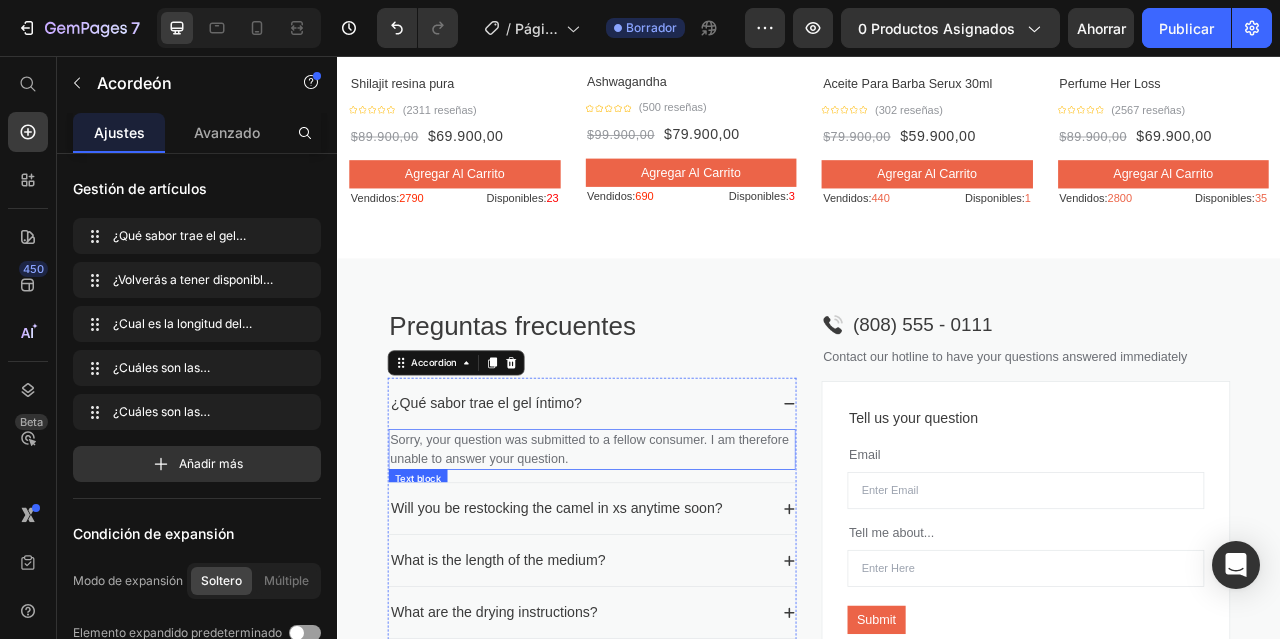 click on "Sorry, your question was submitted to a fellow consumer. I am therefore unable to answer your question." at bounding box center (661, 556) 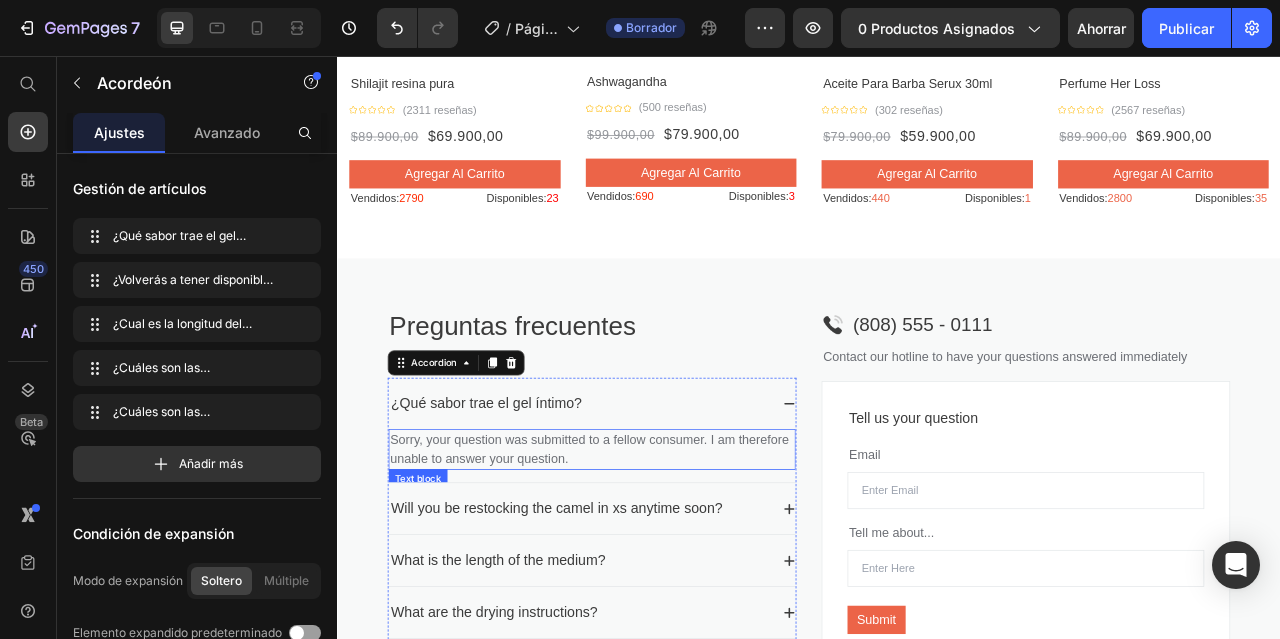 click on "Sorry, your question was submitted to a fellow consumer. I am therefore unable to answer your question." at bounding box center [661, 556] 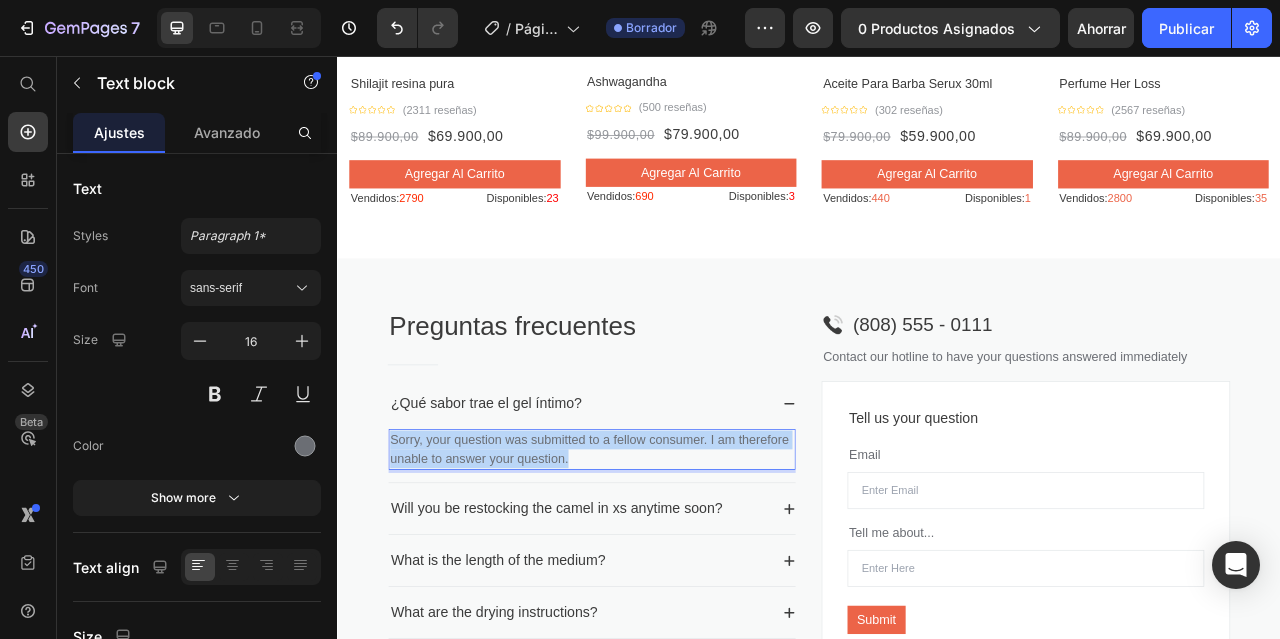 click on "Sorry, your question was submitted to a fellow consumer. I am therefore unable to answer your question." at bounding box center [661, 556] 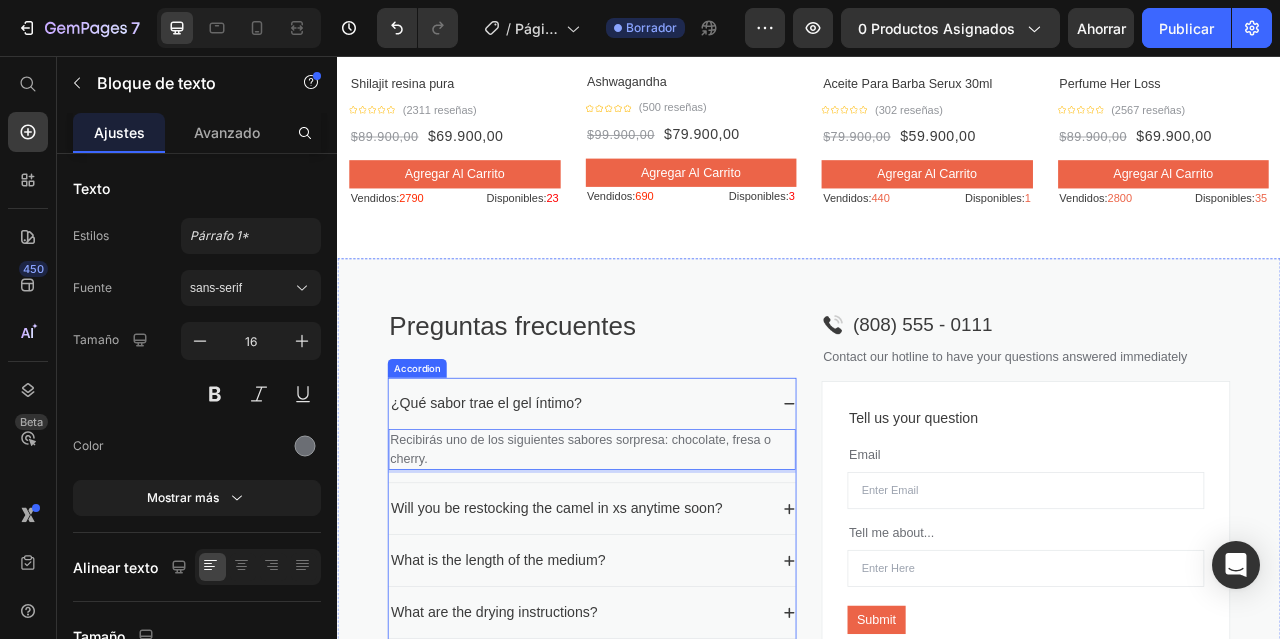 click on "¿Qué sabor trae el gel íntimo?" at bounding box center [526, 497] 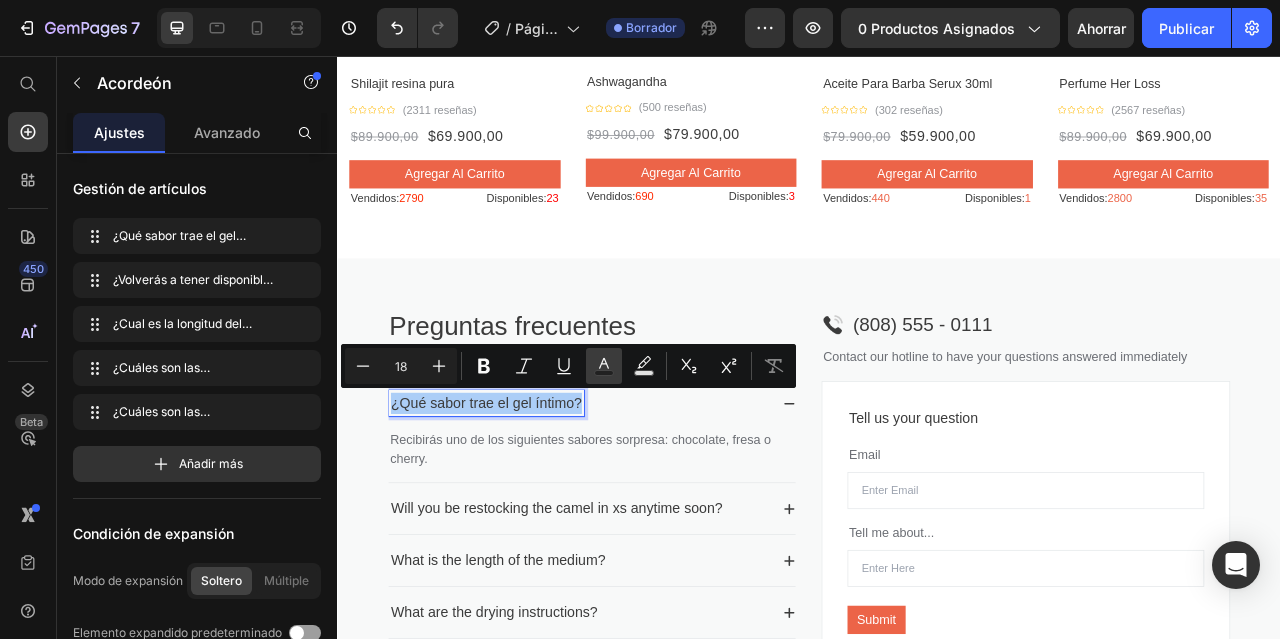 click 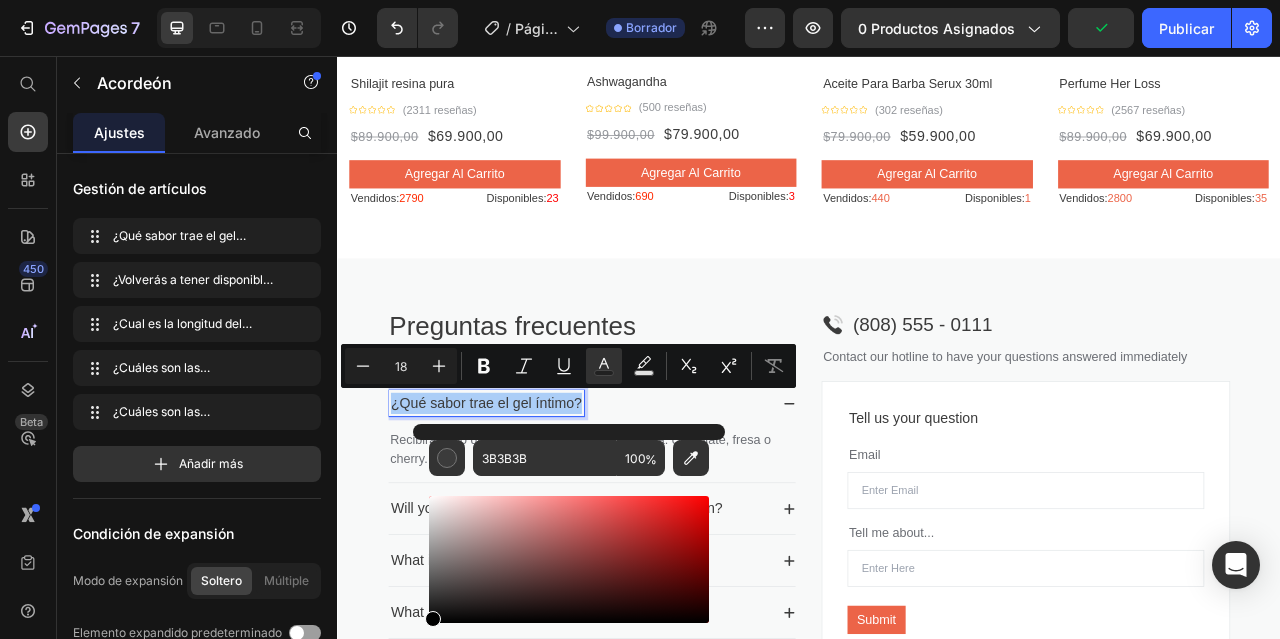 drag, startPoint x: 774, startPoint y: 664, endPoint x: 428, endPoint y: 791, distance: 368.57156 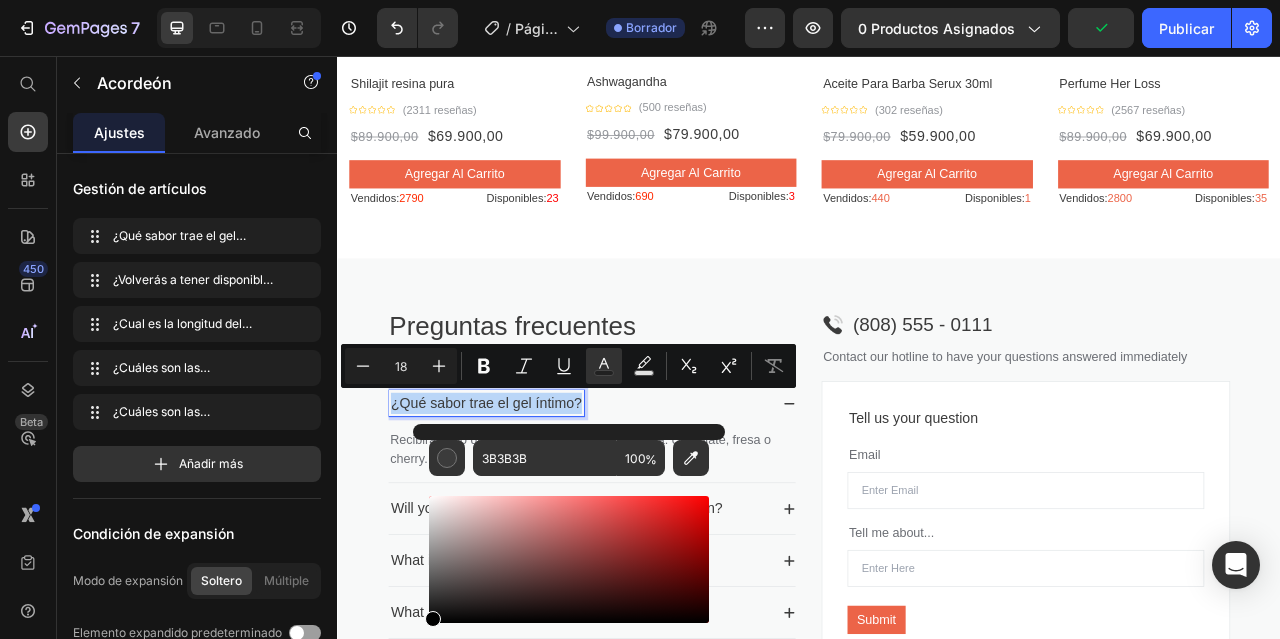 type on "000000" 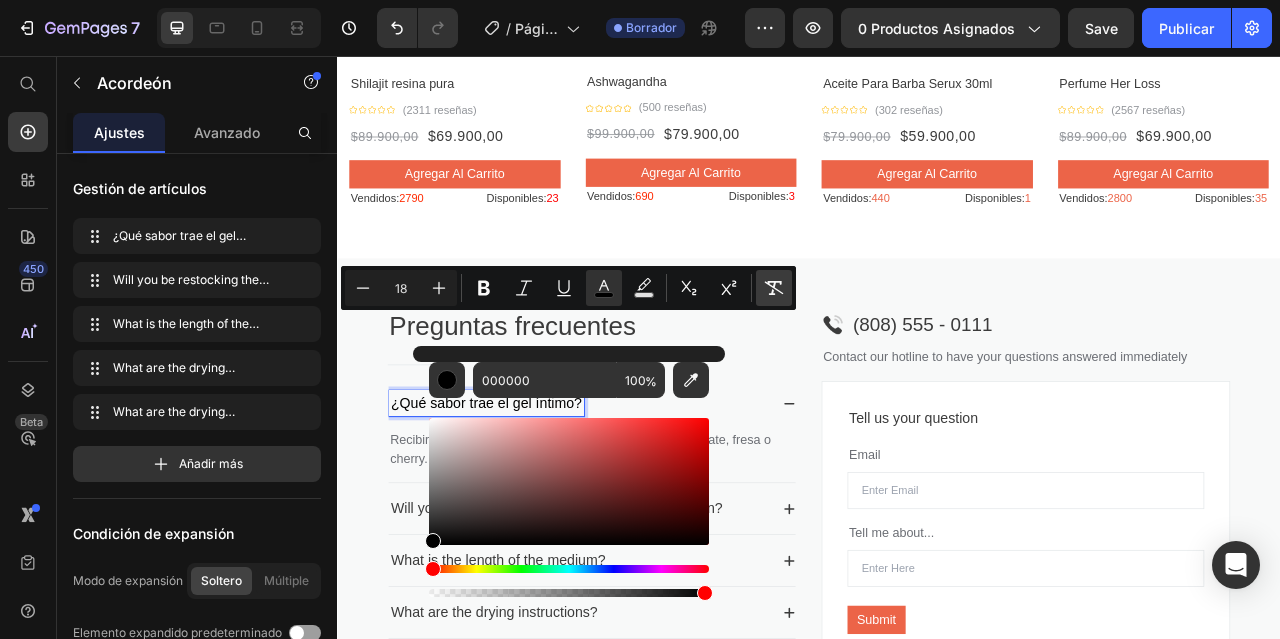 scroll, scrollTop: 2500, scrollLeft: 0, axis: vertical 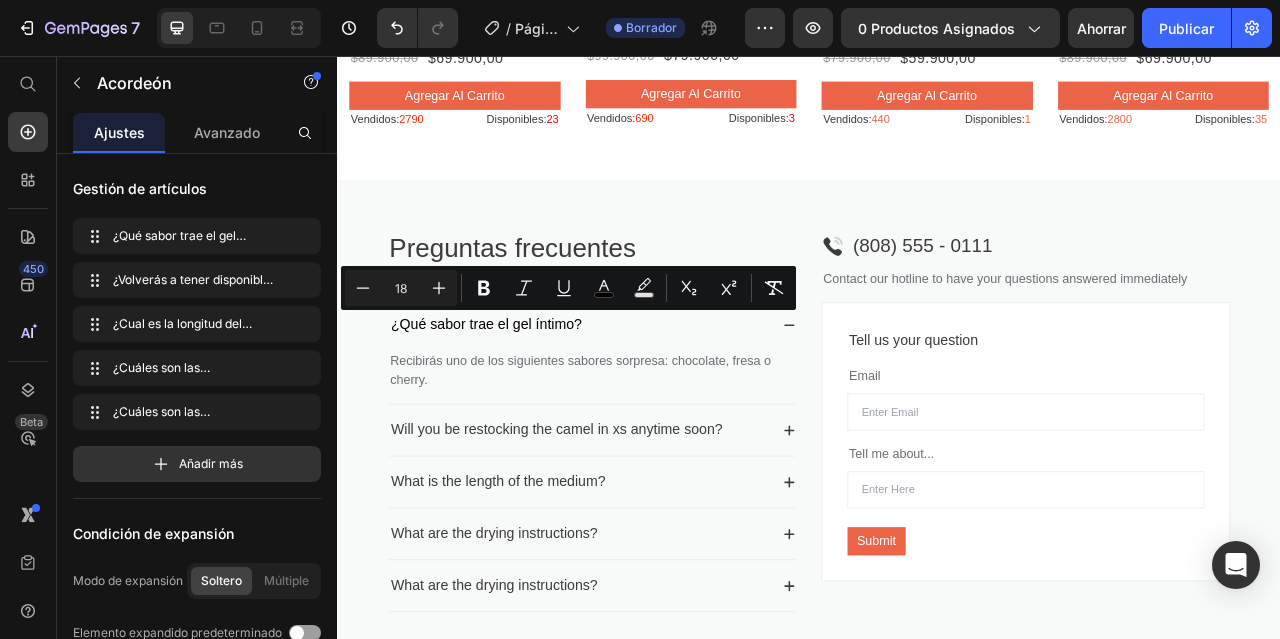 click 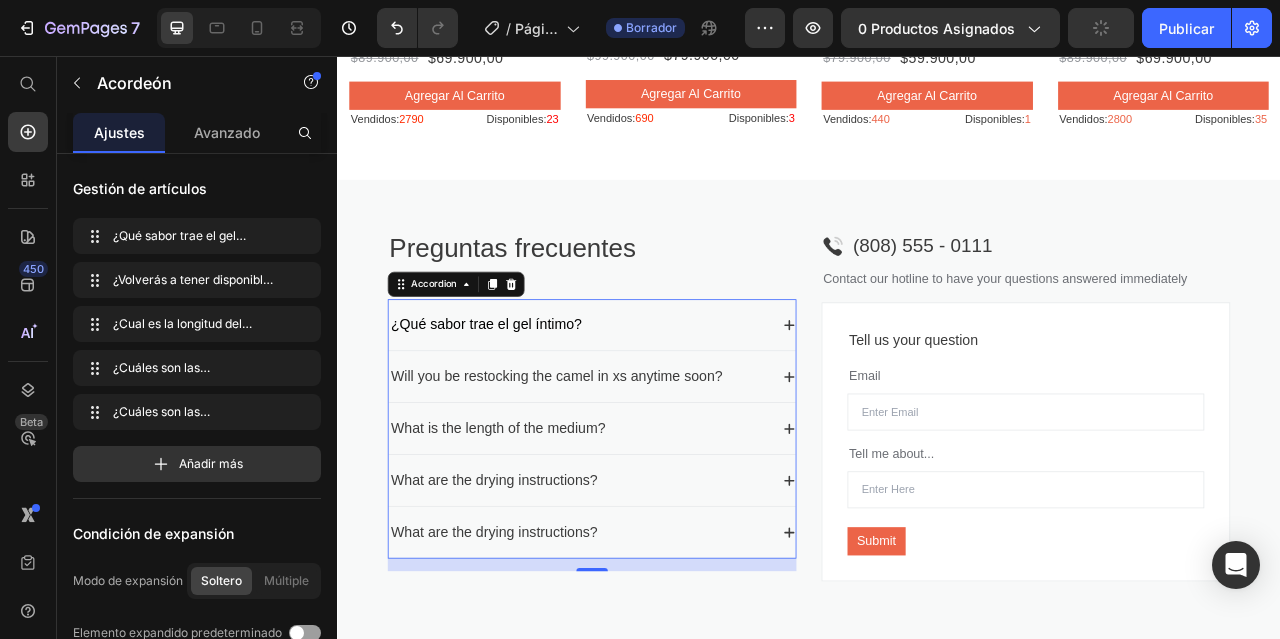 click 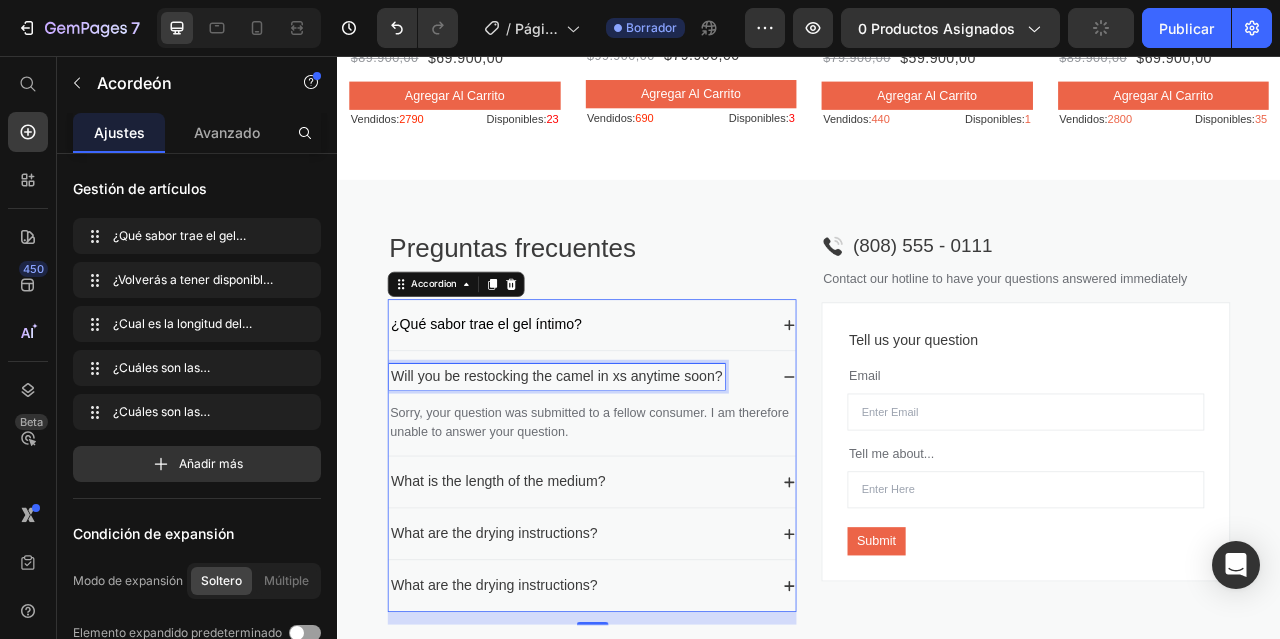 click on "Will you be restocking the camel in xs anytime soon?" at bounding box center [616, 463] 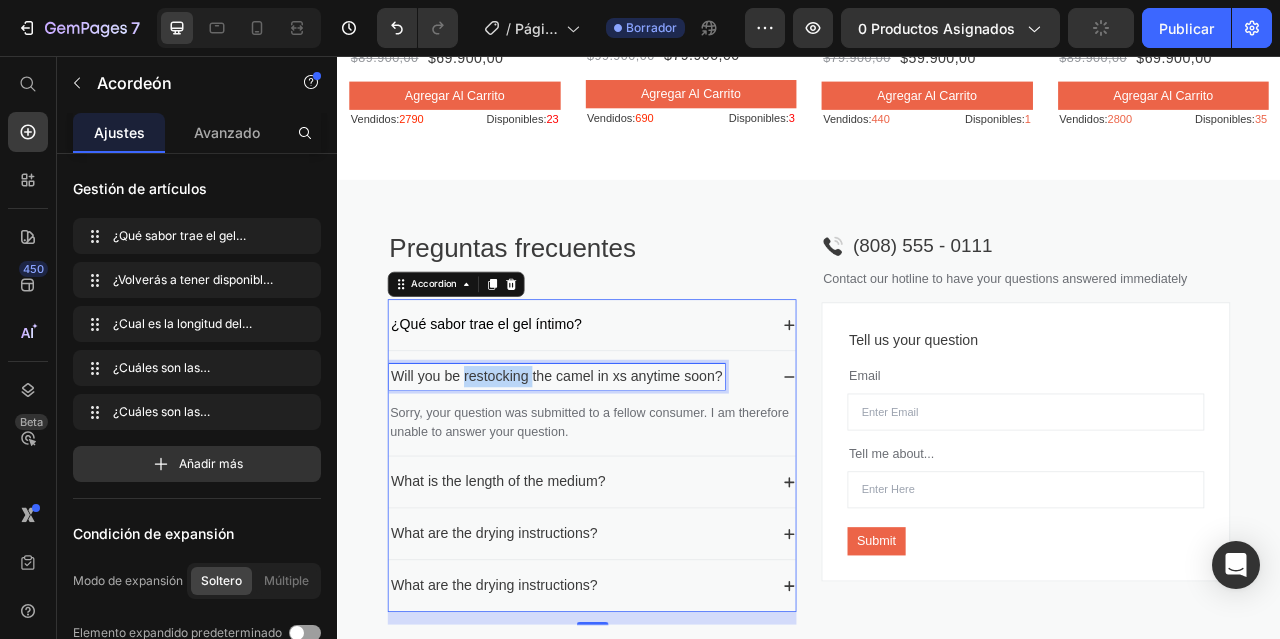 click on "Will you be restocking the camel in xs anytime soon?" at bounding box center (616, 463) 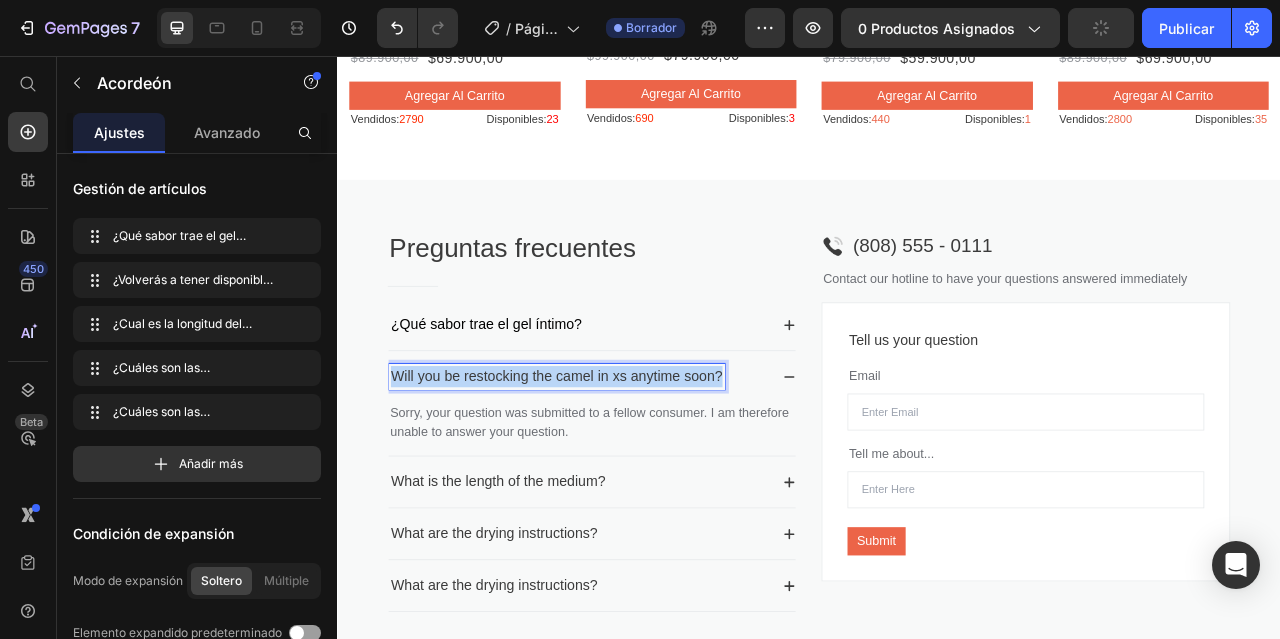 click on "Will you be restocking the camel in xs anytime soon?" at bounding box center [616, 463] 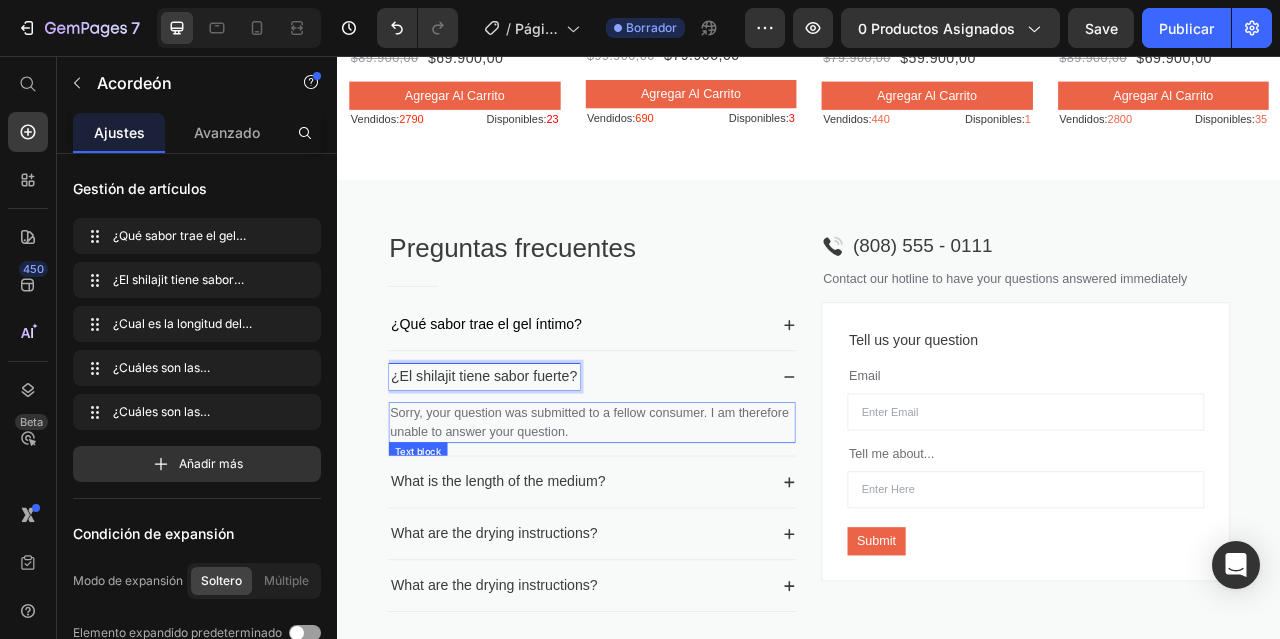 click on "Sorry, your question was submitted to a fellow consumer. I am therefore unable to answer your question." at bounding box center [661, 522] 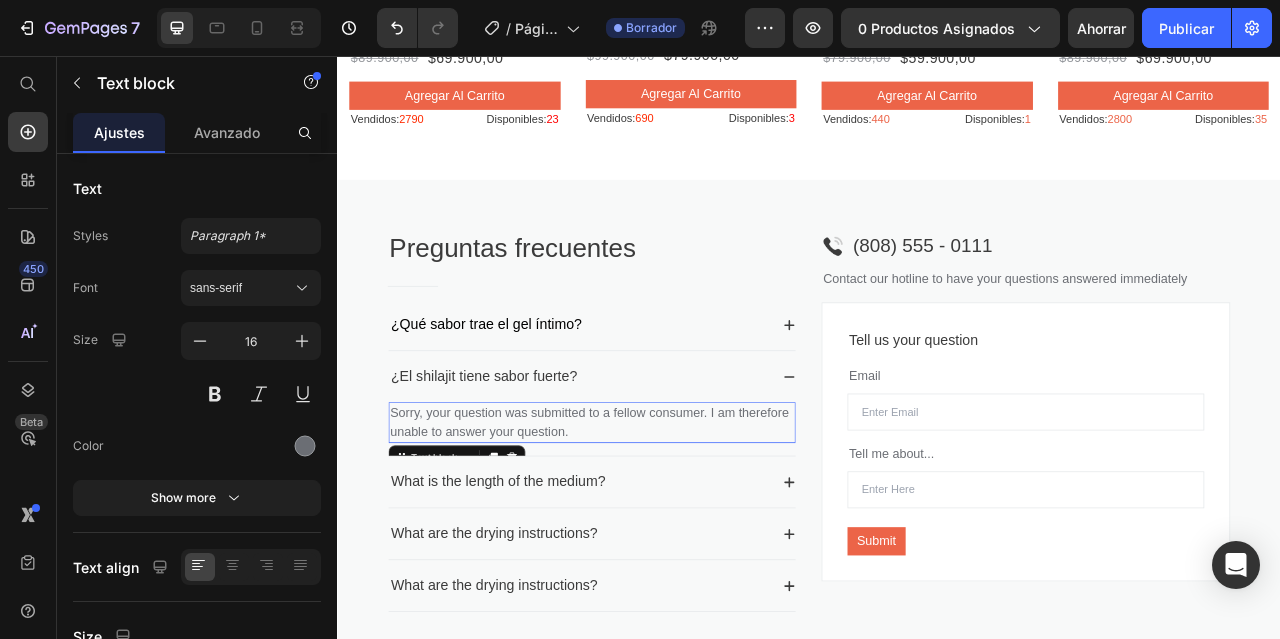 click on "Sorry, your question was submitted to a fellow consumer. I am therefore unable to answer your question." at bounding box center [661, 522] 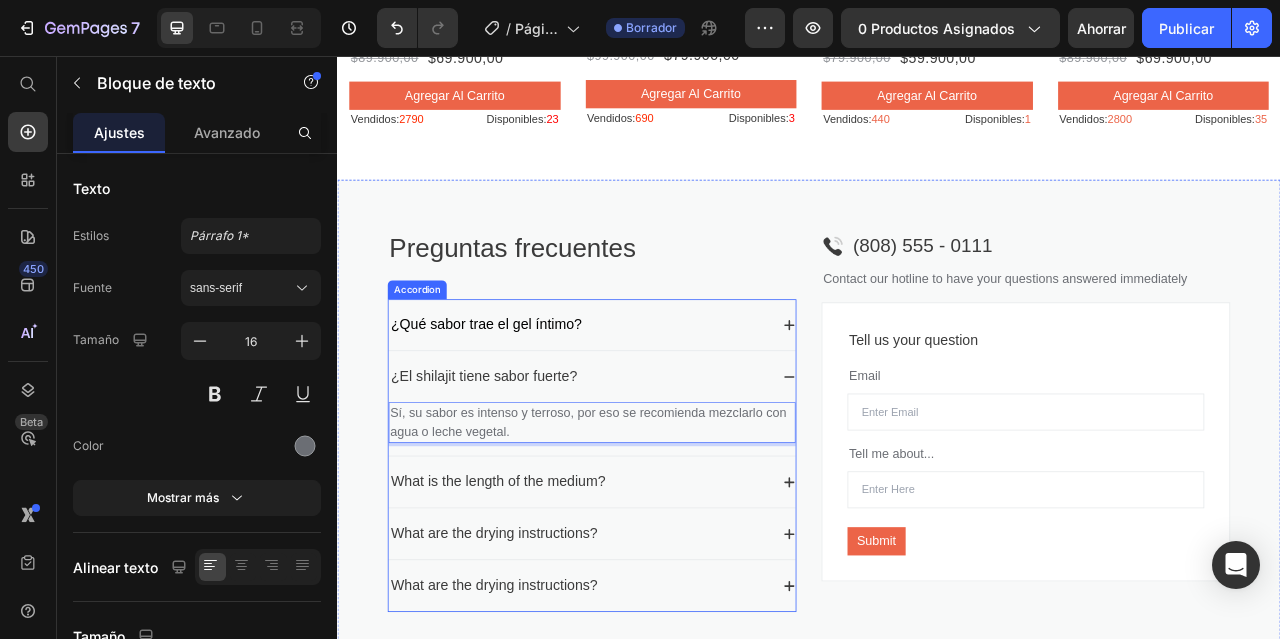 click on "¿El shilajit tiene sabor fuerte?" at bounding box center (523, 463) 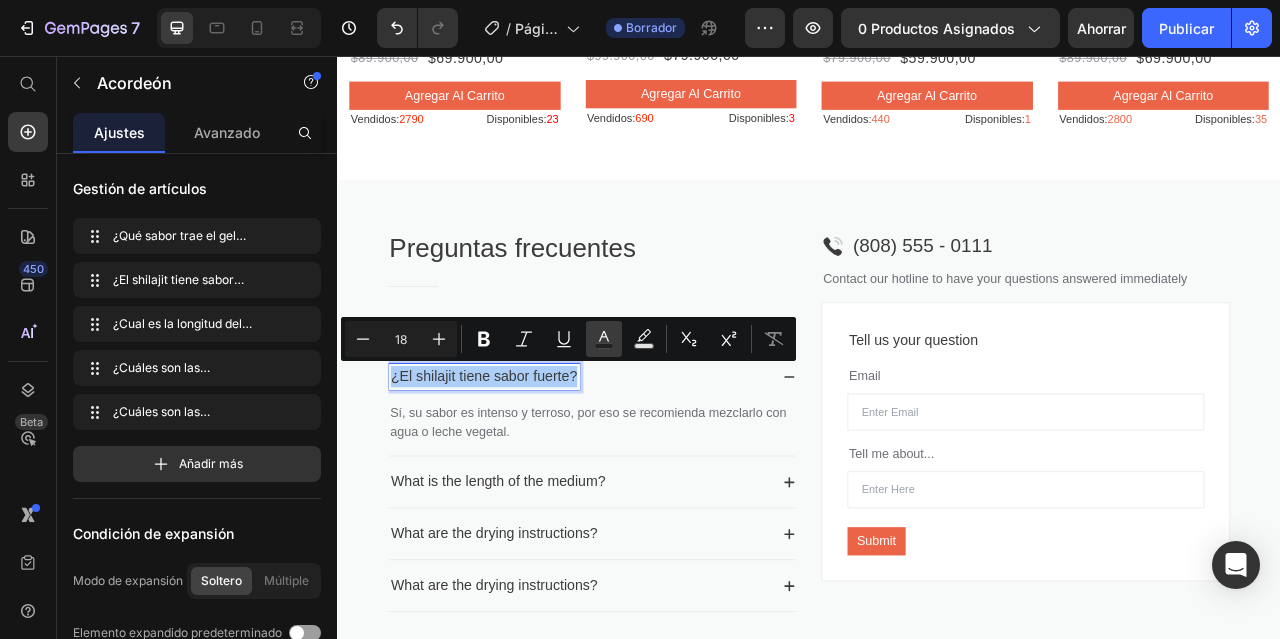 click 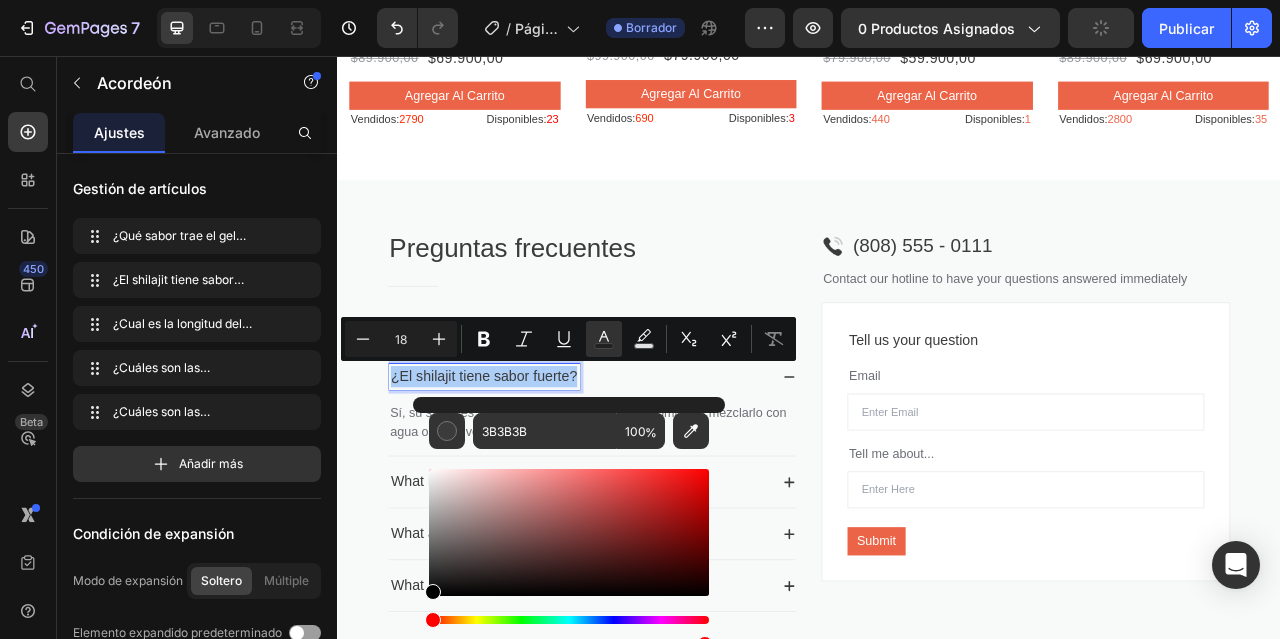 drag, startPoint x: 434, startPoint y: 574, endPoint x: 418, endPoint y: 615, distance: 44.011364 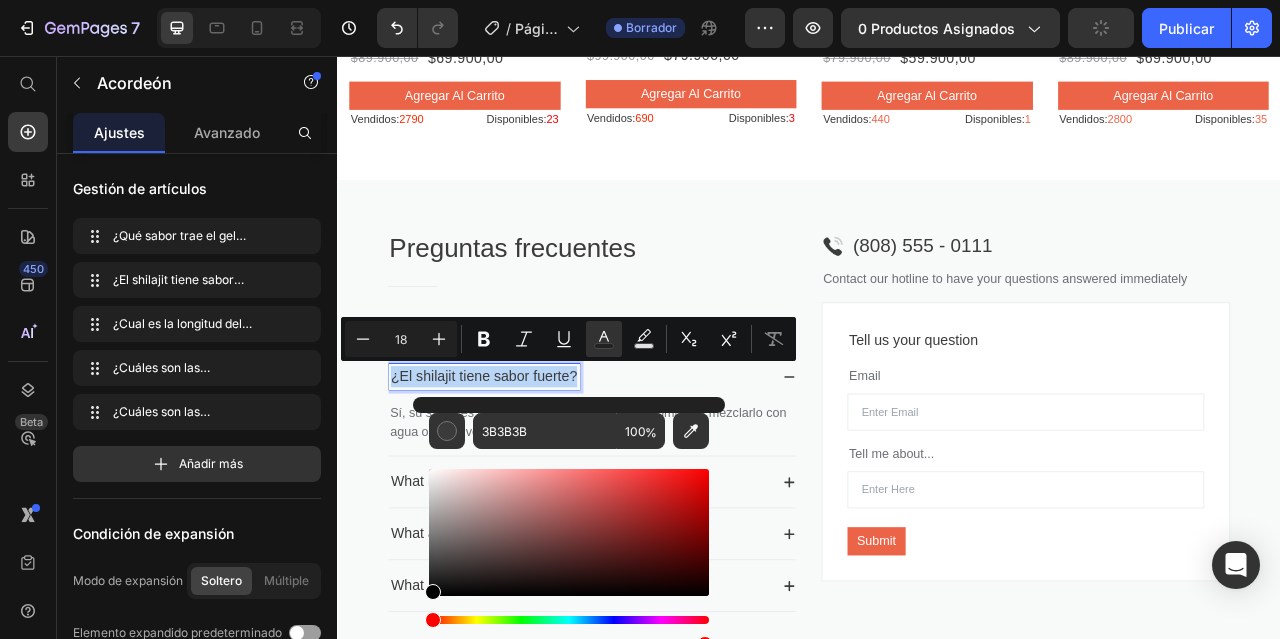 type on "000000" 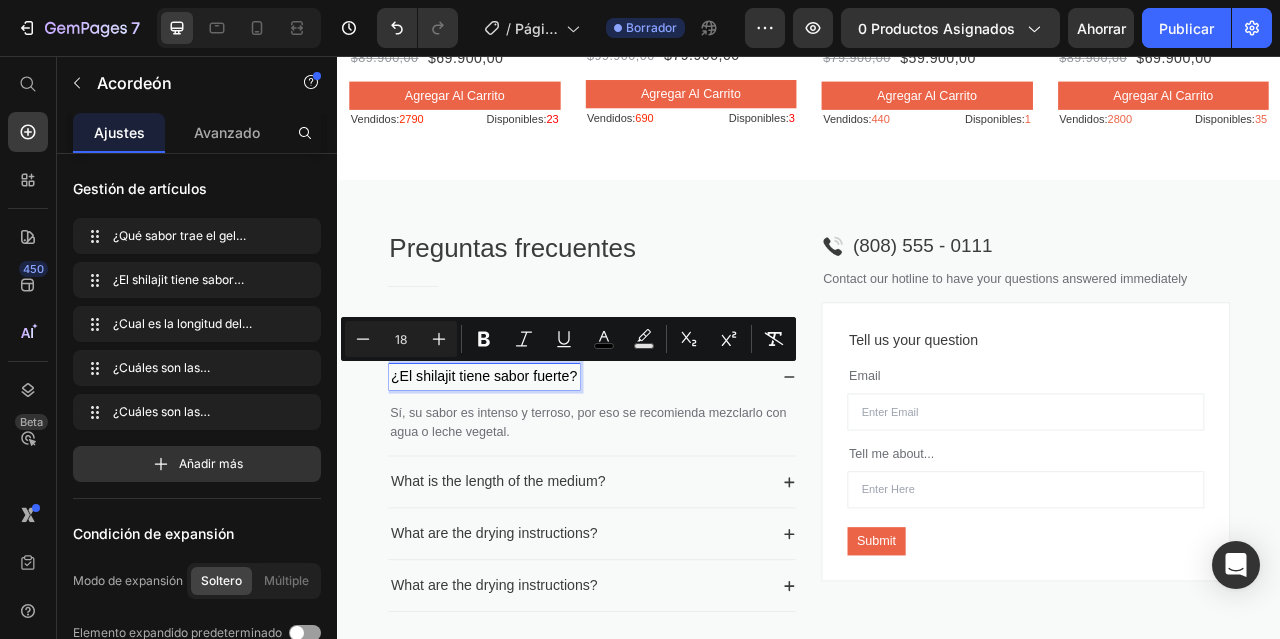 scroll, scrollTop: 2600, scrollLeft: 0, axis: vertical 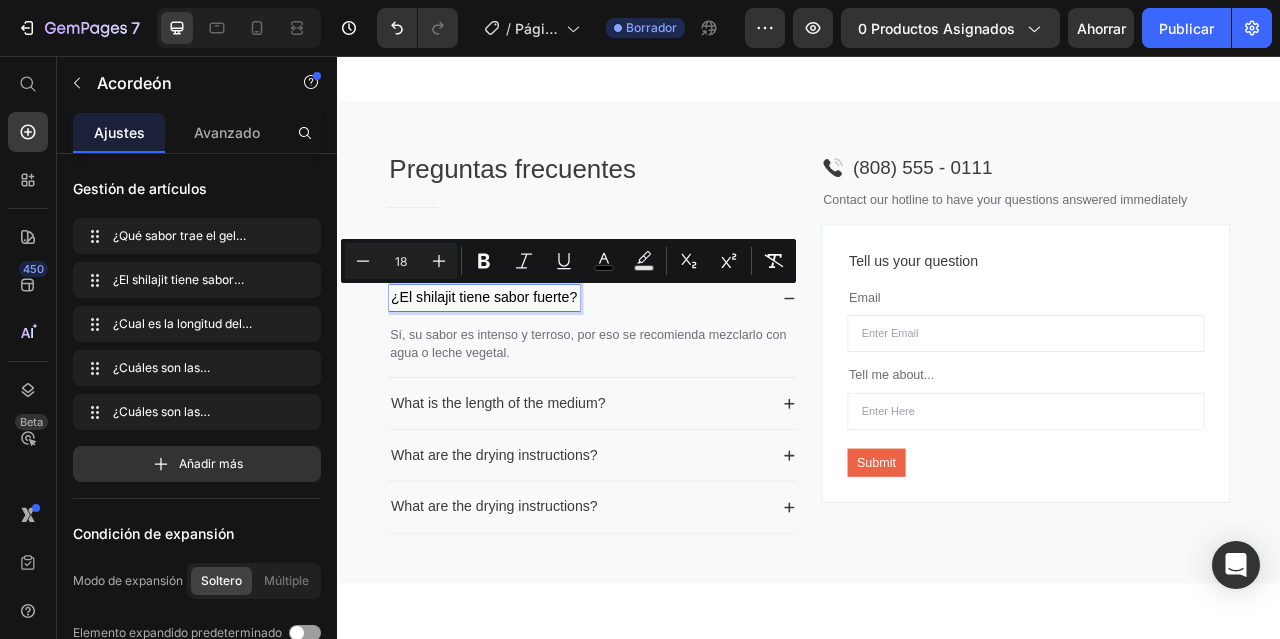 click on "What is the length of the medium?" at bounding box center [541, 497] 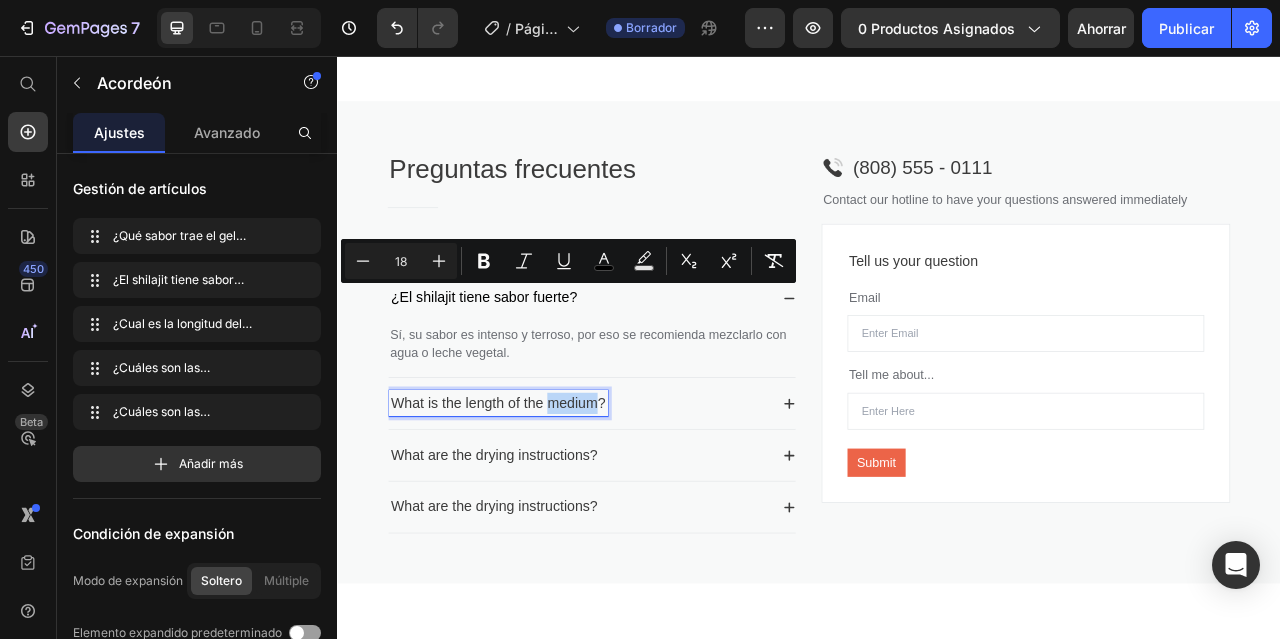 click on "What is the length of the medium?" at bounding box center (541, 497) 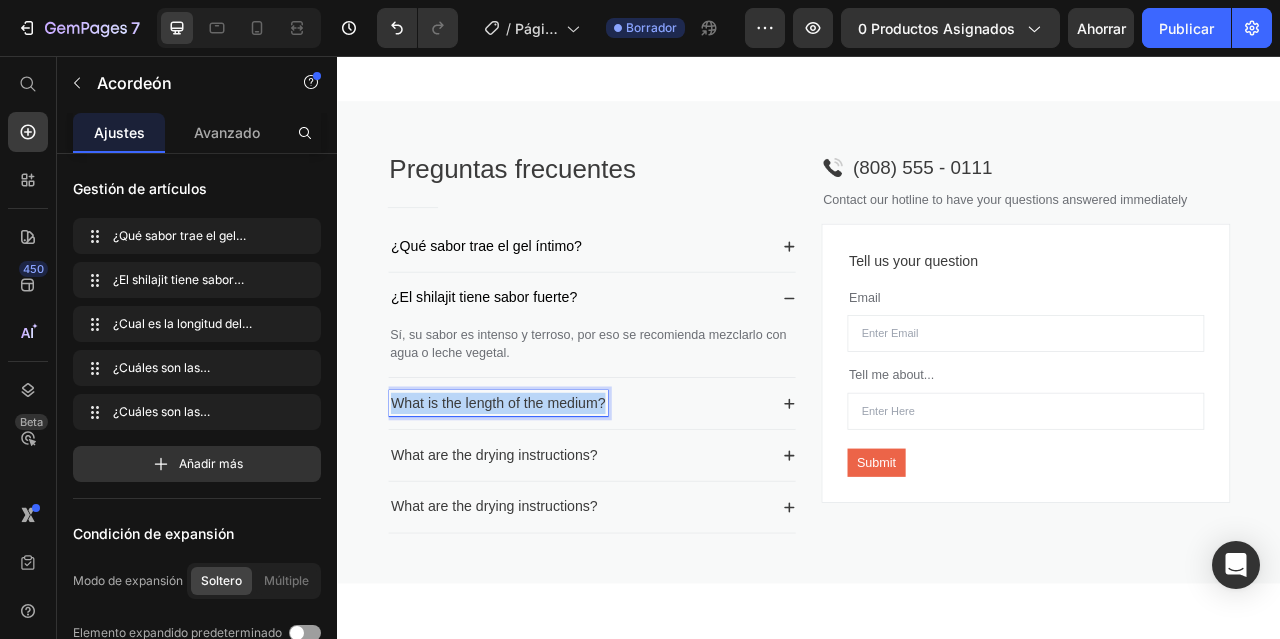 click on "What is the length of the medium?" at bounding box center (541, 497) 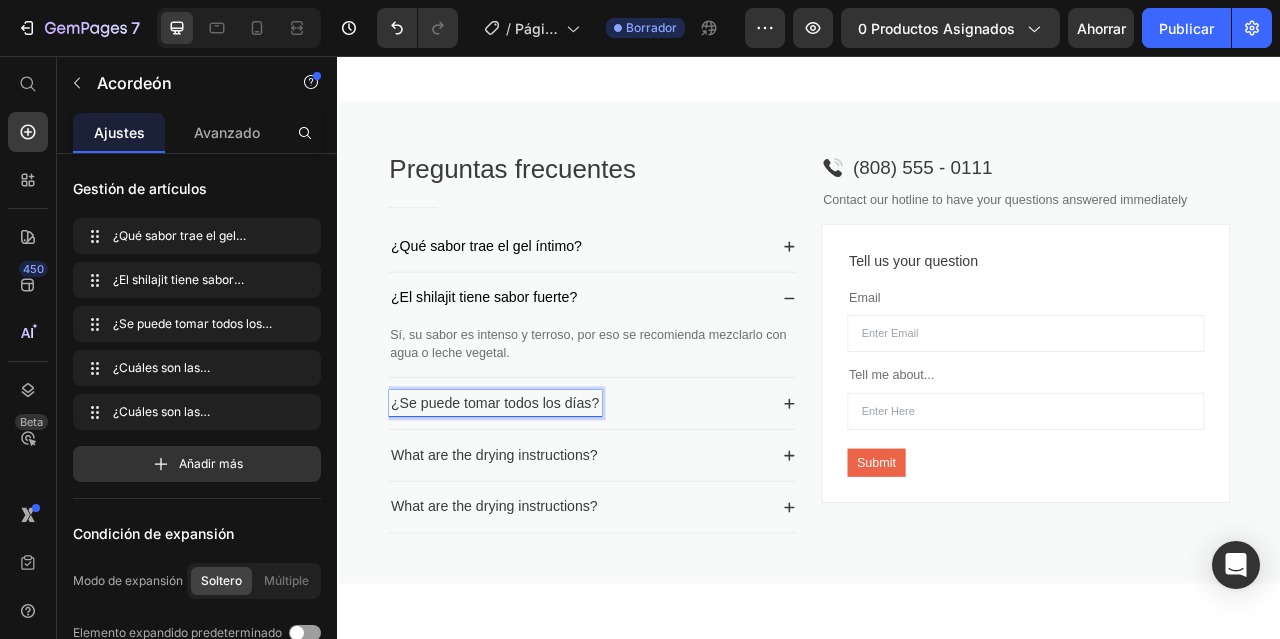 click on "¿Se puede tomar todos los días?" at bounding box center (537, 497) 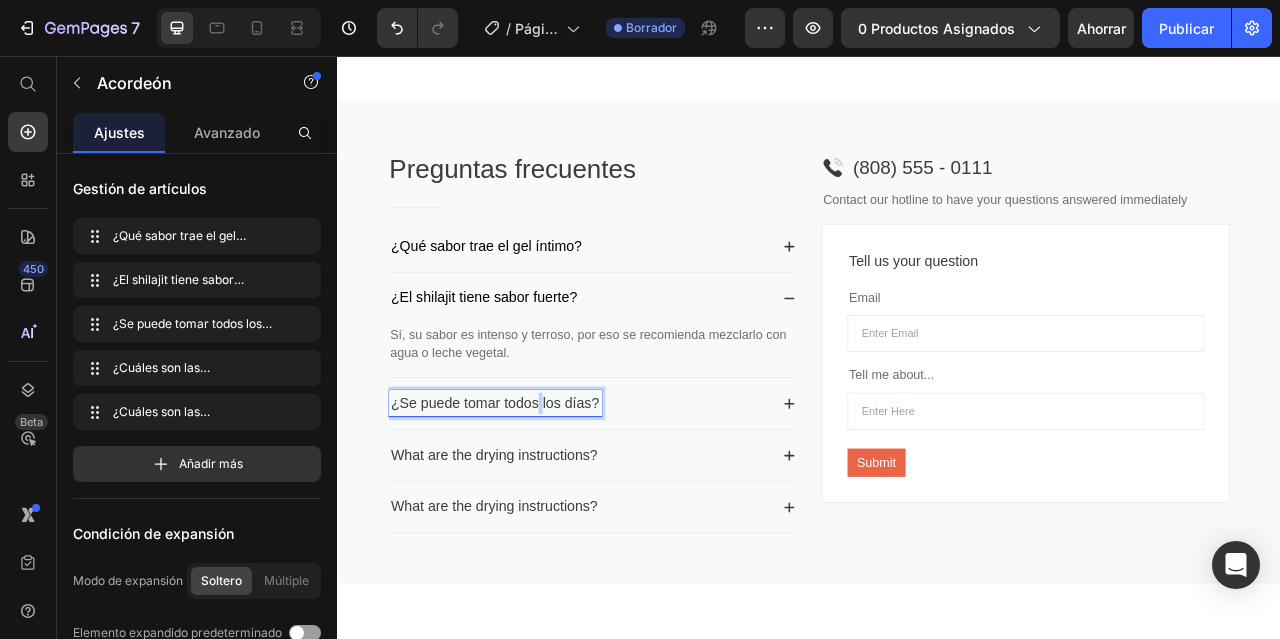 click on "¿Se puede tomar todos los días?" at bounding box center [537, 497] 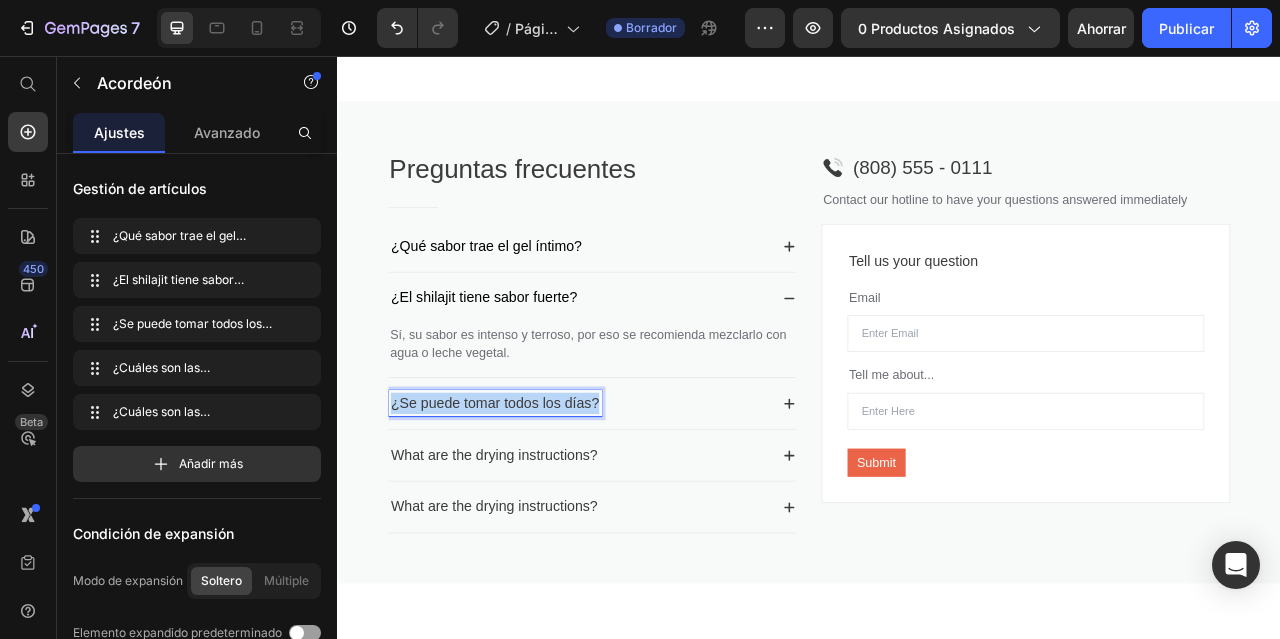 click on "¿Se puede tomar todos los días?" at bounding box center [537, 497] 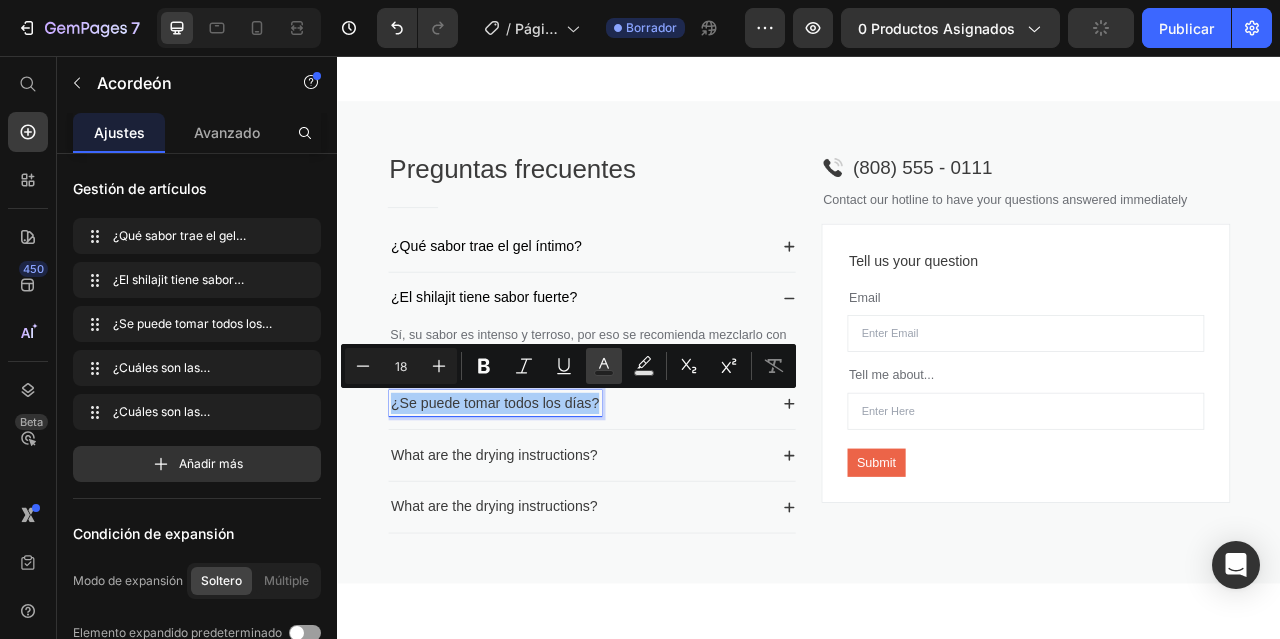 click 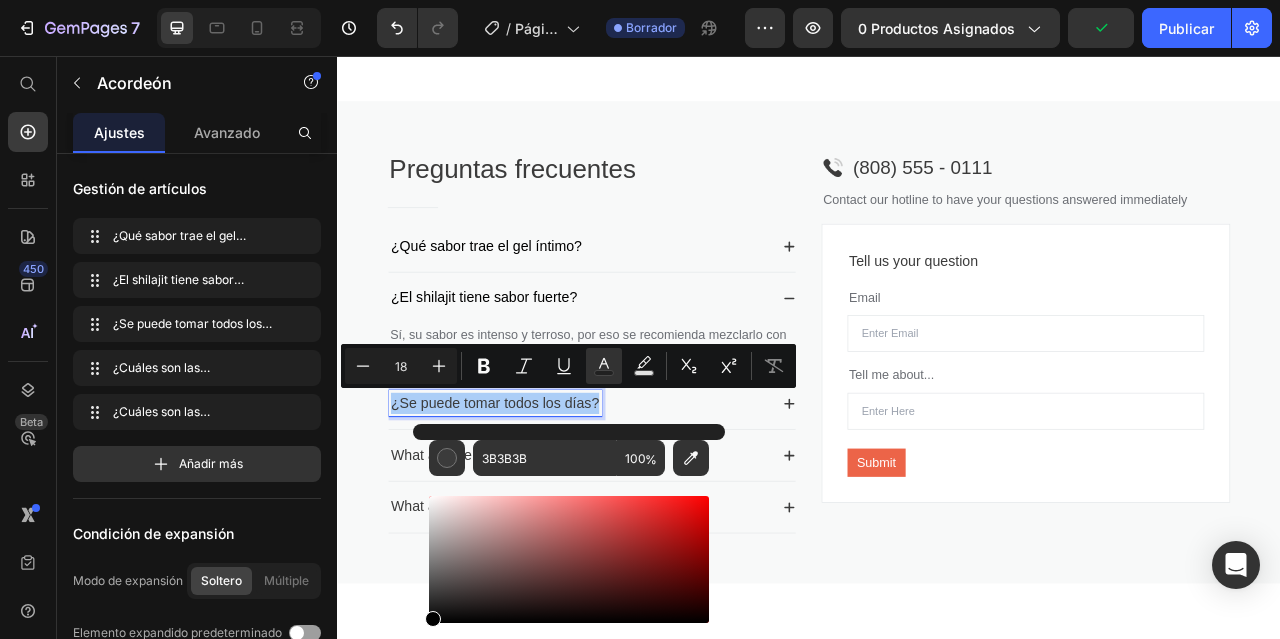 drag, startPoint x: 430, startPoint y: 595, endPoint x: 419, endPoint y: 647, distance: 53.15073 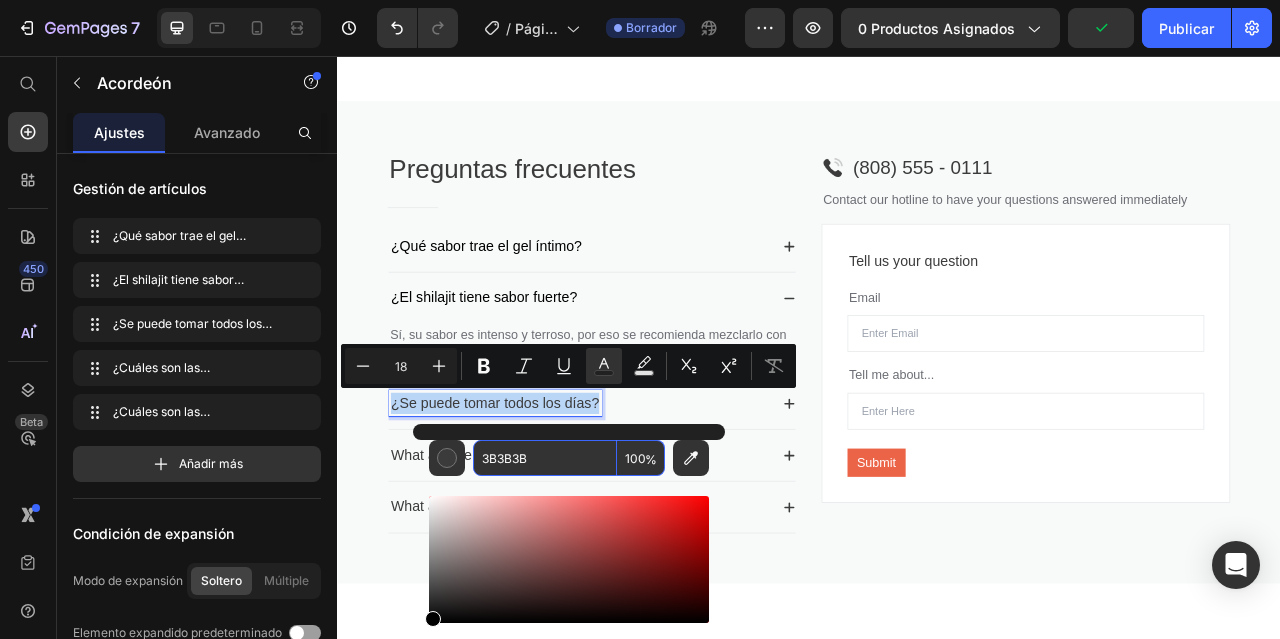 type on "000000" 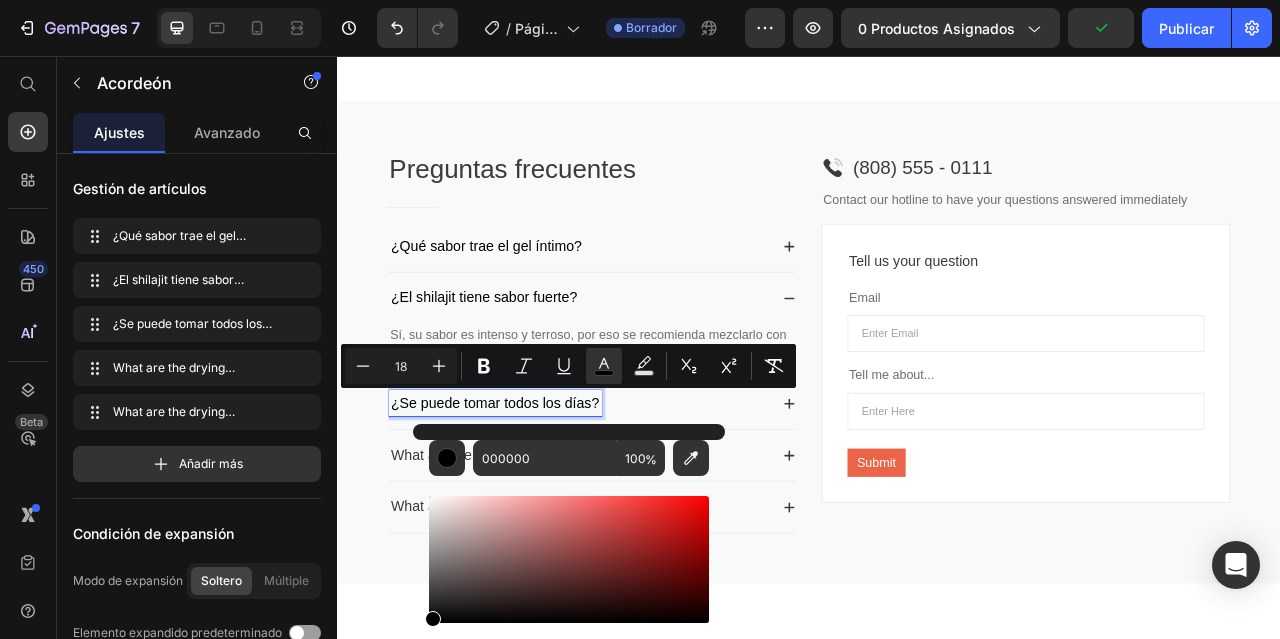 click 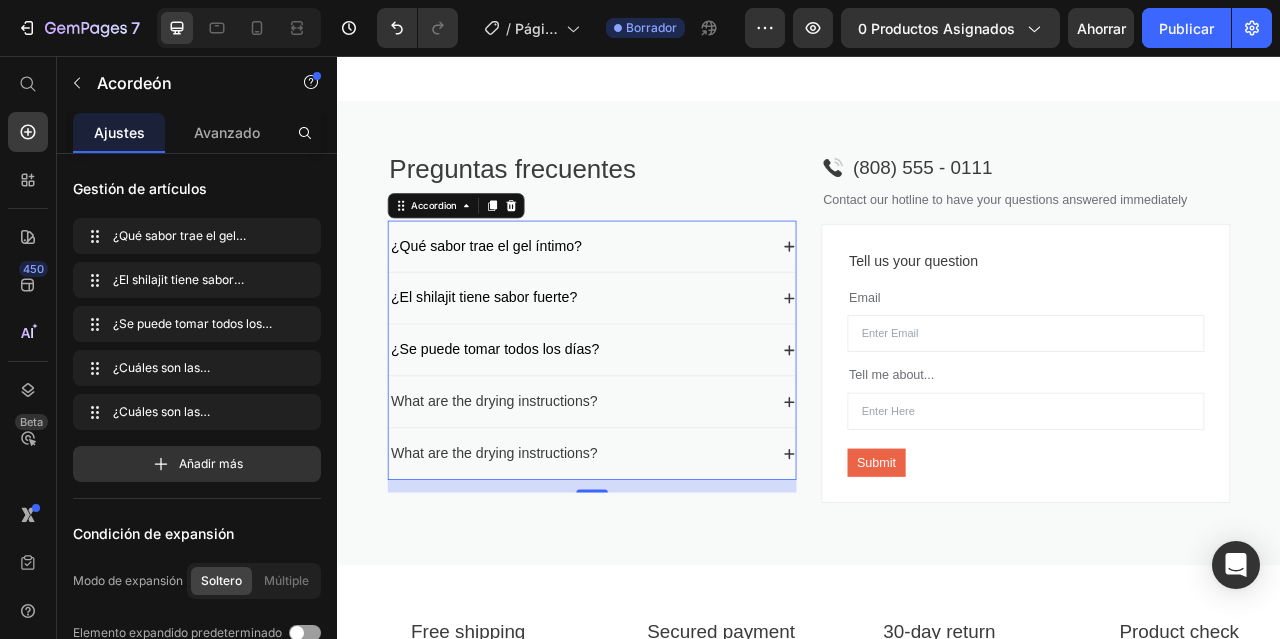 click on "¿Qué sabor trae el gel íntimo? ¿El shilajit tiene sabor fuerte? ¿Se puede tomar todos los días? What are the drying instructions? What are the drying instructions?" at bounding box center [661, 430] 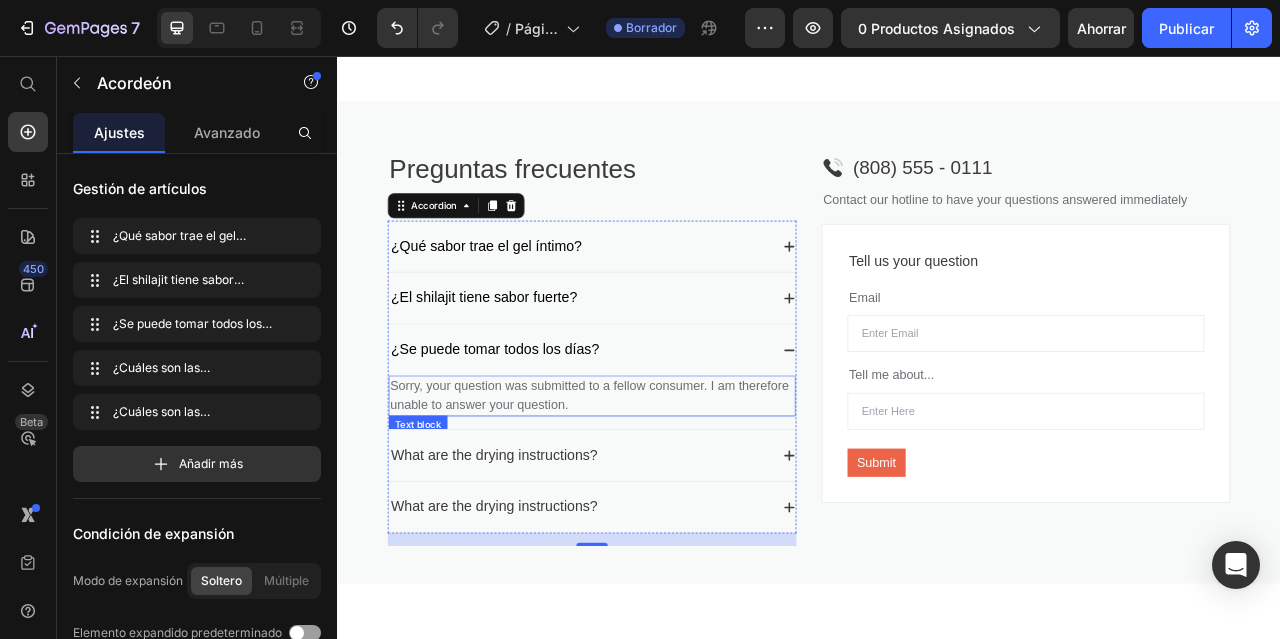 click on "Sorry, your question was submitted to a fellow consumer. I am therefore unable to answer your question." at bounding box center [661, 488] 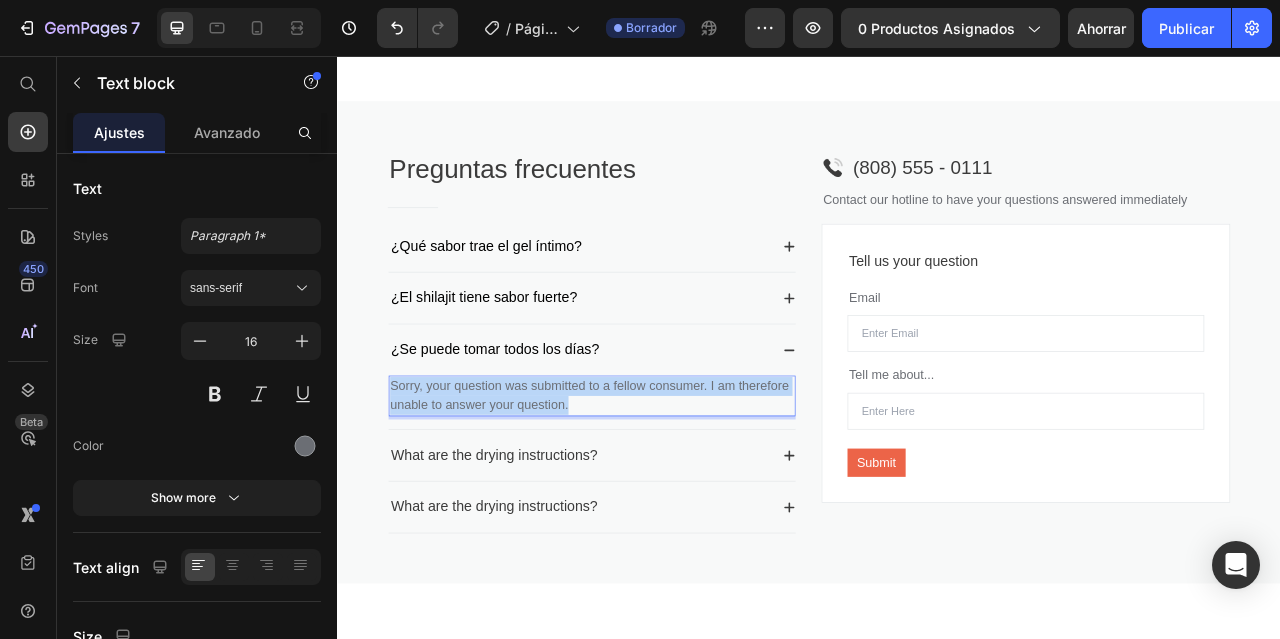 click on "Sorry, your question was submitted to a fellow consumer. I am therefore unable to answer your question." at bounding box center [661, 488] 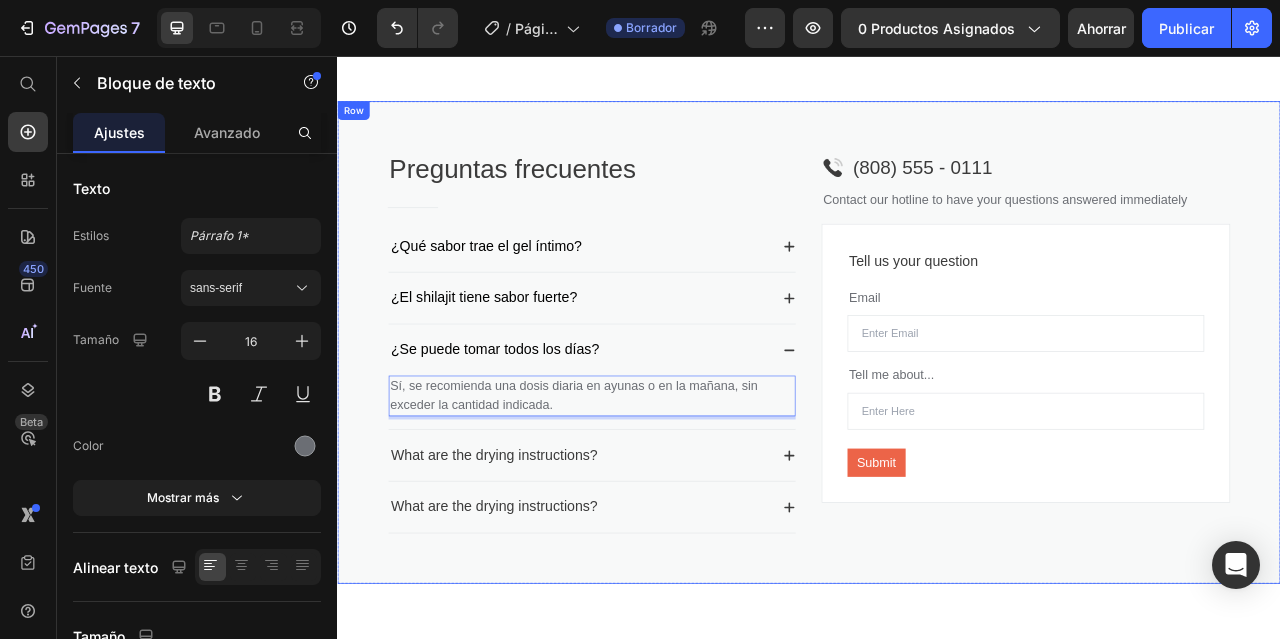 click 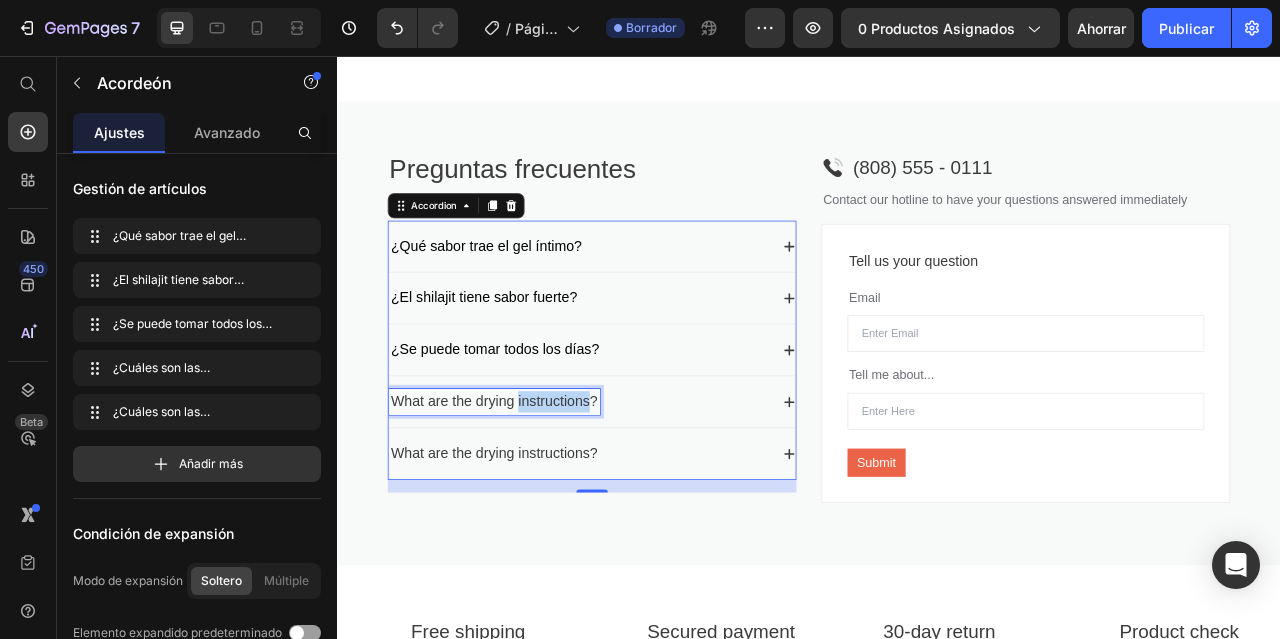 click on "What are the drying instructions?" at bounding box center (536, 495) 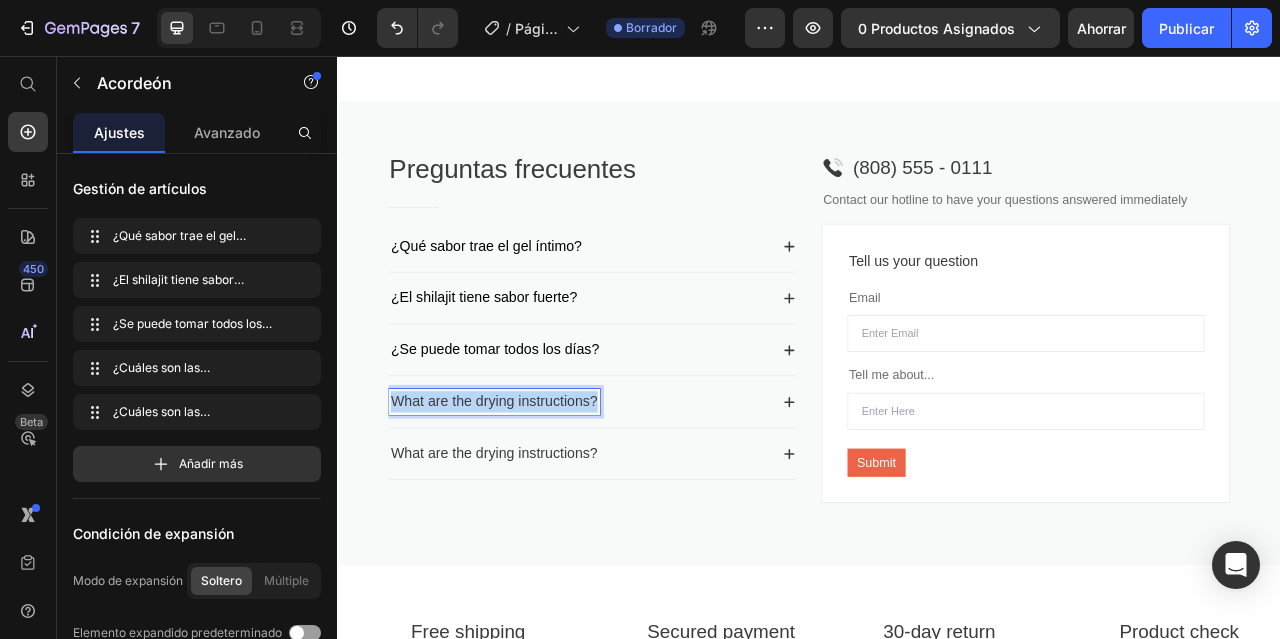 click on "What are the drying instructions?" at bounding box center [536, 495] 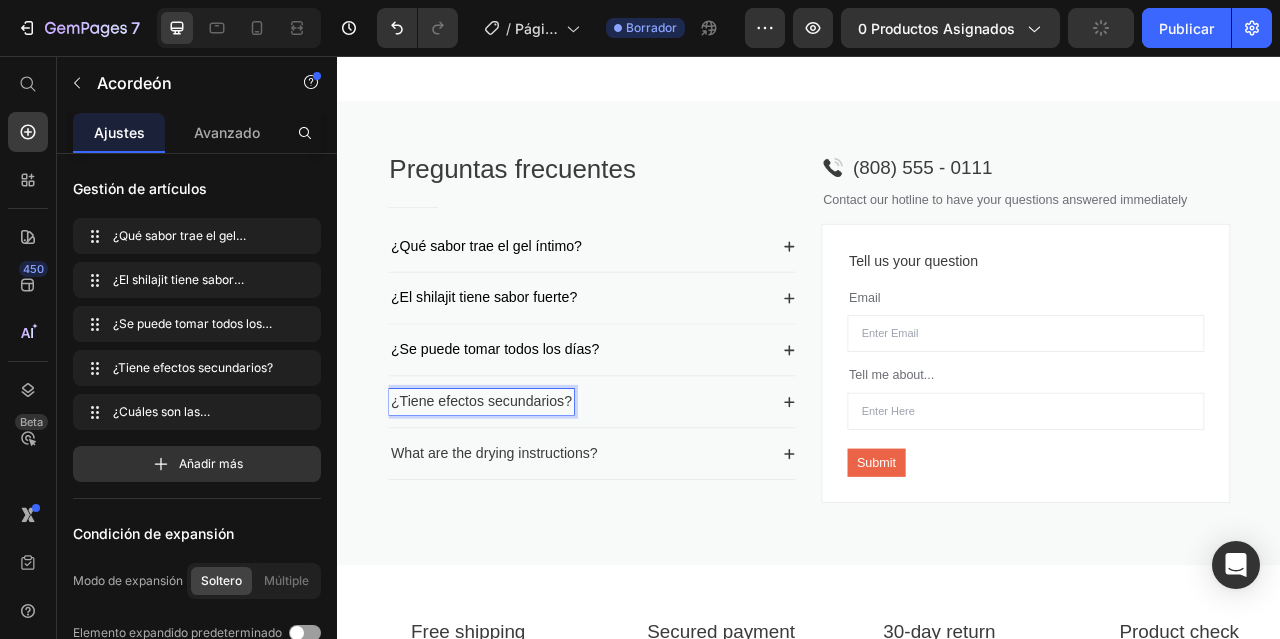 click 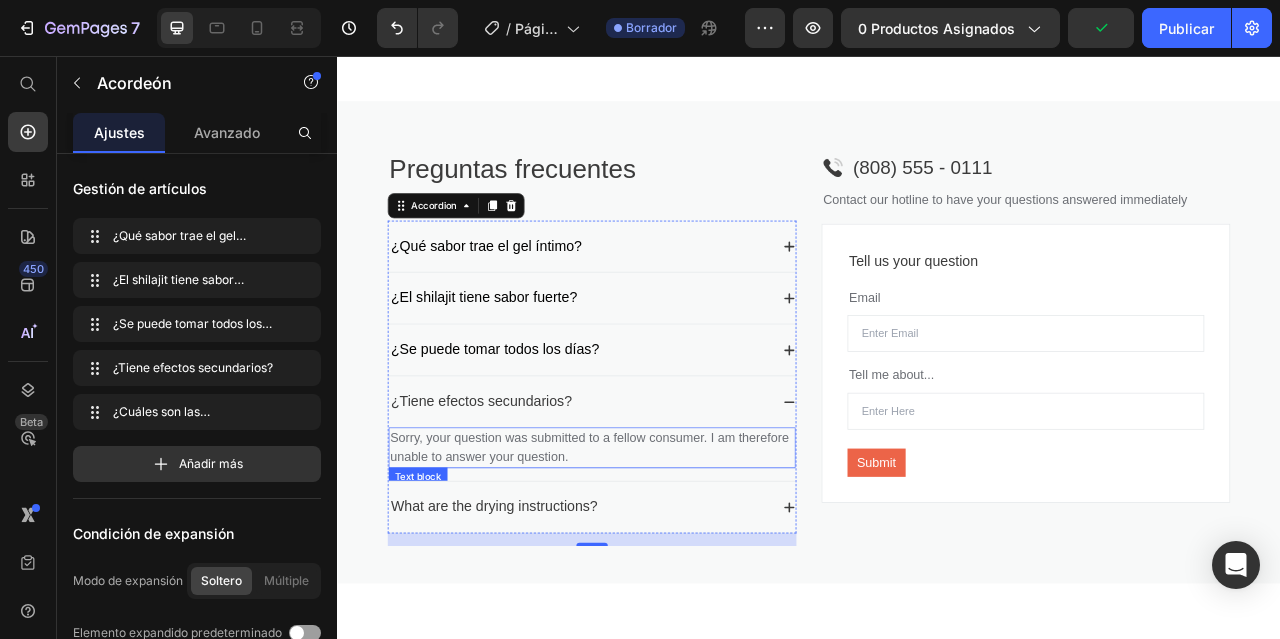 click on "Sorry, your question was submitted to a fellow consumer. I am therefore unable to answer your question." at bounding box center [661, 554] 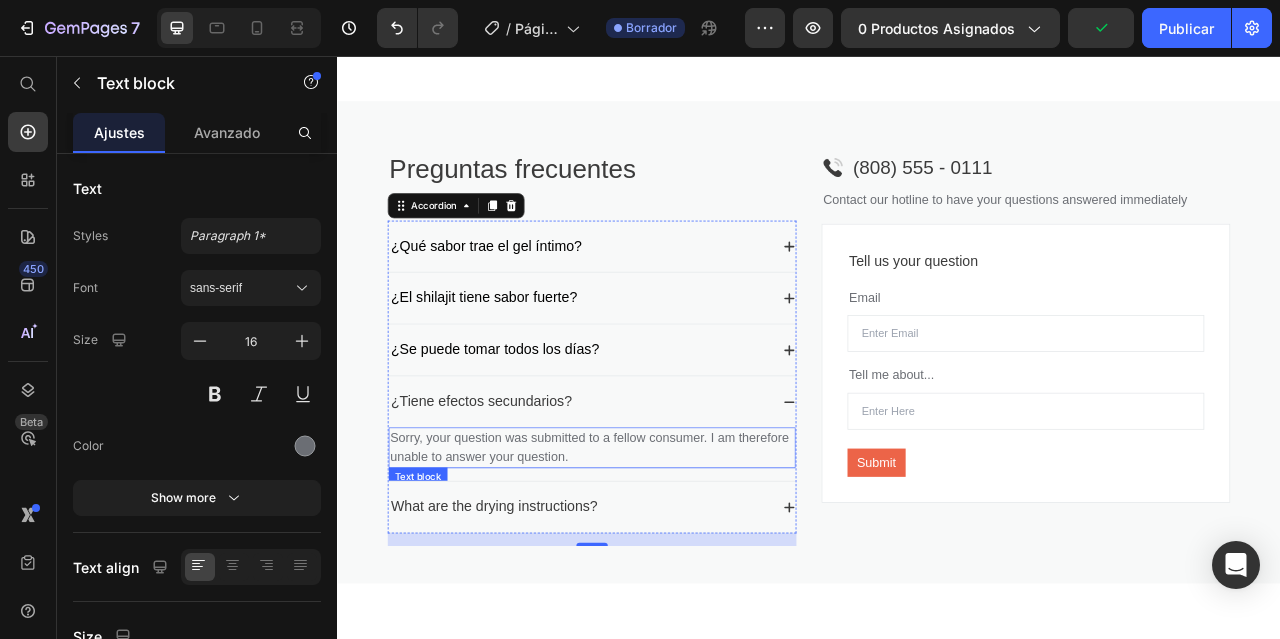 click on "Sorry, your question was submitted to a fellow consumer. I am therefore unable to answer your question." at bounding box center [661, 554] 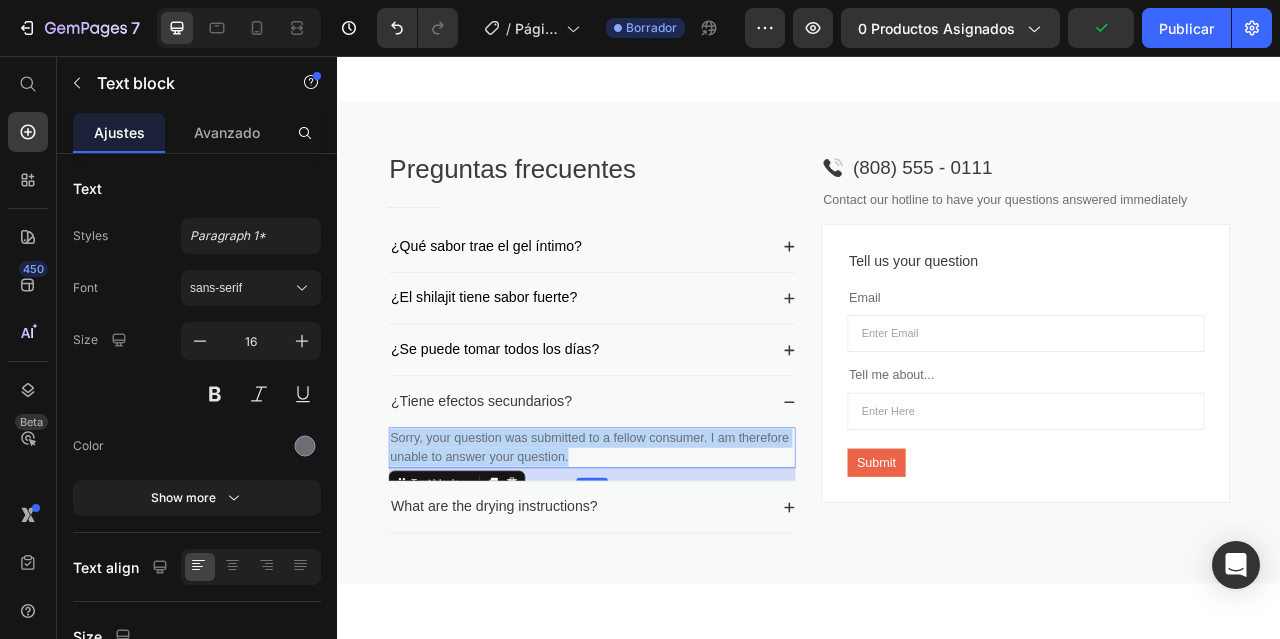 click on "Sorry, your question was submitted to a fellow consumer. I am therefore unable to answer your question." at bounding box center (661, 554) 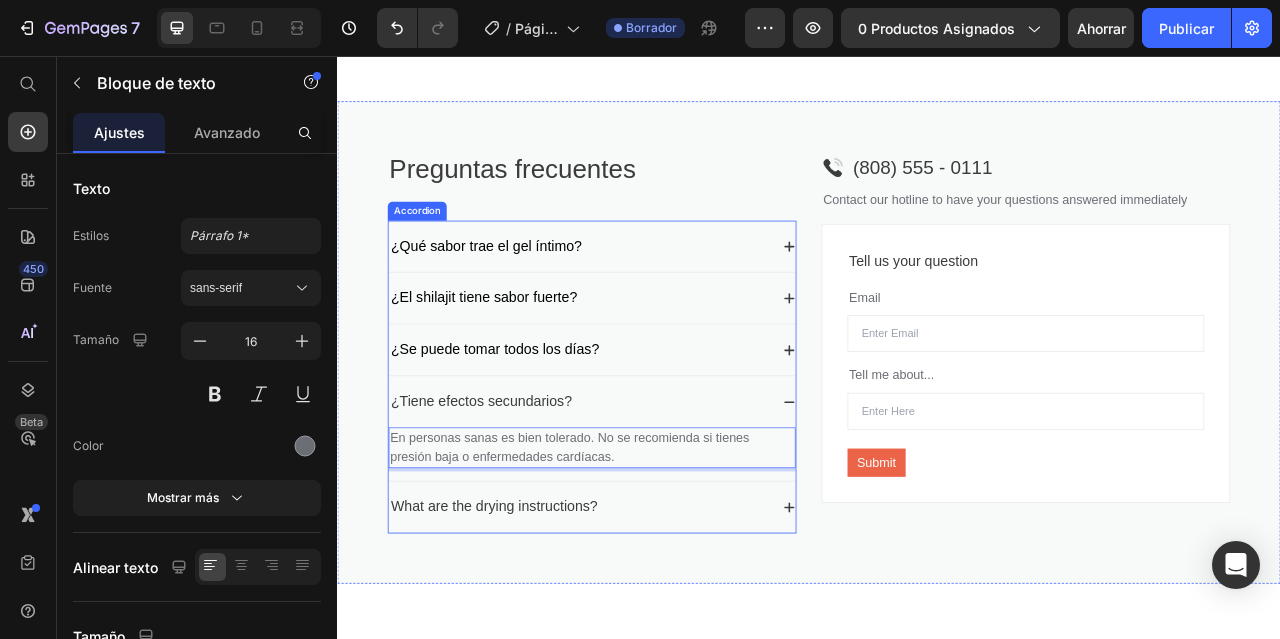 click 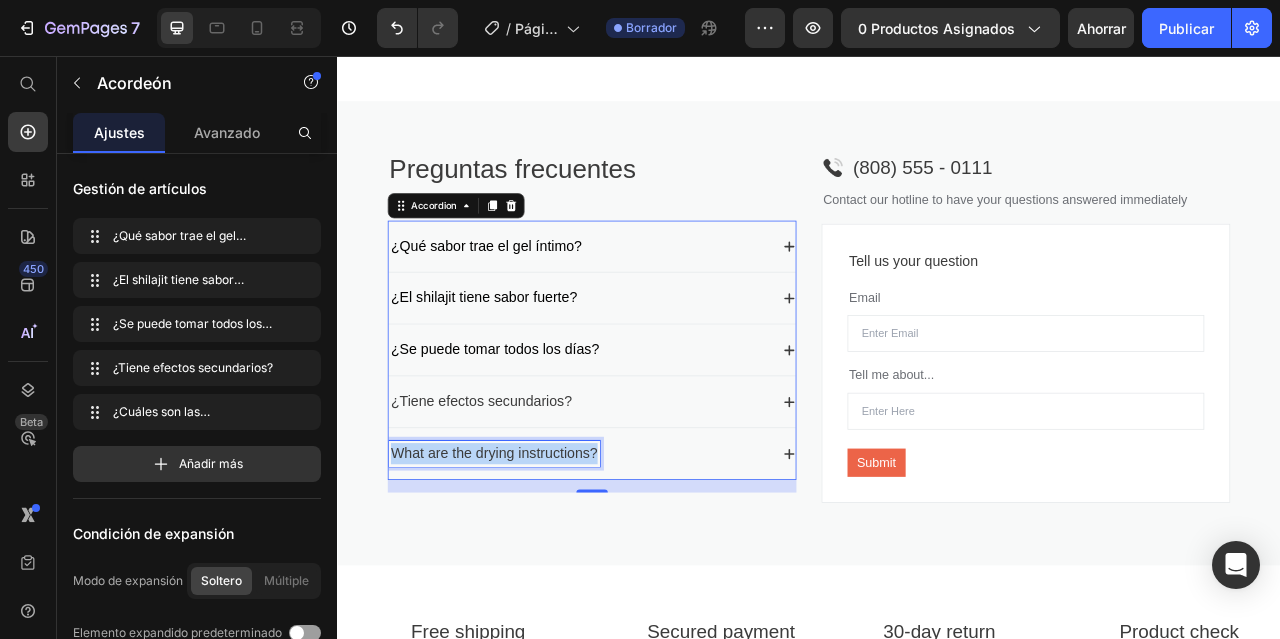click on "What are the drying instructions?" at bounding box center [536, 561] 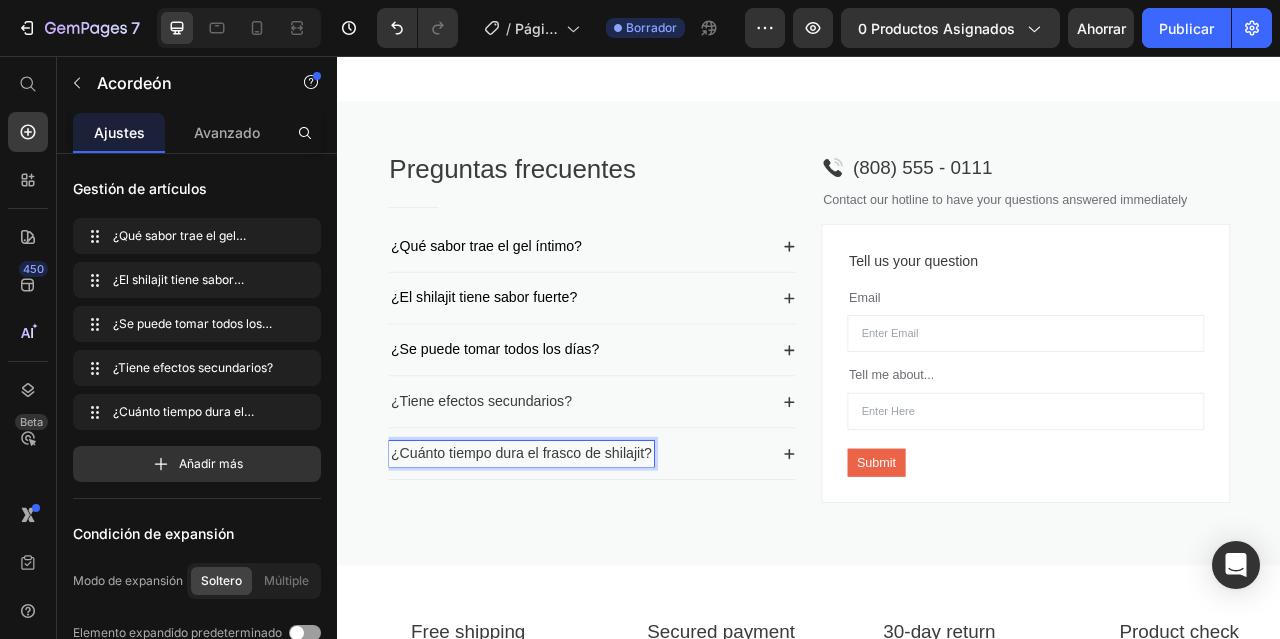 click on "¿Cuánto tiempo dura el frasco de shilajit?" at bounding box center [571, 561] 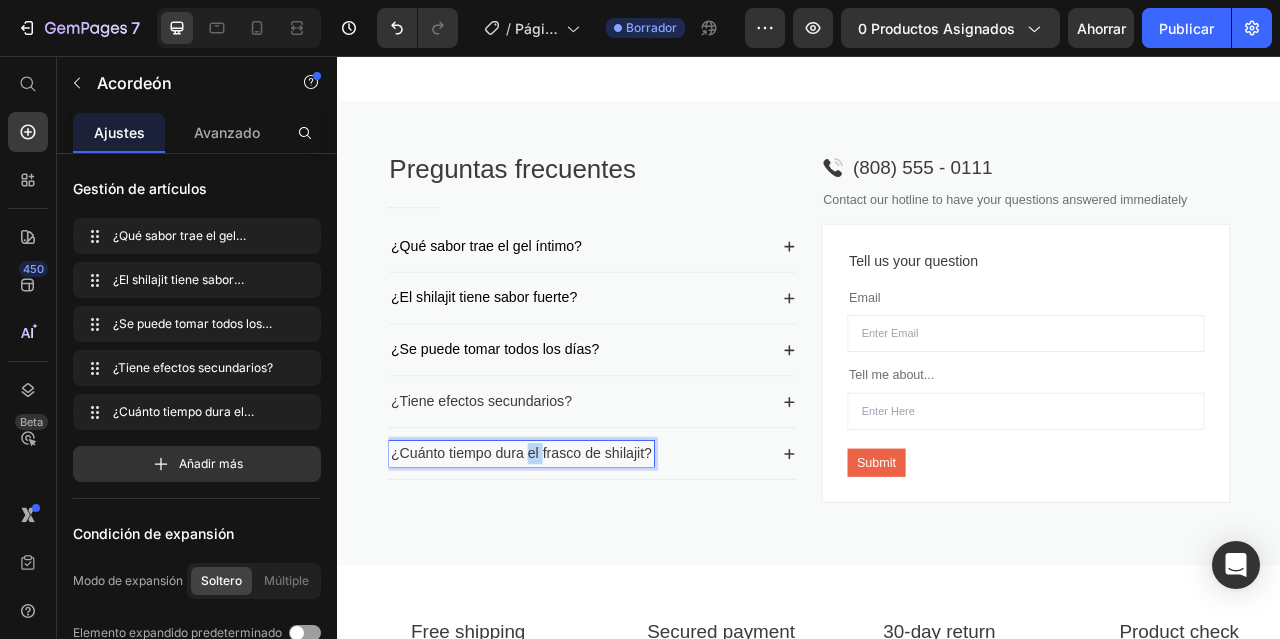 click on "¿Cuánto tiempo dura el frasco de shilajit?" at bounding box center (571, 561) 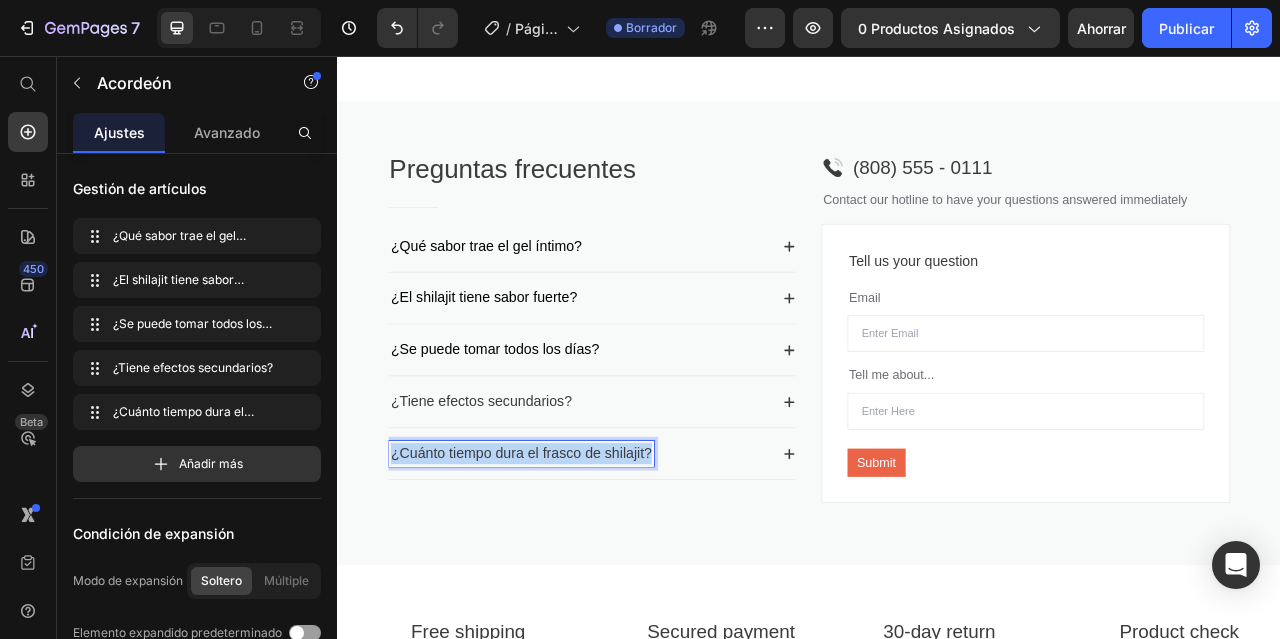 click on "¿Cuánto tiempo dura el frasco de shilajit?" at bounding box center (571, 561) 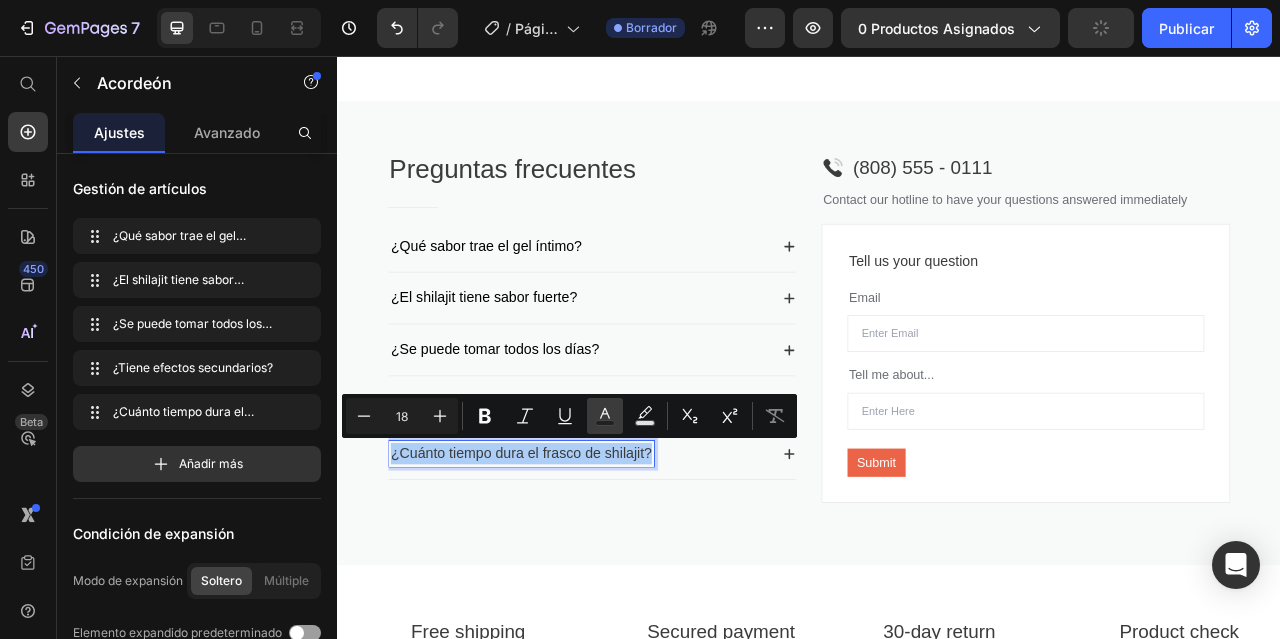 click 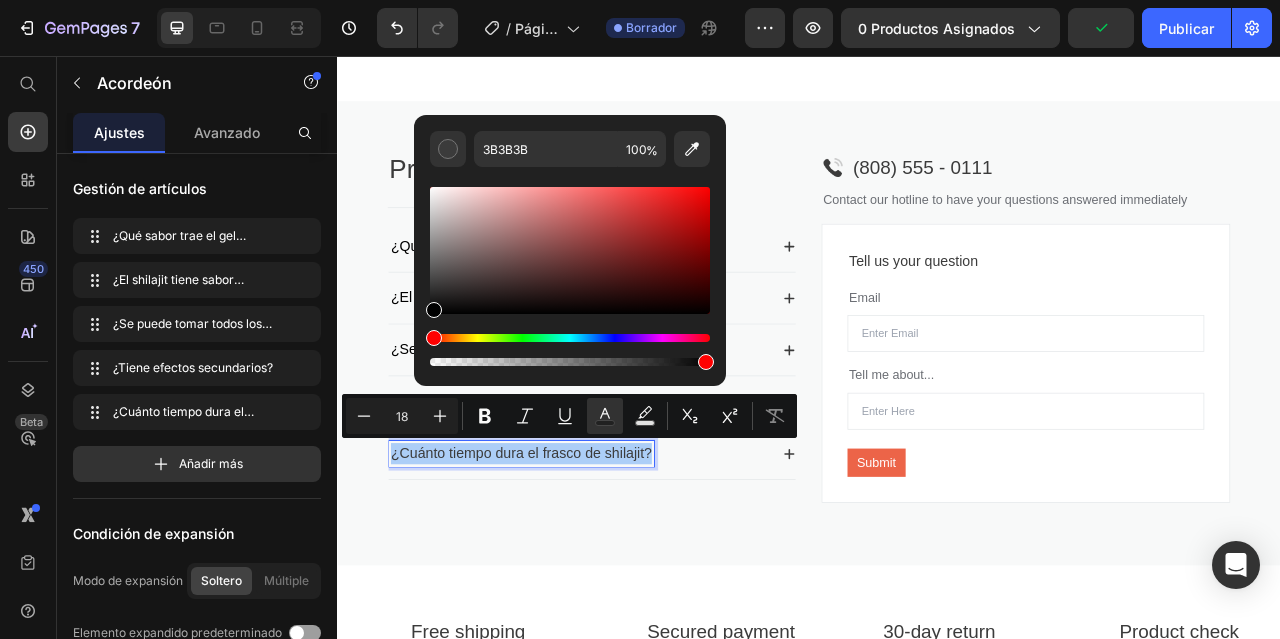 drag, startPoint x: 433, startPoint y: 287, endPoint x: 414, endPoint y: 351, distance: 66.760765 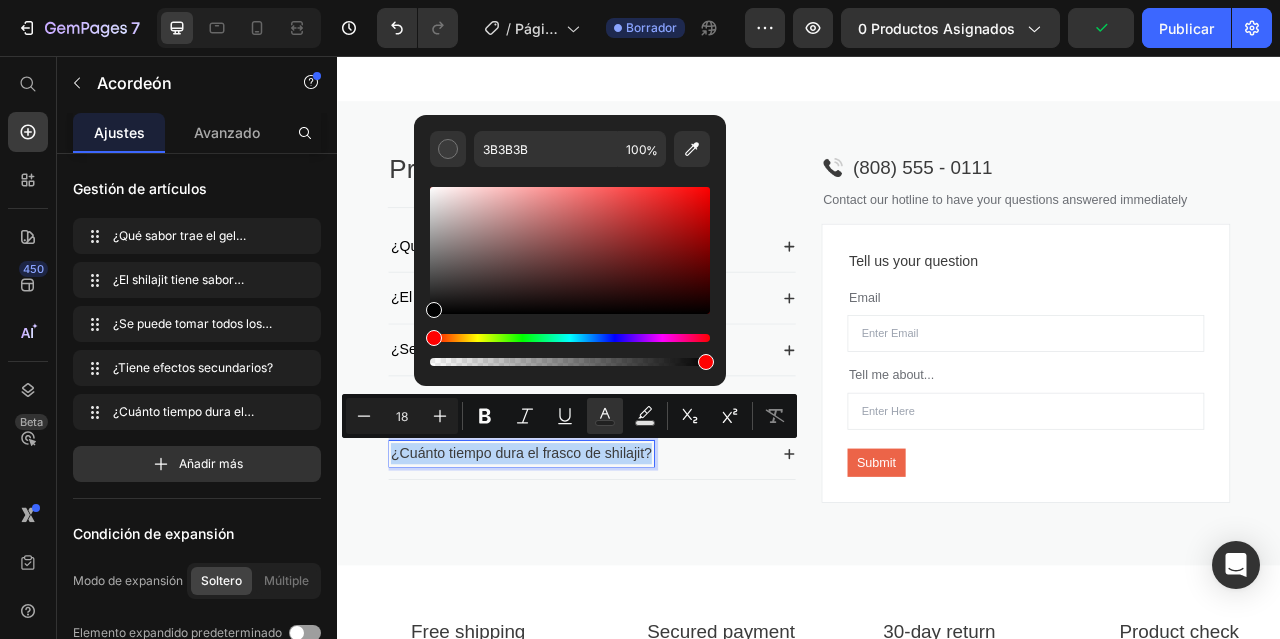 type on "000000" 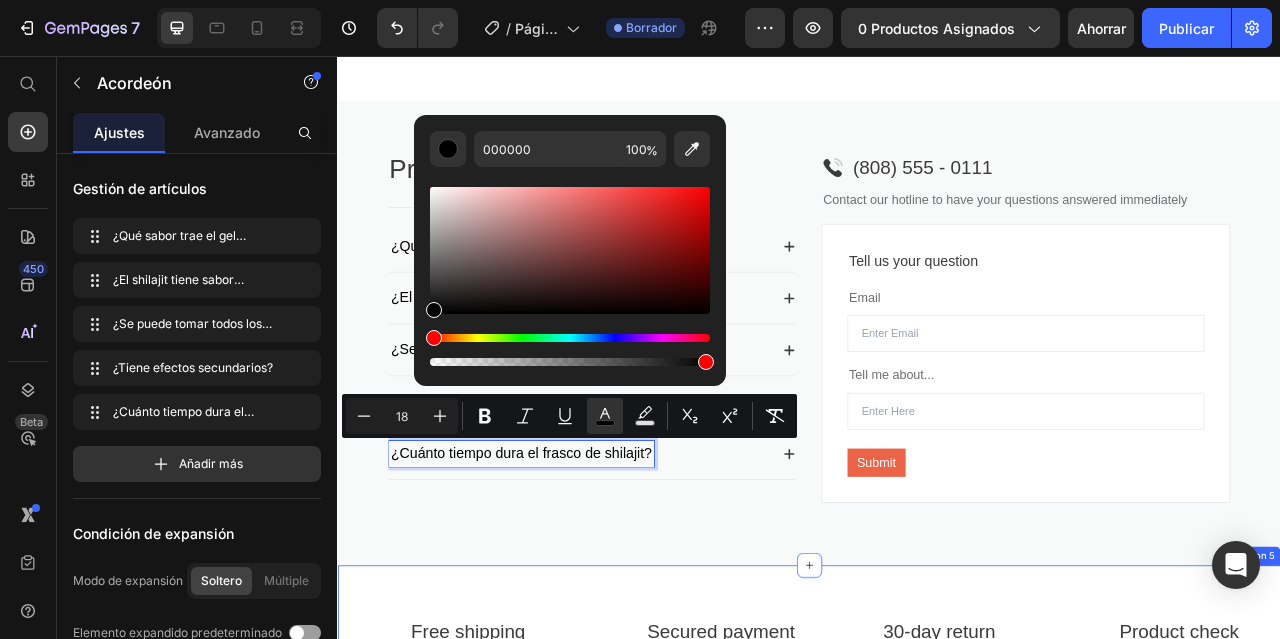 click on "Image Free shipping Text block For orders over $ 100 Text block Row Image Secured payment Text block Guaranteed safe checkout Text block Row Image 30-day return Text block Satisfied or your money back Text block Row Image Product check Text block Allowed upon delivery Text block Row Row Section 5" at bounding box center (937, 814) 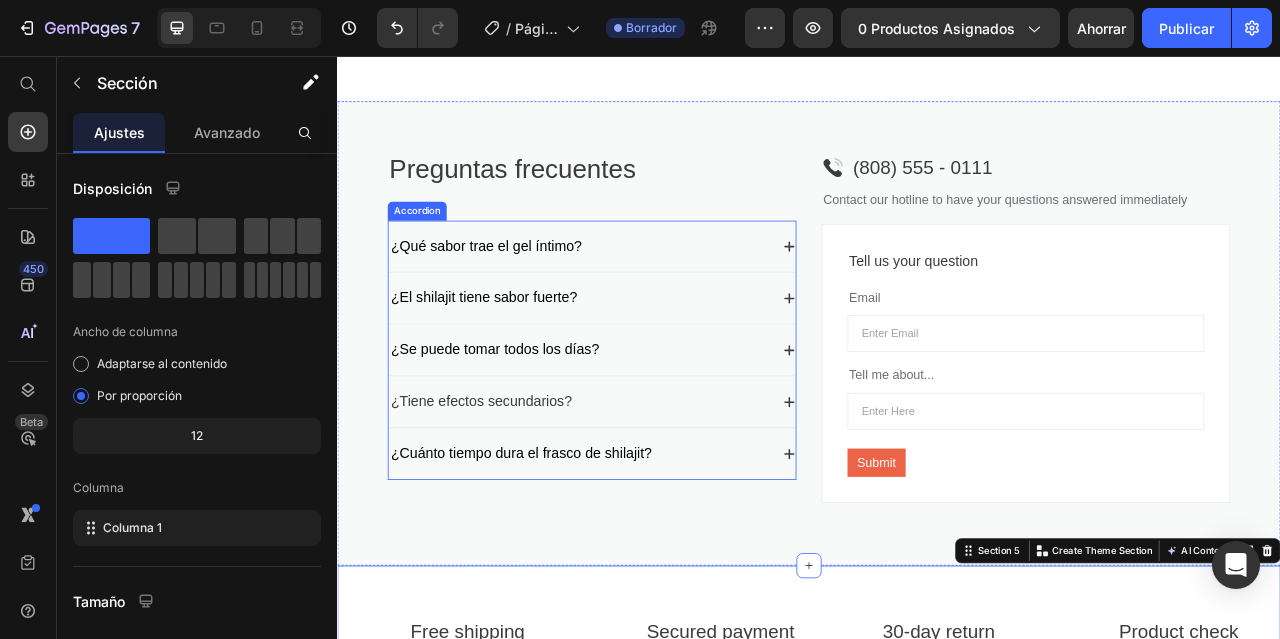 click on "¿Tiene efectos secundarios?" at bounding box center [520, 495] 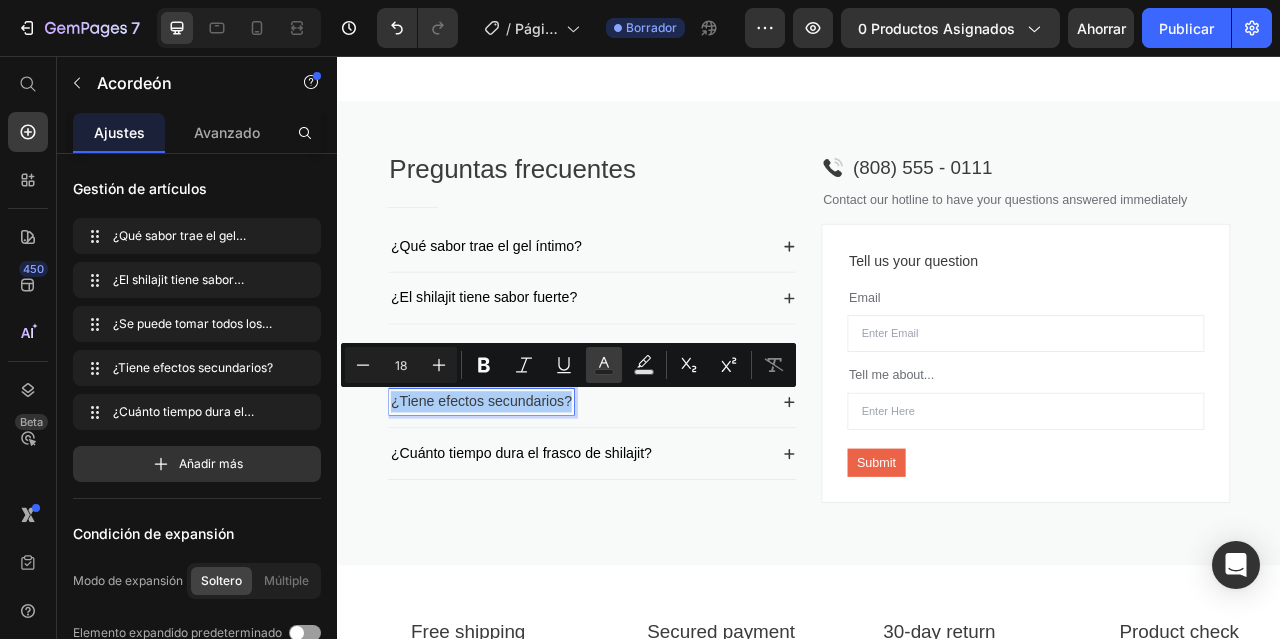 click 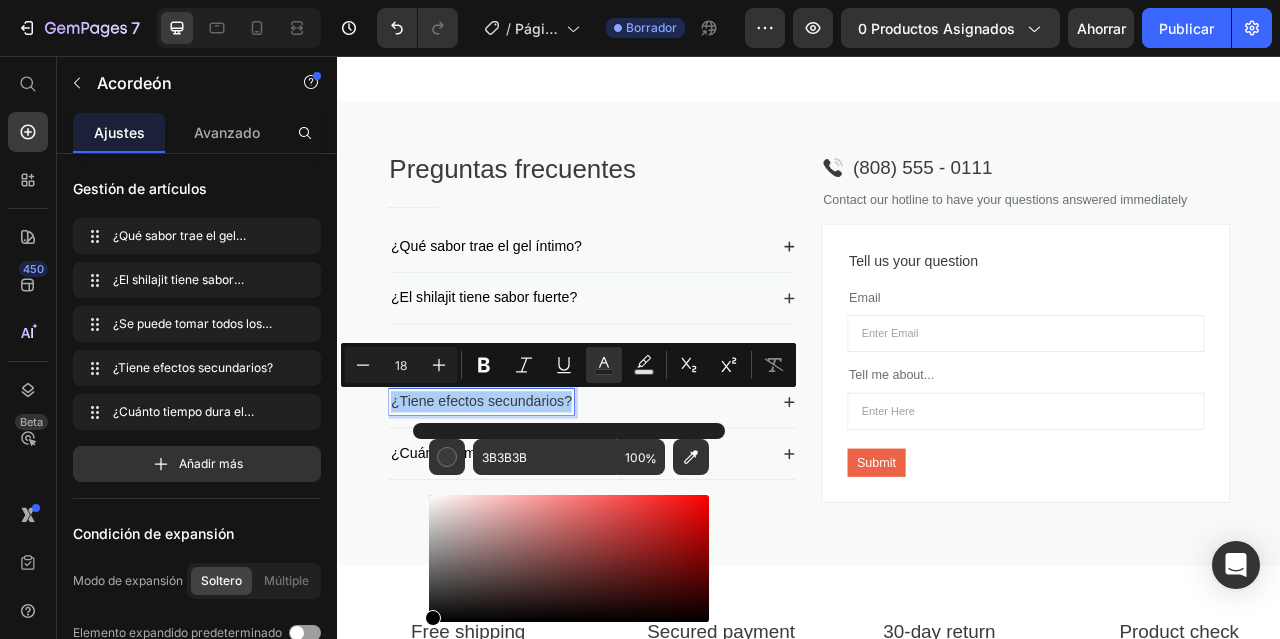 drag, startPoint x: 432, startPoint y: 594, endPoint x: 400, endPoint y: 642, distance: 57.68882 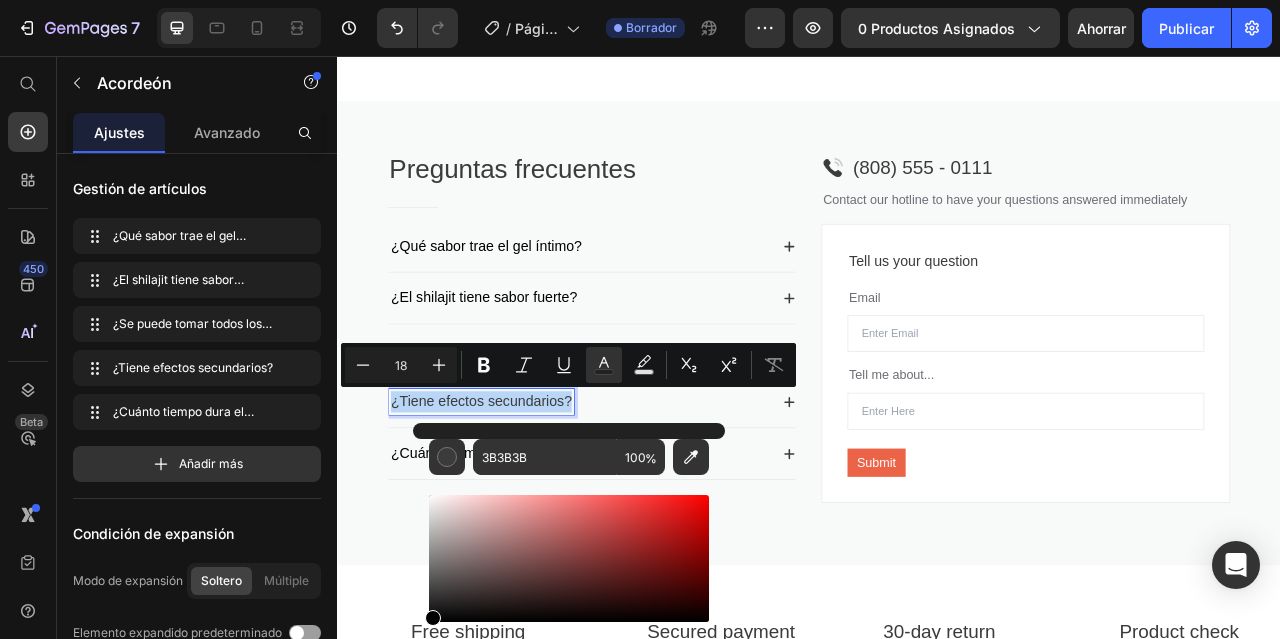 type on "000000" 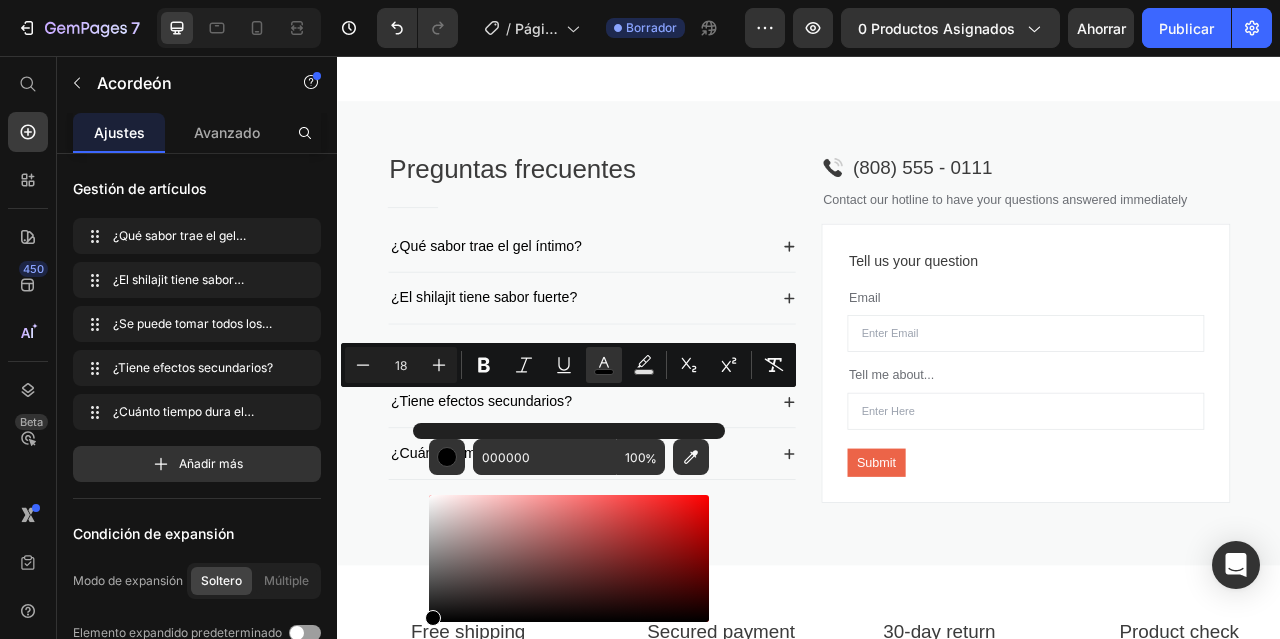 click 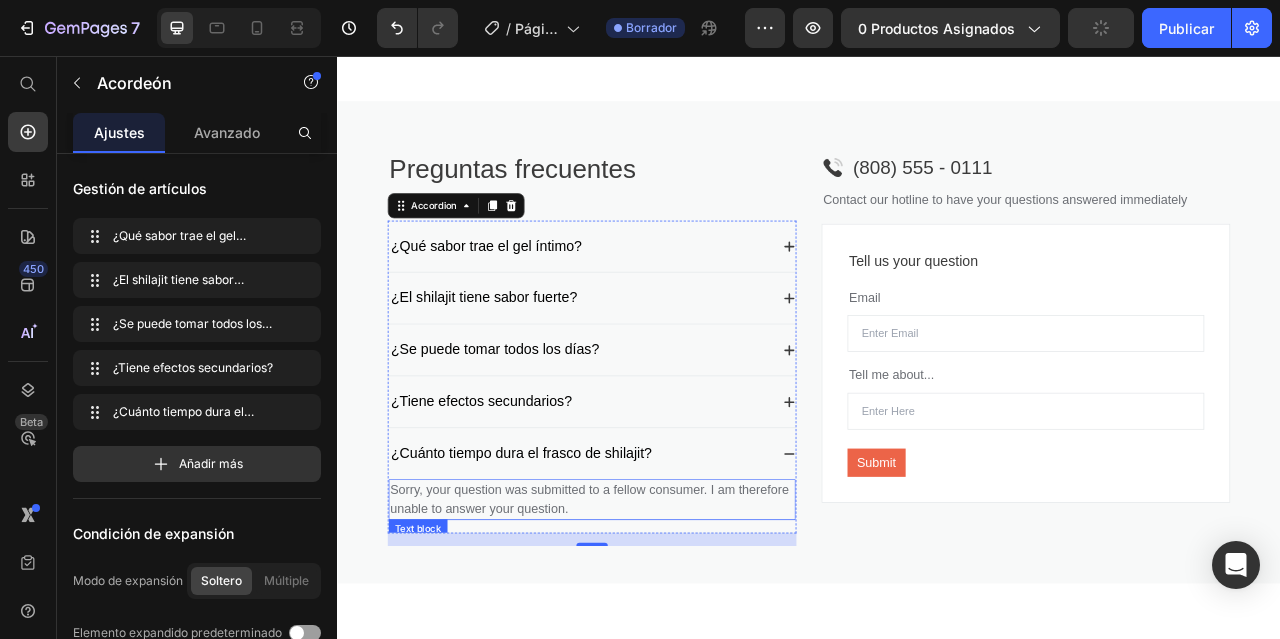 click on "Sorry, your question was submitted to a fellow consumer. I am therefore unable to answer your question." at bounding box center [661, 620] 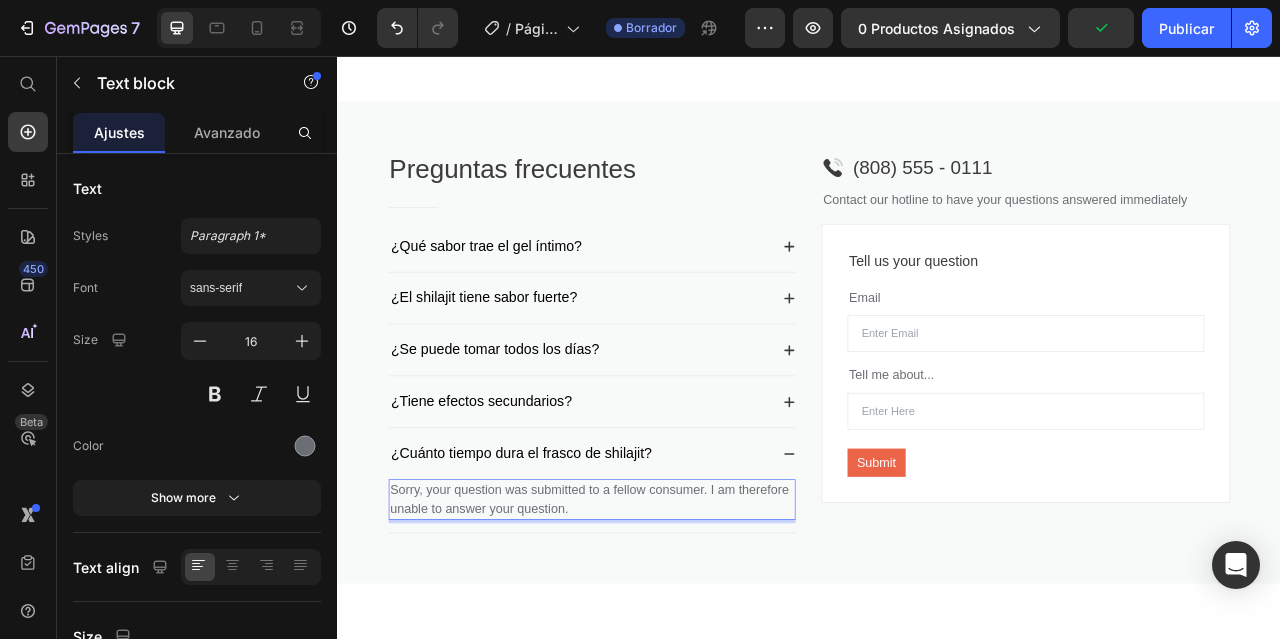 scroll, scrollTop: 17, scrollLeft: 0, axis: vertical 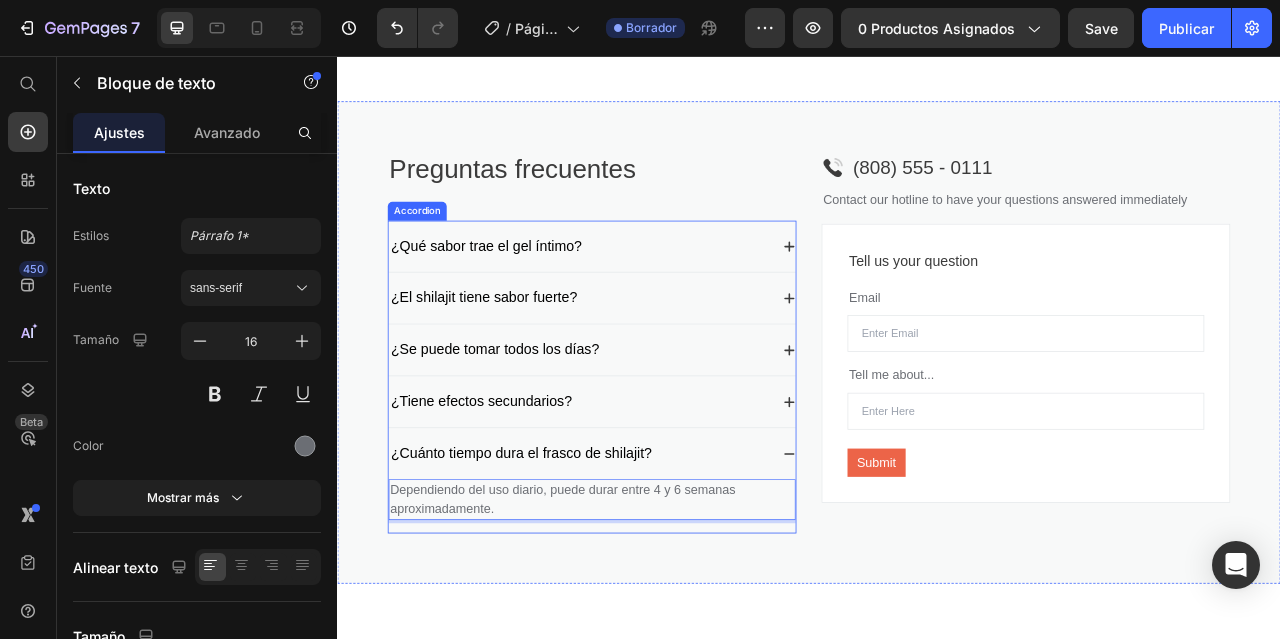 click 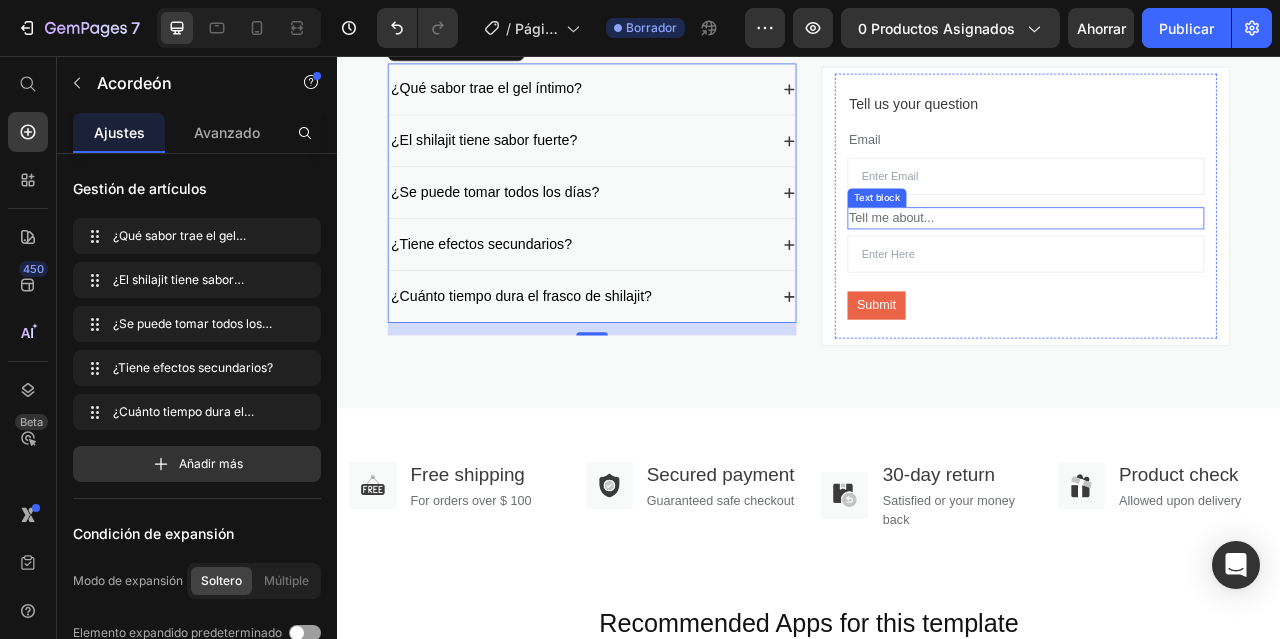 scroll, scrollTop: 2600, scrollLeft: 0, axis: vertical 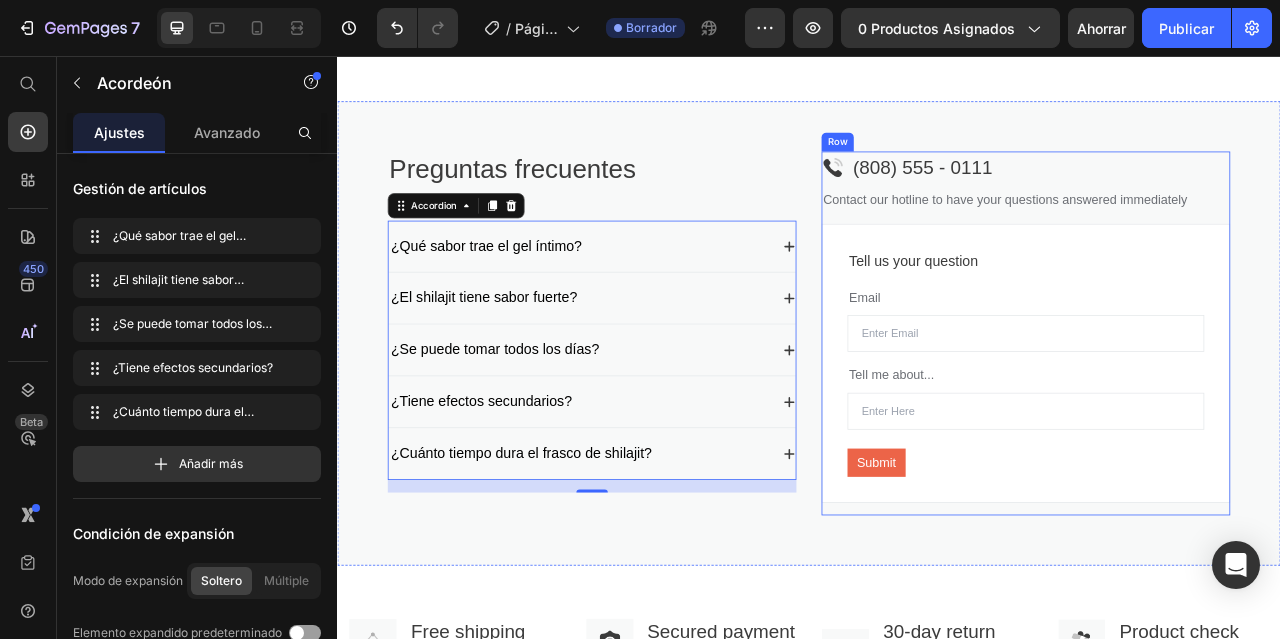 click on "(808) 555 - 0111" at bounding box center [1081, 197] 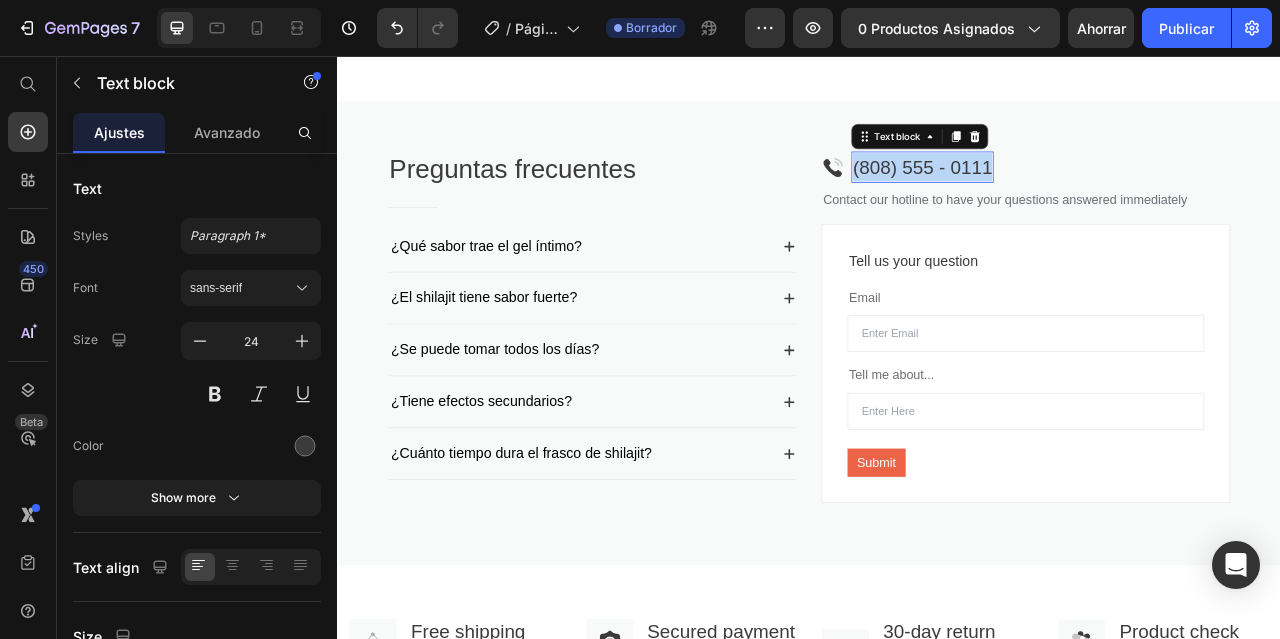 click on "(808) 555 - 0111" at bounding box center (1081, 197) 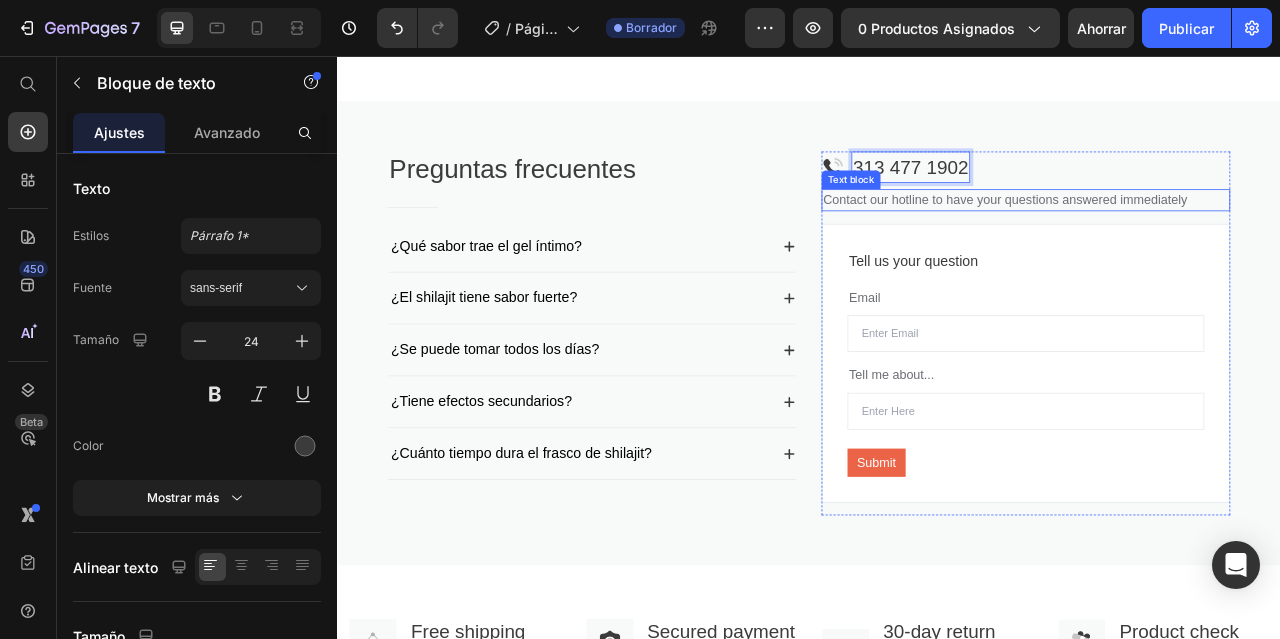 click on "Contact our hotline to have your questions answered immediately" at bounding box center [1213, 239] 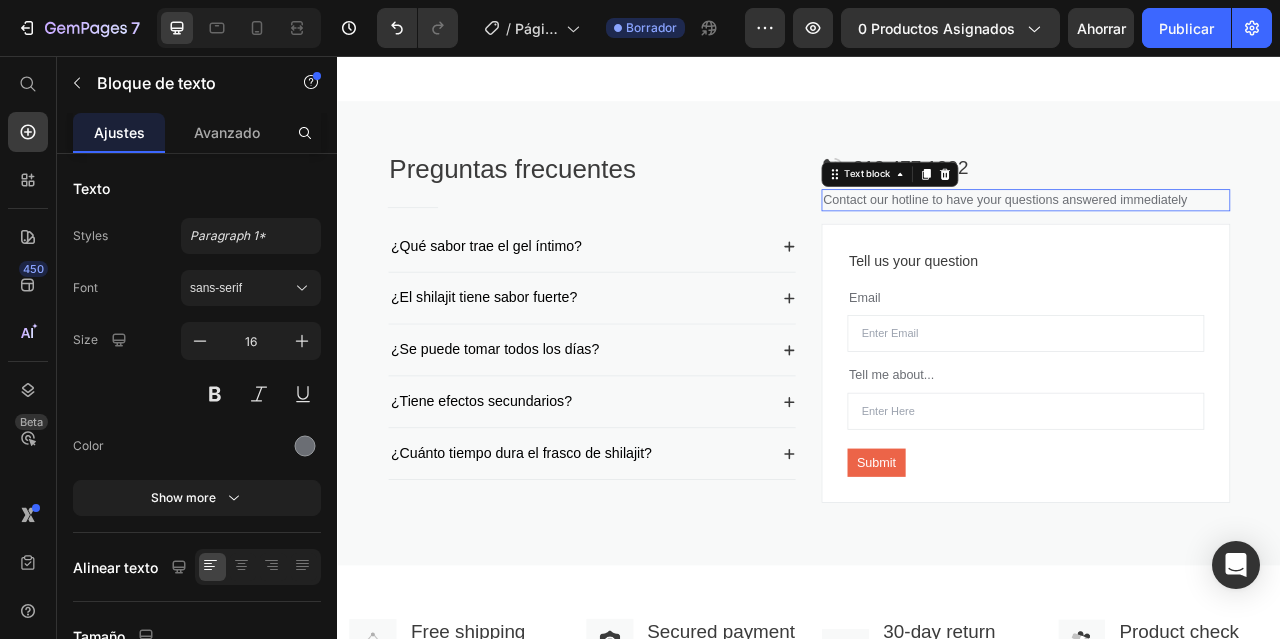 click on "Contact our hotline to have your questions answered immediately" at bounding box center (1213, 239) 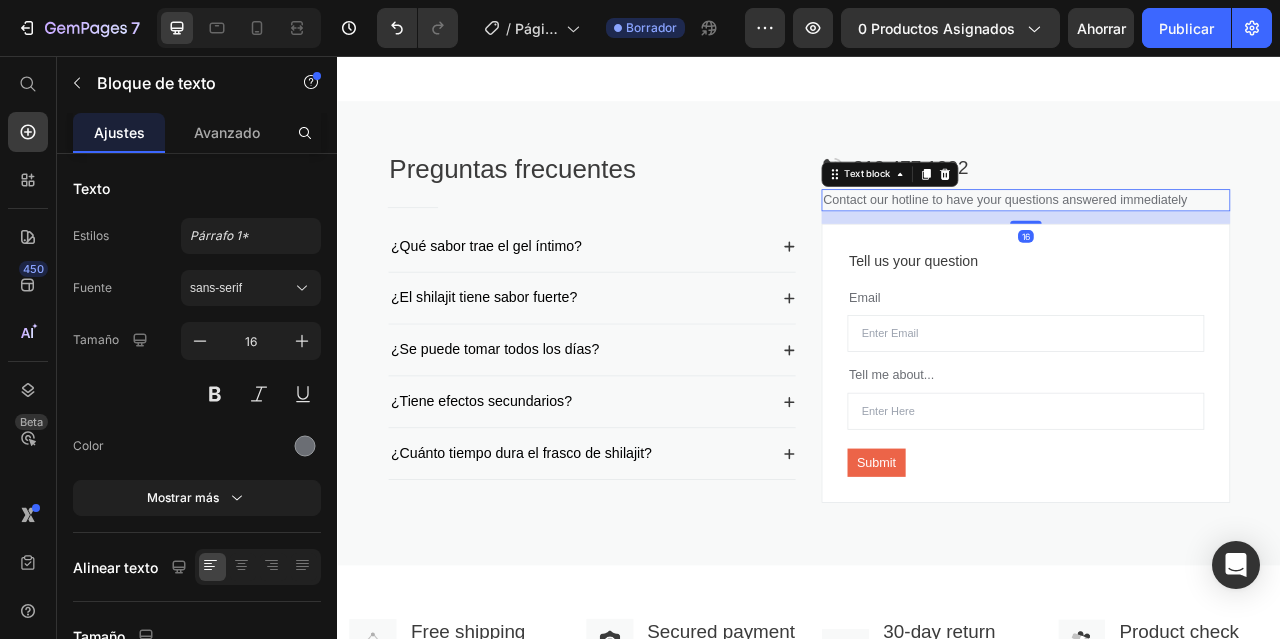 click on "Contact our hotline to have your questions answered immediately" at bounding box center (1213, 239) 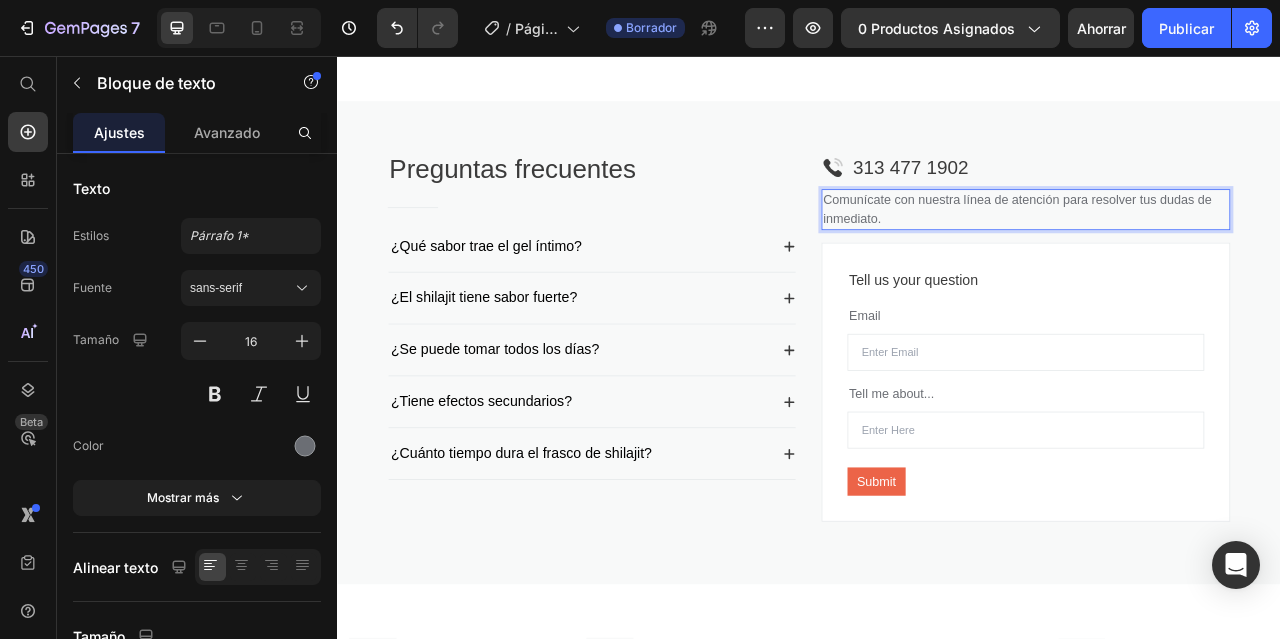 click on "Comunícate con nuestra línea de atención para resolver tus dudas de inmediato." at bounding box center (1213, 251) 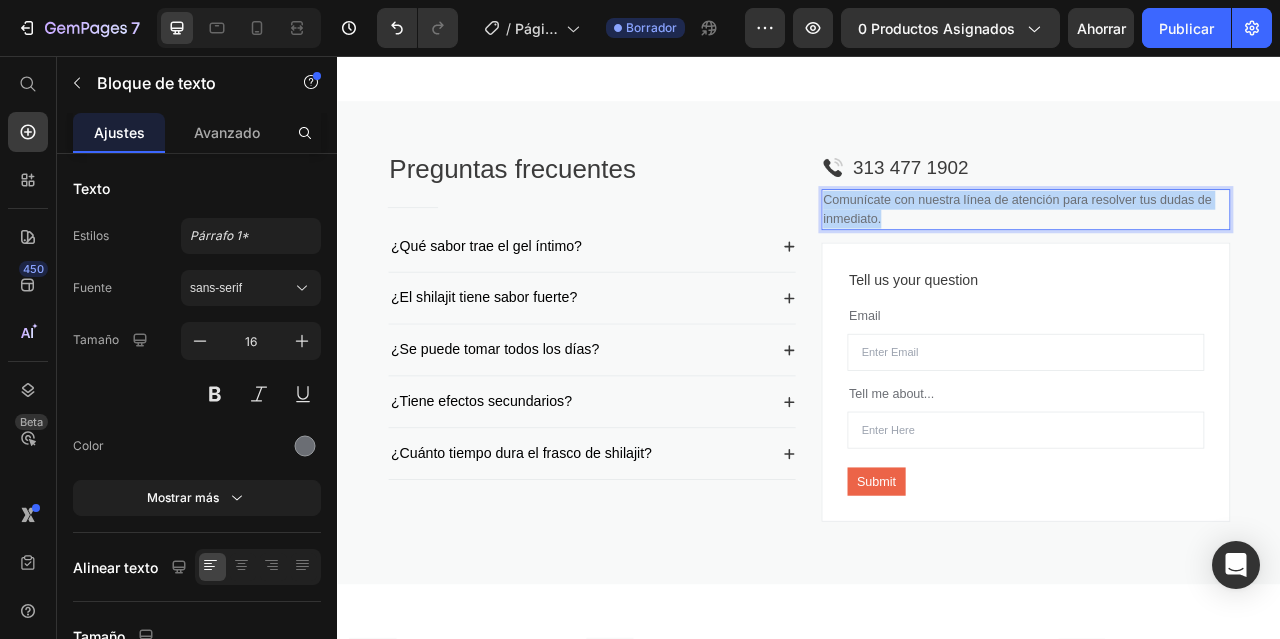 click on "Comunícate con nuestra línea de atención para resolver tus dudas de inmediato." at bounding box center [1213, 251] 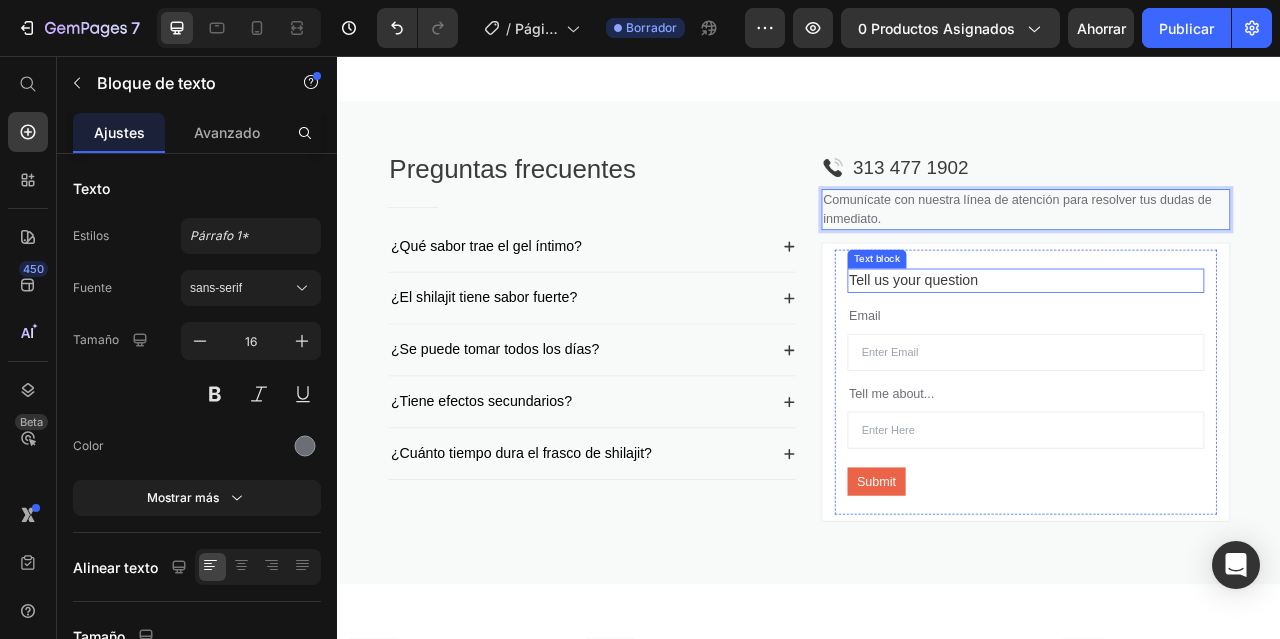 click on "Tell us your question" at bounding box center (1213, 341) 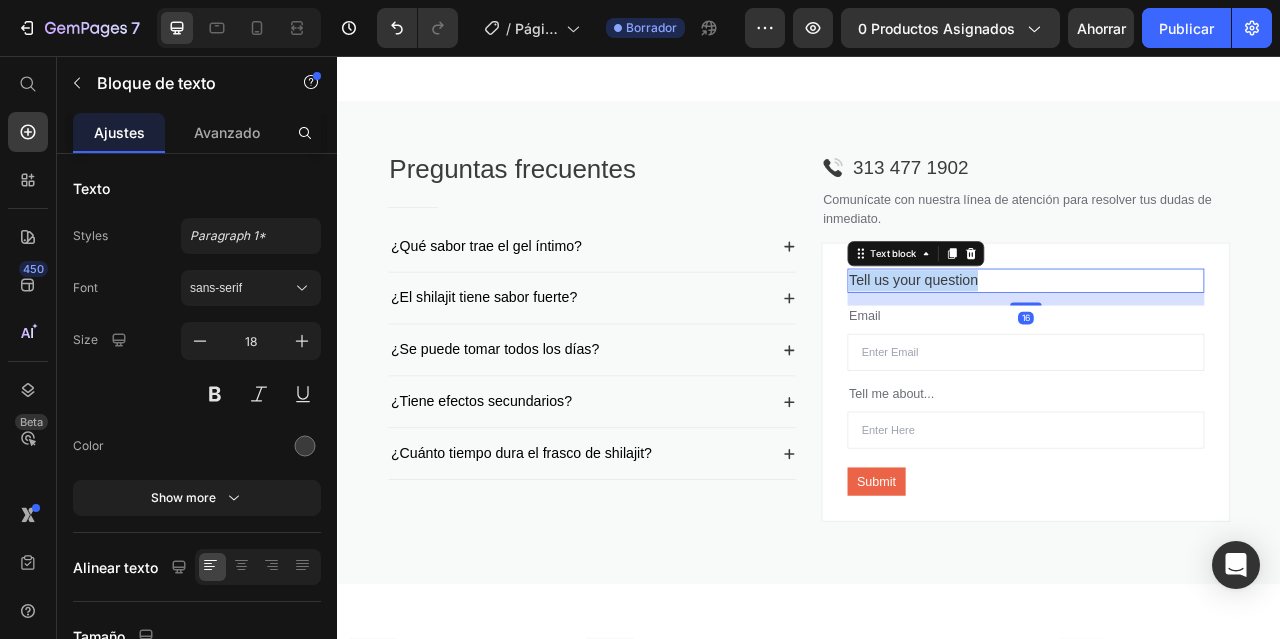 click on "Tell us your question" at bounding box center [1213, 341] 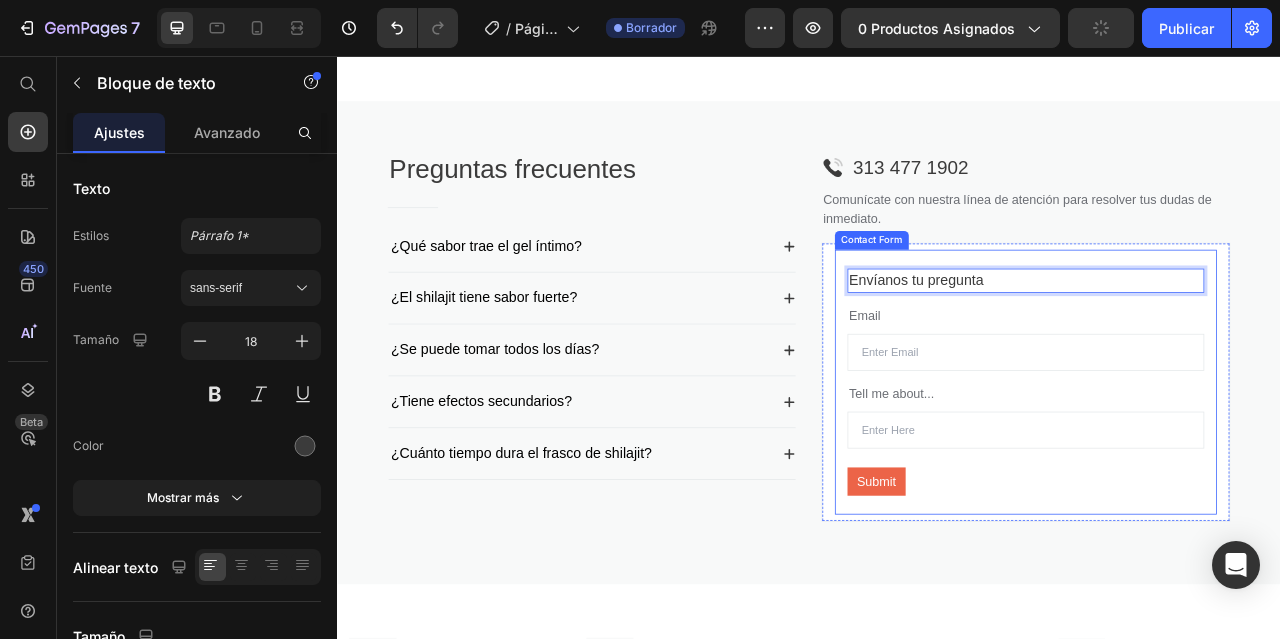 click on "Email" at bounding box center [1213, 387] 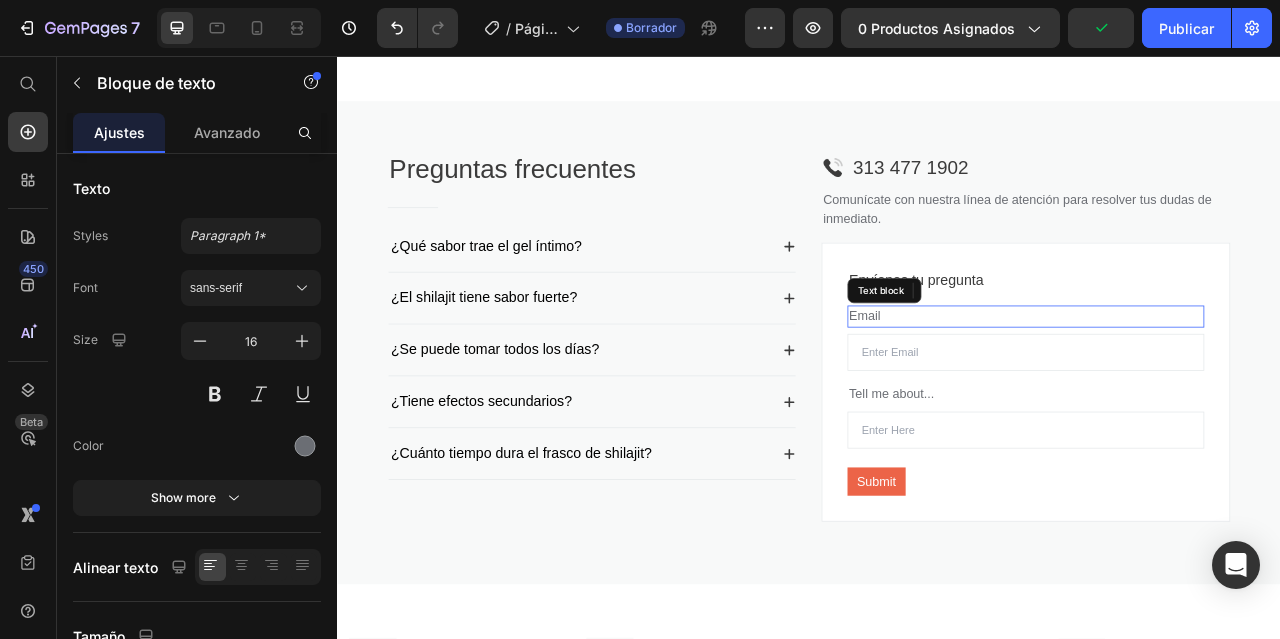 click on "Email" at bounding box center (1213, 387) 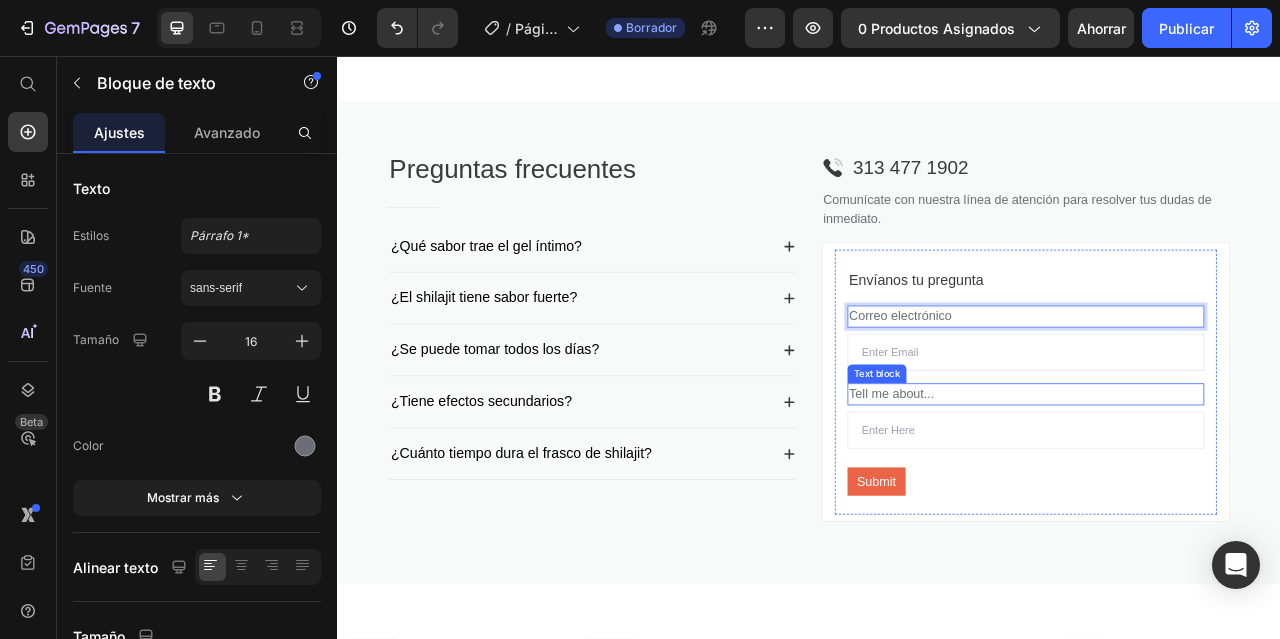 click on "Tell me about..." at bounding box center (1213, 486) 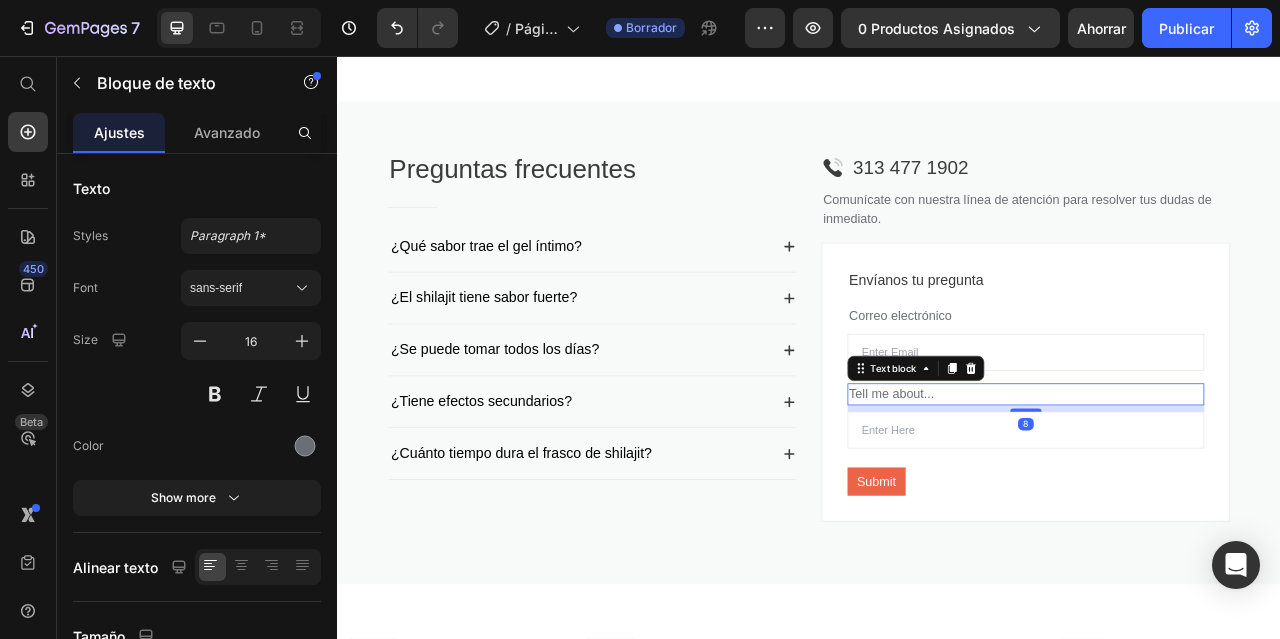 click on "Tell me about..." at bounding box center (1213, 486) 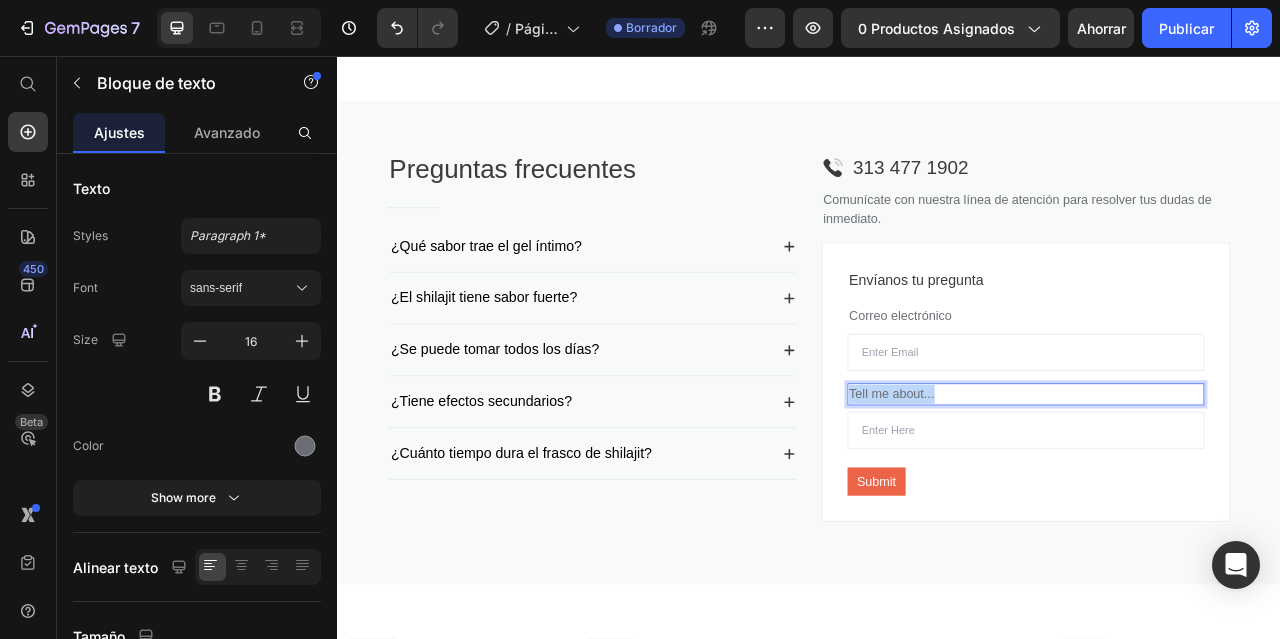 click on "Tell me about..." at bounding box center (1213, 486) 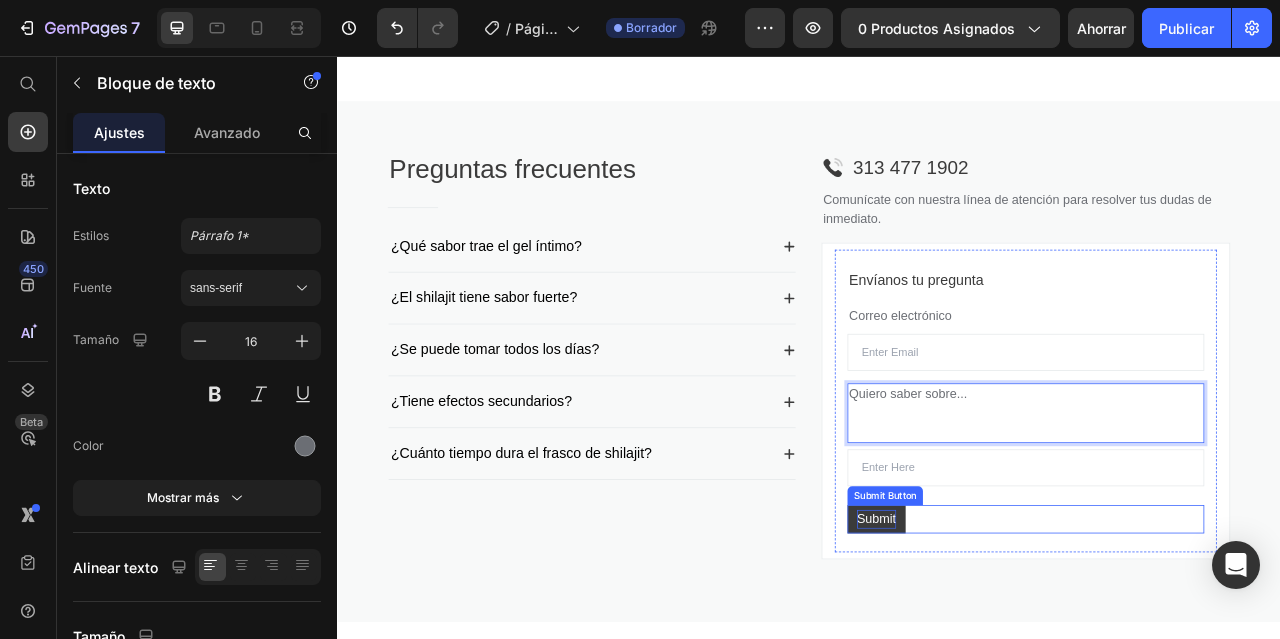 click on "Submit" at bounding box center [1023, 645] 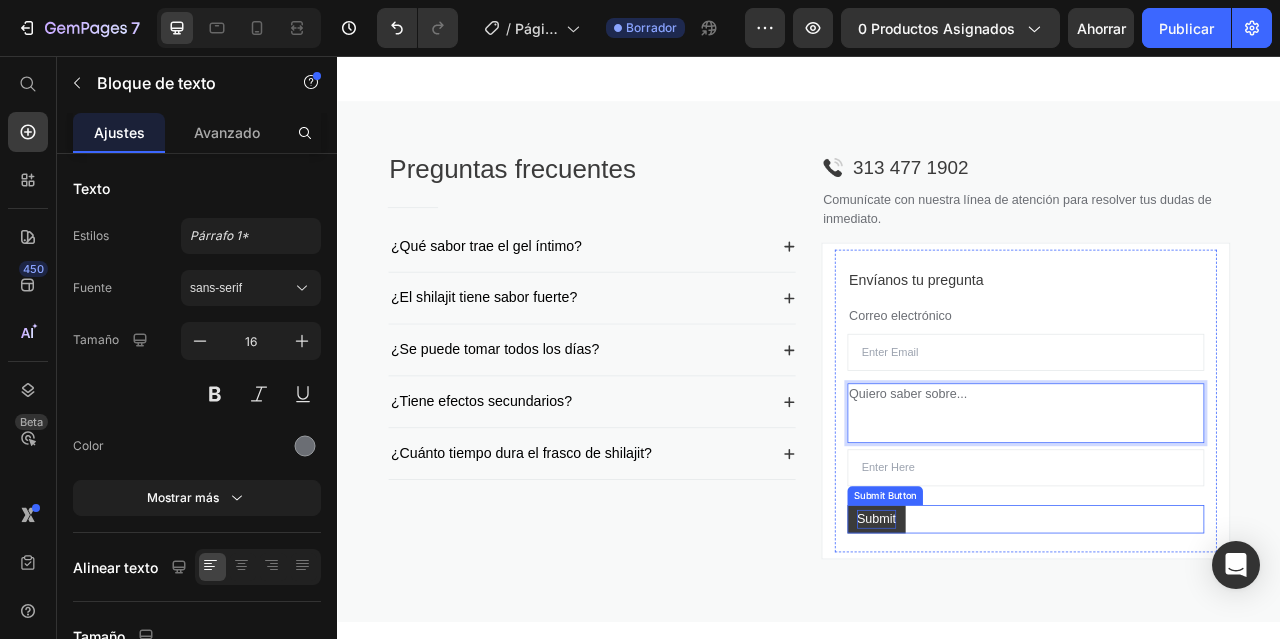 click on "Submit" at bounding box center (1023, 645) 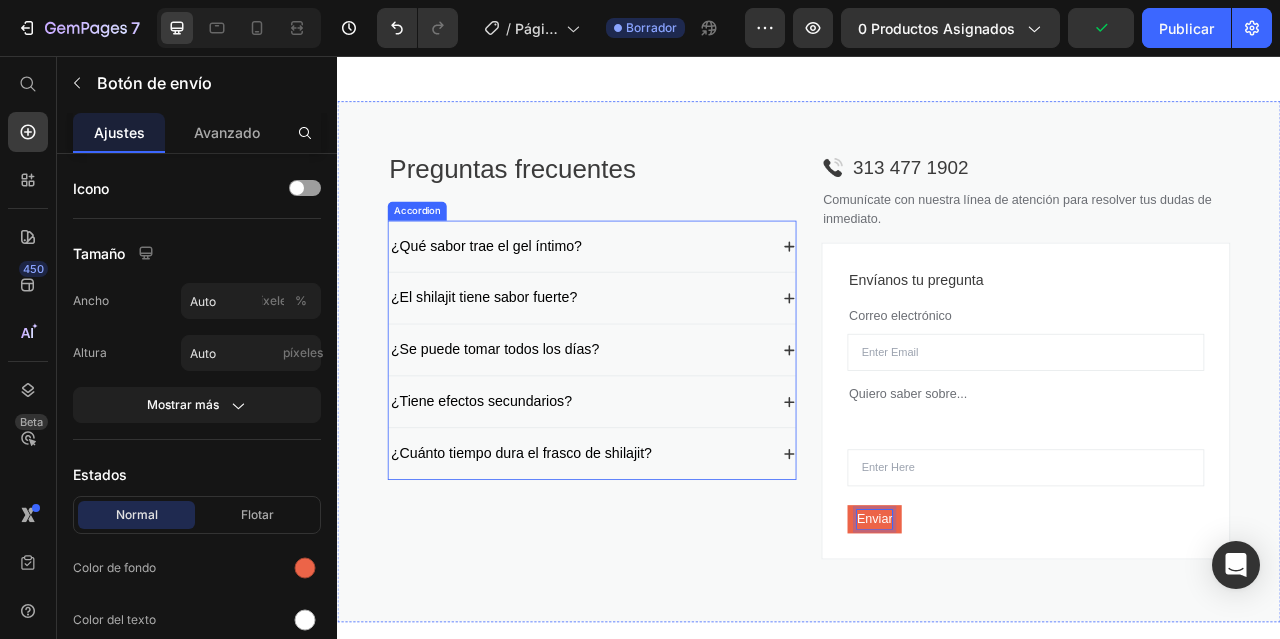 scroll, scrollTop: 3000, scrollLeft: 0, axis: vertical 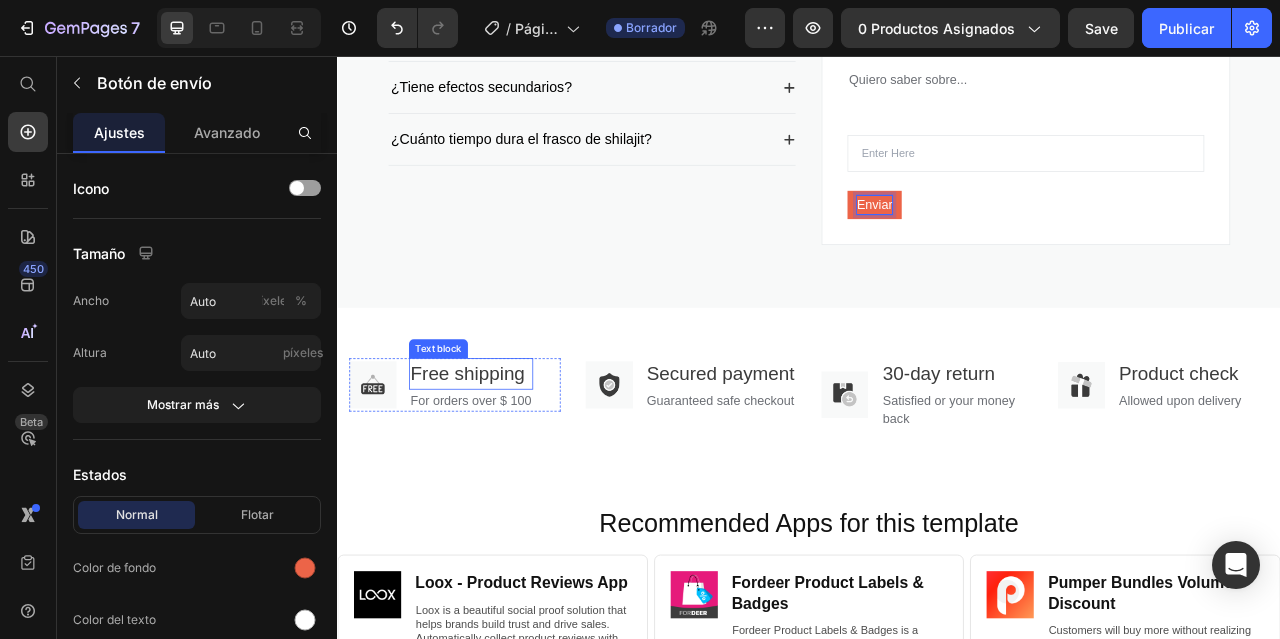 click on "Free shipping" at bounding box center [507, 460] 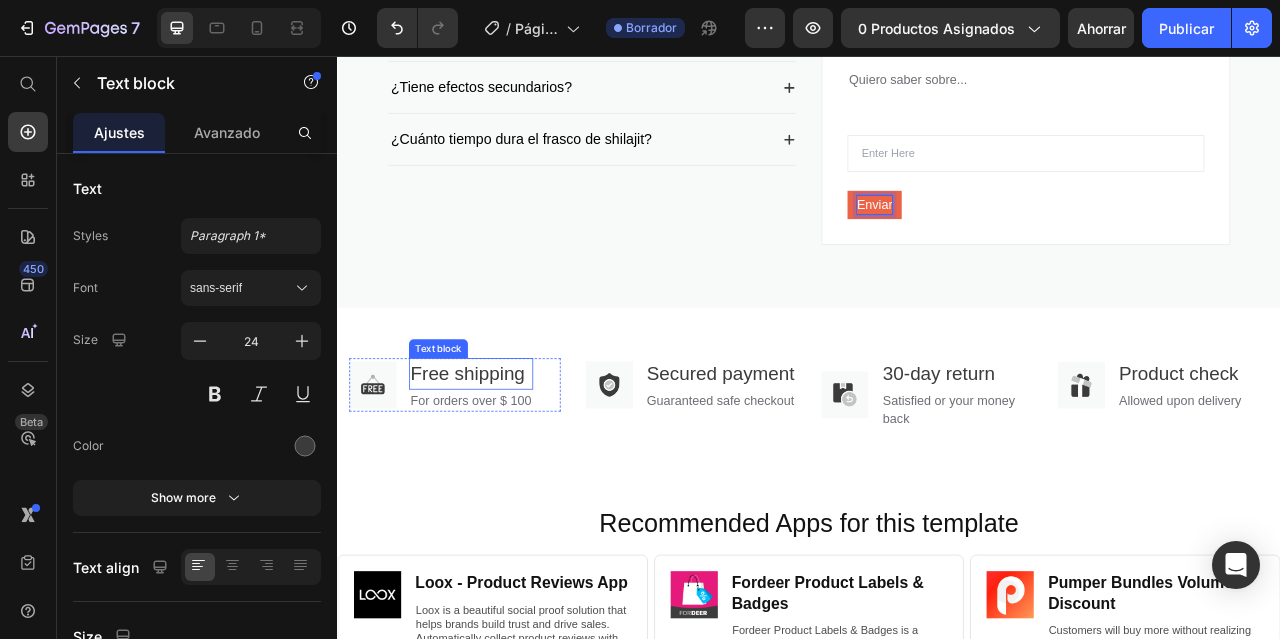 click on "Free shipping" at bounding box center [507, 460] 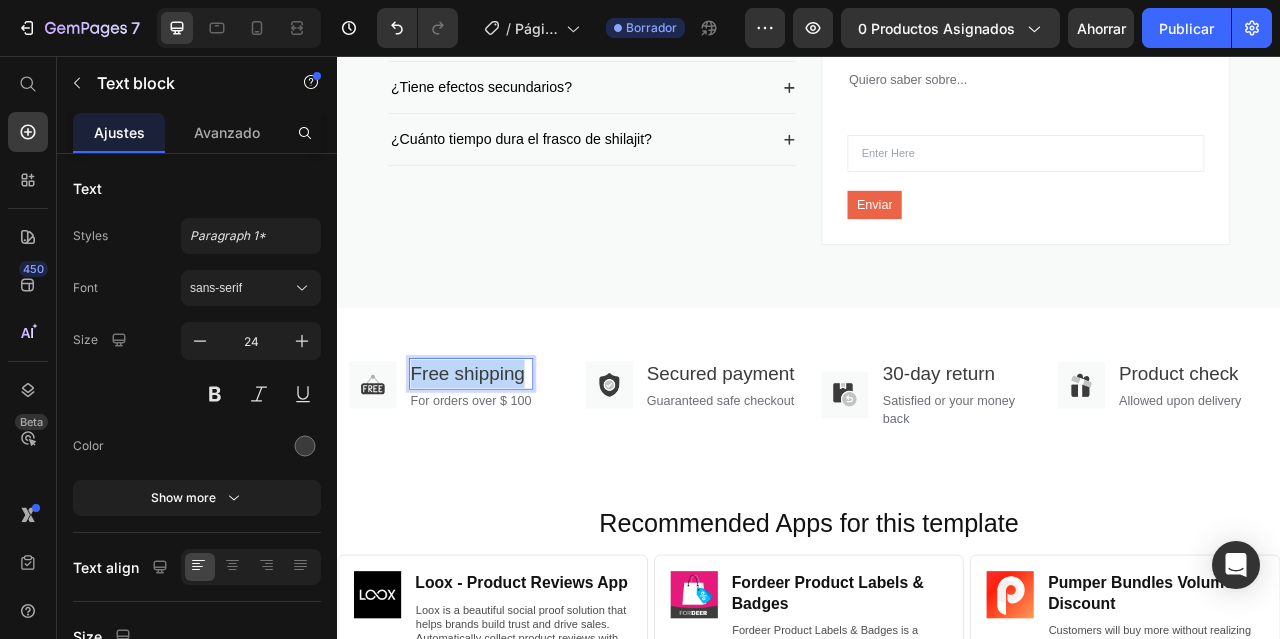 click on "Free shipping" at bounding box center [507, 460] 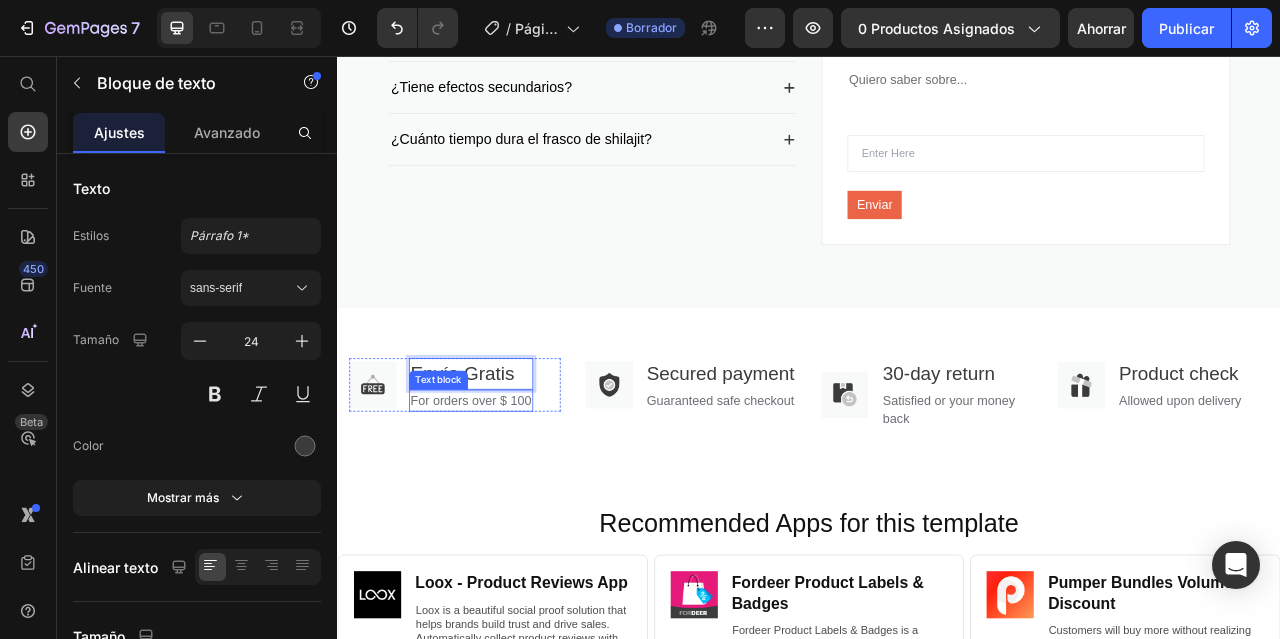 click on "For orders over $ 100" at bounding box center [507, 494] 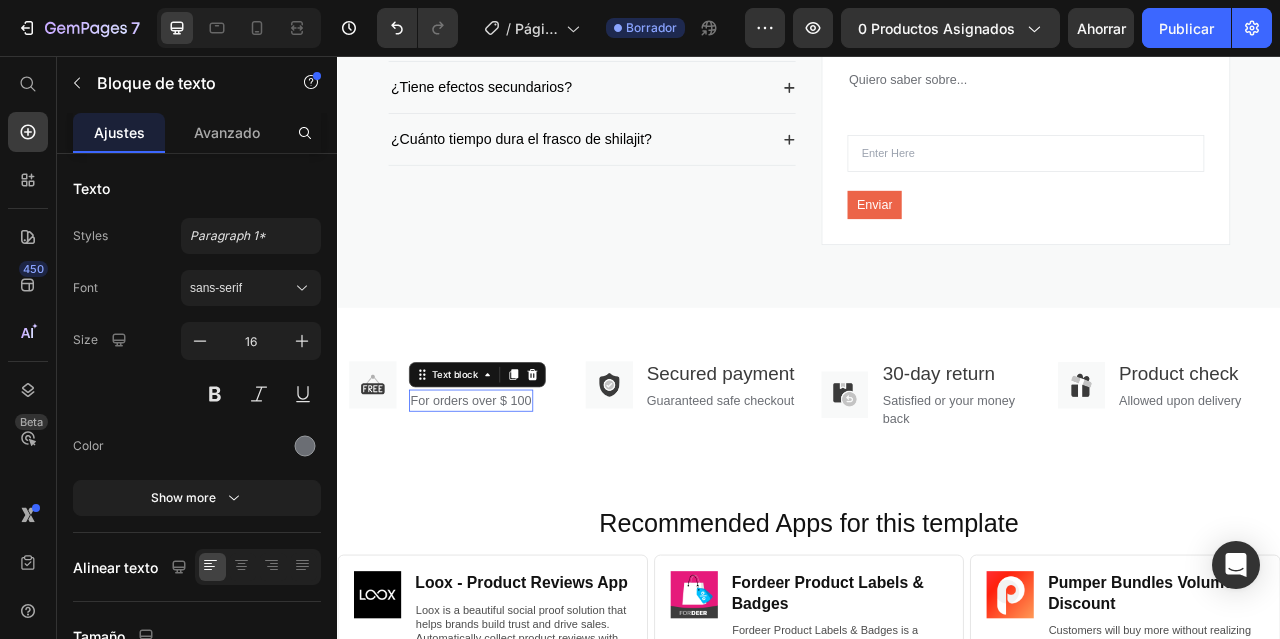click on "For orders over $ 100" at bounding box center [507, 494] 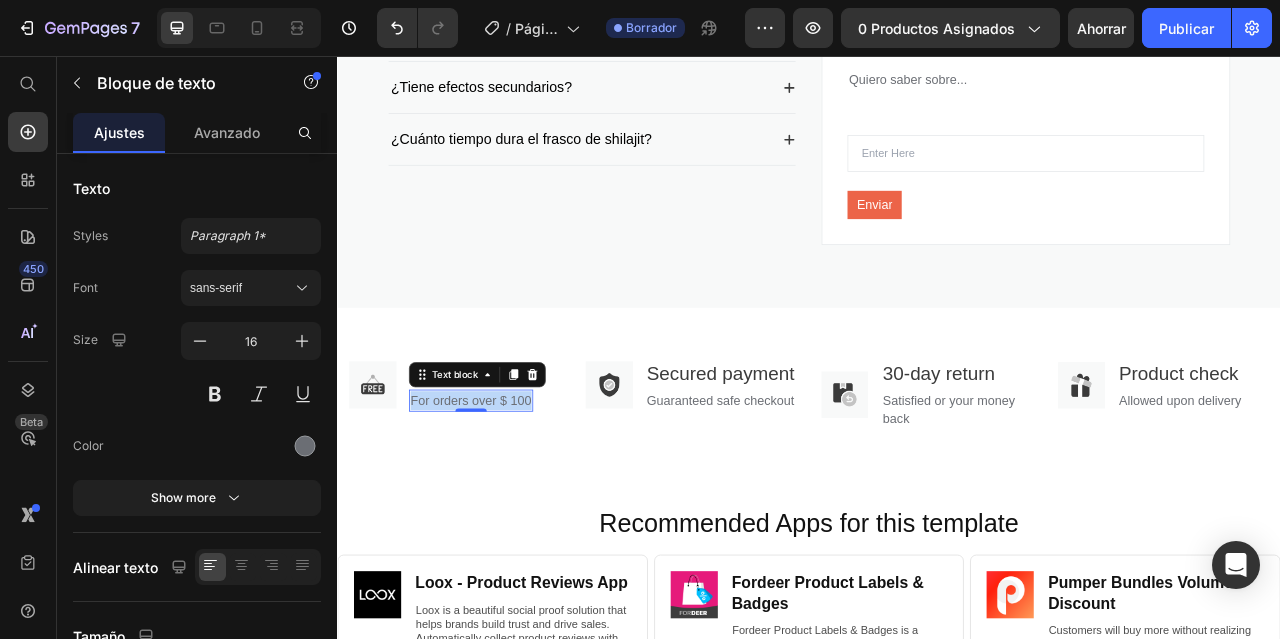 click on "For orders over $ 100" at bounding box center (507, 494) 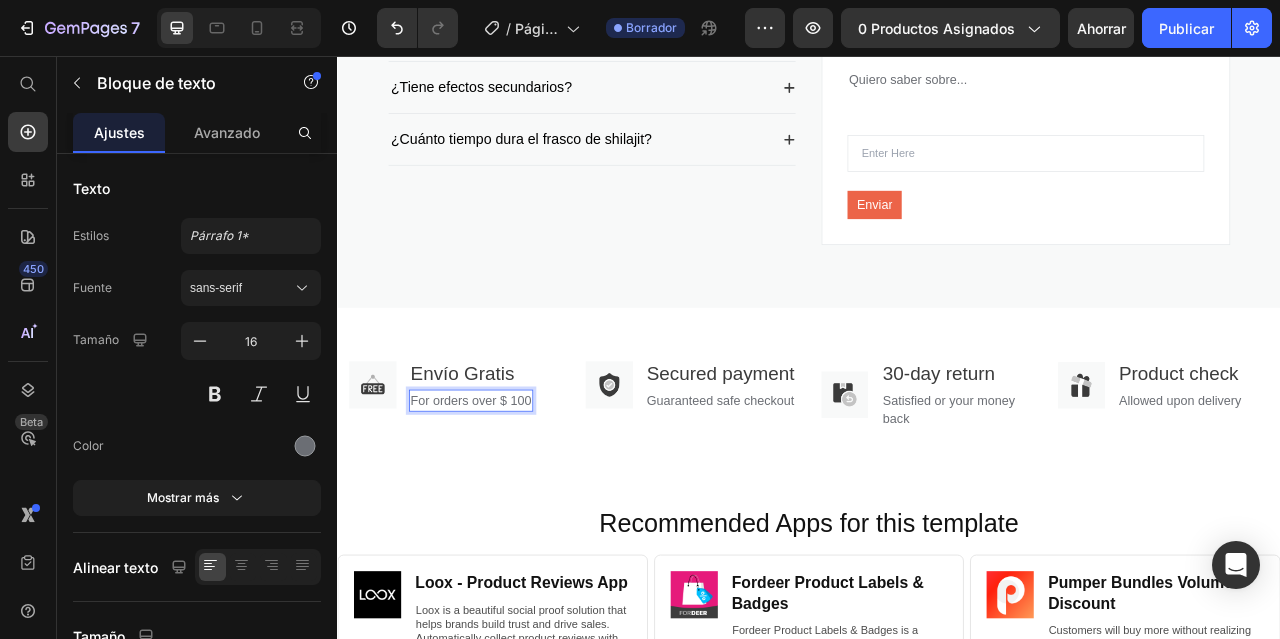 scroll, scrollTop: 3, scrollLeft: 0, axis: vertical 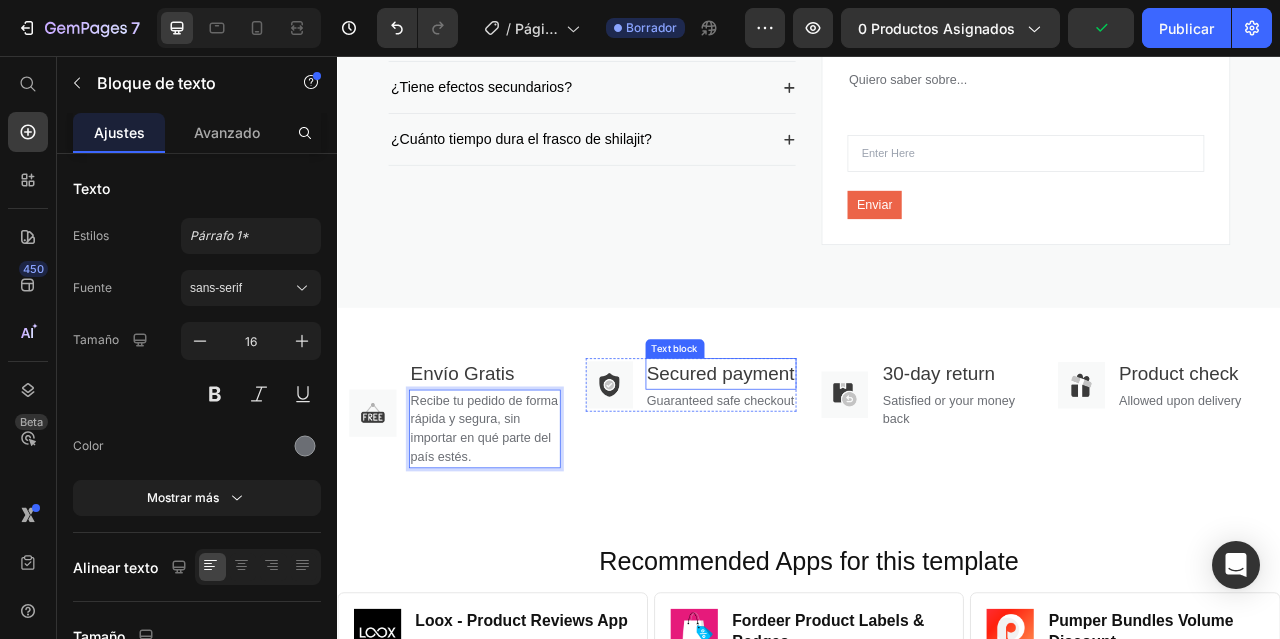 click on "Secured payment" at bounding box center (825, 460) 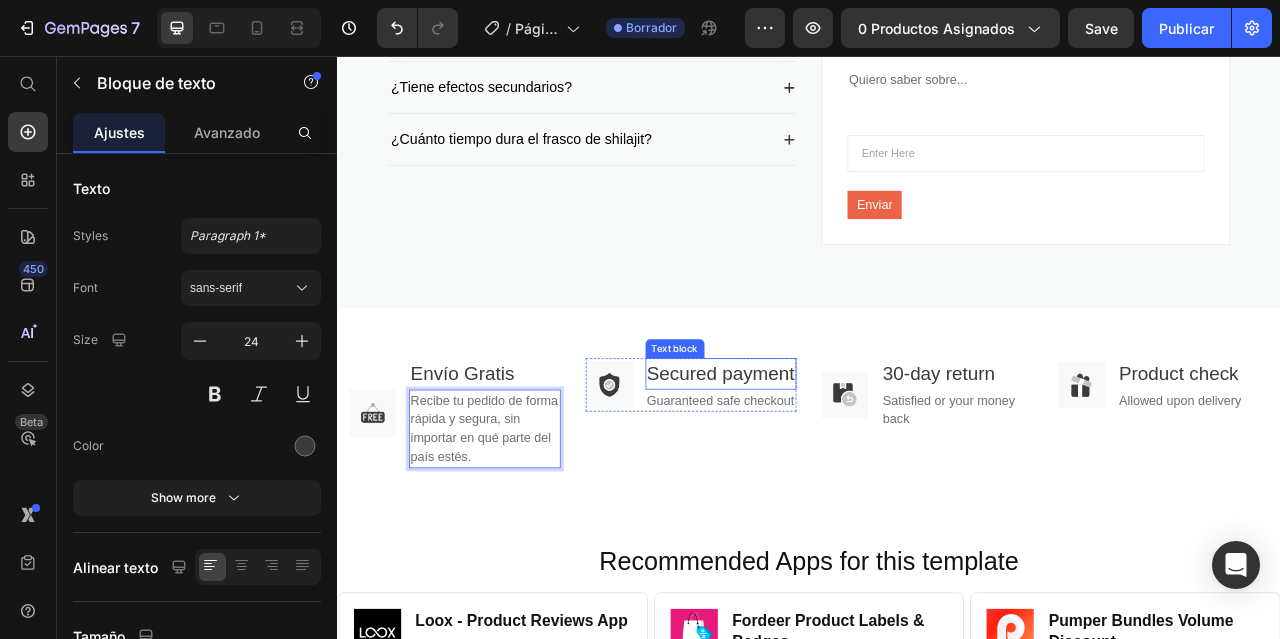 click on "Secured payment" at bounding box center (825, 460) 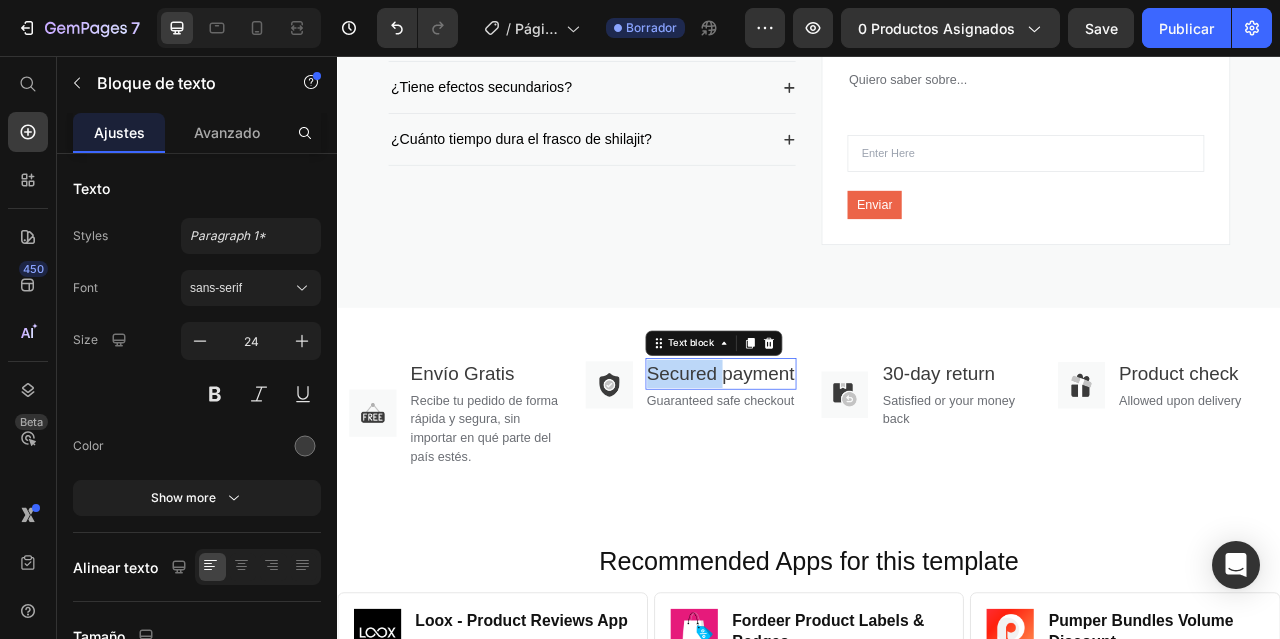 scroll, scrollTop: 0, scrollLeft: 0, axis: both 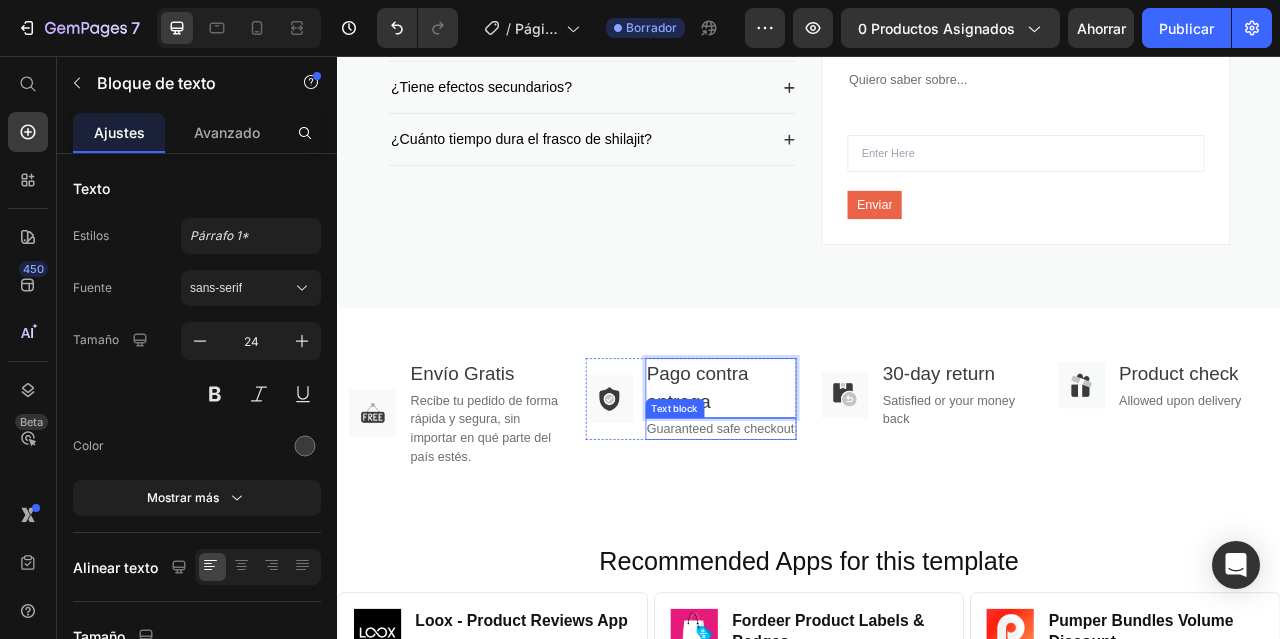 click on "Guaranteed safe checkout" at bounding box center [825, 530] 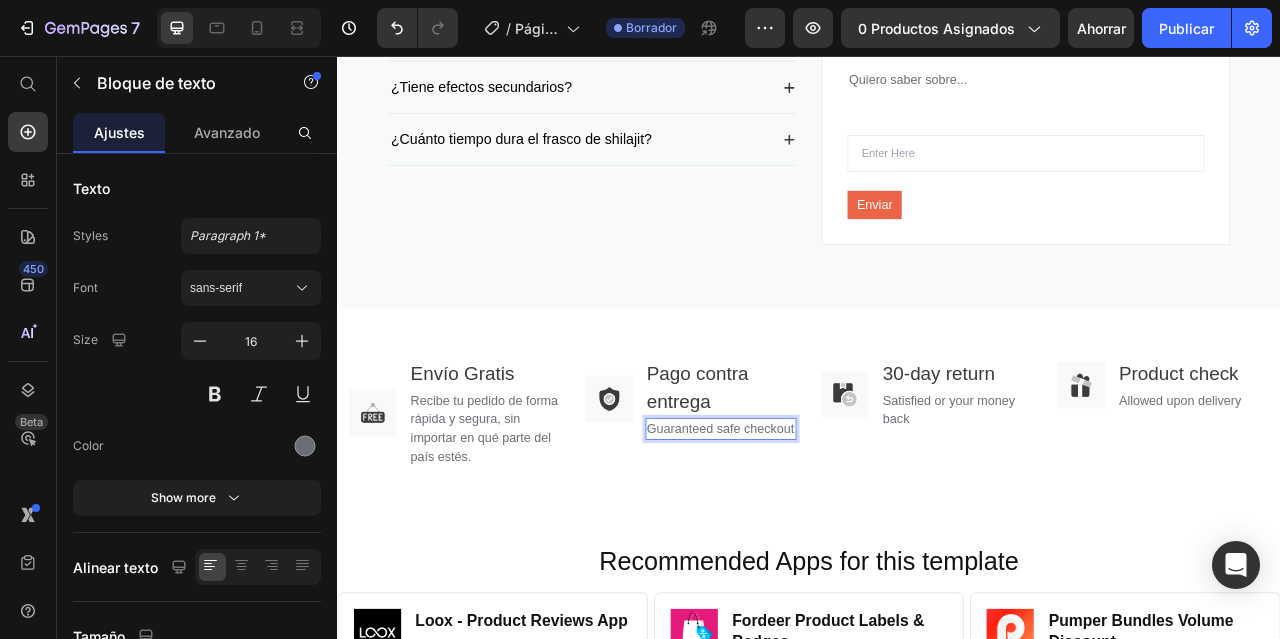 click on "Guaranteed safe checkout" at bounding box center (825, 530) 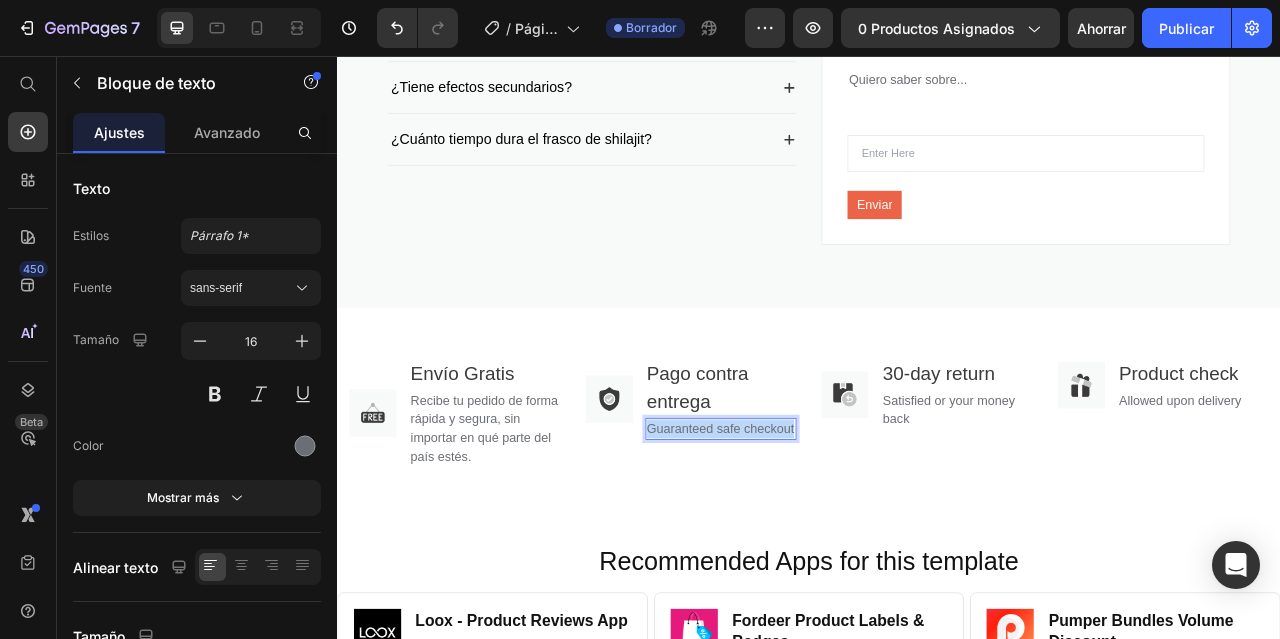 click on "Guaranteed safe checkout" at bounding box center (825, 530) 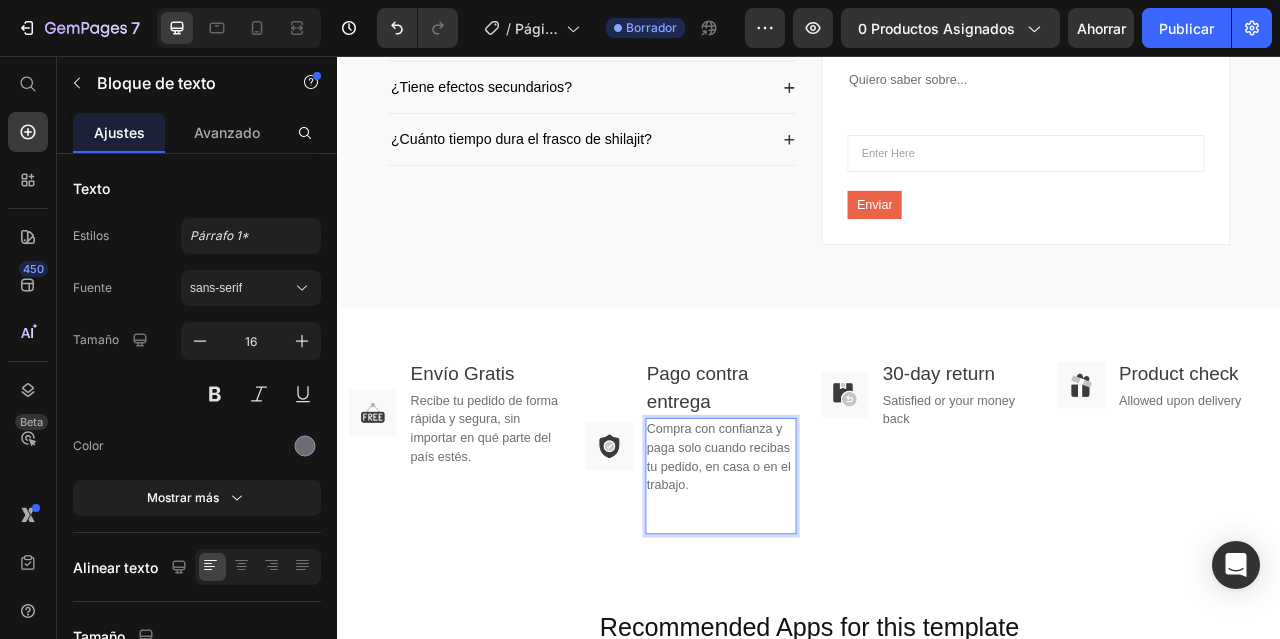scroll, scrollTop: 54, scrollLeft: 0, axis: vertical 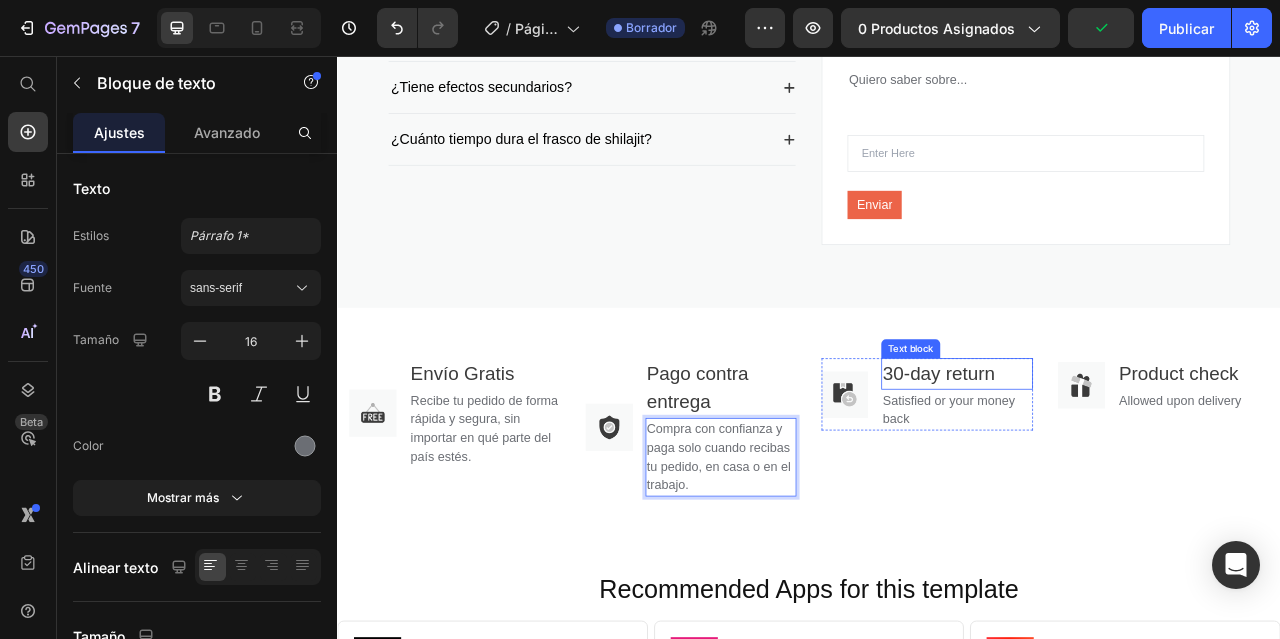 click on "30-day return" at bounding box center [1125, 460] 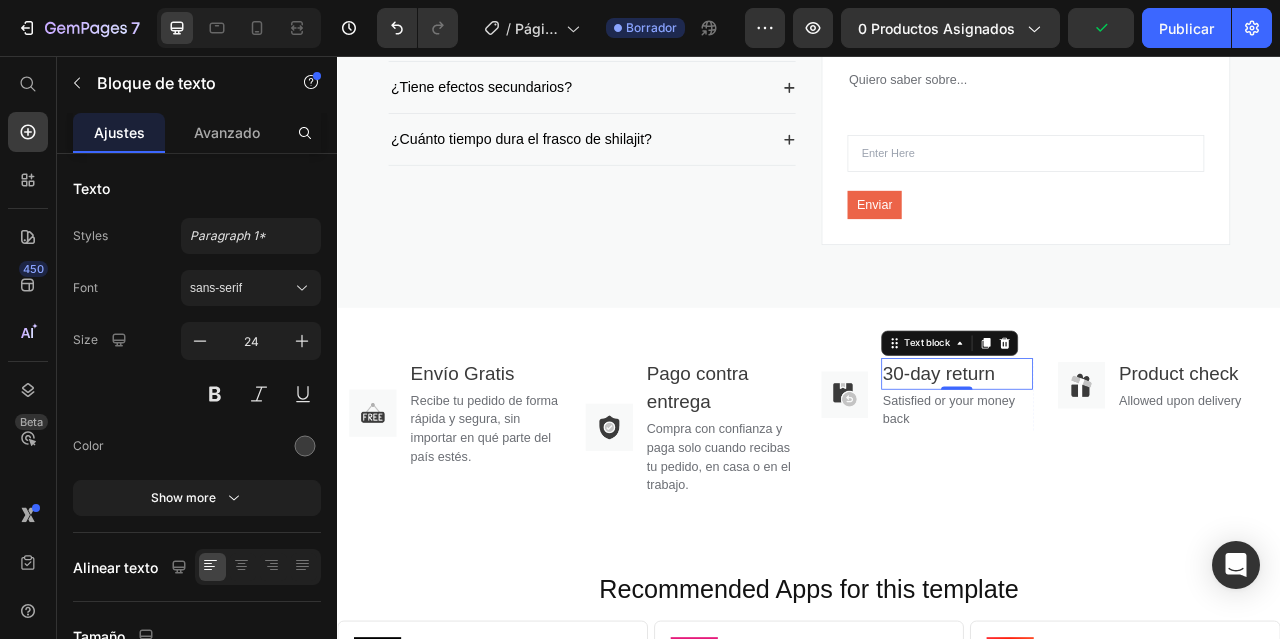 click on "30-day return Text block   0" at bounding box center [1125, 460] 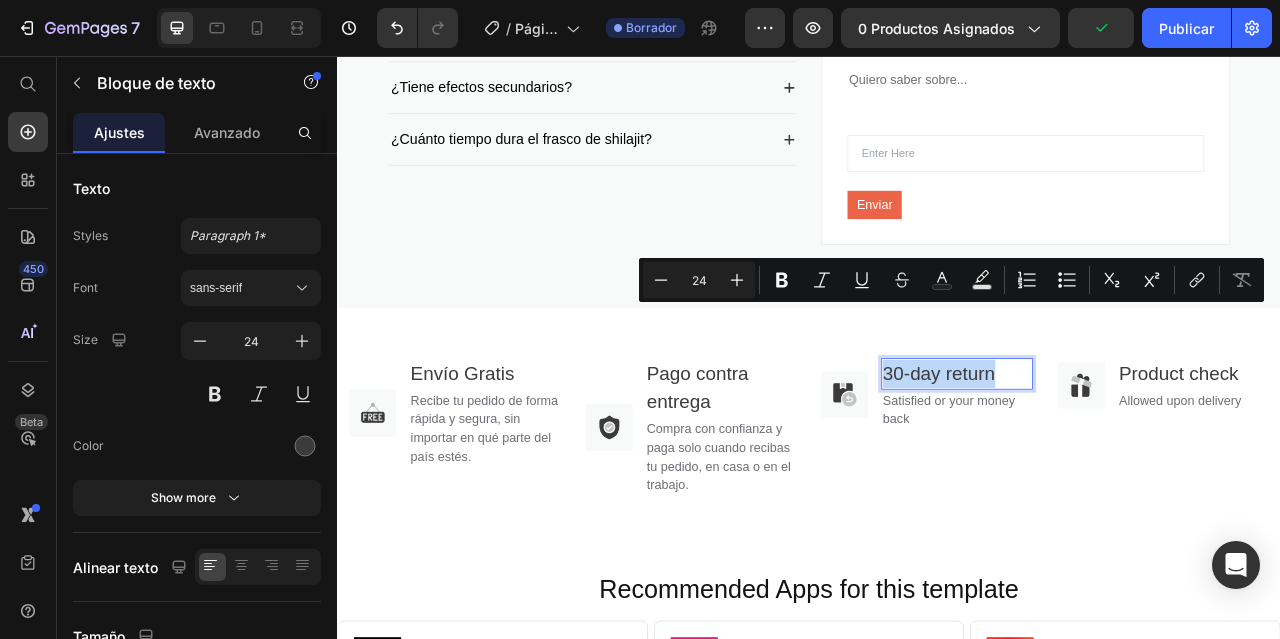scroll, scrollTop: 0, scrollLeft: 0, axis: both 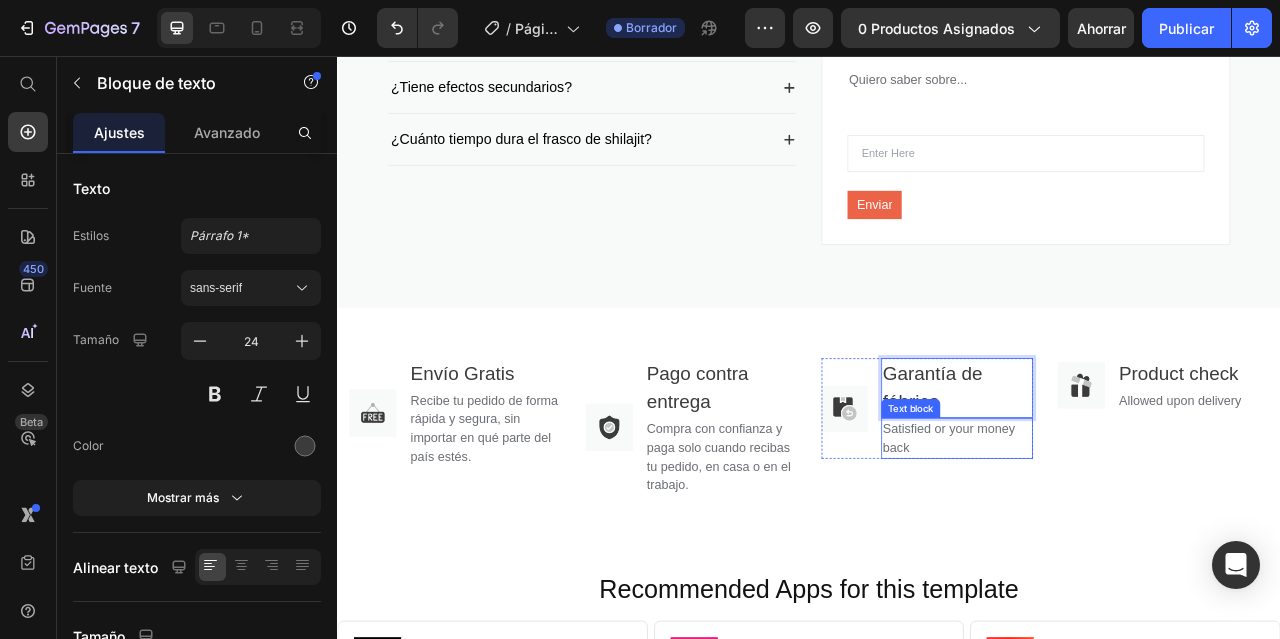 click on "Satisfied or your money back" at bounding box center (1125, 542) 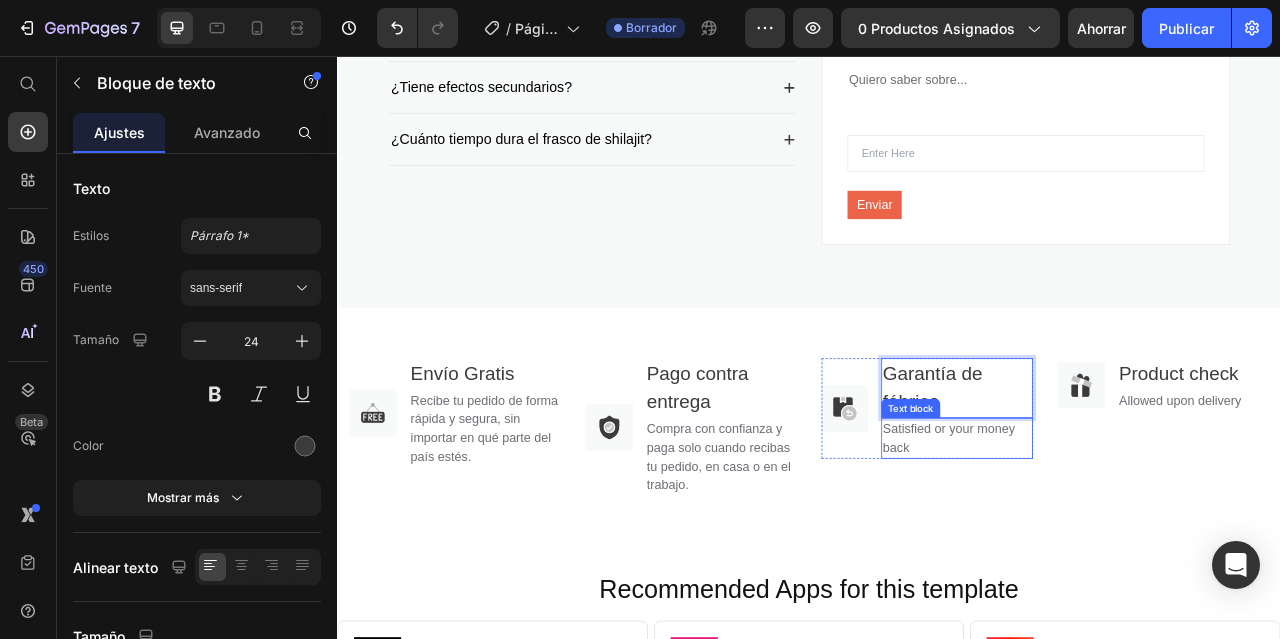 click on "Satisfied or your money back" at bounding box center [1125, 542] 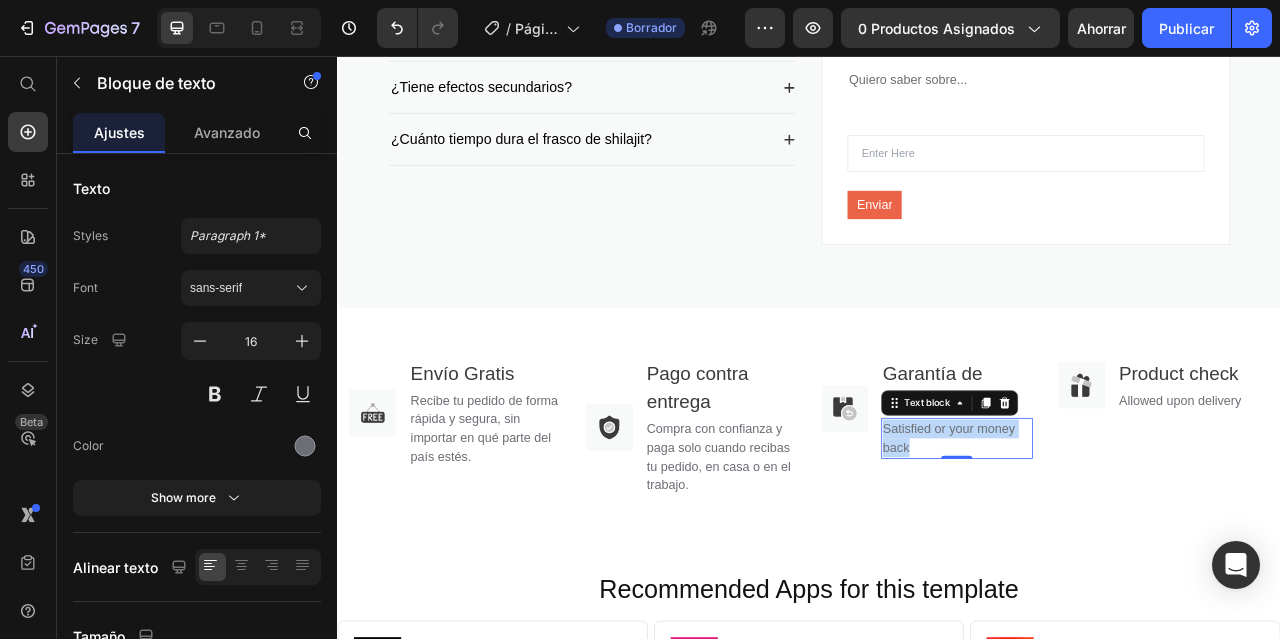 click on "Satisfied or your money back" at bounding box center [1125, 542] 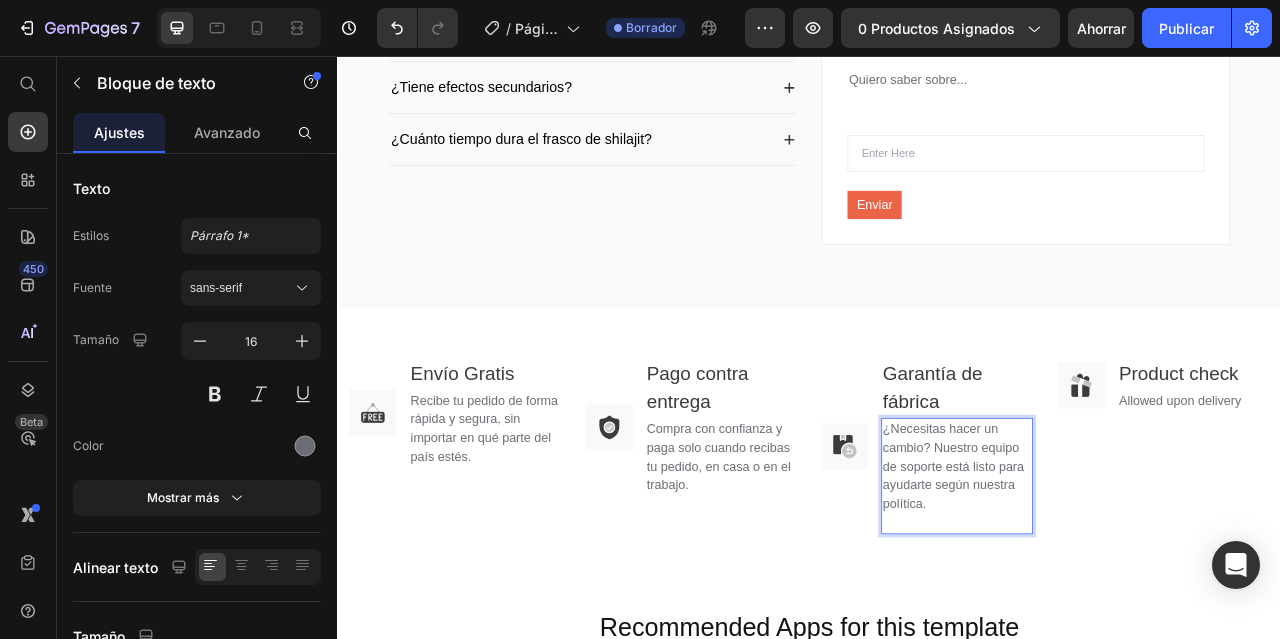 scroll, scrollTop: 113, scrollLeft: 0, axis: vertical 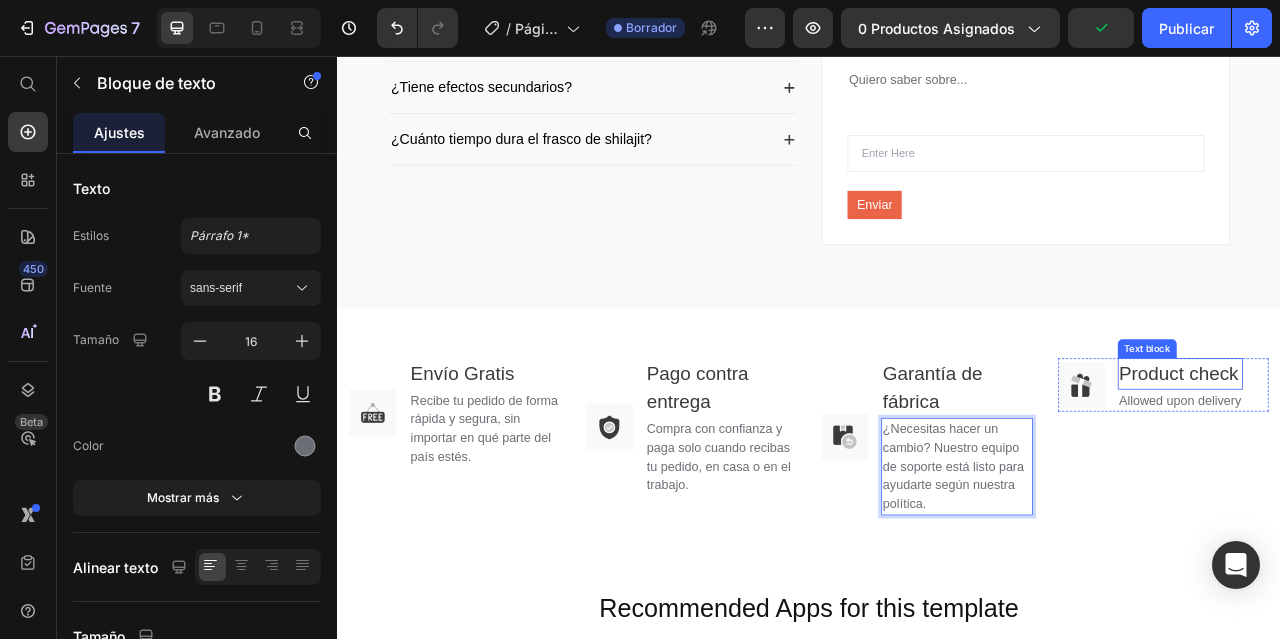 click on "Product check" at bounding box center [1410, 460] 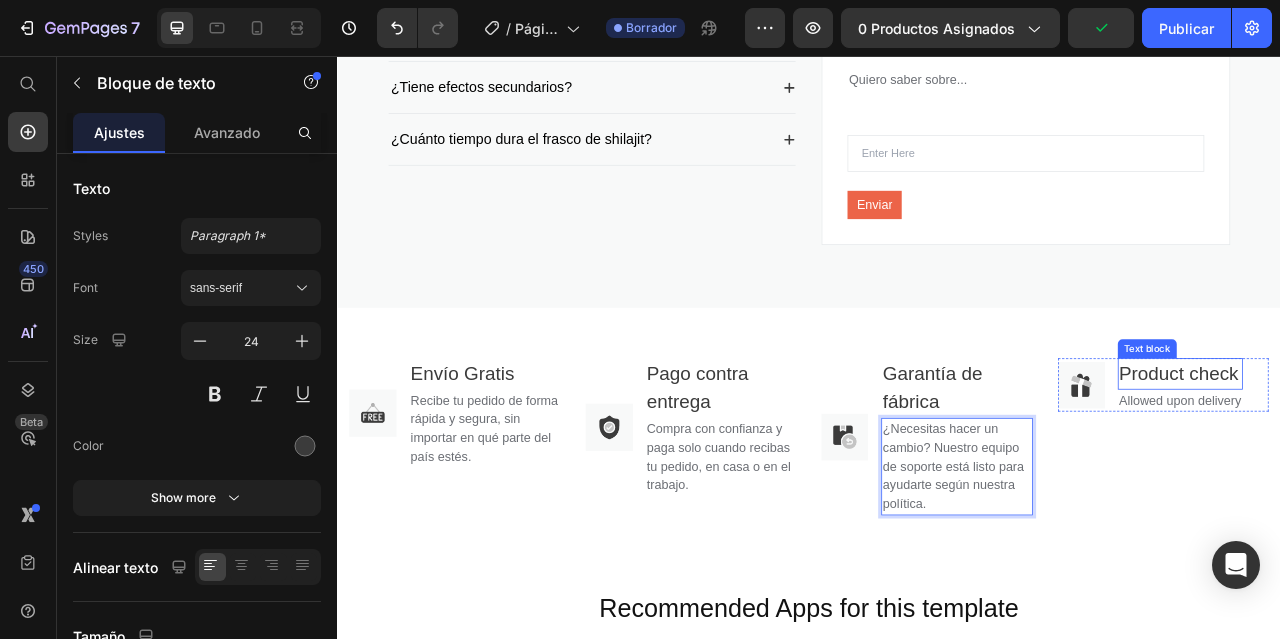 click on "Product check" at bounding box center (1410, 460) 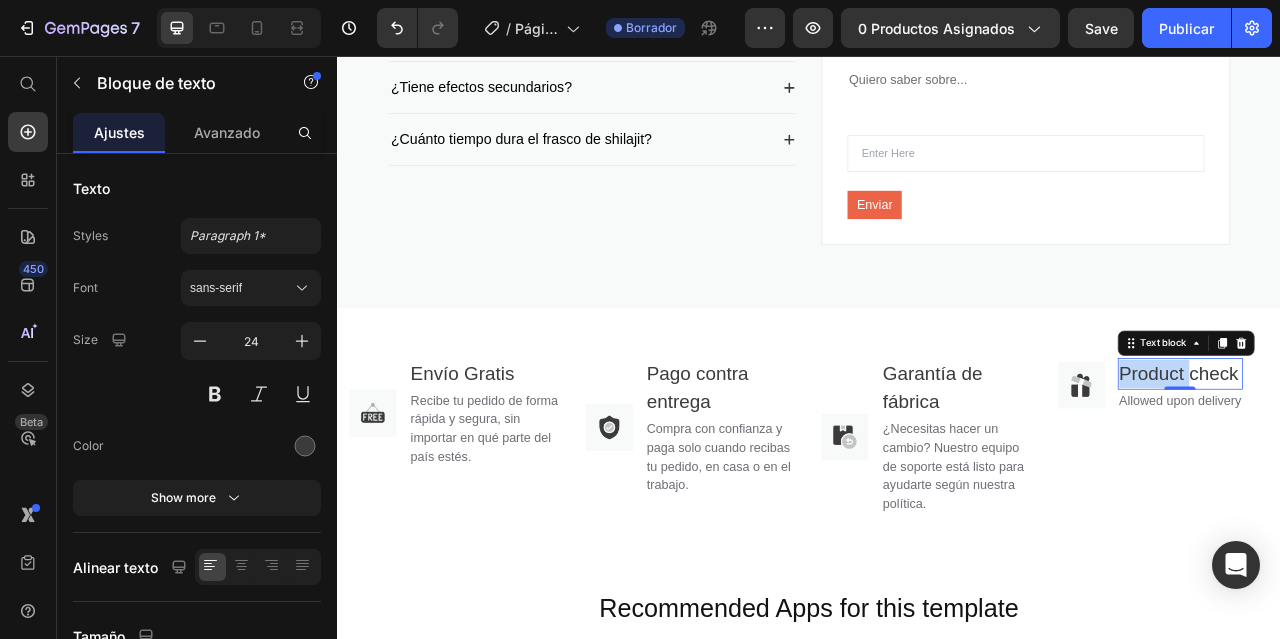 scroll, scrollTop: 0, scrollLeft: 0, axis: both 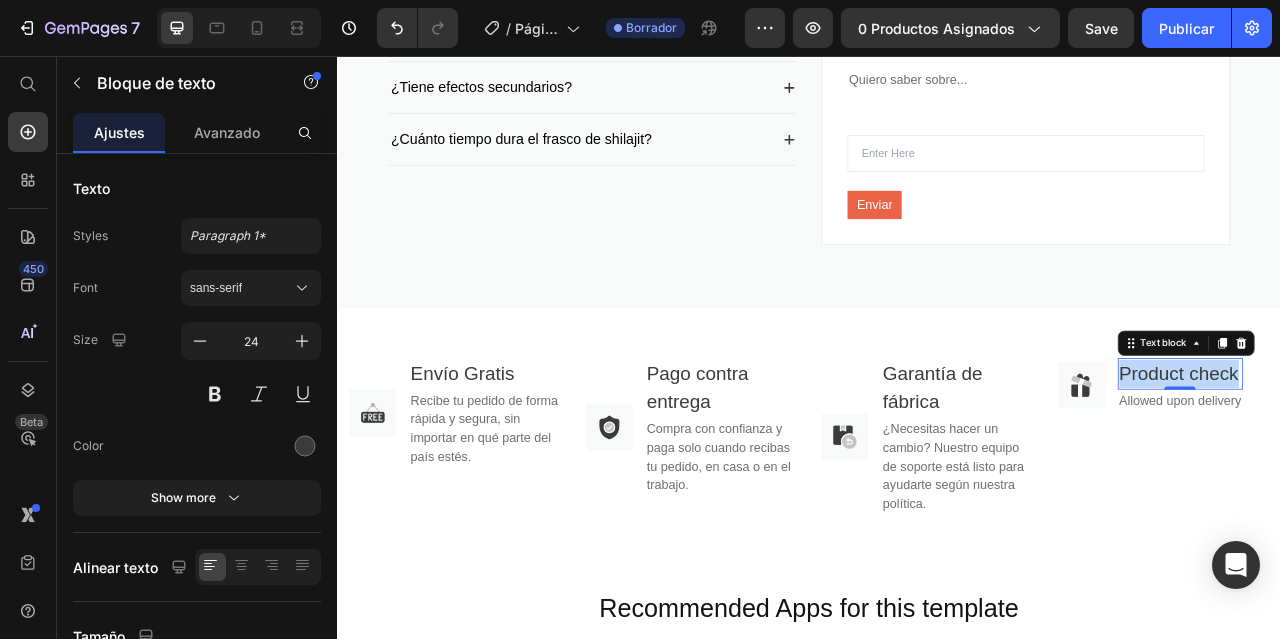 click on "Product check" at bounding box center (1410, 460) 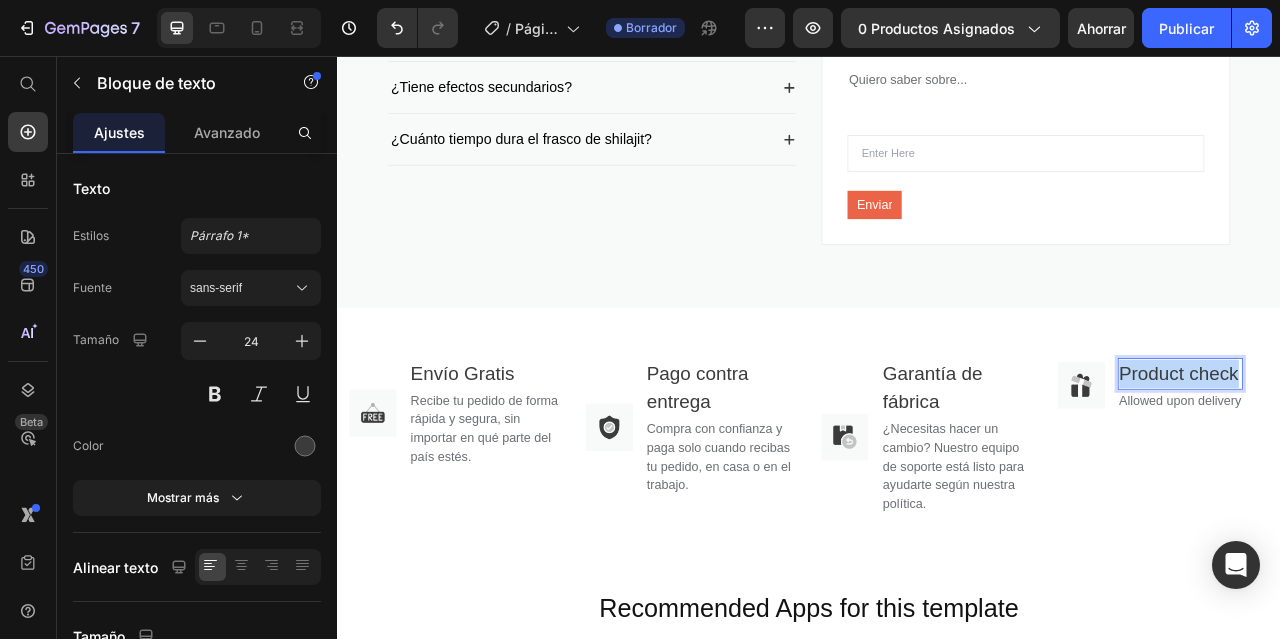 copy on "Product check" 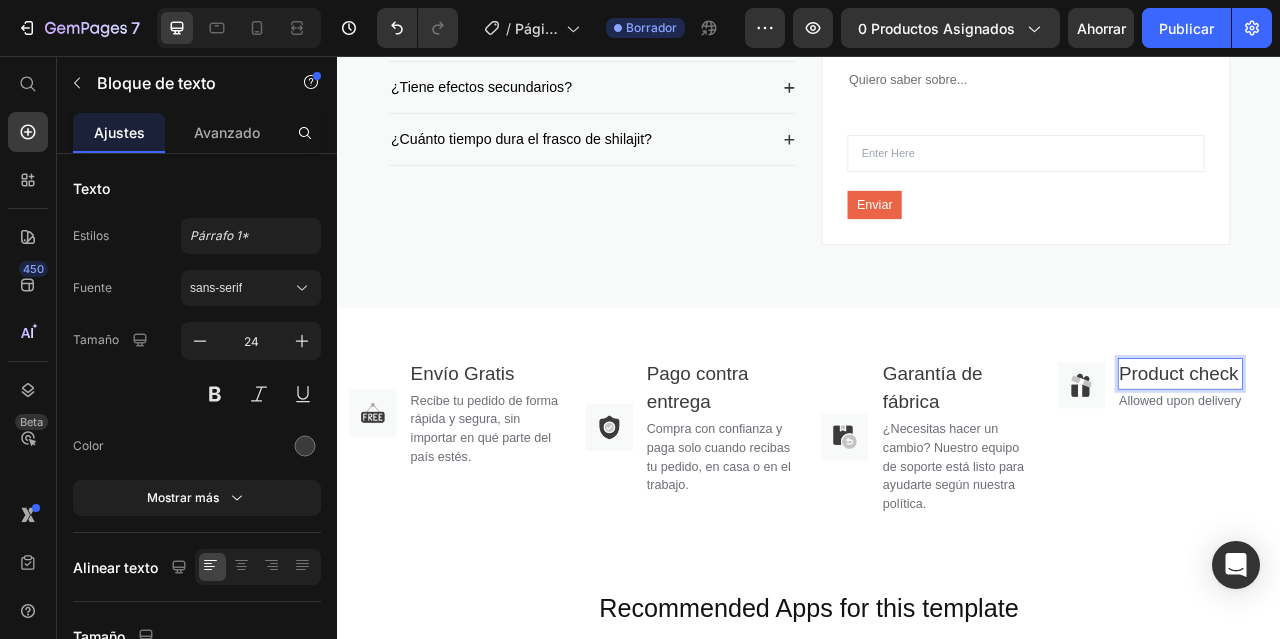 click on "Product check" at bounding box center (1410, 460) 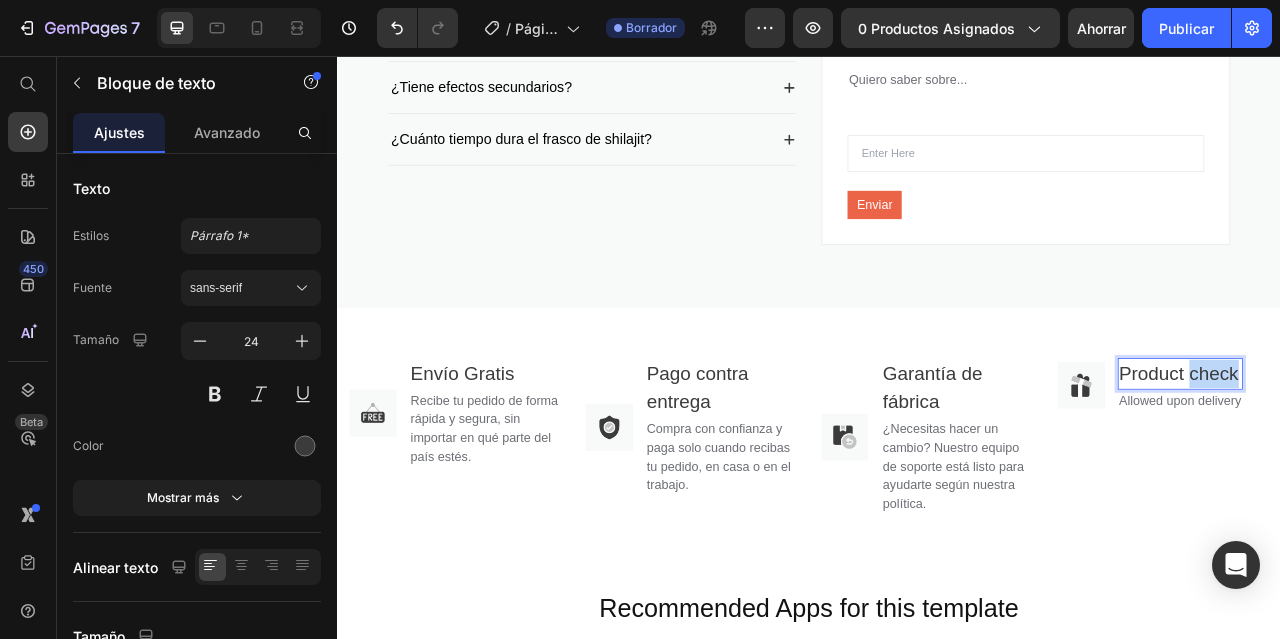 click on "Product check" at bounding box center [1410, 460] 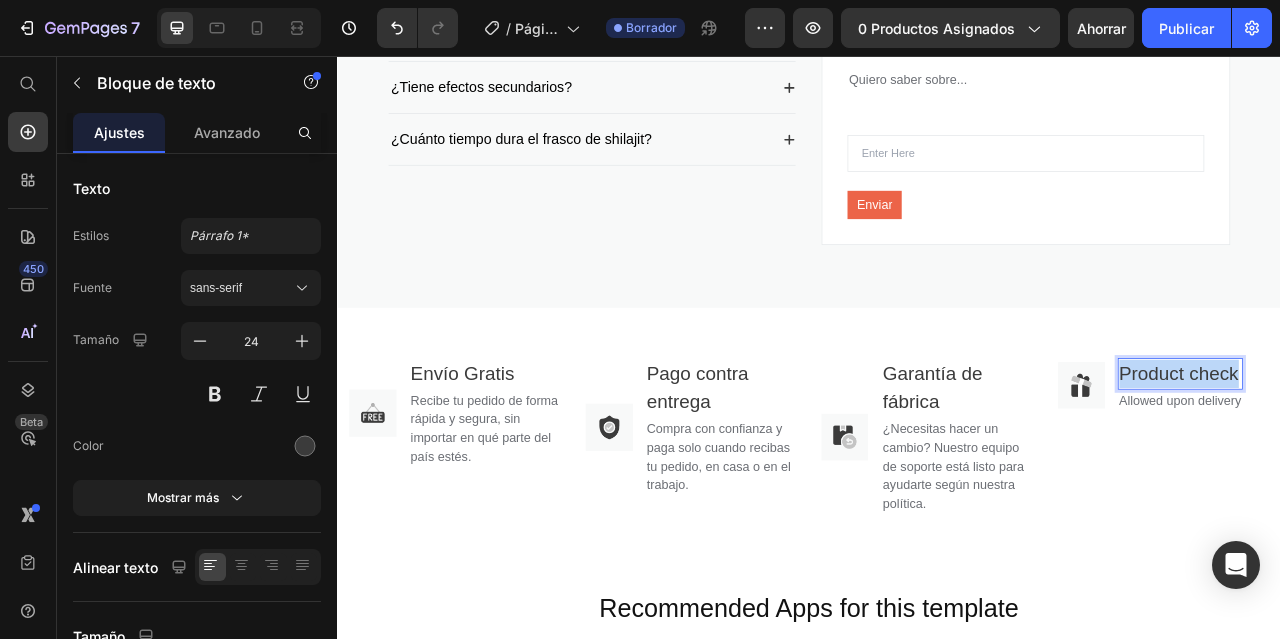 click on "Product check" at bounding box center [1410, 460] 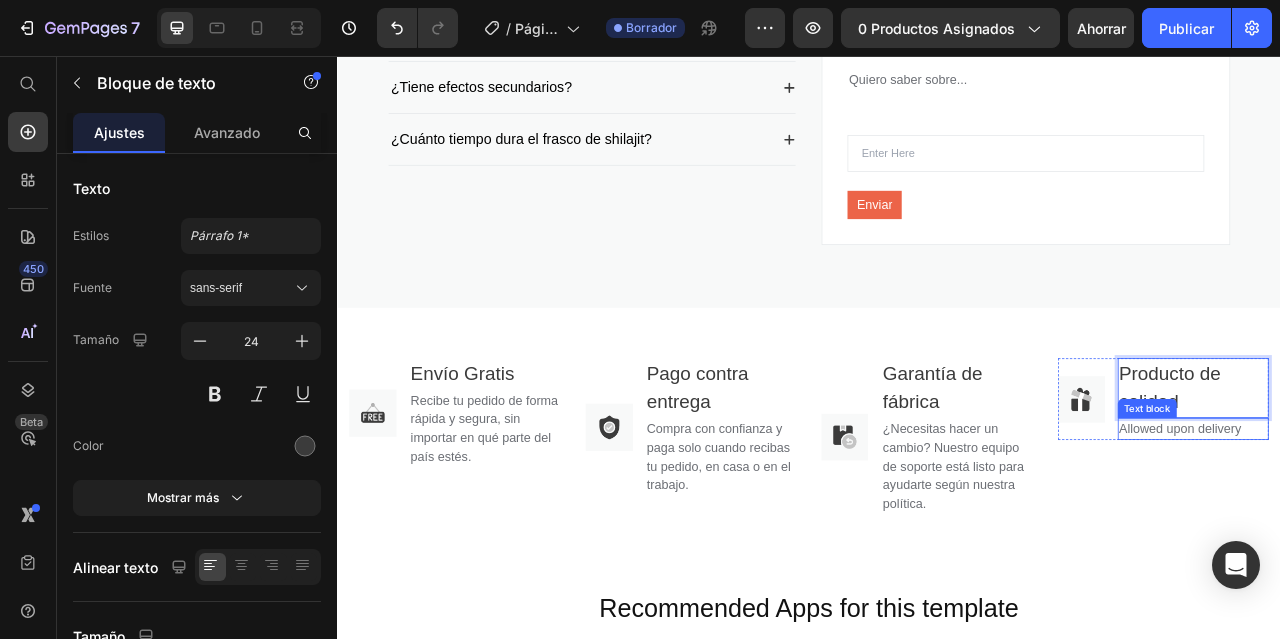 click on "Allowed upon delivery" at bounding box center [1426, 530] 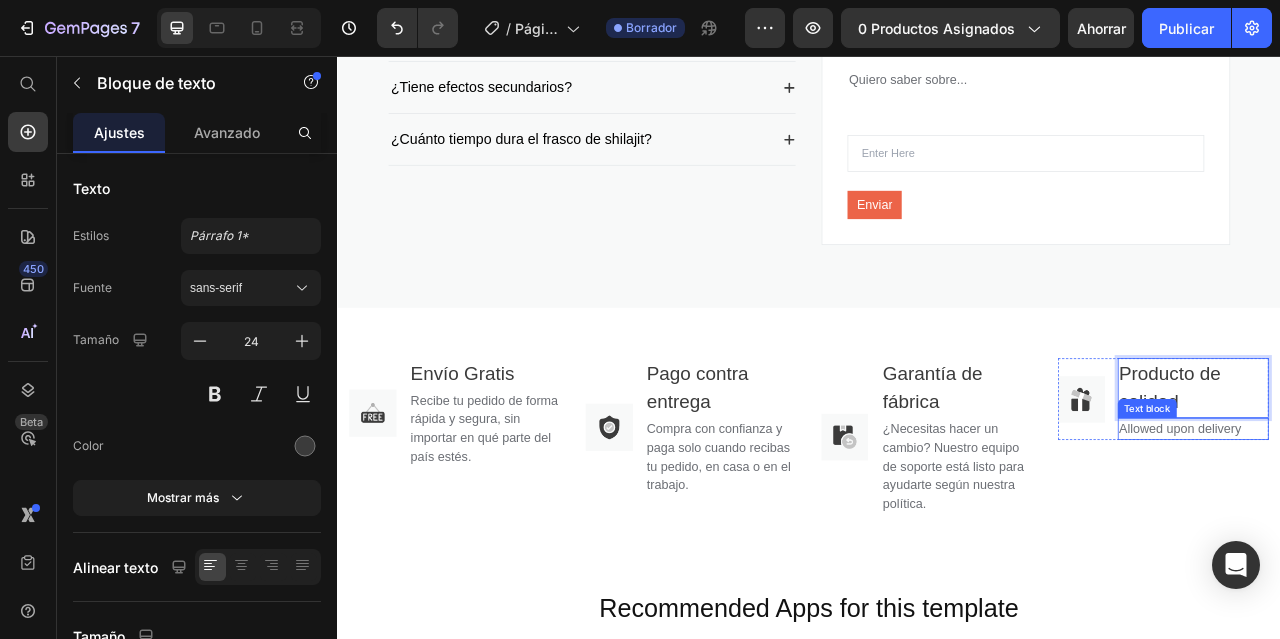 click on "Allowed upon delivery" at bounding box center [1426, 530] 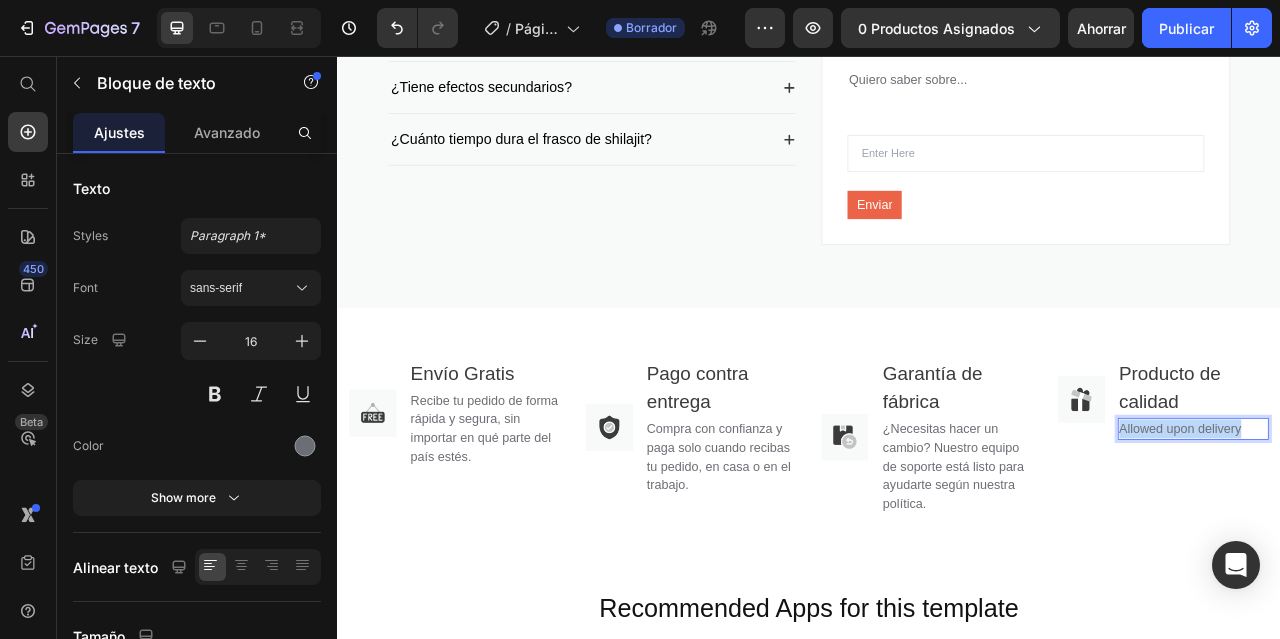 click on "Allowed upon delivery" at bounding box center [1426, 530] 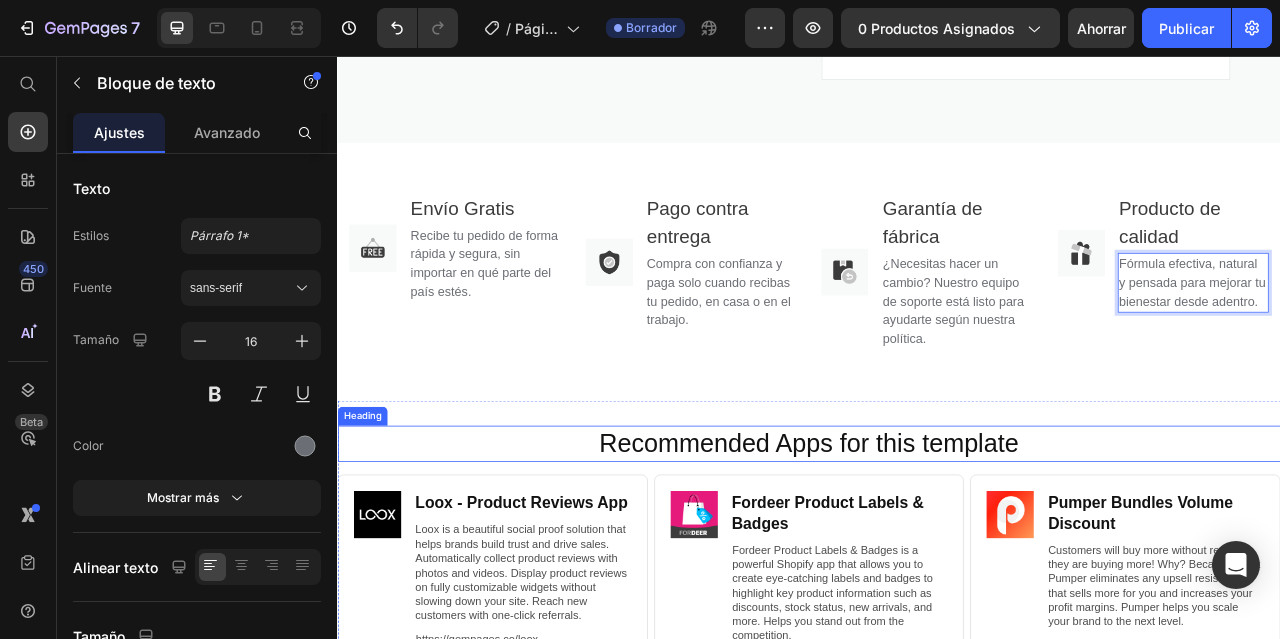 scroll, scrollTop: 3300, scrollLeft: 0, axis: vertical 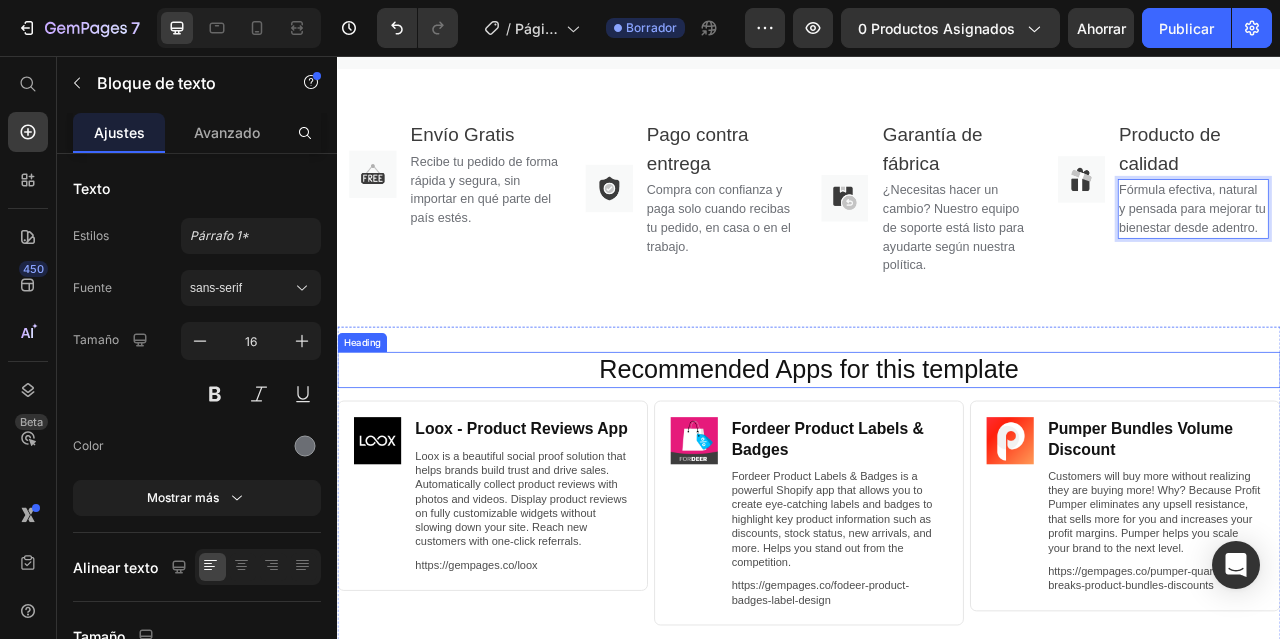 click on "Recommended Apps for this template" at bounding box center [937, 455] 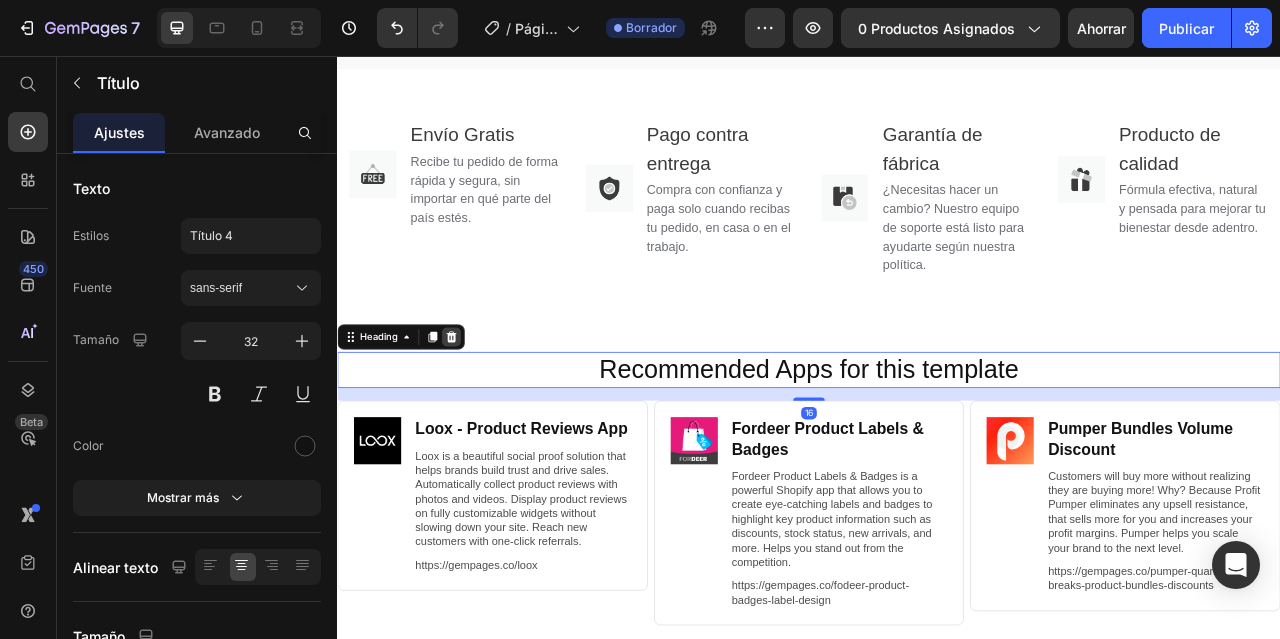 click 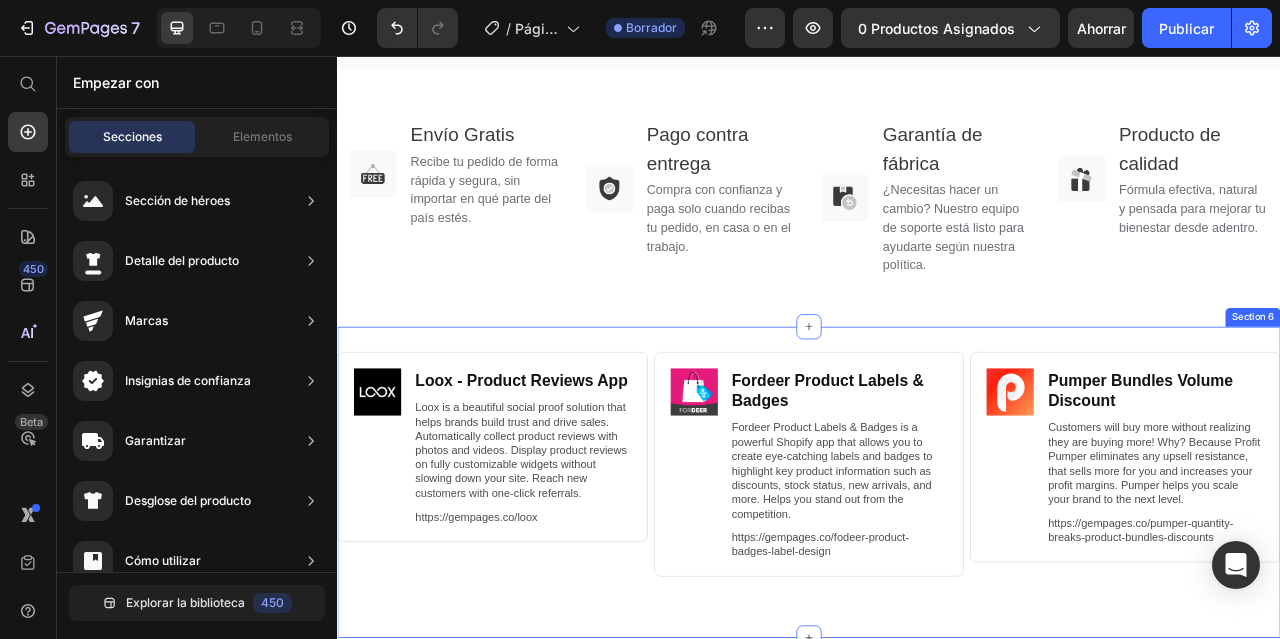 click on "Loox ‑ Product Reviews App" at bounding box center [572, 468] 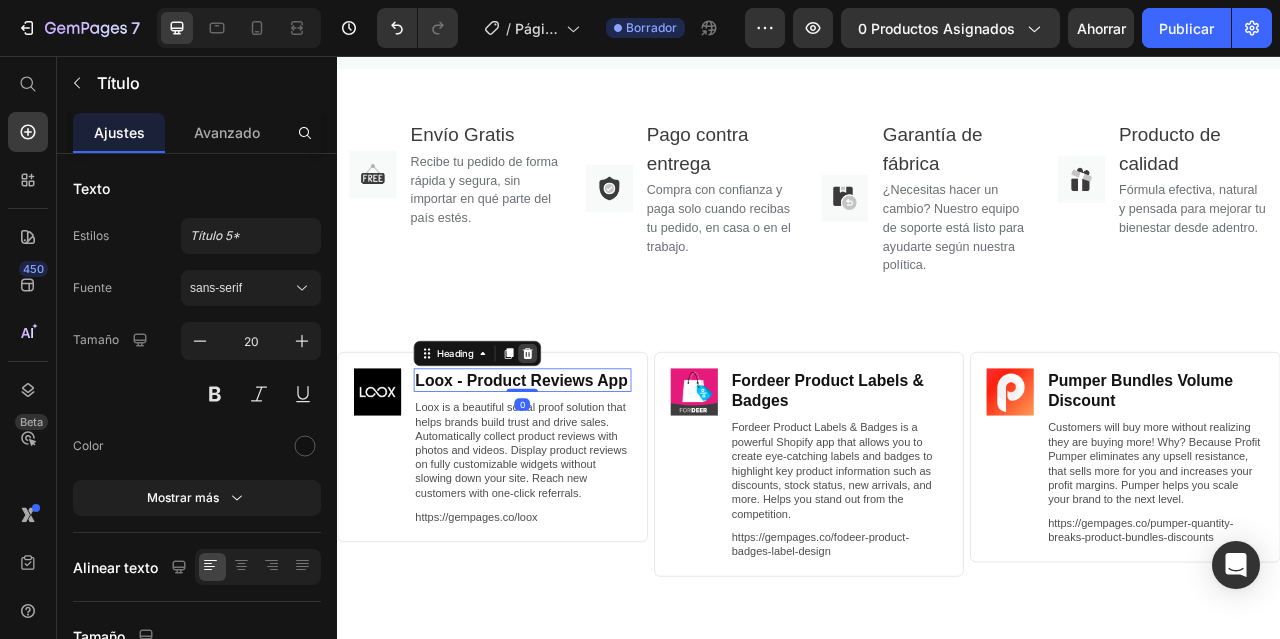 click 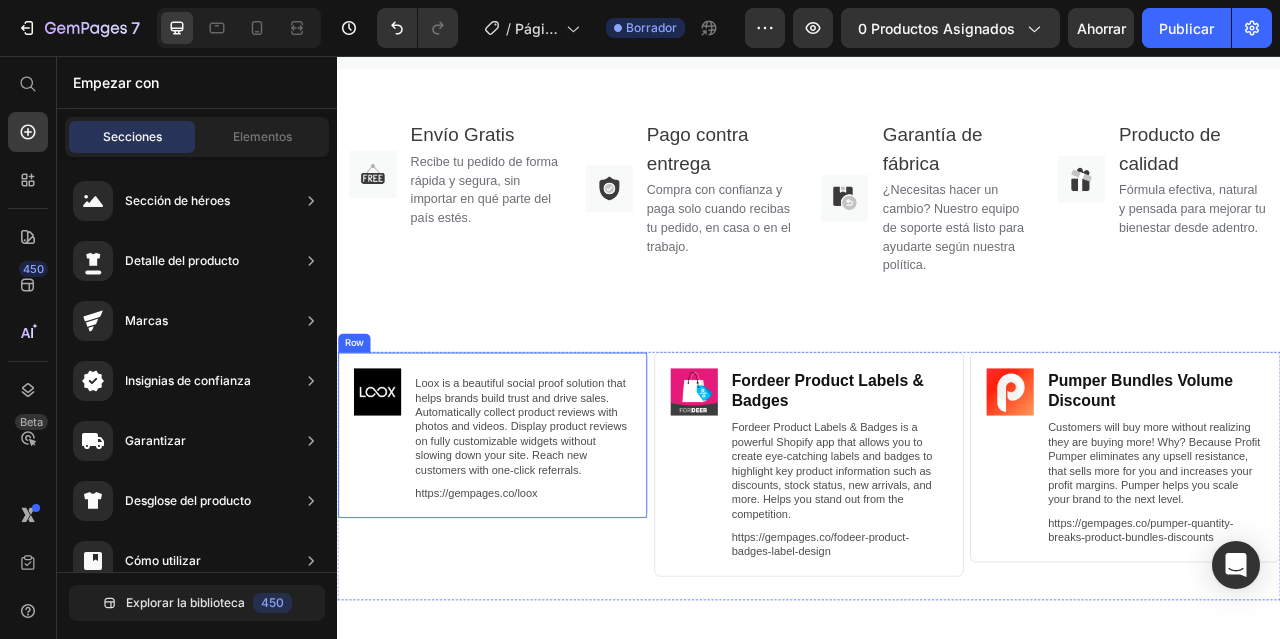 click on "Image Loox is a beautiful social proof solution that helps brands build trust and drive sales. Automatically collect product reviews with photos and videos. Display product reviews on fully customizable widgets without slowing down your site. Reach new customers with one-click referrals. Text Block https://gempages.co/loox Text Block Row Row Image Fordeer Product Labels & Badges Heading Fordeer Product Labels & Badges is a powerful Shopify app that allows you to create eye-catching labels and badges to highlight key product information such as discounts, stock status, new arrivals, and more. Helps you stand out from the competition. Text Block https://gempages.co/fodeer-product-badges-label-design Text Block Row Row Image Pumper Bundles Volume Discount Heading Customers will buy more without realizing they are buying more! Why? Because Profit Pumper eliminates any upsell resistance, that sells more for you and increases your profit margins. Pumper helps you scale your brand to the next level. Text Block Row" at bounding box center (937, 598) 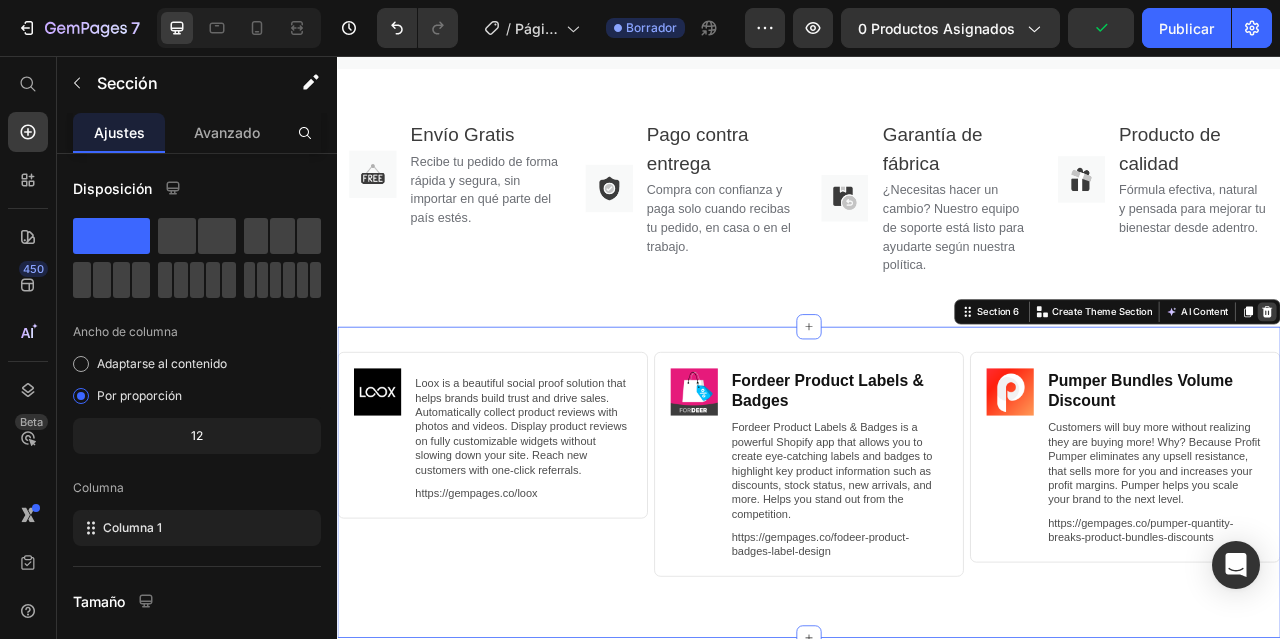 click 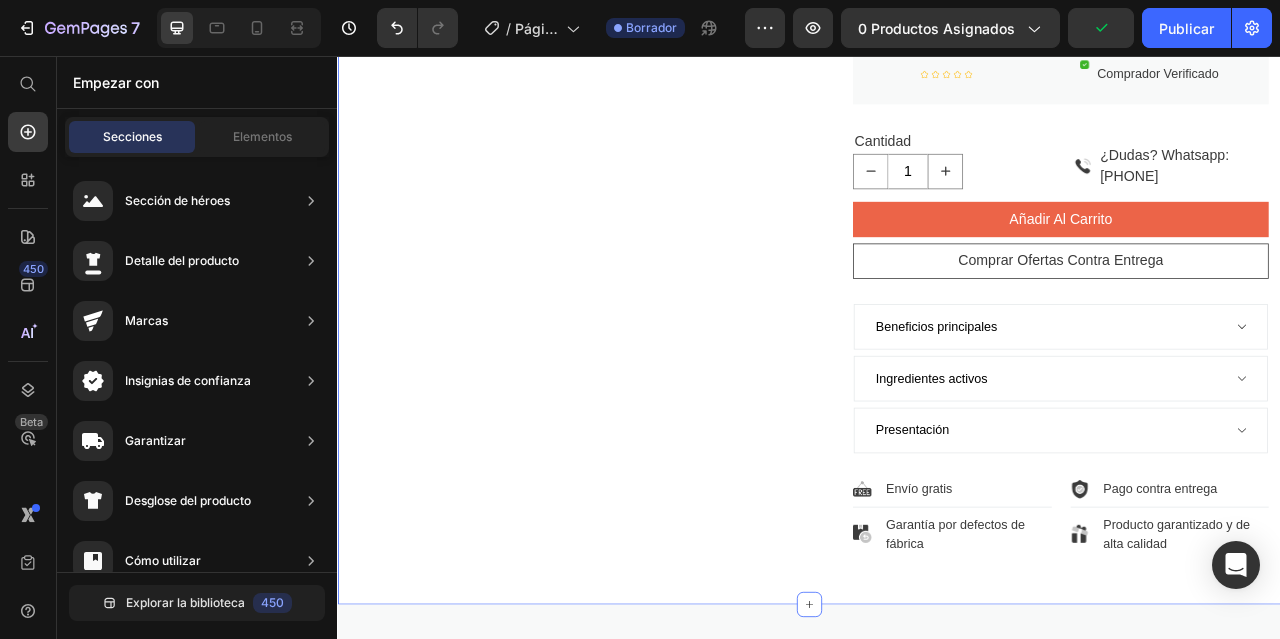 scroll, scrollTop: 690, scrollLeft: 0, axis: vertical 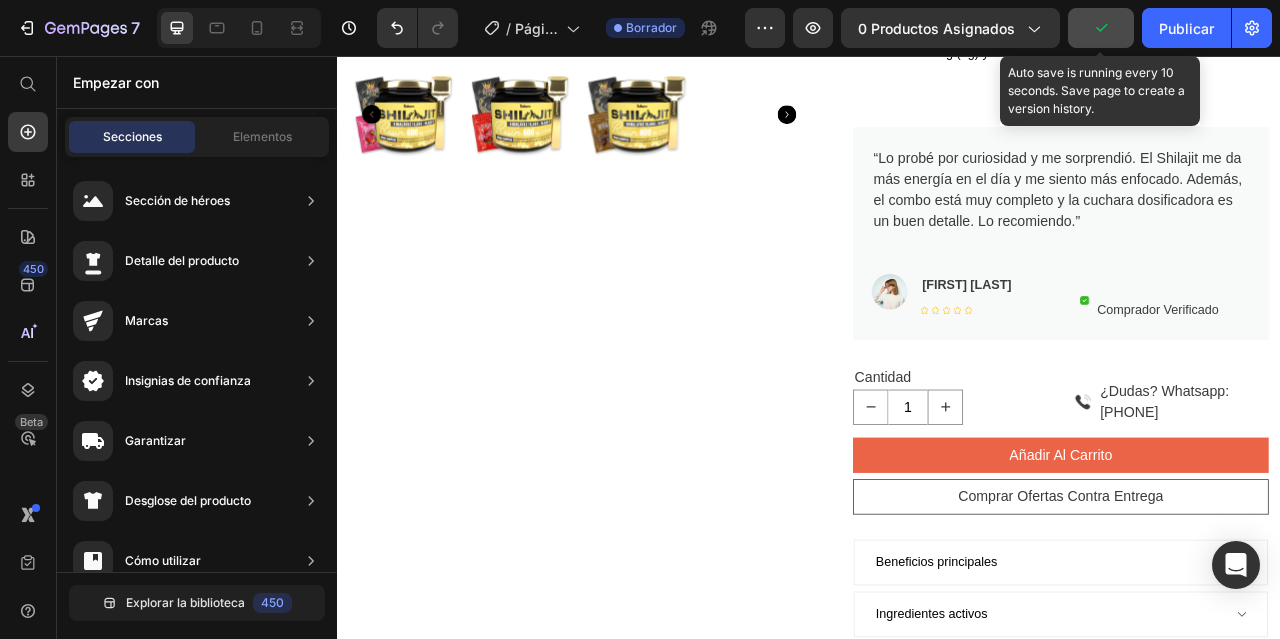 click 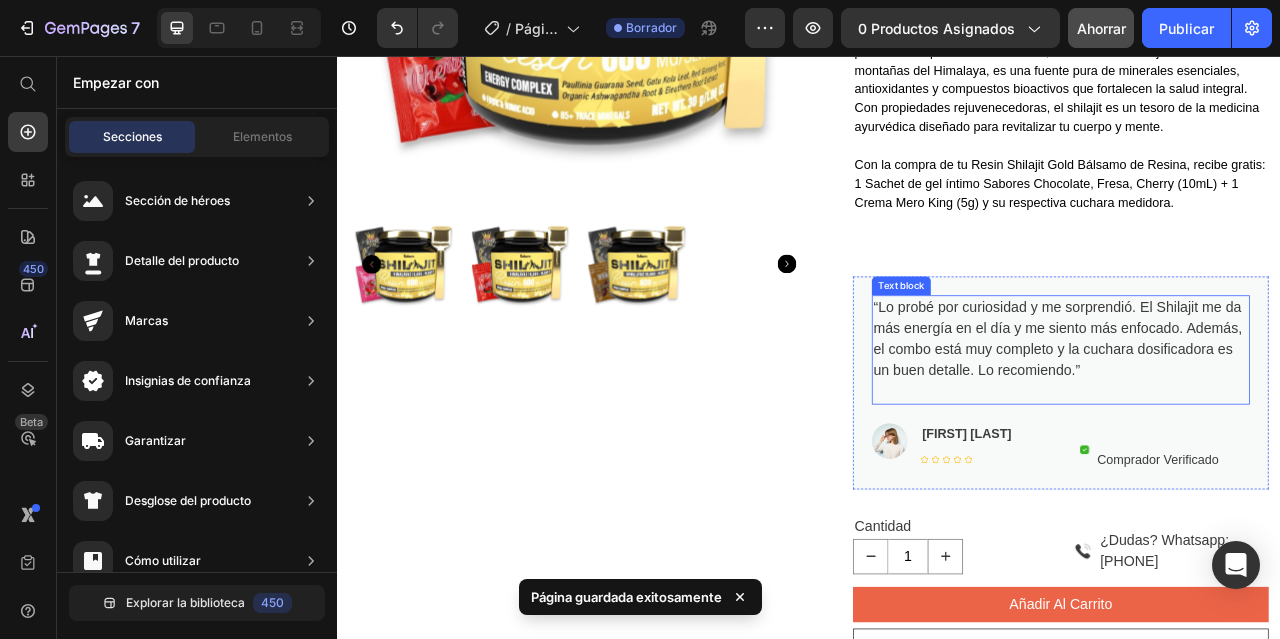 scroll, scrollTop: 600, scrollLeft: 0, axis: vertical 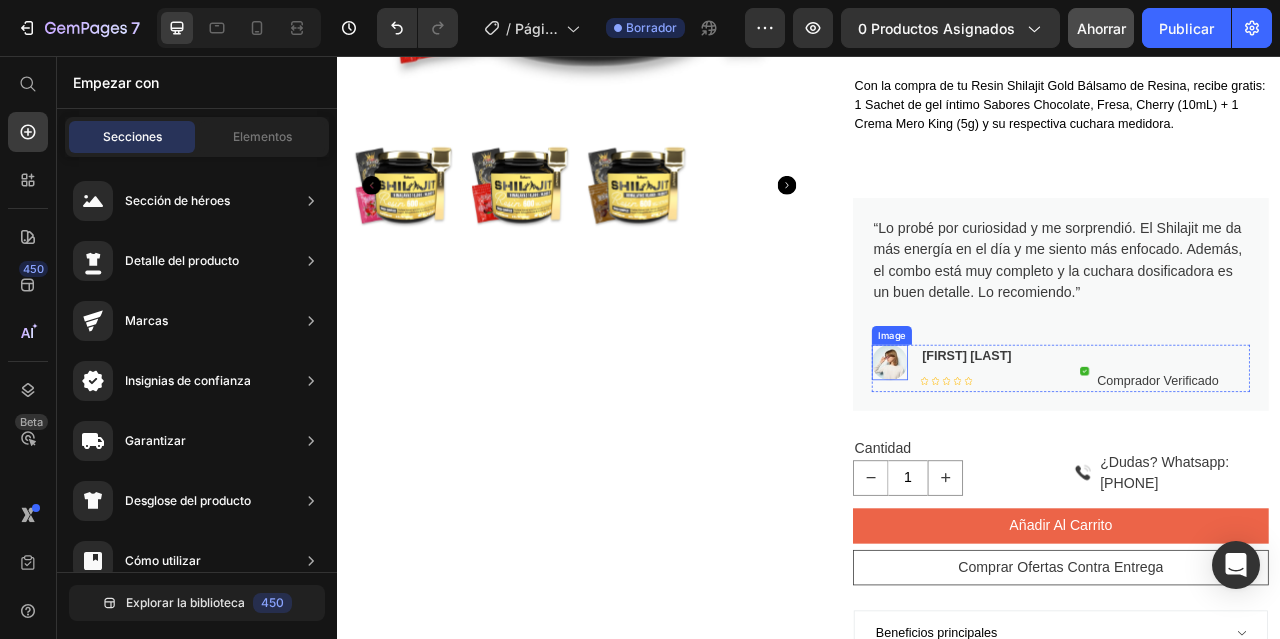 click at bounding box center [1040, 445] 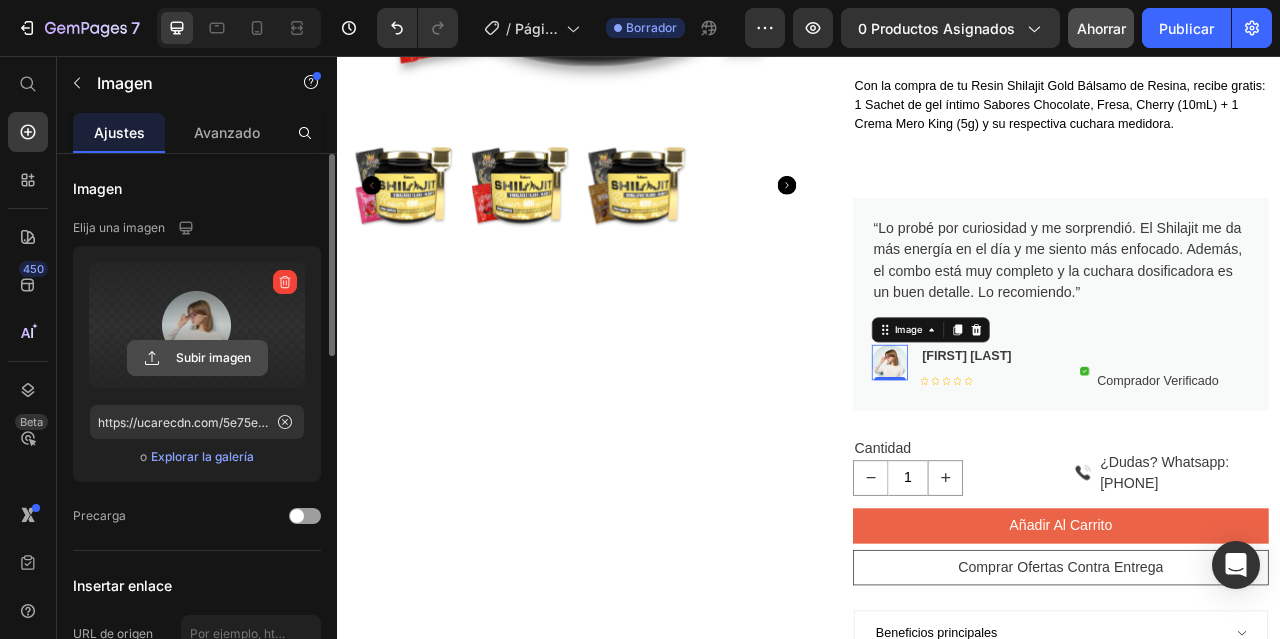 click 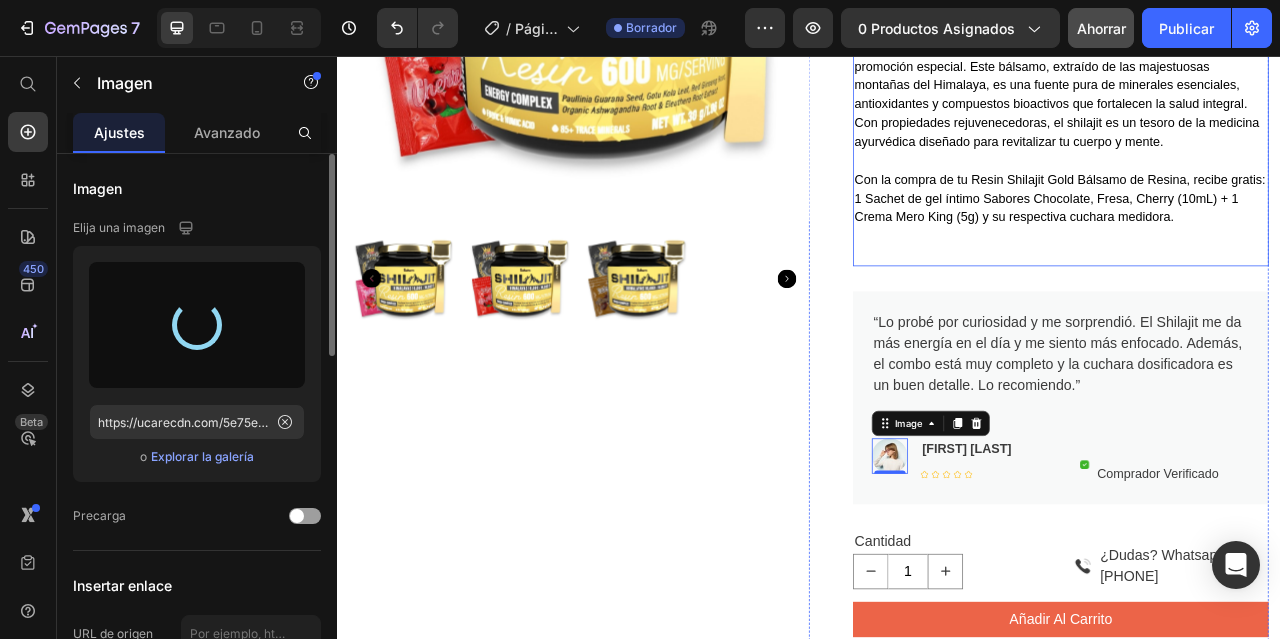 scroll, scrollTop: 600, scrollLeft: 0, axis: vertical 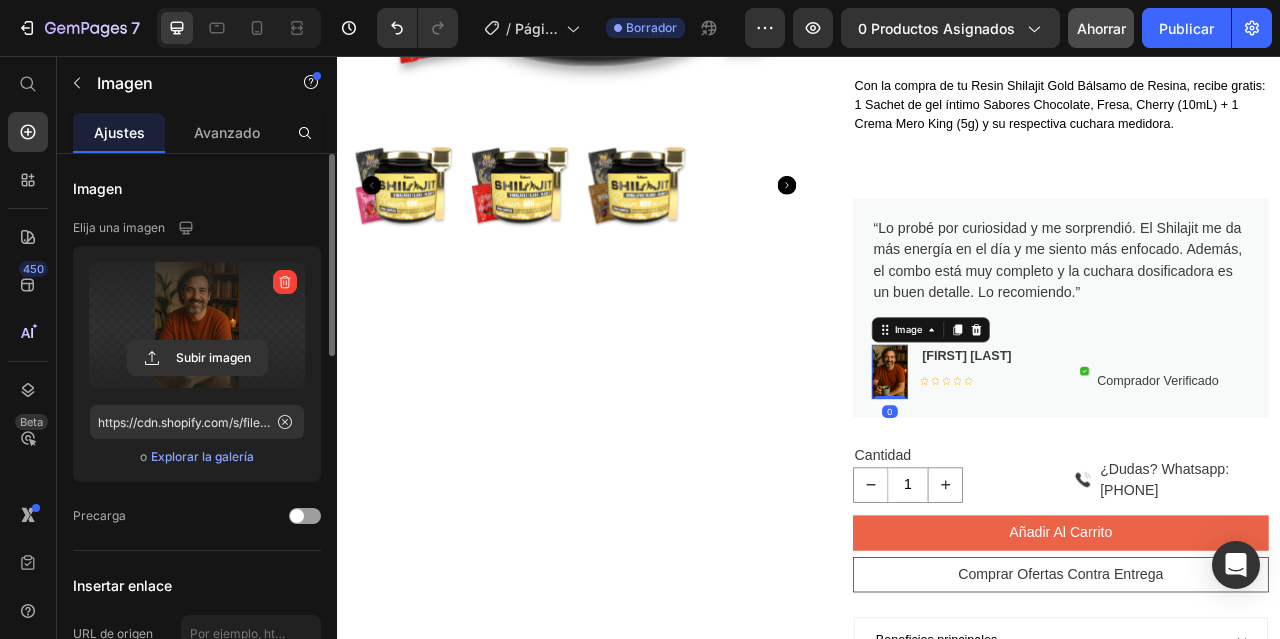 drag, startPoint x: 1034, startPoint y: 515, endPoint x: 1039, endPoint y: 502, distance: 13.928389 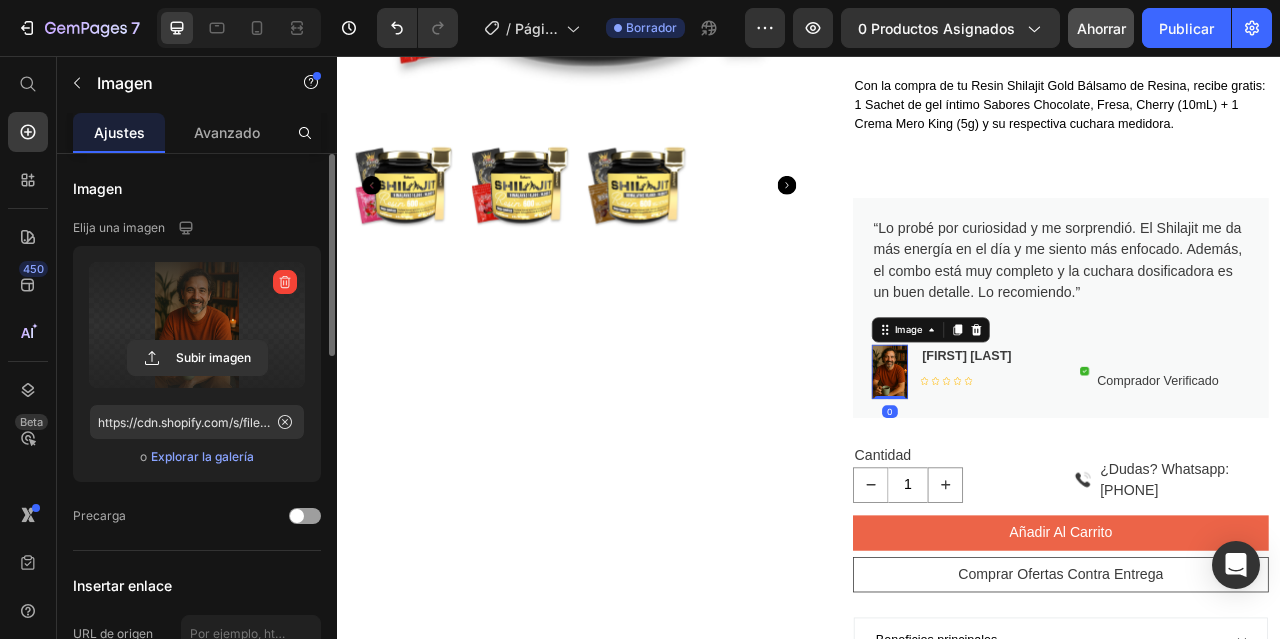 click at bounding box center (197, 325) 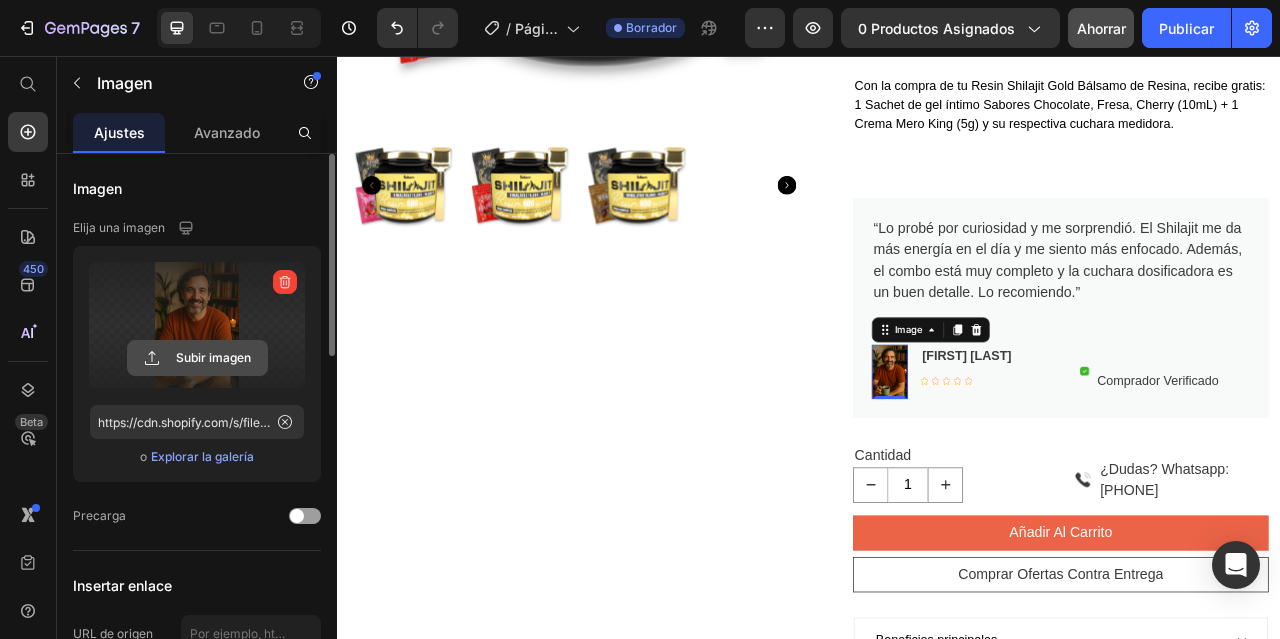 click 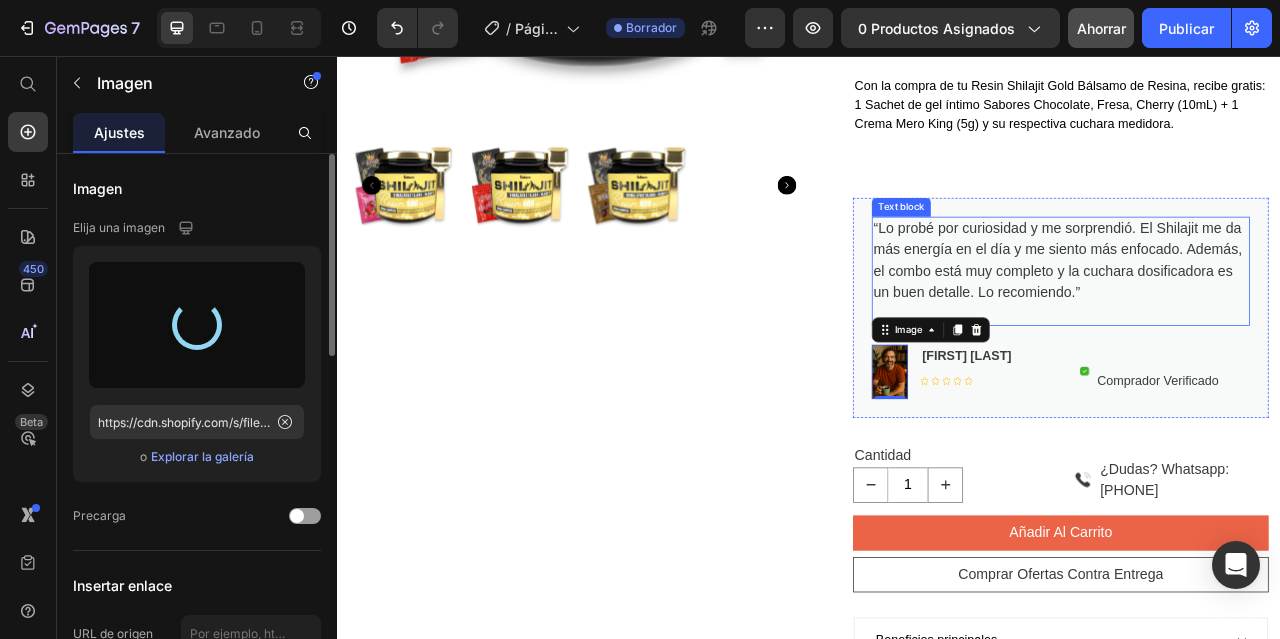 type on "https://cdn.shopify.com/s/files/1/0949/6769/3604/files/gempages_571650992743908167-f27f0a04-6706-4698-a759-d2cfbfb34b10.jpg" 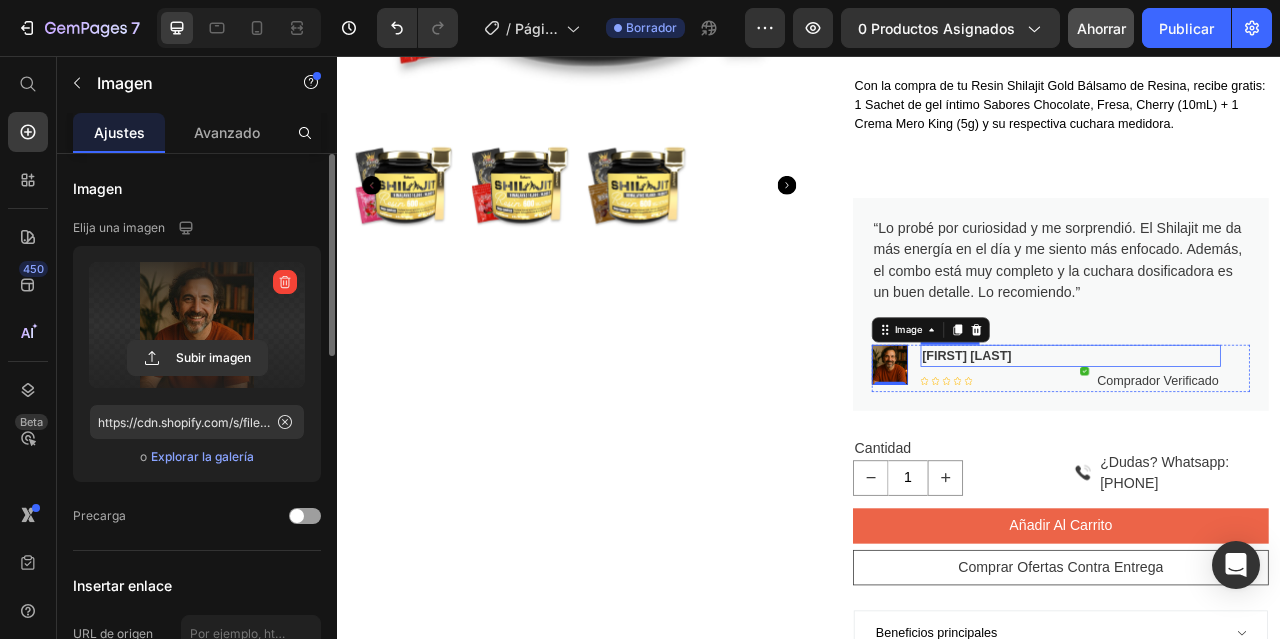 click on "Andrés C." at bounding box center (1270, 437) 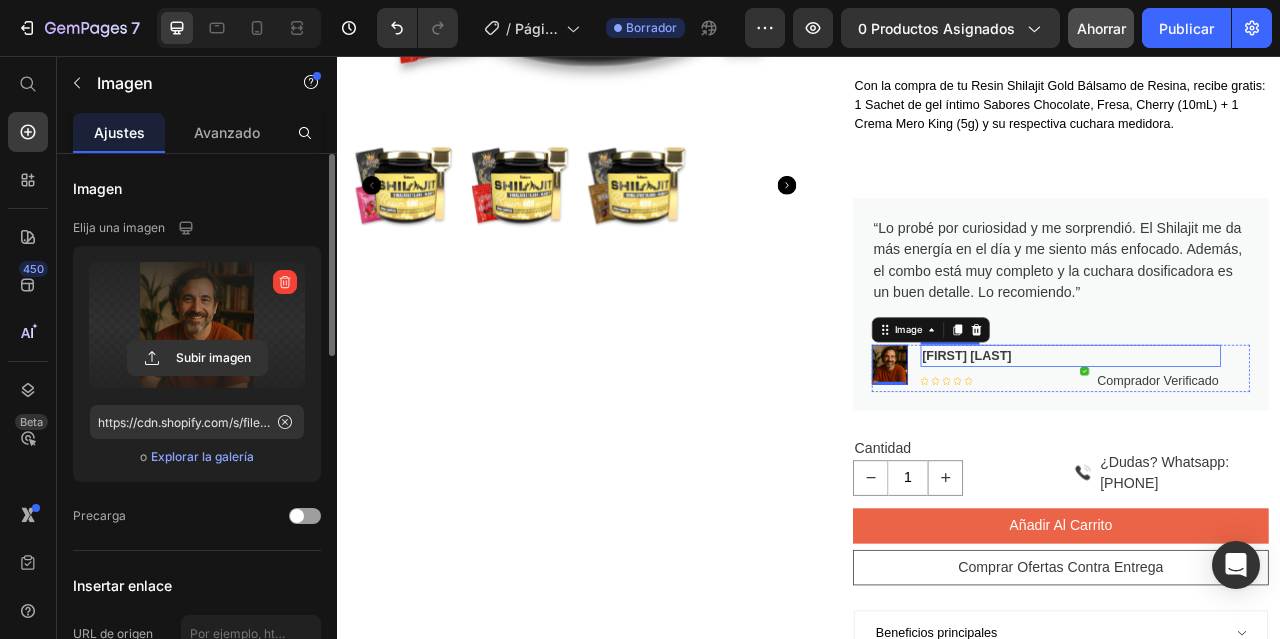 click on "Andrés C." at bounding box center (1270, 437) 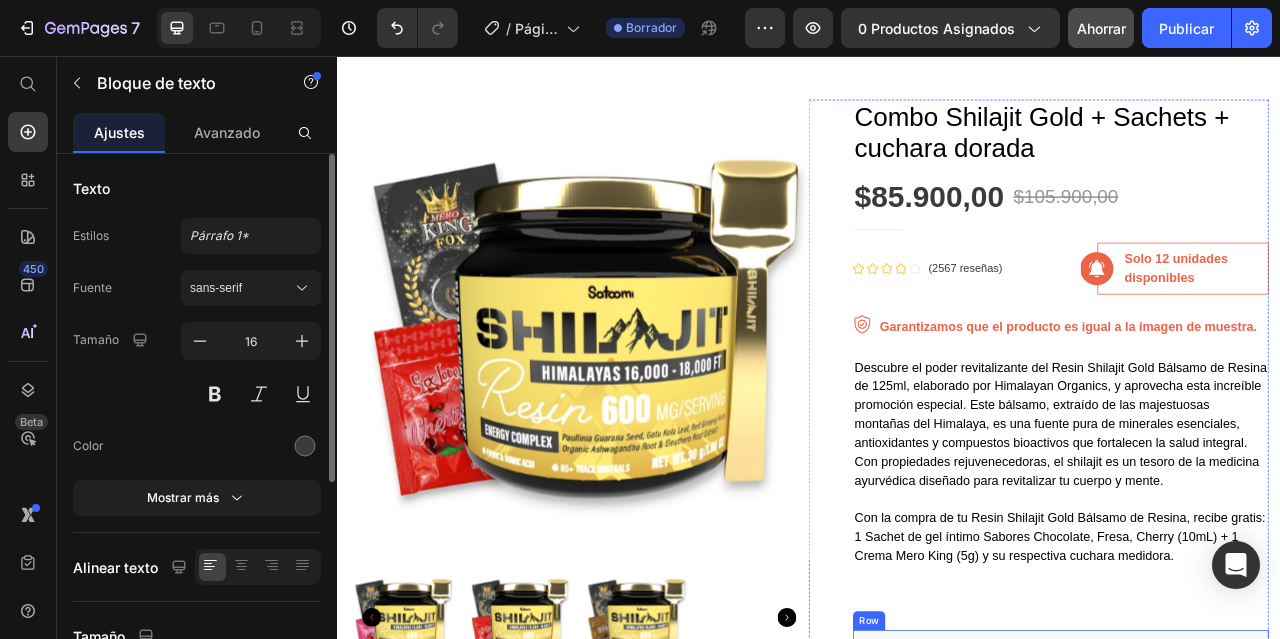 scroll, scrollTop: 0, scrollLeft: 0, axis: both 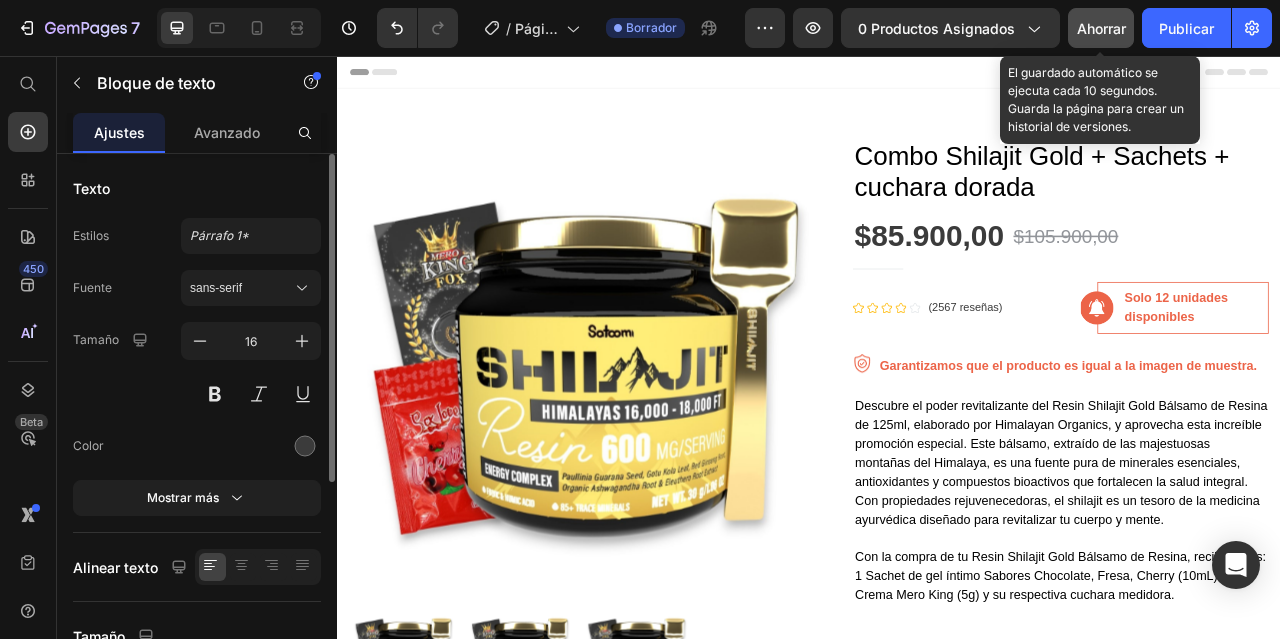 click on "Ahorrar" at bounding box center (1101, 28) 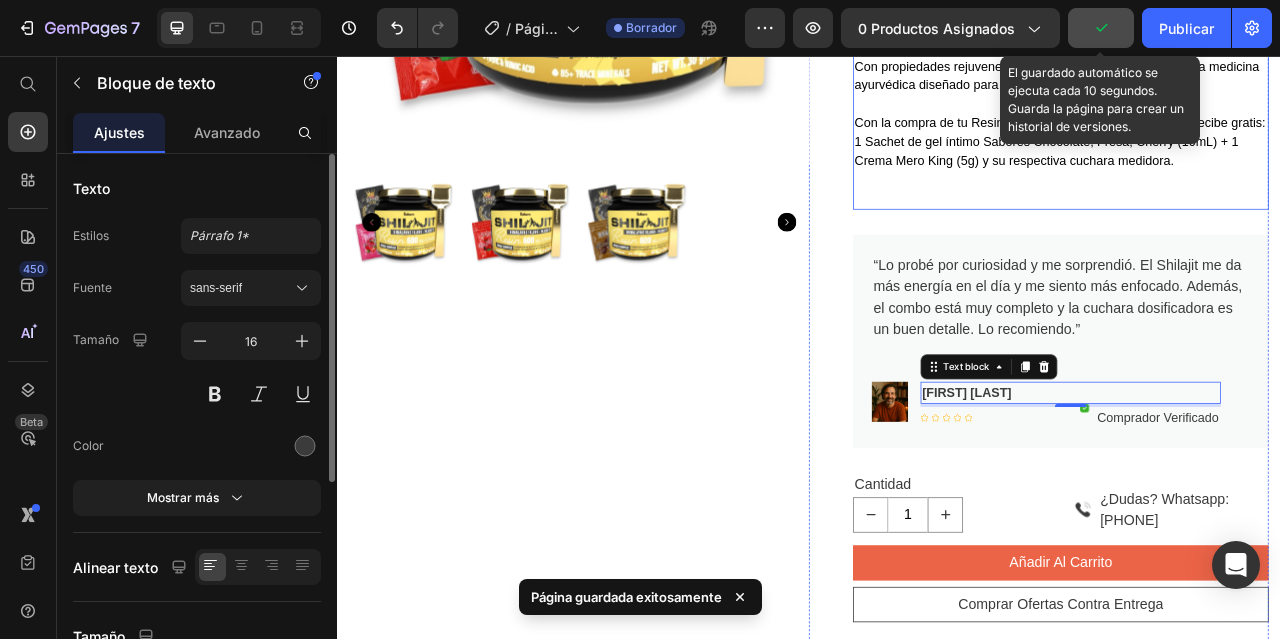 scroll, scrollTop: 600, scrollLeft: 0, axis: vertical 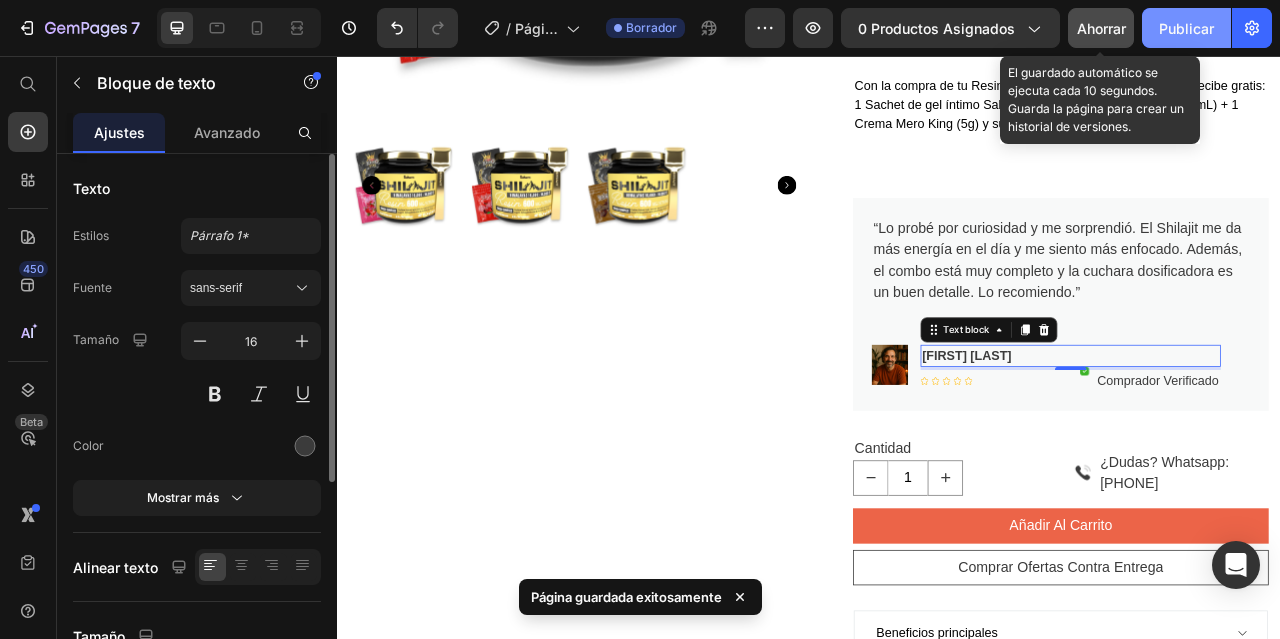 click on "Publicar" at bounding box center [1186, 28] 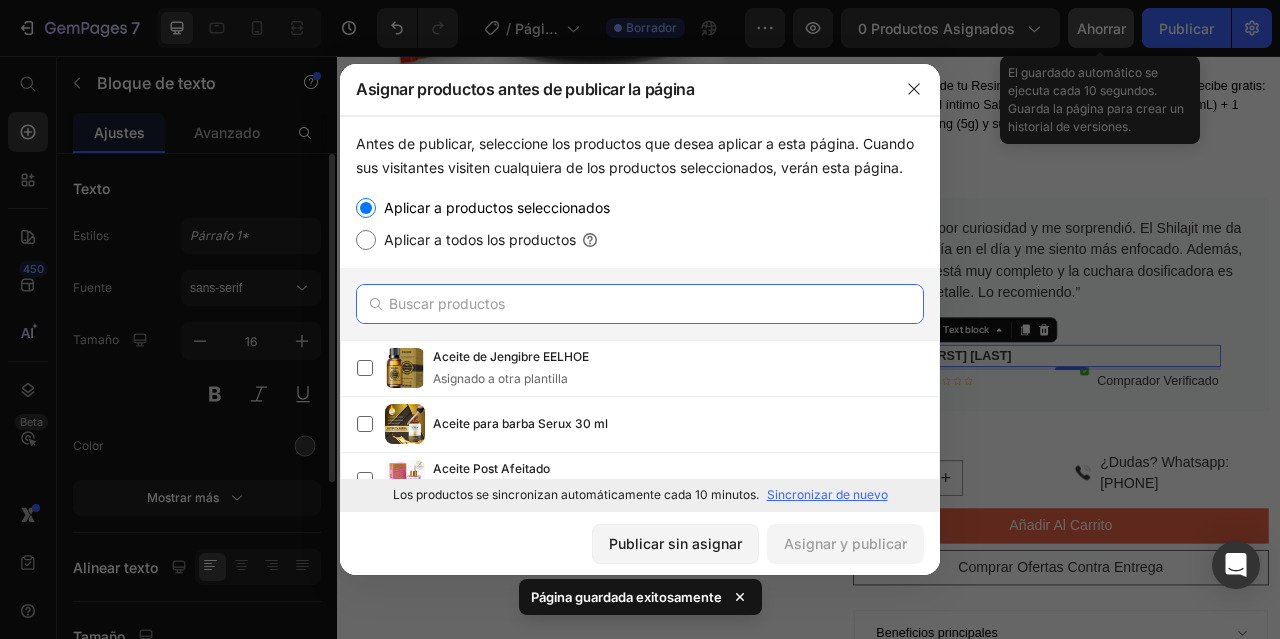 click at bounding box center (640, 304) 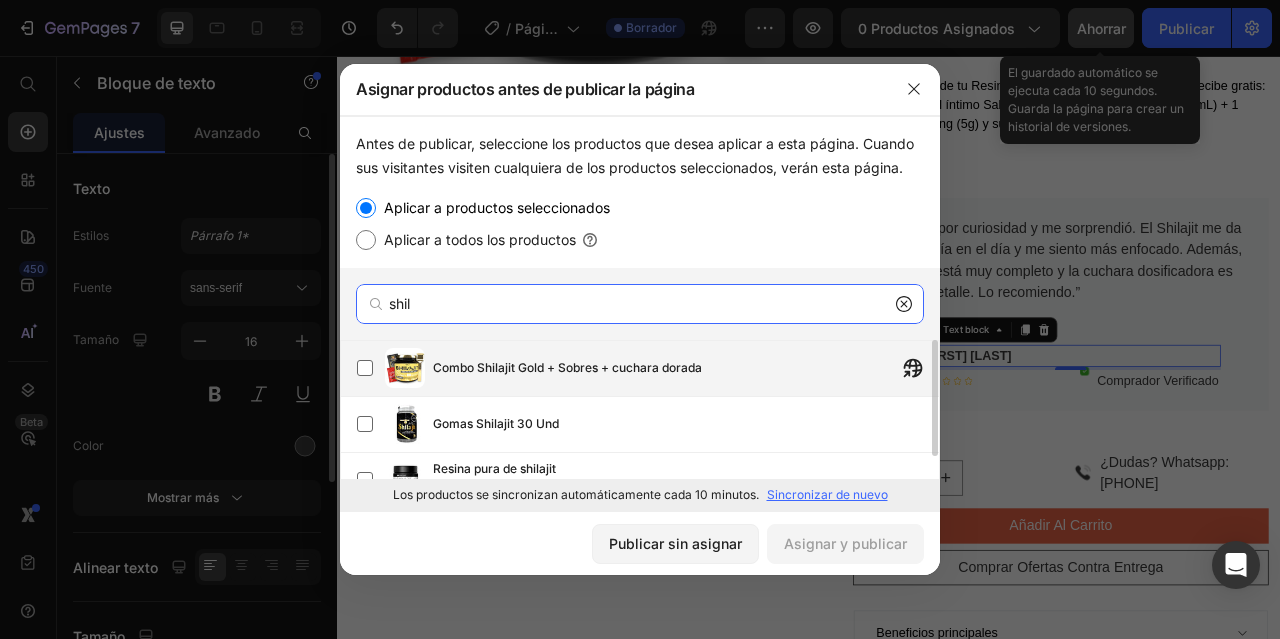 type on "shil" 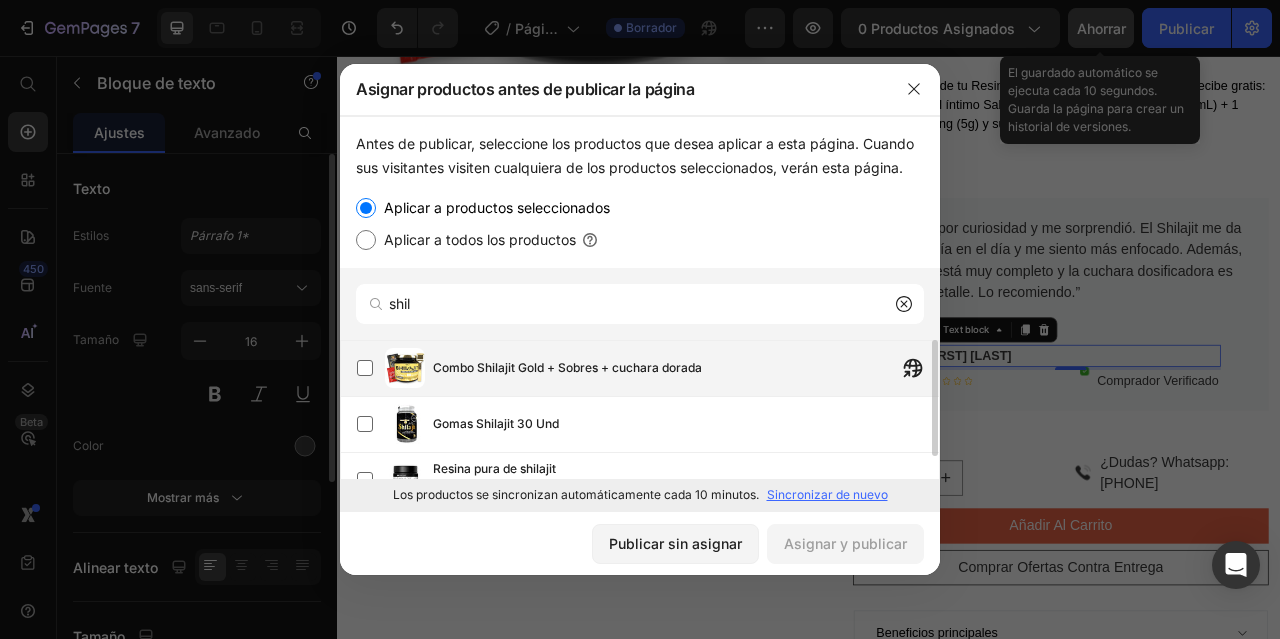 click on "Combo Shilajit Gold + Sobres + cuchara dorada" at bounding box center (567, 367) 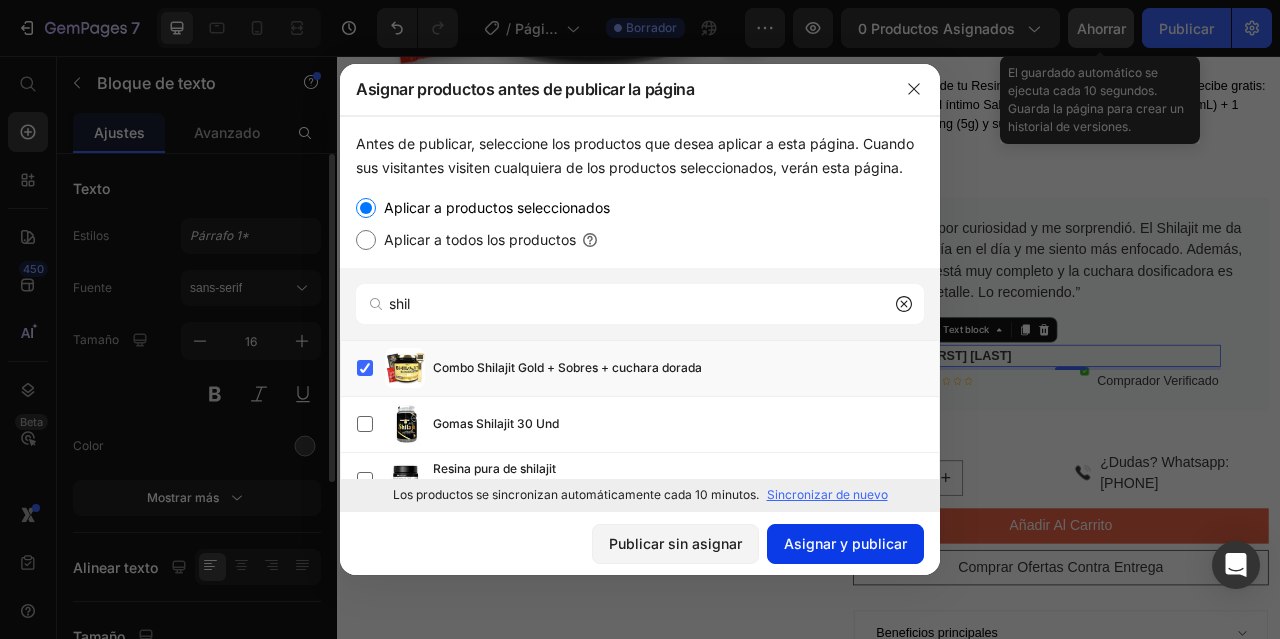 click on "Asignar y publicar" at bounding box center (845, 543) 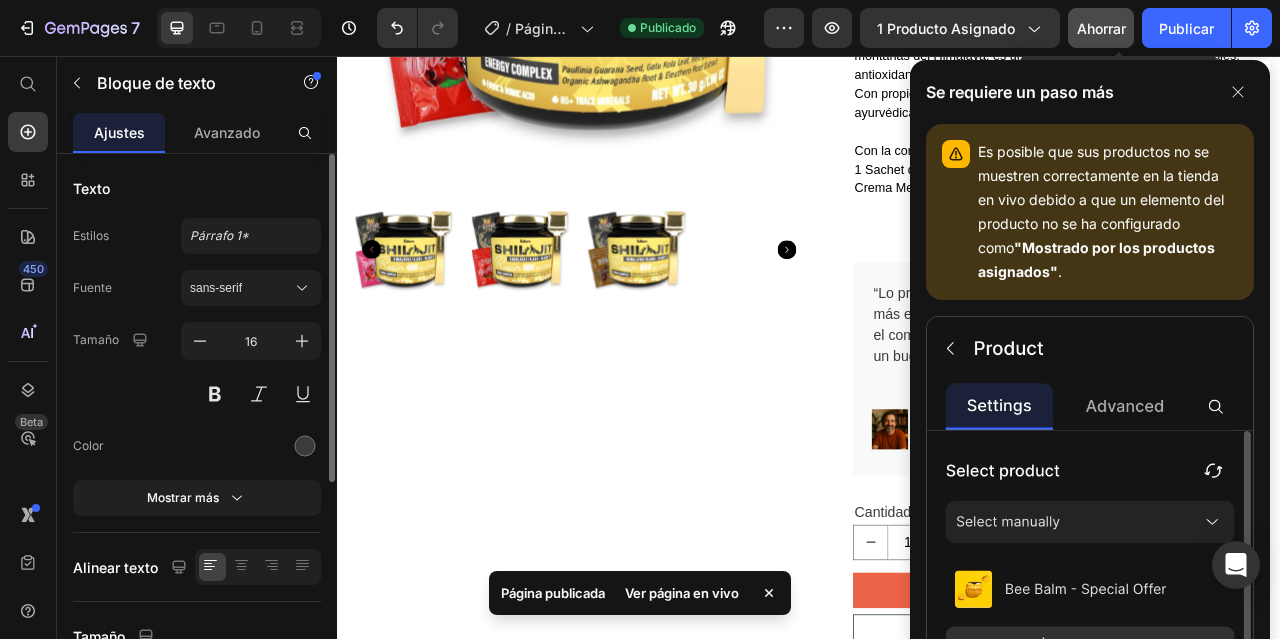 scroll, scrollTop: 700, scrollLeft: 0, axis: vertical 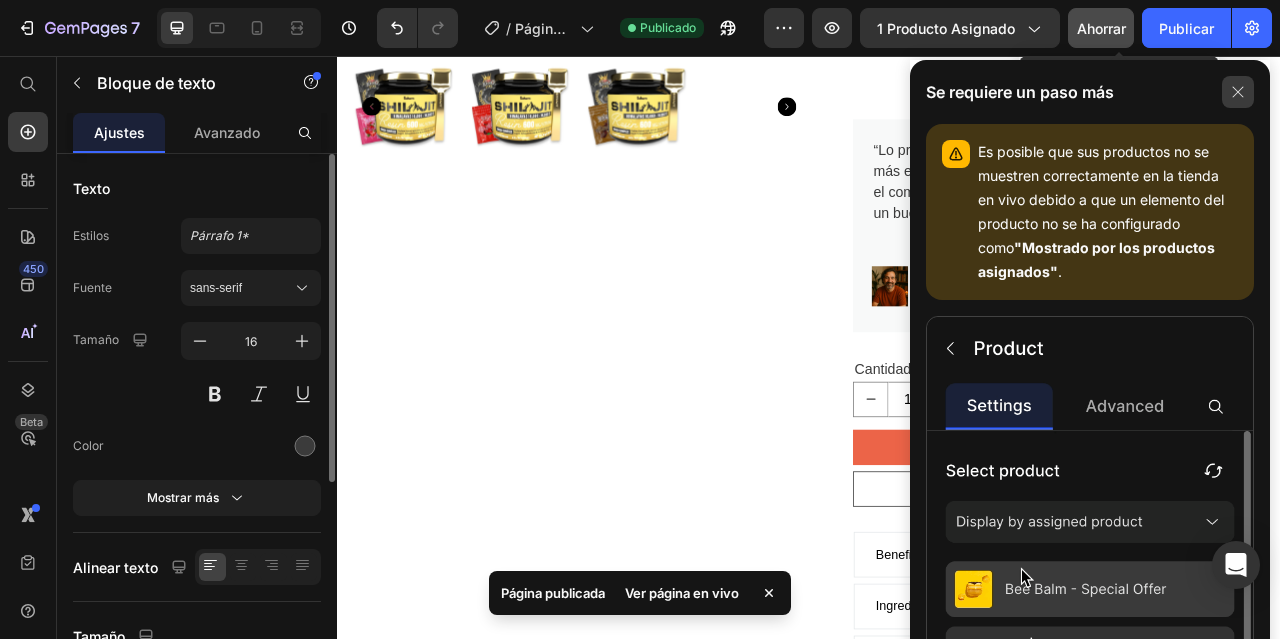 click 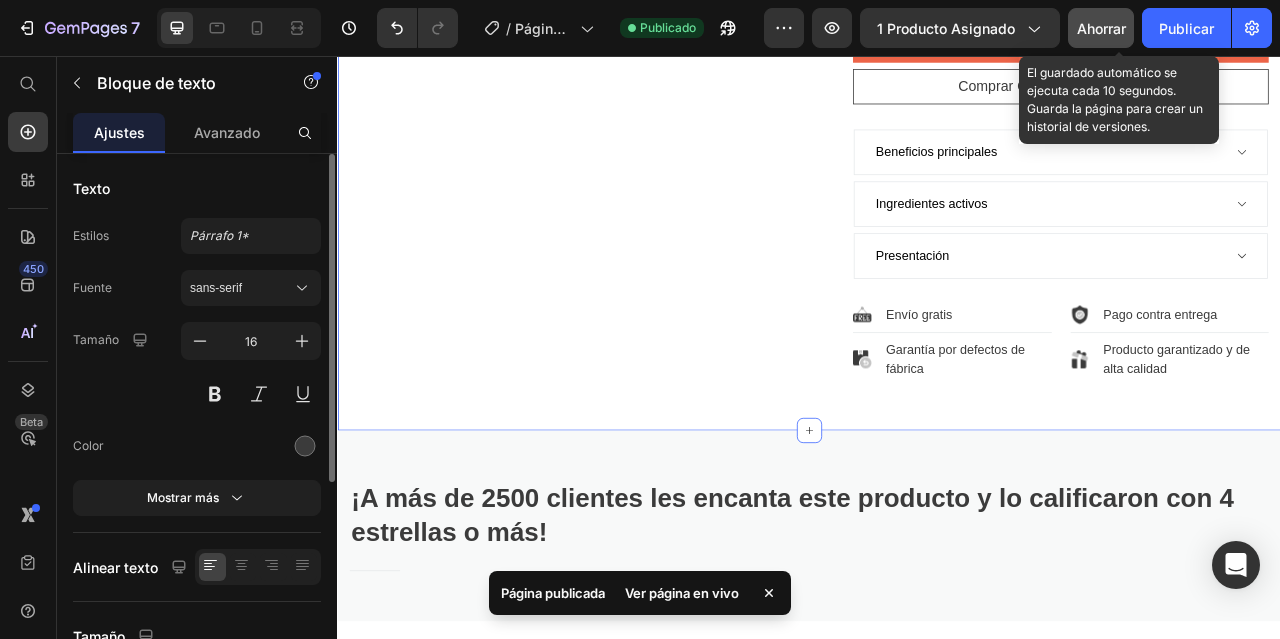 scroll, scrollTop: 1100, scrollLeft: 0, axis: vertical 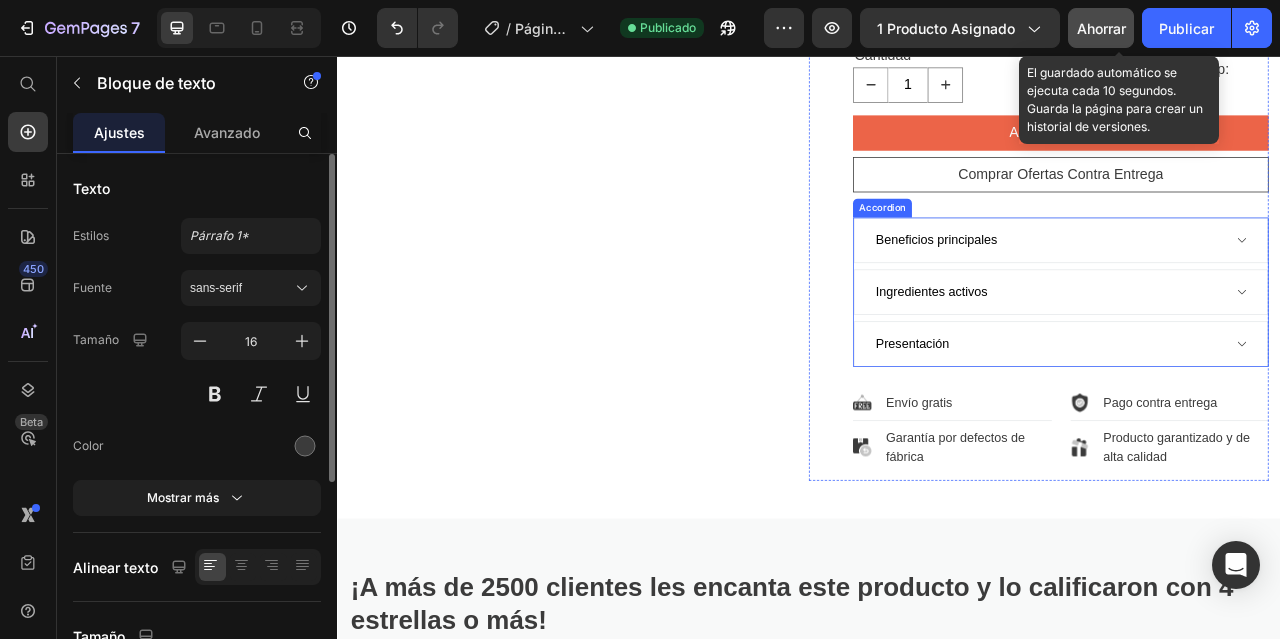 click on "Beneficios principales" at bounding box center (1099, 290) 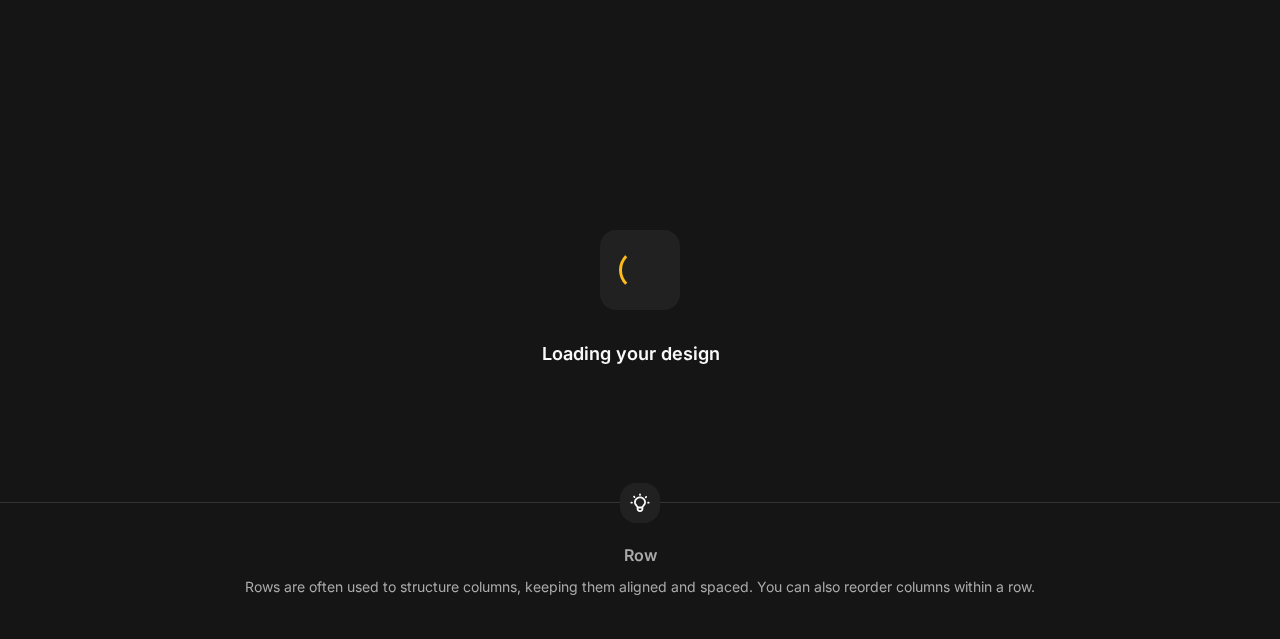 scroll, scrollTop: 0, scrollLeft: 0, axis: both 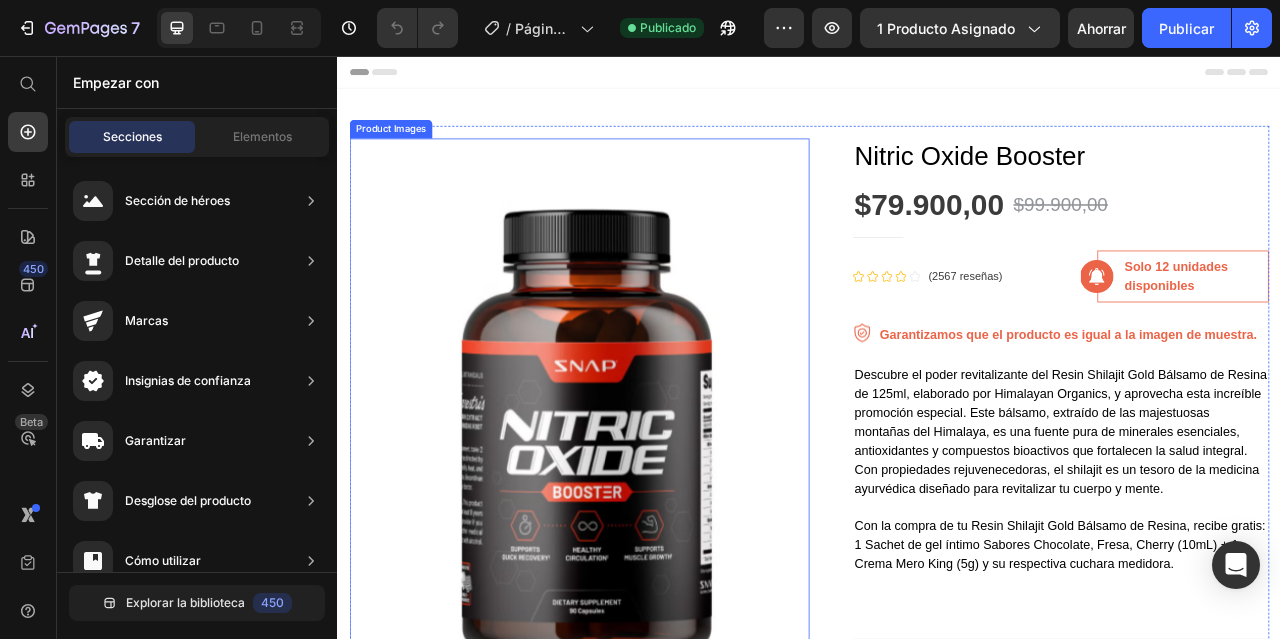 click at bounding box center [644, 518] 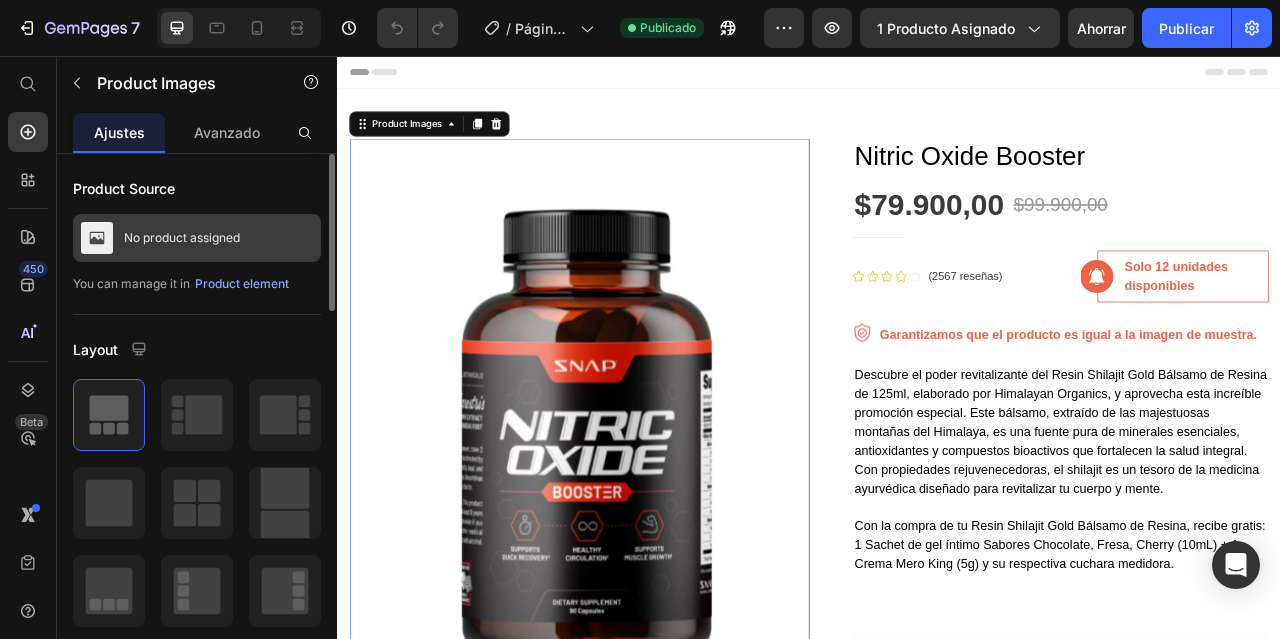 click on "No product assigned" at bounding box center (182, 238) 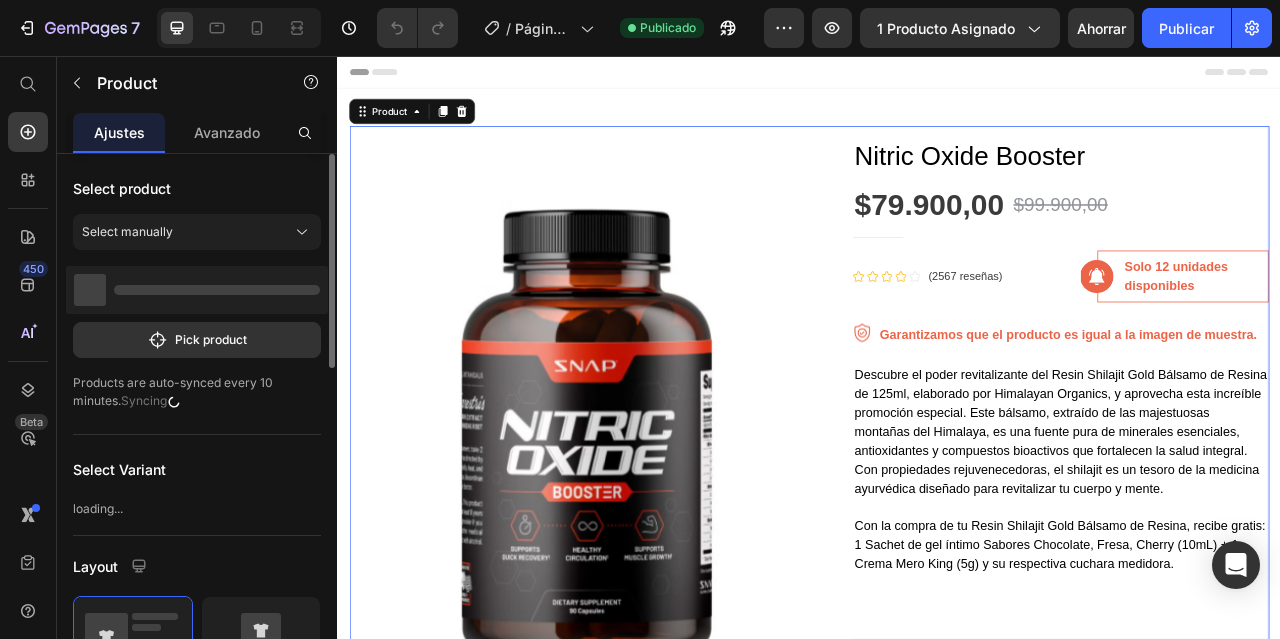 scroll, scrollTop: 0, scrollLeft: 0, axis: both 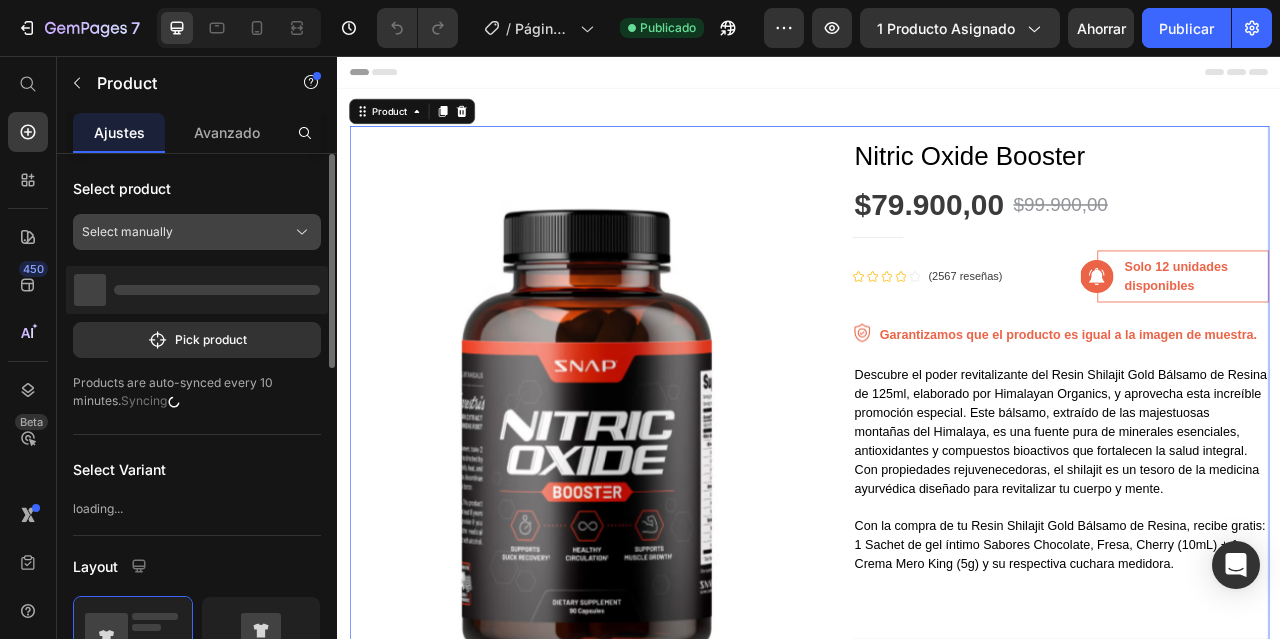 click on "Select manually" 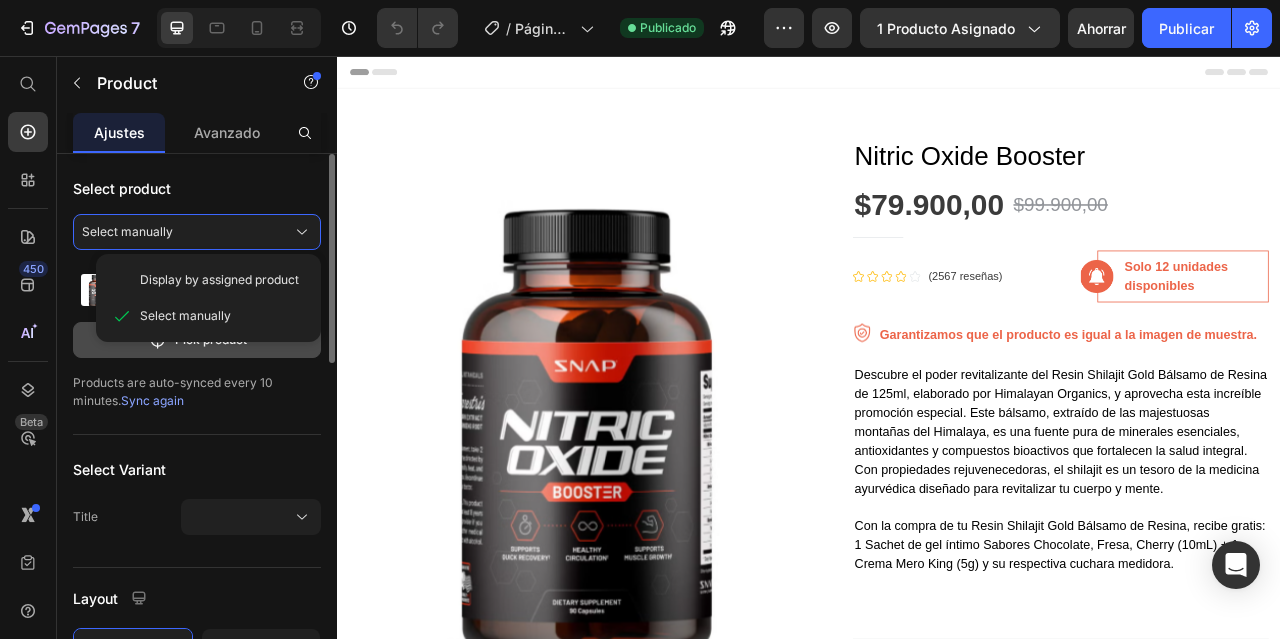 click on "Pick product" at bounding box center (197, 340) 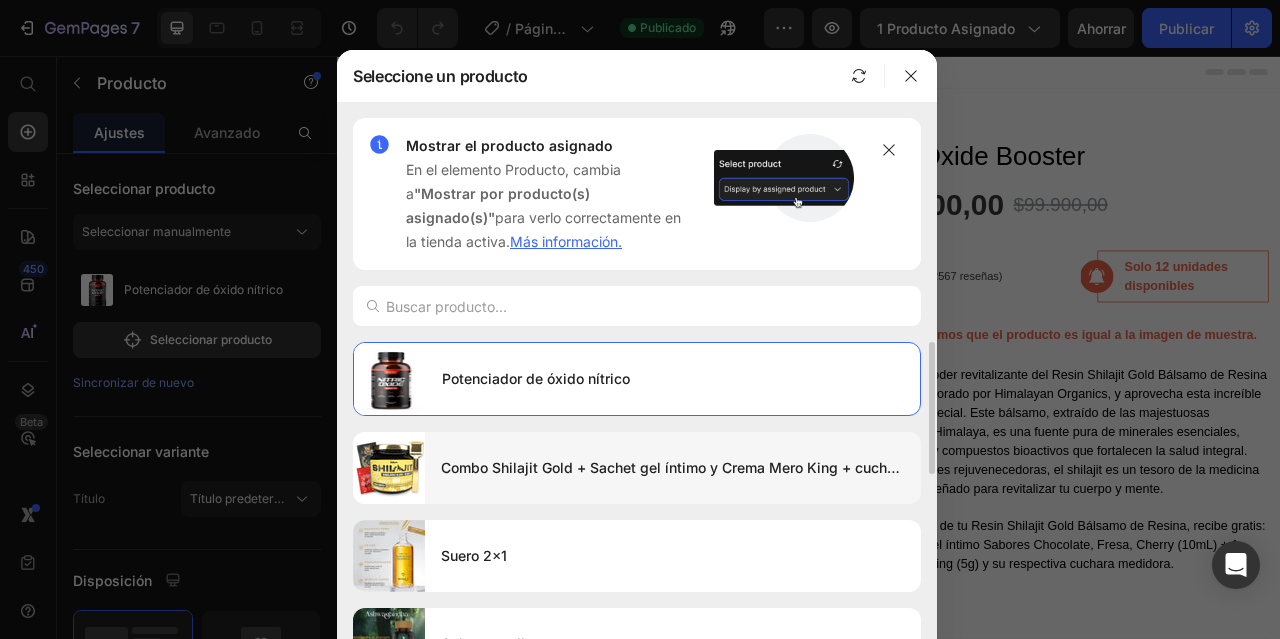 scroll, scrollTop: 100, scrollLeft: 0, axis: vertical 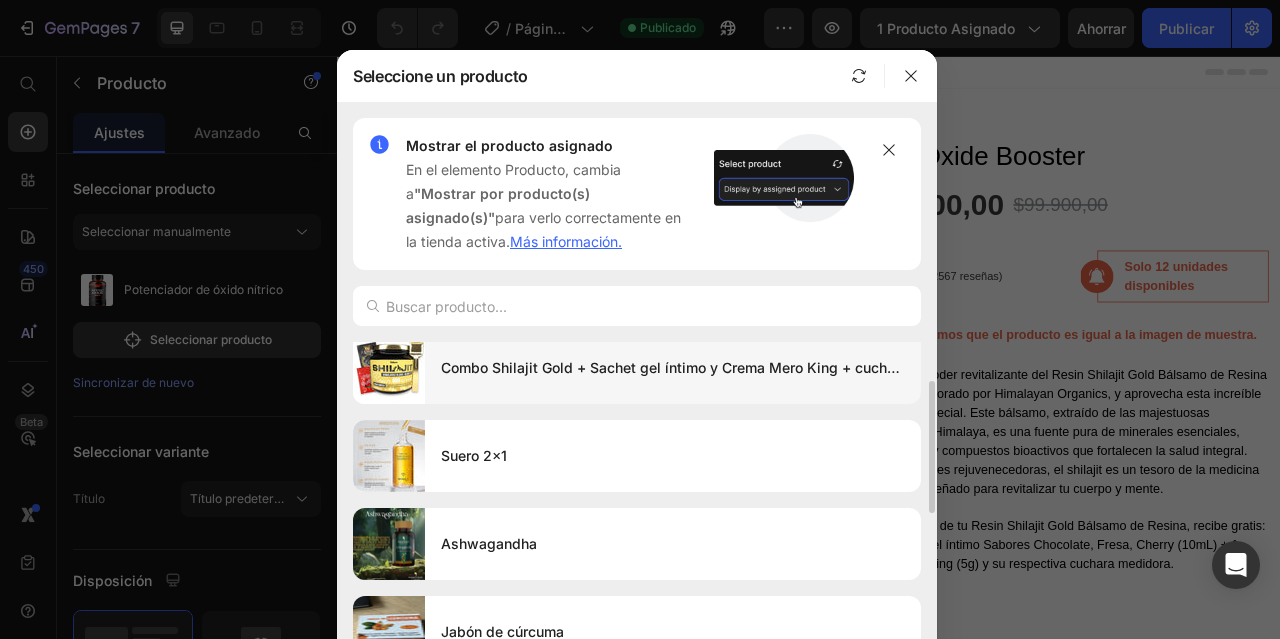 click on "Combo Shilajit Gold + Sachet gel íntimo y Crema Mero King + cuchara dorada" at bounding box center [700, 367] 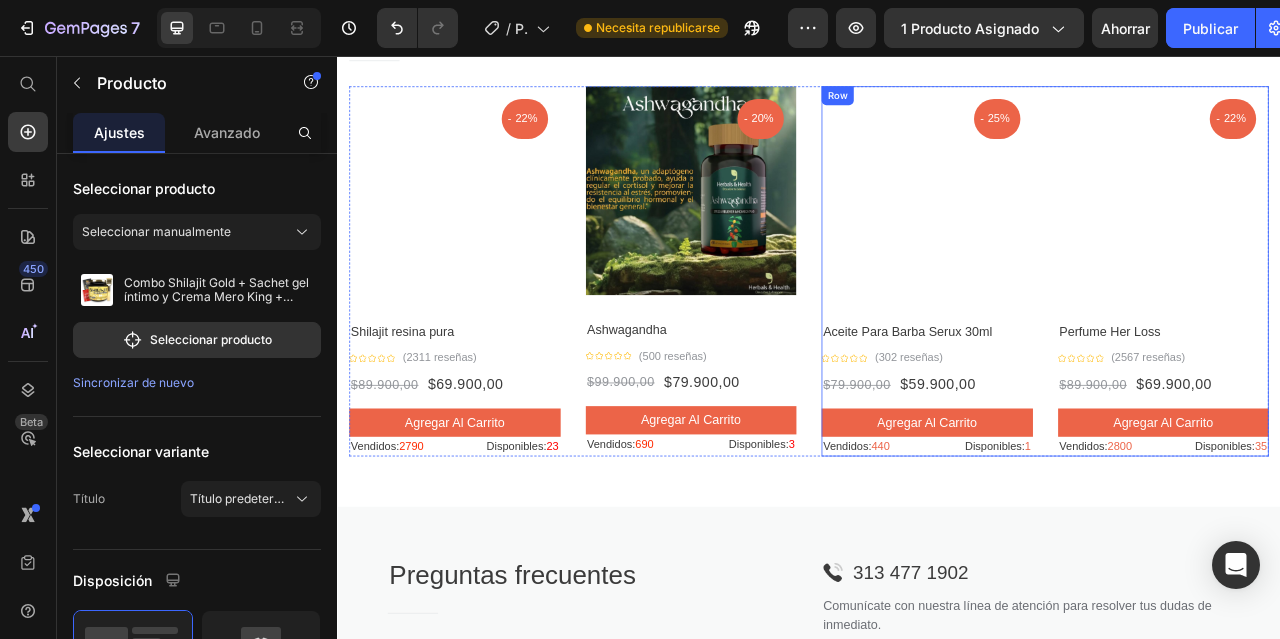 scroll, scrollTop: 2300, scrollLeft: 0, axis: vertical 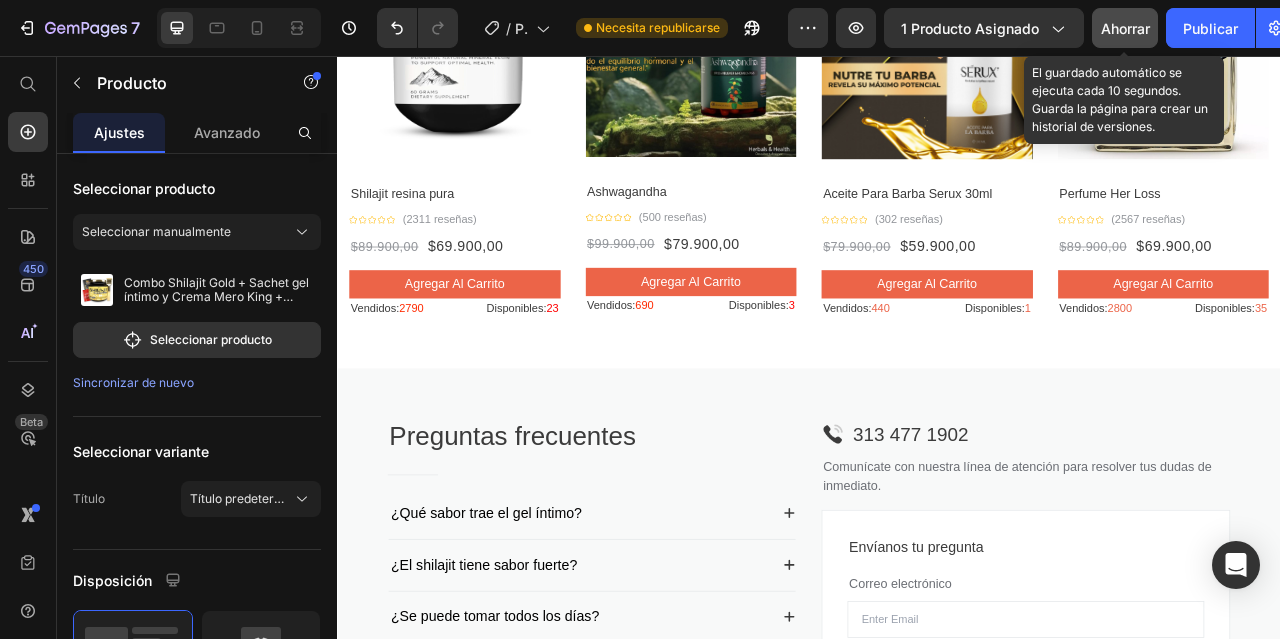 click on "Ahorrar" at bounding box center [1125, 28] 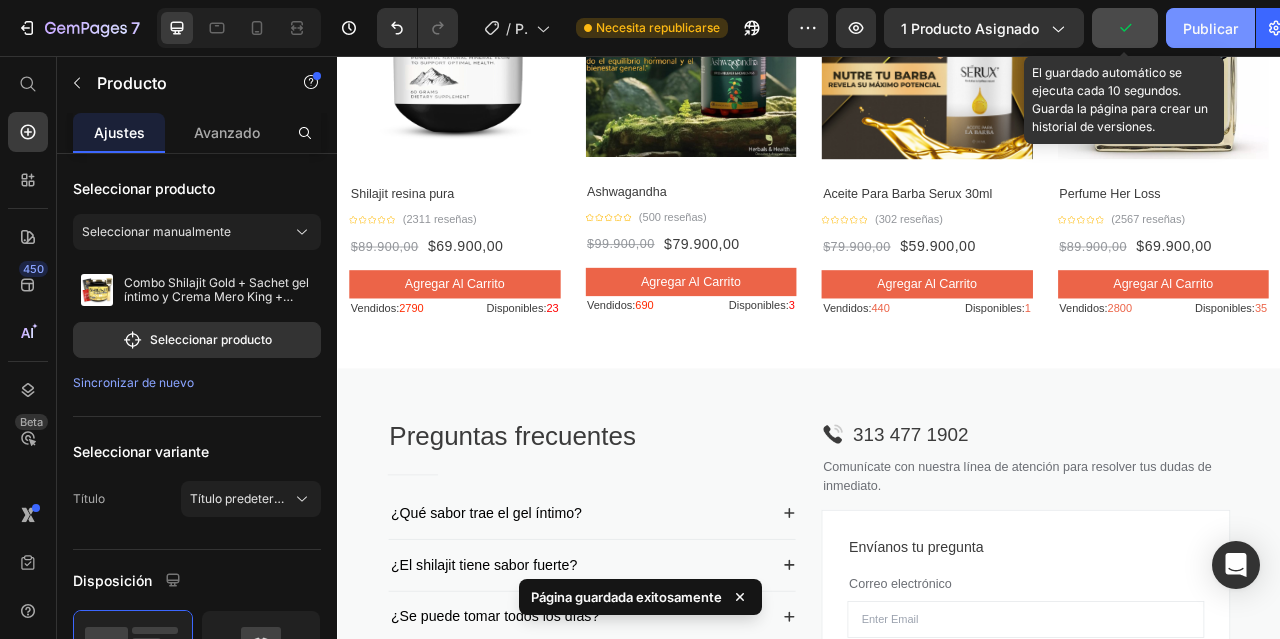 click on "Publicar" at bounding box center (1210, 28) 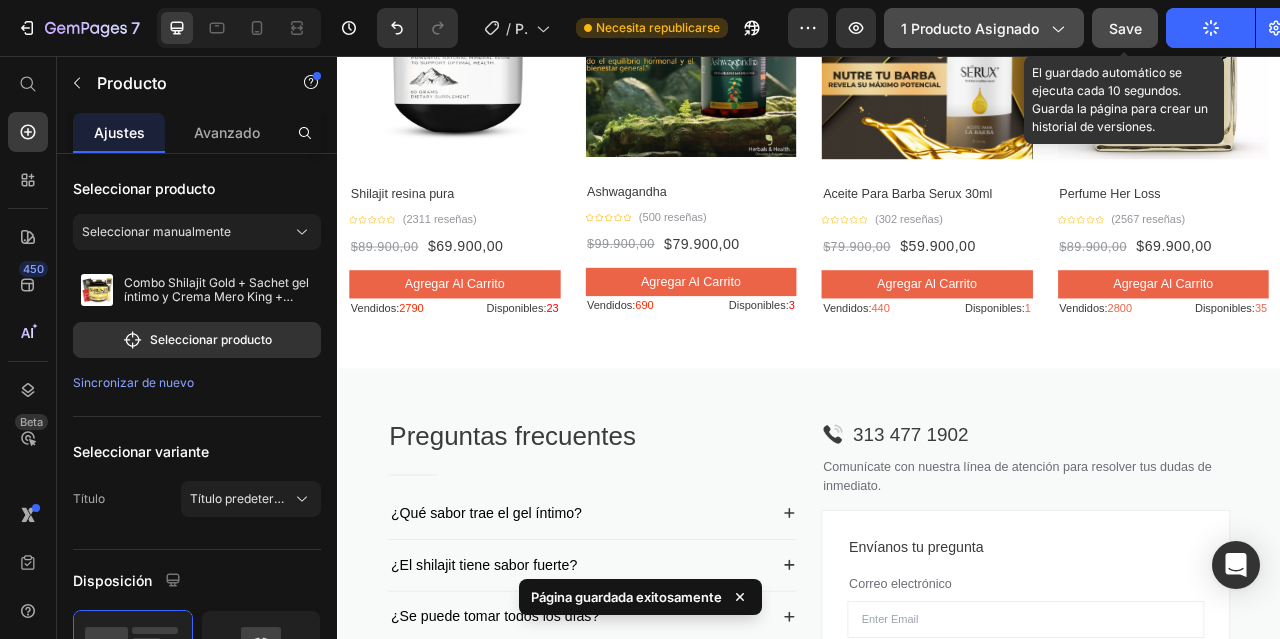 click on "1 producto asignado" at bounding box center [970, 28] 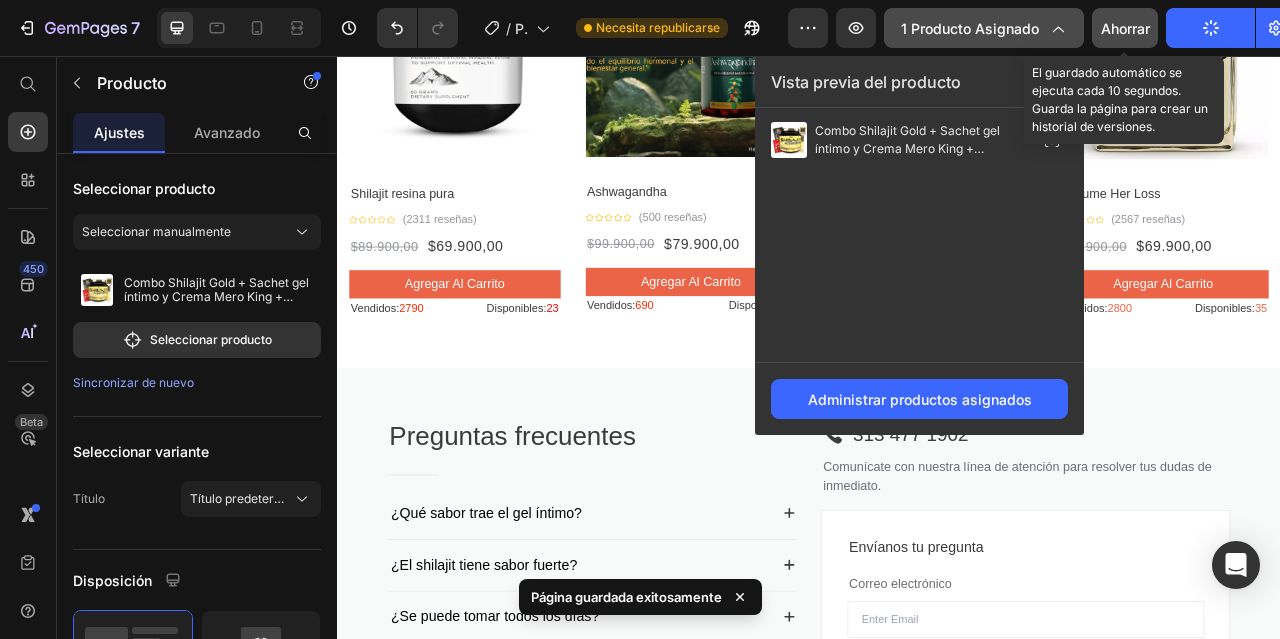 click on "1 producto asignado" at bounding box center [970, 28] 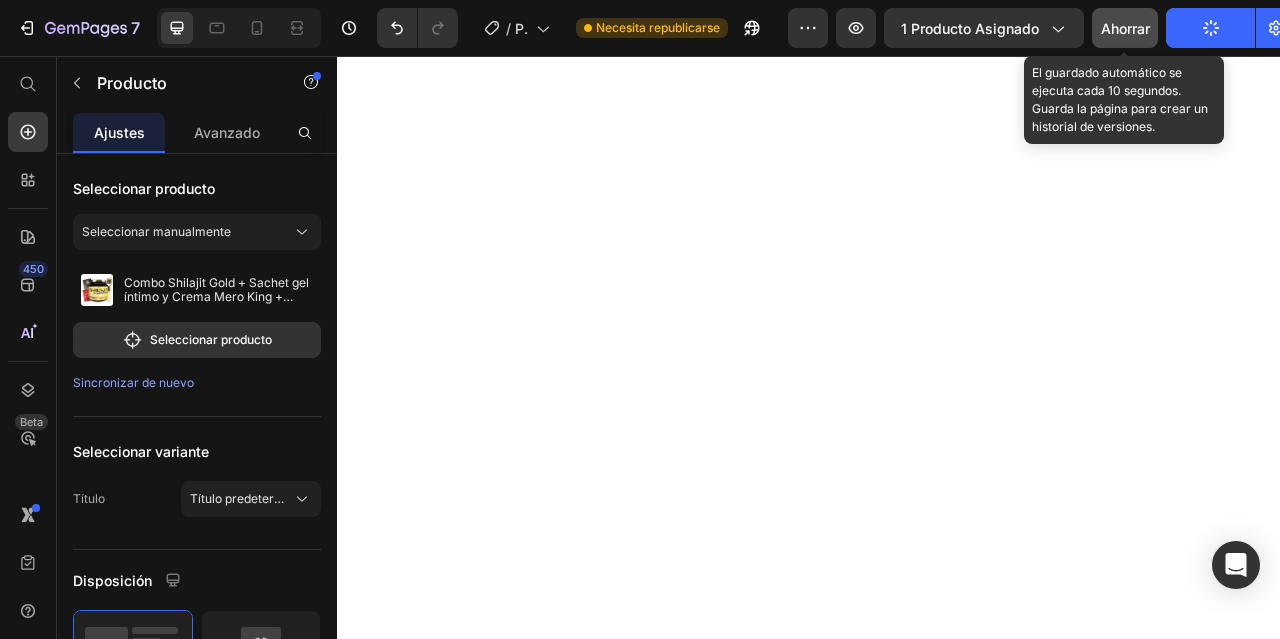 scroll, scrollTop: 0, scrollLeft: 0, axis: both 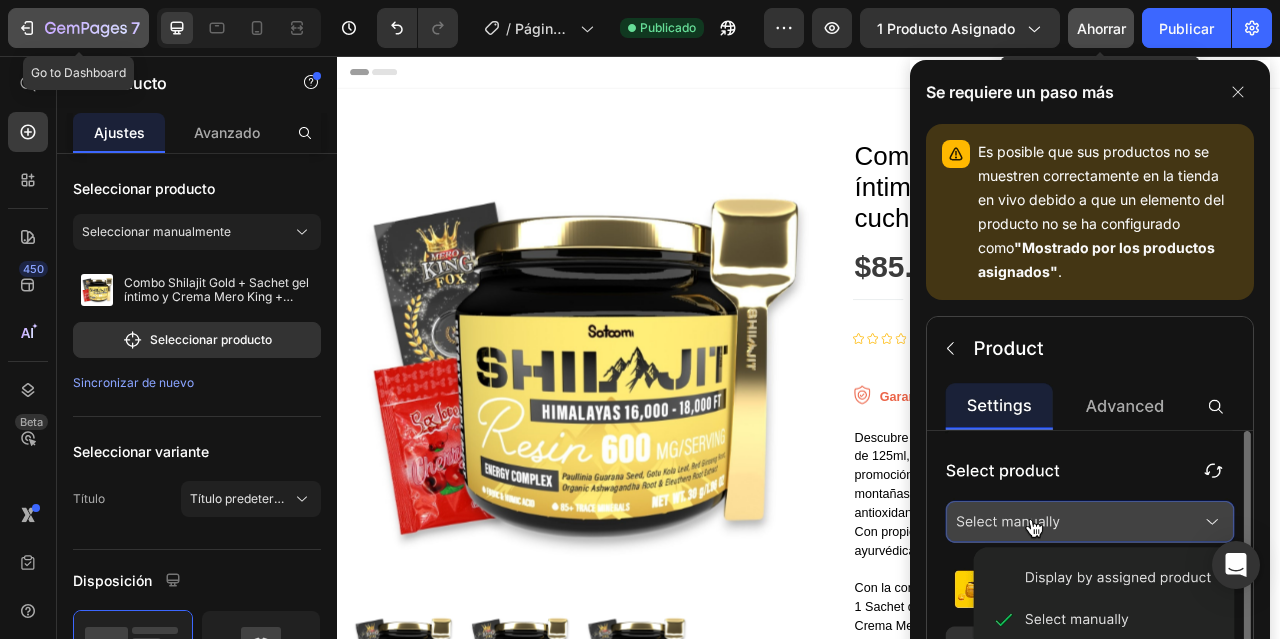 click on "7" 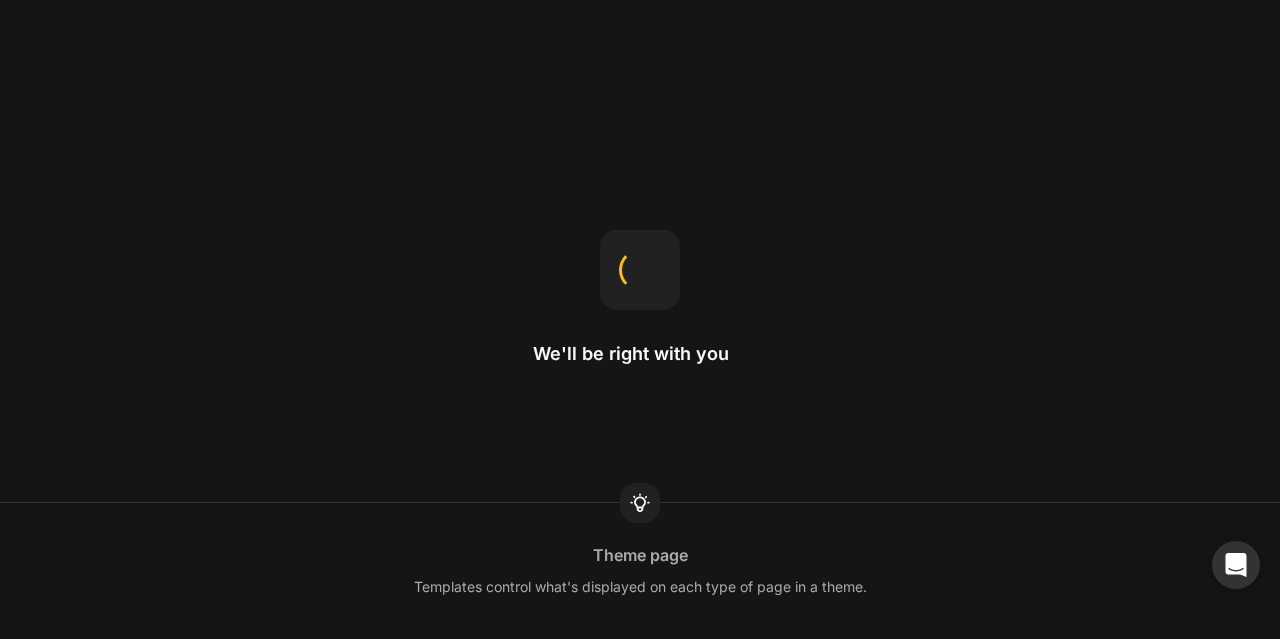 scroll, scrollTop: 0, scrollLeft: 0, axis: both 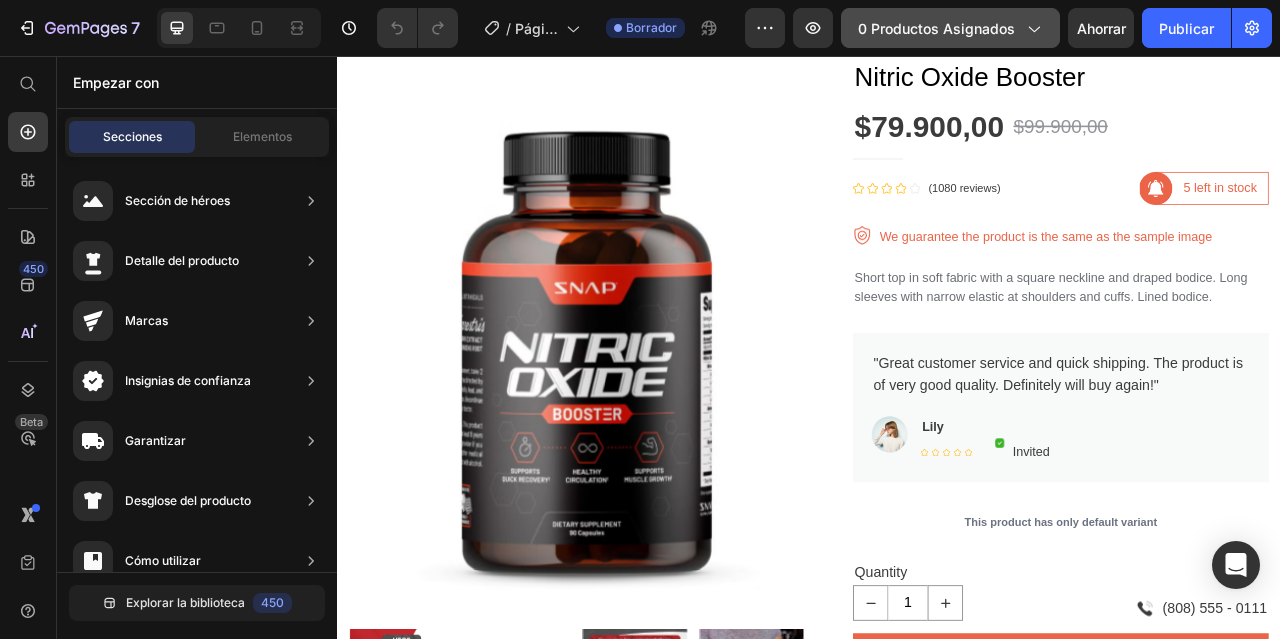 click on "0 productos asignados" at bounding box center [936, 28] 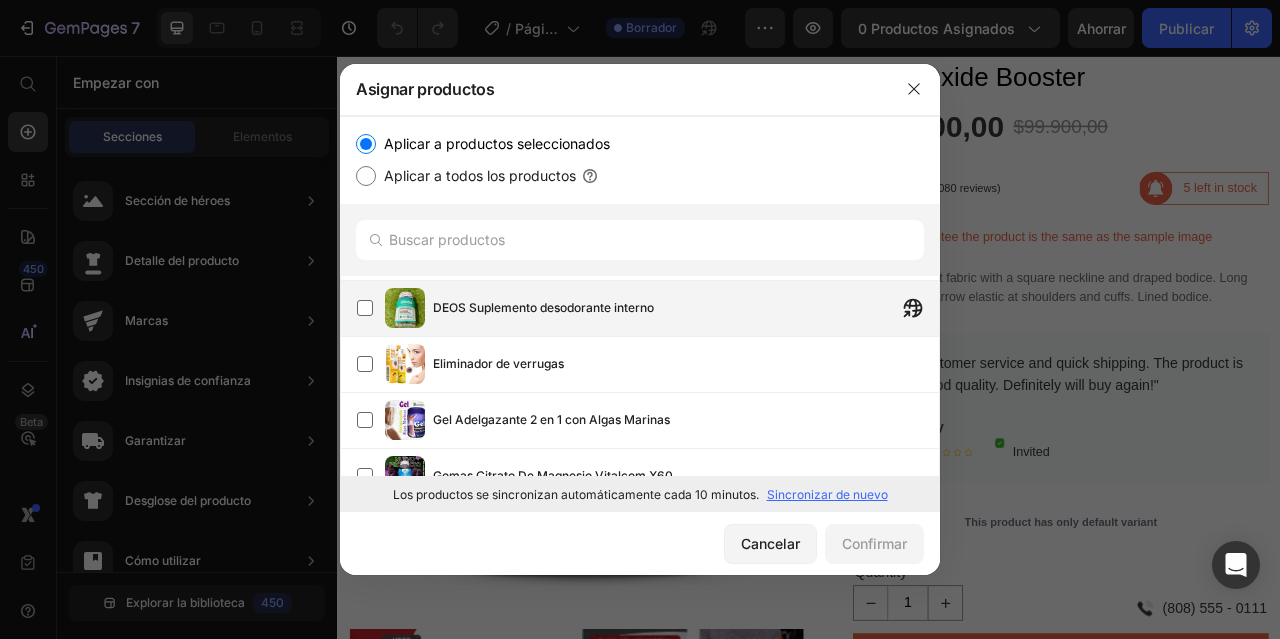 scroll, scrollTop: 600, scrollLeft: 0, axis: vertical 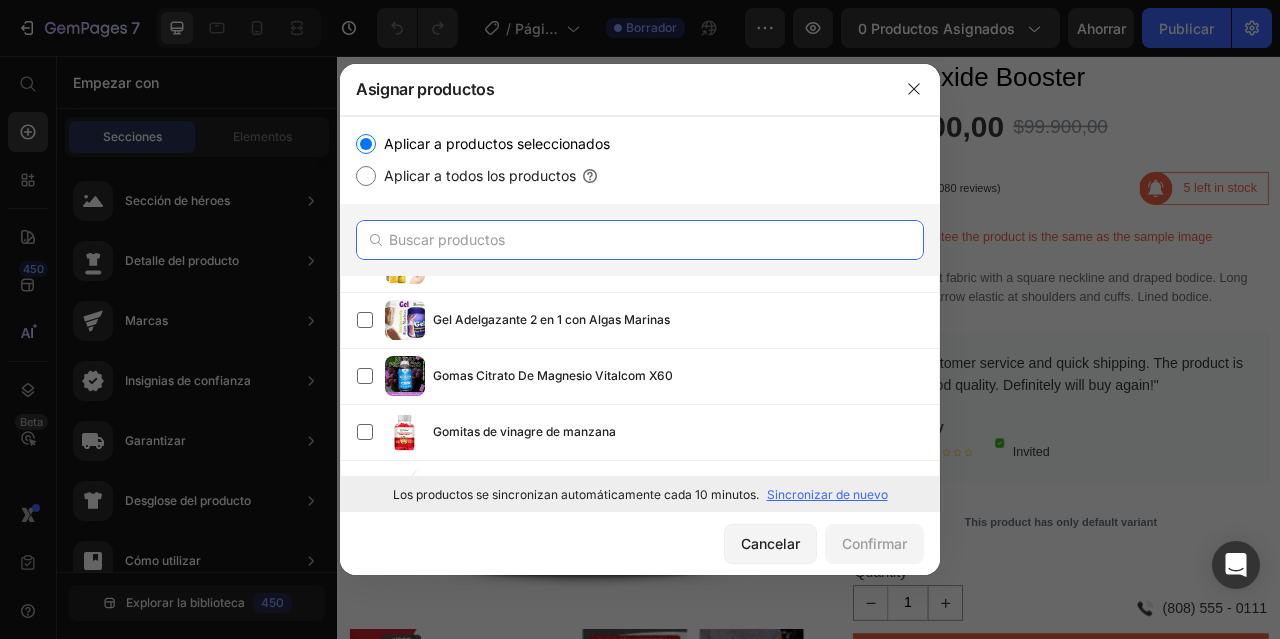 click at bounding box center [640, 240] 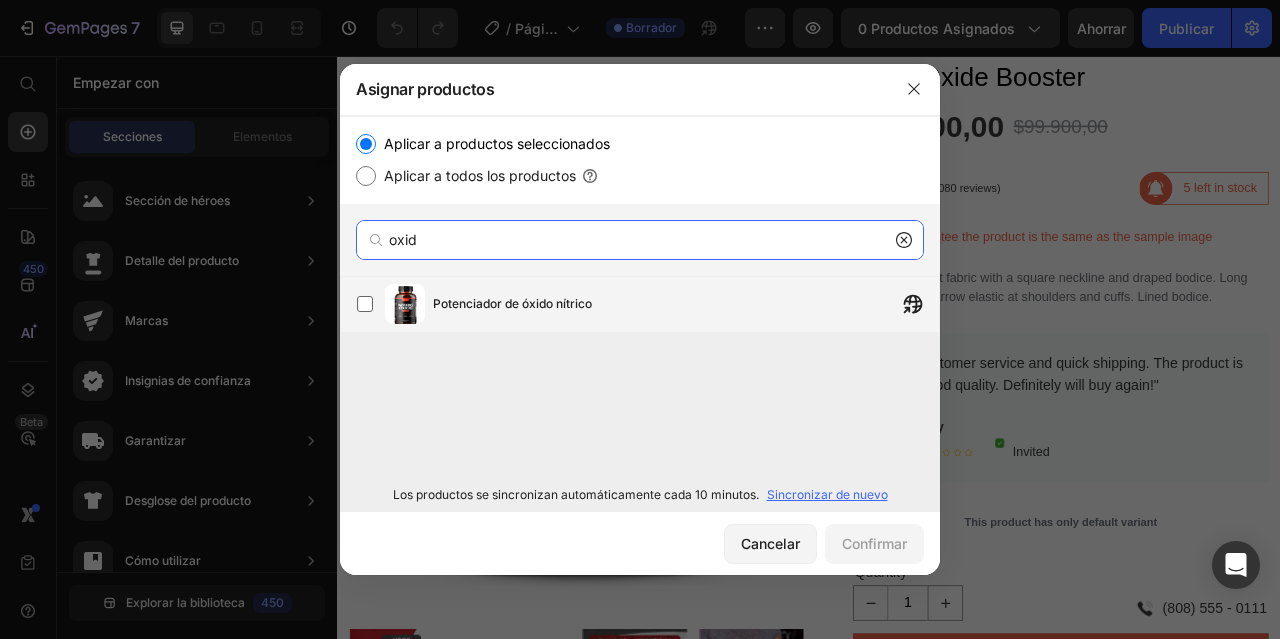 type on "oxid" 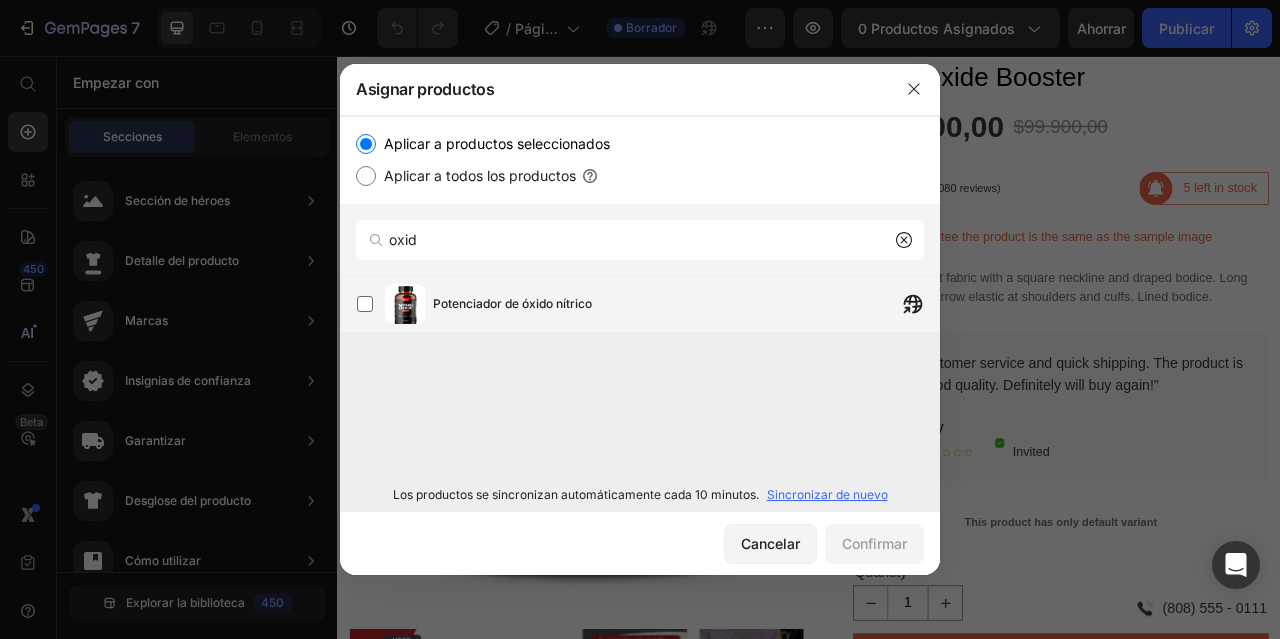 click on "Potenciador de óxido nítrico" at bounding box center (686, 304) 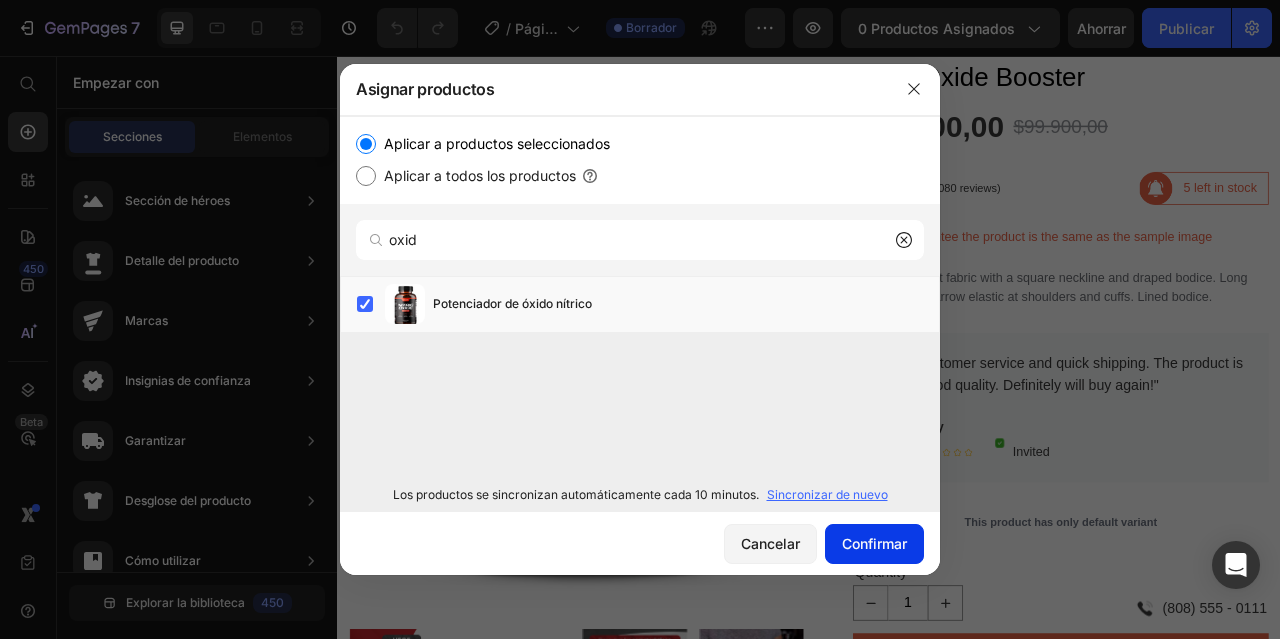 click on "Confirmar" at bounding box center (874, 543) 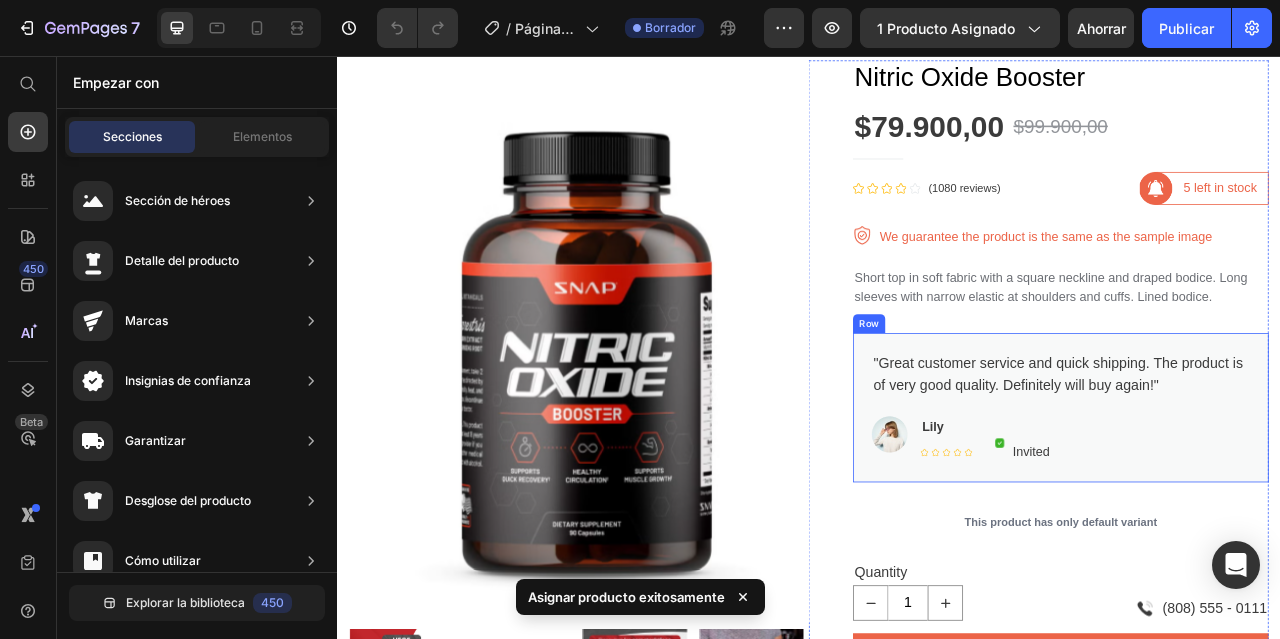 scroll, scrollTop: 0, scrollLeft: 0, axis: both 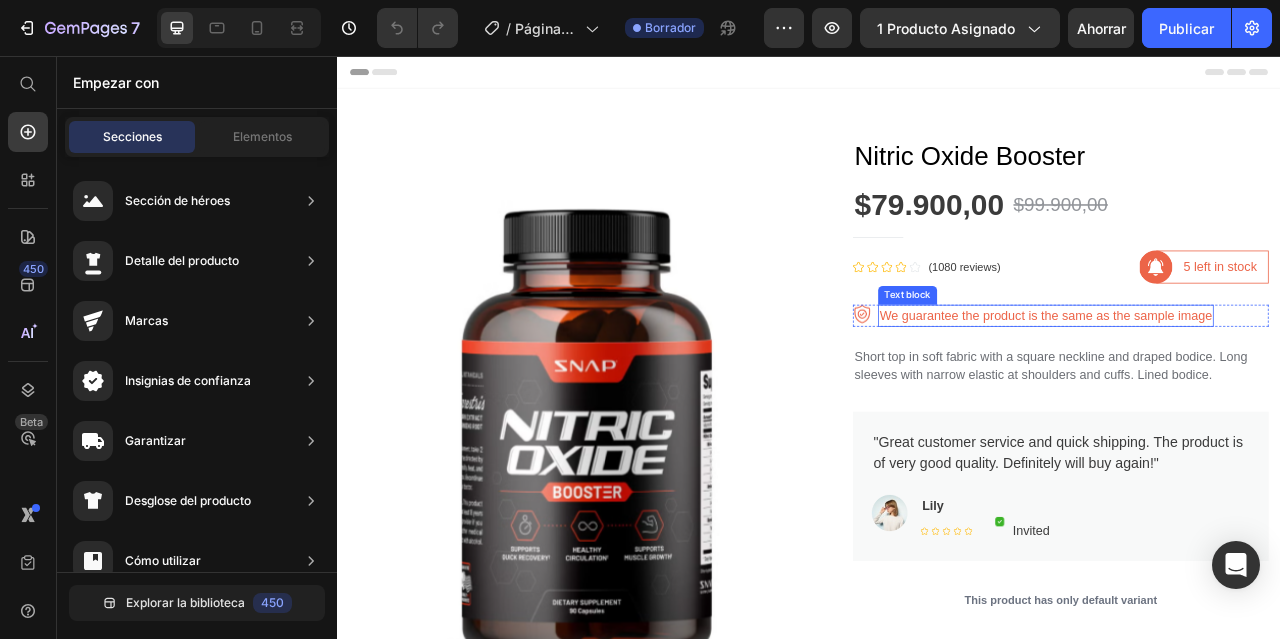 click on "We guarantee the product is the same as the sample image" at bounding box center (1238, 386) 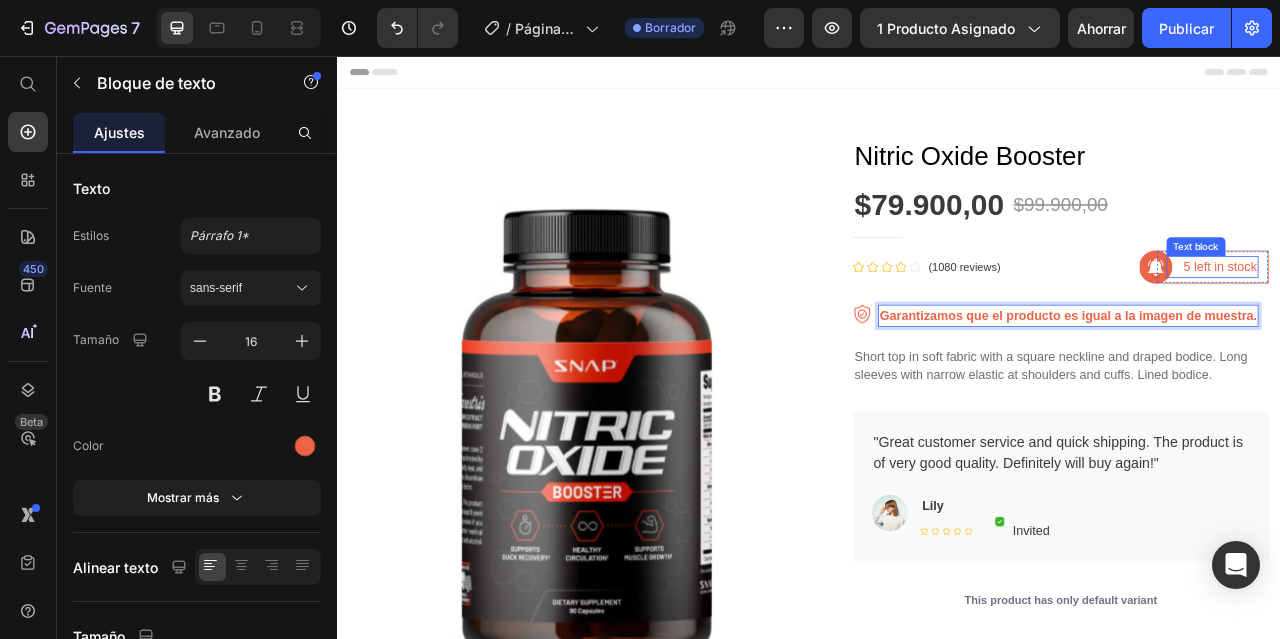 click on "5 left in stock" at bounding box center [1460, 324] 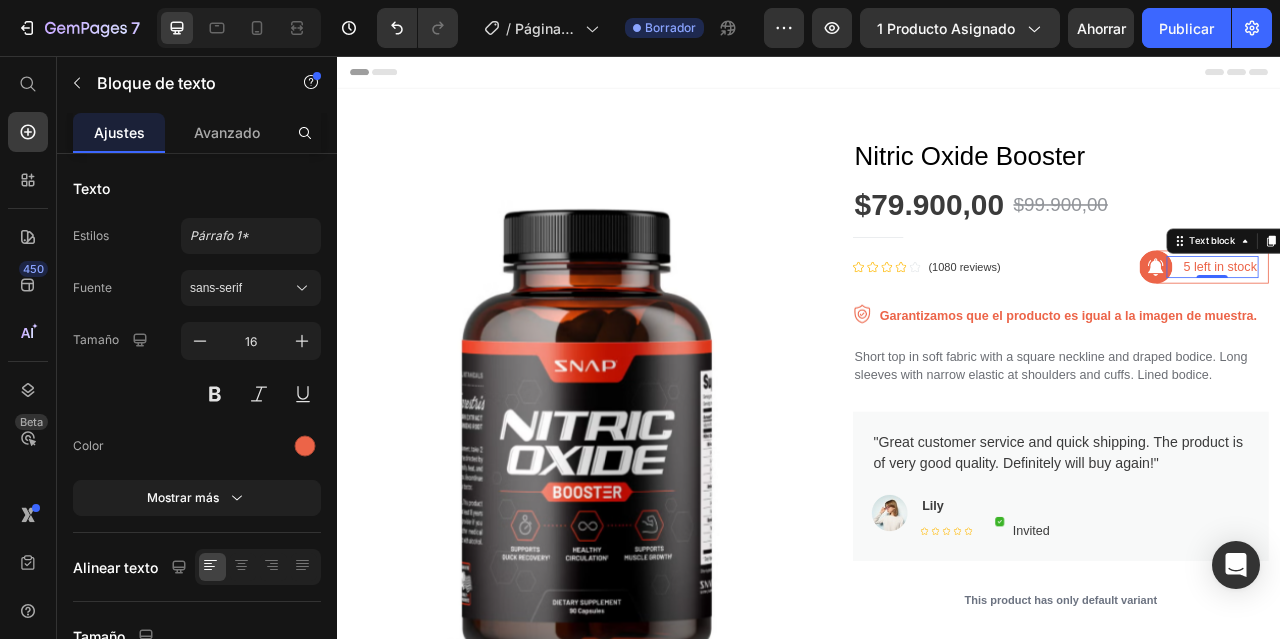 click on "5 left in stock" at bounding box center [1460, 324] 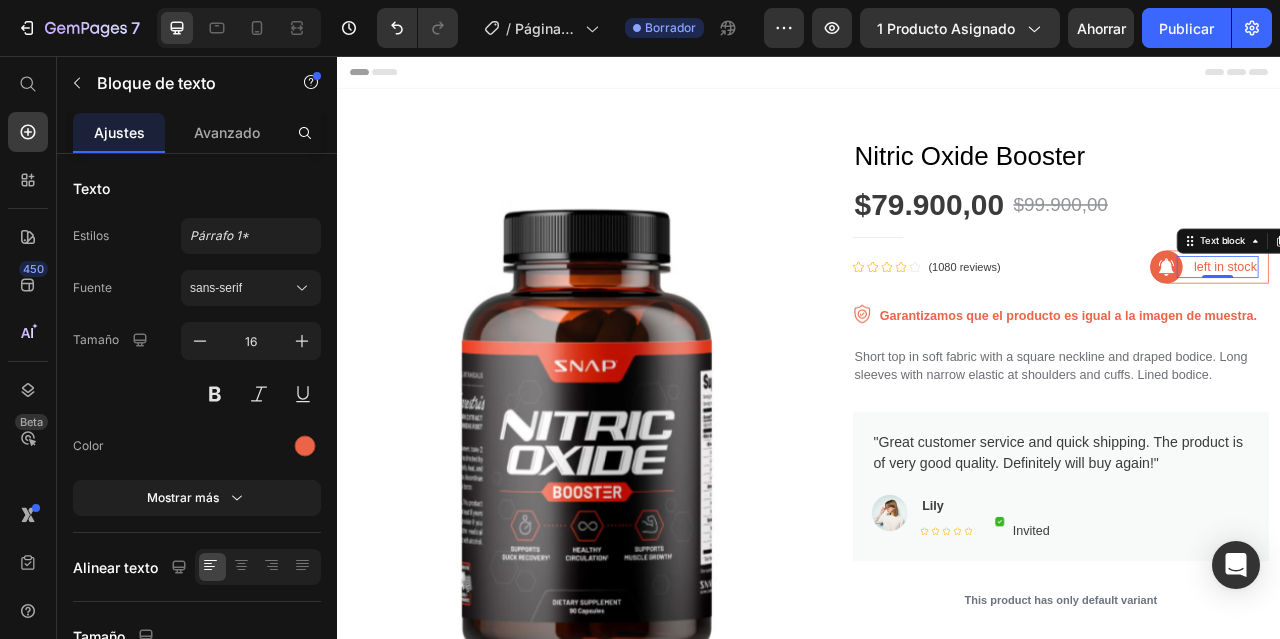 click on "left in stock" at bounding box center (1467, 324) 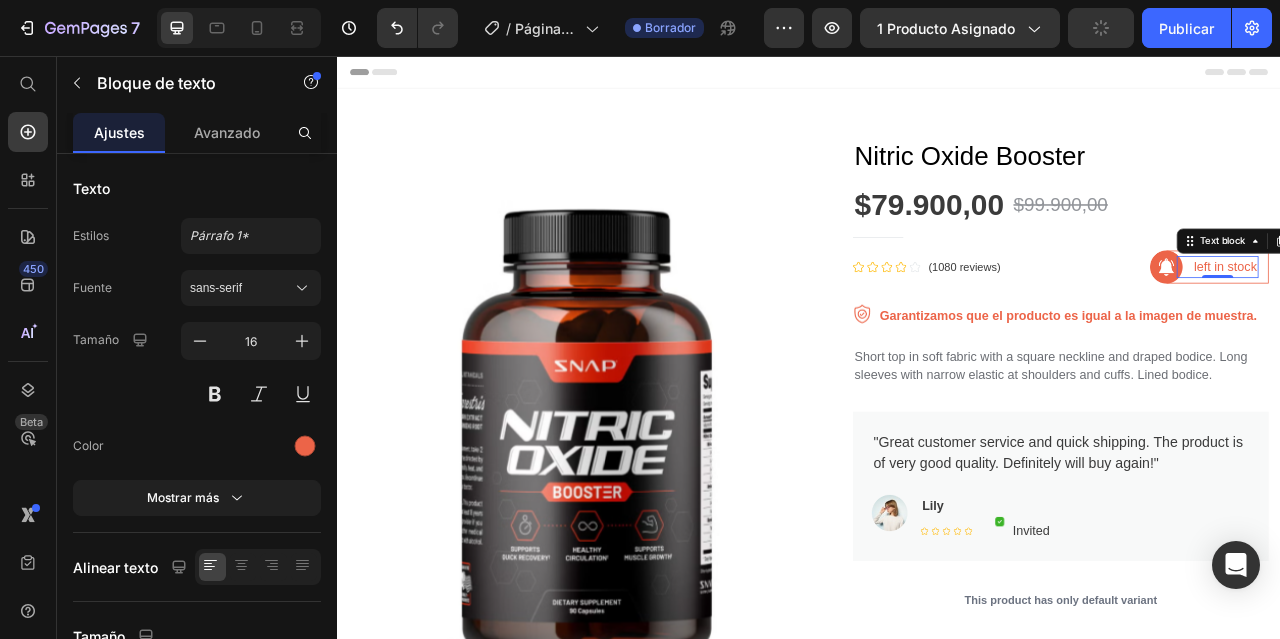 click on "left in stock" at bounding box center [1467, 324] 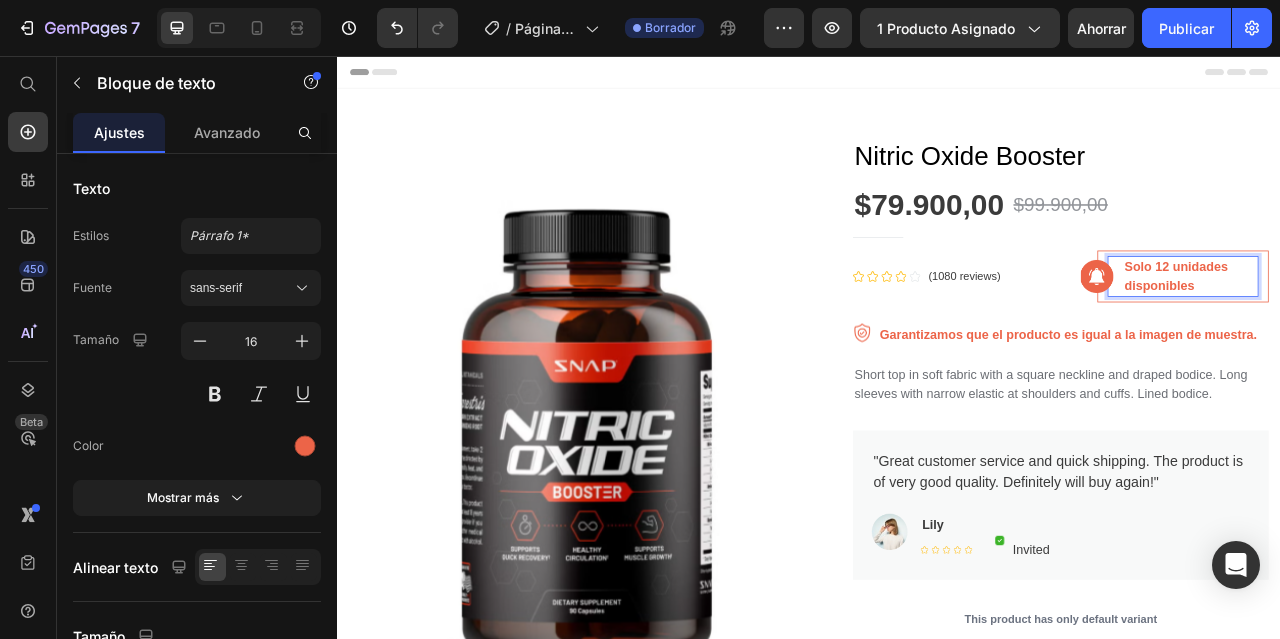 click on "Solo 12 unidades disponibles" at bounding box center (1405, 335) 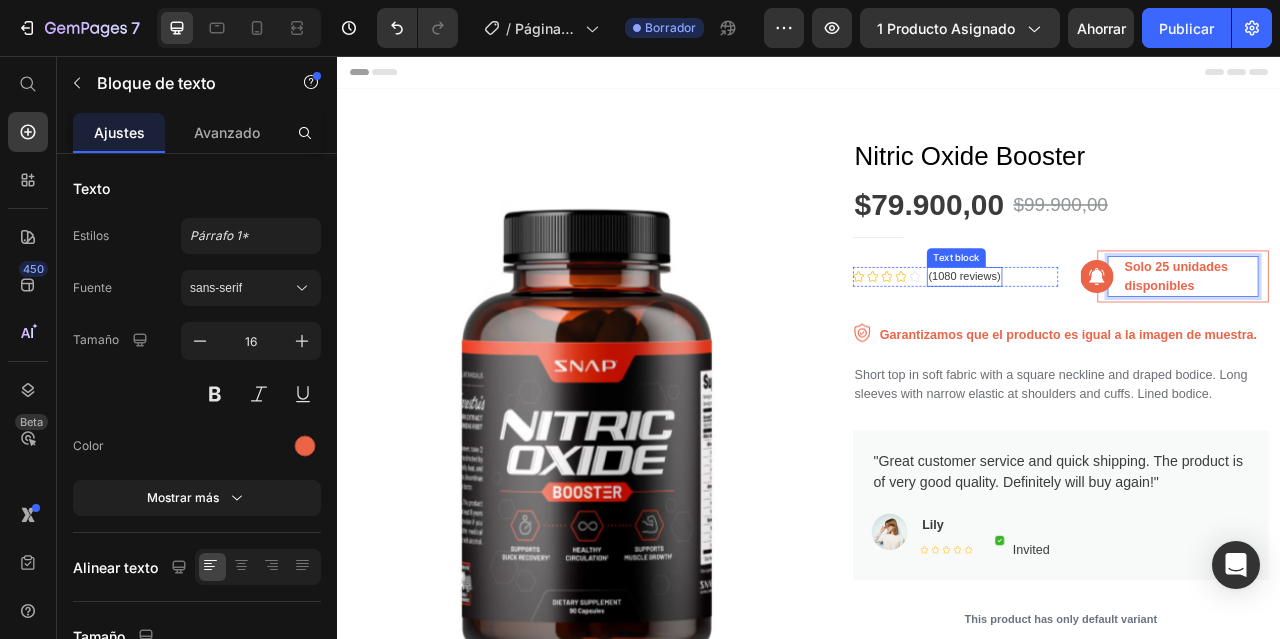 click on "(1080 reviews)" at bounding box center [1135, 336] 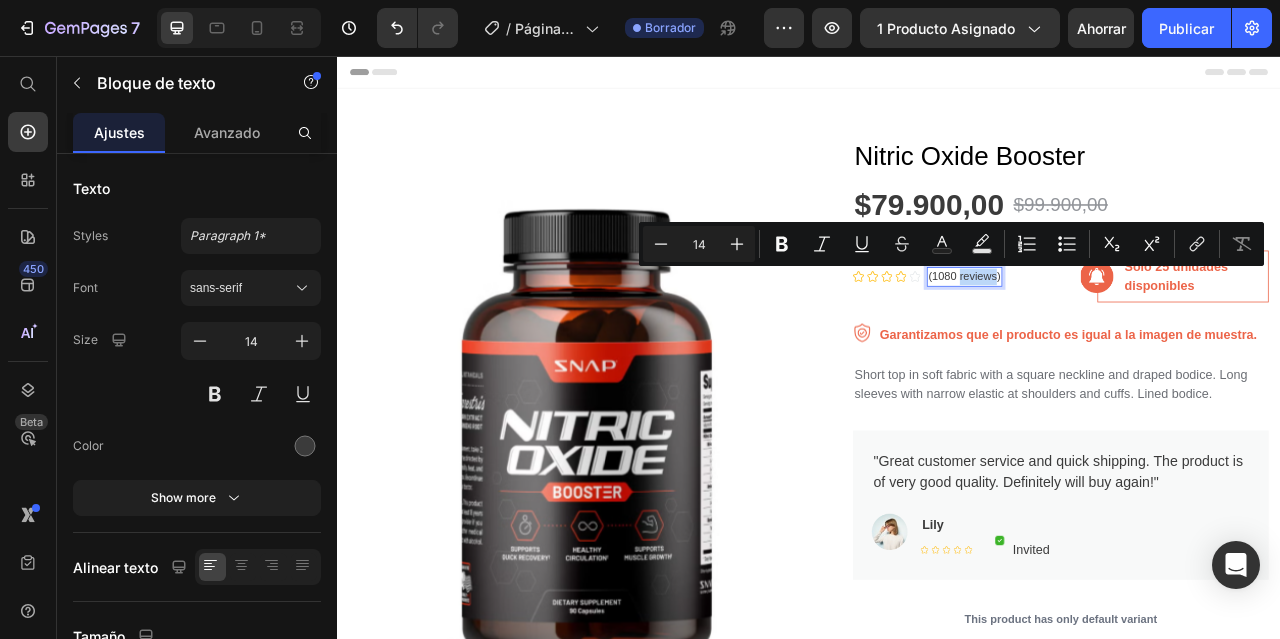 click on "(1080 reviews)" at bounding box center (1135, 336) 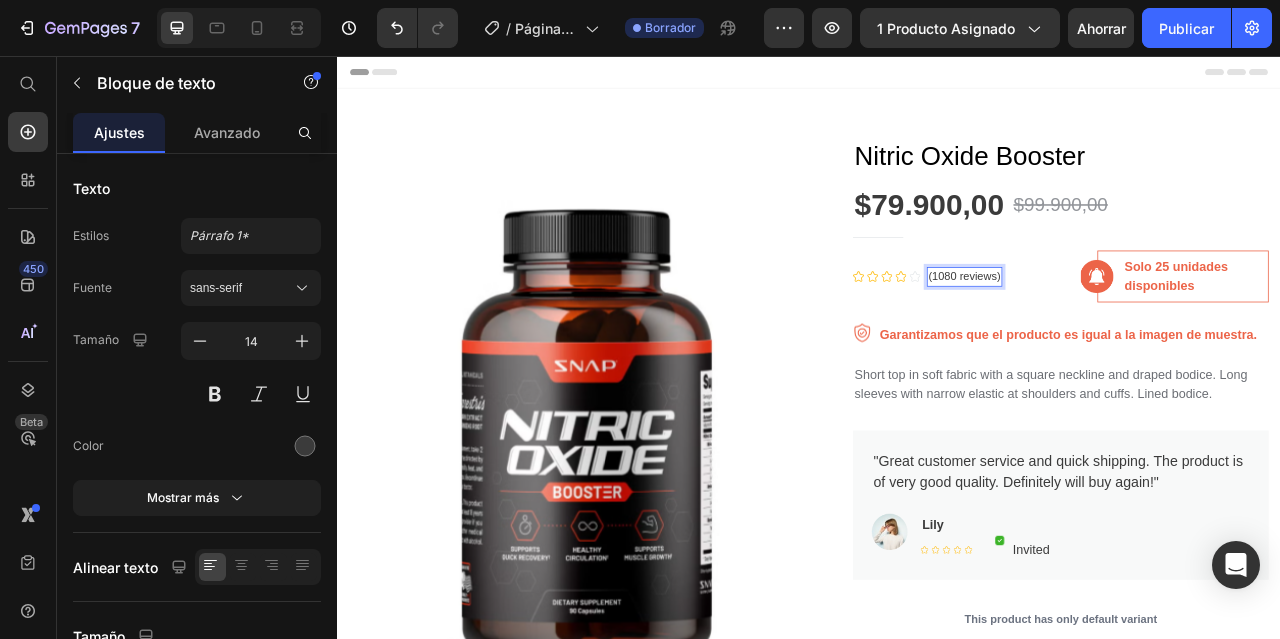 click on "(1080 reviews)" at bounding box center [1135, 336] 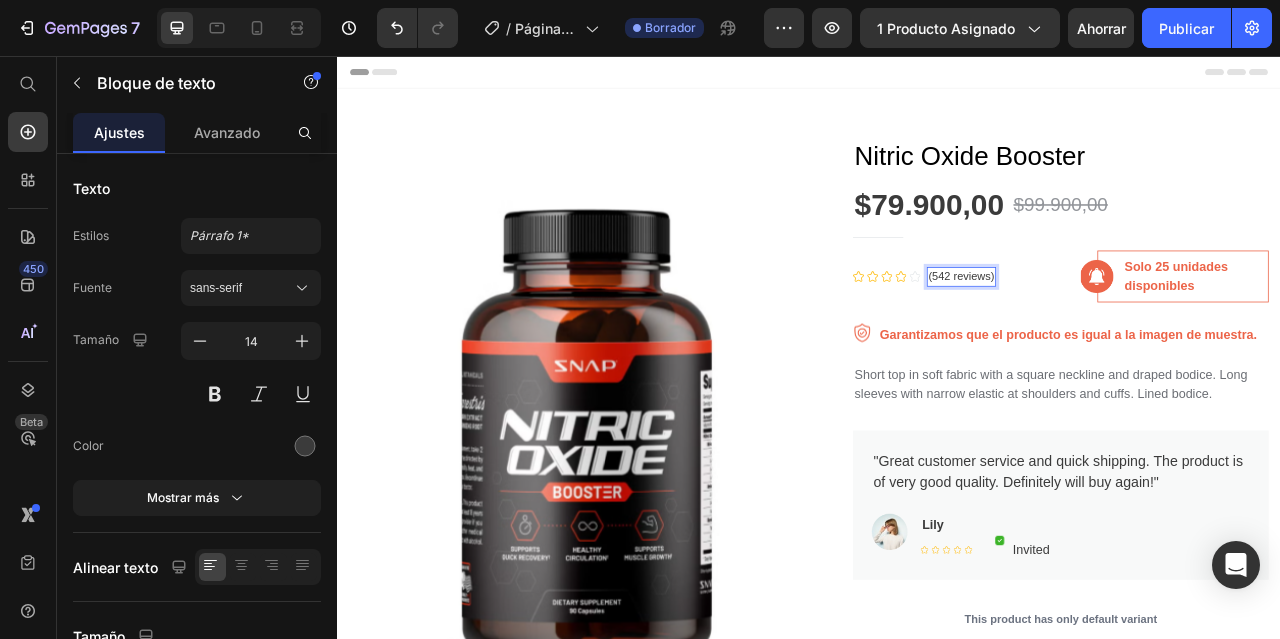 click on "(542 reviews)" at bounding box center [1131, 336] 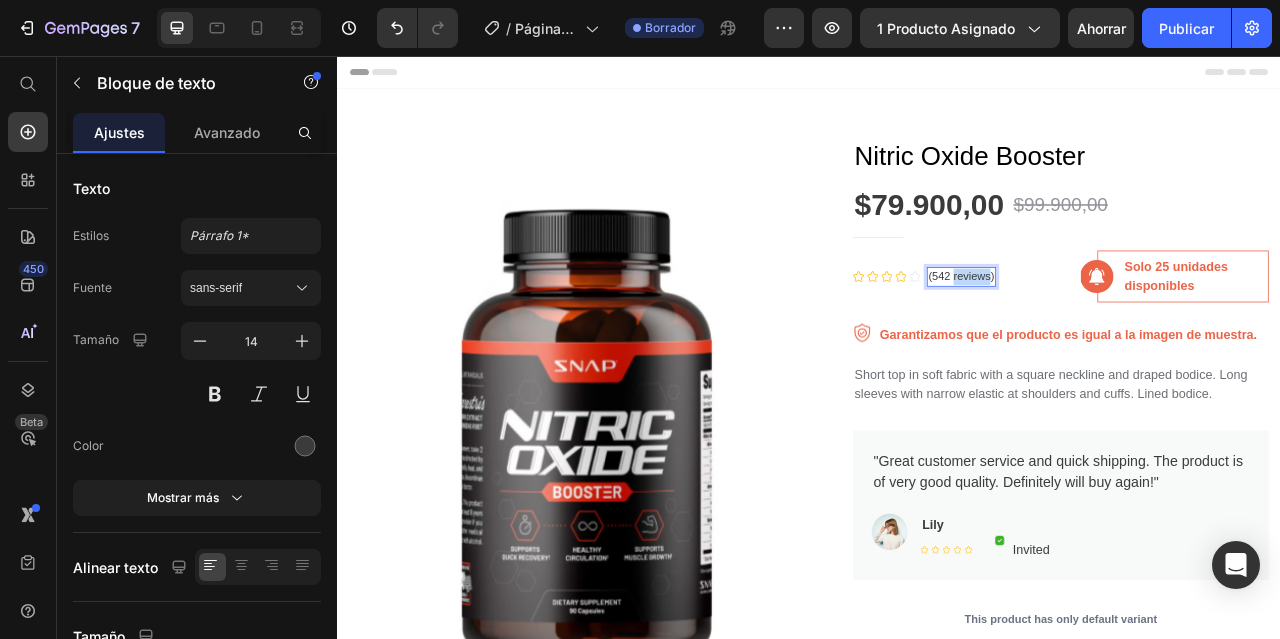 click on "(542 reviews)" at bounding box center [1131, 336] 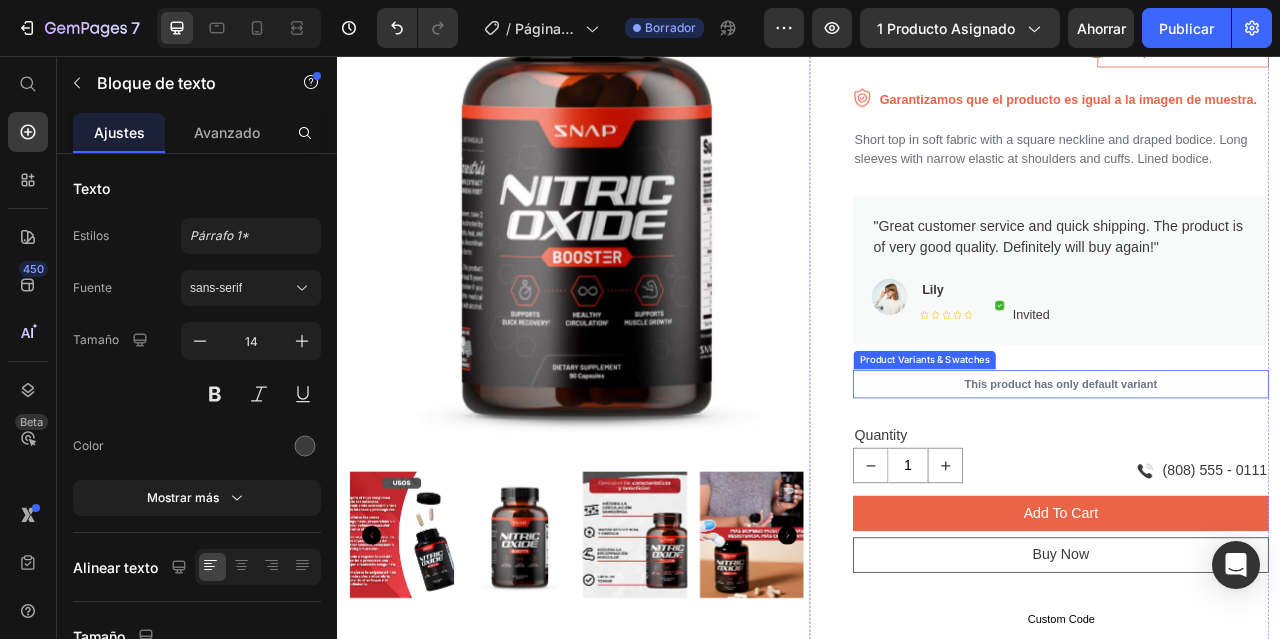 scroll, scrollTop: 300, scrollLeft: 0, axis: vertical 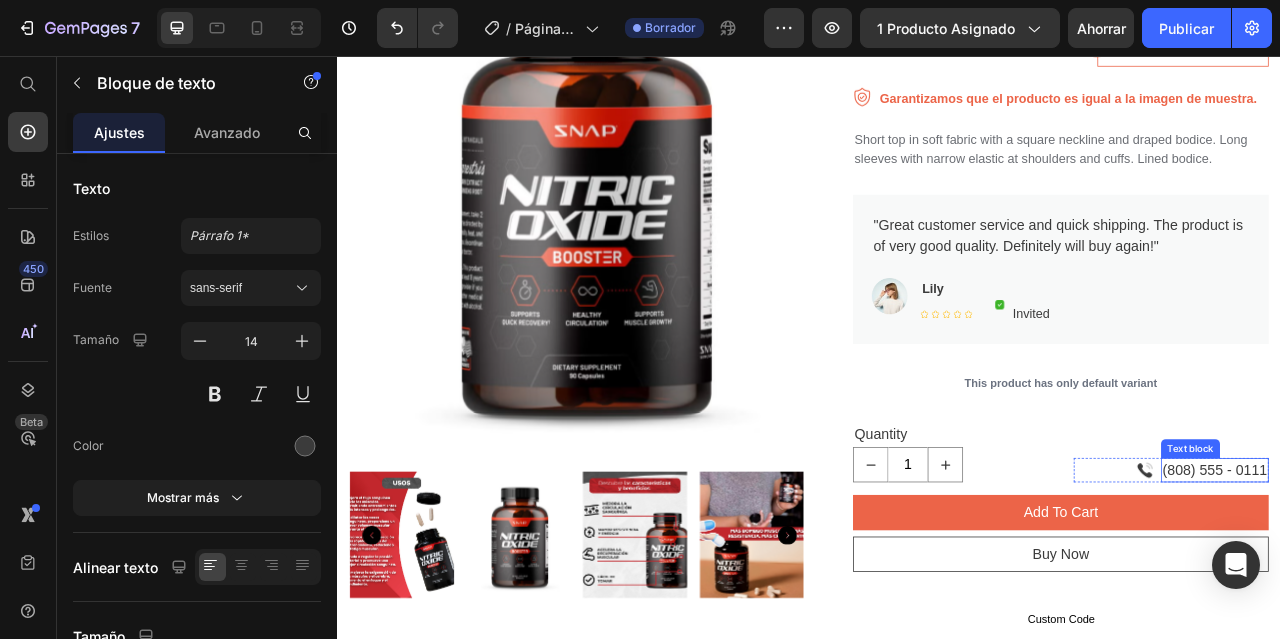 click on "(808) 555 - 0111" at bounding box center [1453, 582] 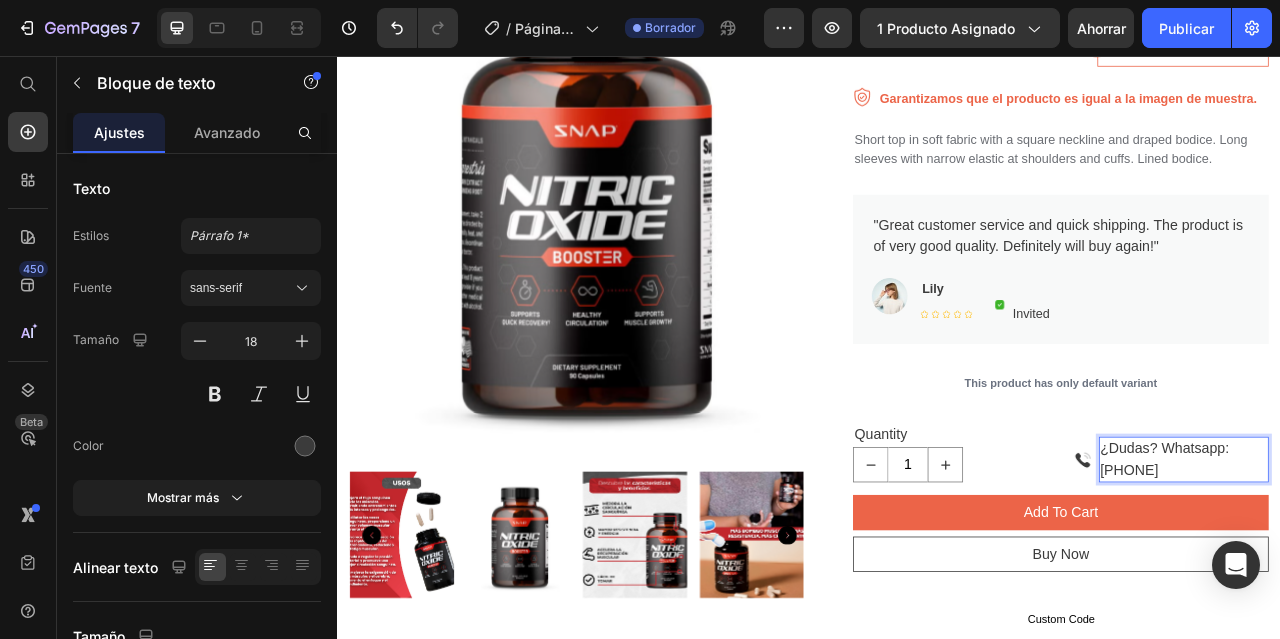 click on "¿Dudas? Whatsapp: [PHONE]" at bounding box center (1414, 569) 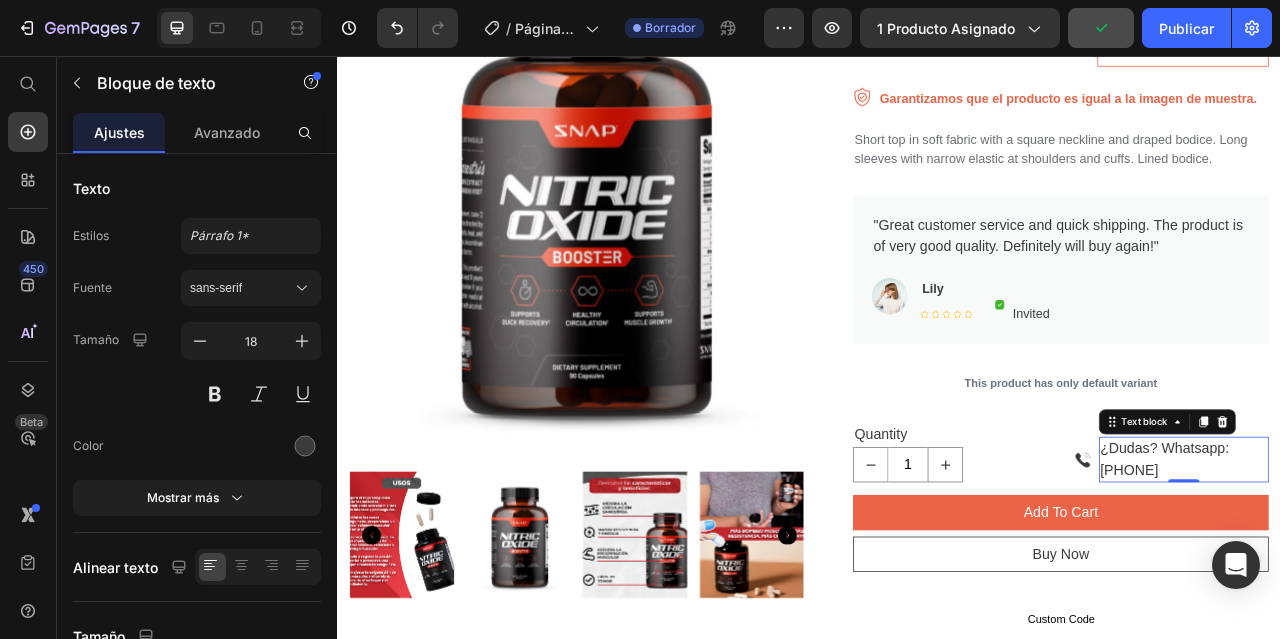click 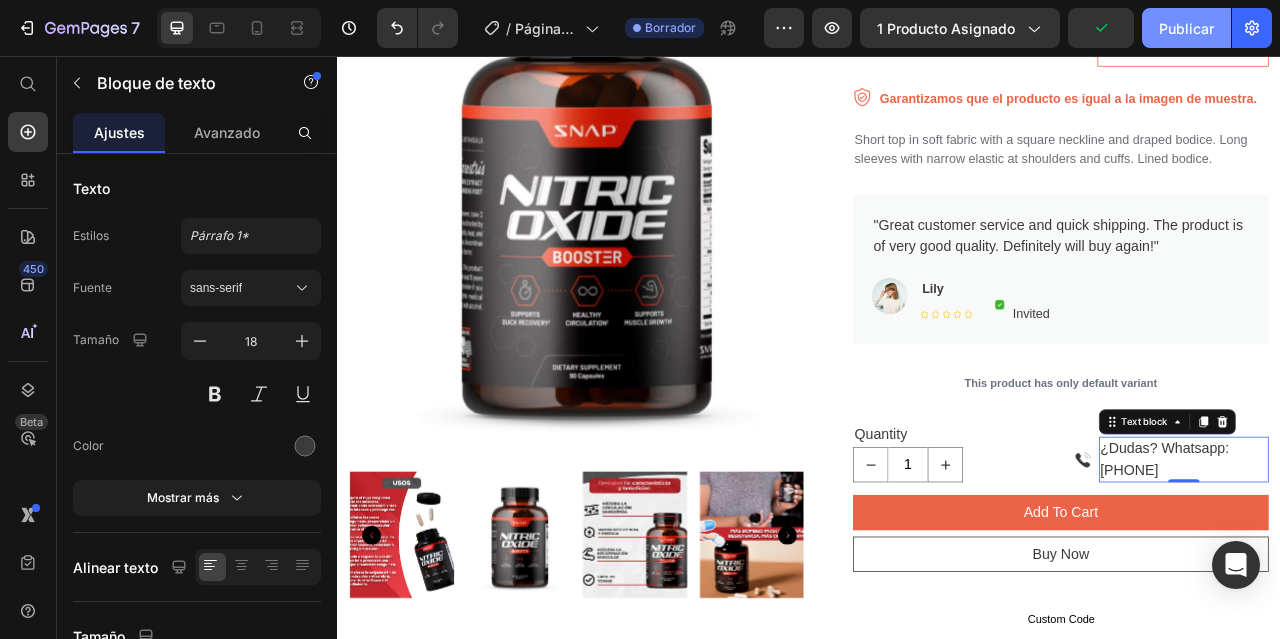 click on "Publicar" at bounding box center (1186, 28) 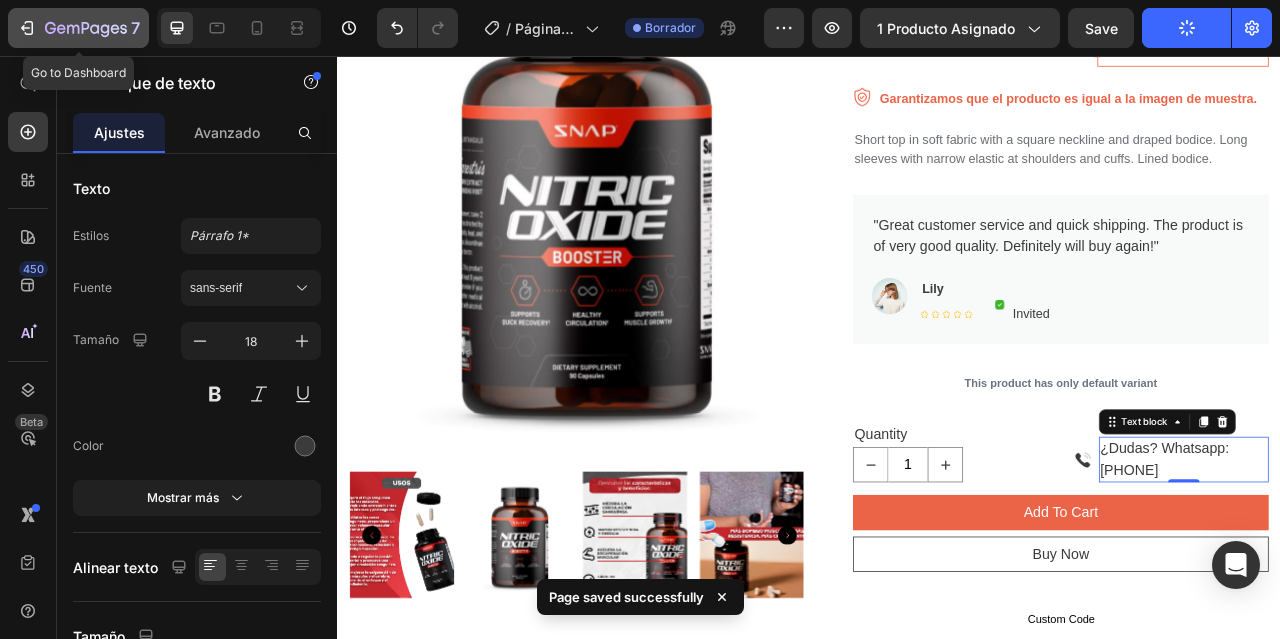 click on "7" 